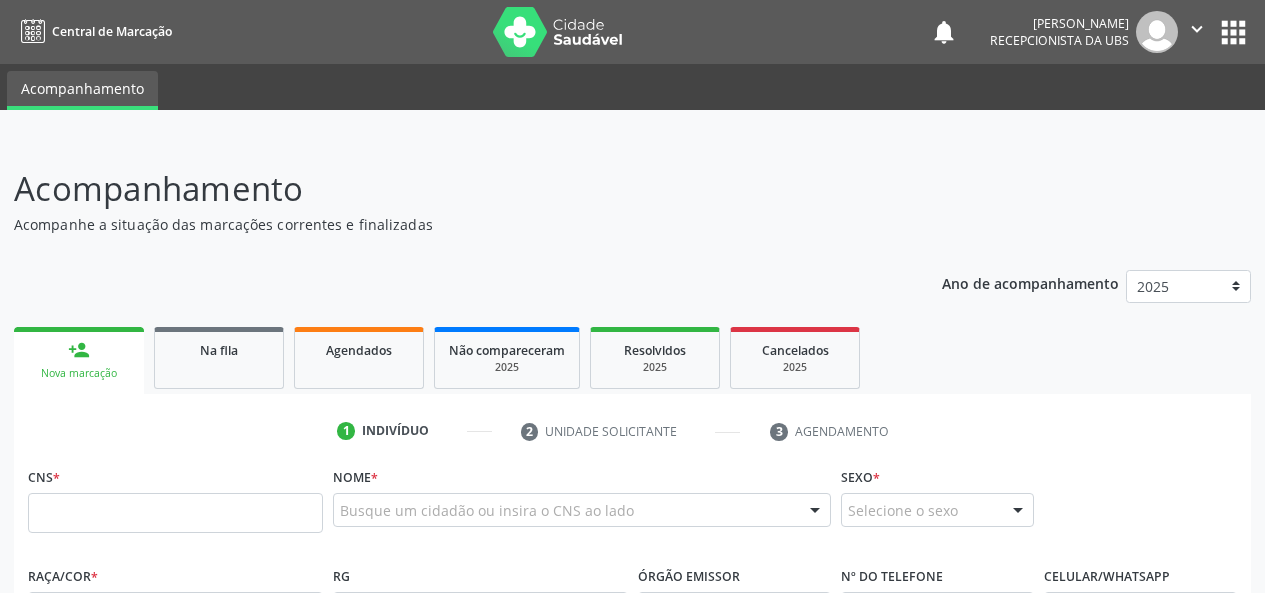 scroll, scrollTop: 384, scrollLeft: 0, axis: vertical 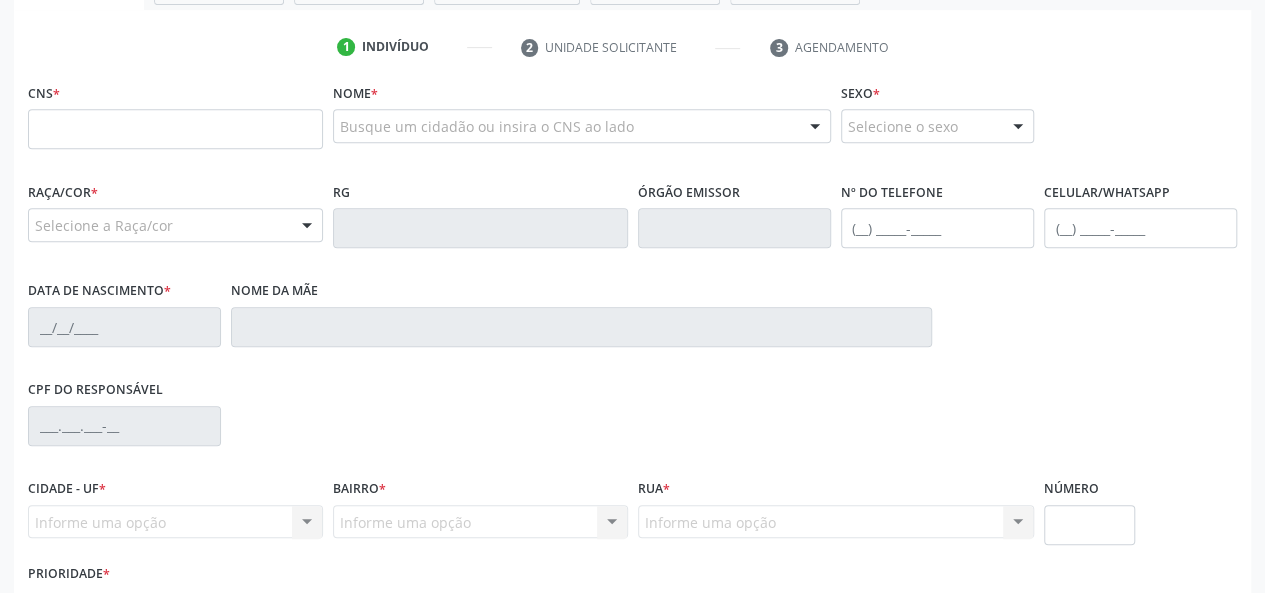 click at bounding box center (175, 129) 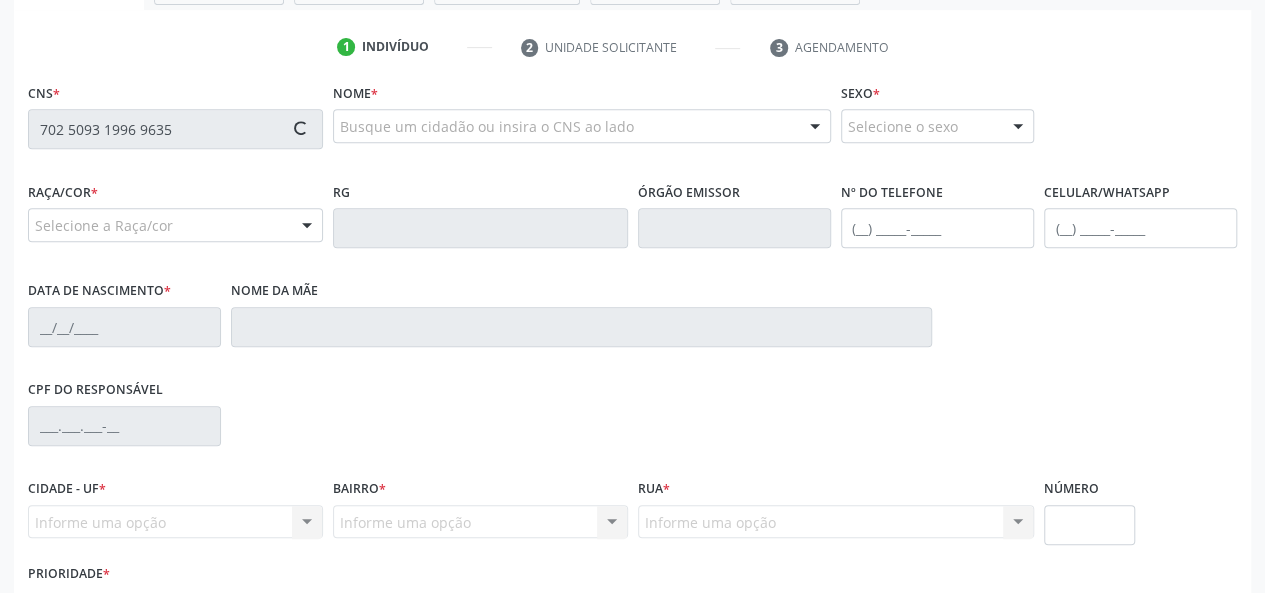 type on "702 5093 1996 9635" 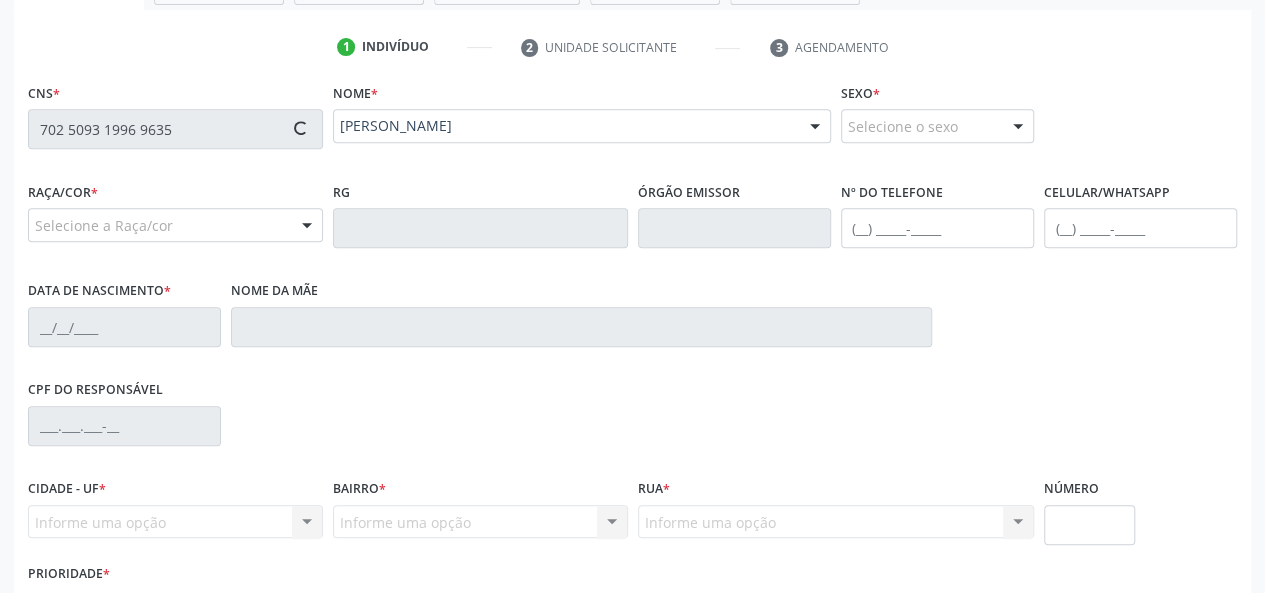 type on "[PHONE_NUMBER]" 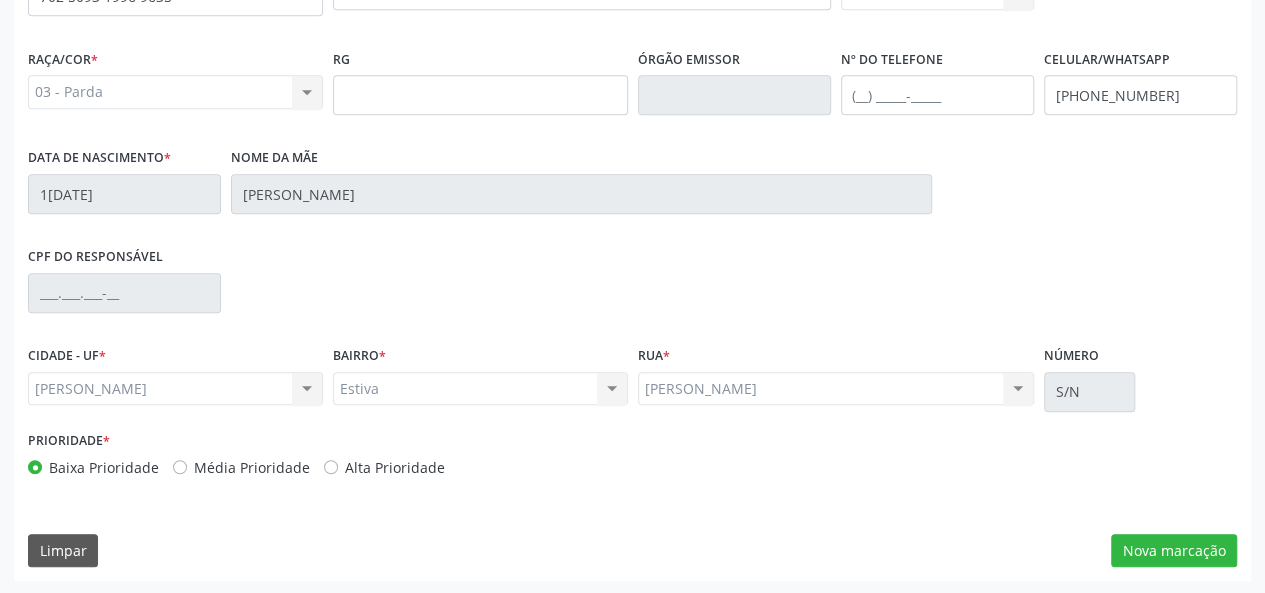 scroll, scrollTop: 518, scrollLeft: 0, axis: vertical 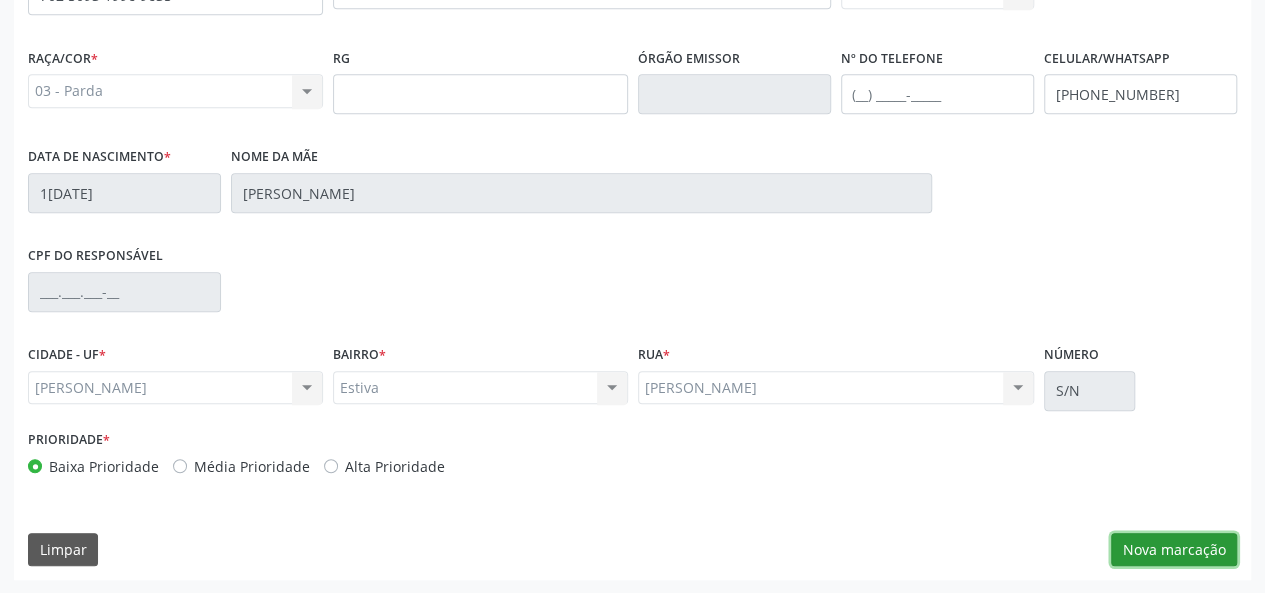 click on "Nova marcação" at bounding box center (1174, 550) 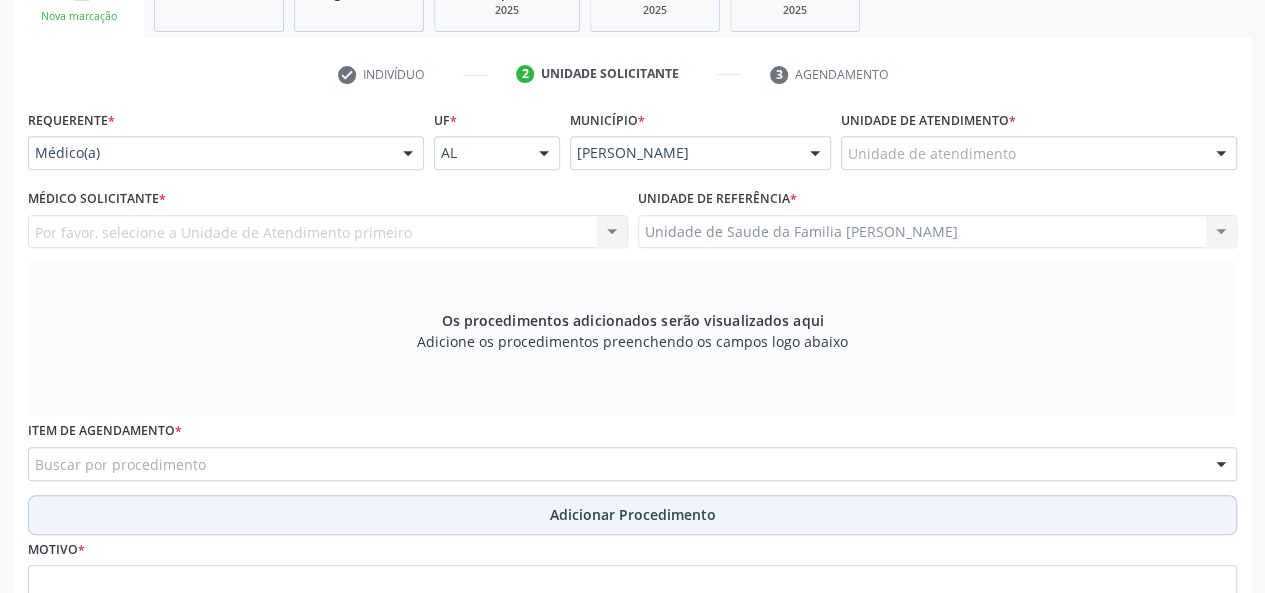 scroll, scrollTop: 318, scrollLeft: 0, axis: vertical 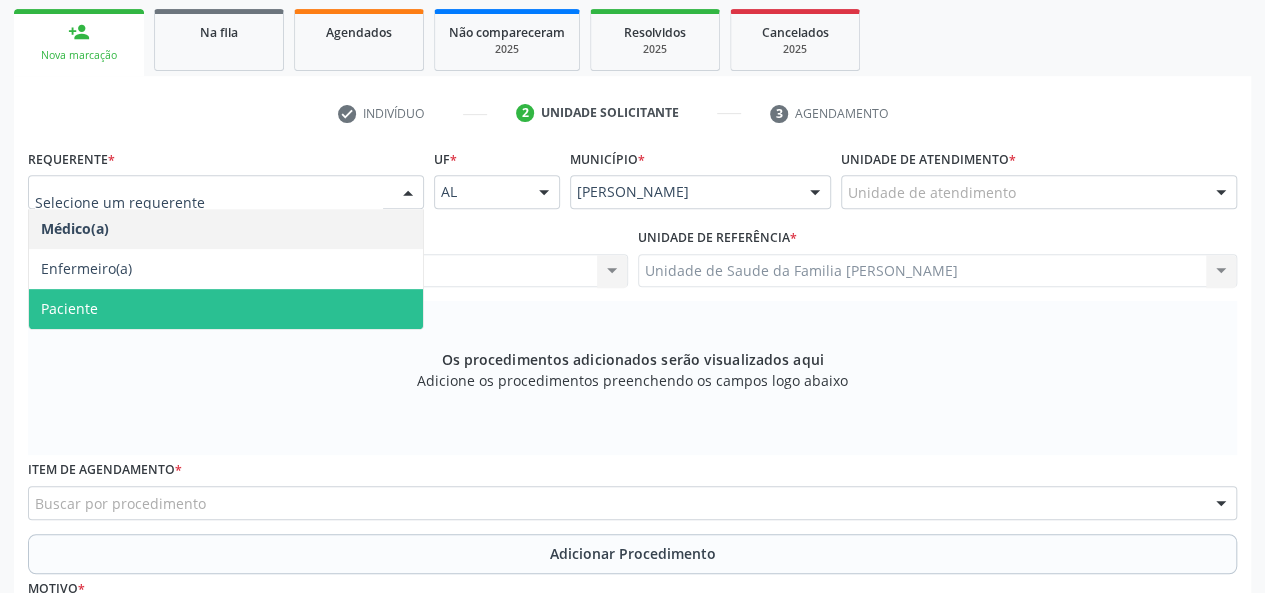 click on "Paciente" at bounding box center [69, 308] 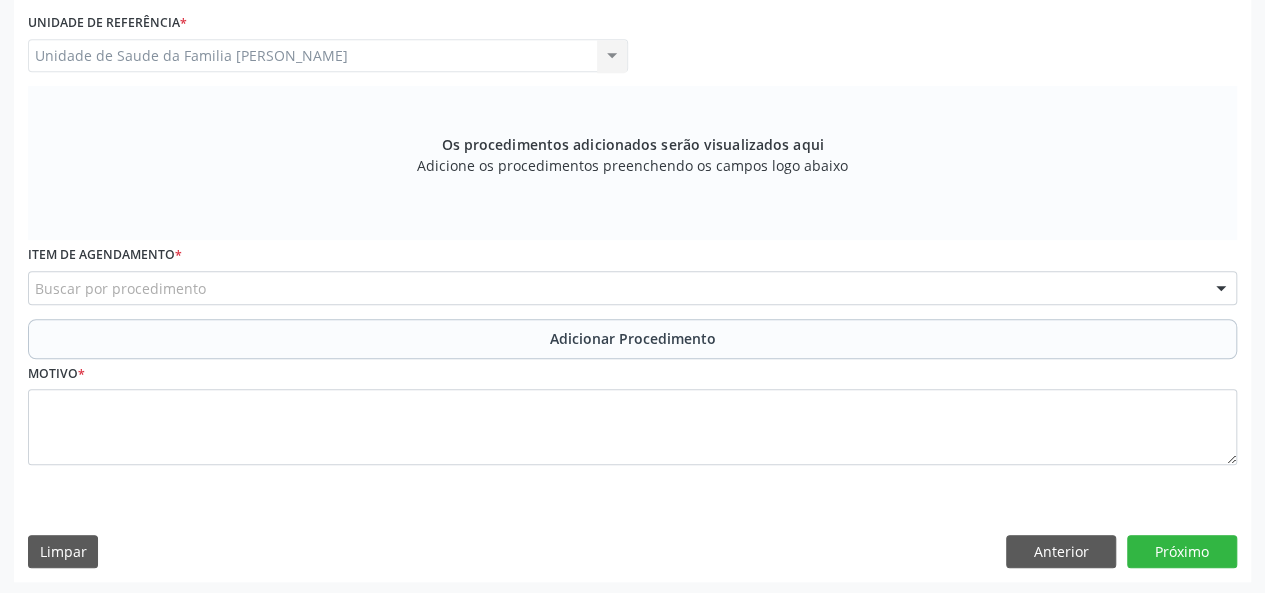 scroll, scrollTop: 534, scrollLeft: 0, axis: vertical 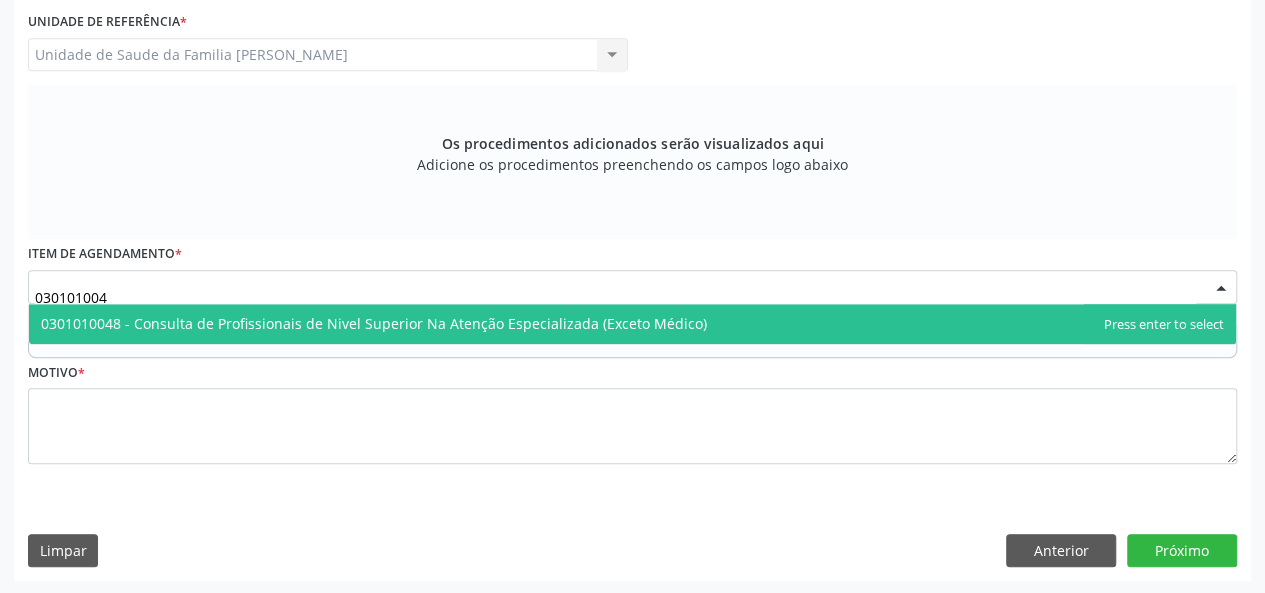 type on "0301010048" 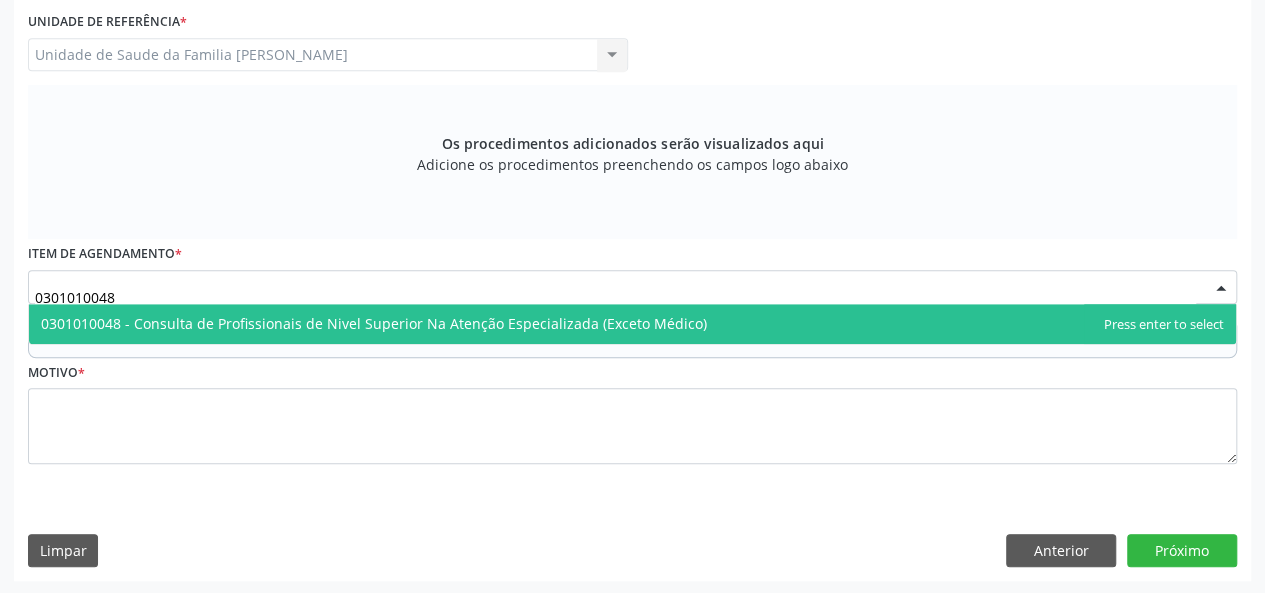 click on "0301010048 - Consulta de Profissionais de Nivel Superior Na Atenção Especializada (Exceto Médico)" at bounding box center [374, 323] 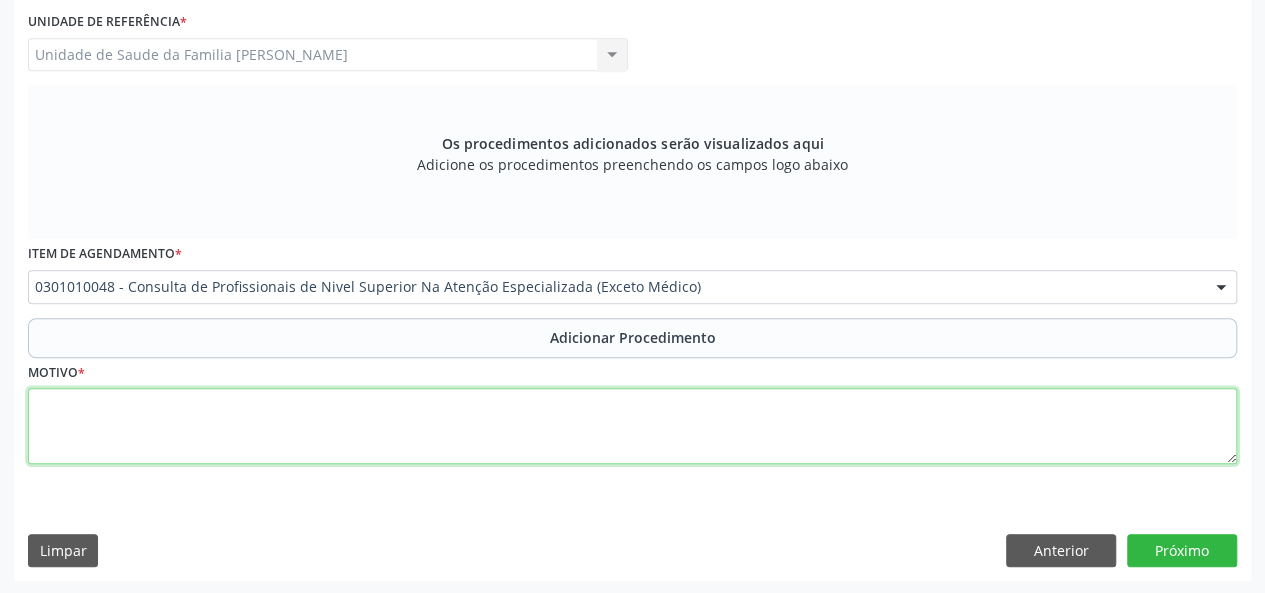 click at bounding box center (632, 426) 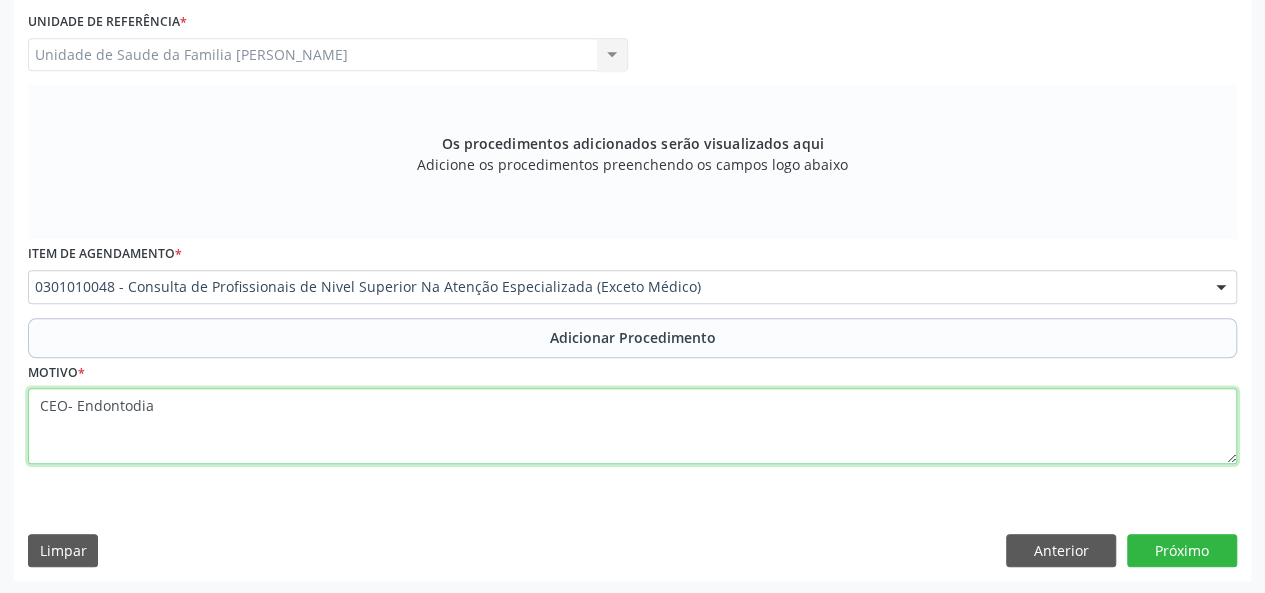 click on "CEO- Endontodia" at bounding box center [632, 426] 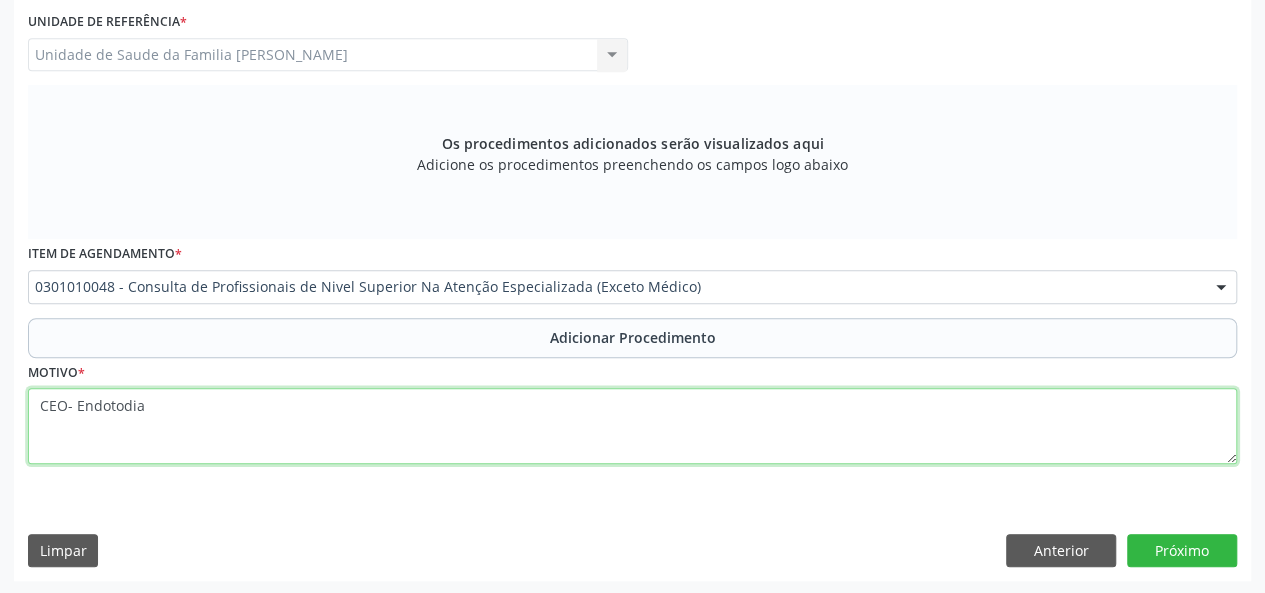 click on "CEO- Endotodia" at bounding box center (632, 426) 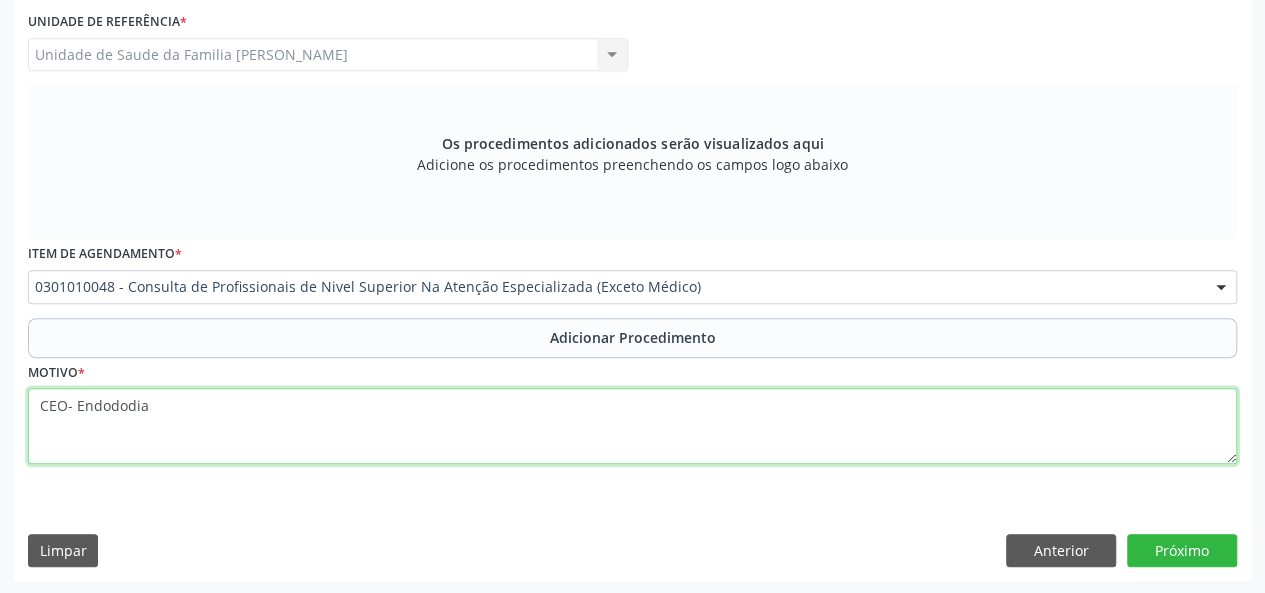 click on "CEO- Endododia" at bounding box center (632, 426) 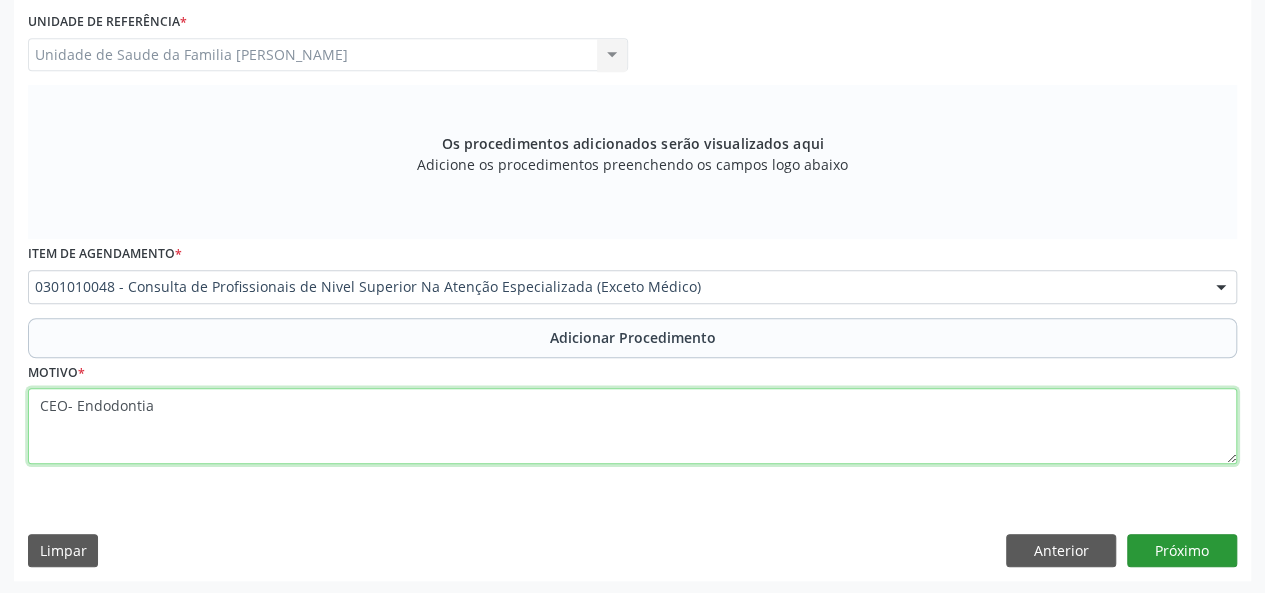 type on "CEO- Endodontia" 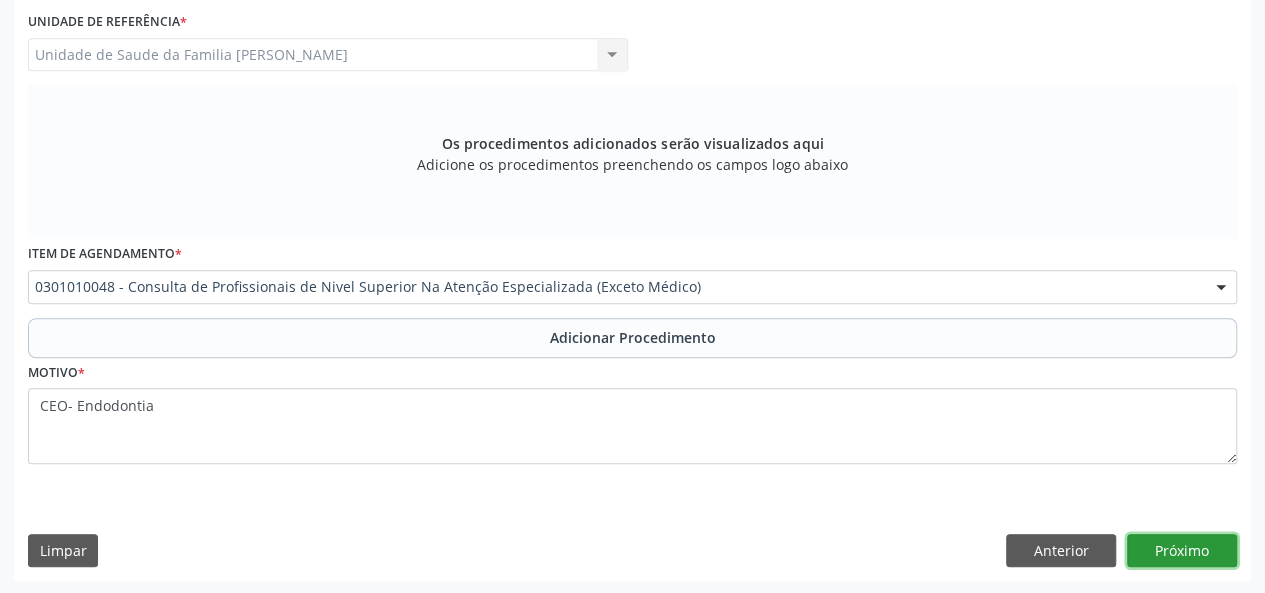 click on "Próximo" at bounding box center [1182, 551] 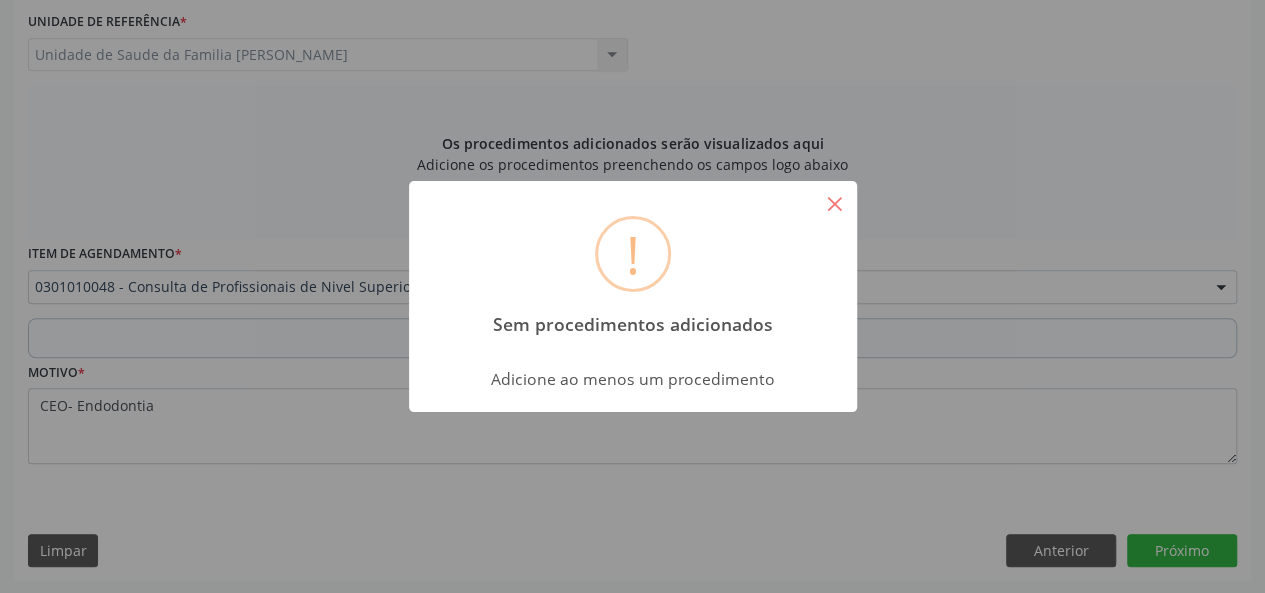 click on "×" at bounding box center [835, 203] 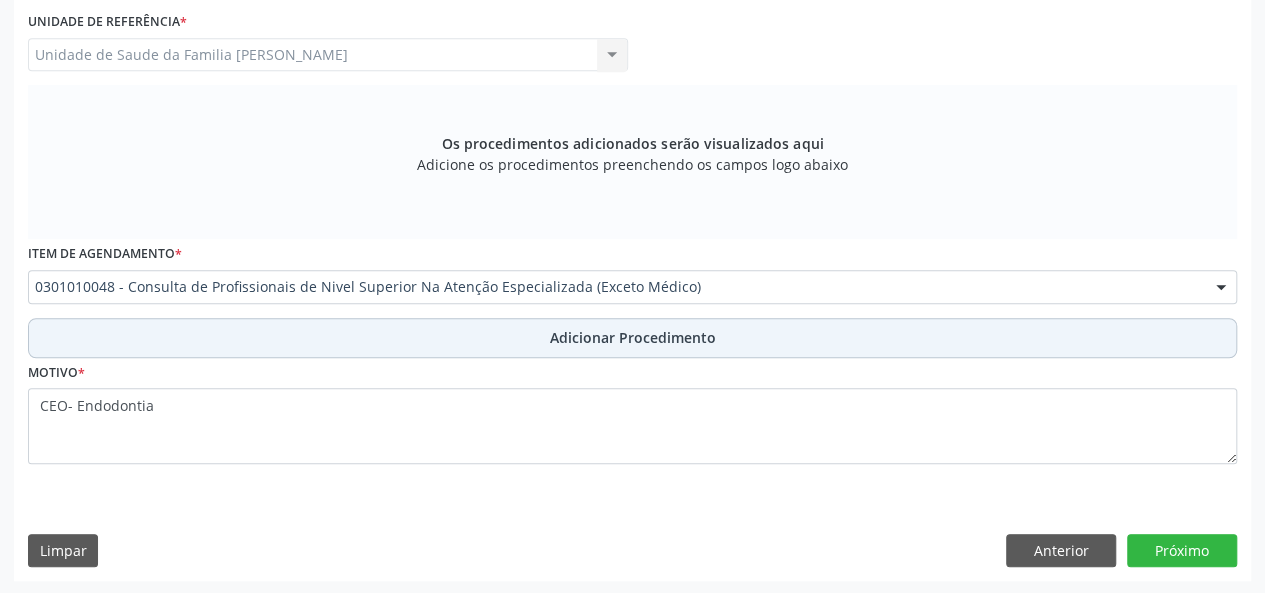 click on "Adicionar Procedimento" at bounding box center (633, 337) 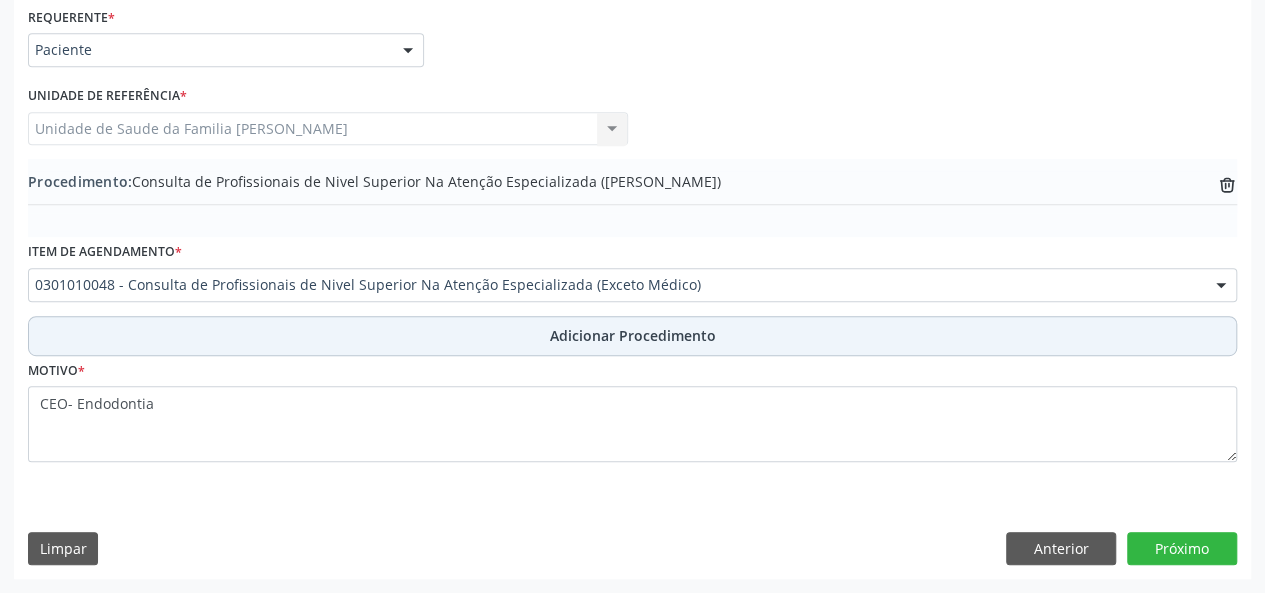 scroll, scrollTop: 458, scrollLeft: 0, axis: vertical 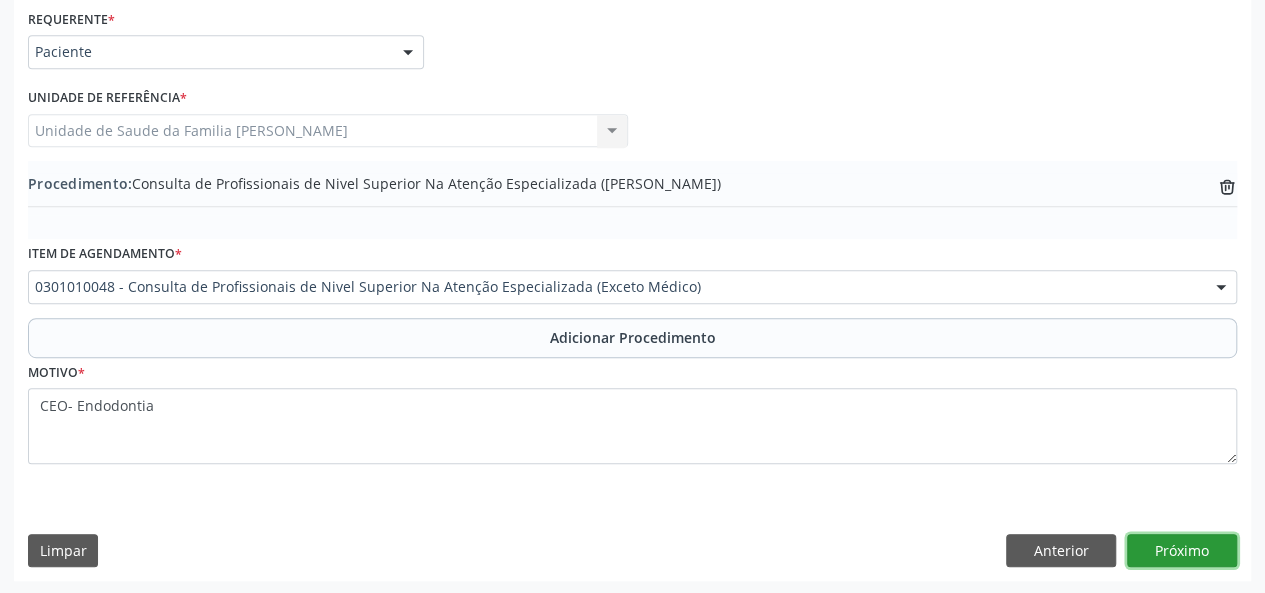 click on "Próximo" at bounding box center (1182, 551) 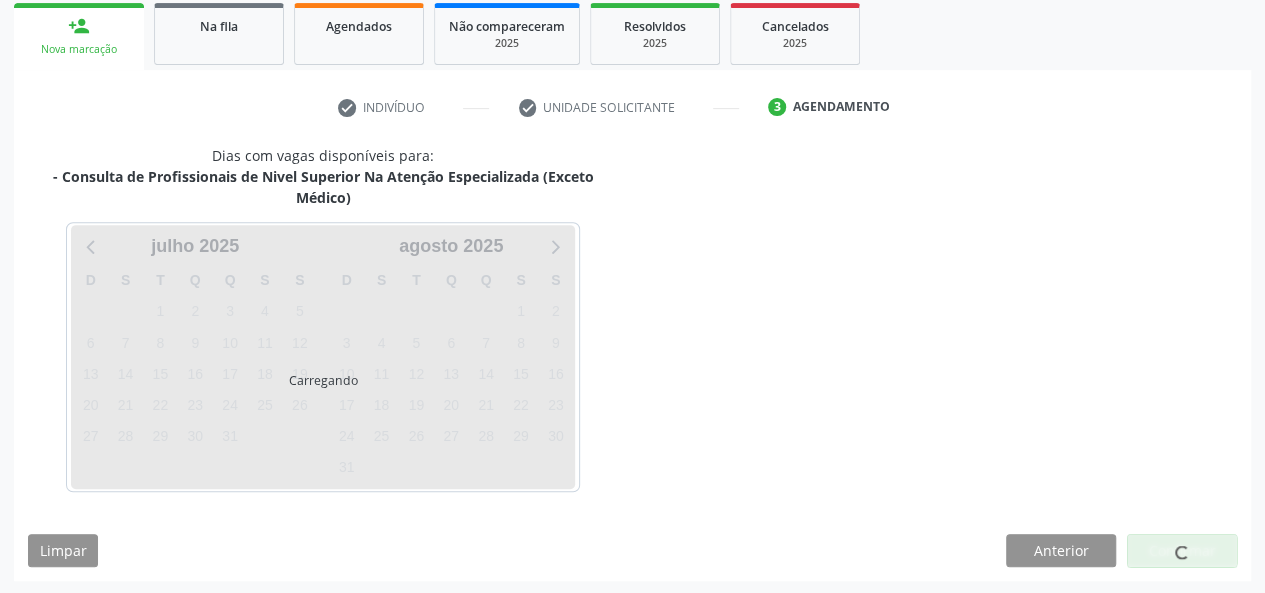 scroll, scrollTop: 382, scrollLeft: 0, axis: vertical 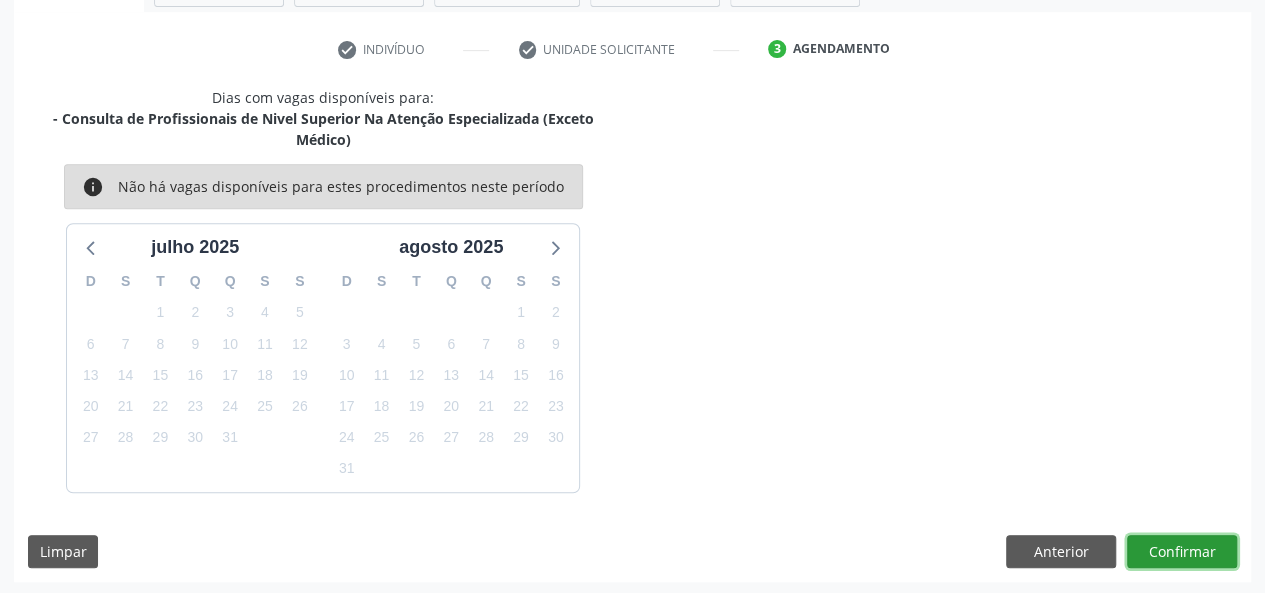 click on "Confirmar" at bounding box center [1182, 552] 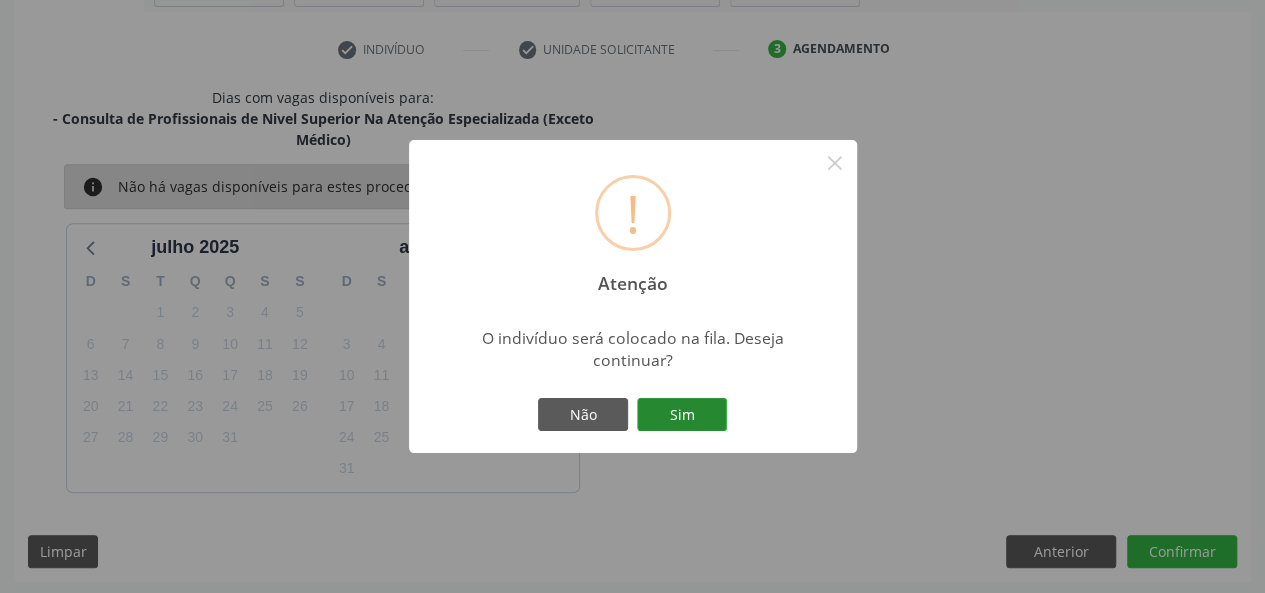 click on "Sim" at bounding box center [682, 415] 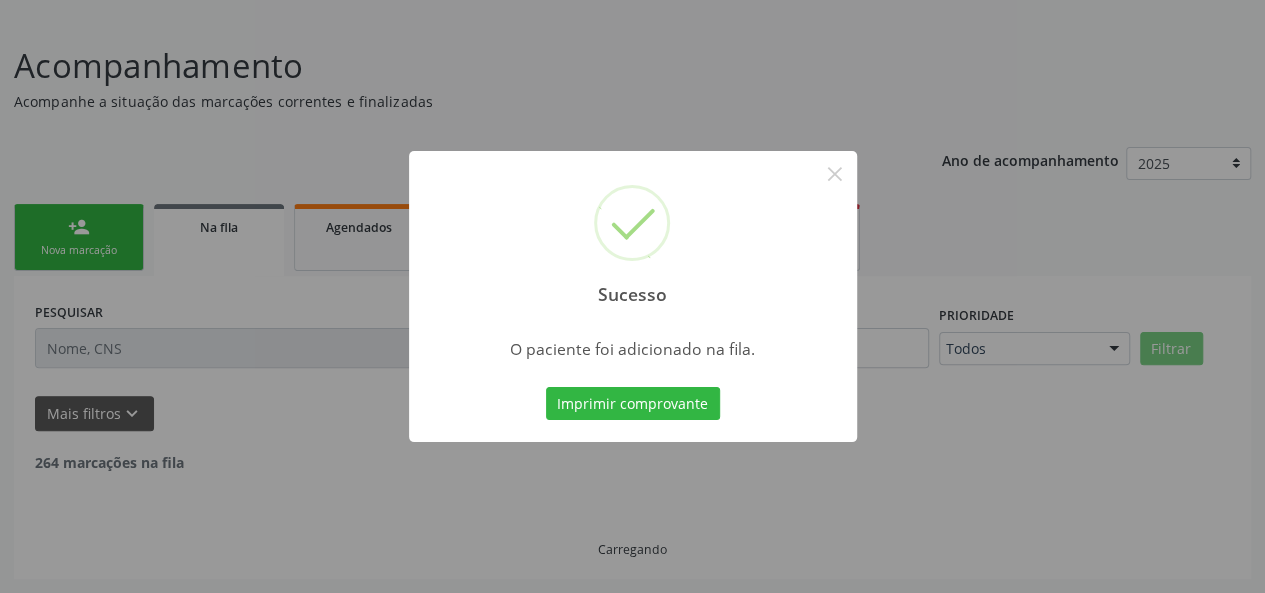 scroll, scrollTop: 100, scrollLeft: 0, axis: vertical 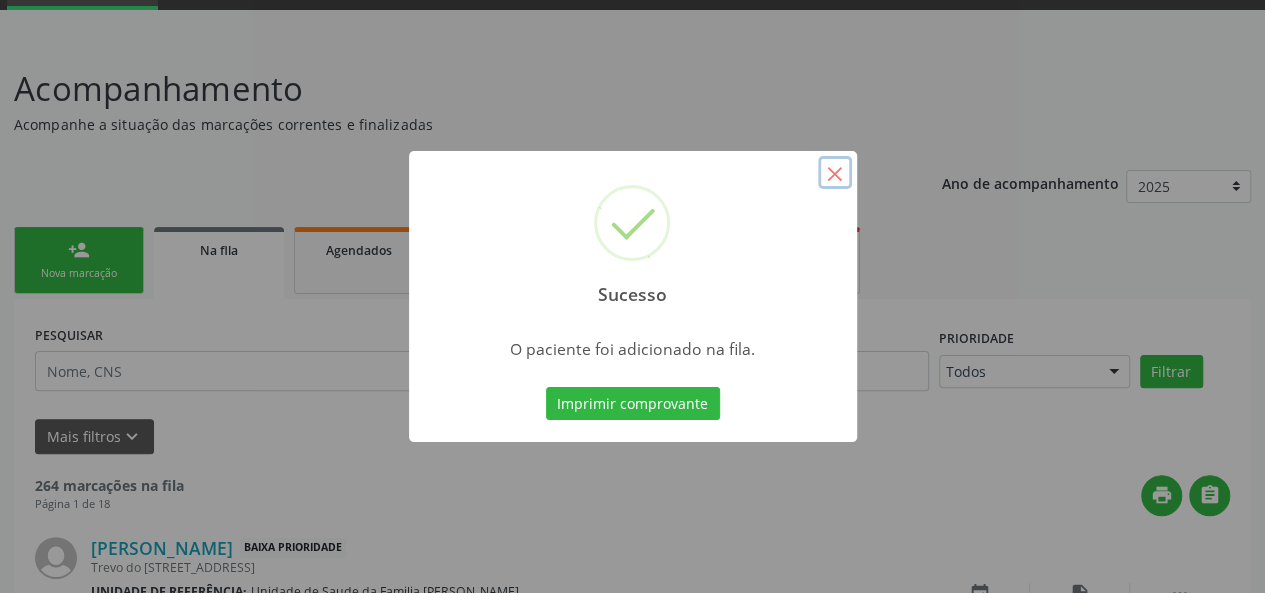 click on "×" at bounding box center (835, 173) 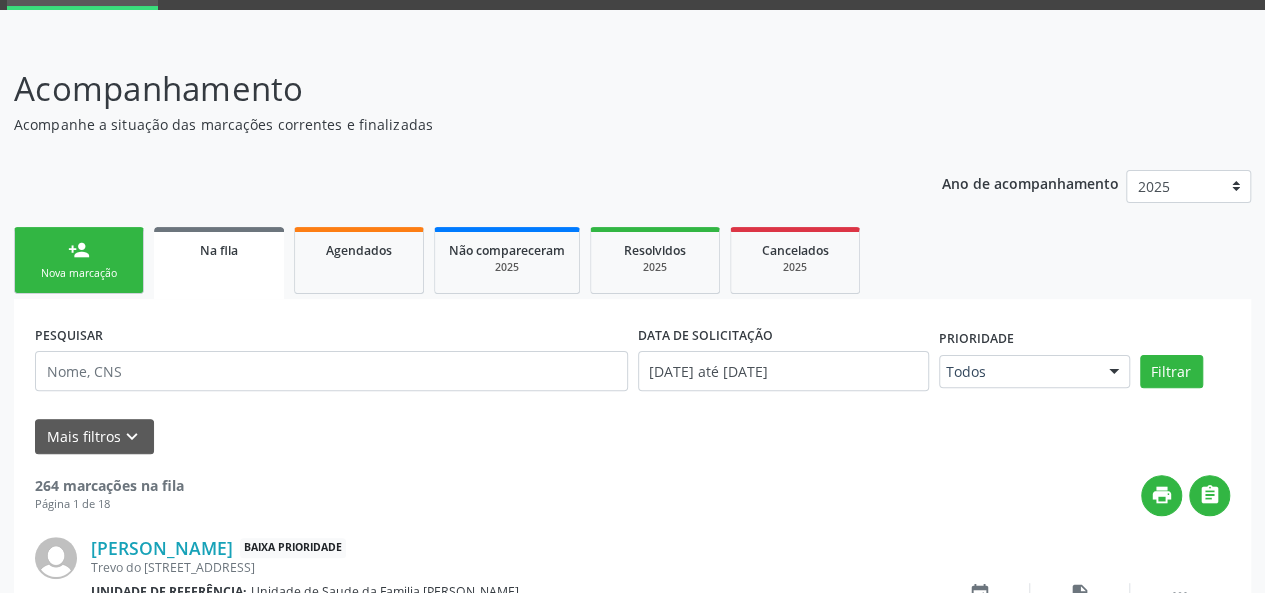 click on "person_add" at bounding box center (79, 250) 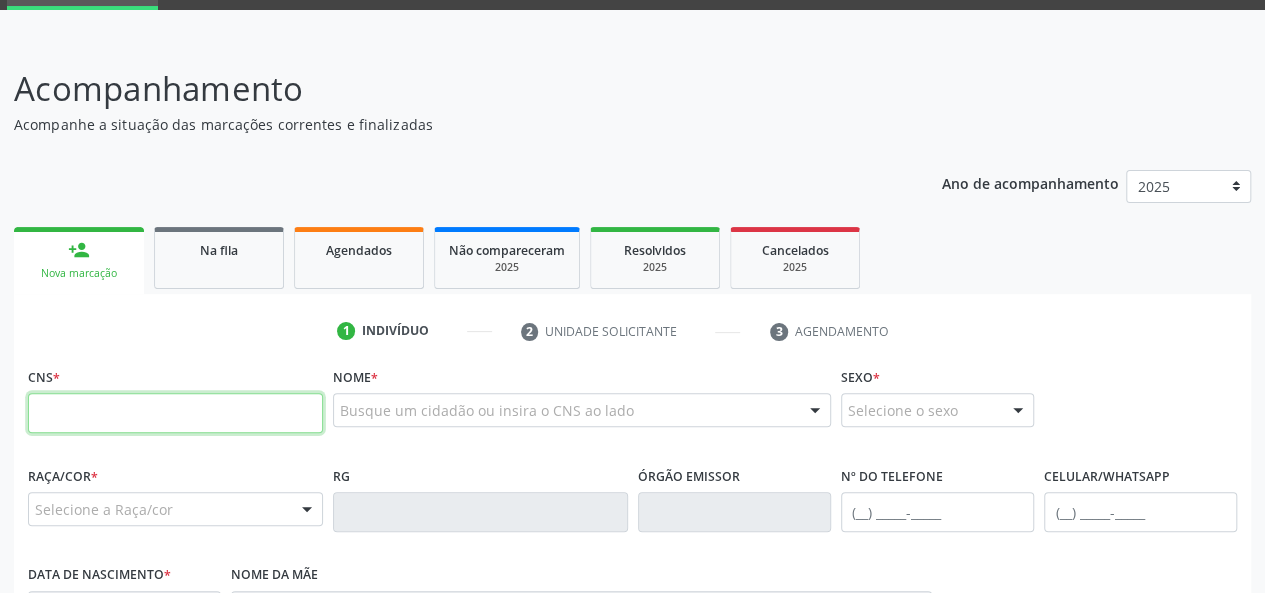 paste on "702 0088 8764 3785" 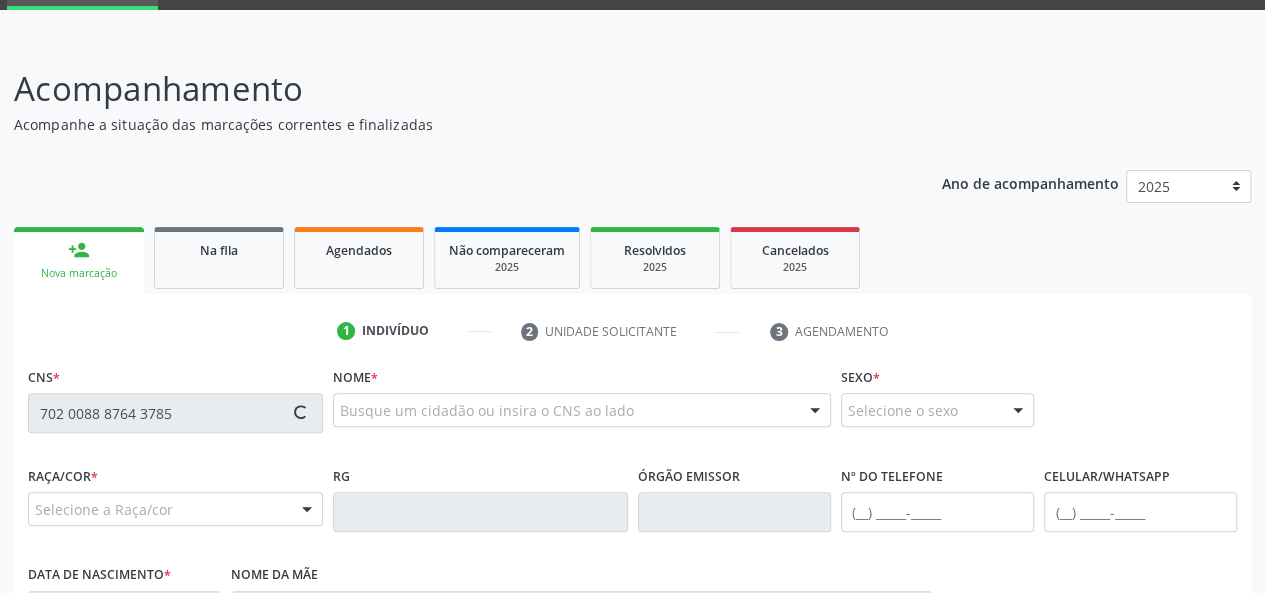 type on "702 0088 8764 3785" 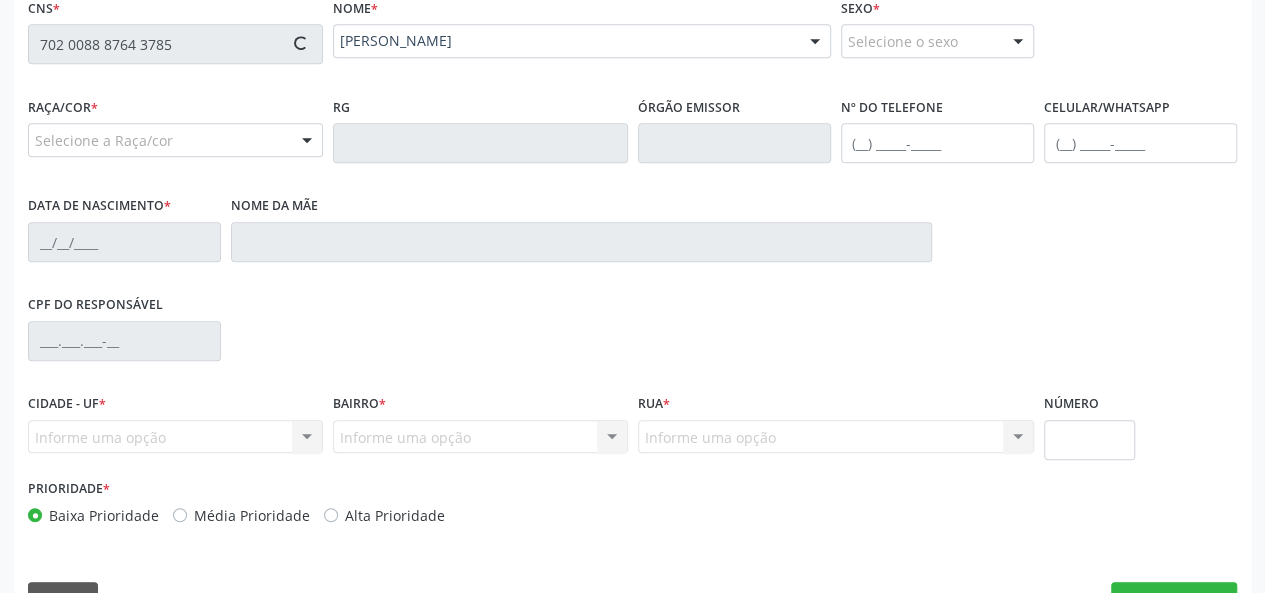scroll, scrollTop: 518, scrollLeft: 0, axis: vertical 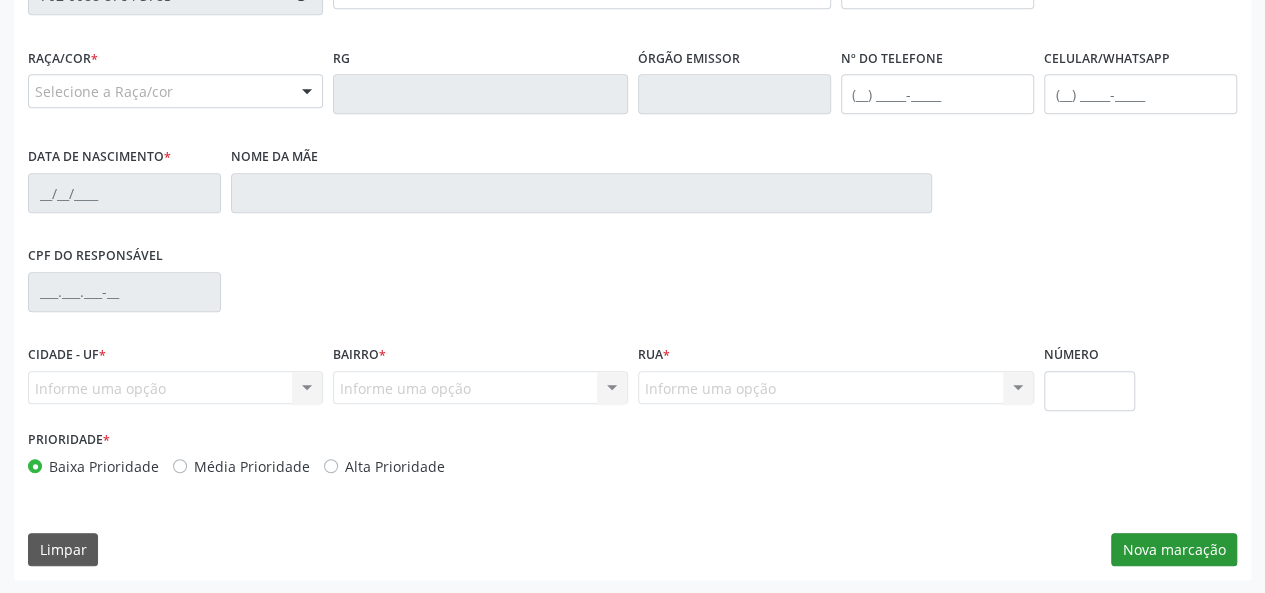 type on "20[DATE]" 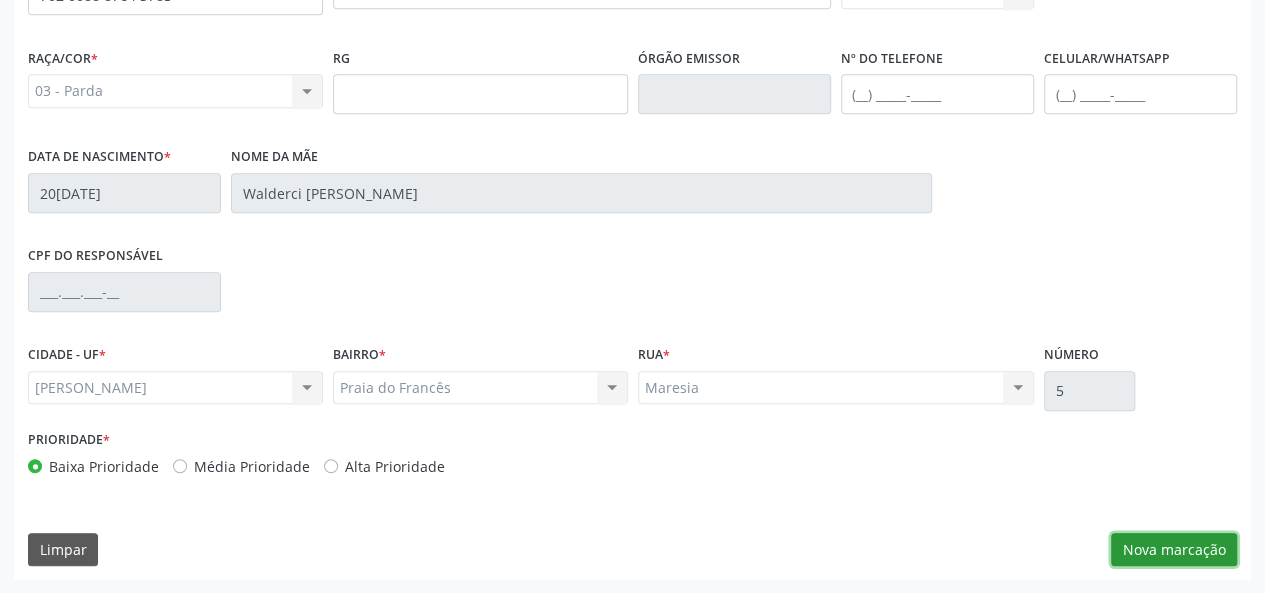 click on "Nova marcação" at bounding box center [1174, 550] 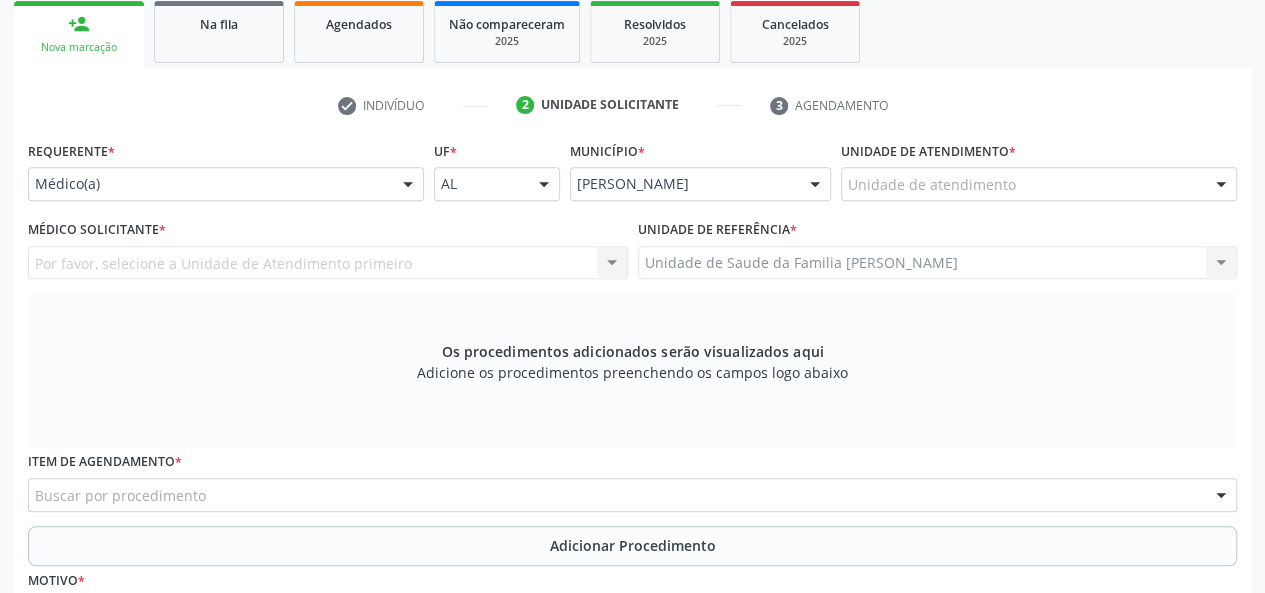 scroll, scrollTop: 318, scrollLeft: 0, axis: vertical 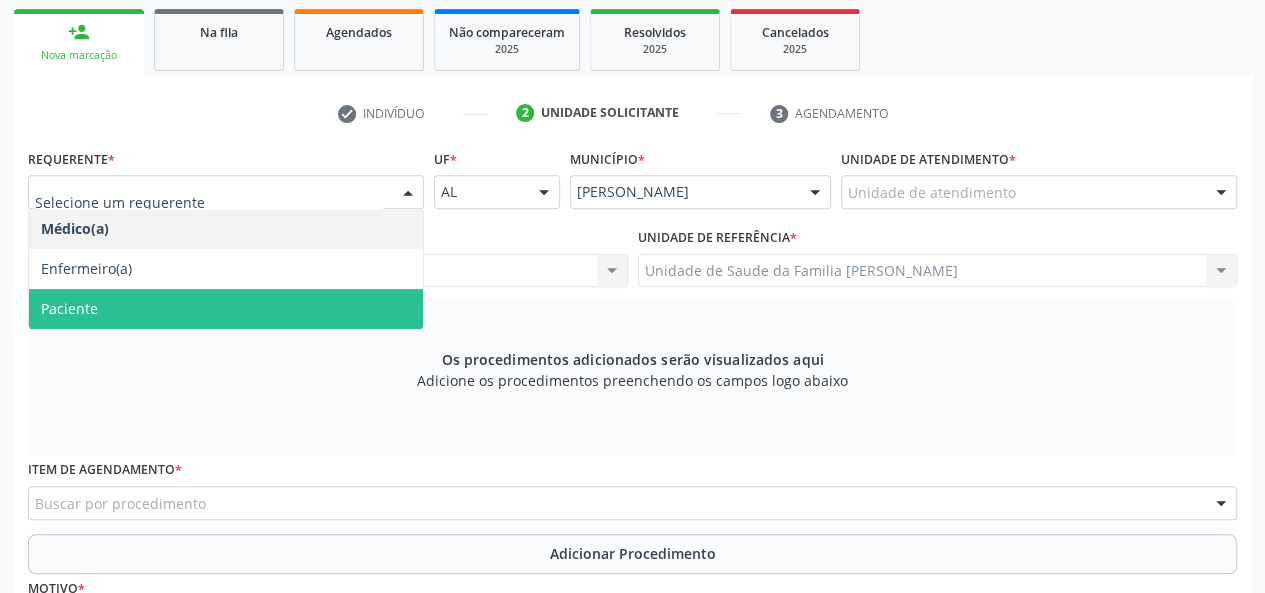 click on "Paciente" at bounding box center (69, 308) 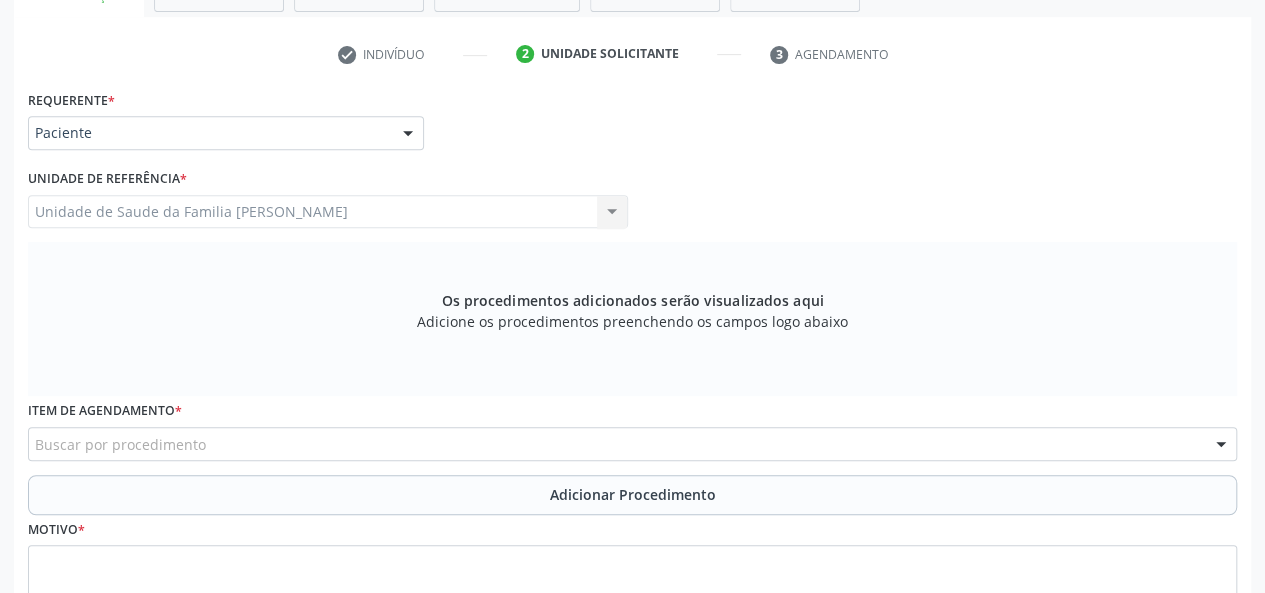 scroll, scrollTop: 418, scrollLeft: 0, axis: vertical 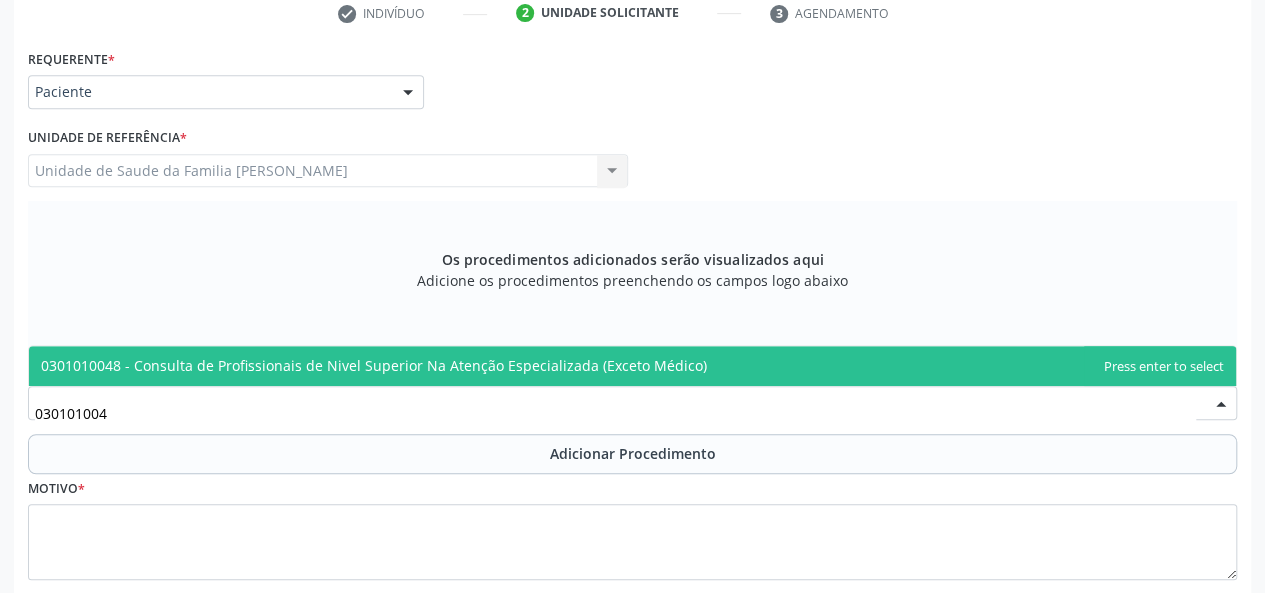 type on "0301010048" 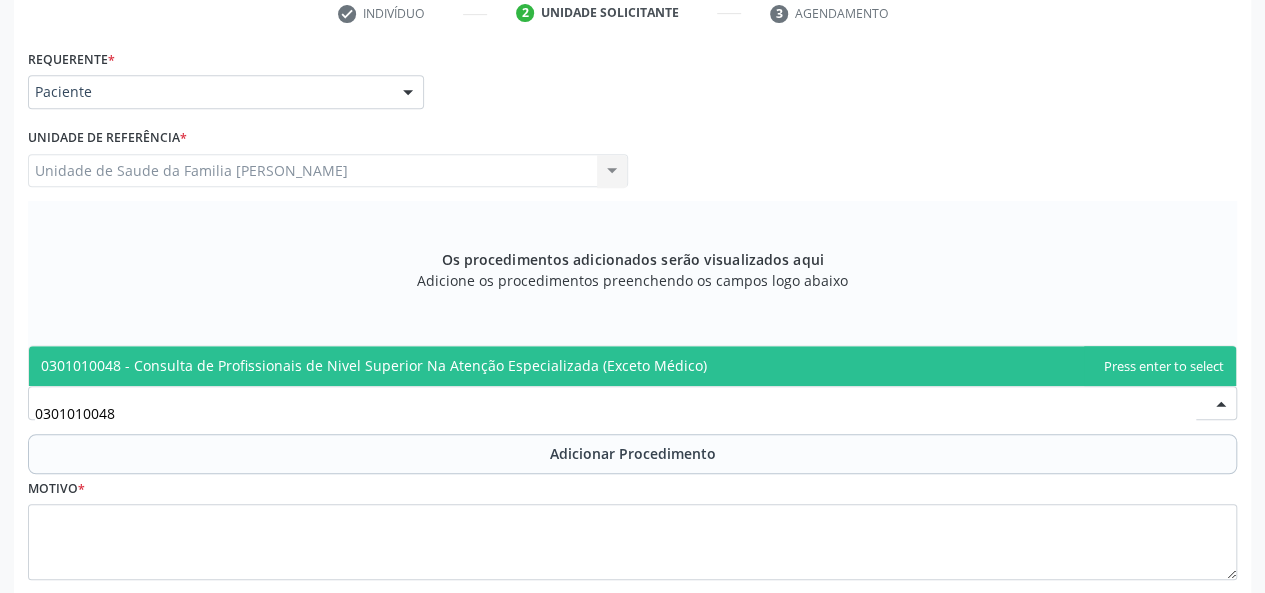 click on "0301010048 - Consulta de Profissionais de Nivel Superior Na Atenção Especializada (Exceto Médico)" at bounding box center (374, 365) 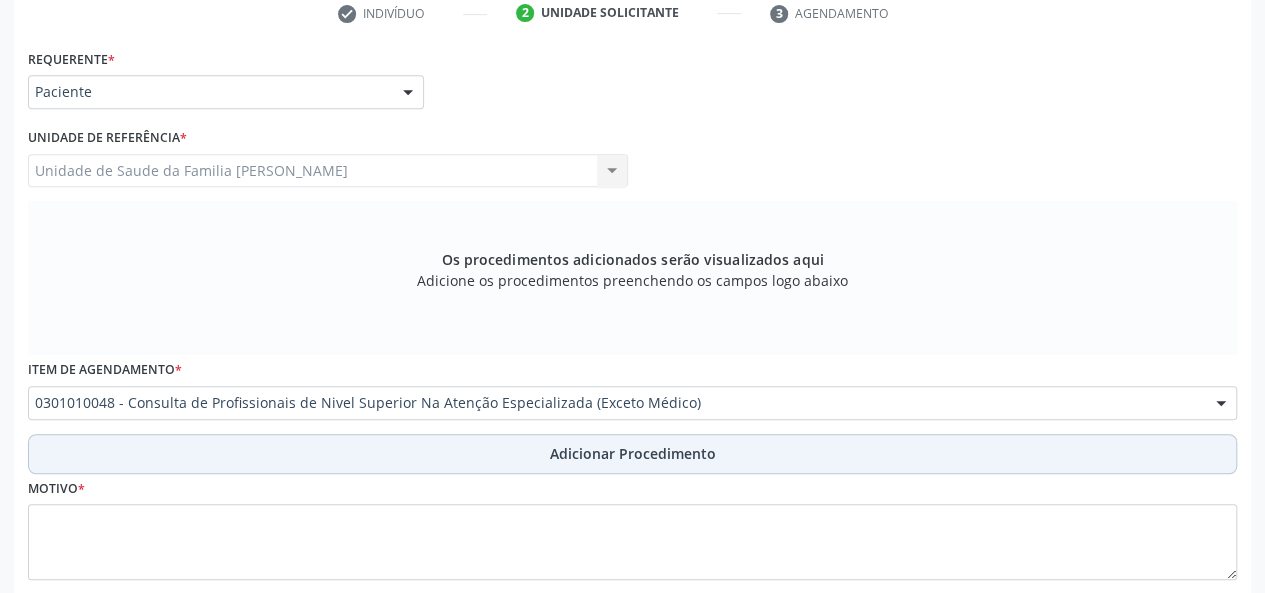 click on "Adicionar Procedimento" at bounding box center (633, 453) 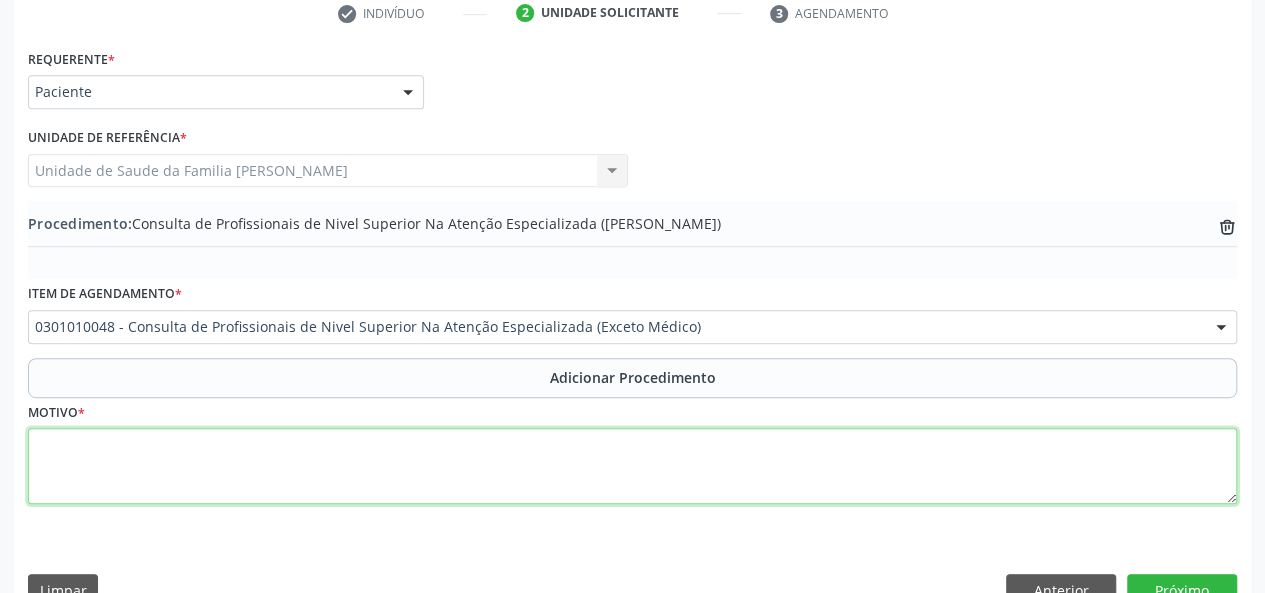 click at bounding box center (632, 466) 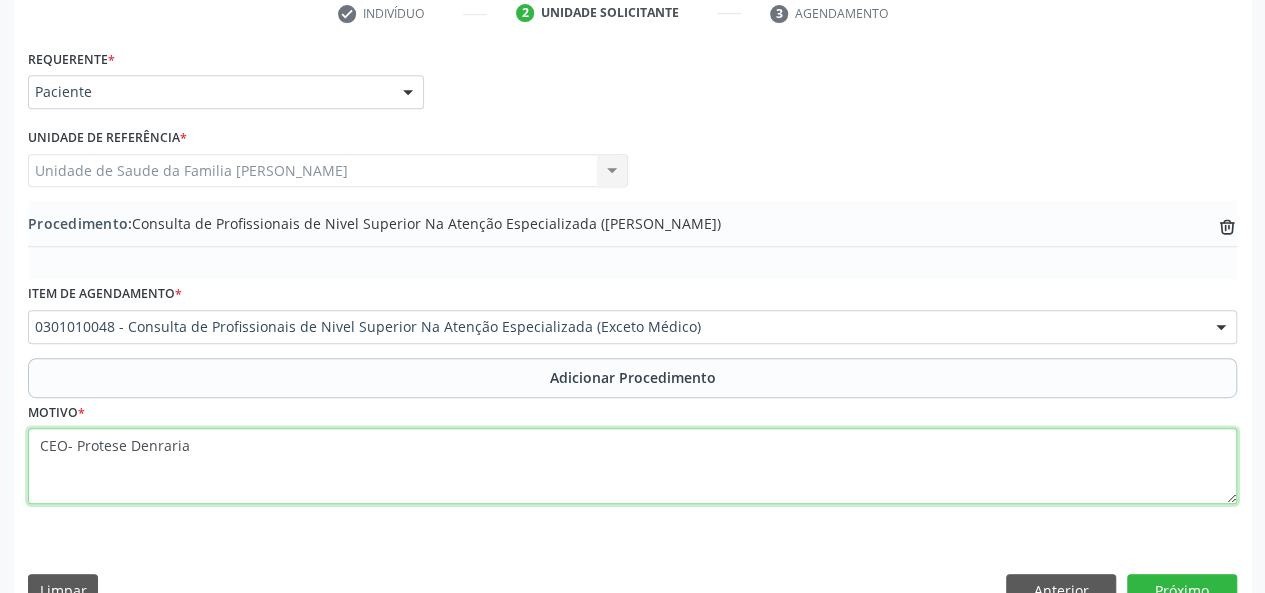 click on "CEO- Protese Denraria" at bounding box center [632, 466] 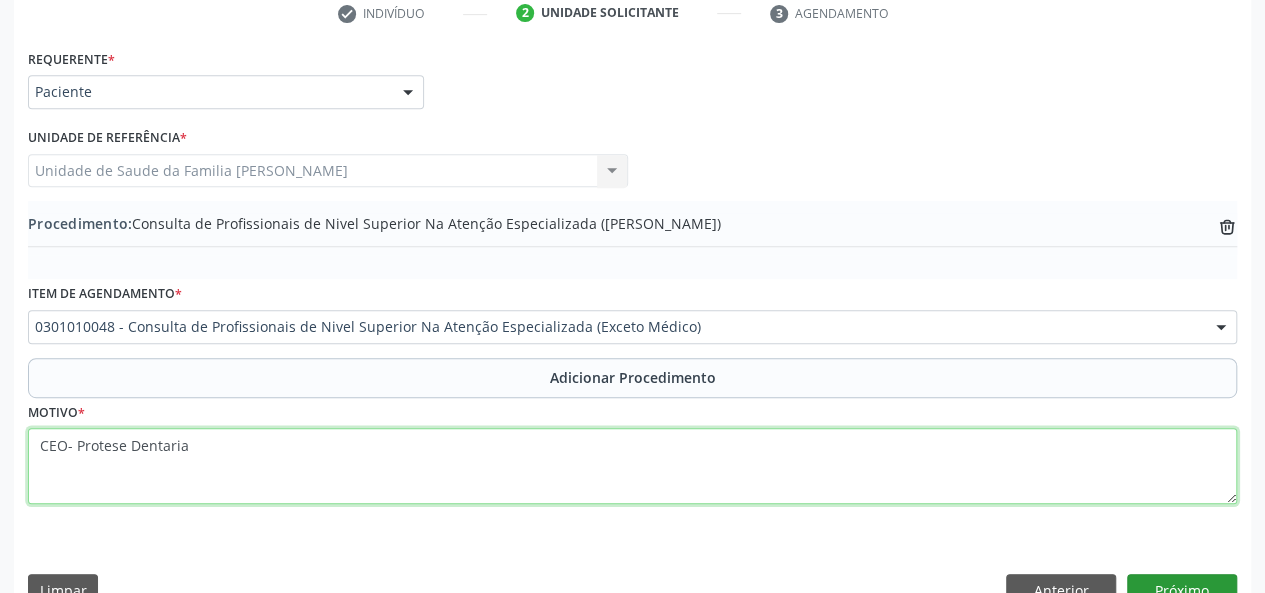 type on "CEO- Protese Dentaria" 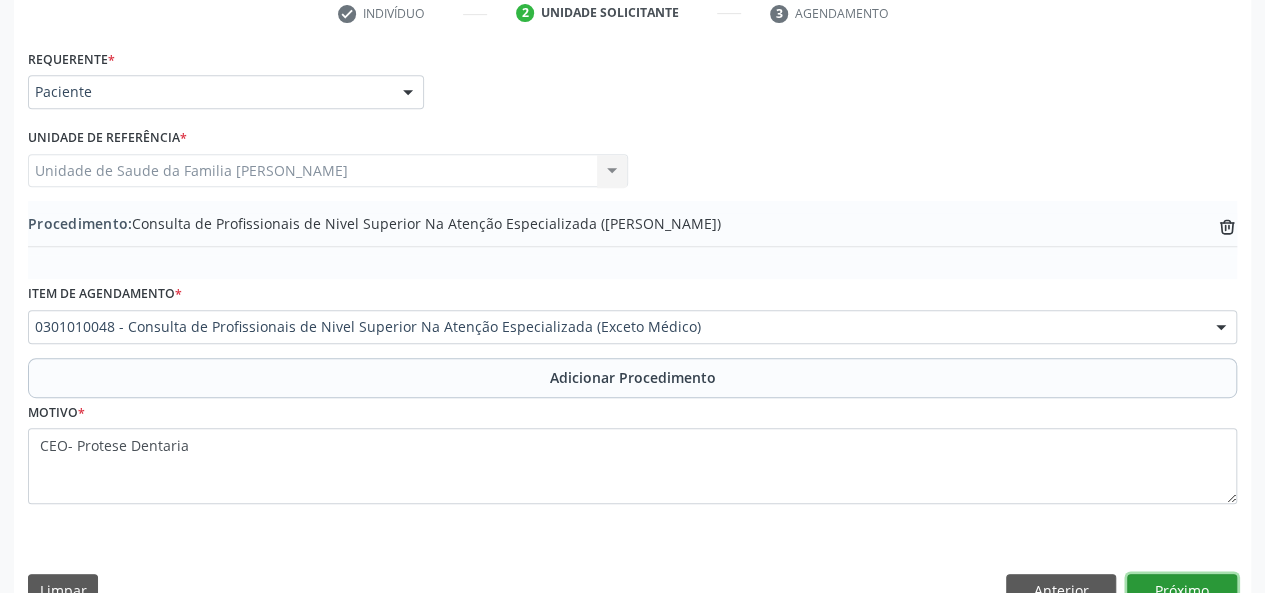 click on "Próximo" at bounding box center (1182, 591) 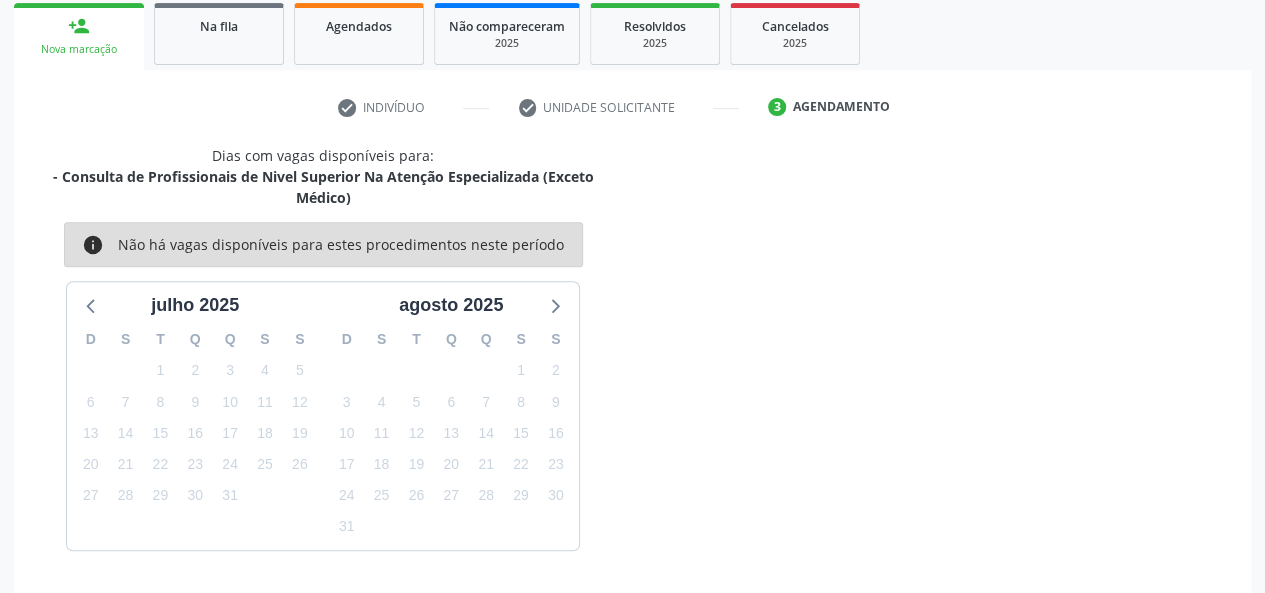 scroll, scrollTop: 382, scrollLeft: 0, axis: vertical 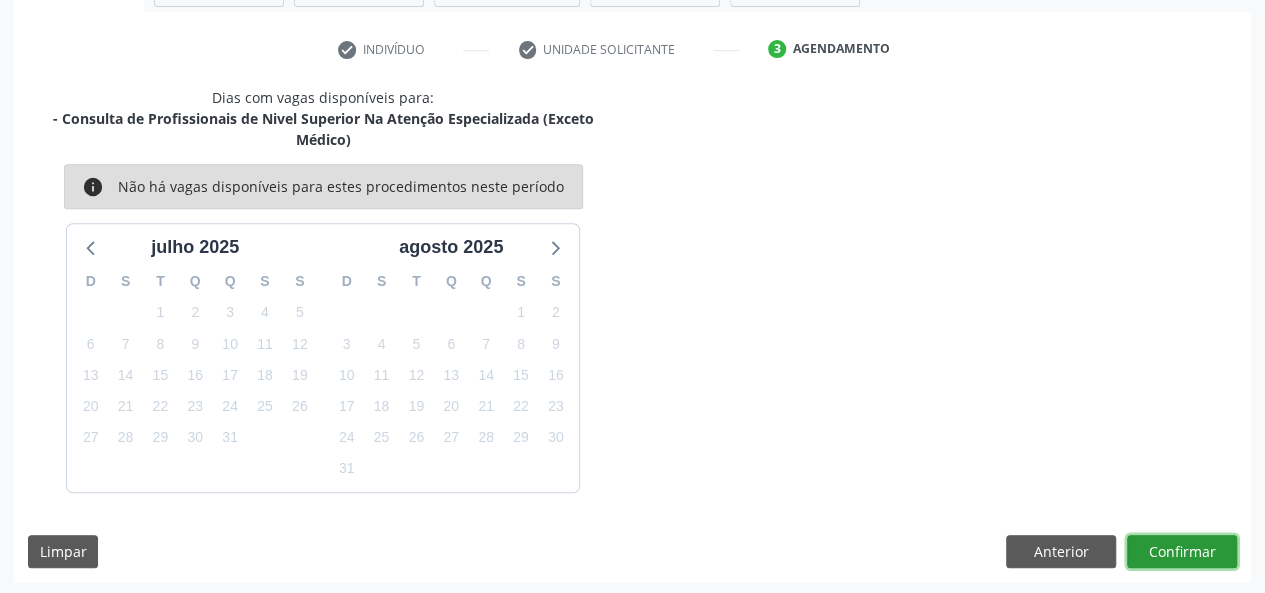 click on "Confirmar" at bounding box center (1182, 552) 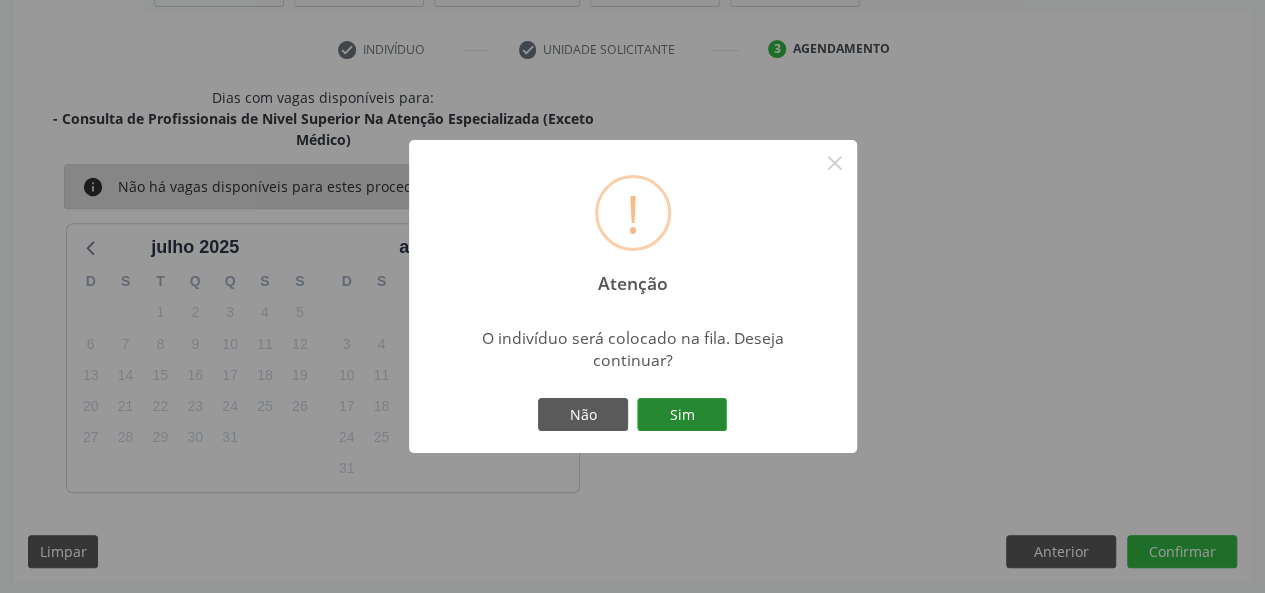 click on "Sim" at bounding box center [682, 415] 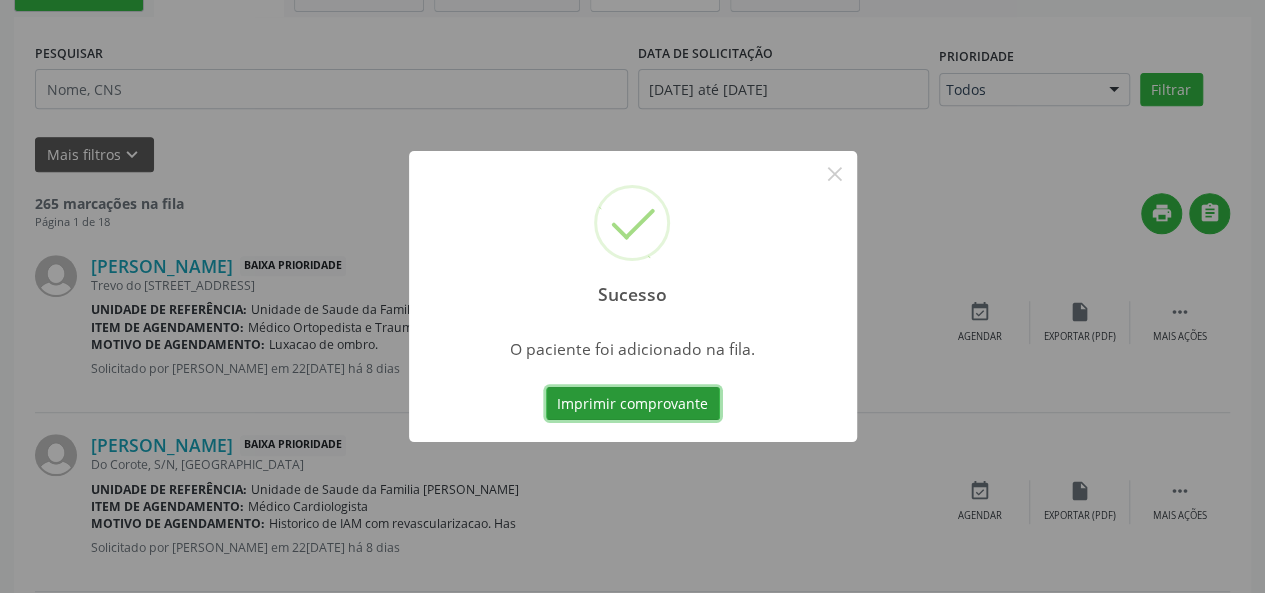 scroll, scrollTop: 100, scrollLeft: 0, axis: vertical 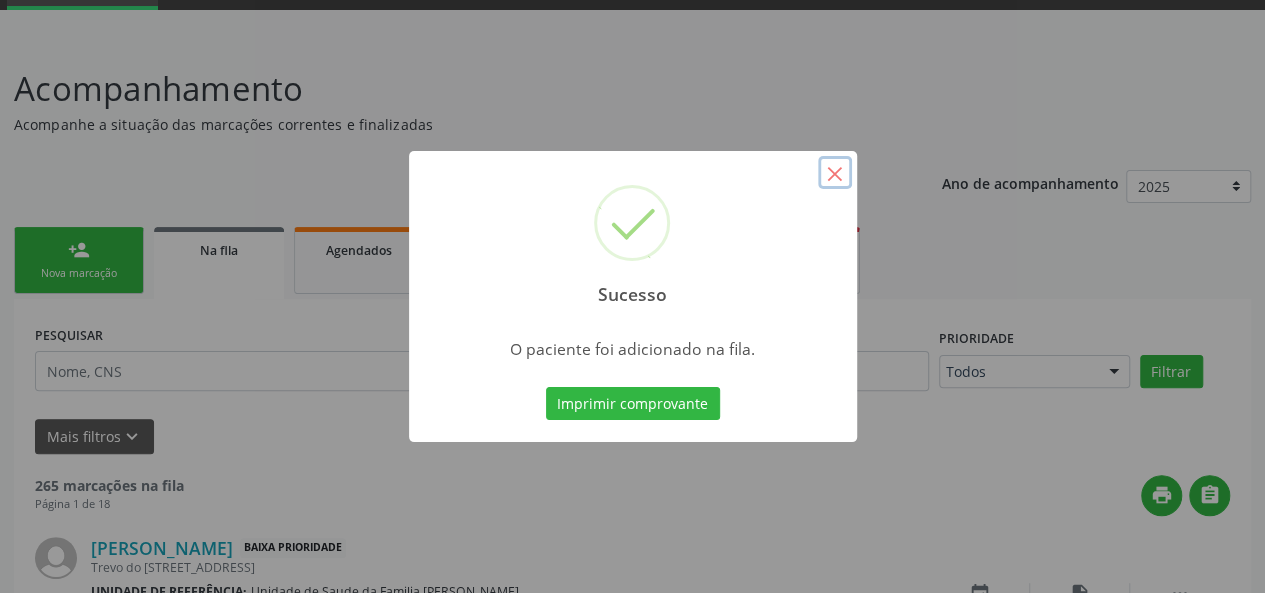 click on "×" at bounding box center (835, 173) 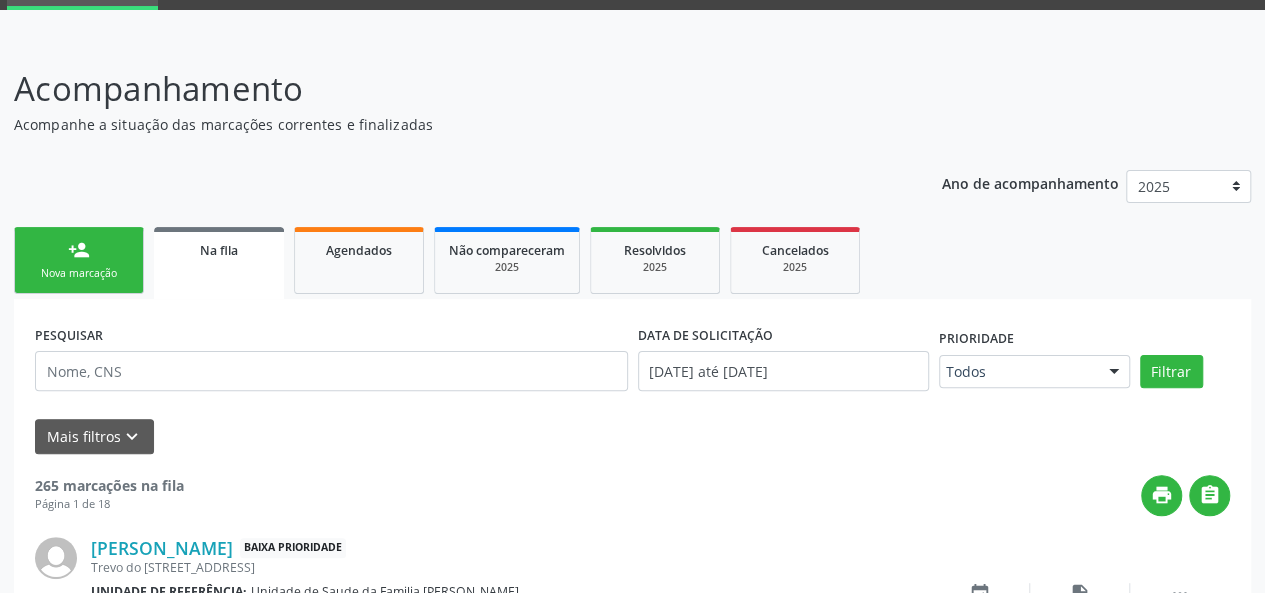 click on "Acompanhamento
Acompanhe a situação das marcações correntes e finalizadas
Relatórios
Ano de acompanhamento
2025
person_add
Nova marcação
Na fila   Agendados   Não compareceram
2025
Resolvidos
2025
Cancelados
2025
PESQUISAR
DATA DE SOLICITAÇÃO
[DATE] até [DATE]
Prioridade
Todos         Todos   Baixa Prioridade   Média Prioridade   Alta Prioridade
Nenhum resultado encontrado para: "   "
Não há nenhuma opção para ser exibida.
Filtrar
Grupo/Subgrupo
Selecione um grupo ou subgrupo
Todos os grupos e subgrupos
01 - Ações de promoção e prevenção em saúde
01.01 - Ações coletivas/individuais em saúde
01.02 - Vigilância em saúde" at bounding box center (632, 1683) 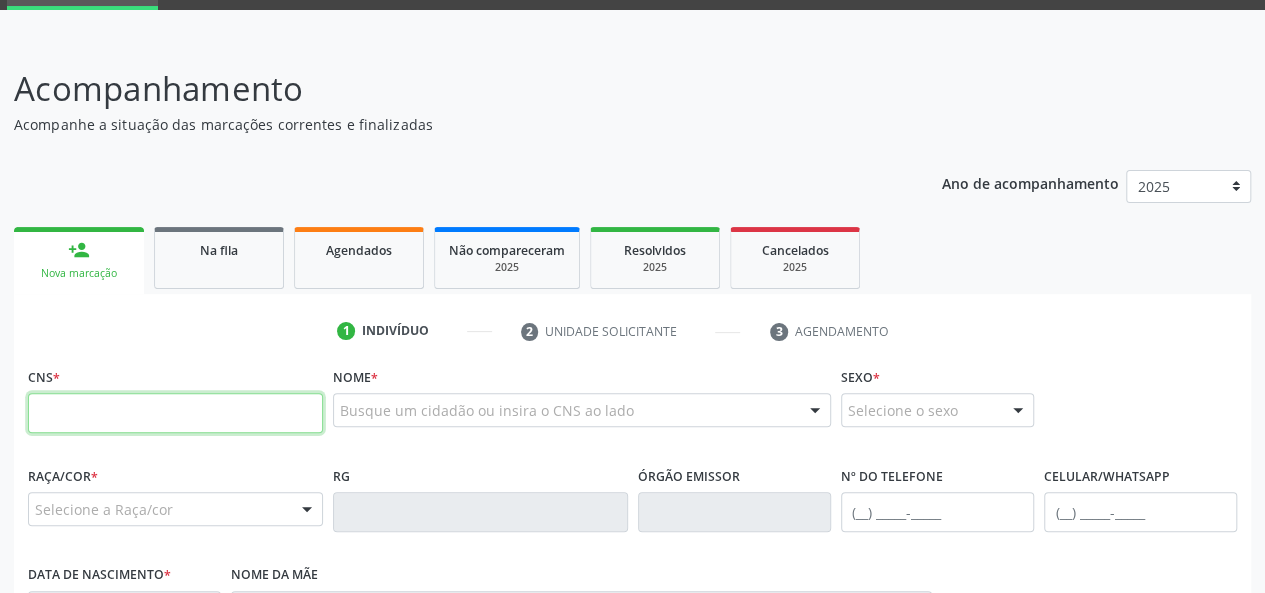 click at bounding box center (175, 413) 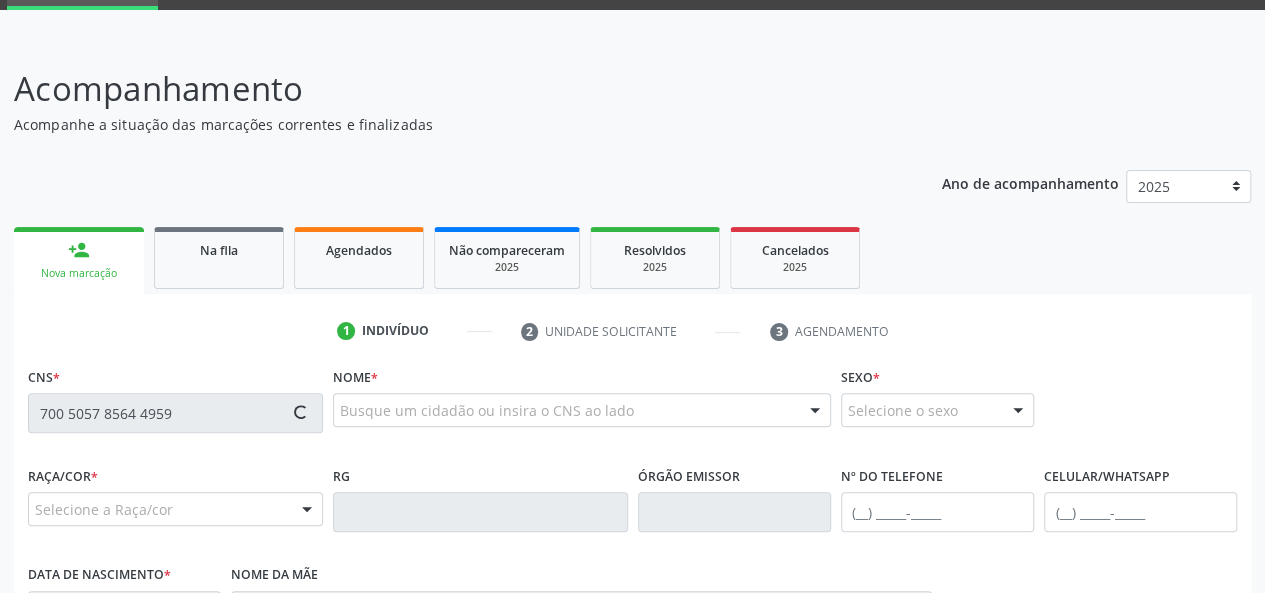 type on "700 5057 8564 4959" 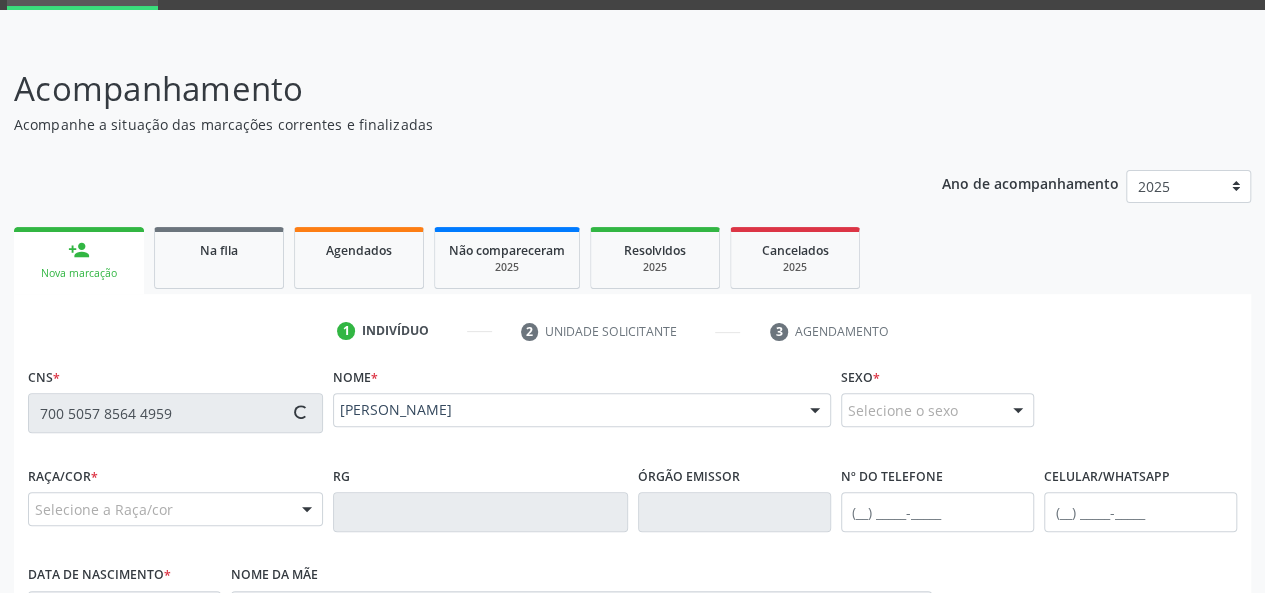 type on "[PHONE_NUMBER]" 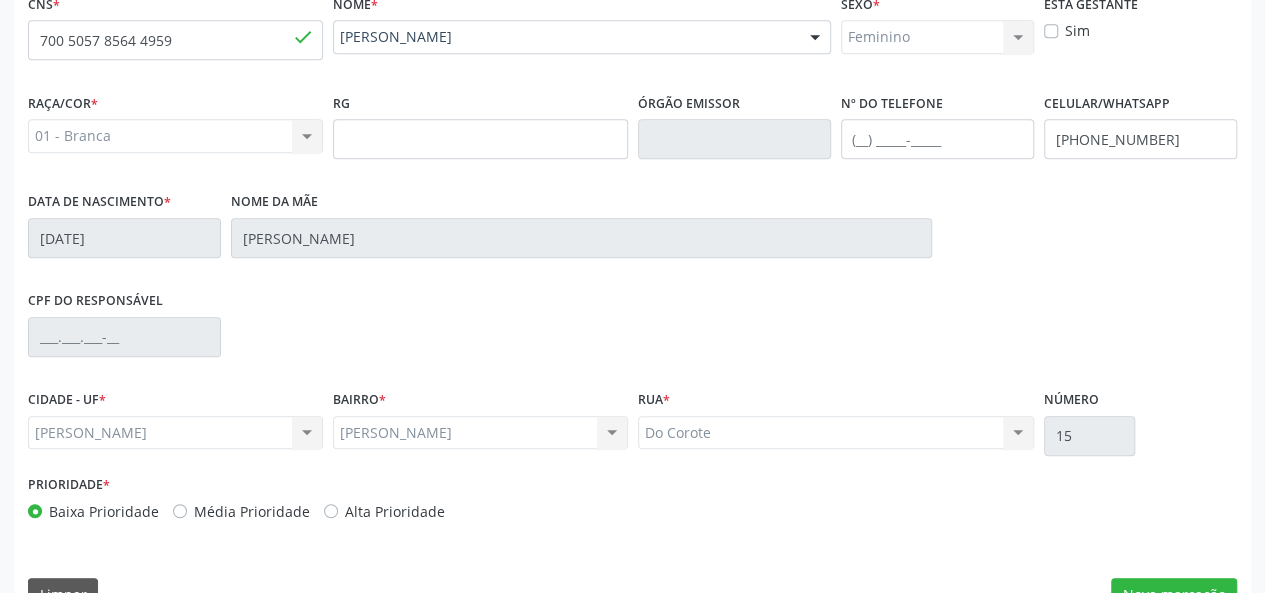 scroll, scrollTop: 518, scrollLeft: 0, axis: vertical 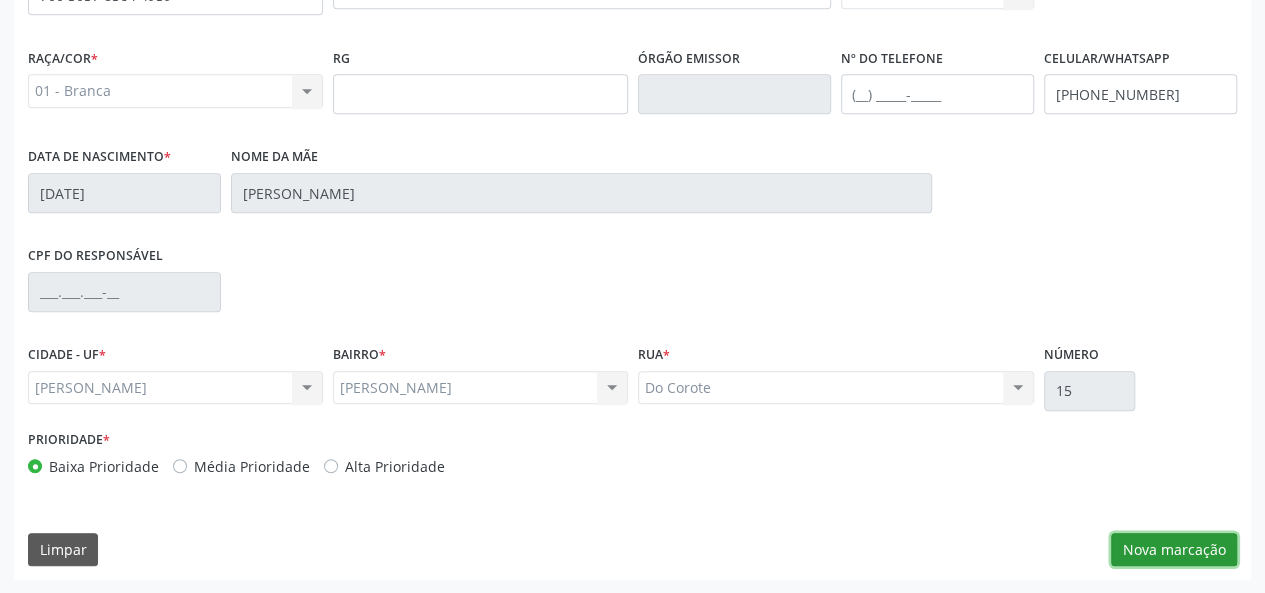 click on "Nova marcação" at bounding box center (1174, 550) 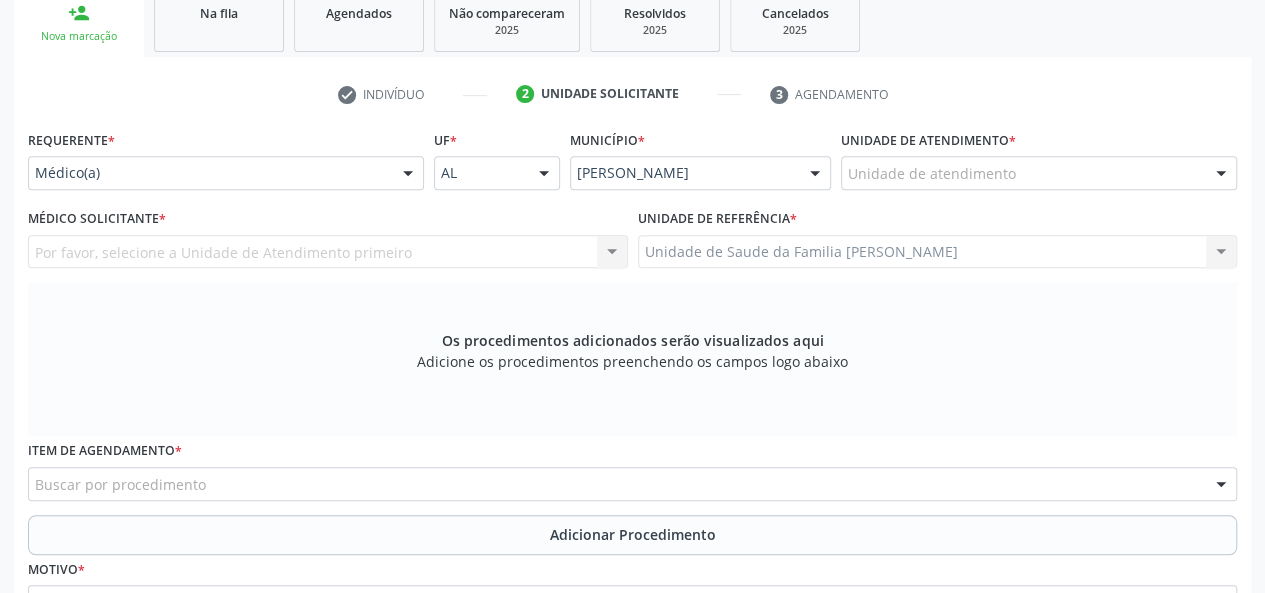 scroll, scrollTop: 318, scrollLeft: 0, axis: vertical 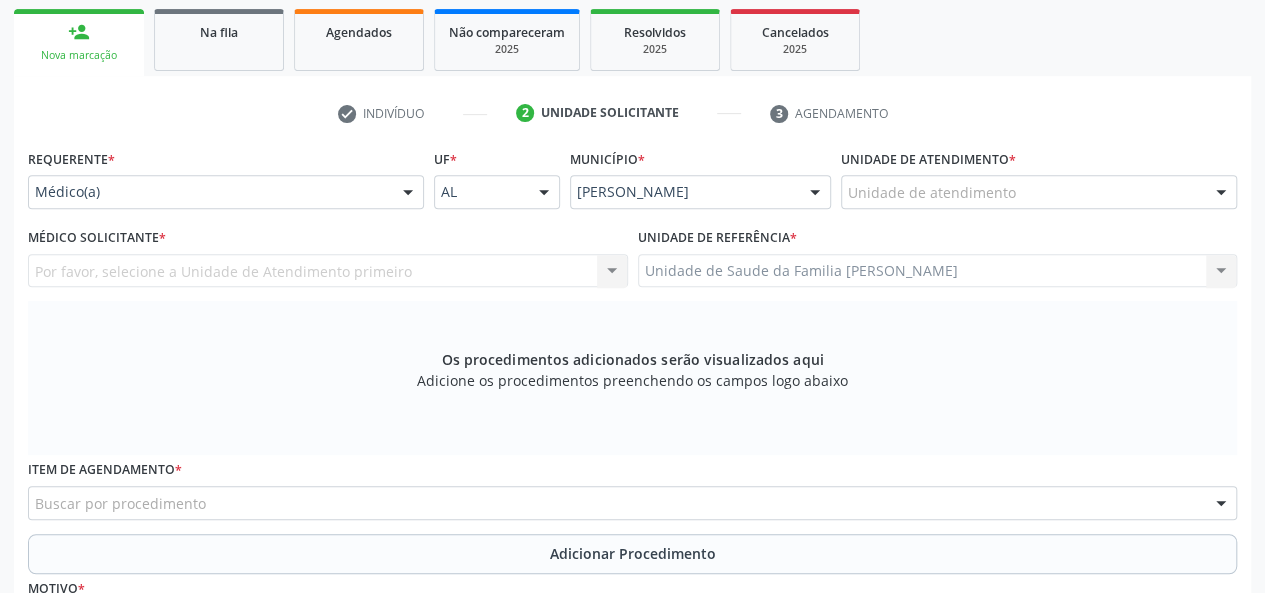 click on "Por favor, selecione a Unidade de Atendimento primeiro
Nenhum resultado encontrado para: "   "
Não há nenhuma opção para ser exibida." at bounding box center [328, 271] 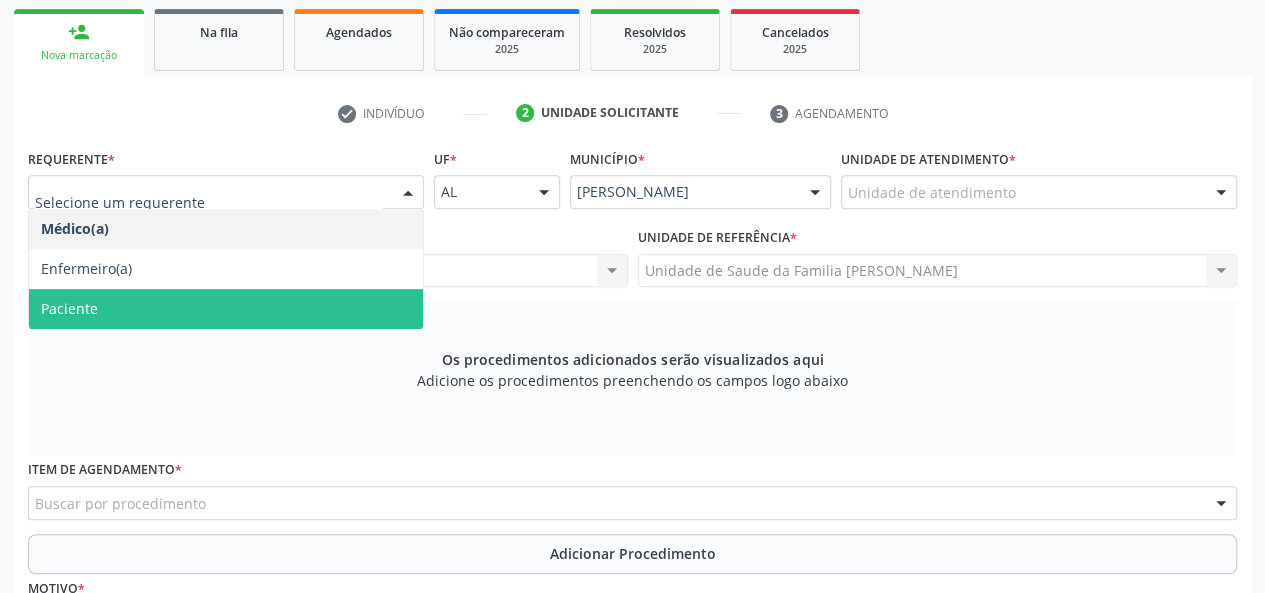click on "Paciente" at bounding box center (226, 309) 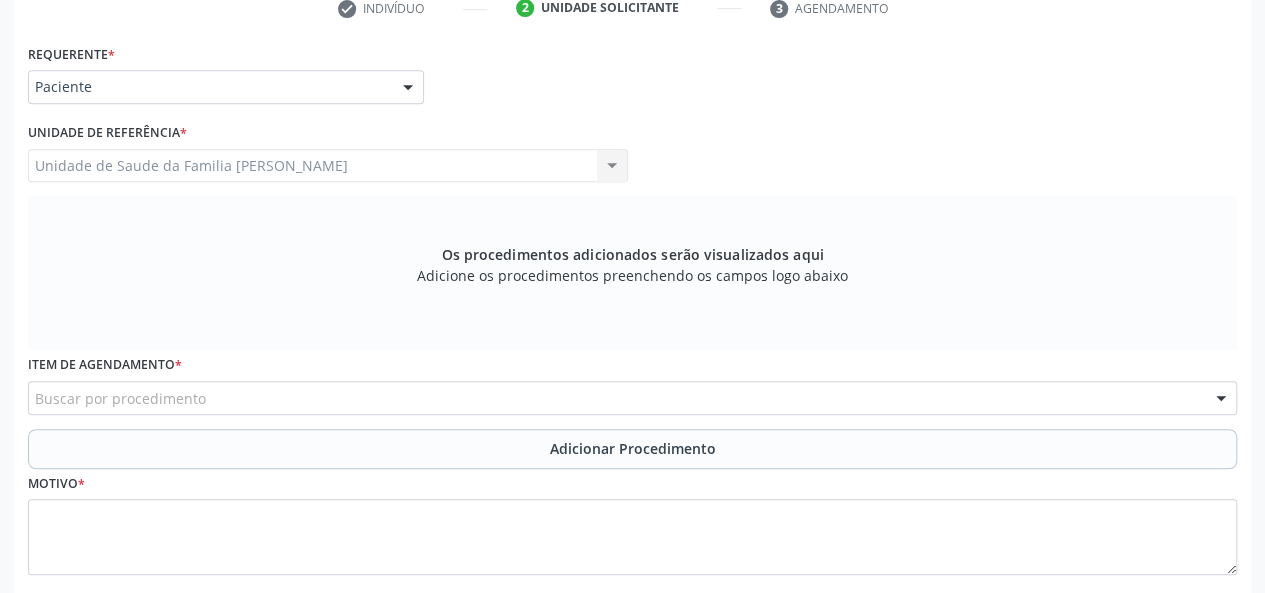 scroll, scrollTop: 534, scrollLeft: 0, axis: vertical 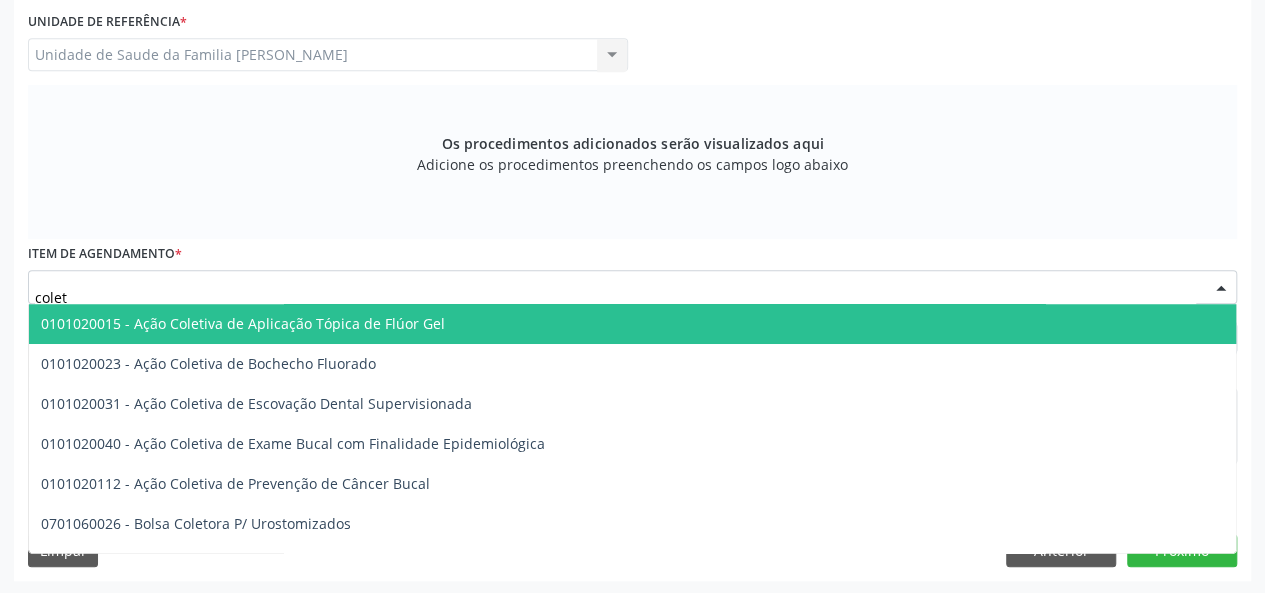 type on "coleta" 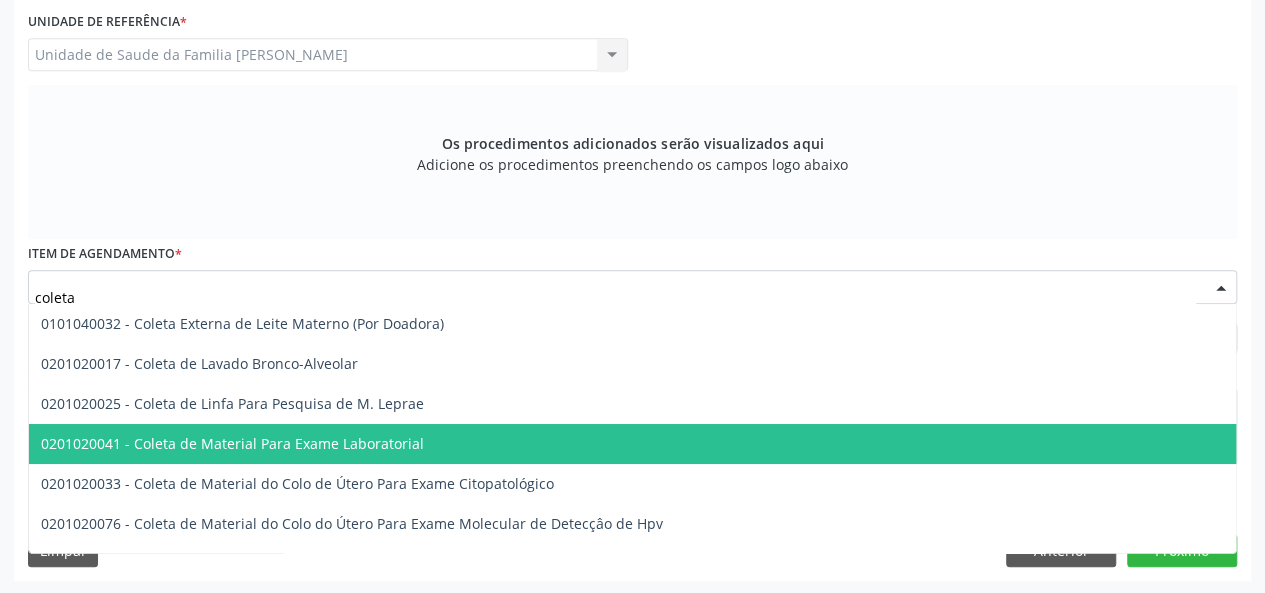 click on "0201020041 - Coleta de Material Para Exame Laboratorial" at bounding box center (750, 444) 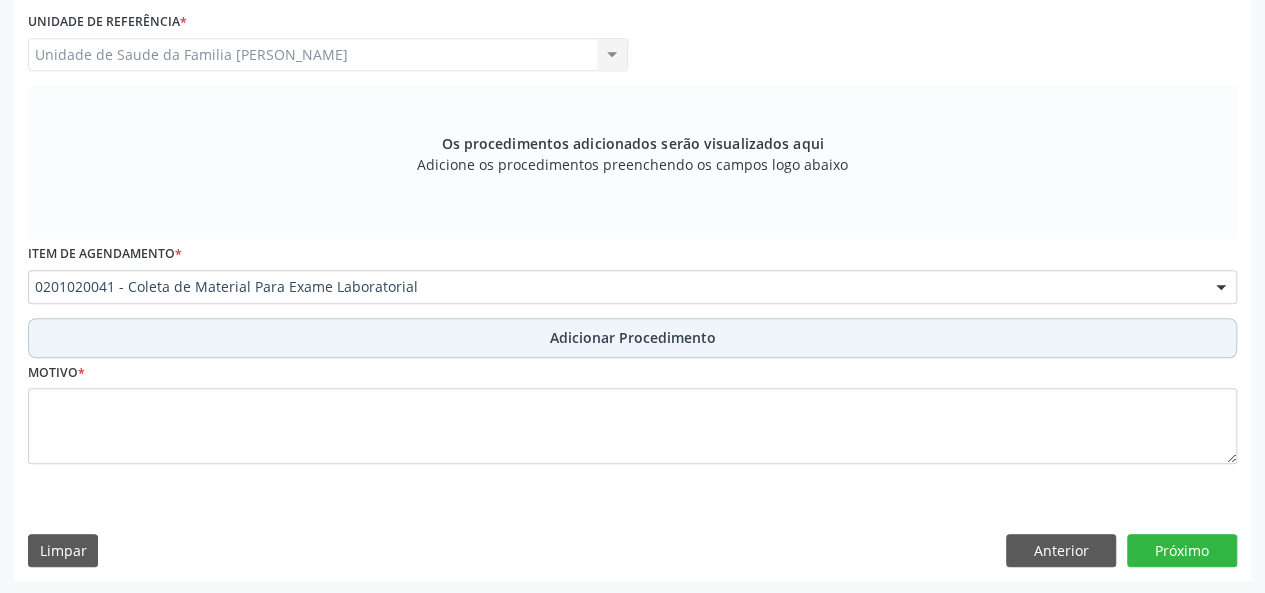 click on "Adicionar Procedimento" at bounding box center [633, 337] 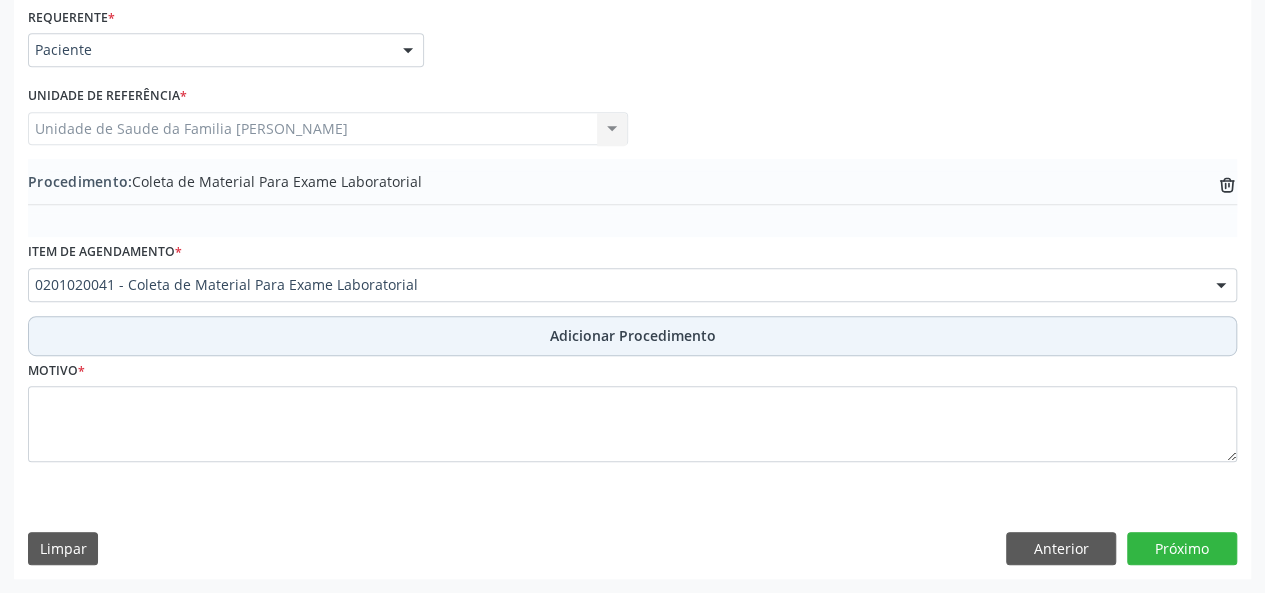 scroll, scrollTop: 458, scrollLeft: 0, axis: vertical 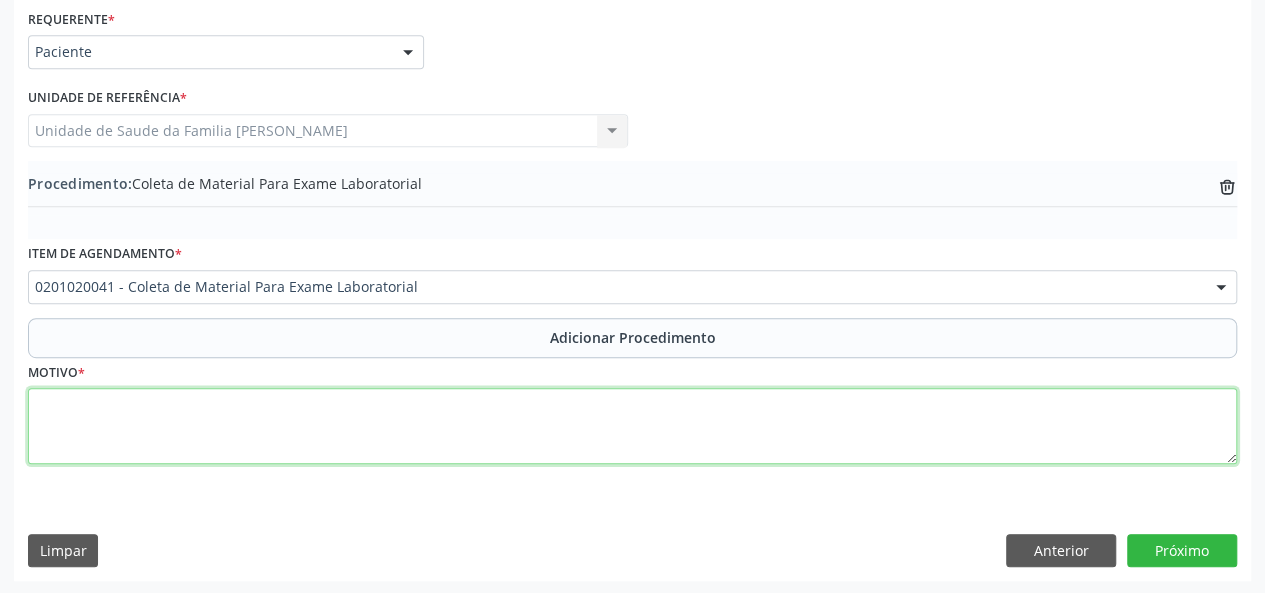 click at bounding box center (632, 426) 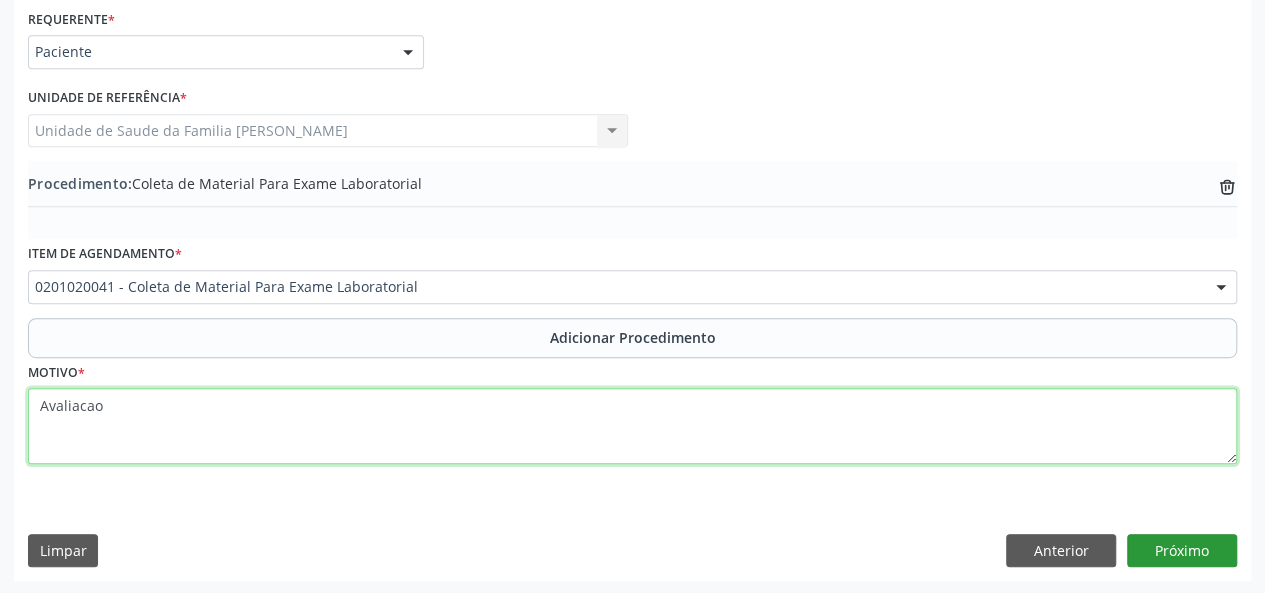 type on "Avaliacao" 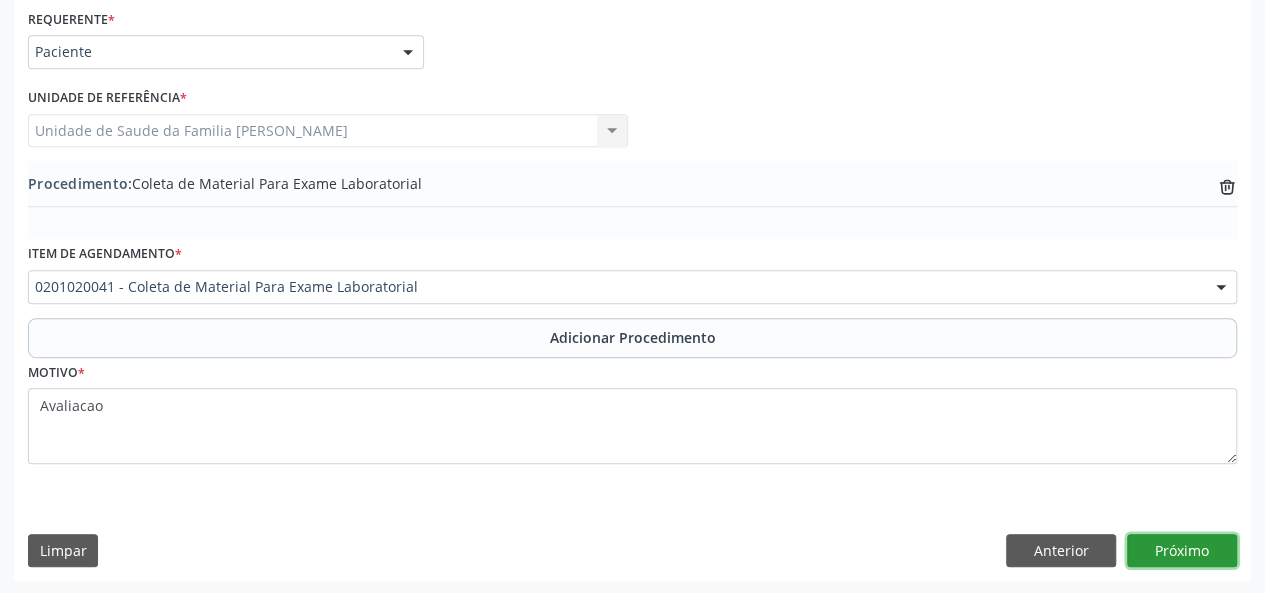 click on "Próximo" at bounding box center (1182, 551) 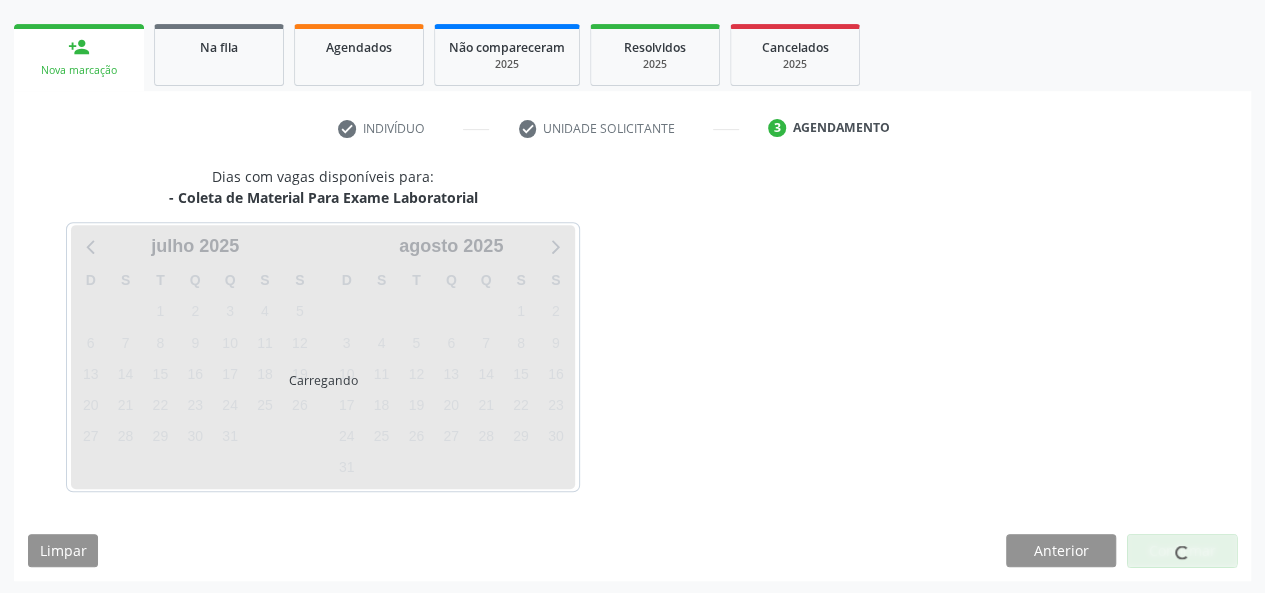 scroll, scrollTop: 362, scrollLeft: 0, axis: vertical 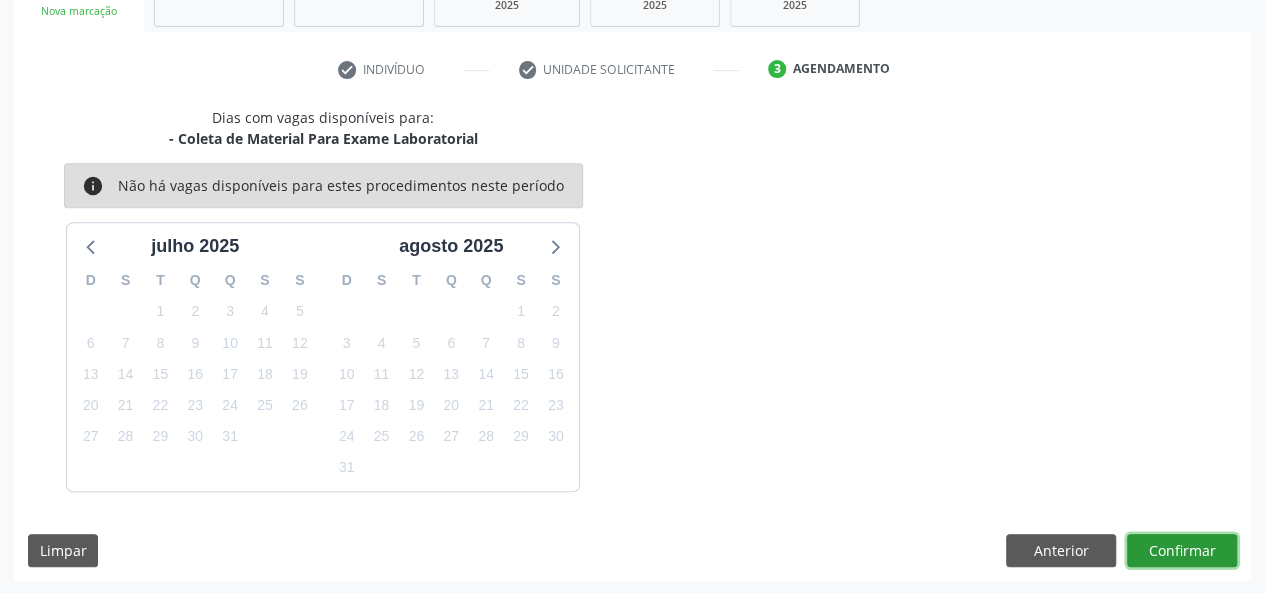 click on "Confirmar" at bounding box center [1182, 551] 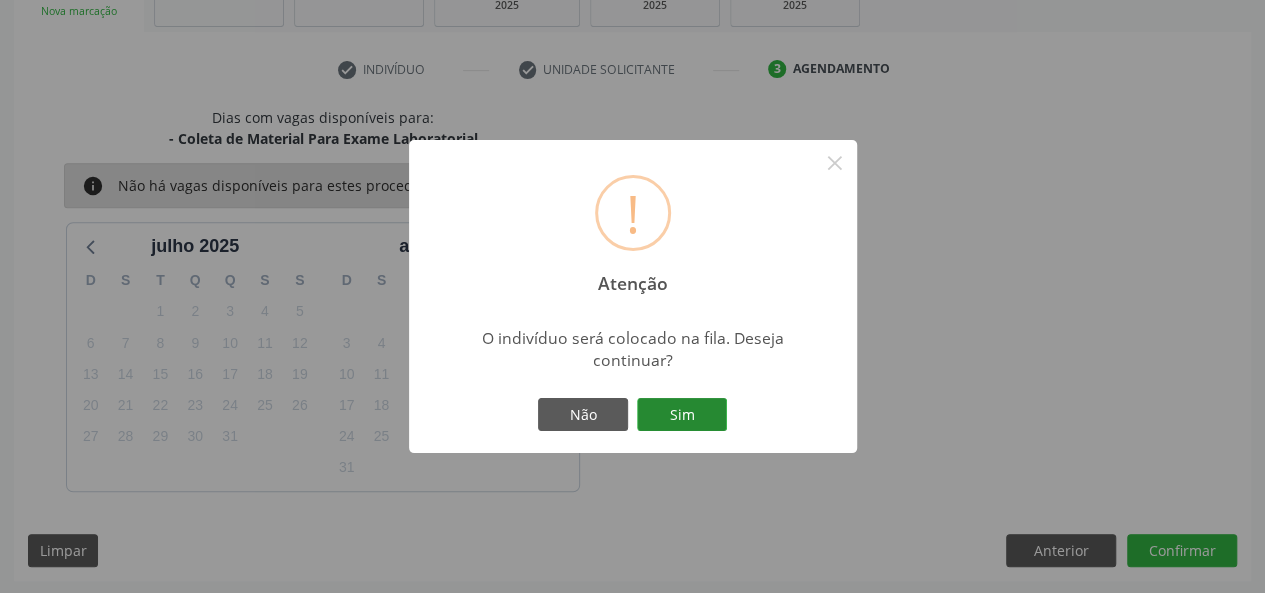 click on "Sim" at bounding box center [682, 415] 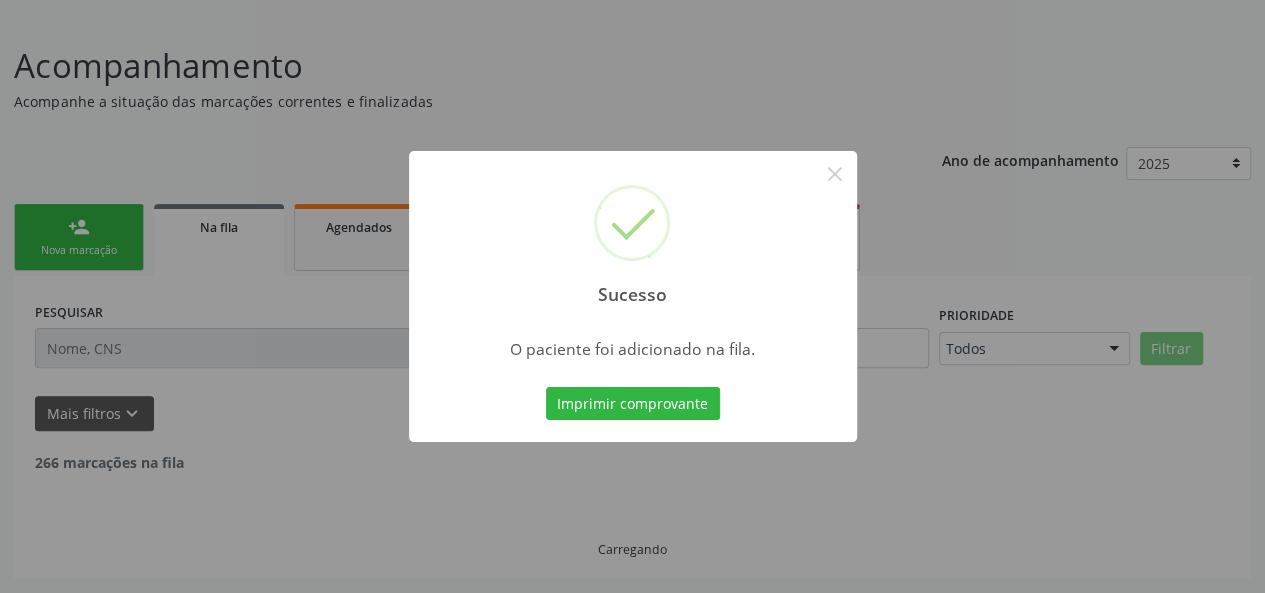 scroll, scrollTop: 100, scrollLeft: 0, axis: vertical 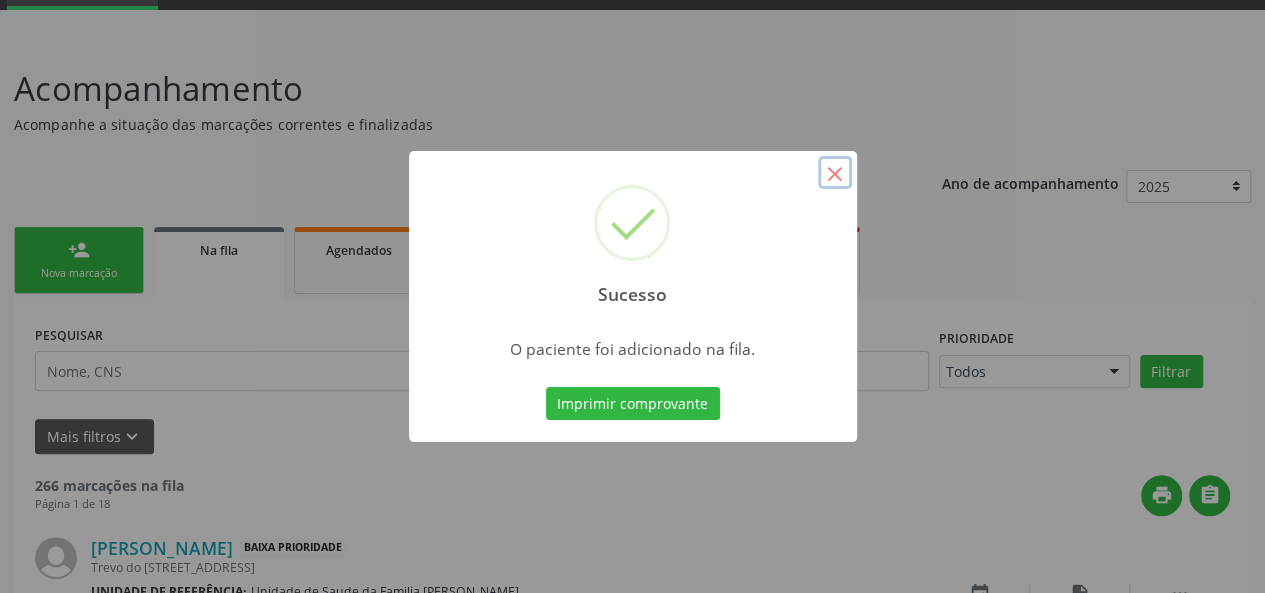click on "×" at bounding box center (835, 173) 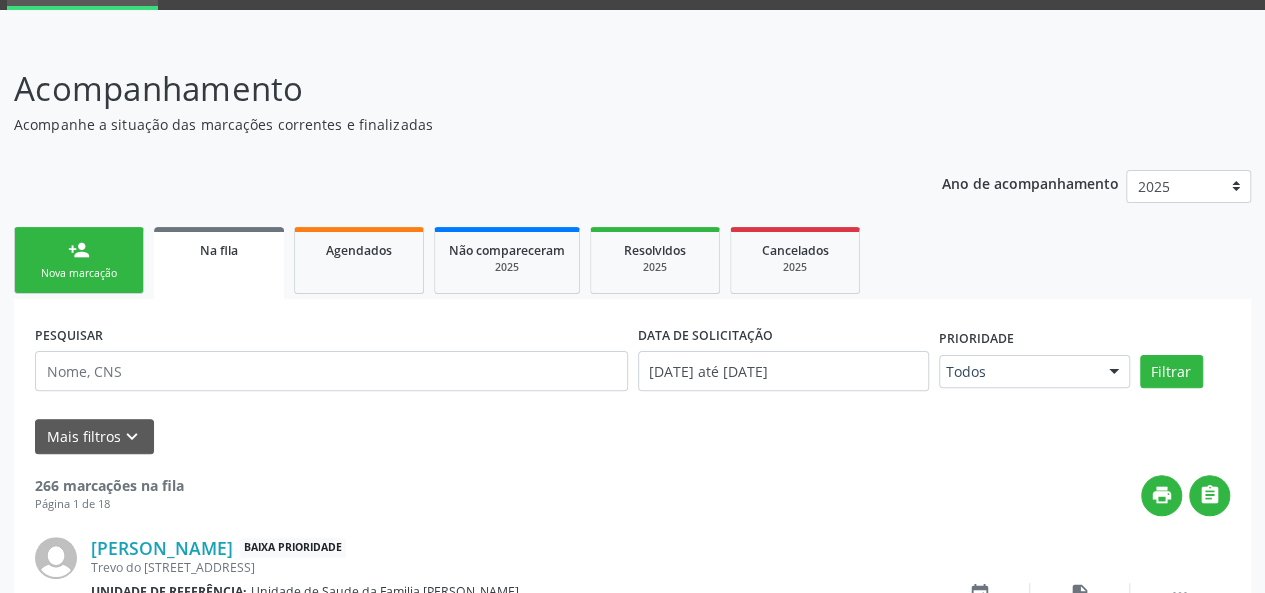 click on "person_add
Nova marcação" at bounding box center [79, 260] 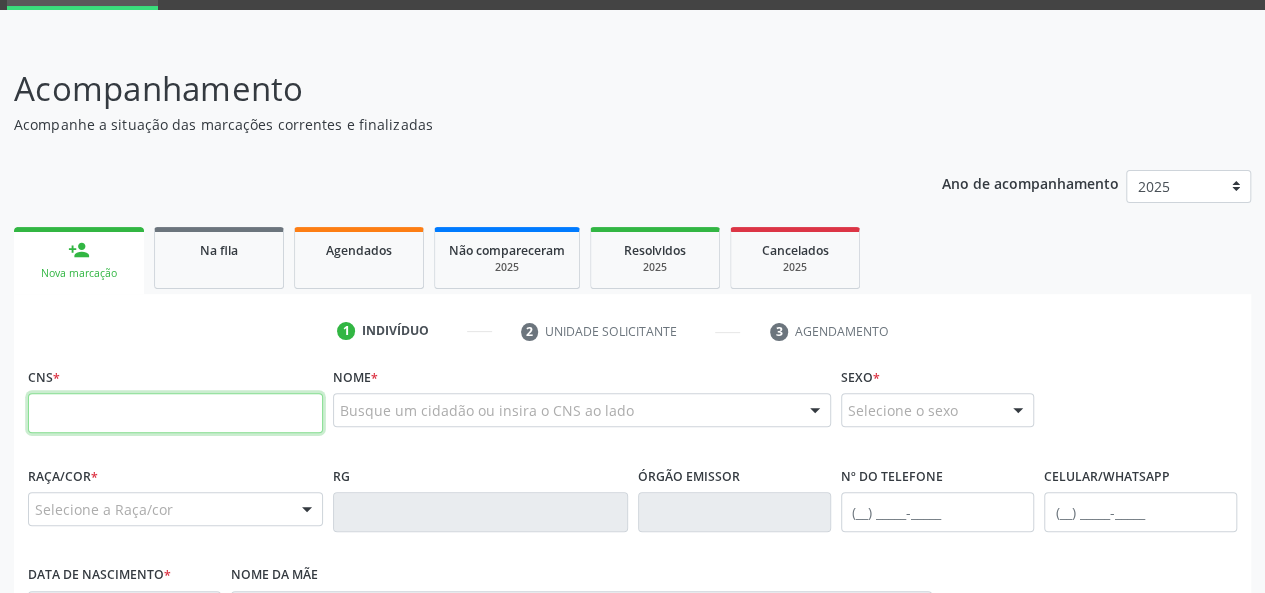 paste on "700 5057 8564 4959" 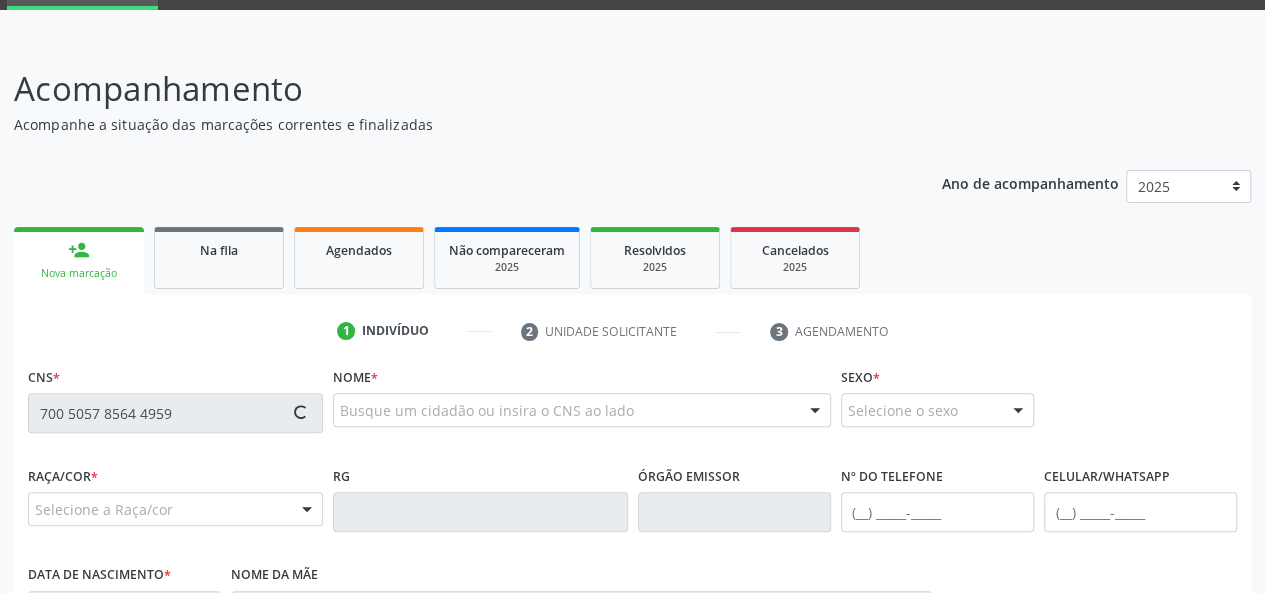 type on "700 5057 8564 4959" 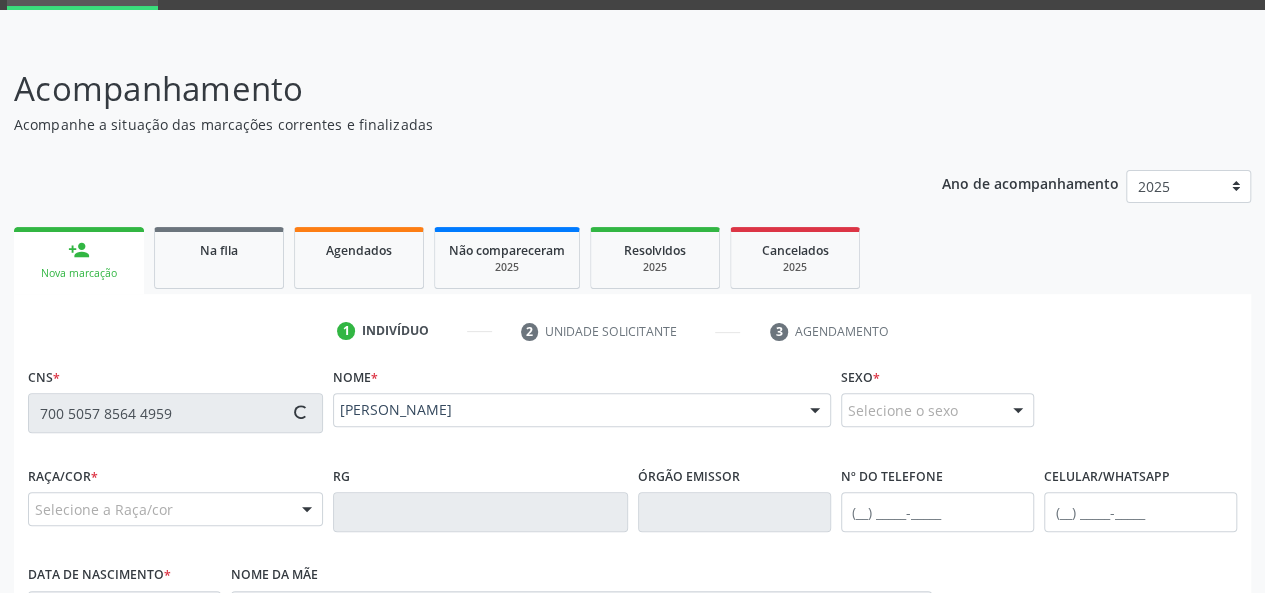 type on "[PHONE_NUMBER]" 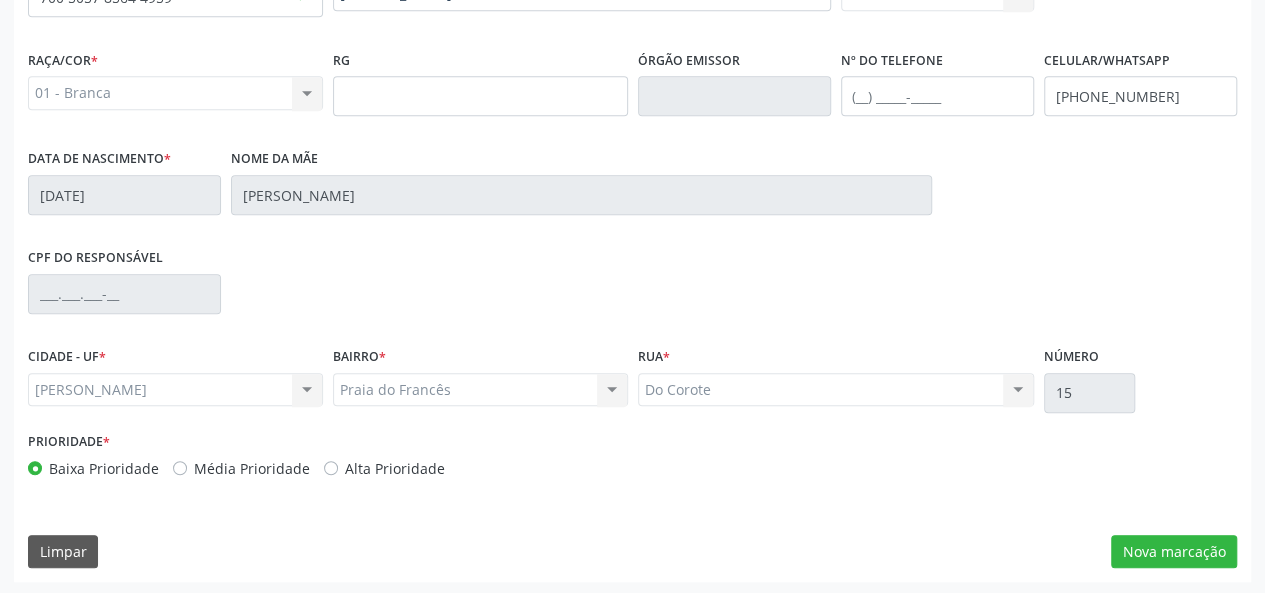 scroll, scrollTop: 518, scrollLeft: 0, axis: vertical 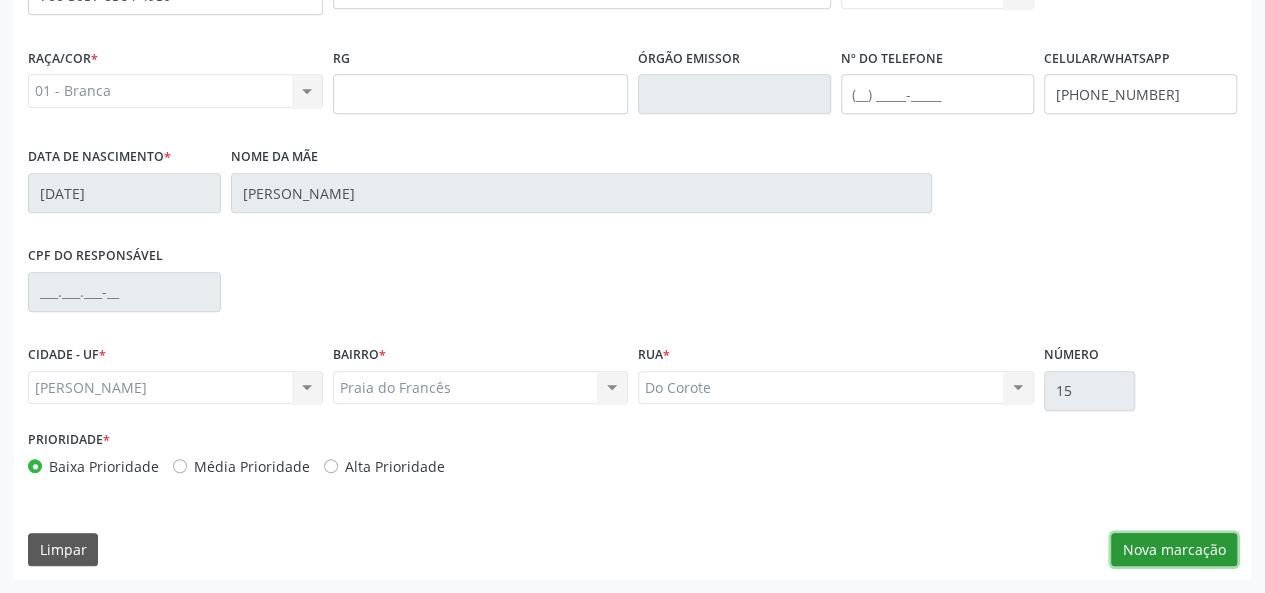 click on "Nova marcação" at bounding box center [1174, 550] 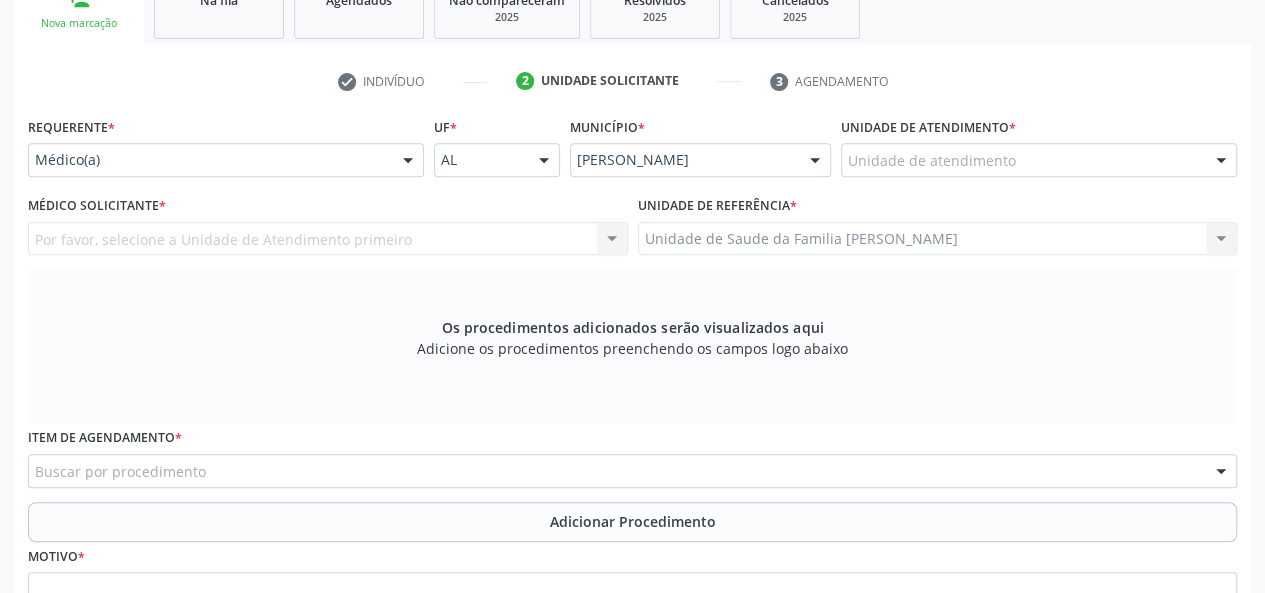 scroll, scrollTop: 318, scrollLeft: 0, axis: vertical 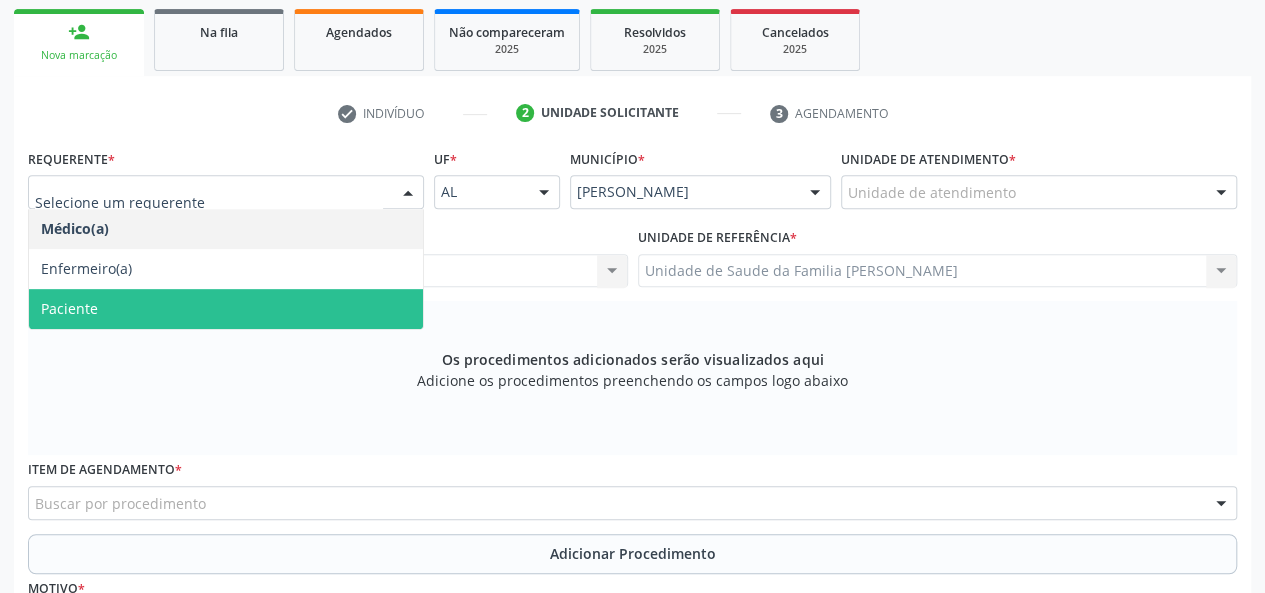 click on "Paciente" at bounding box center (226, 309) 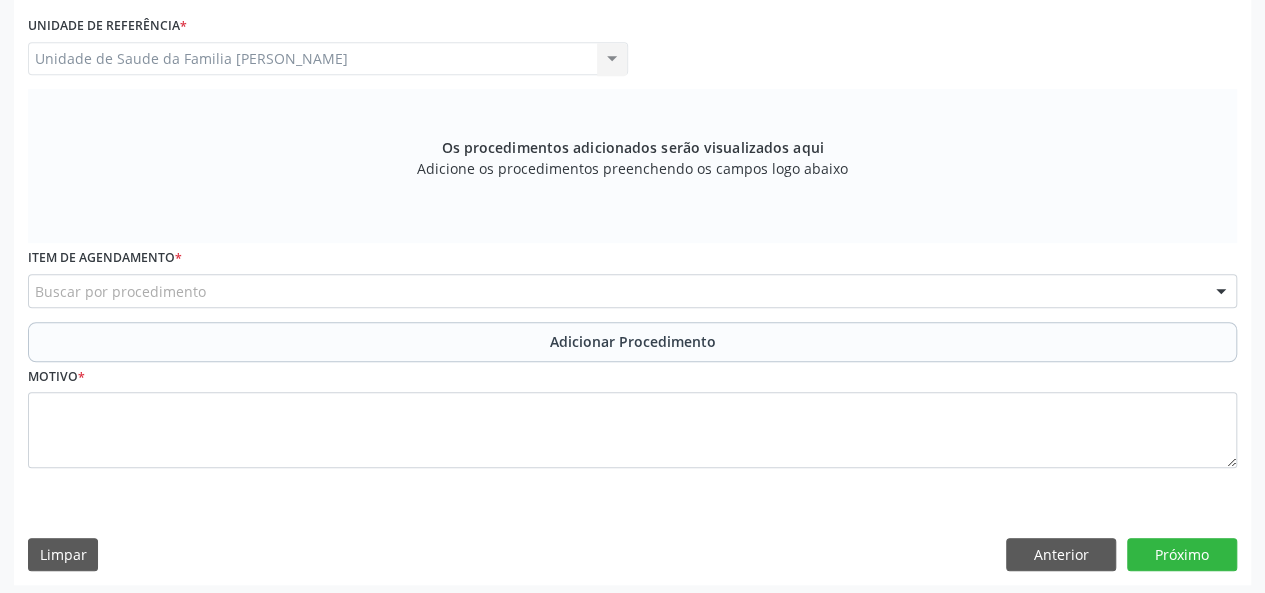 scroll, scrollTop: 534, scrollLeft: 0, axis: vertical 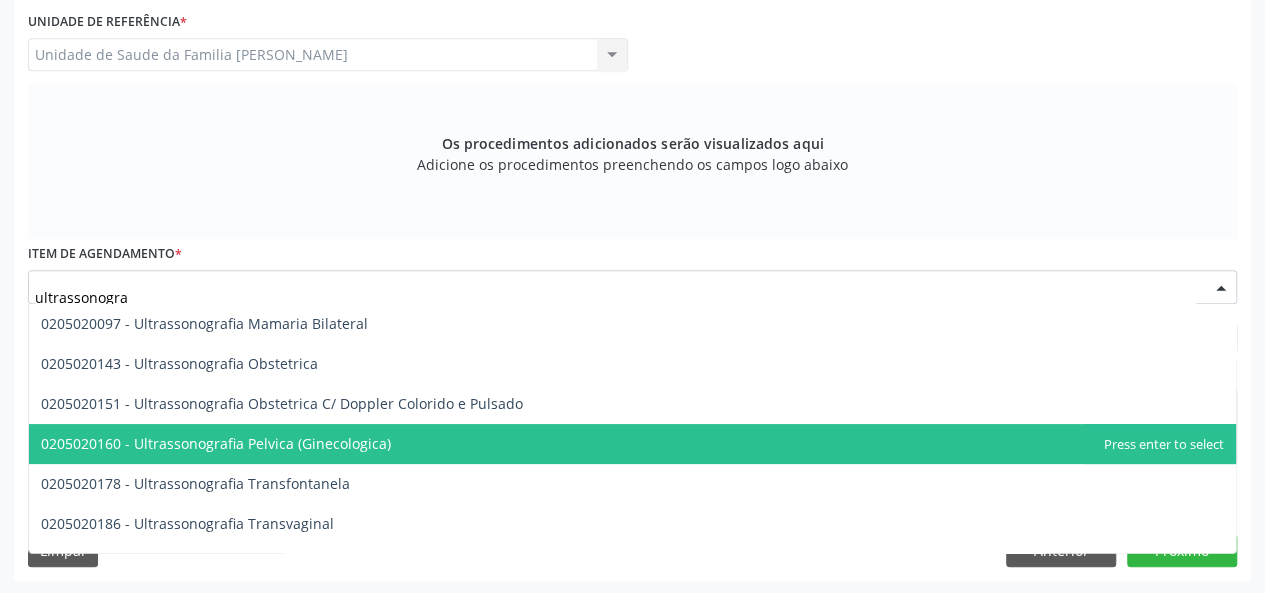 click on "0205020160 - Ultrassonografia Pelvica (Ginecologica)" at bounding box center (216, 443) 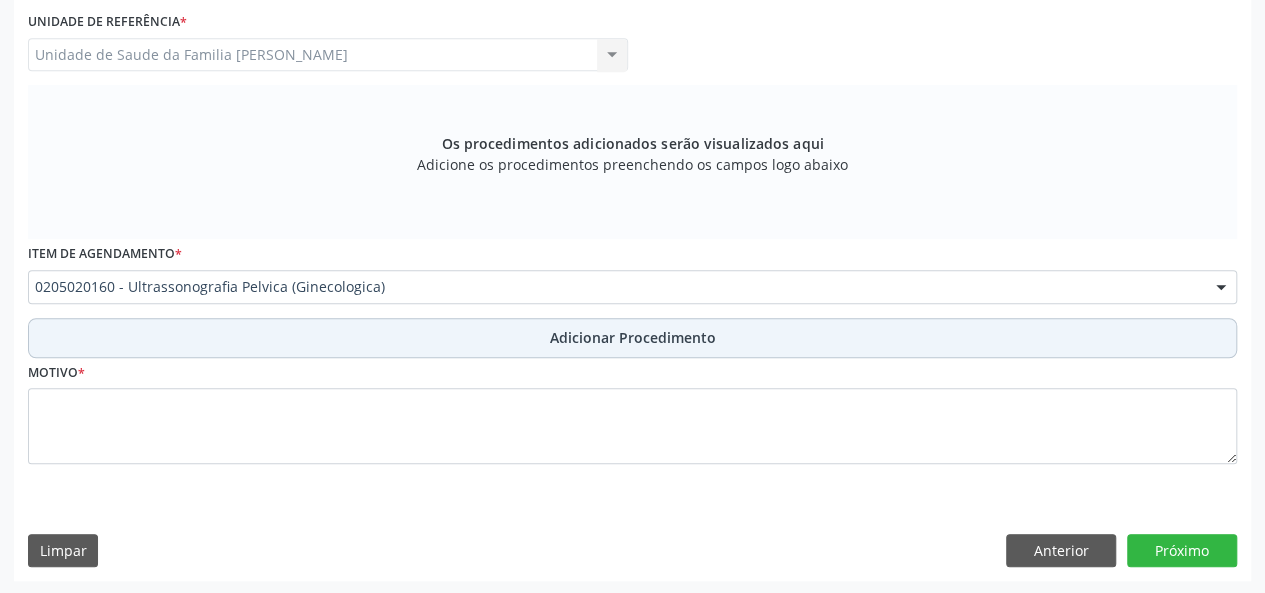 click on "Adicionar Procedimento" at bounding box center (633, 337) 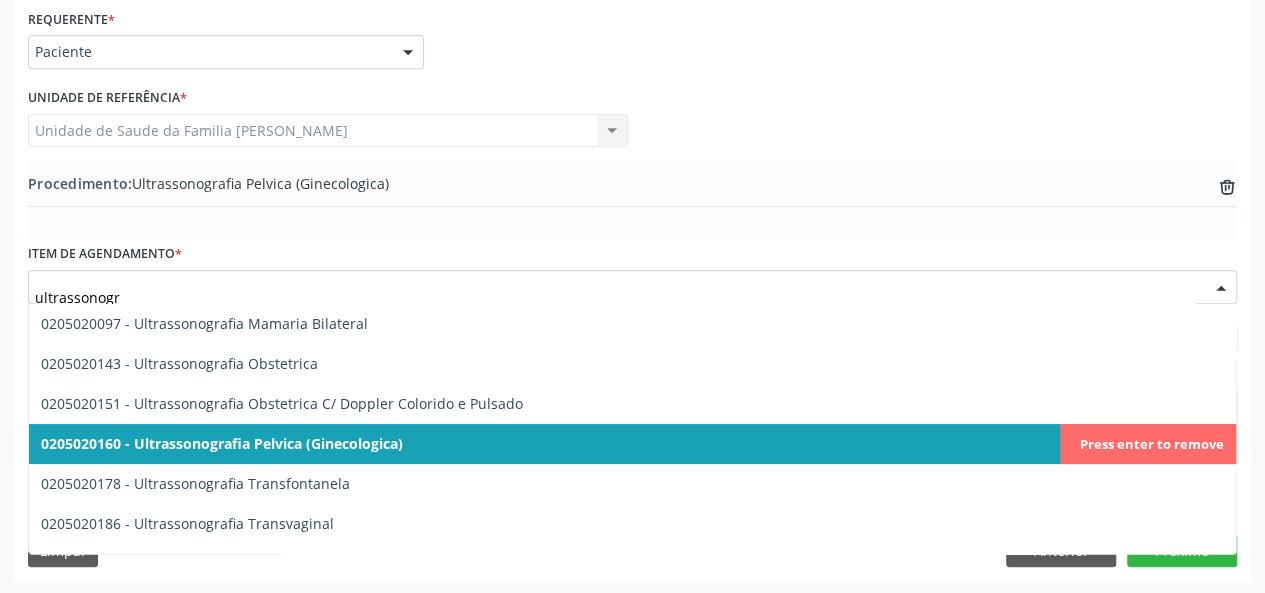 type on "ultrassonogra" 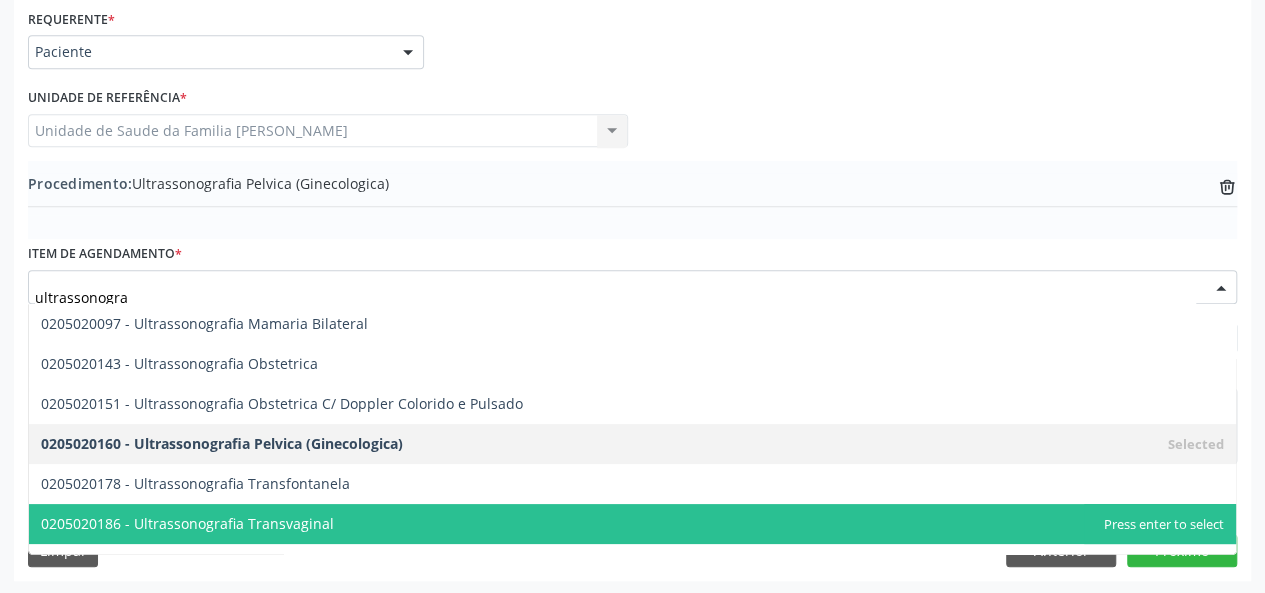 click on "0205020186 - Ultrassonografia Transvaginal" at bounding box center (187, 523) 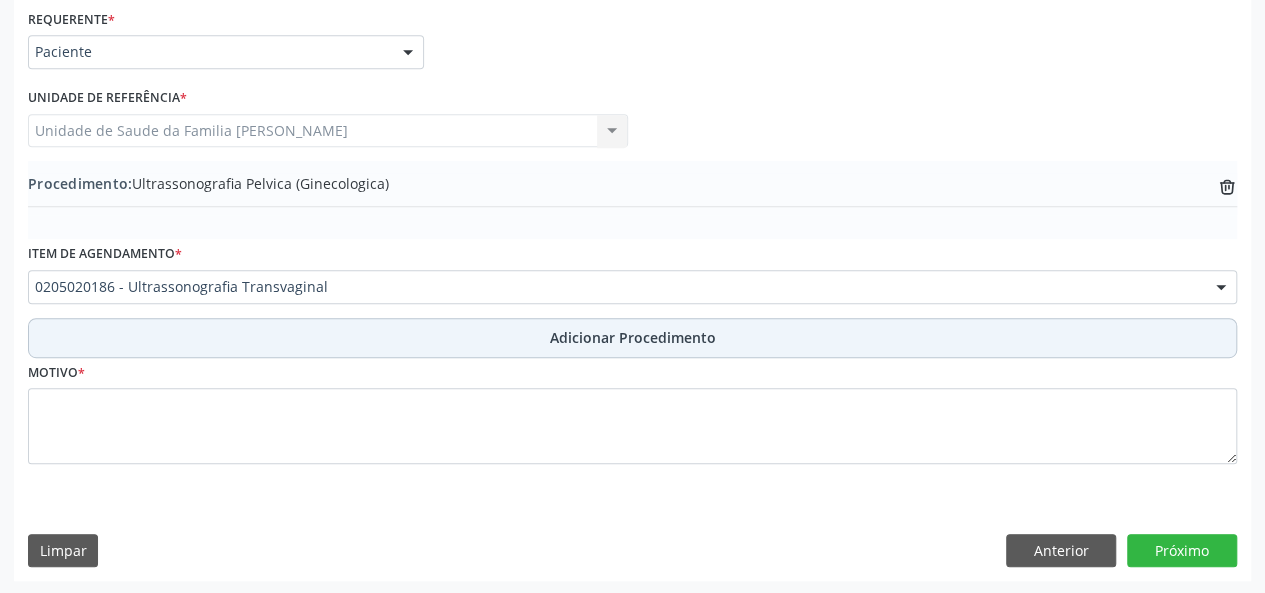 click on "Adicionar Procedimento" at bounding box center [632, 338] 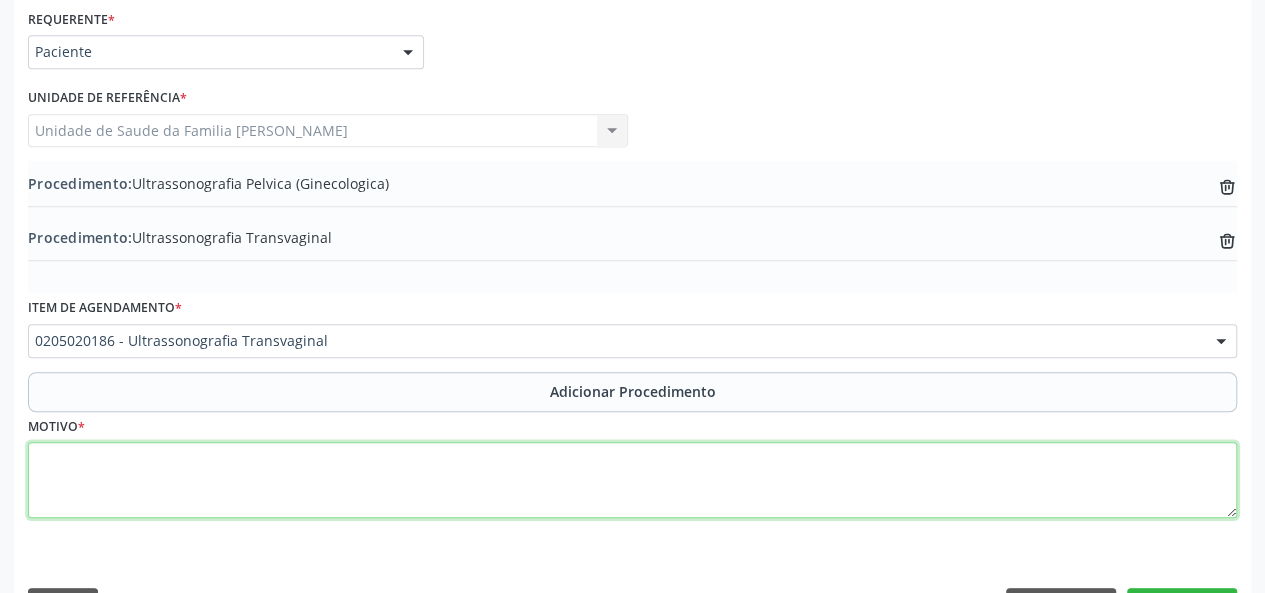 click at bounding box center (632, 480) 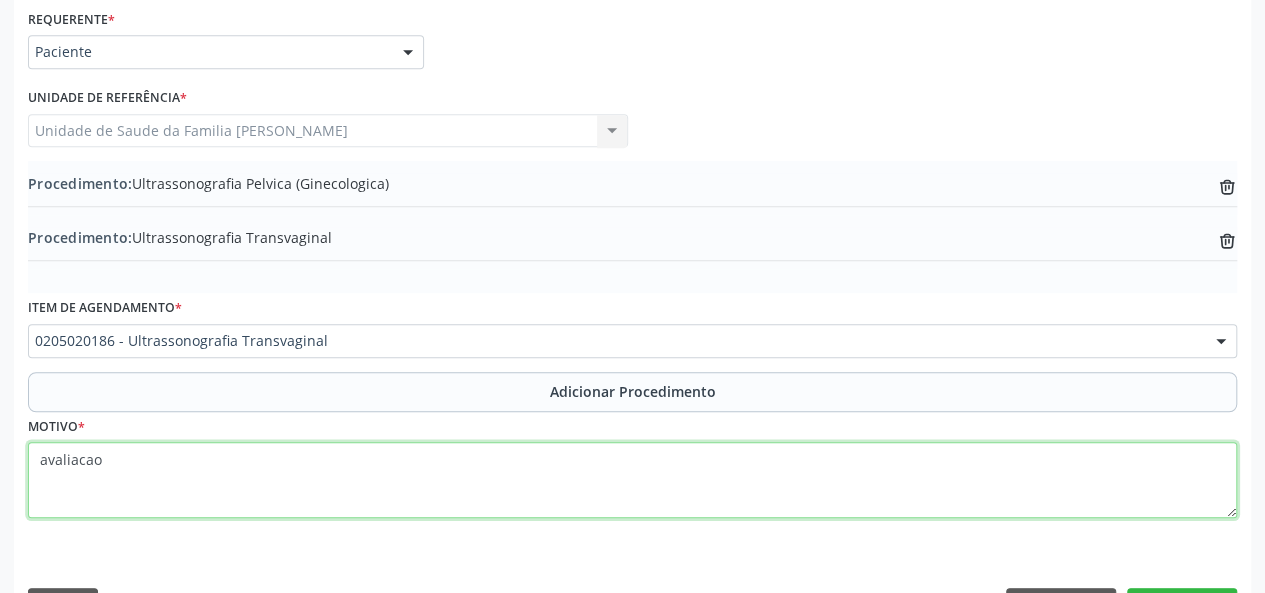 scroll, scrollTop: 512, scrollLeft: 0, axis: vertical 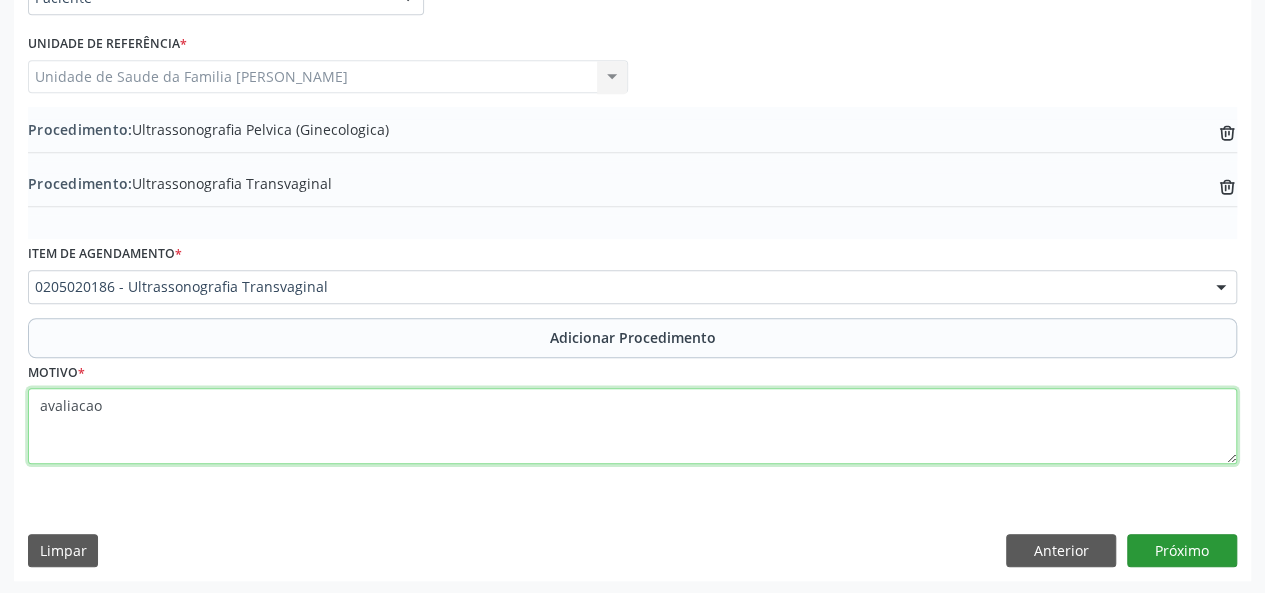 type on "avaliacao" 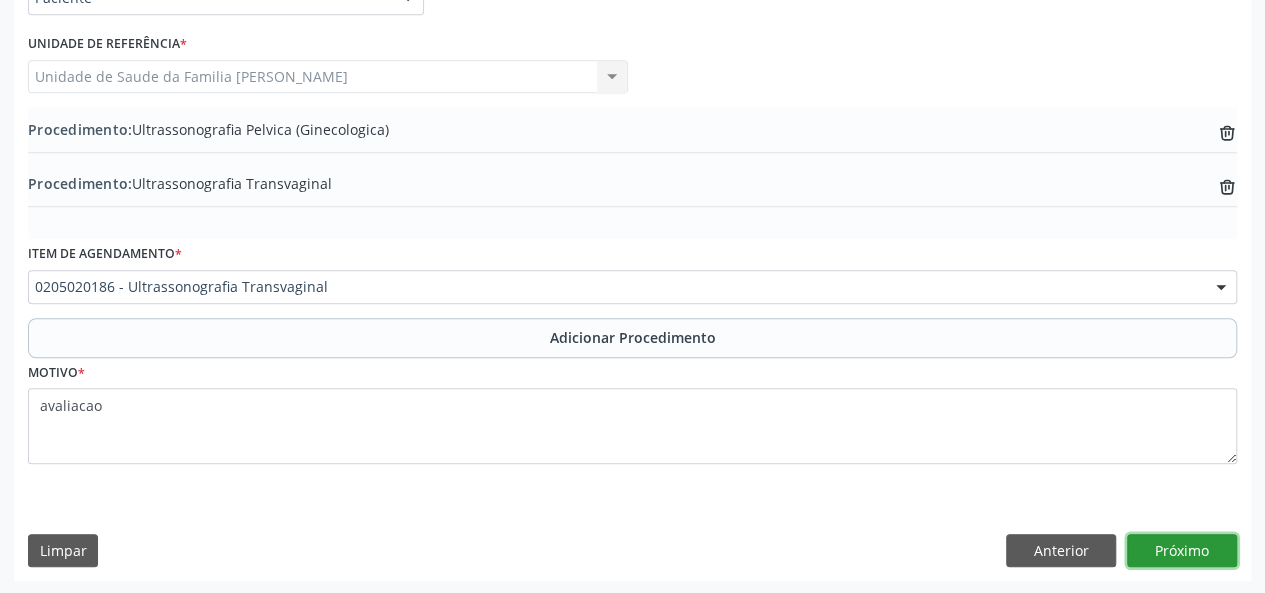 click on "Próximo" at bounding box center (1182, 551) 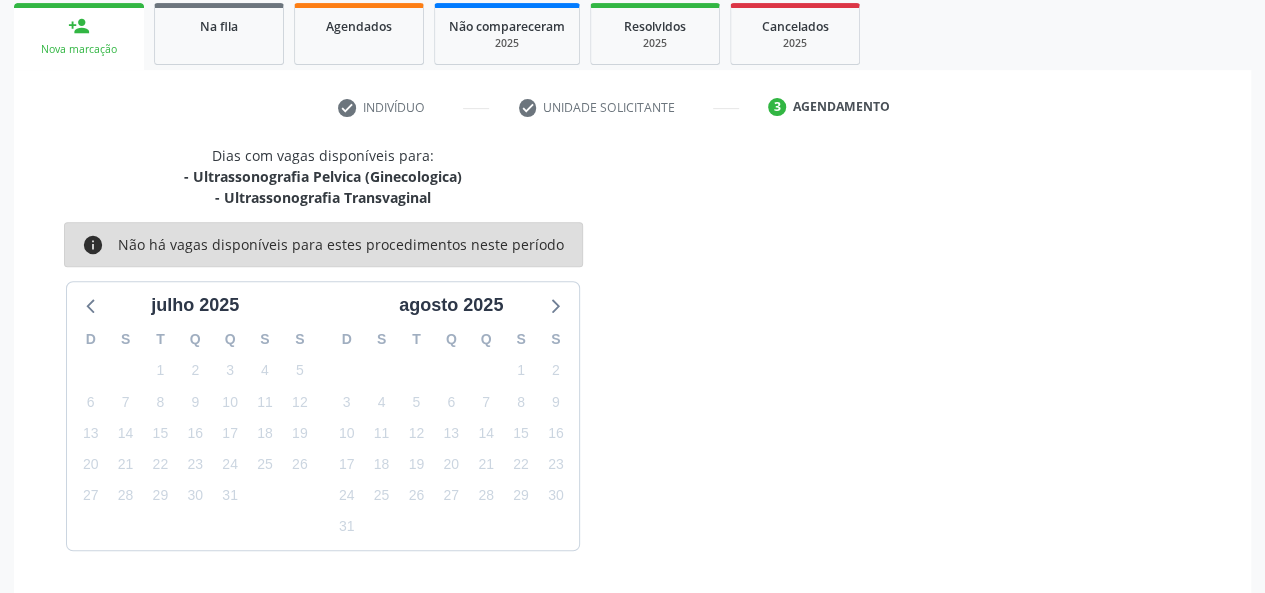 scroll, scrollTop: 382, scrollLeft: 0, axis: vertical 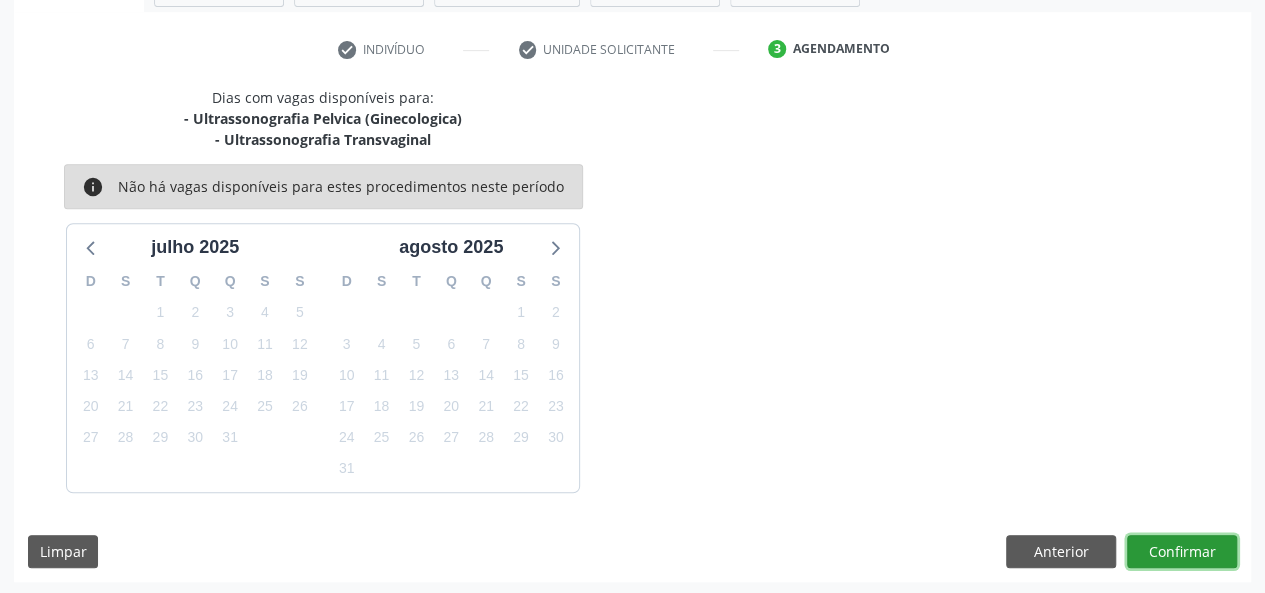 click on "Confirmar" at bounding box center [1182, 552] 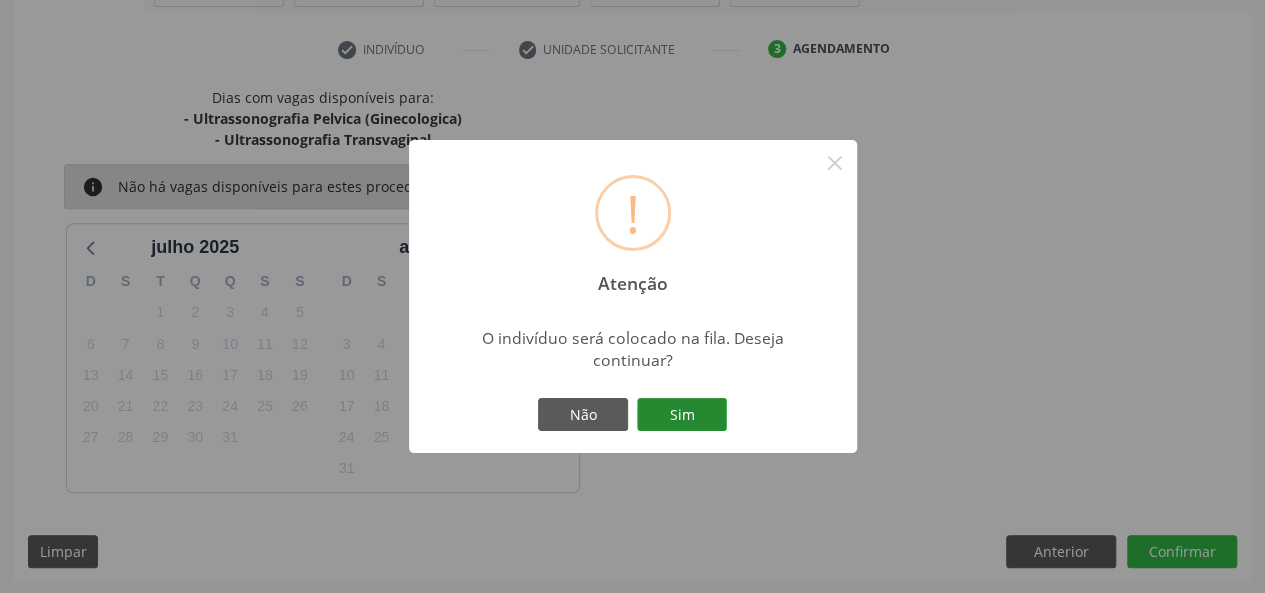 click on "Sim" at bounding box center (682, 415) 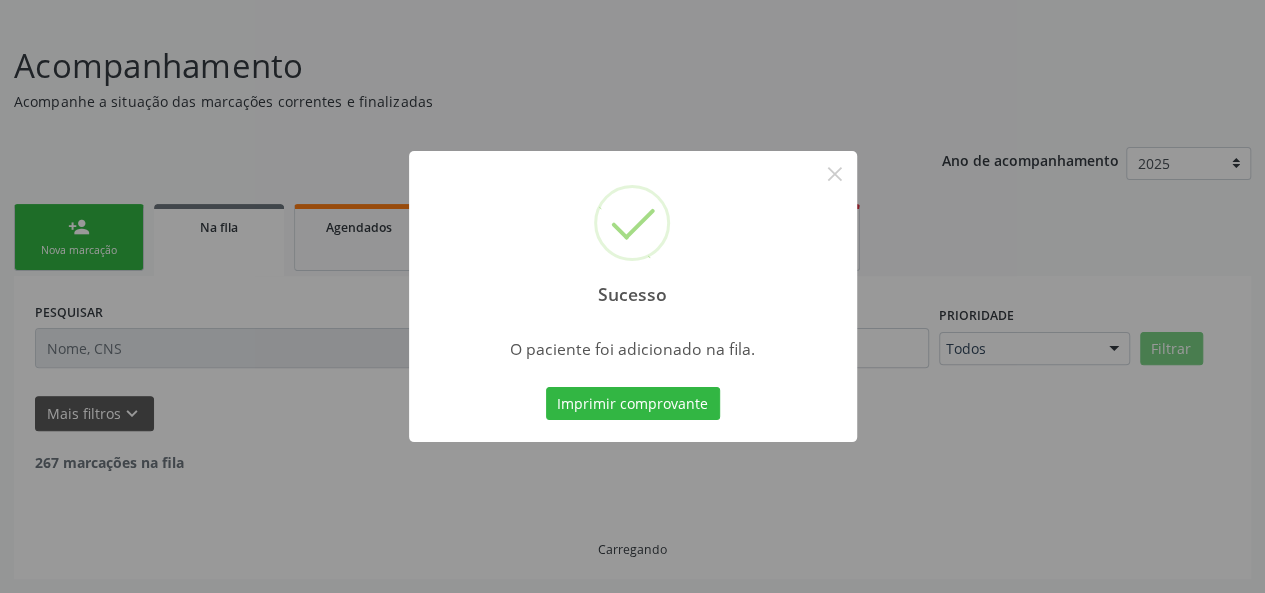 scroll, scrollTop: 100, scrollLeft: 0, axis: vertical 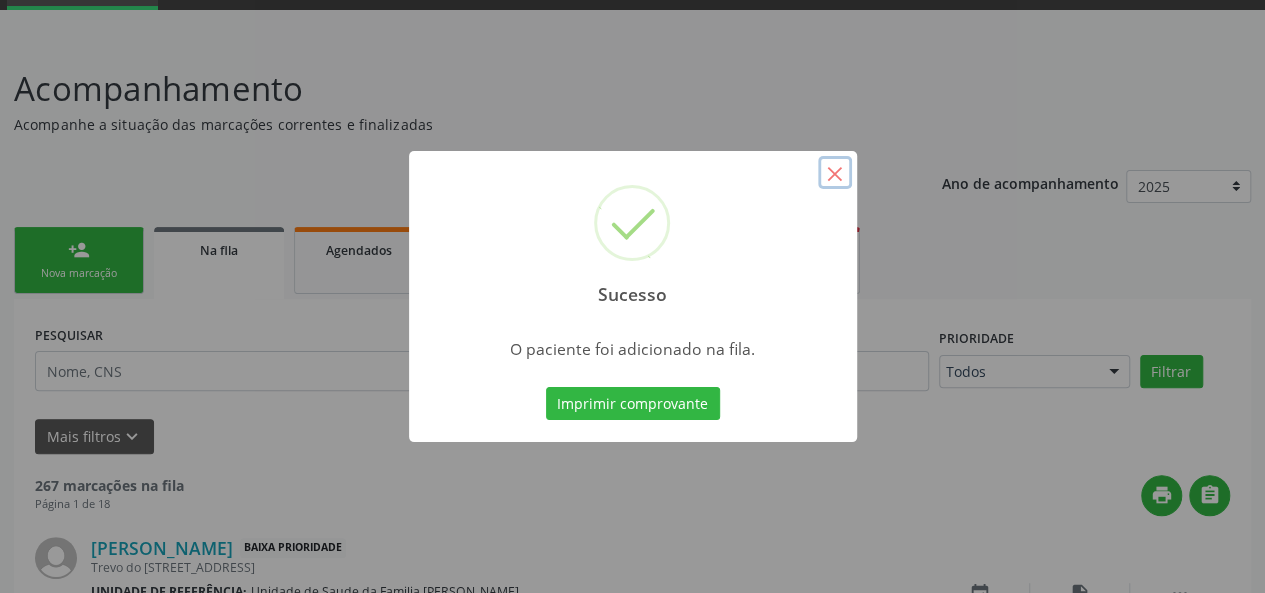 click on "×" at bounding box center (835, 173) 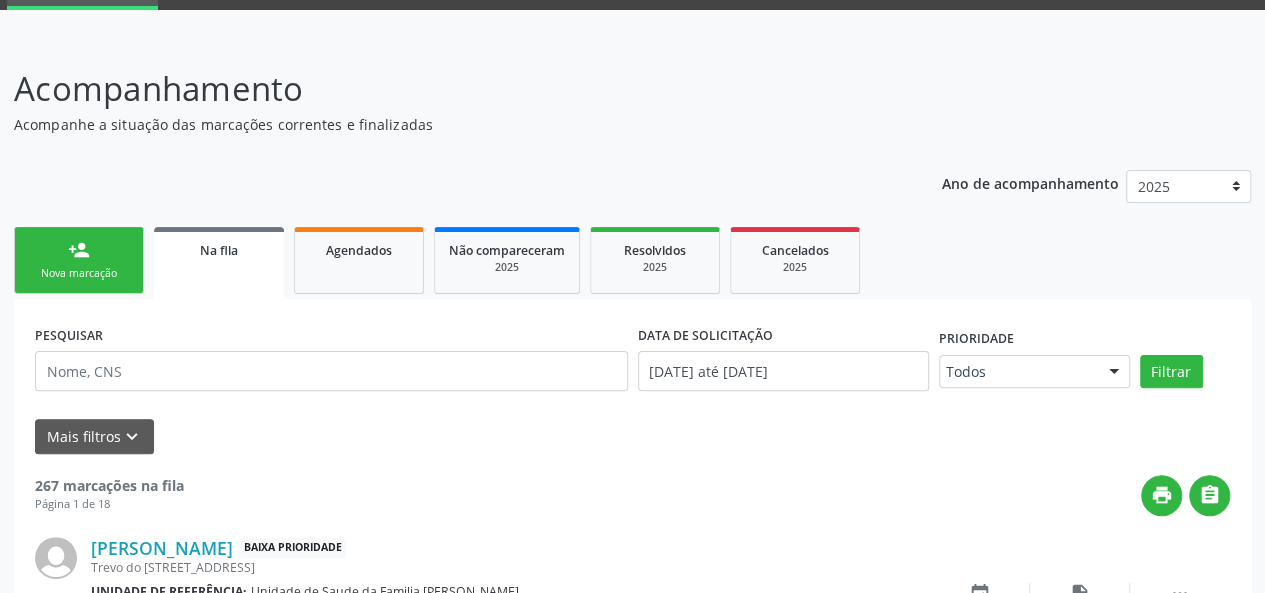 click on "Nova marcação" at bounding box center [79, 273] 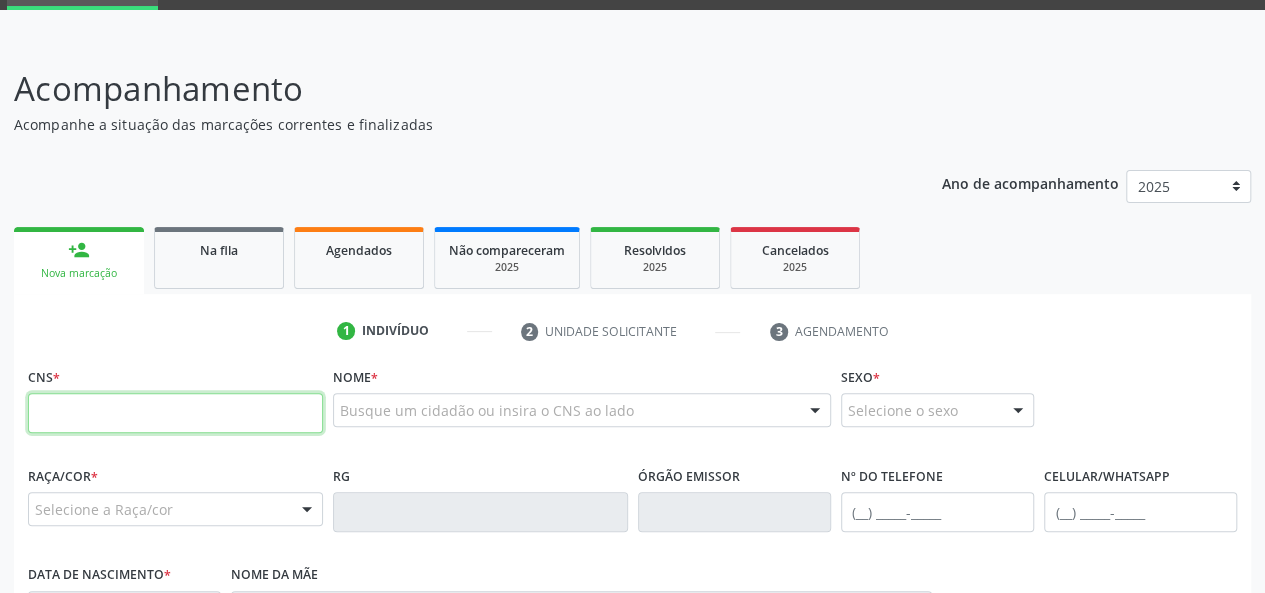 click at bounding box center (175, 413) 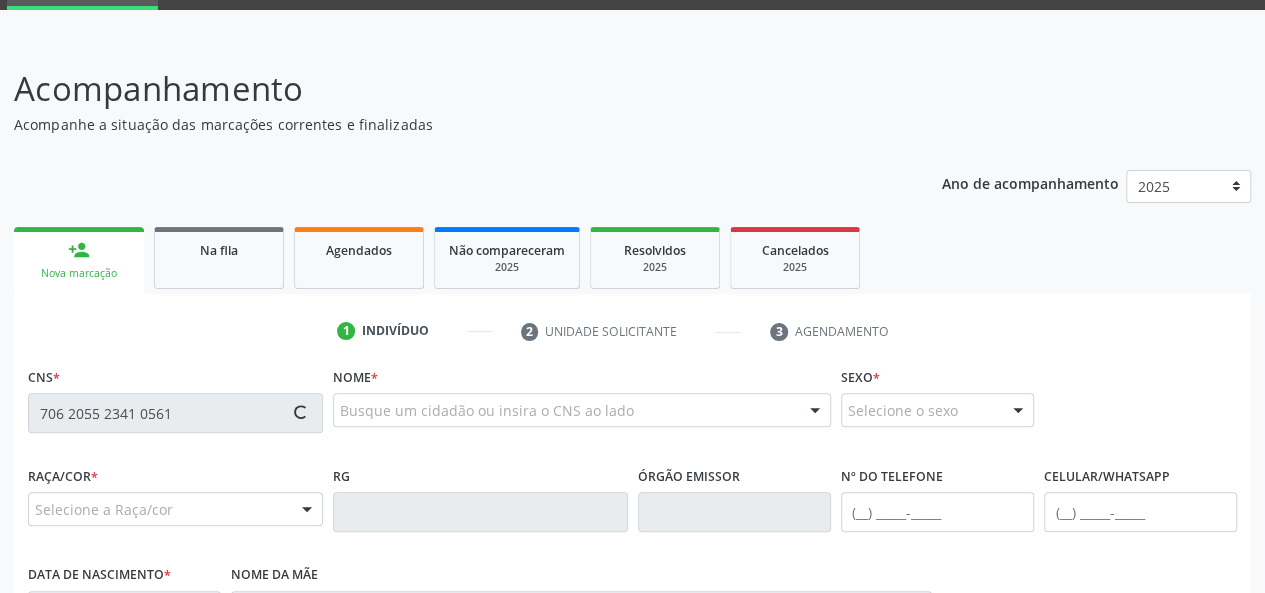 type on "706 2055 2341 0561" 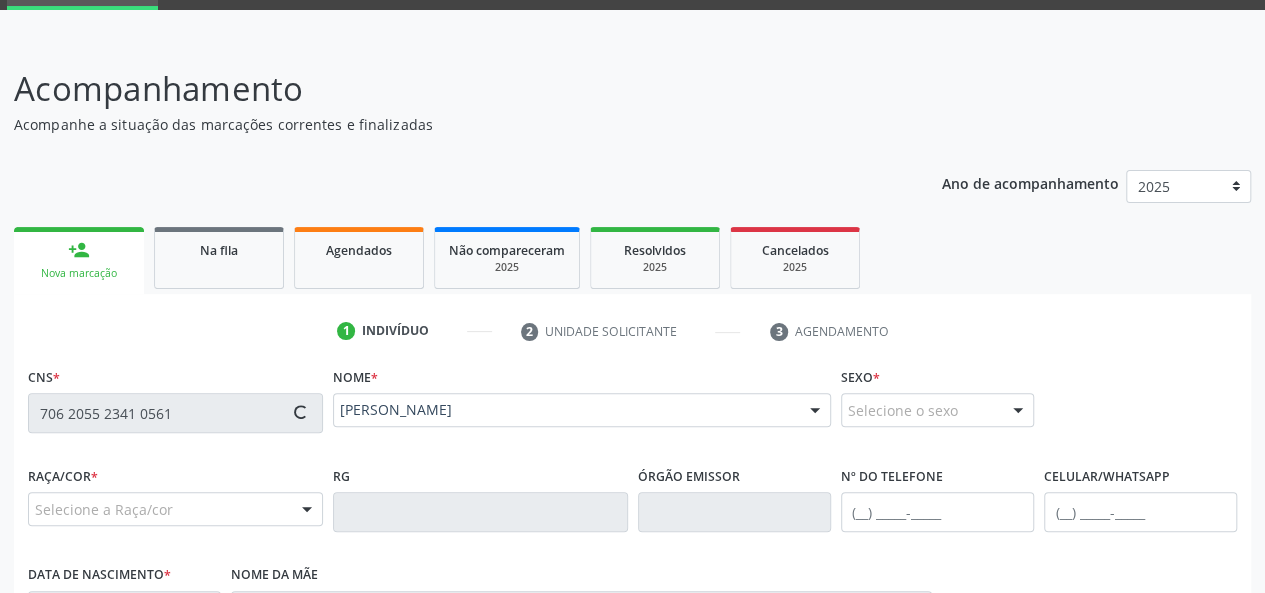 type on "[PHONE_NUMBER]" 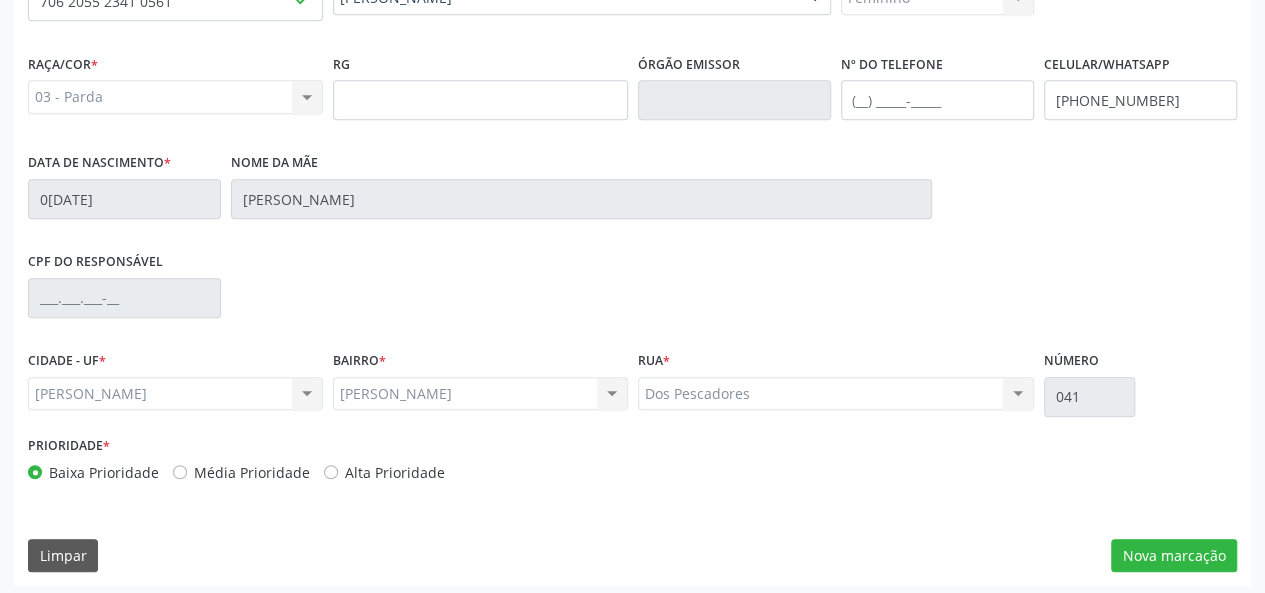 scroll, scrollTop: 518, scrollLeft: 0, axis: vertical 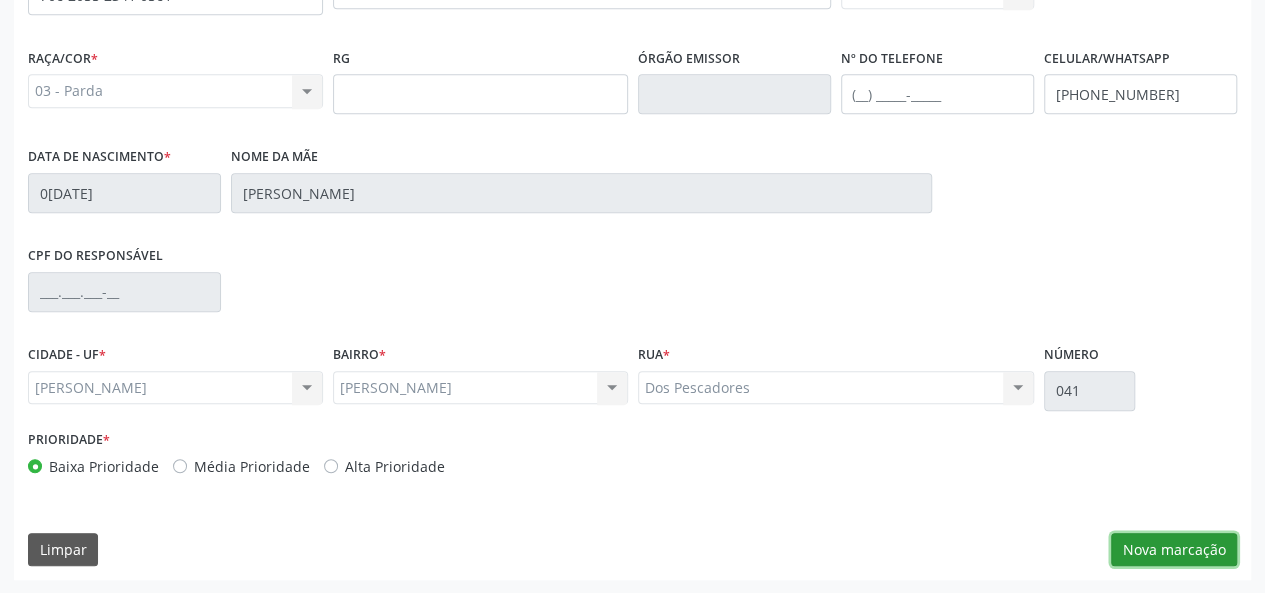 click on "Nova marcação" at bounding box center [1174, 550] 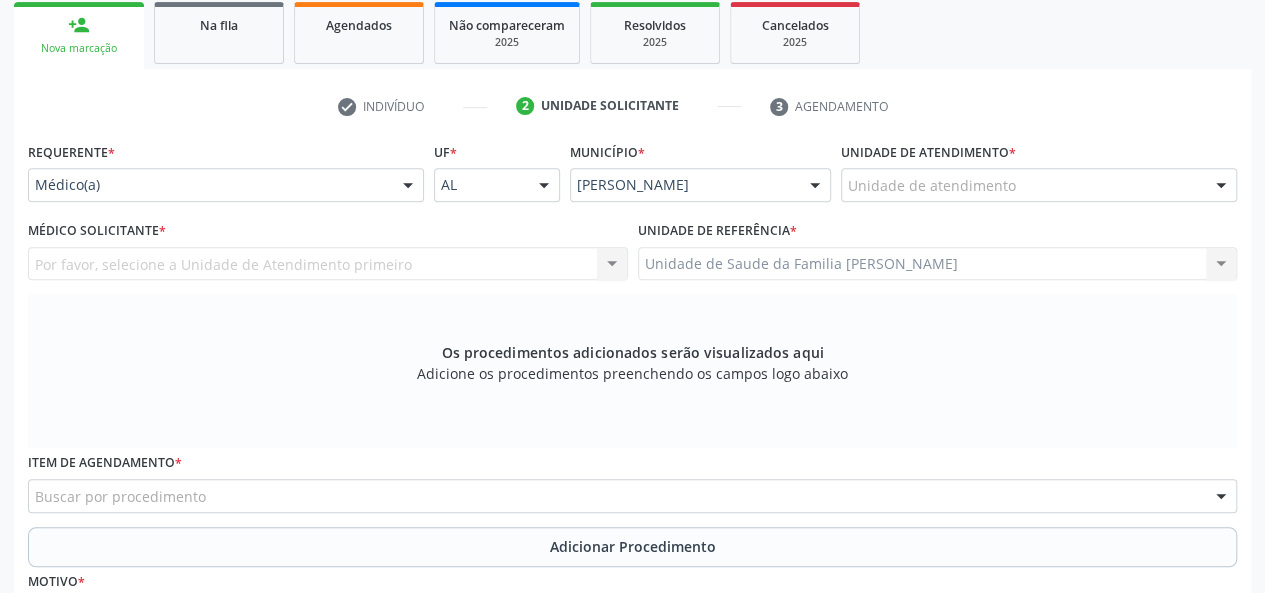 scroll, scrollTop: 318, scrollLeft: 0, axis: vertical 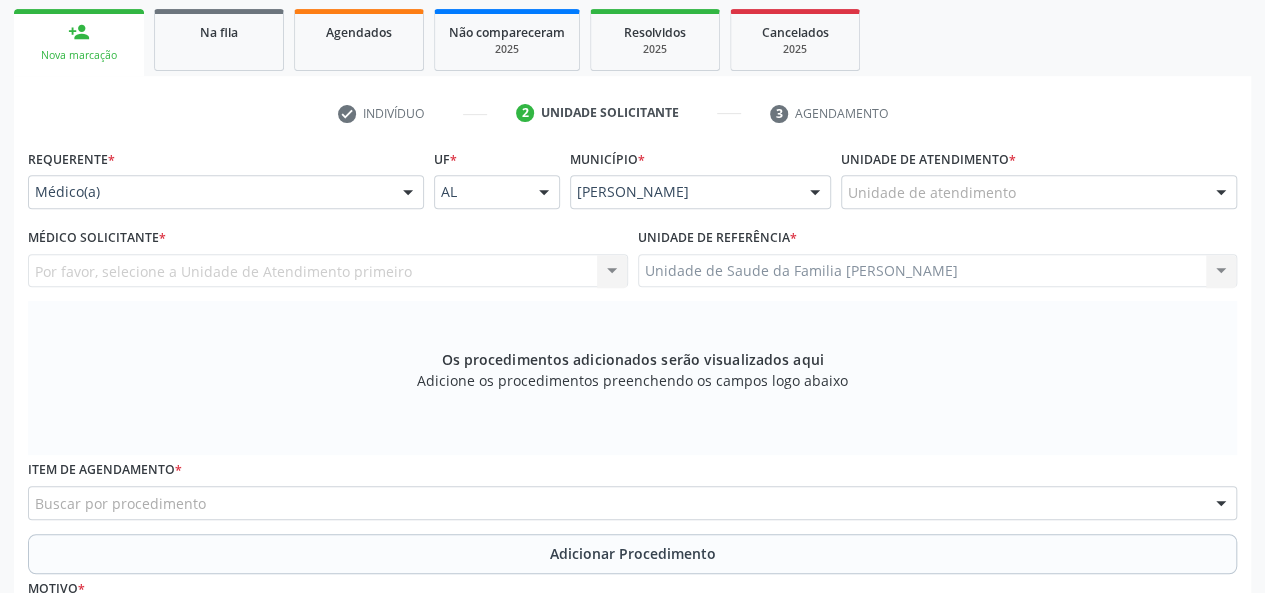 click on "Por favor, selecione a Unidade de Atendimento primeiro
Nenhum resultado encontrado para: "   "
Não há nenhuma opção para ser exibida." at bounding box center [328, 271] 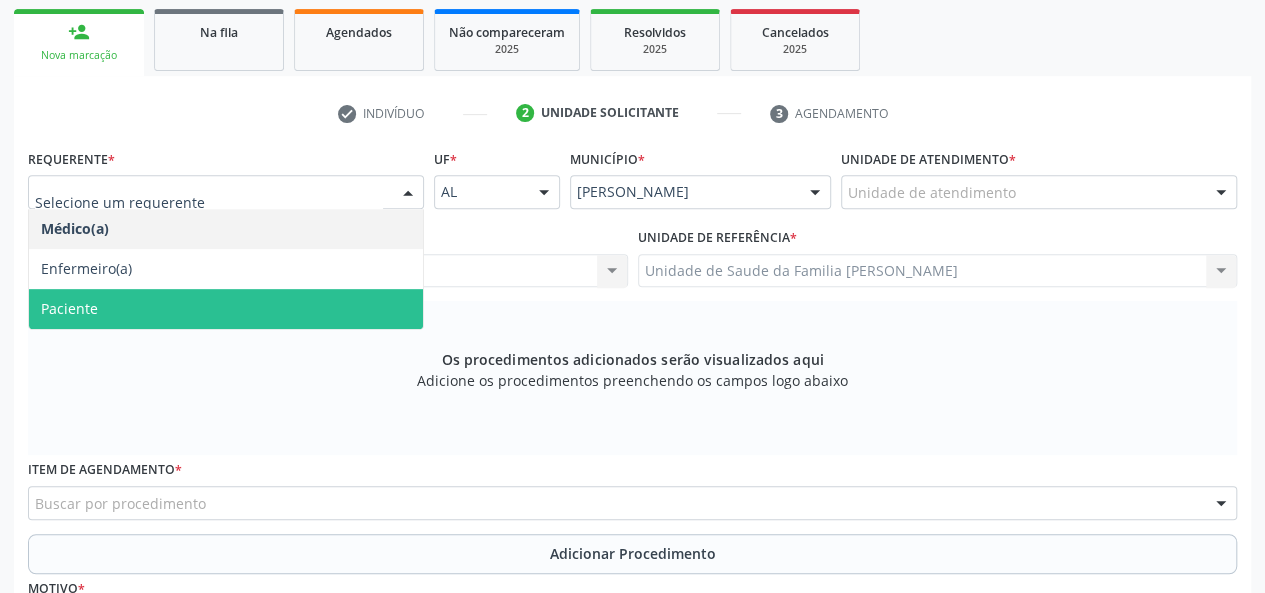 click on "Paciente" at bounding box center [226, 309] 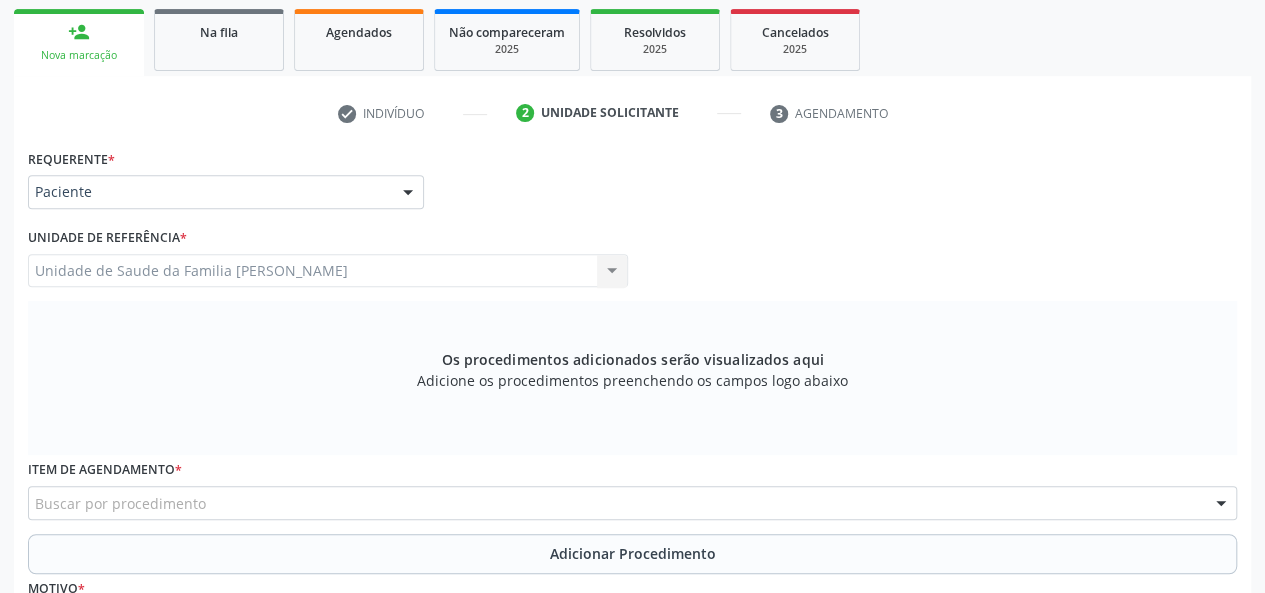 scroll, scrollTop: 418, scrollLeft: 0, axis: vertical 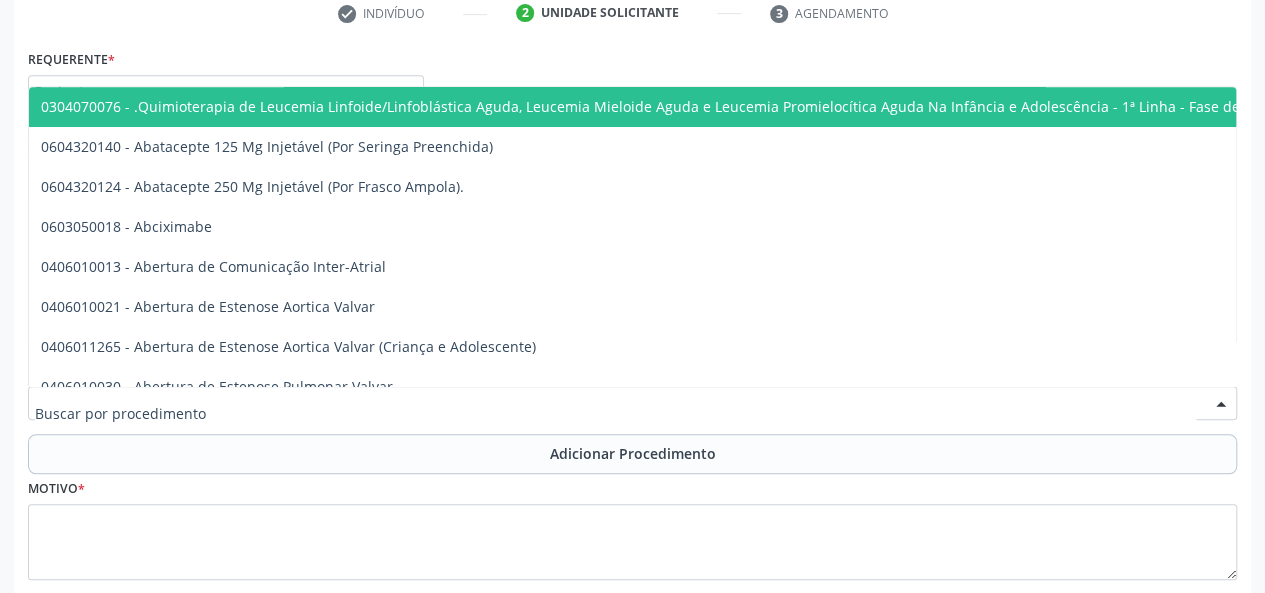 click at bounding box center [632, 403] 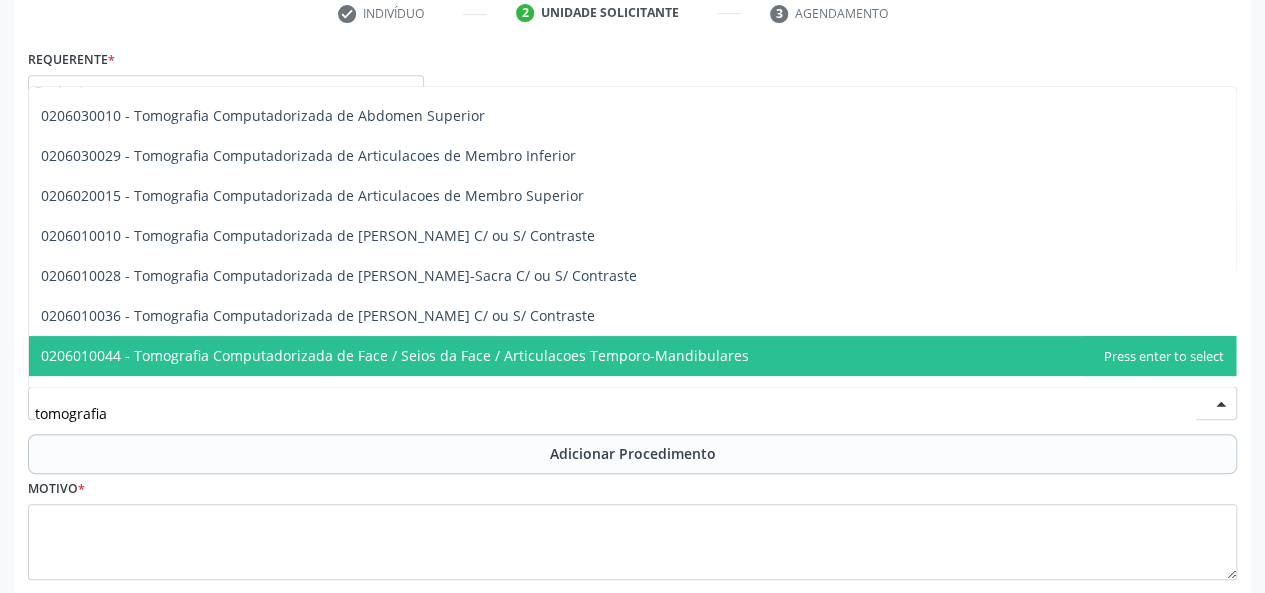 scroll, scrollTop: 0, scrollLeft: 0, axis: both 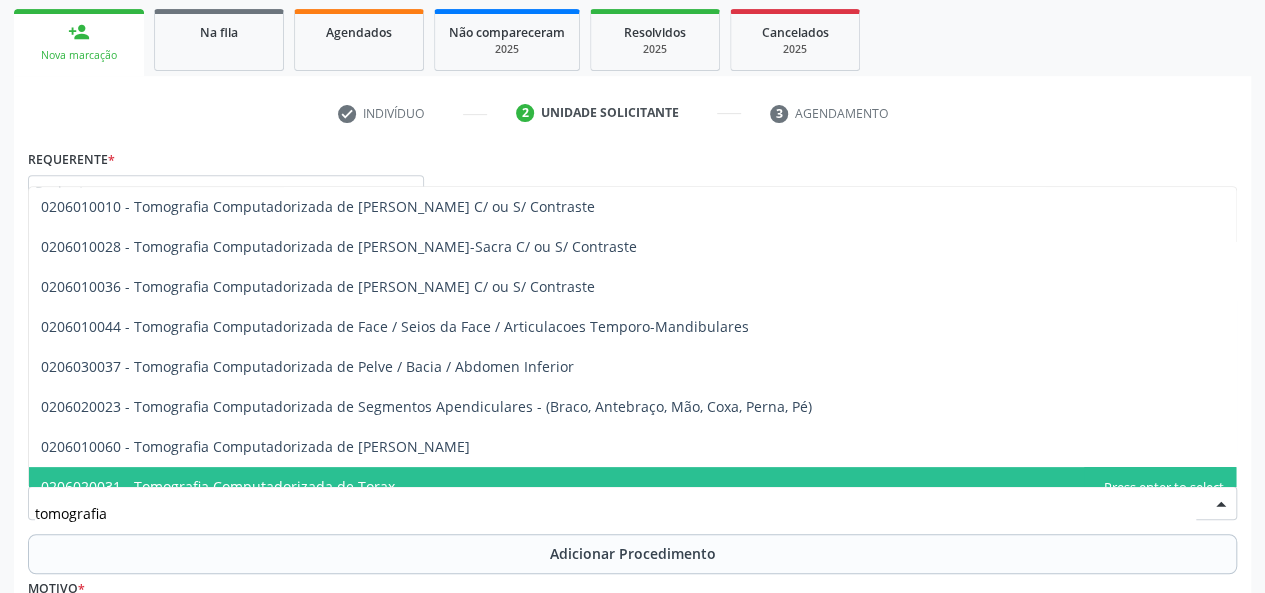 click on "tomografia" at bounding box center [615, 513] 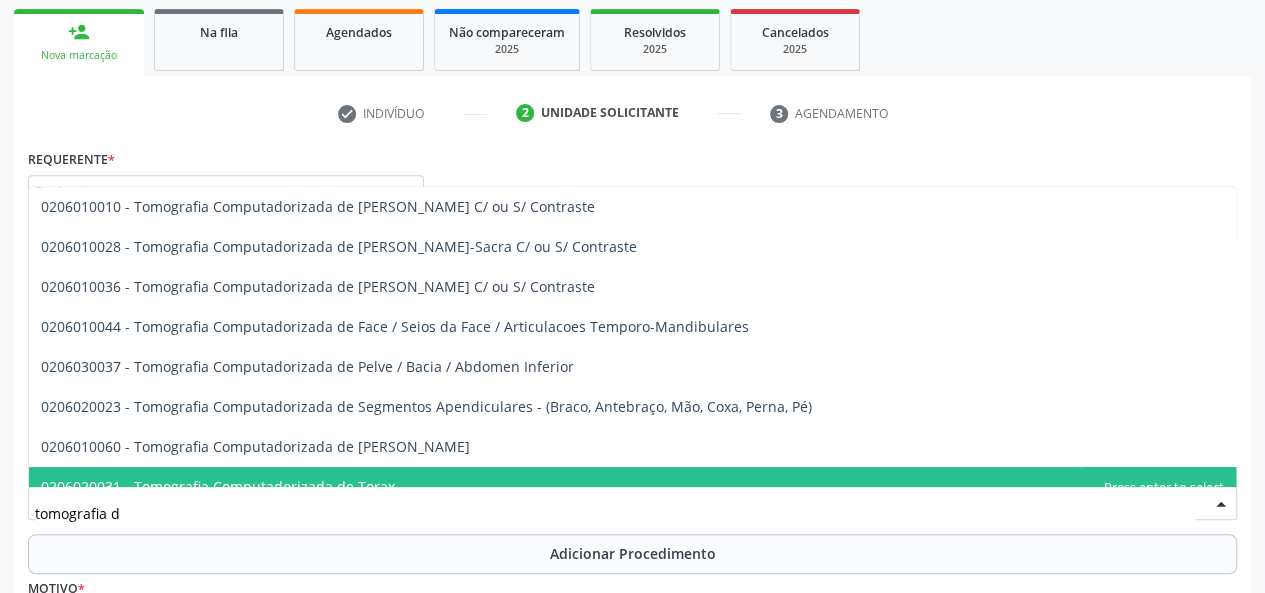 scroll, scrollTop: 0, scrollLeft: 0, axis: both 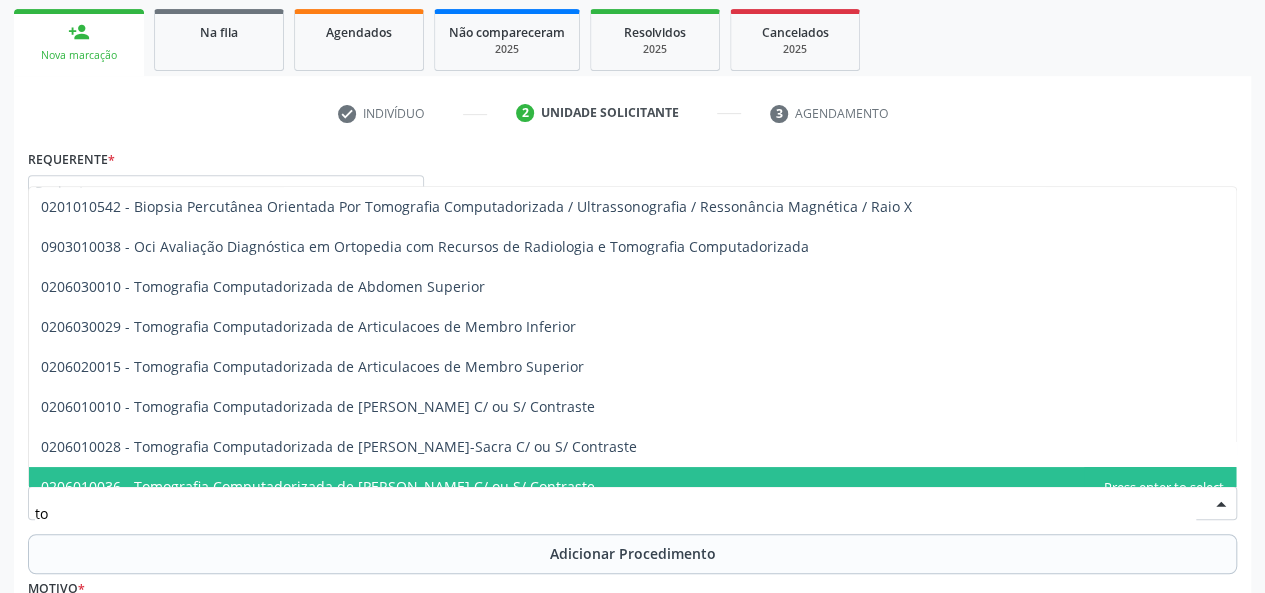 type on "t" 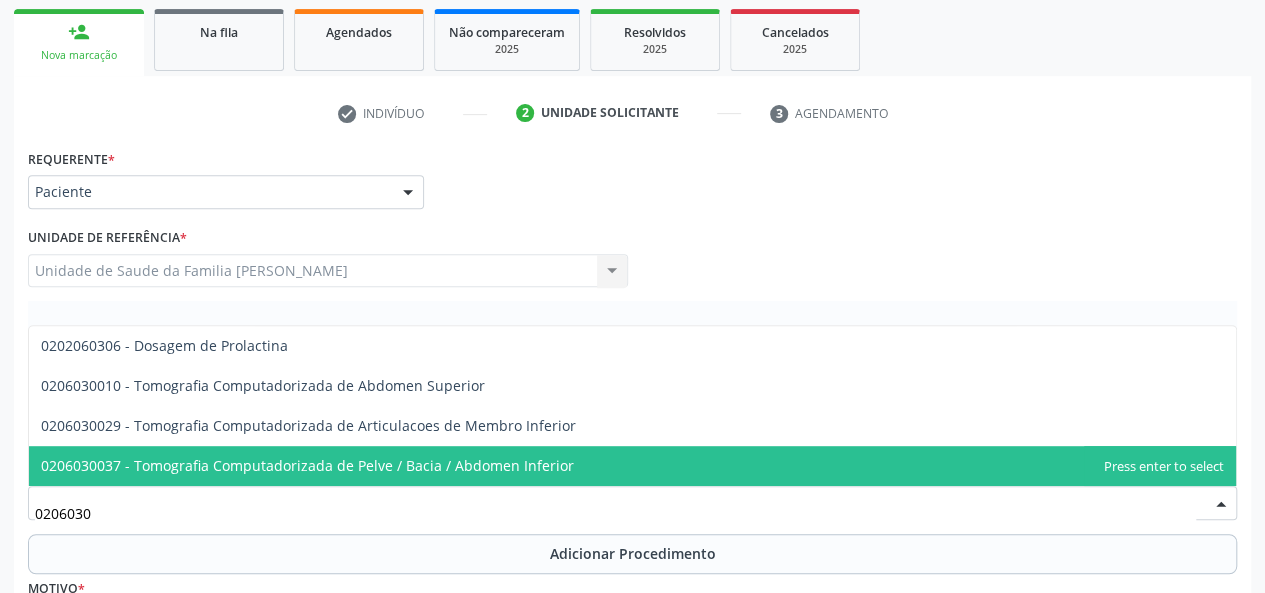 type on "02060300" 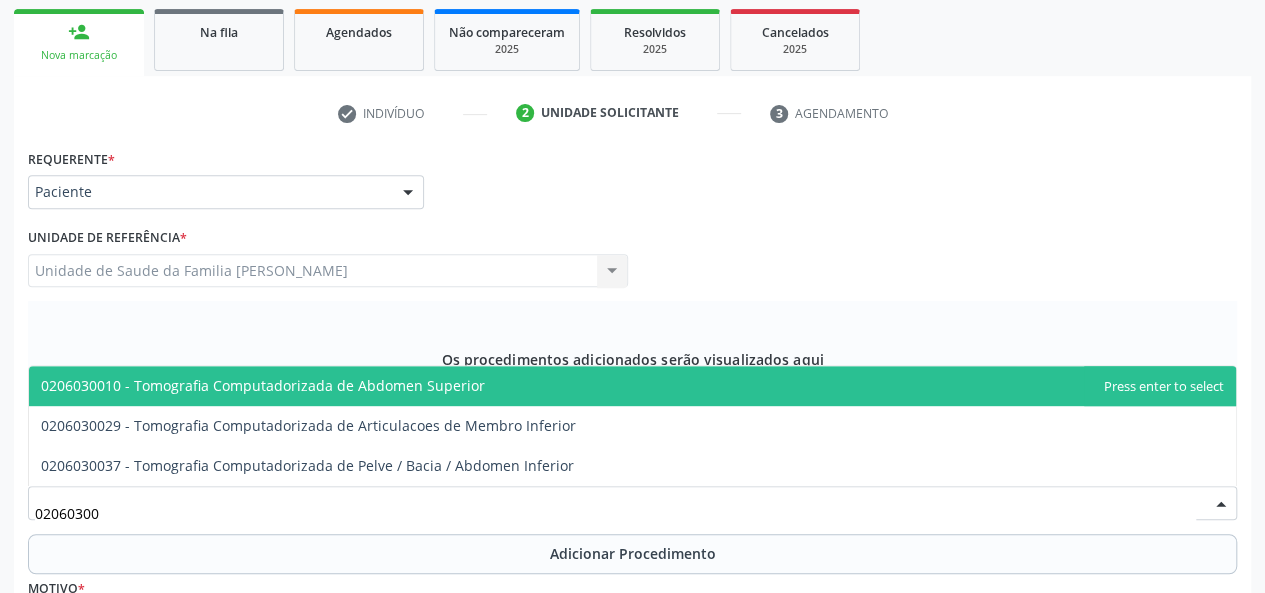click on "0206030010 - Tomografia Computadorizada de Abdomen Superior" at bounding box center (263, 385) 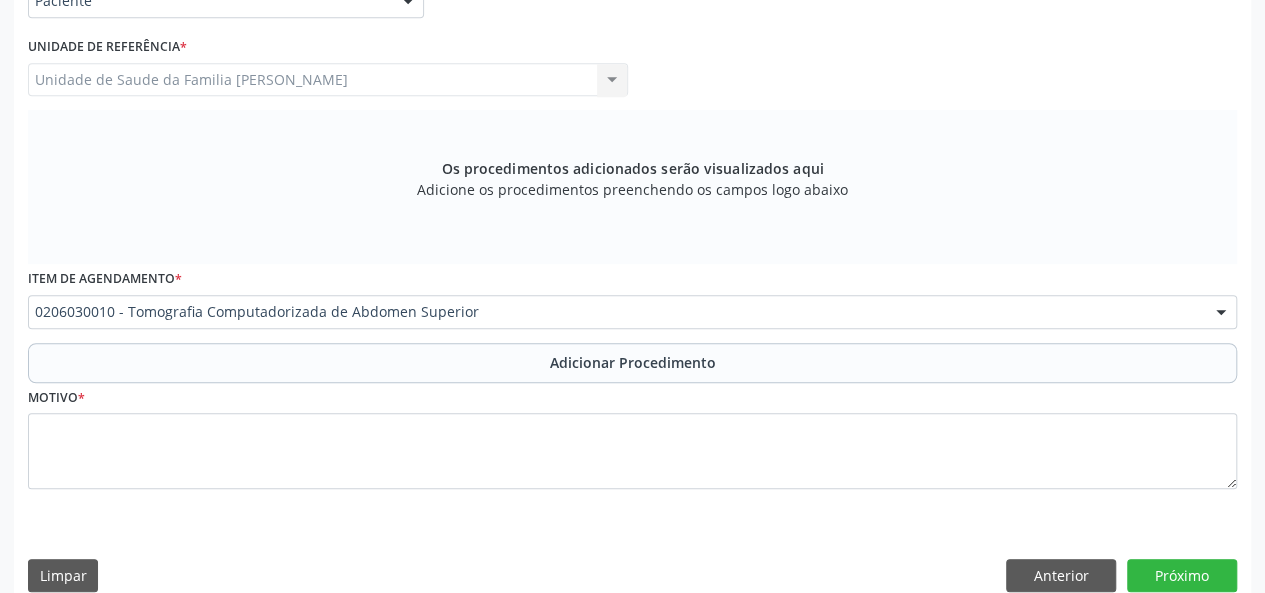 scroll, scrollTop: 518, scrollLeft: 0, axis: vertical 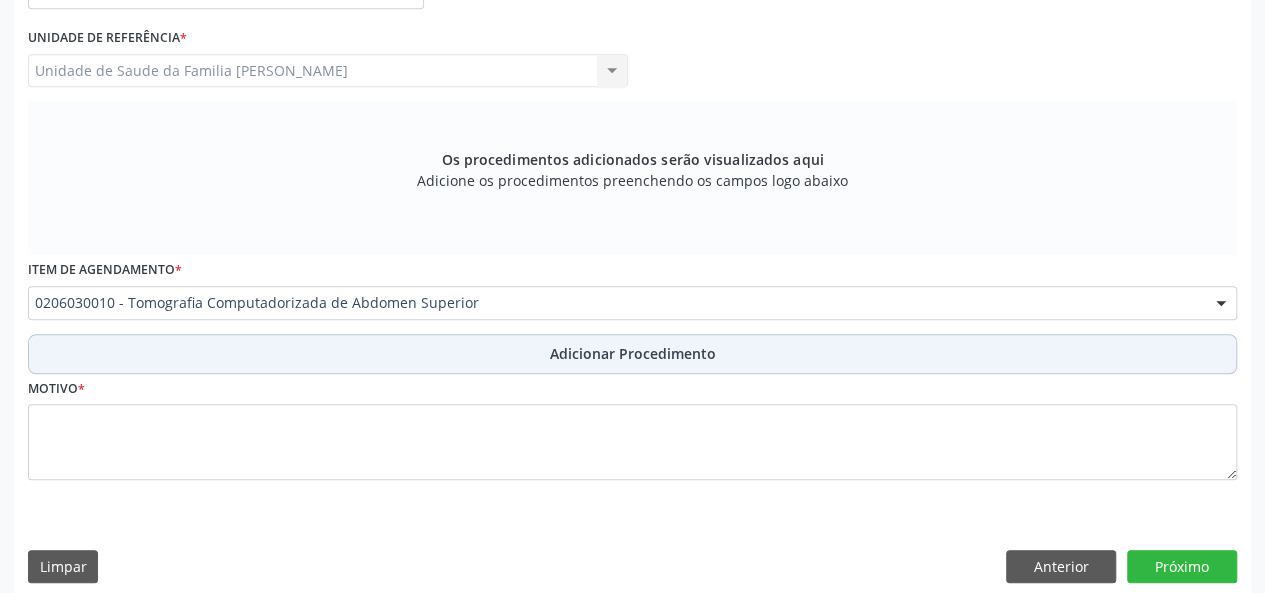 click on "Adicionar Procedimento" at bounding box center [633, 353] 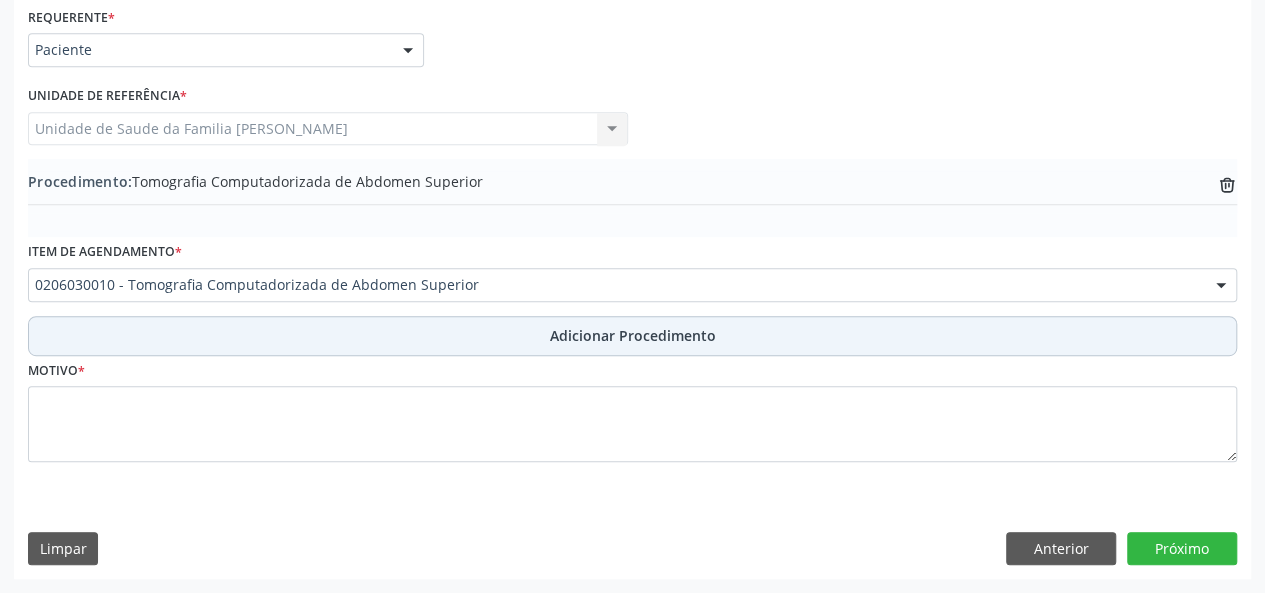 scroll, scrollTop: 458, scrollLeft: 0, axis: vertical 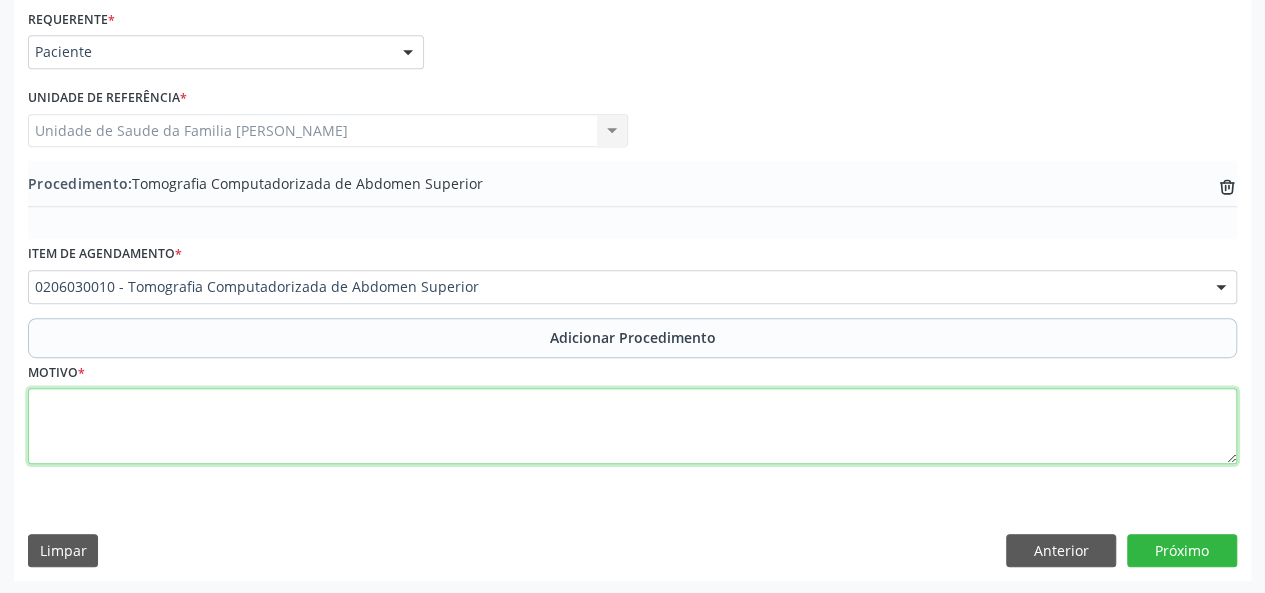 click at bounding box center (632, 426) 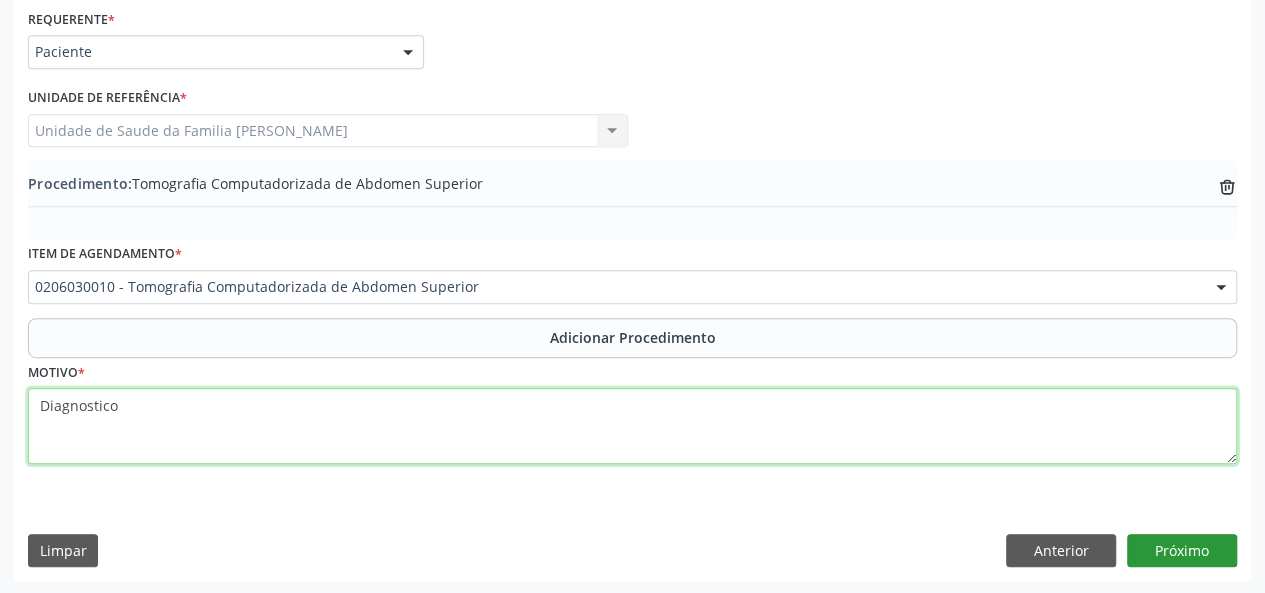 type on "Diagnostico" 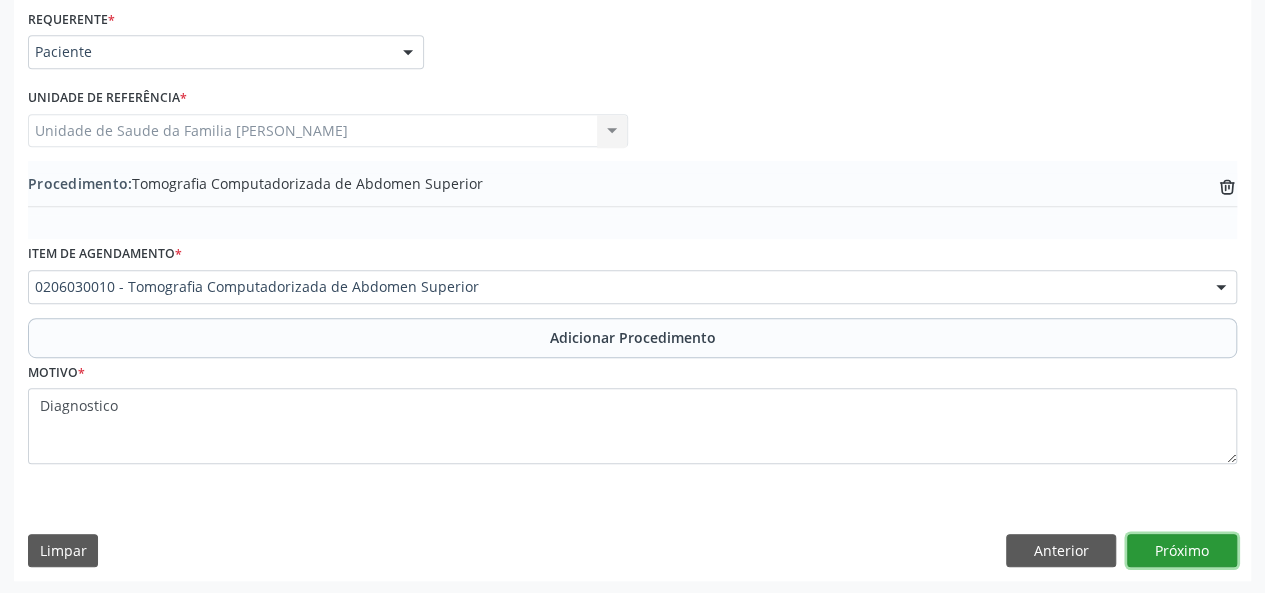 click on "Próximo" at bounding box center [1182, 551] 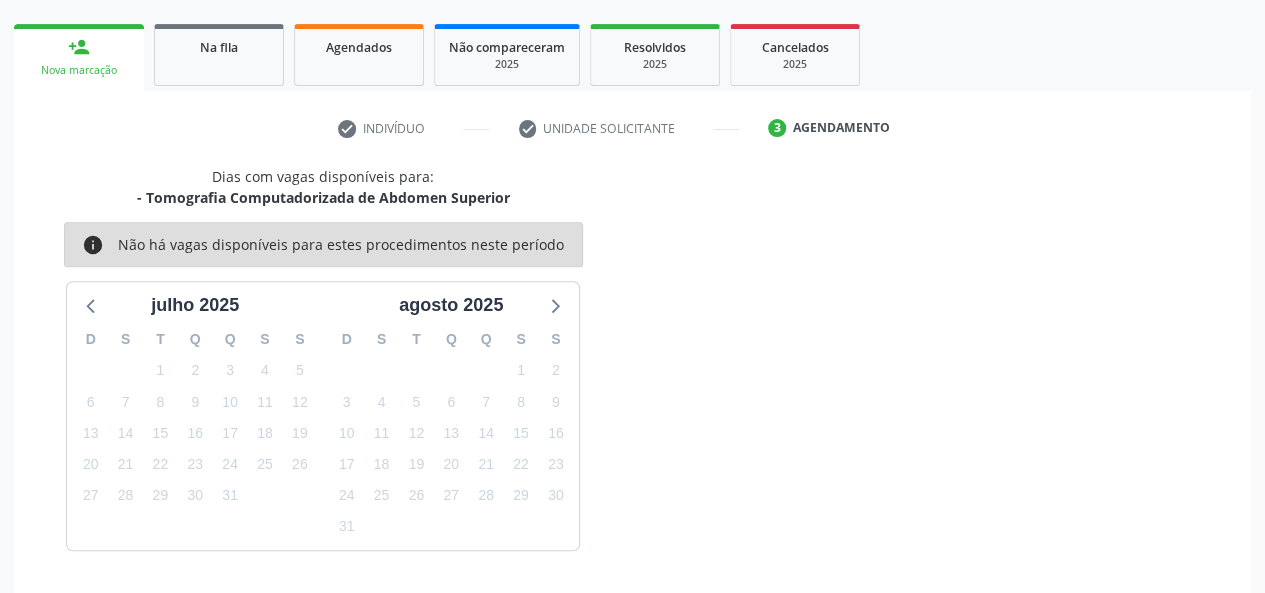 scroll, scrollTop: 362, scrollLeft: 0, axis: vertical 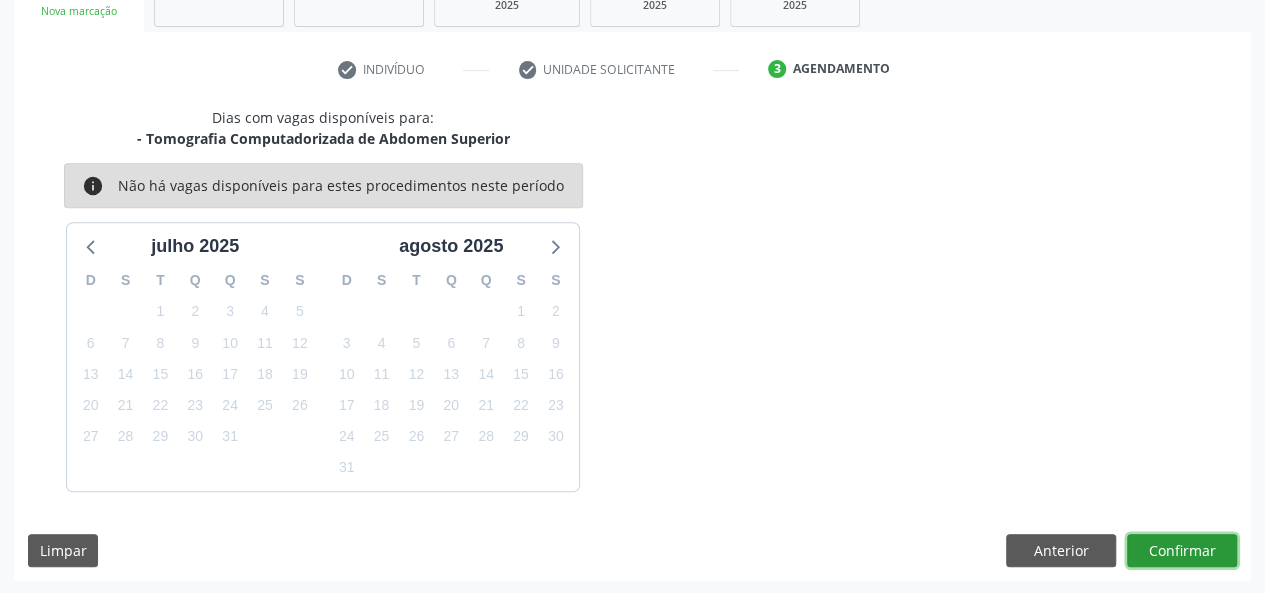 click on "Confirmar" at bounding box center (1182, 551) 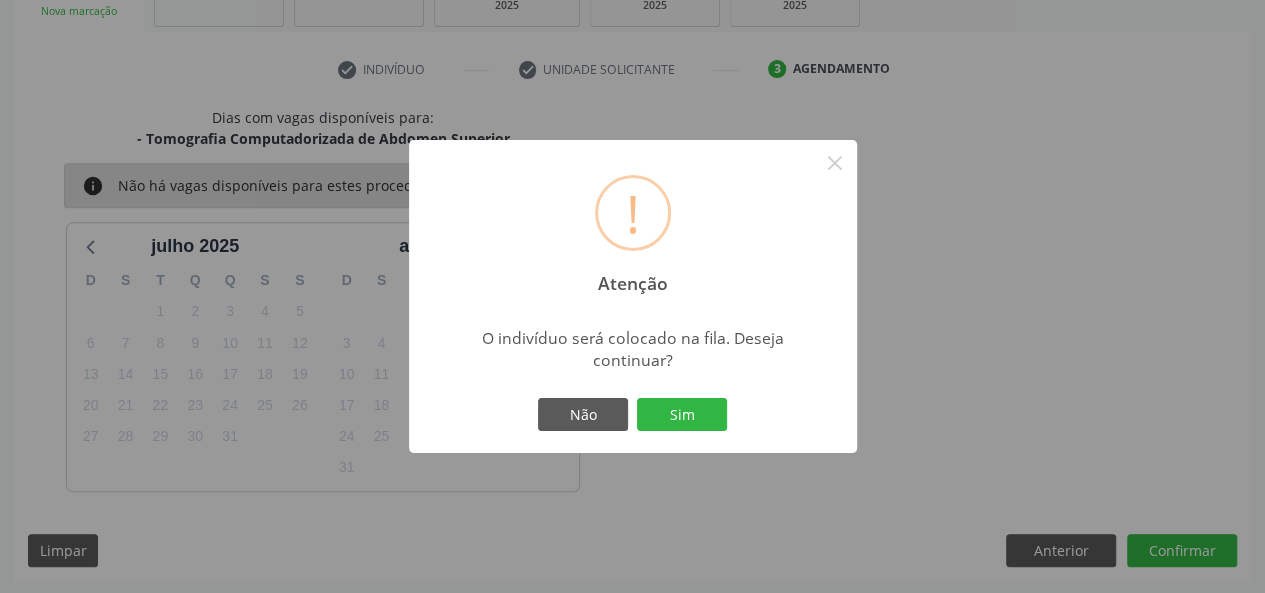 click on "Não Sim" at bounding box center [633, 415] 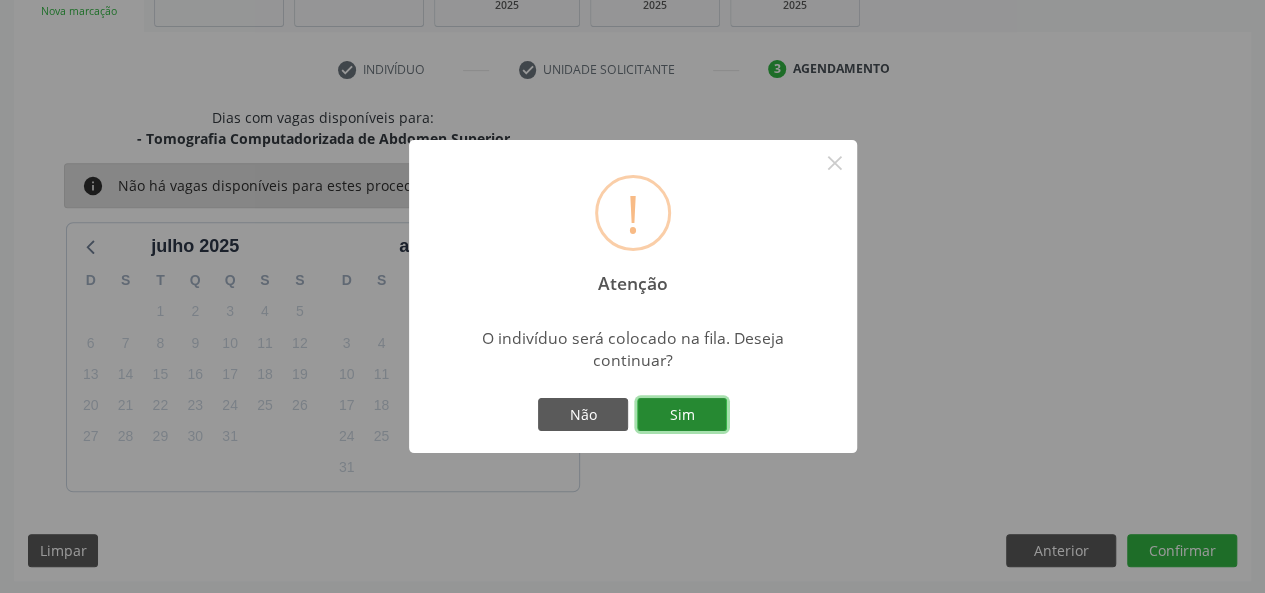 click on "Sim" at bounding box center [682, 415] 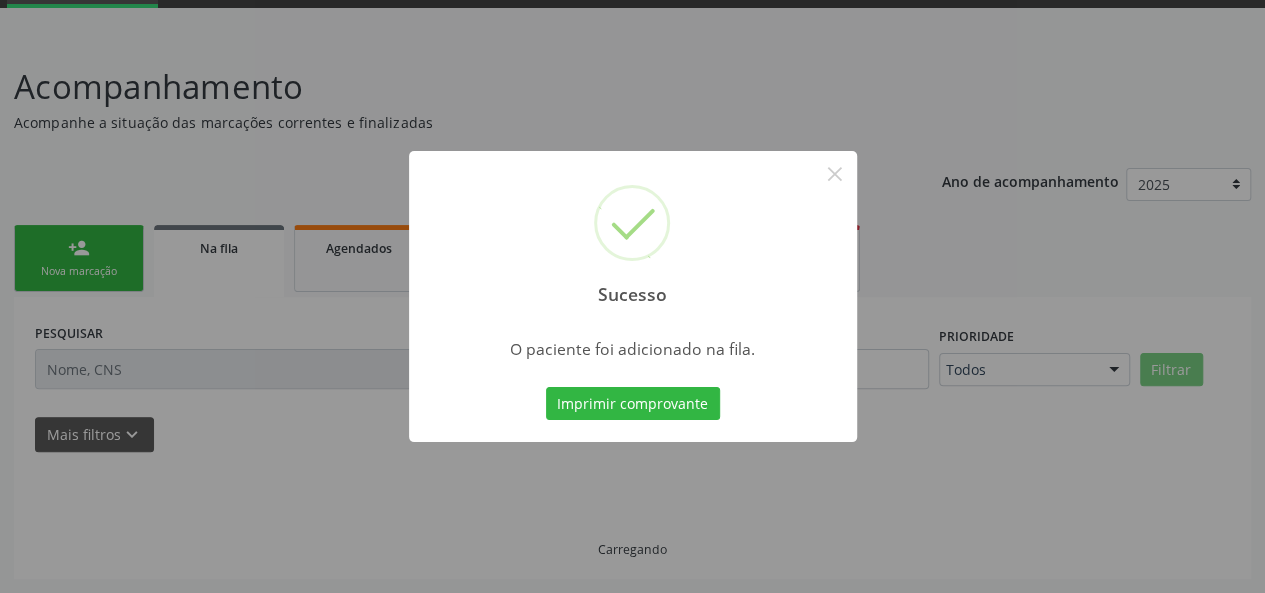 scroll, scrollTop: 100, scrollLeft: 0, axis: vertical 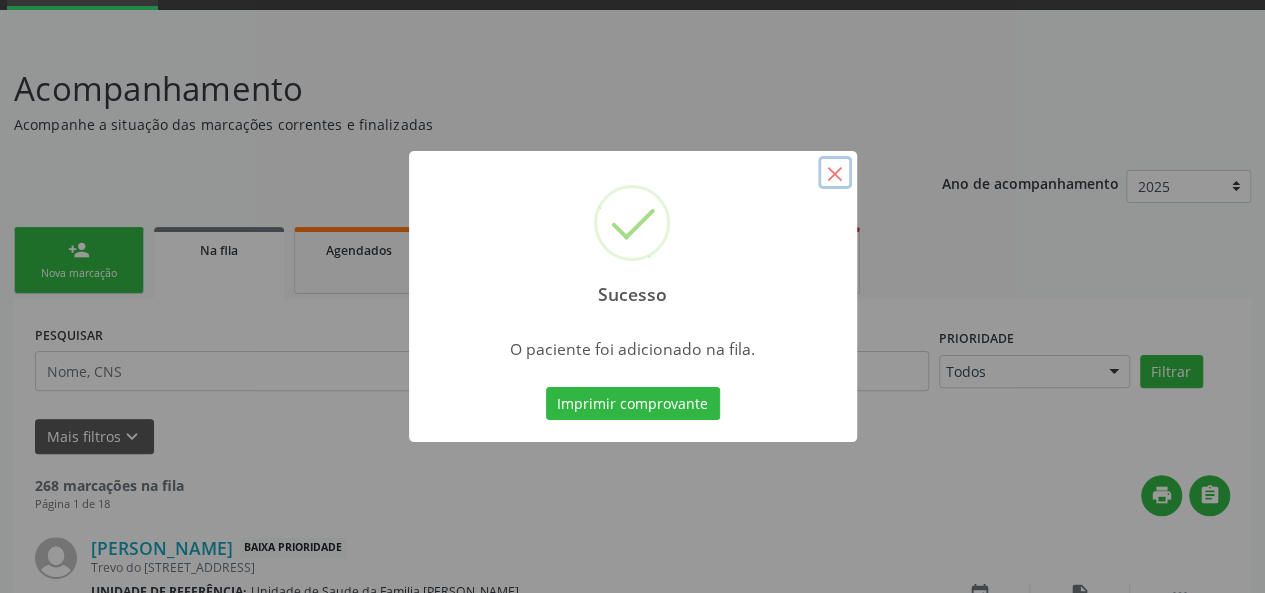 click on "×" at bounding box center (835, 173) 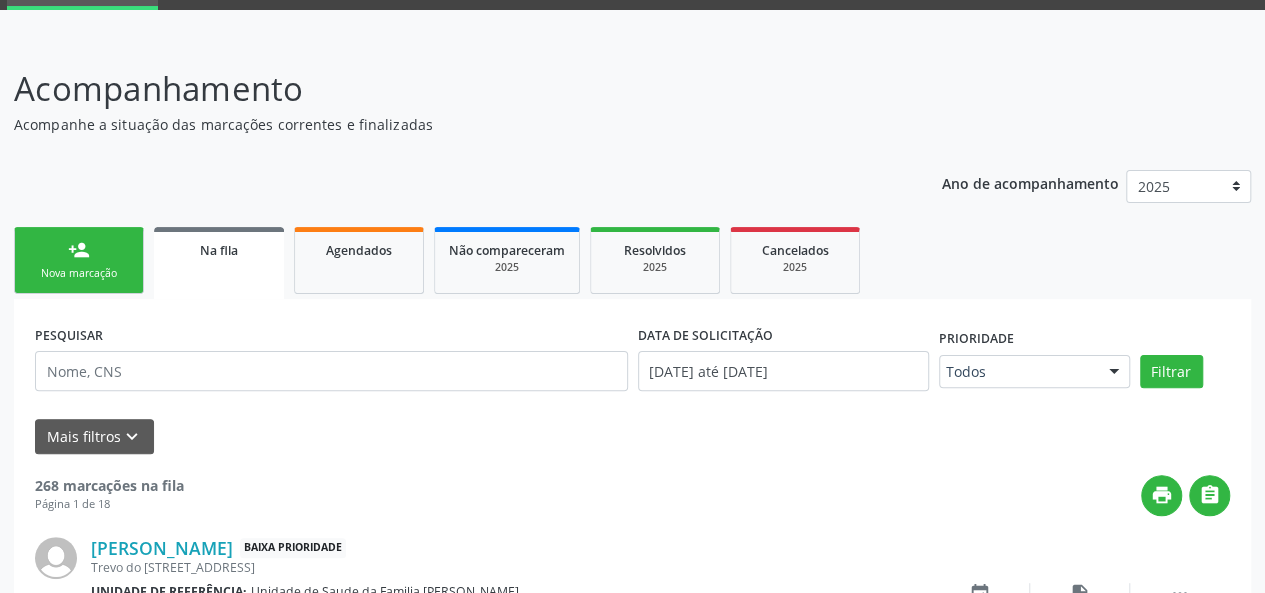 click on "person_add
Nova marcação" at bounding box center [79, 260] 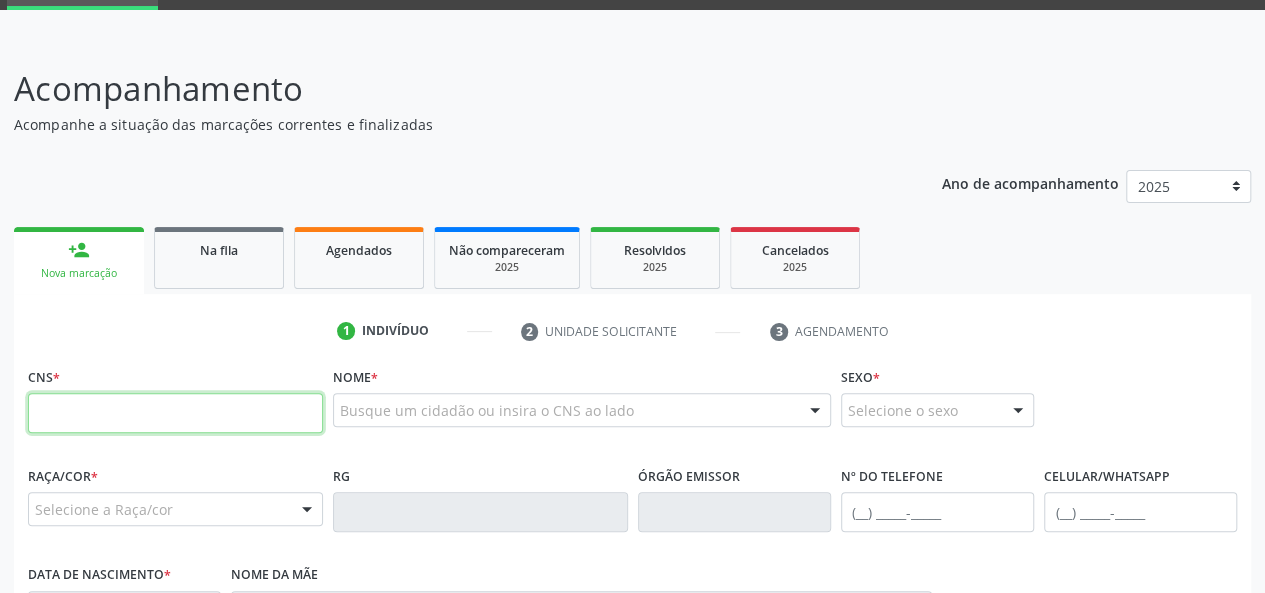 click at bounding box center [175, 413] 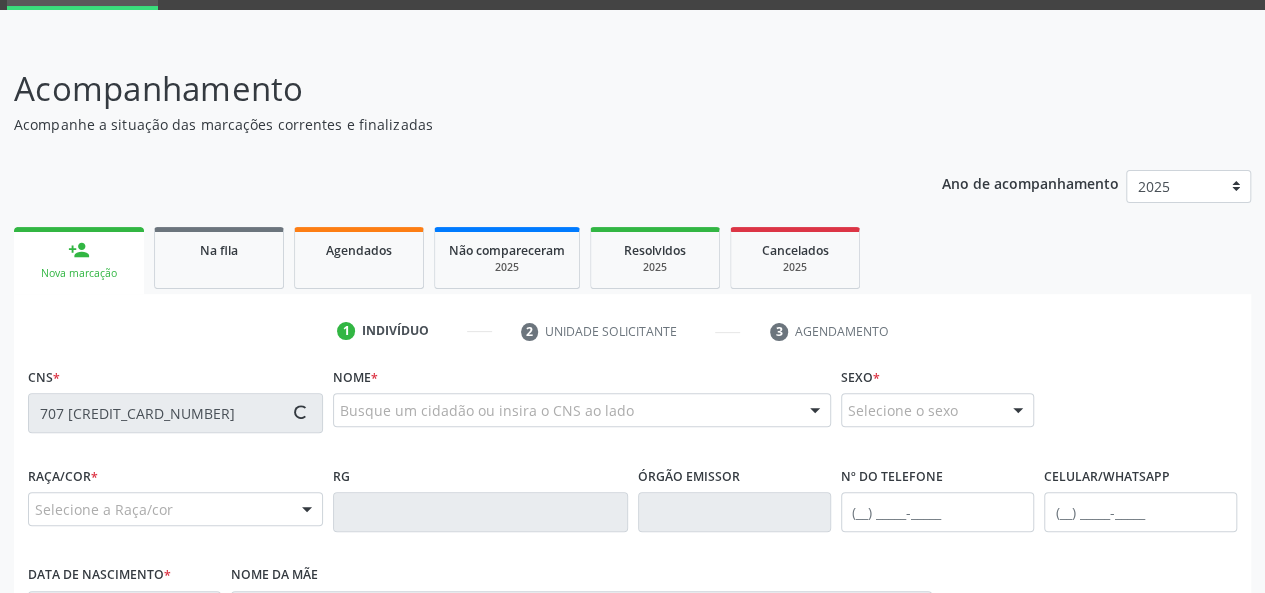 type on "707 [CREDIT_CARD_NUMBER]" 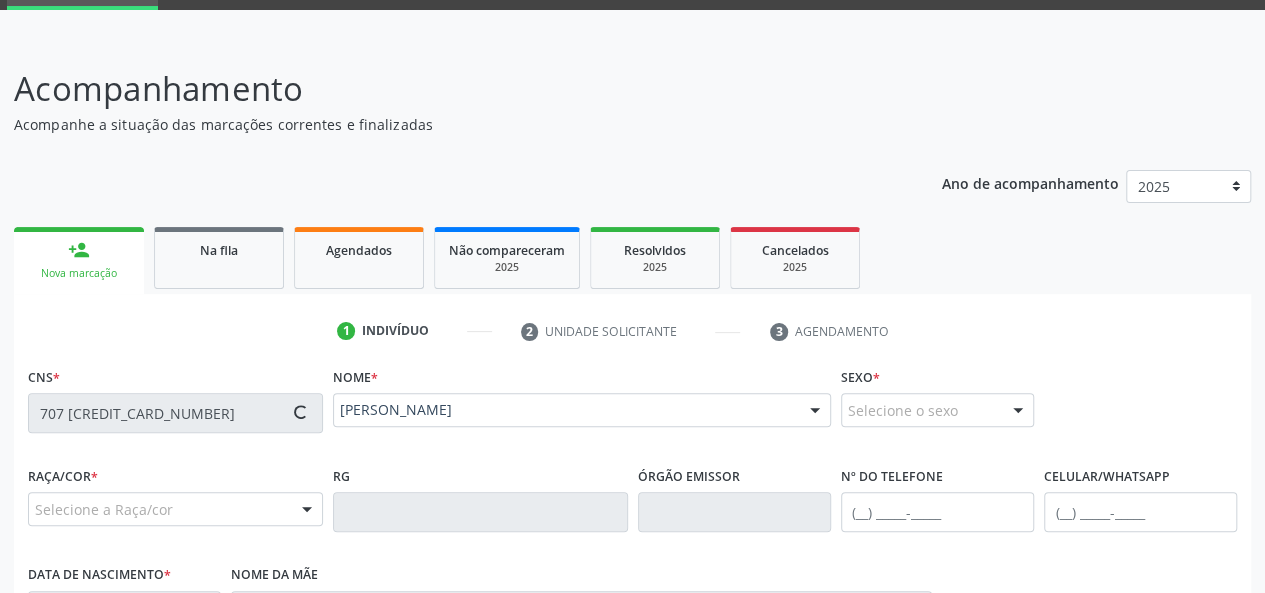 type on "[PHONE_NUMBER]" 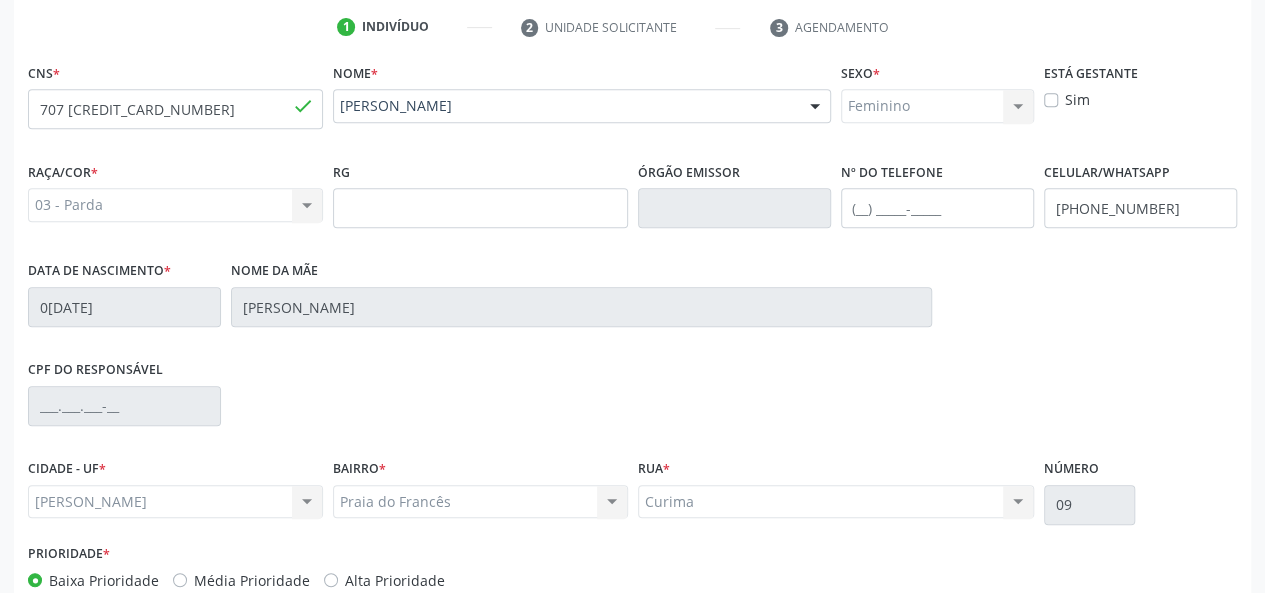 scroll, scrollTop: 518, scrollLeft: 0, axis: vertical 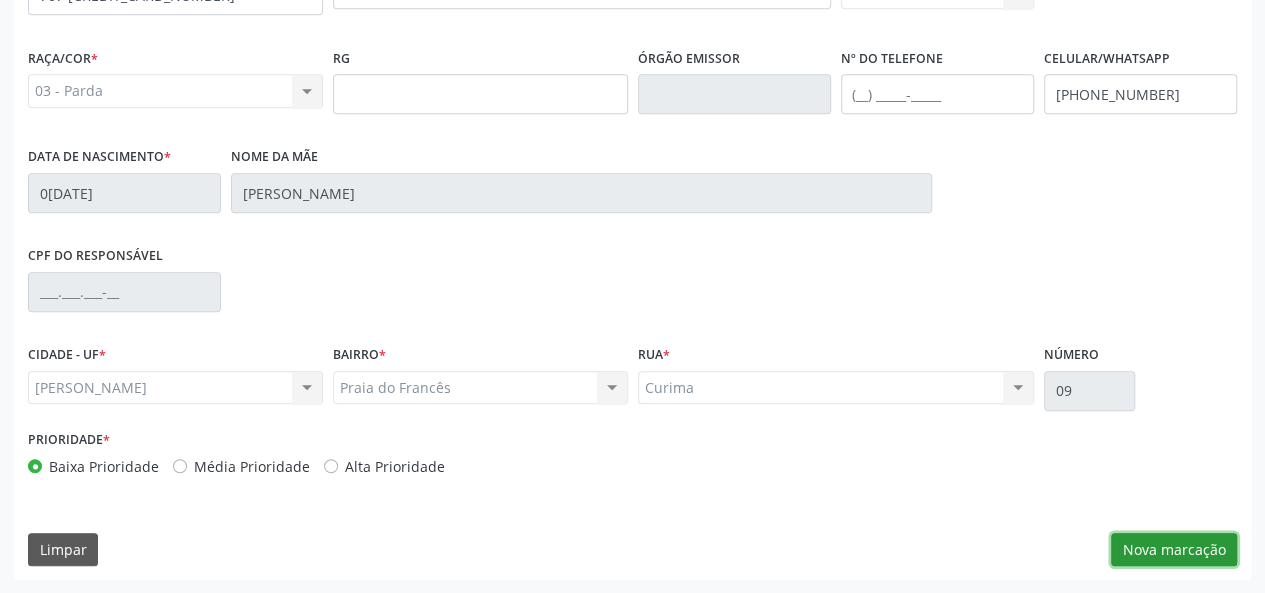 click on "Nova marcação" at bounding box center [1174, 550] 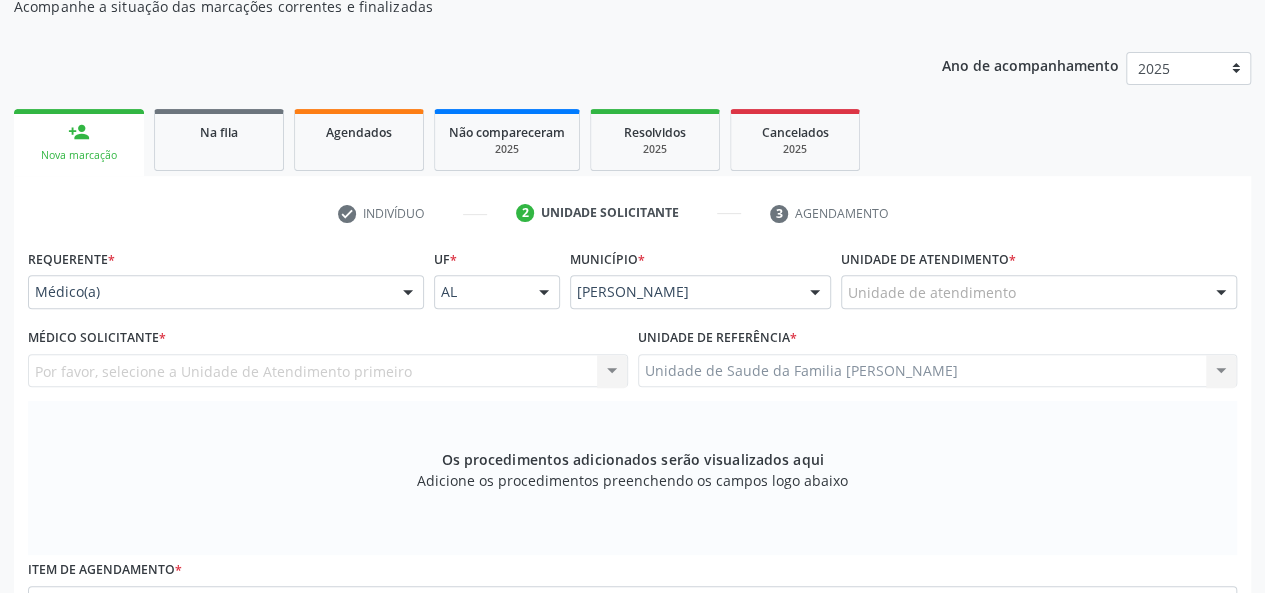 scroll, scrollTop: 318, scrollLeft: 0, axis: vertical 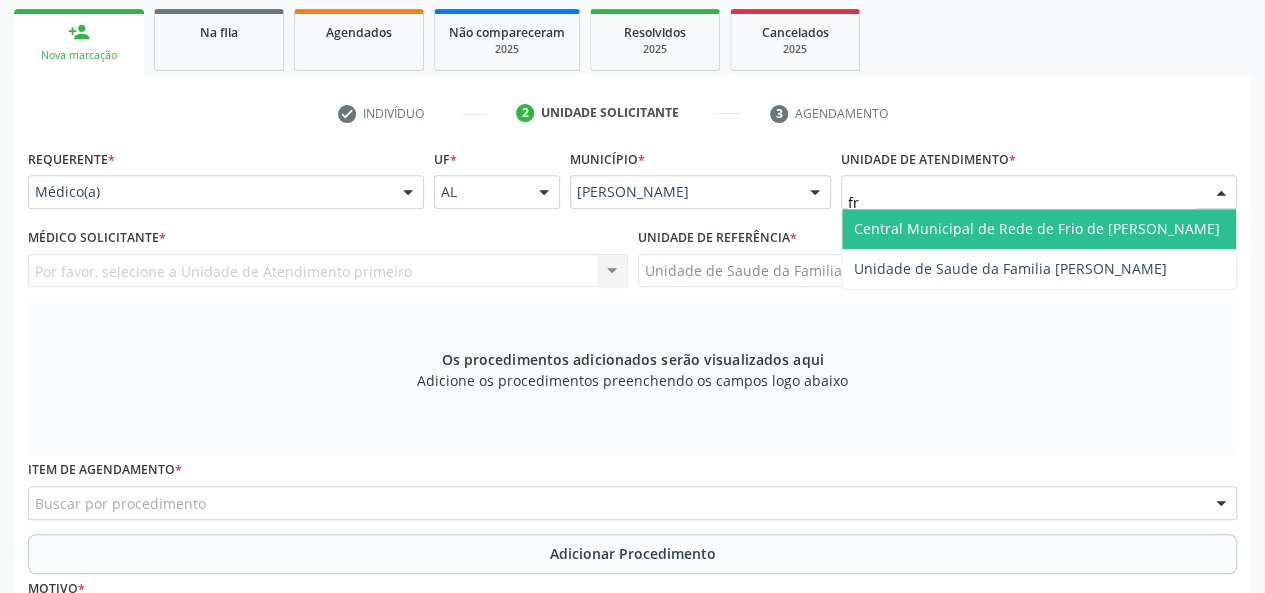 type on "fra" 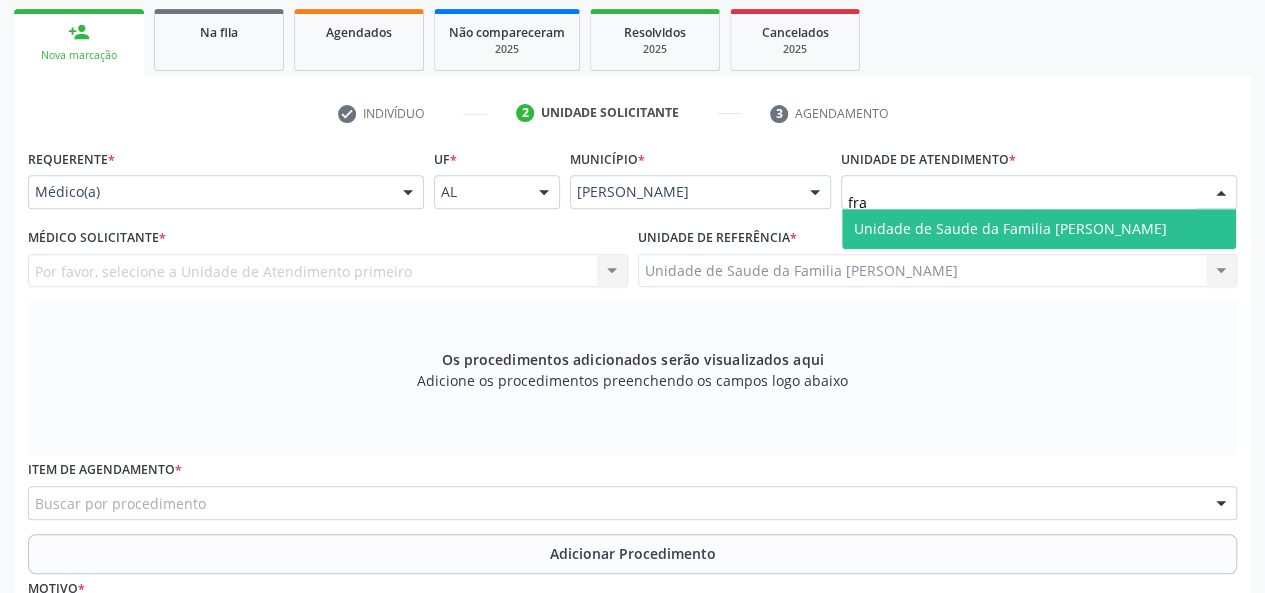 click on "Unidade de Saude da Familia [PERSON_NAME]" at bounding box center (1010, 228) 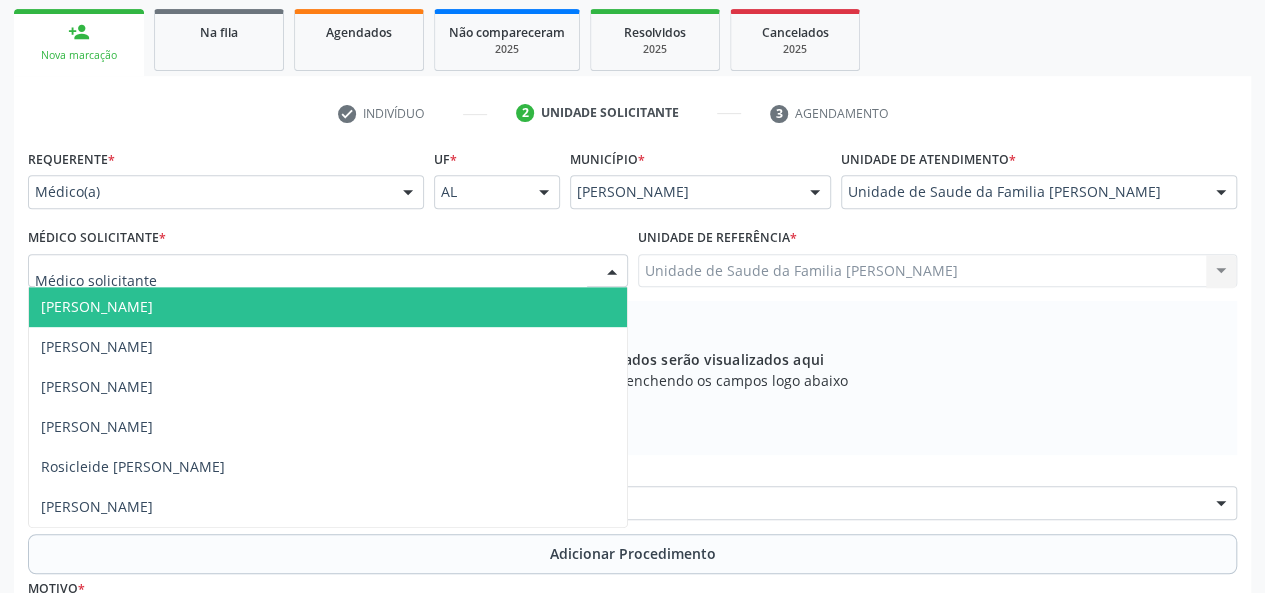 click on "[PERSON_NAME]" at bounding box center (97, 306) 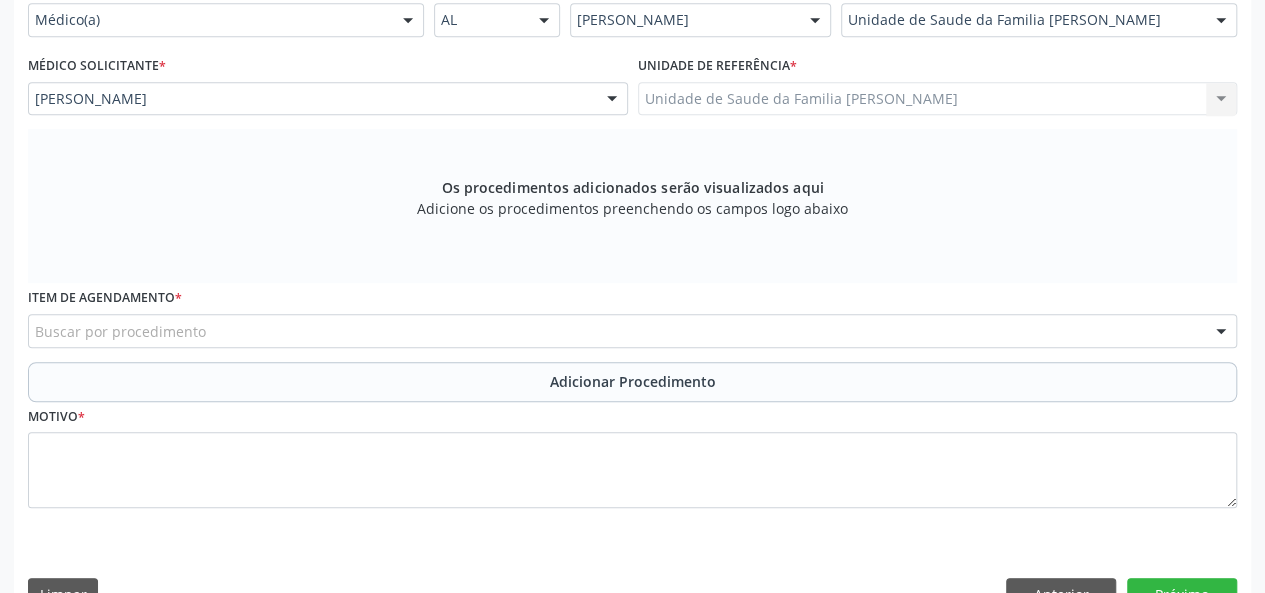 scroll, scrollTop: 518, scrollLeft: 0, axis: vertical 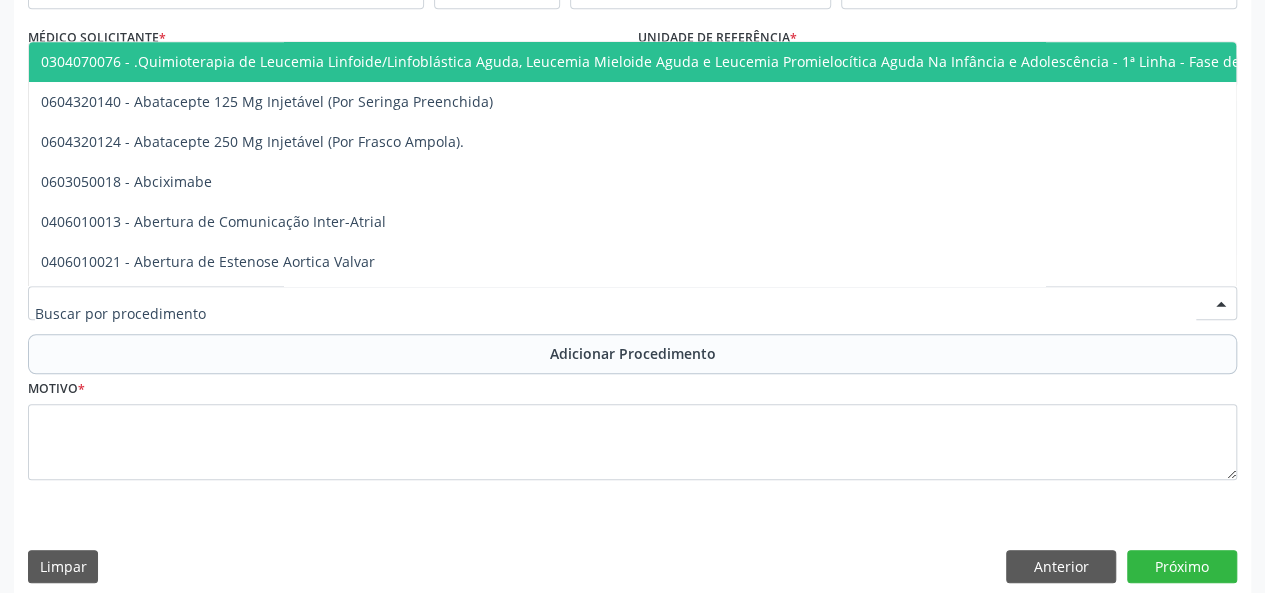 click at bounding box center [632, 303] 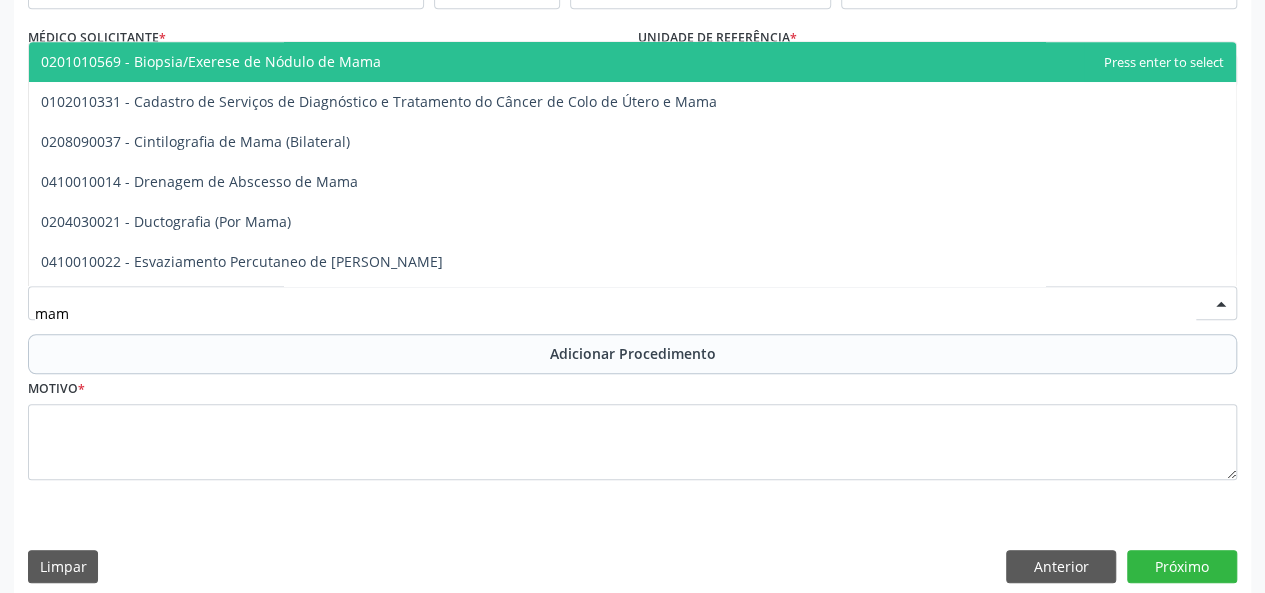 type on "mamo" 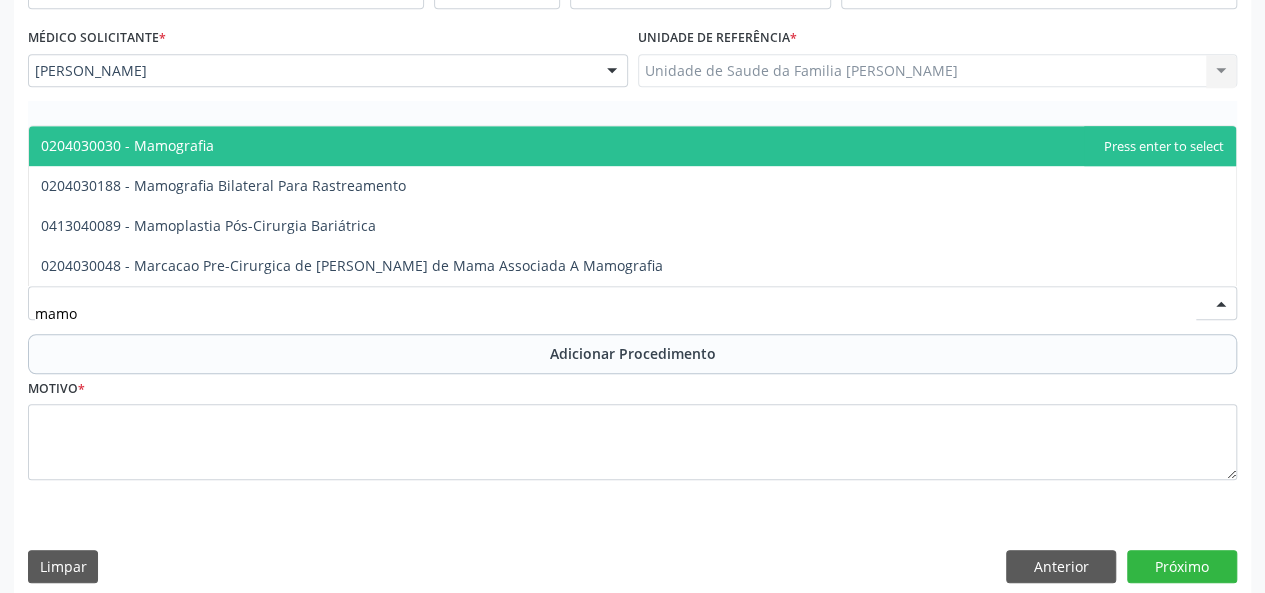 click on "0204030030 - Mamografia" at bounding box center (127, 145) 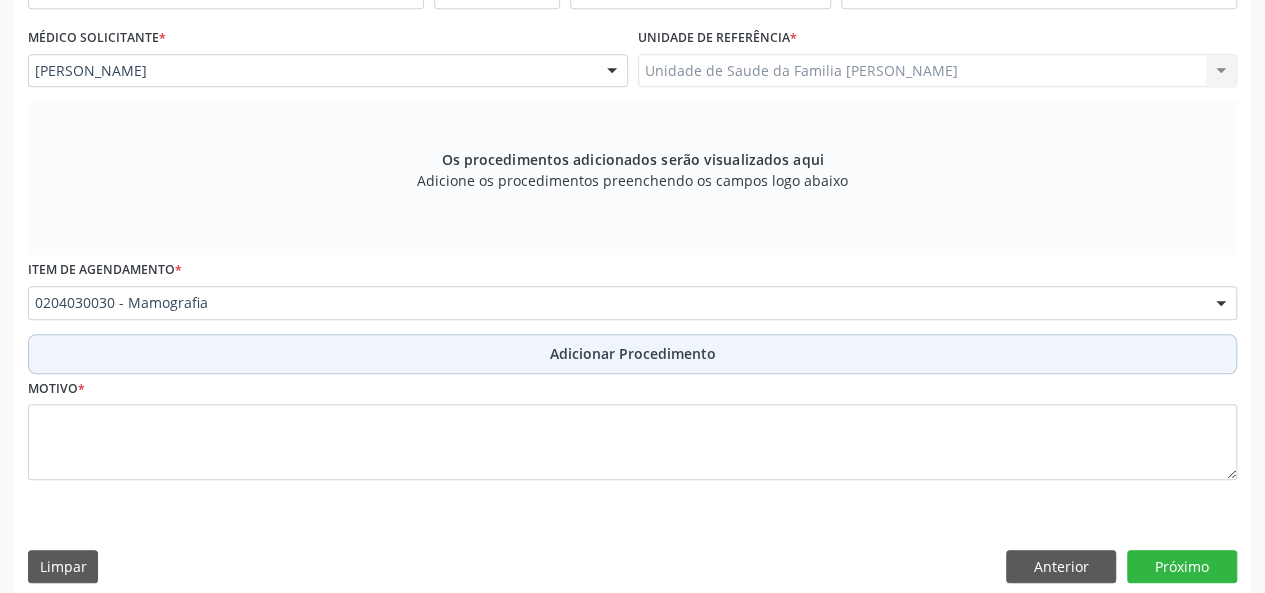 click on "Adicionar Procedimento" at bounding box center [633, 353] 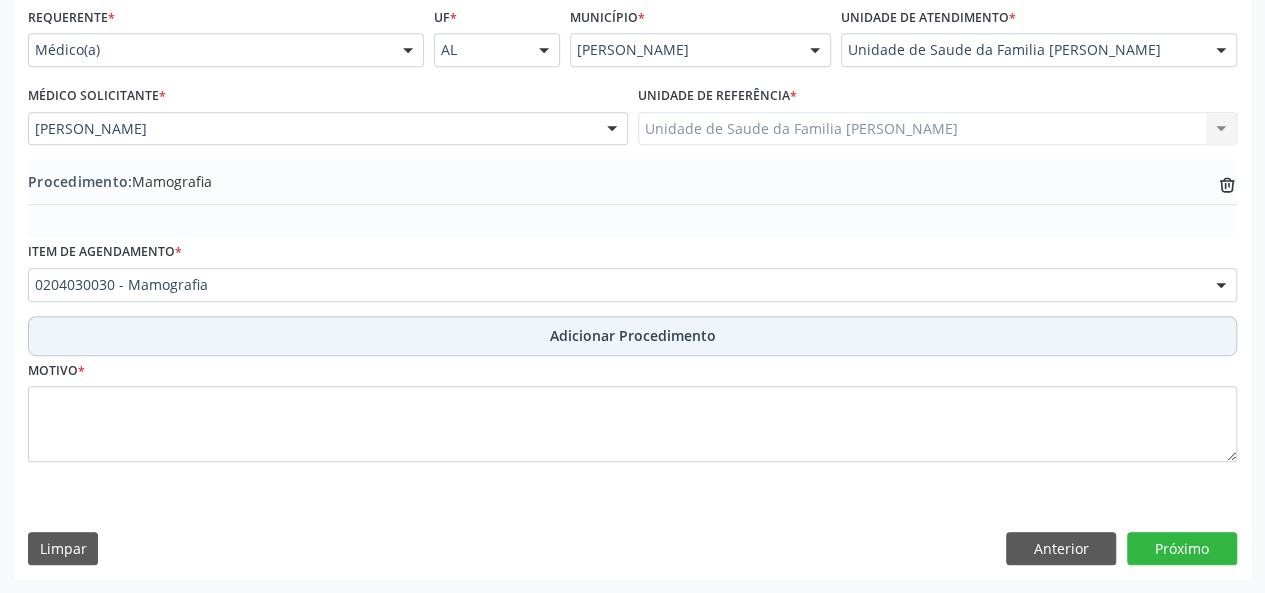scroll, scrollTop: 458, scrollLeft: 0, axis: vertical 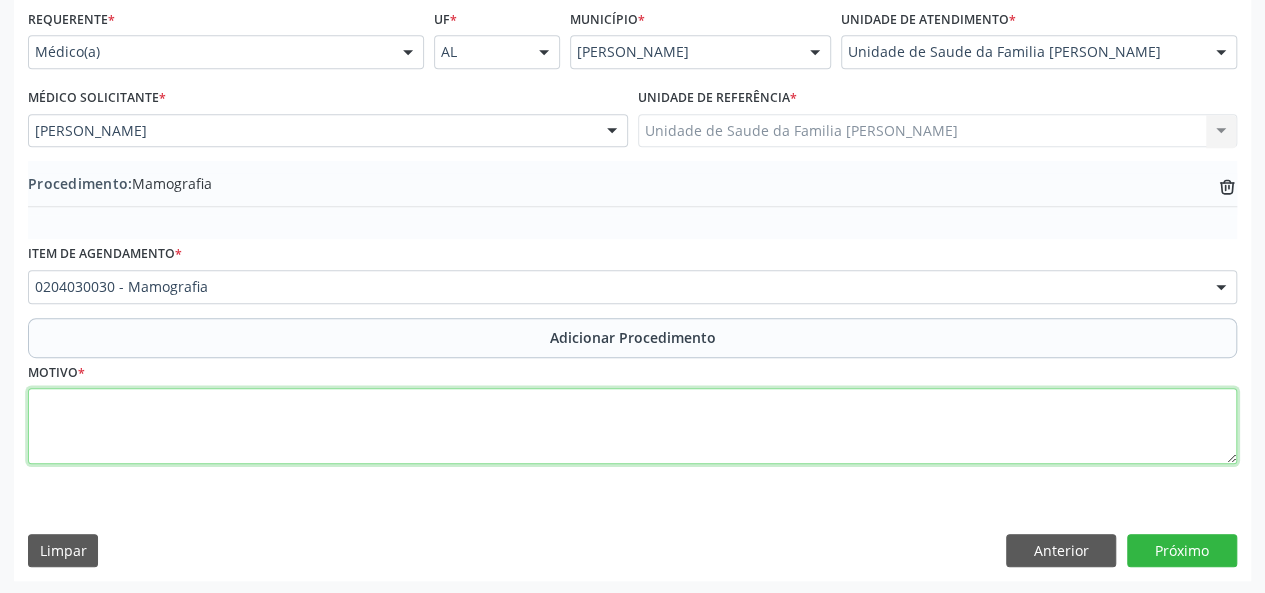 click at bounding box center [632, 426] 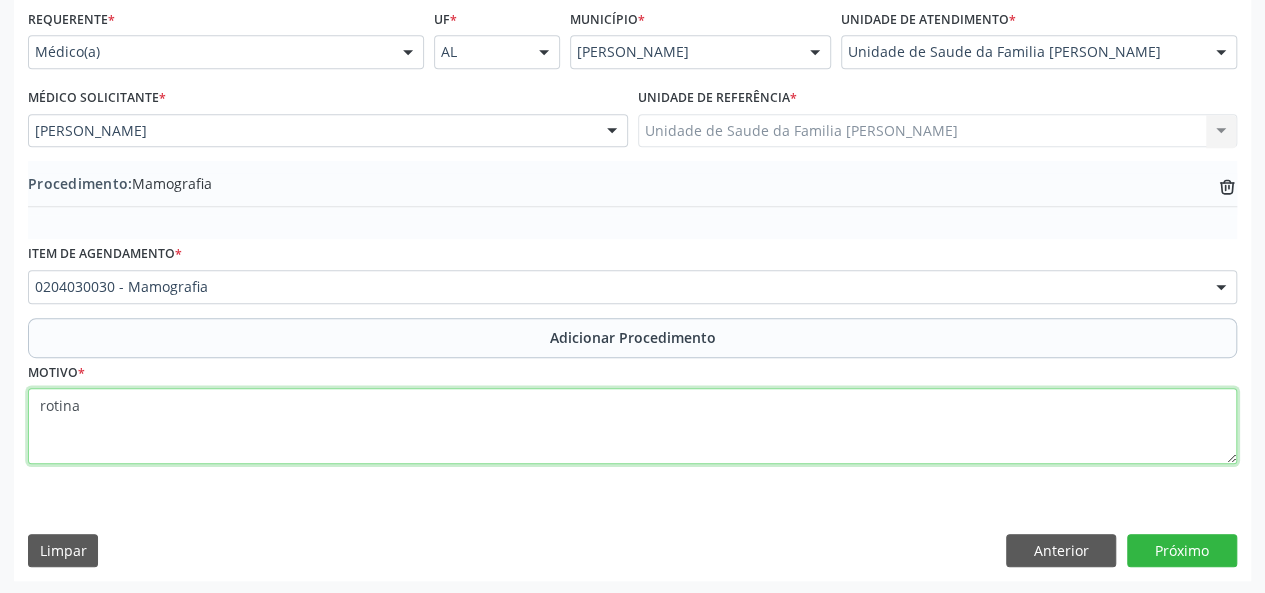 click on "rotina" at bounding box center (632, 426) 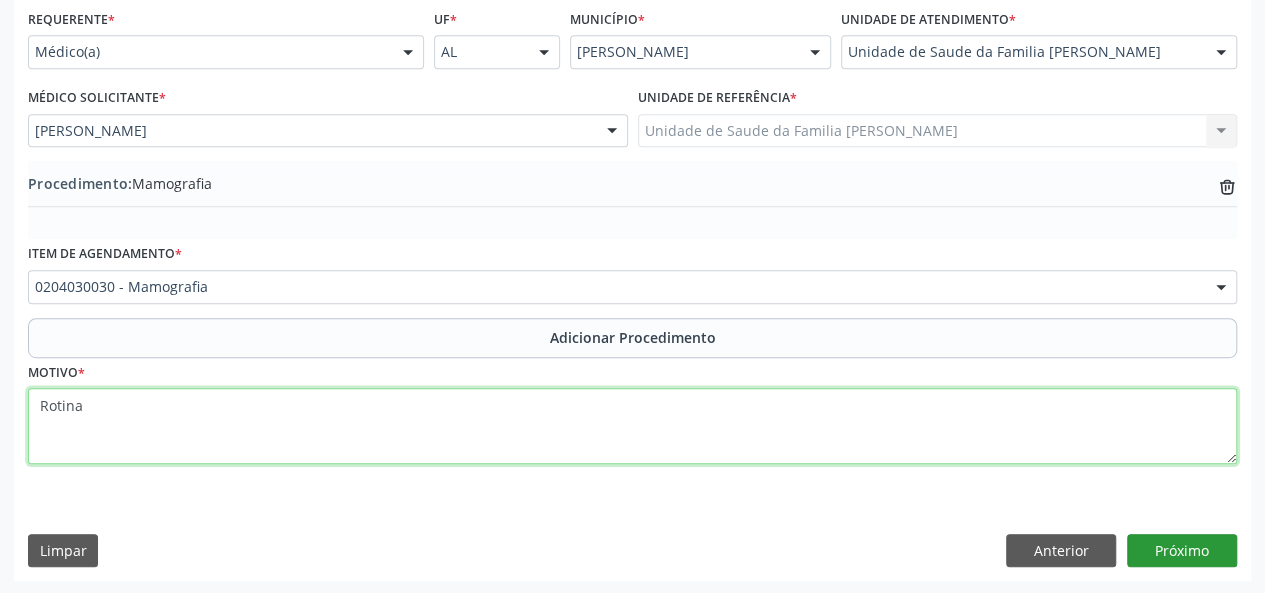 type on "Rotina" 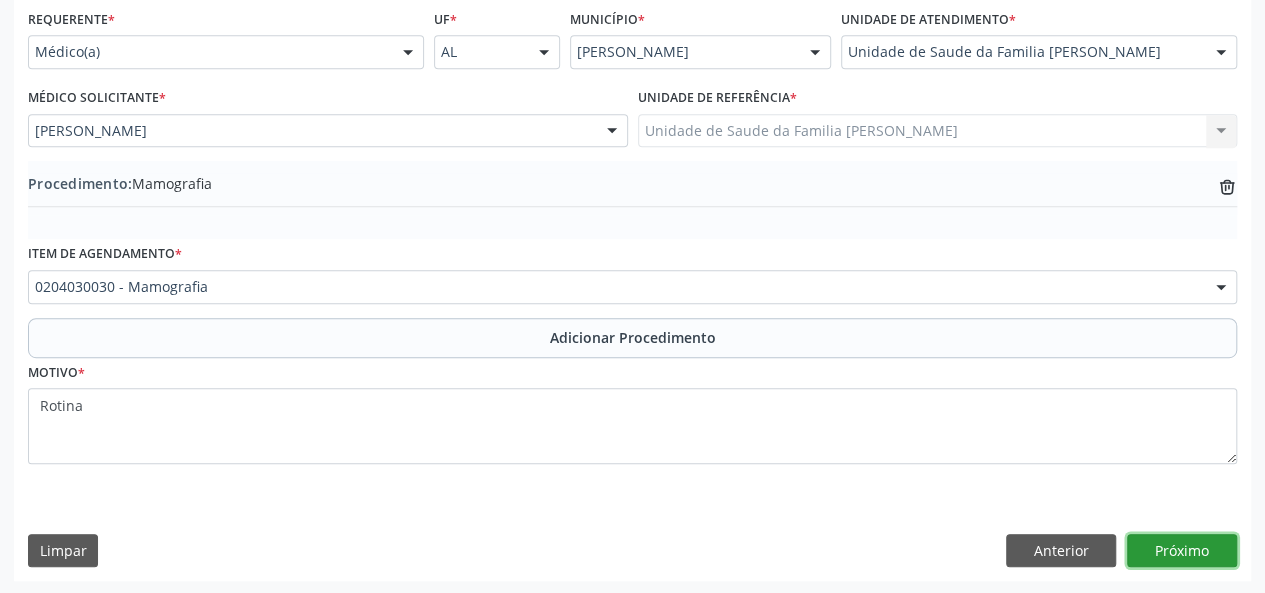 click on "Próximo" at bounding box center (1182, 551) 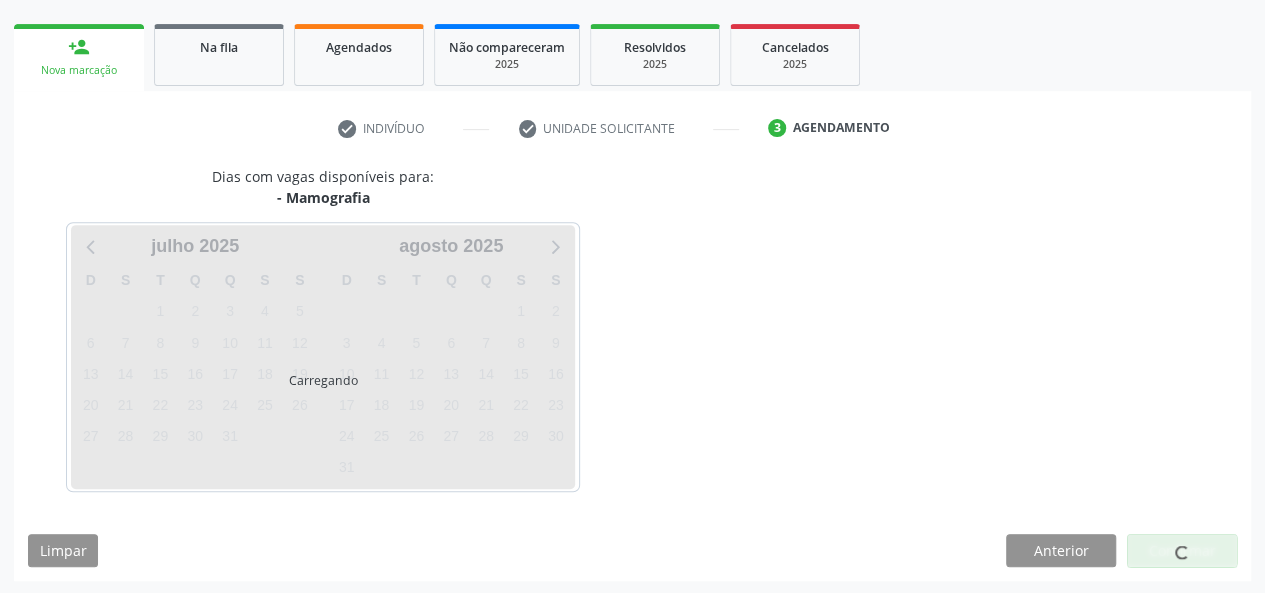 scroll, scrollTop: 362, scrollLeft: 0, axis: vertical 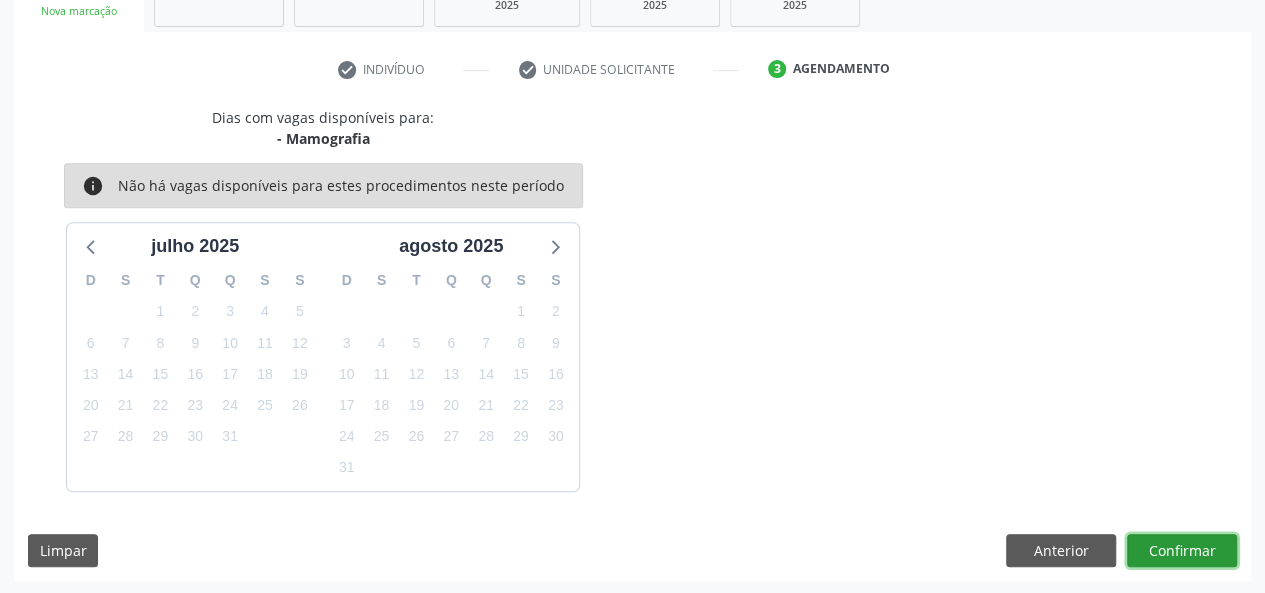 click on "Confirmar" at bounding box center (1182, 551) 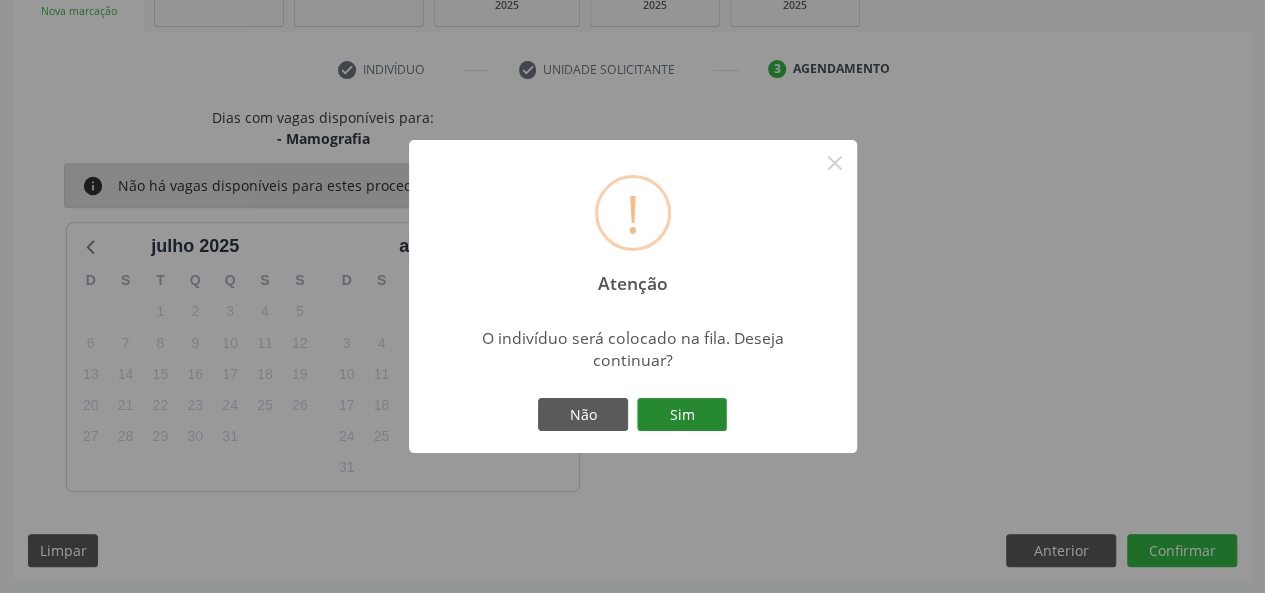 click on "Sim" at bounding box center (682, 415) 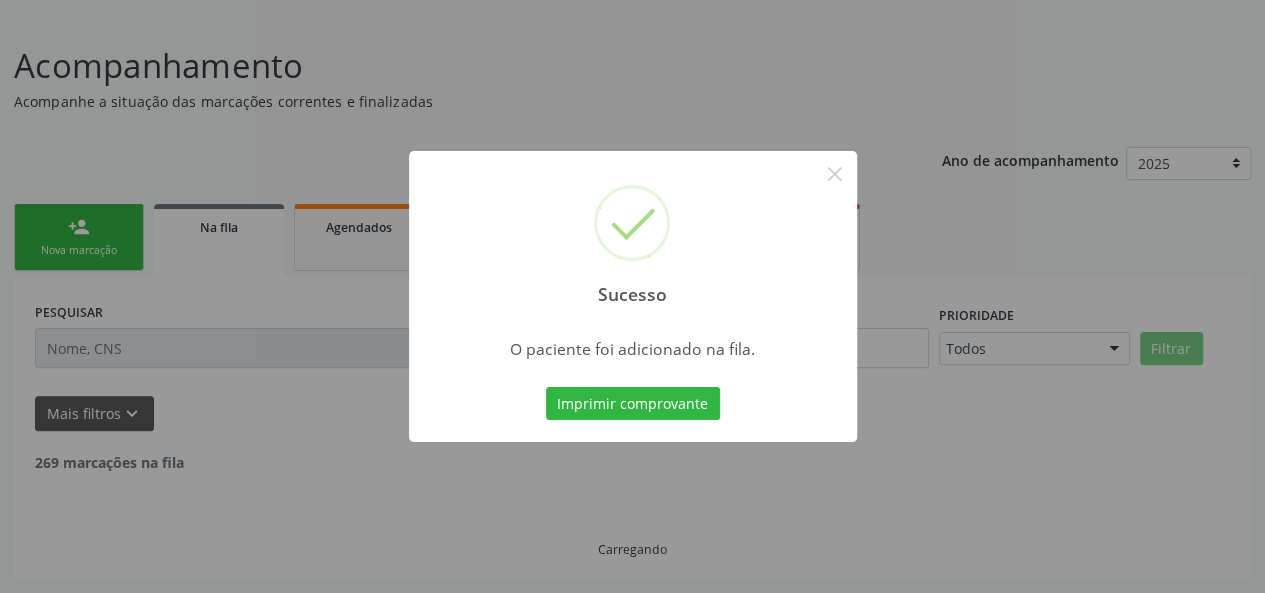 scroll, scrollTop: 100, scrollLeft: 0, axis: vertical 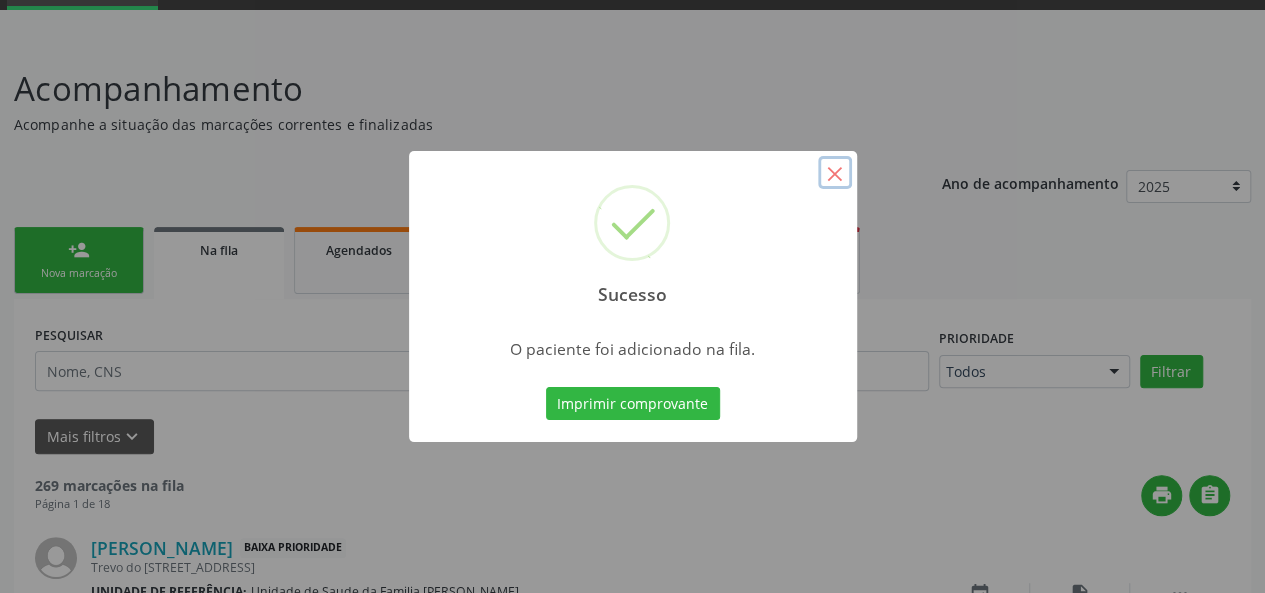 click on "×" at bounding box center [835, 173] 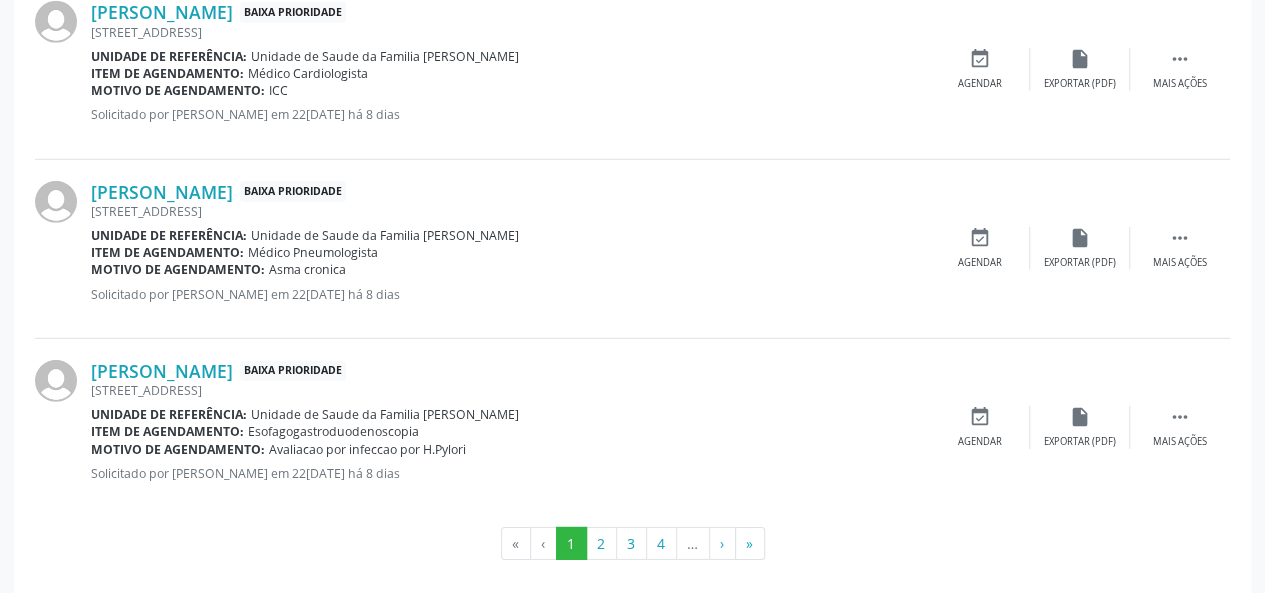 scroll, scrollTop: 2829, scrollLeft: 0, axis: vertical 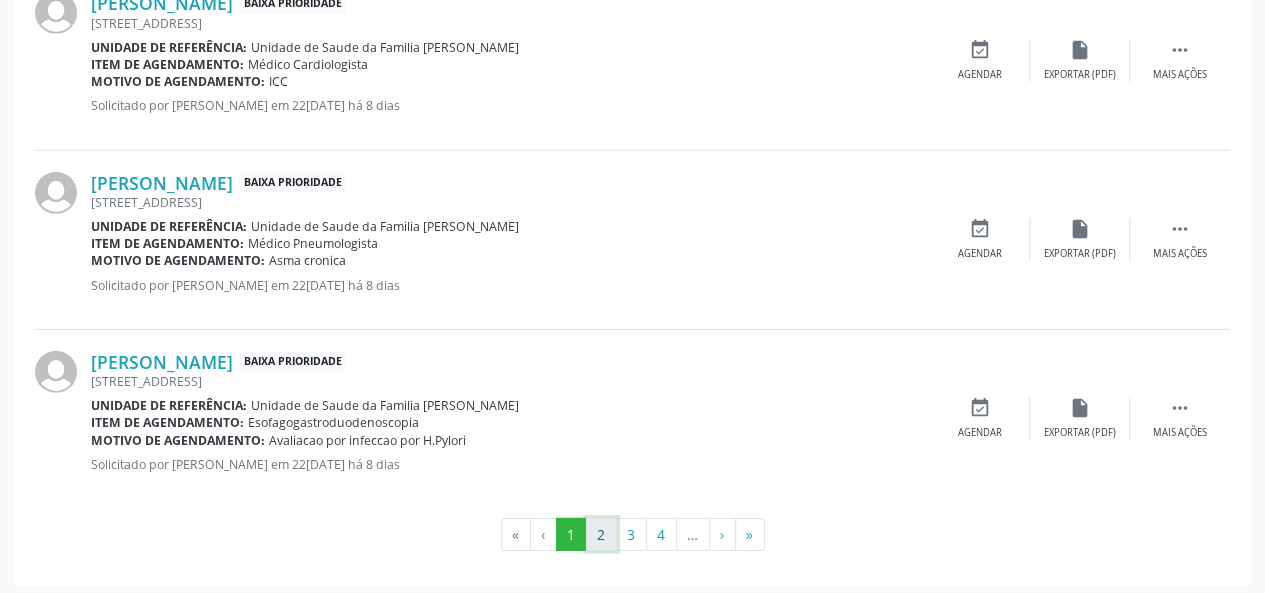 click on "2" at bounding box center (601, 535) 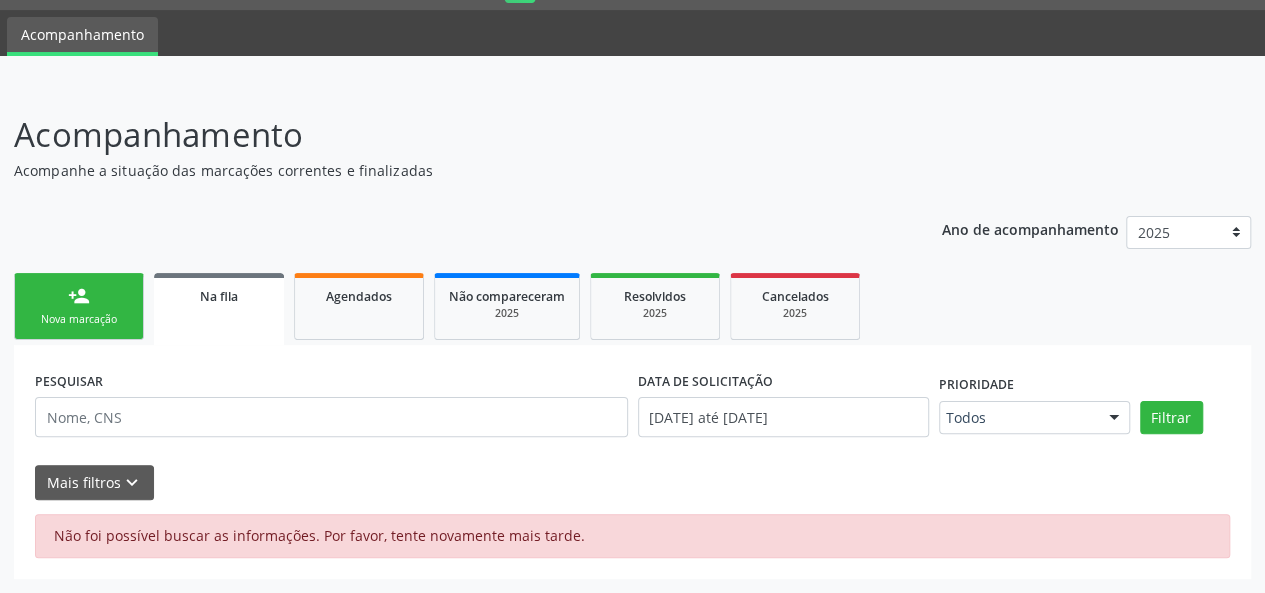 scroll, scrollTop: 52, scrollLeft: 0, axis: vertical 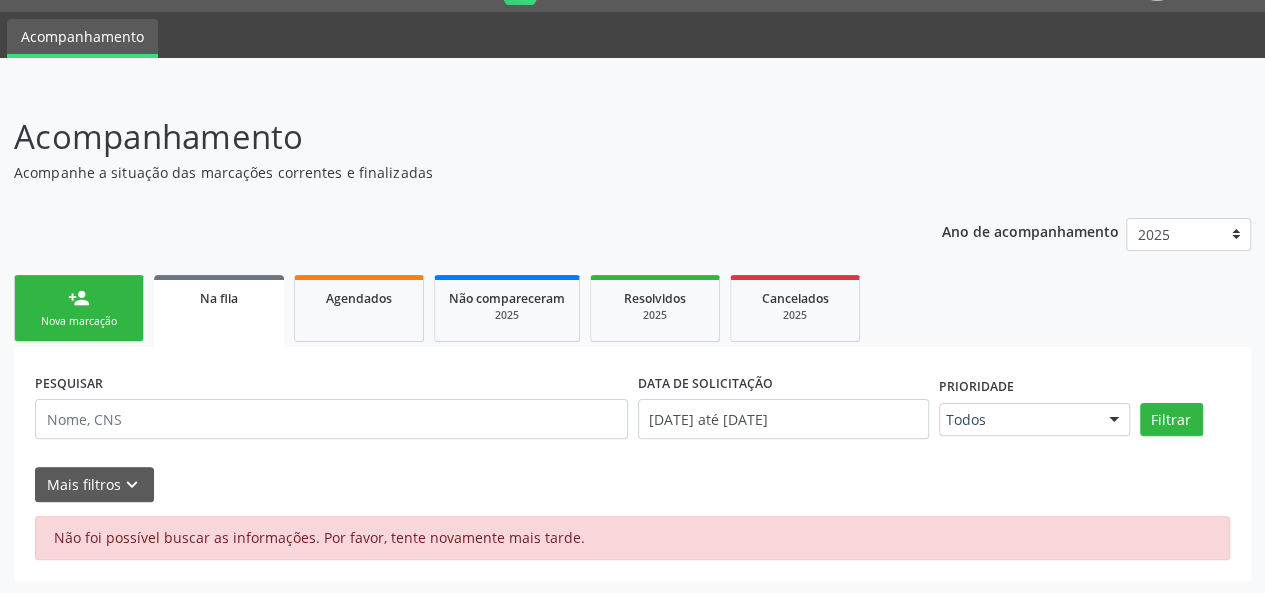 click on "person_add
Nova marcação" at bounding box center (79, 308) 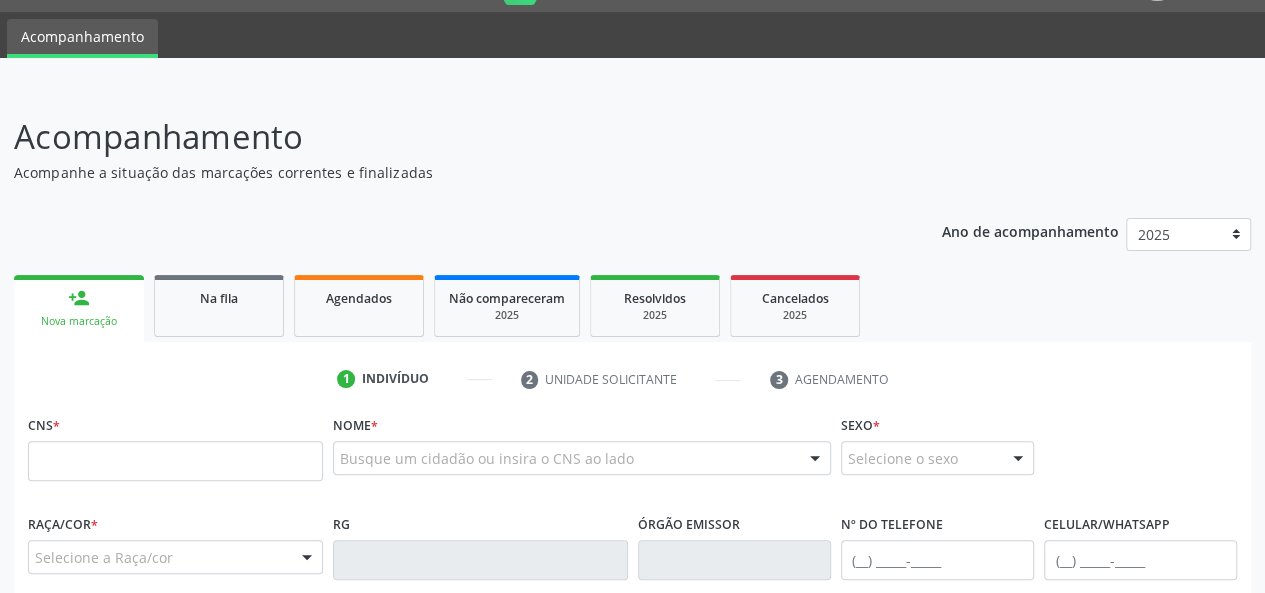 scroll, scrollTop: 152, scrollLeft: 0, axis: vertical 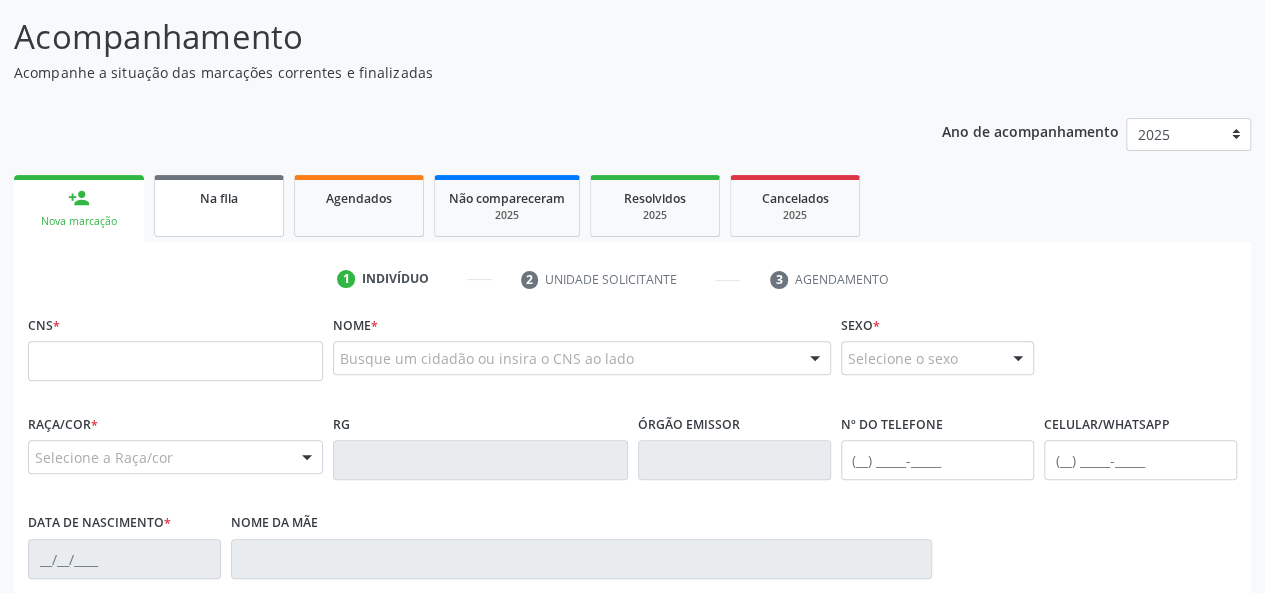 click on "Na fila" at bounding box center (219, 206) 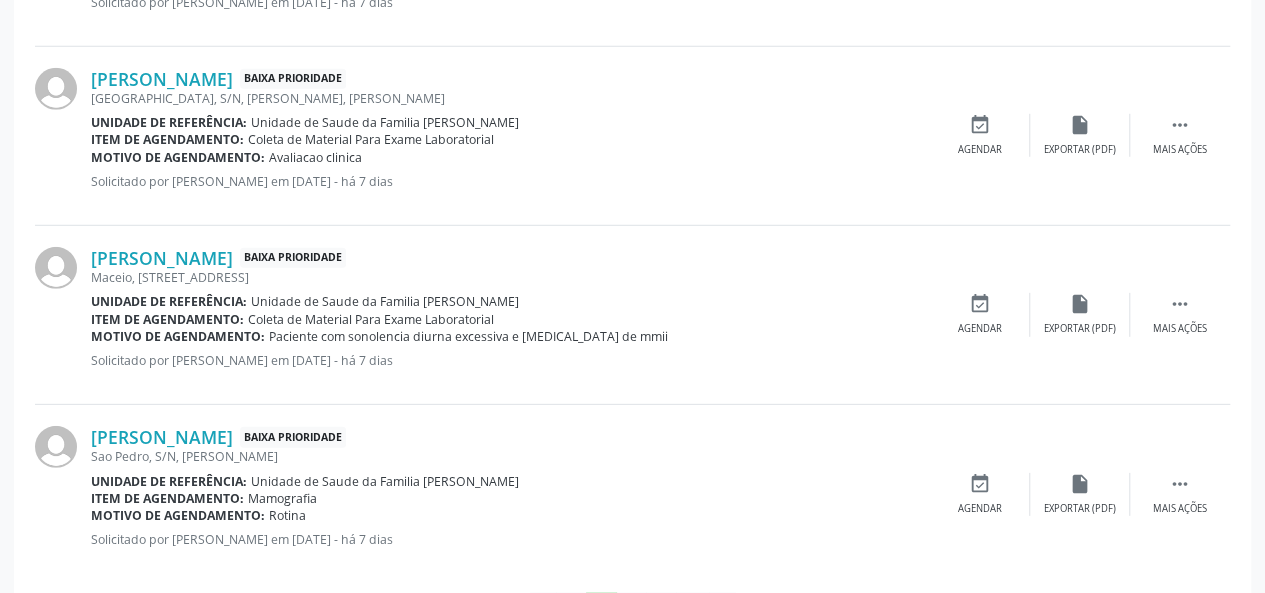 scroll, scrollTop: 2863, scrollLeft: 0, axis: vertical 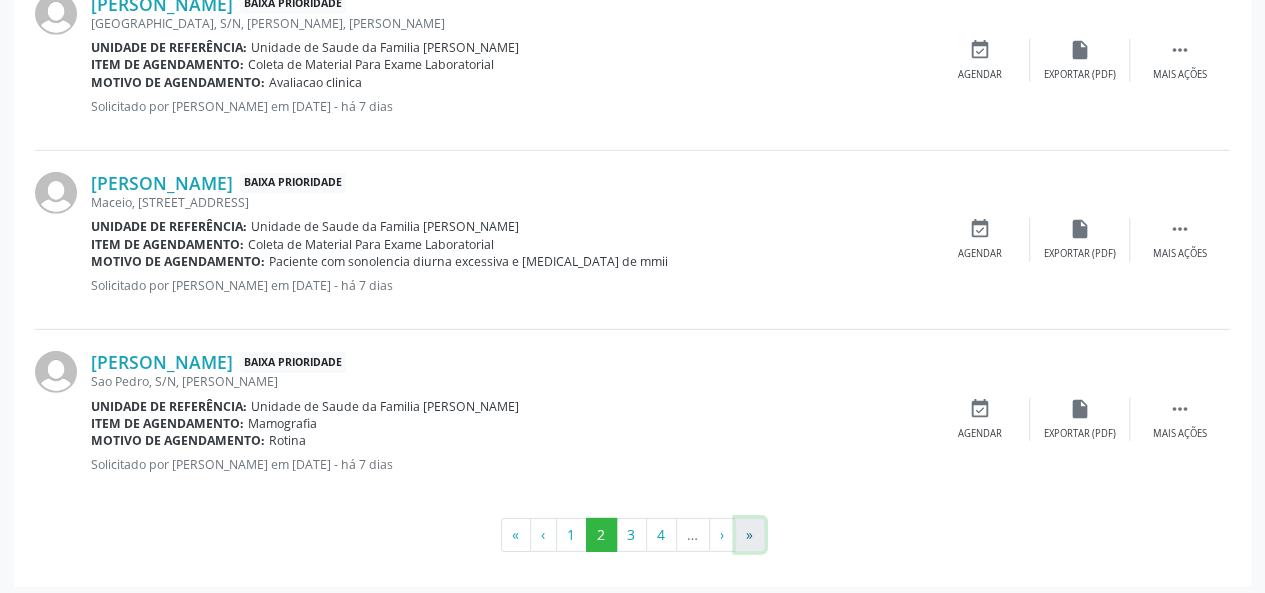 click on "»" at bounding box center [750, 535] 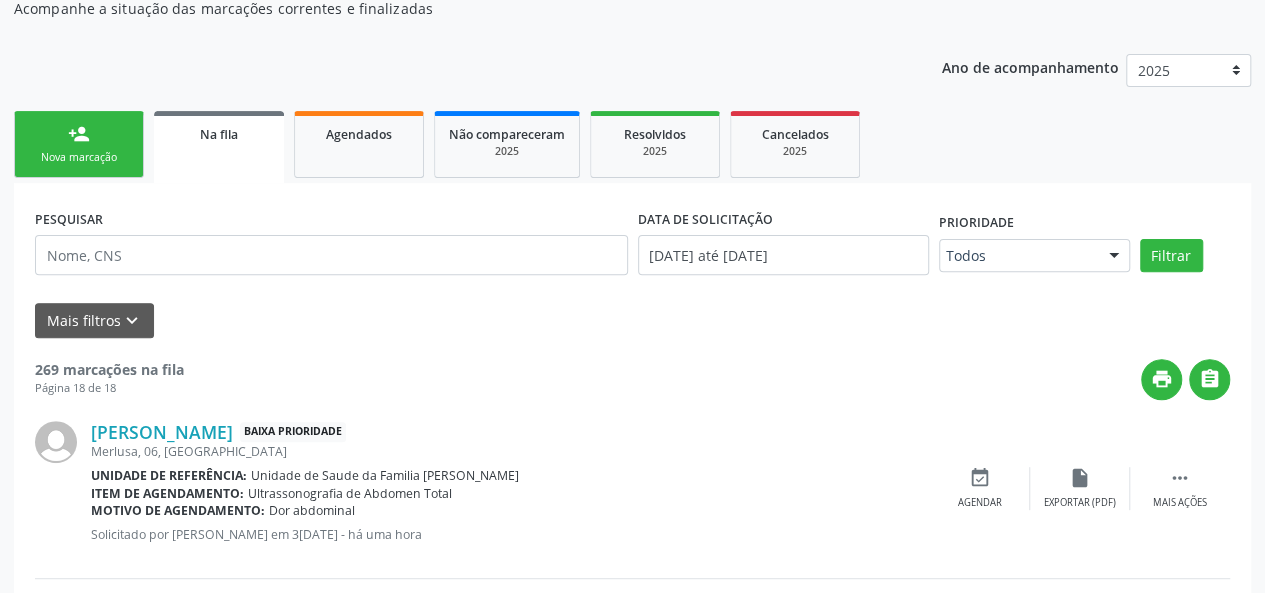 scroll, scrollTop: 0, scrollLeft: 0, axis: both 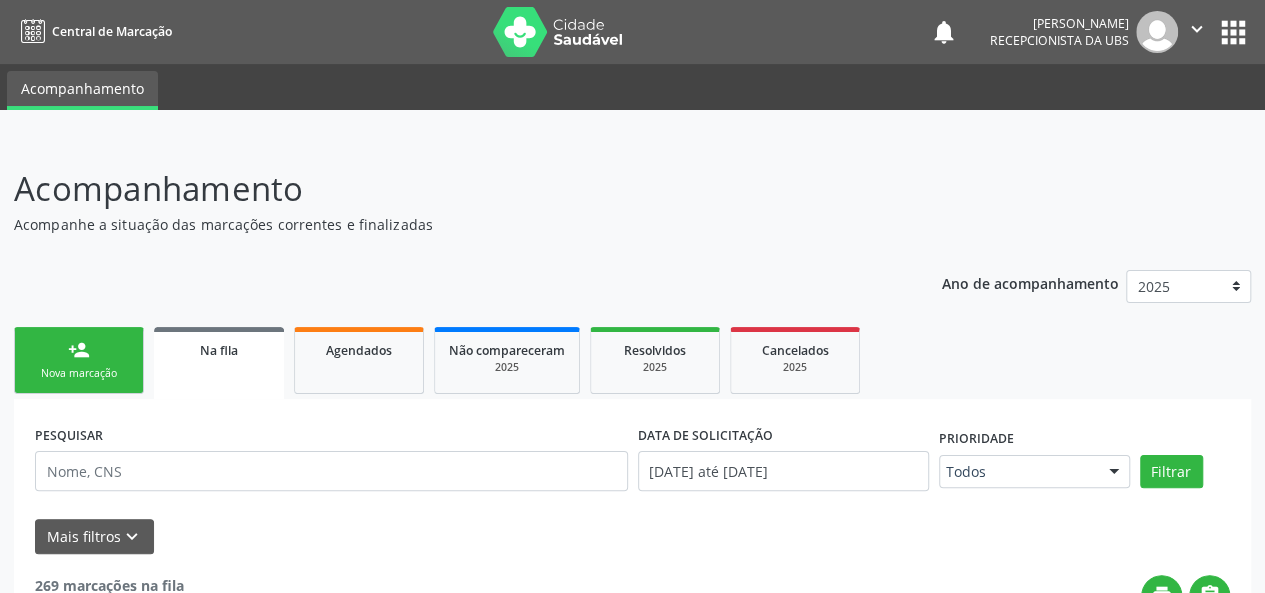 drag, startPoint x: 80, startPoint y: 377, endPoint x: 185, endPoint y: 375, distance: 105.01904 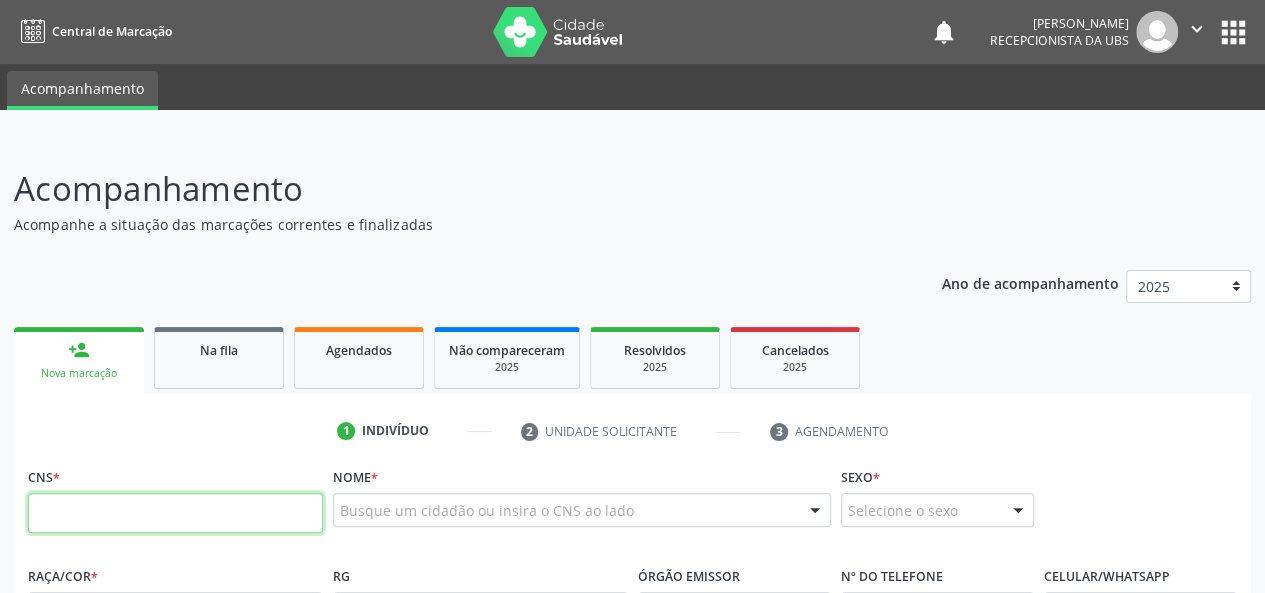 click at bounding box center (175, 513) 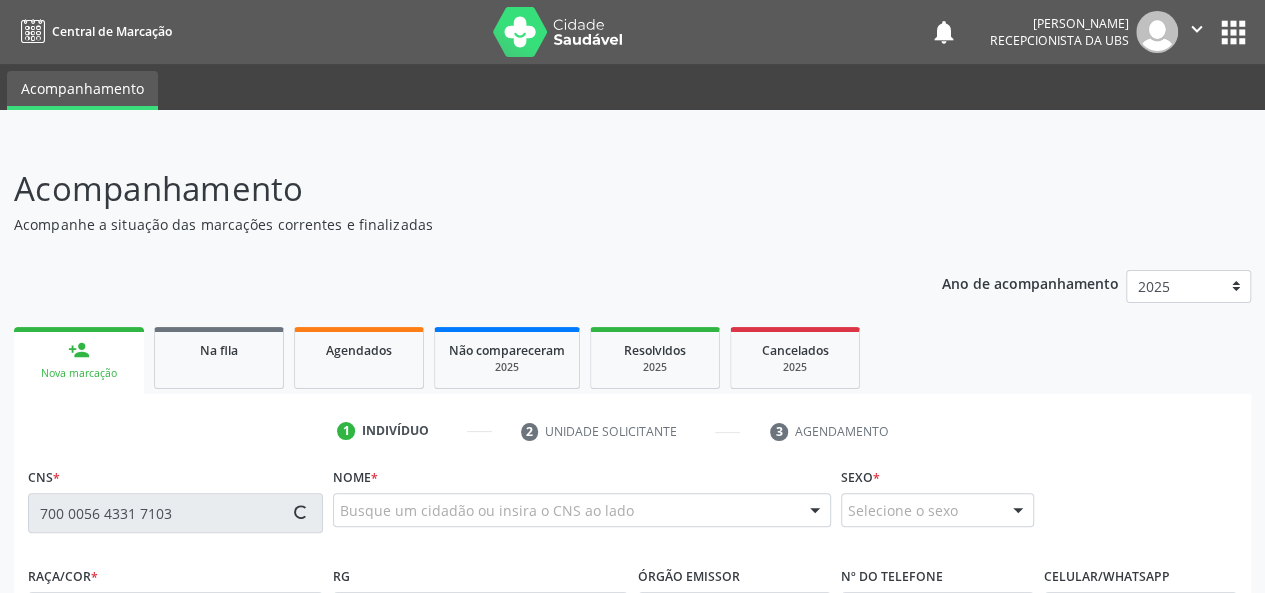 type on "700 0056 4331 7103" 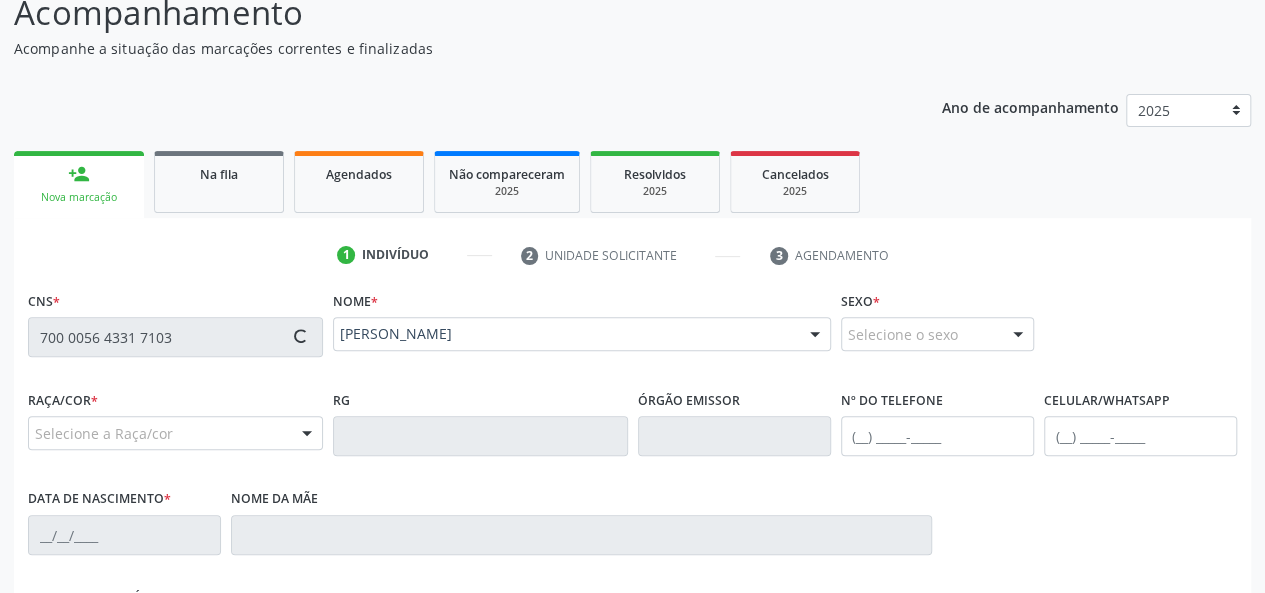 type on "[PHONE_NUMBER]" 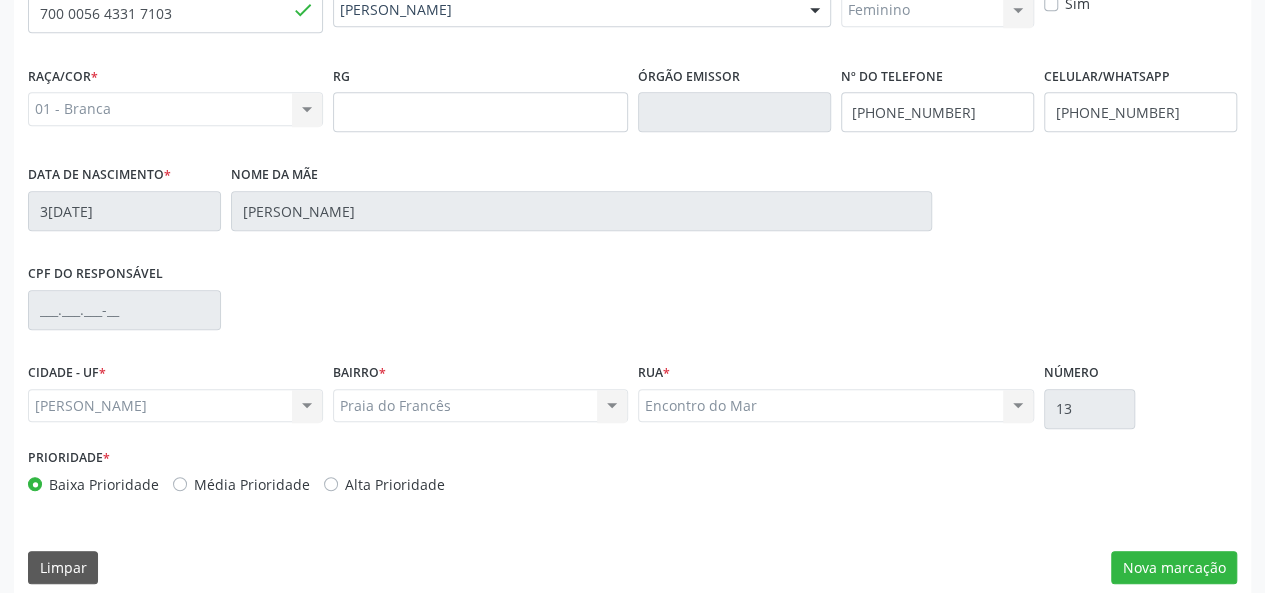 scroll, scrollTop: 518, scrollLeft: 0, axis: vertical 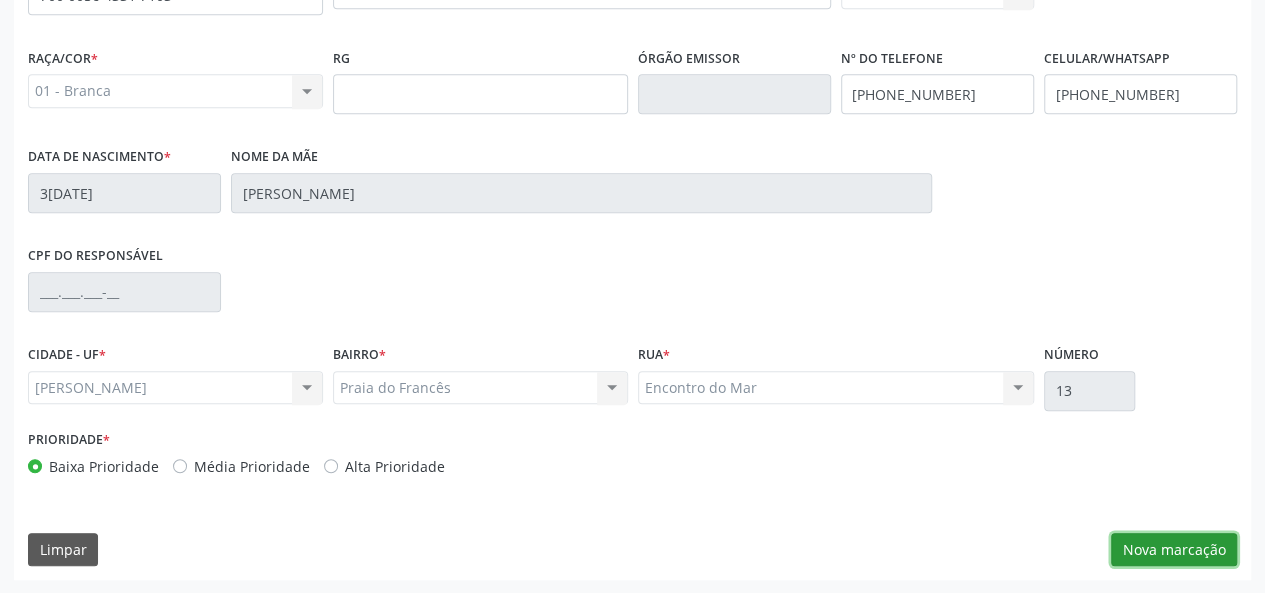 click on "Nova marcação" at bounding box center [1174, 550] 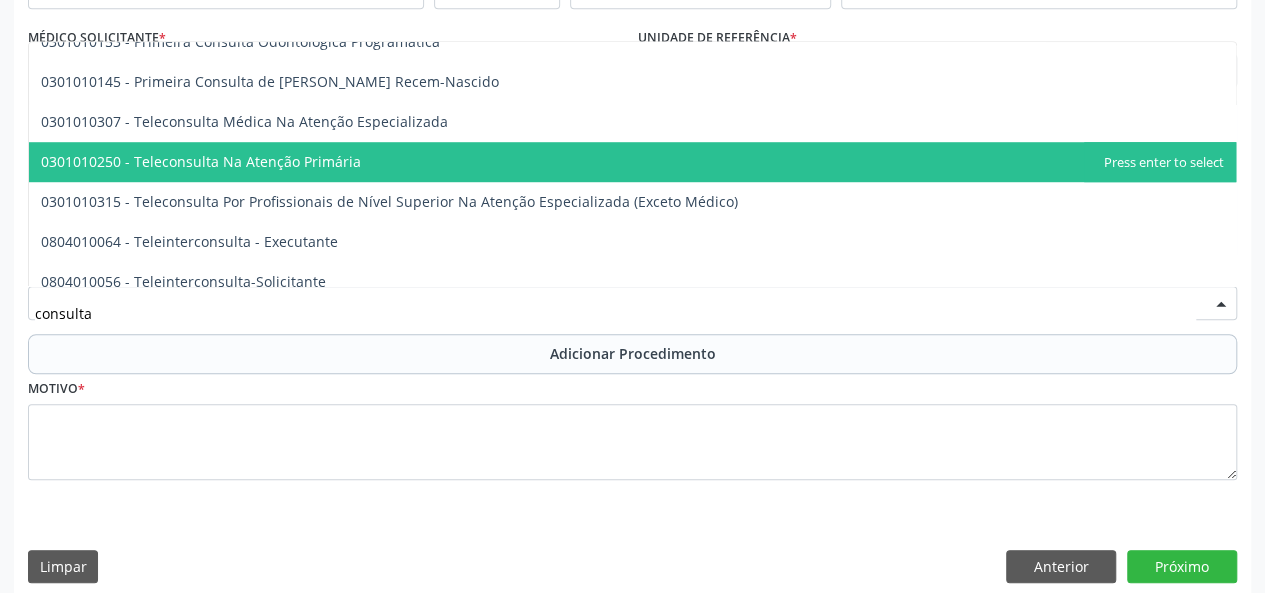 scroll, scrollTop: 715, scrollLeft: 0, axis: vertical 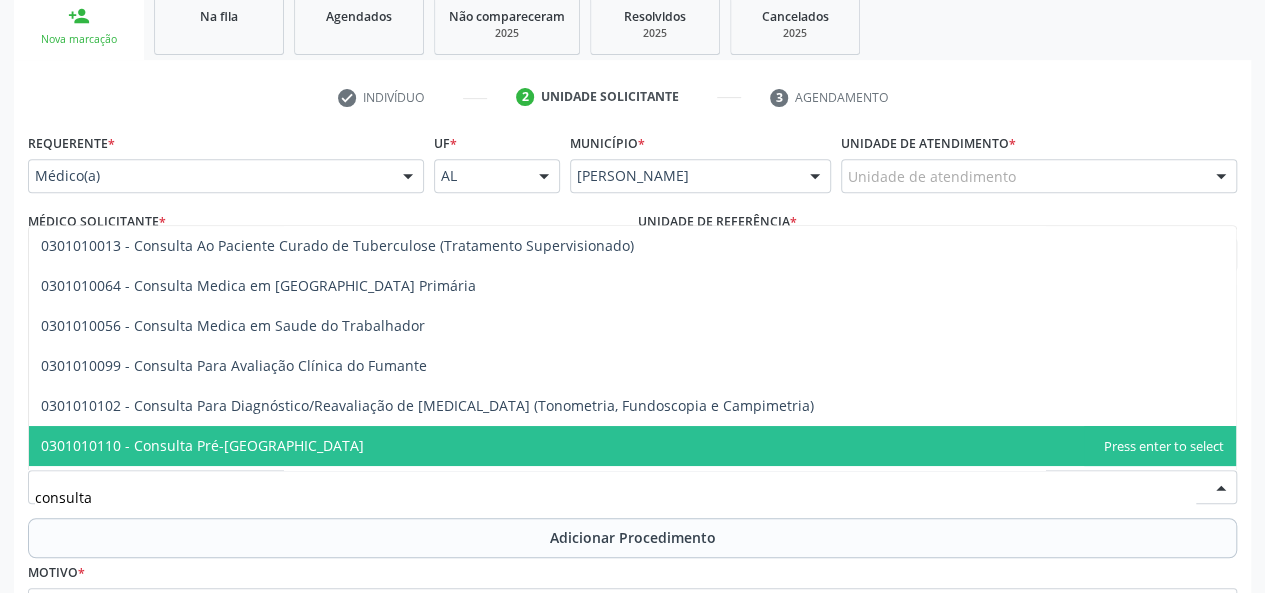 click on "consulta" at bounding box center (615, 497) 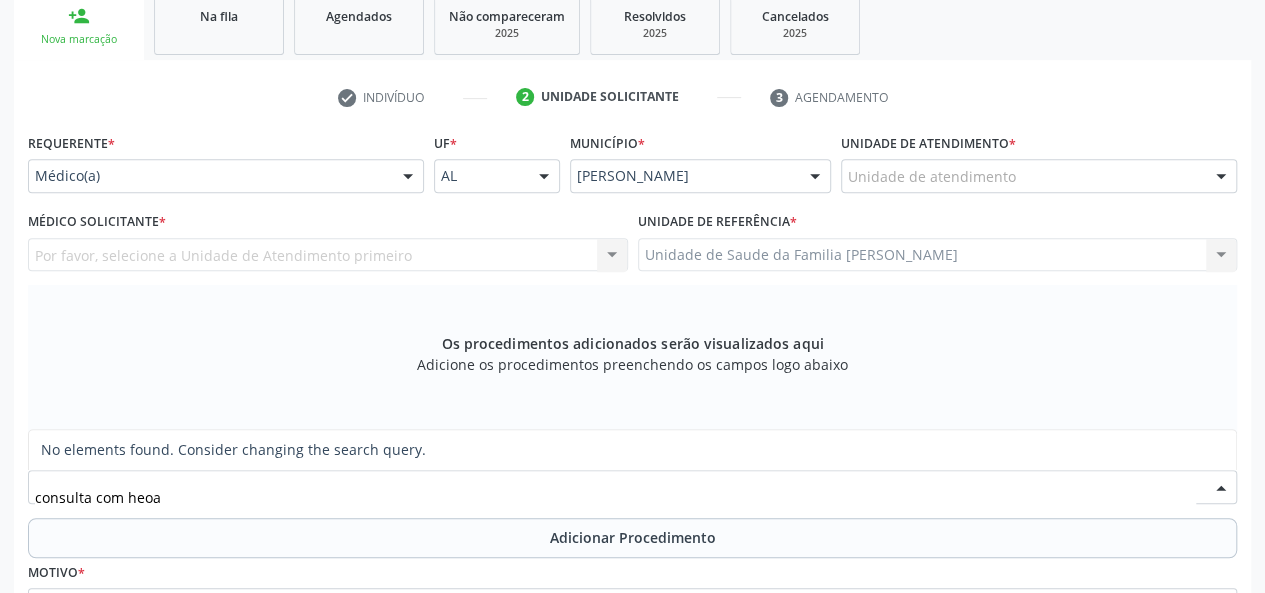 click on "consulta com heoa" at bounding box center [615, 497] 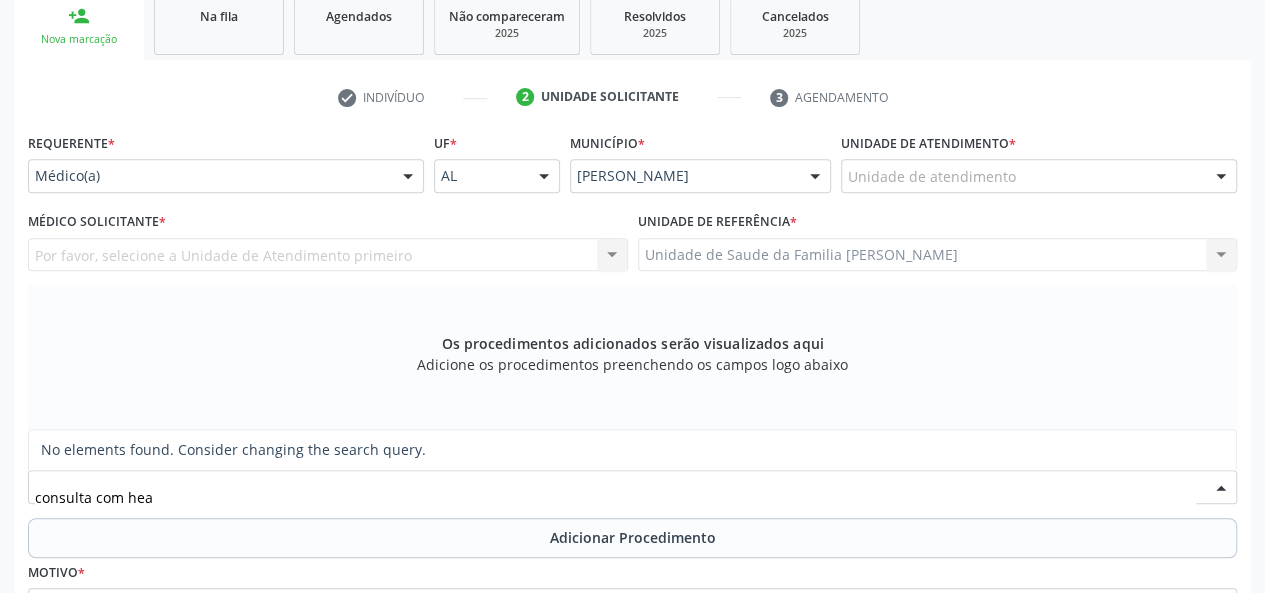 type on "consulta com hepa" 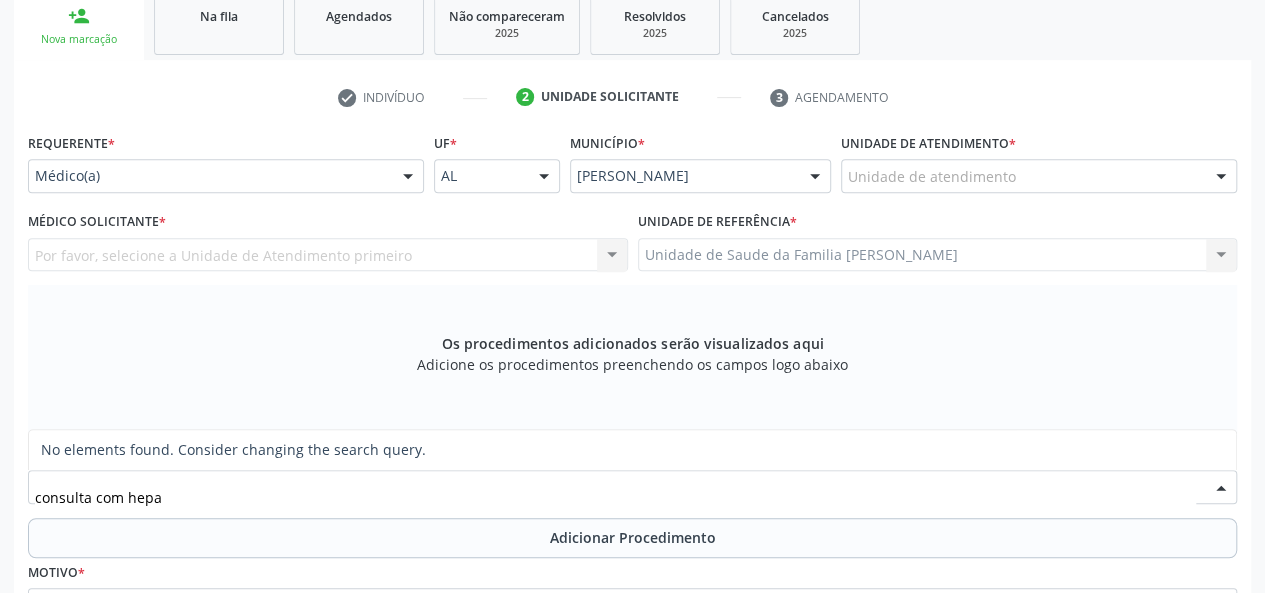 drag, startPoint x: 298, startPoint y: 501, endPoint x: 32, endPoint y: 481, distance: 266.75082 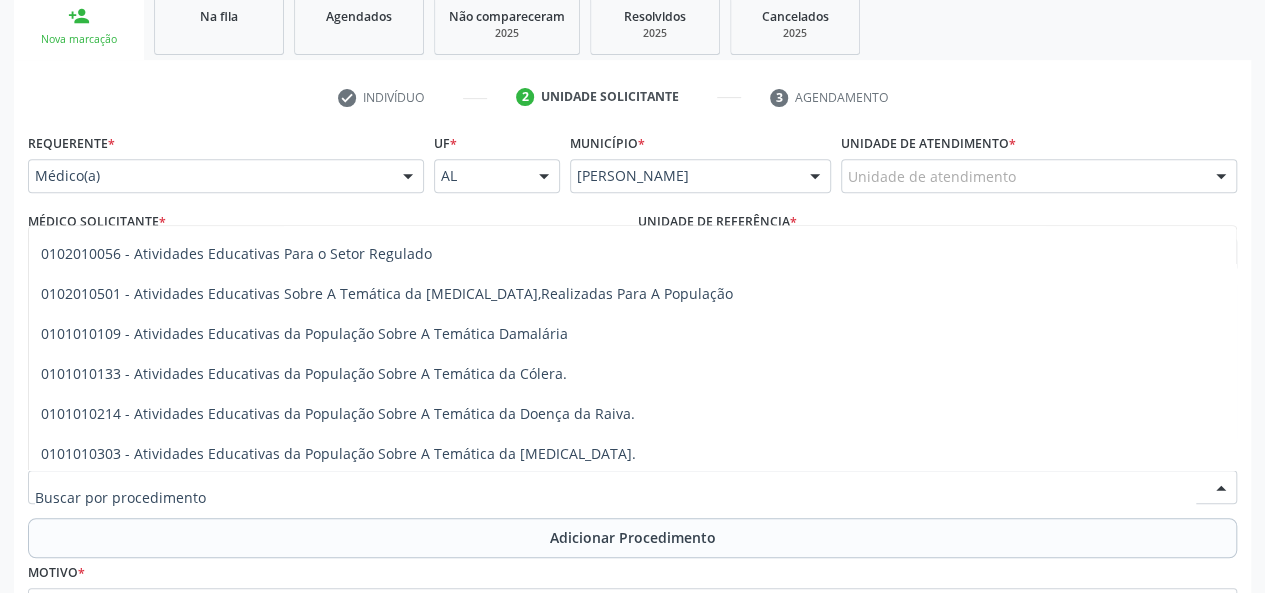 scroll, scrollTop: 18000, scrollLeft: 0, axis: vertical 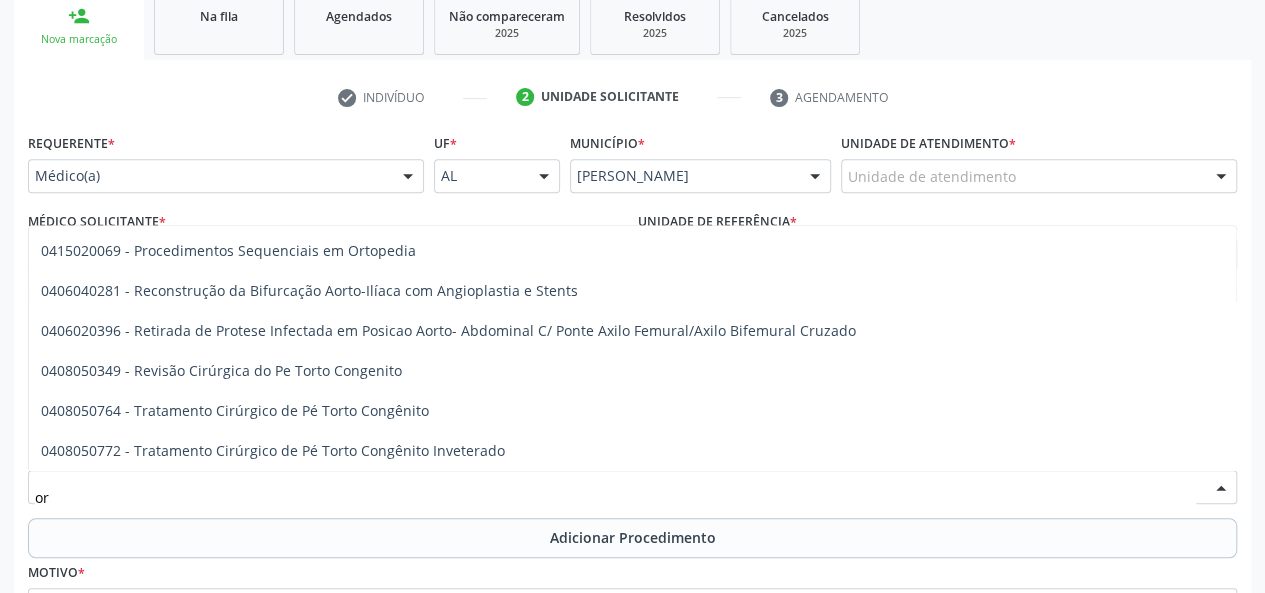 type on "o" 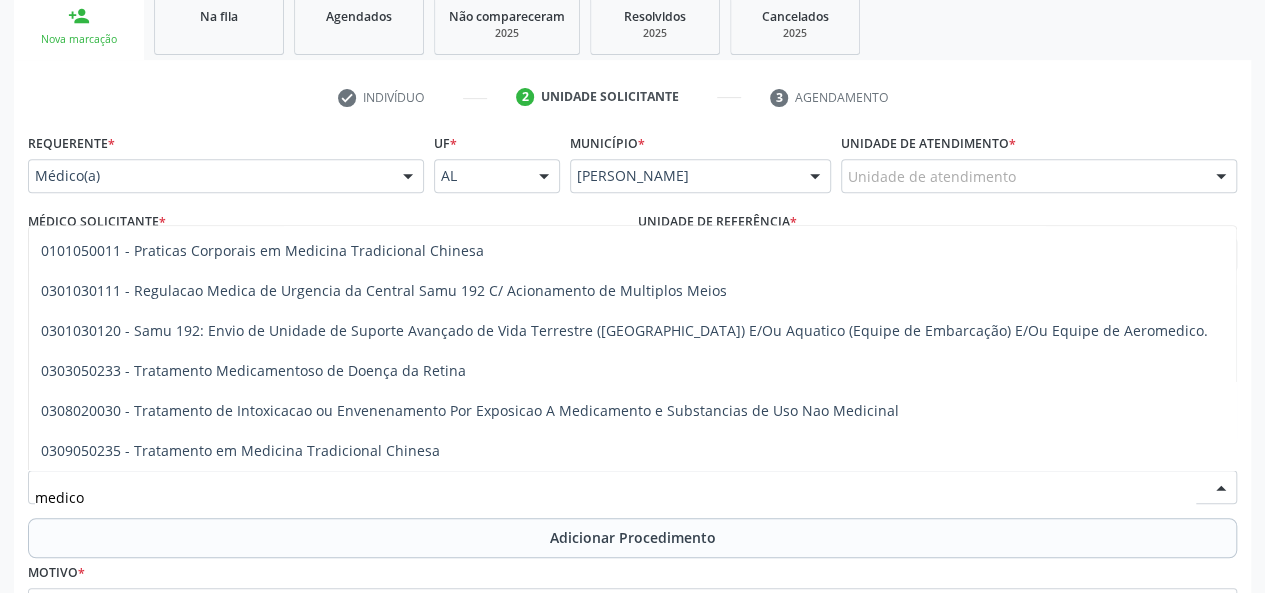 scroll, scrollTop: 0, scrollLeft: 0, axis: both 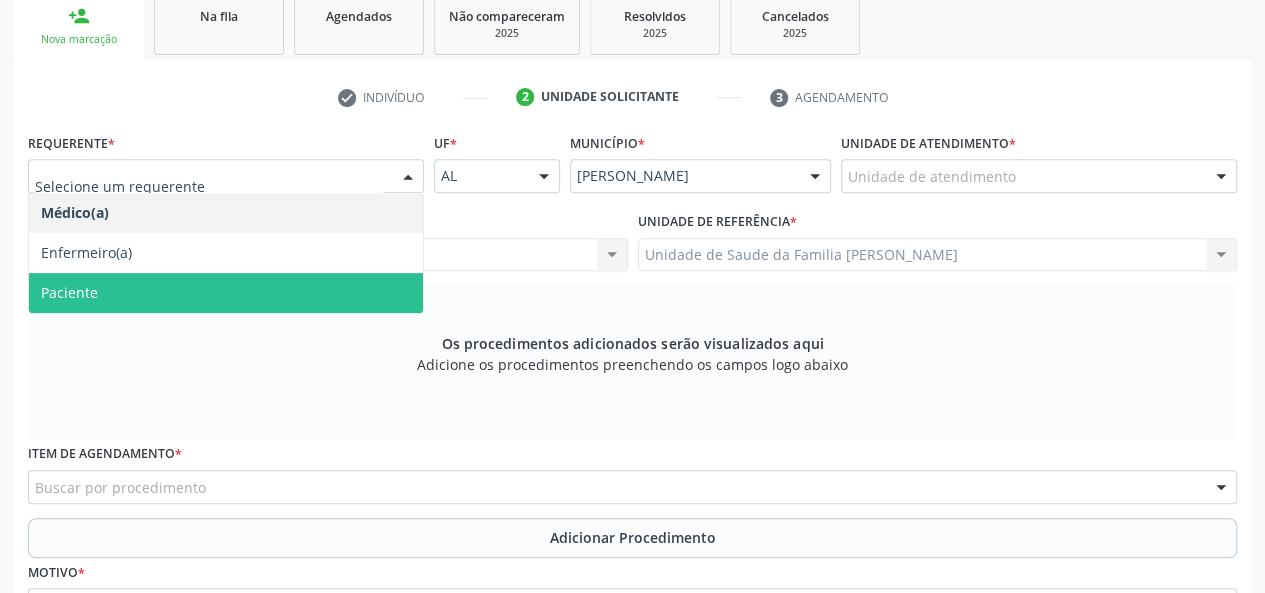 click on "Paciente" at bounding box center [226, 293] 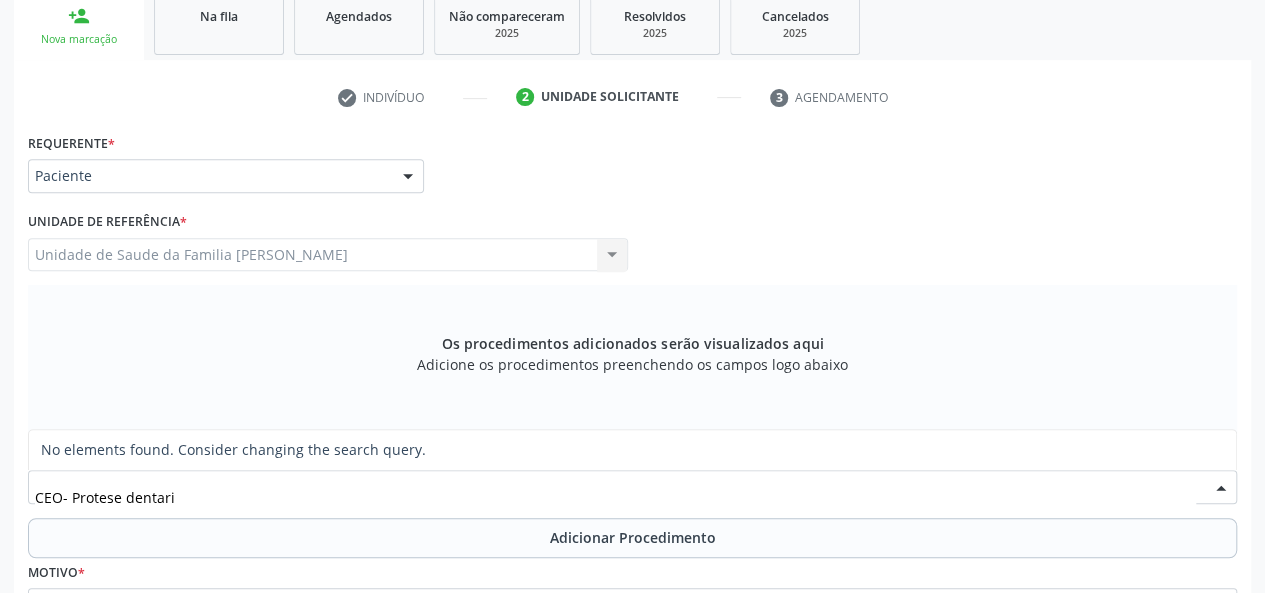type on "CEO- Protese dentaria" 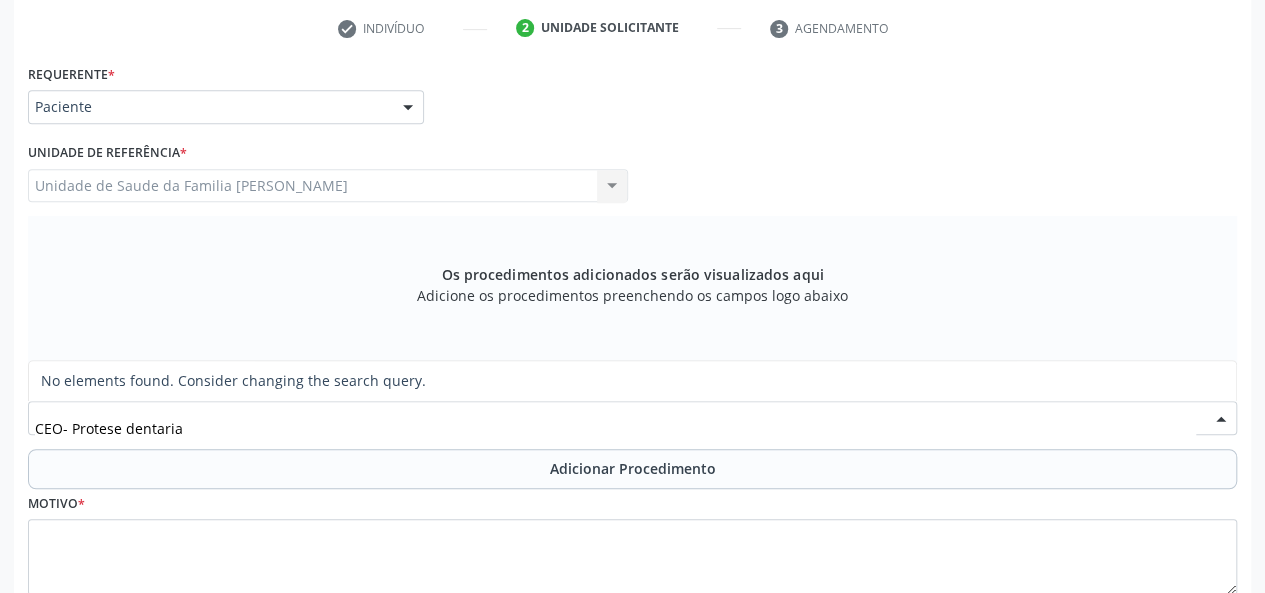 scroll, scrollTop: 434, scrollLeft: 0, axis: vertical 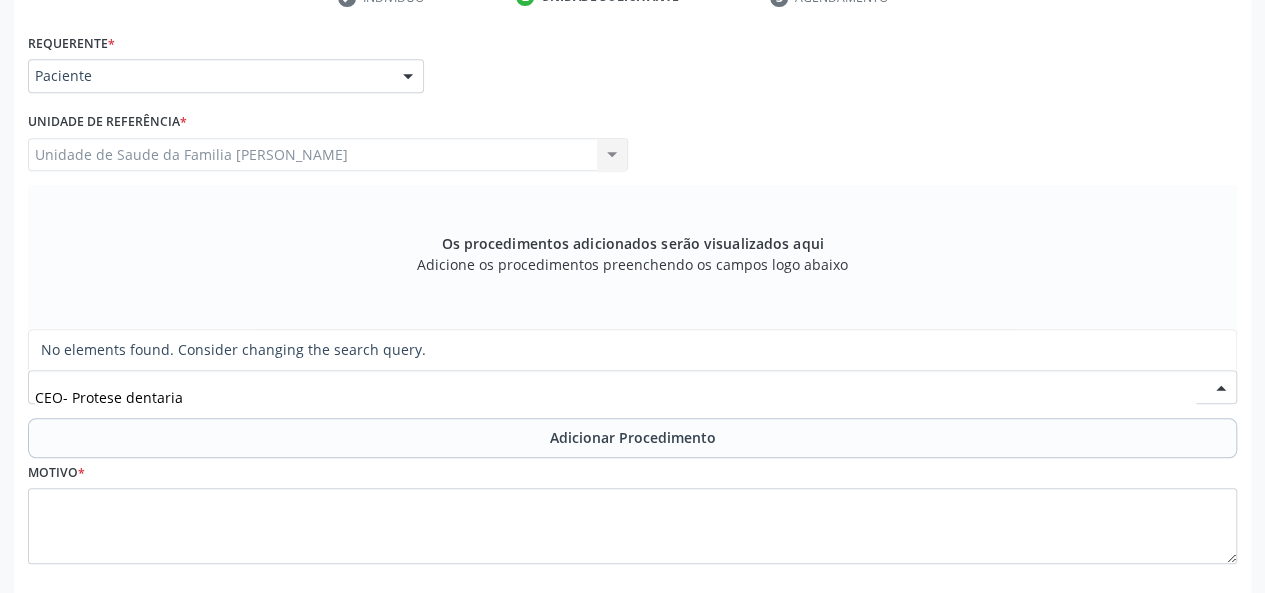 click on "No elements found. Consider changing the search query." at bounding box center [632, 350] 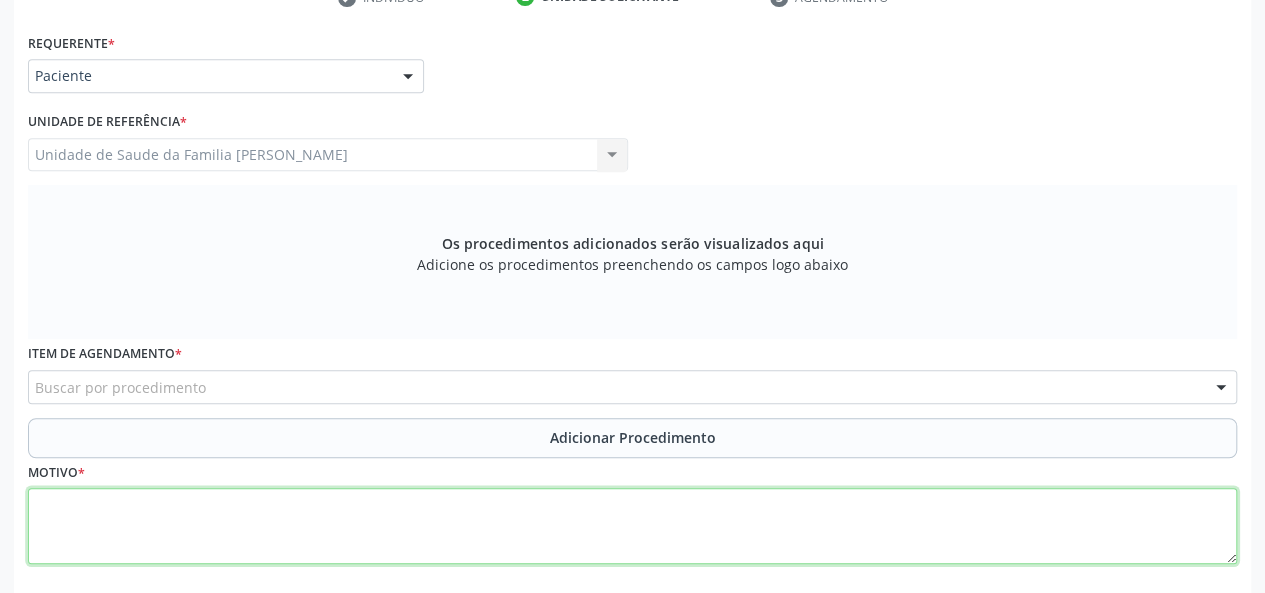 click at bounding box center [632, 526] 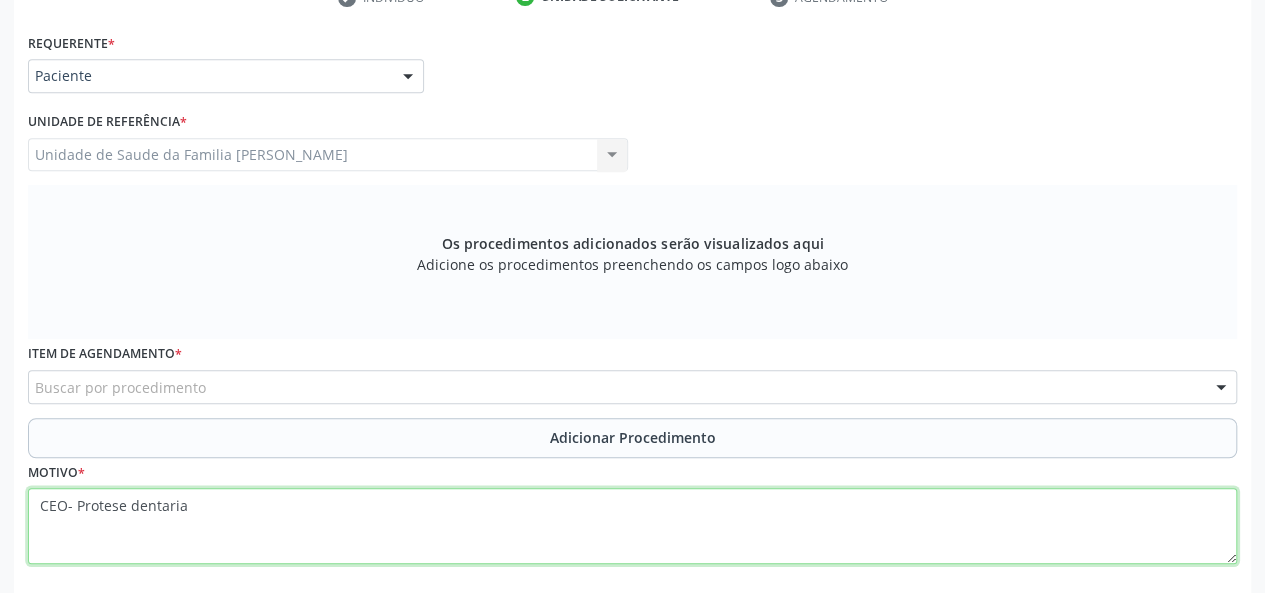 type on "CEO- Protese dentaria" 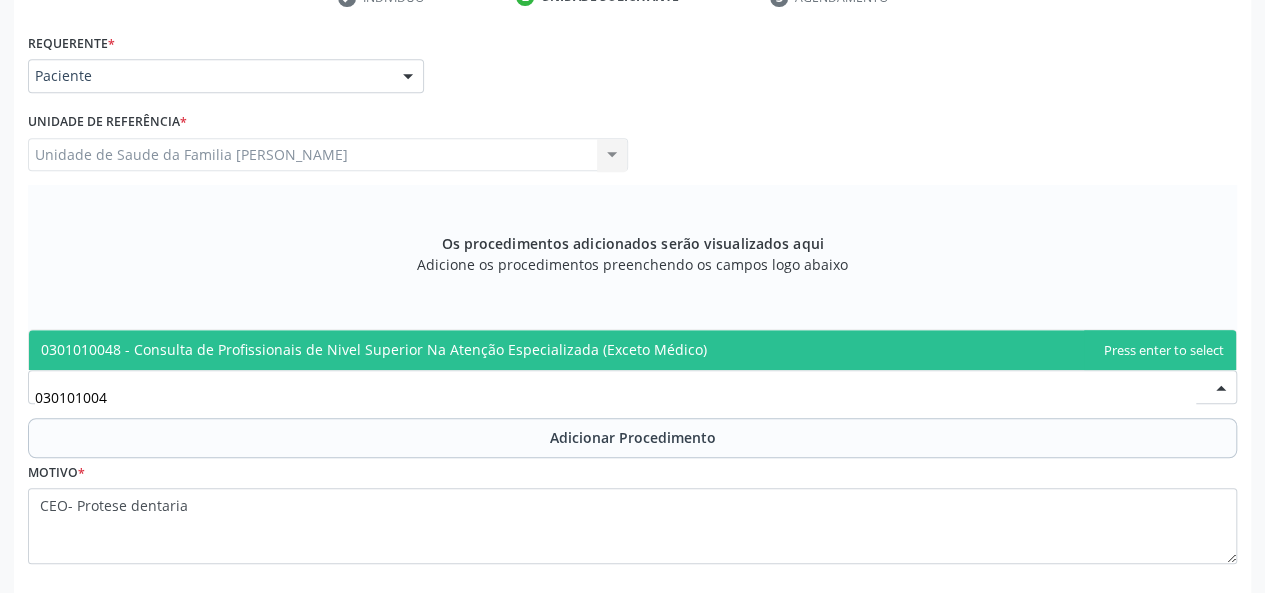 type on "0301010048" 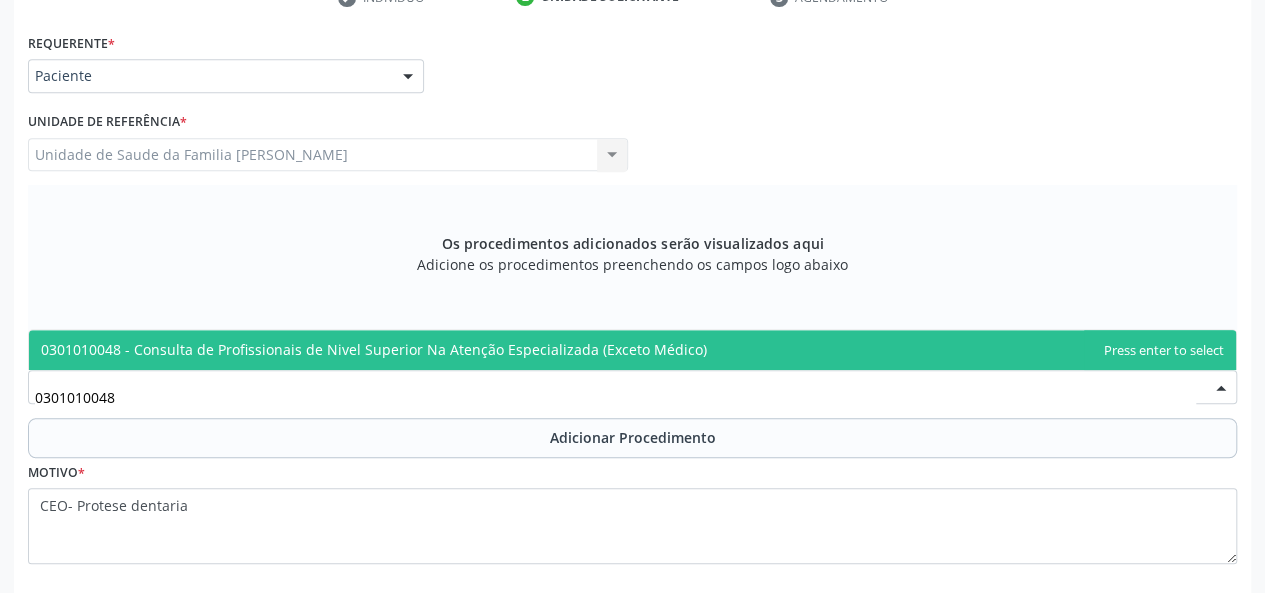 click on "0301010048 - Consulta de Profissionais de Nivel Superior Na Atenção Especializada (Exceto Médico)" at bounding box center (374, 349) 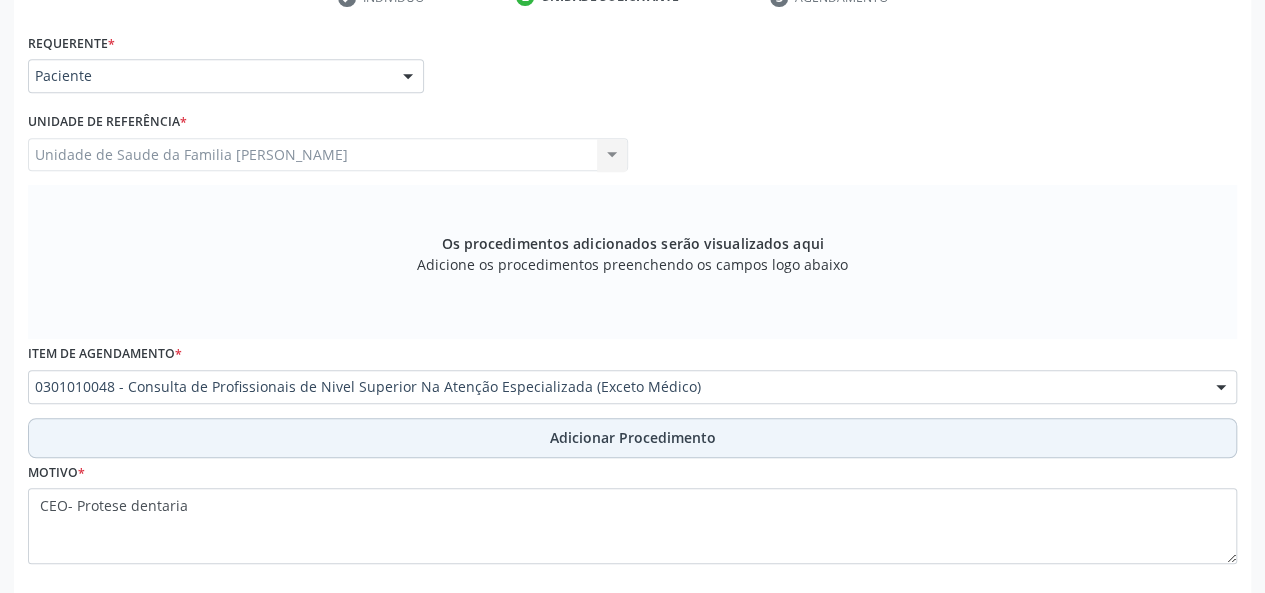 click on "Adicionar Procedimento" at bounding box center [632, 438] 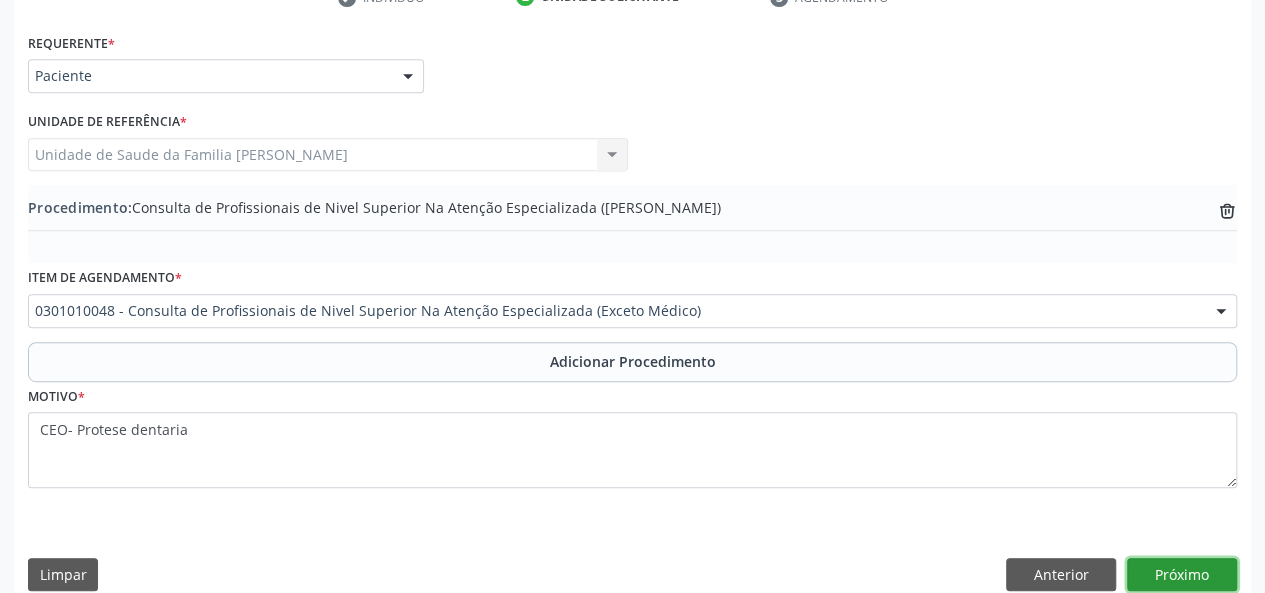 click on "Próximo" at bounding box center [1182, 575] 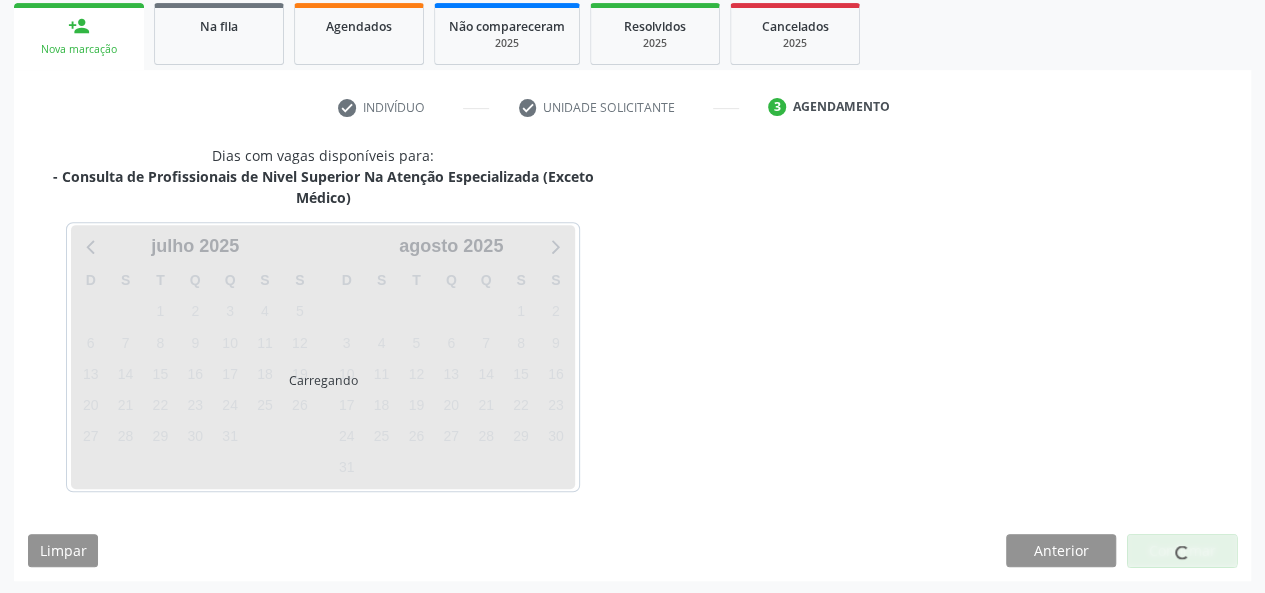 scroll, scrollTop: 382, scrollLeft: 0, axis: vertical 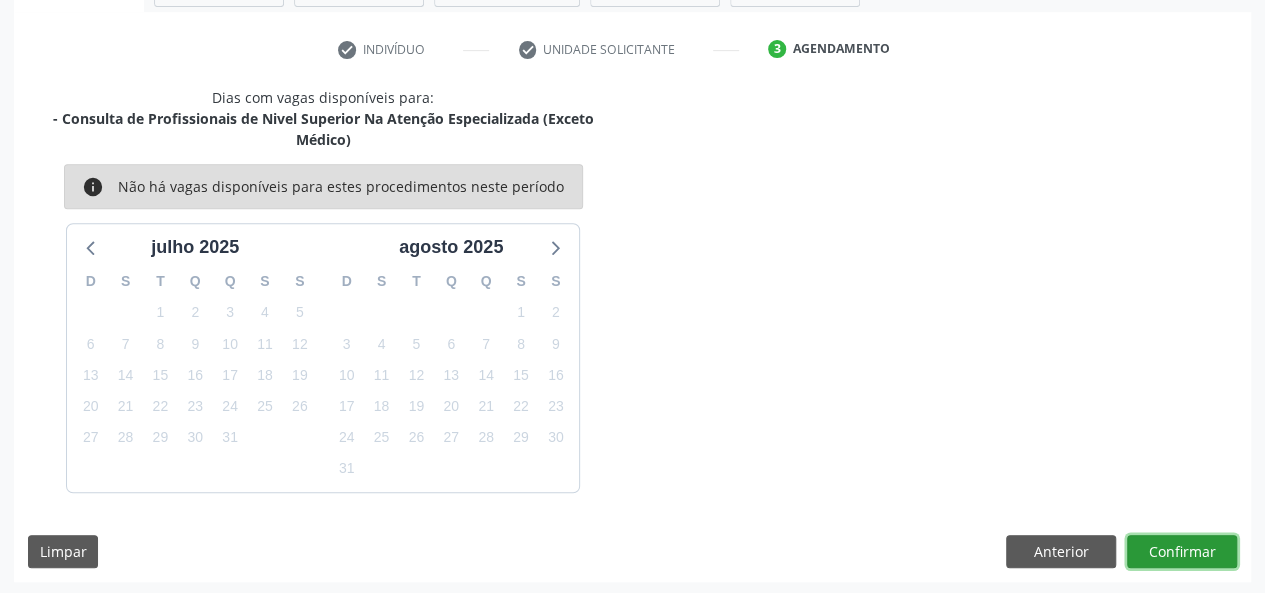 click on "Confirmar" at bounding box center [1182, 552] 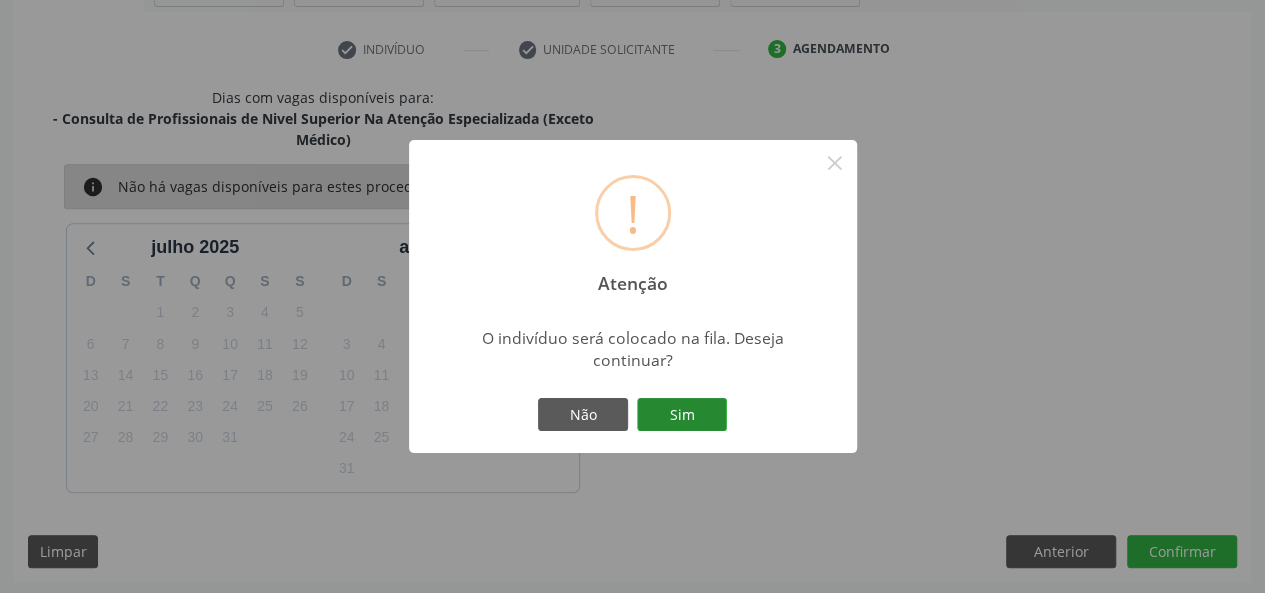 click on "Sim" at bounding box center [682, 415] 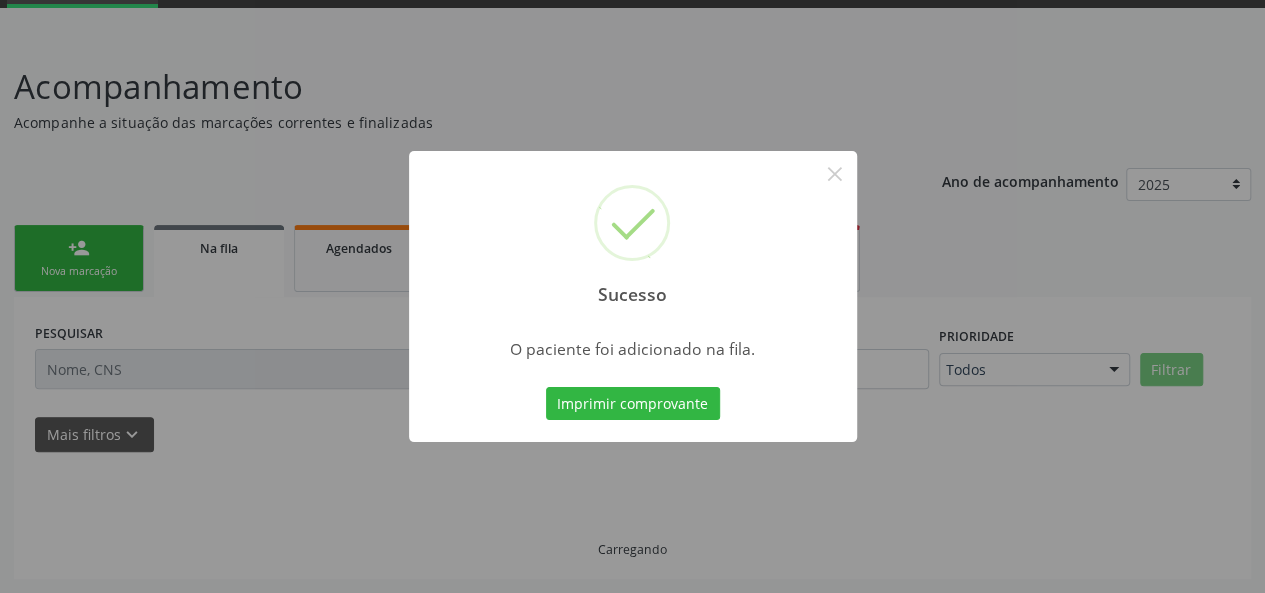 scroll, scrollTop: 100, scrollLeft: 0, axis: vertical 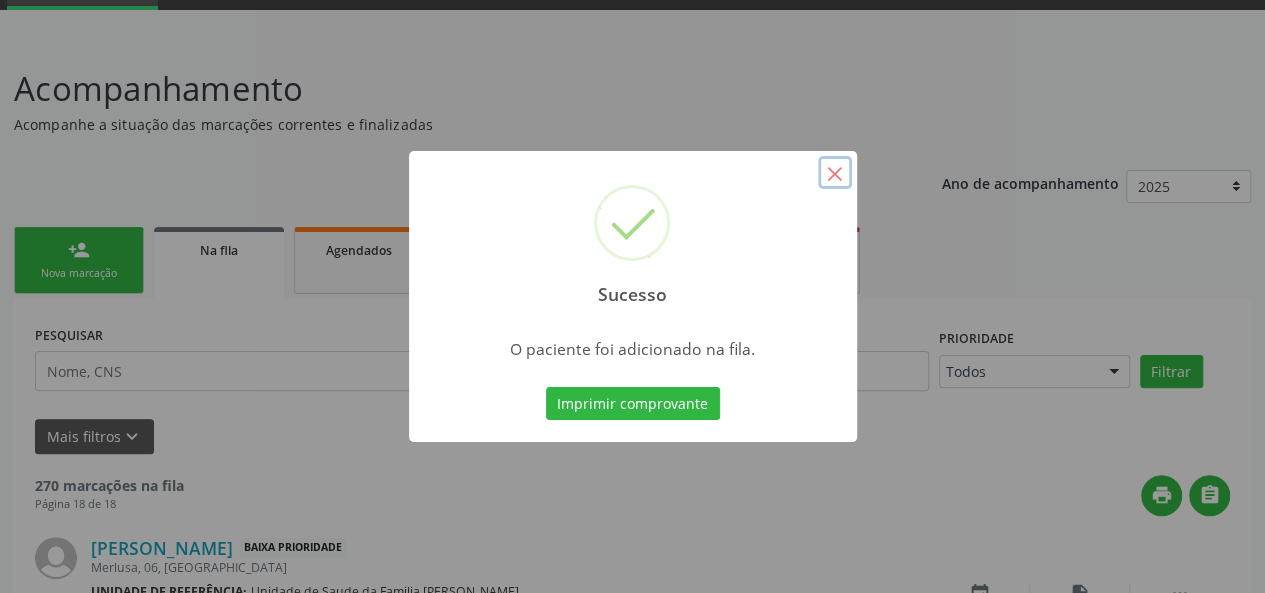 click on "×" at bounding box center [835, 173] 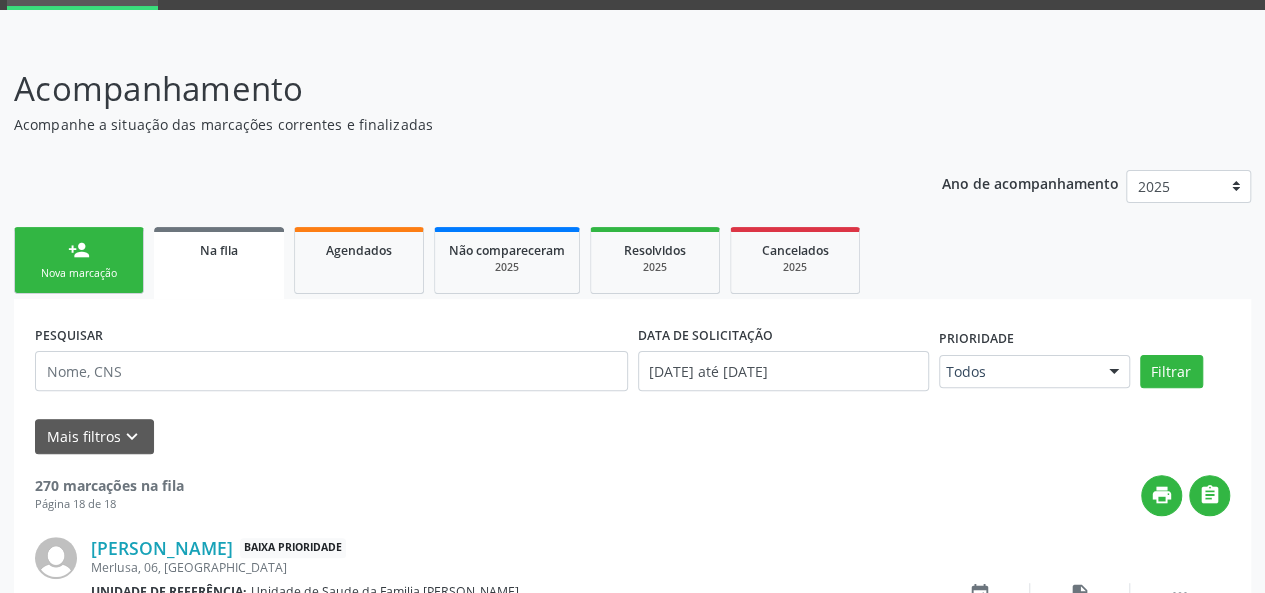 click on "person_add
Nova marcação" at bounding box center [79, 260] 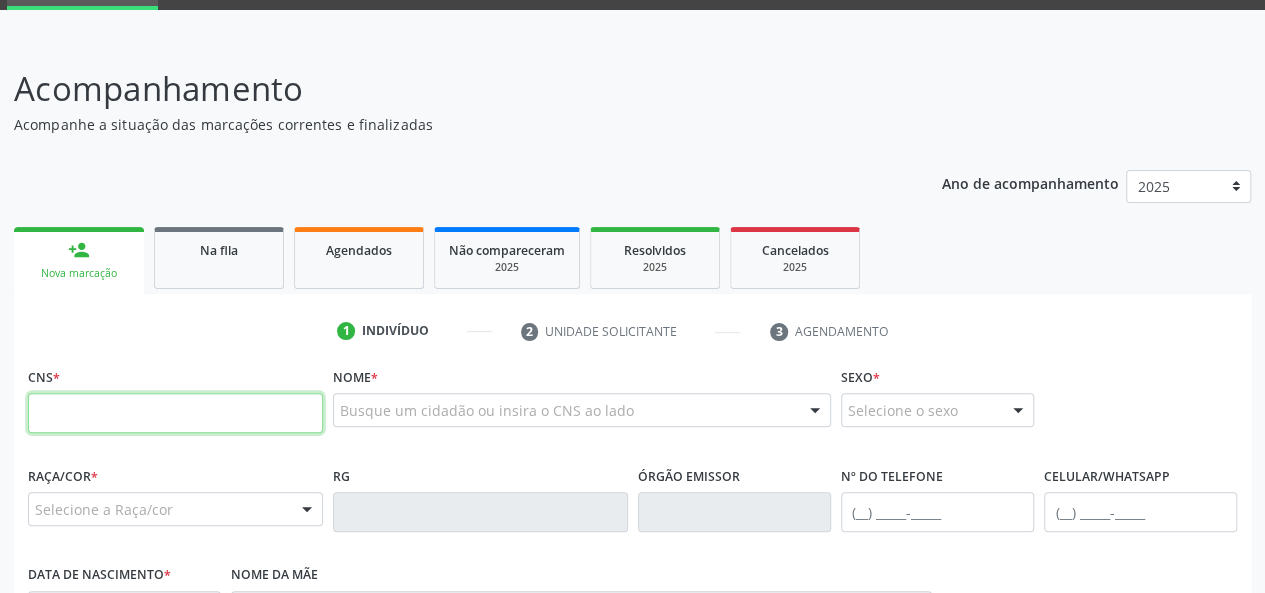 click at bounding box center (175, 413) 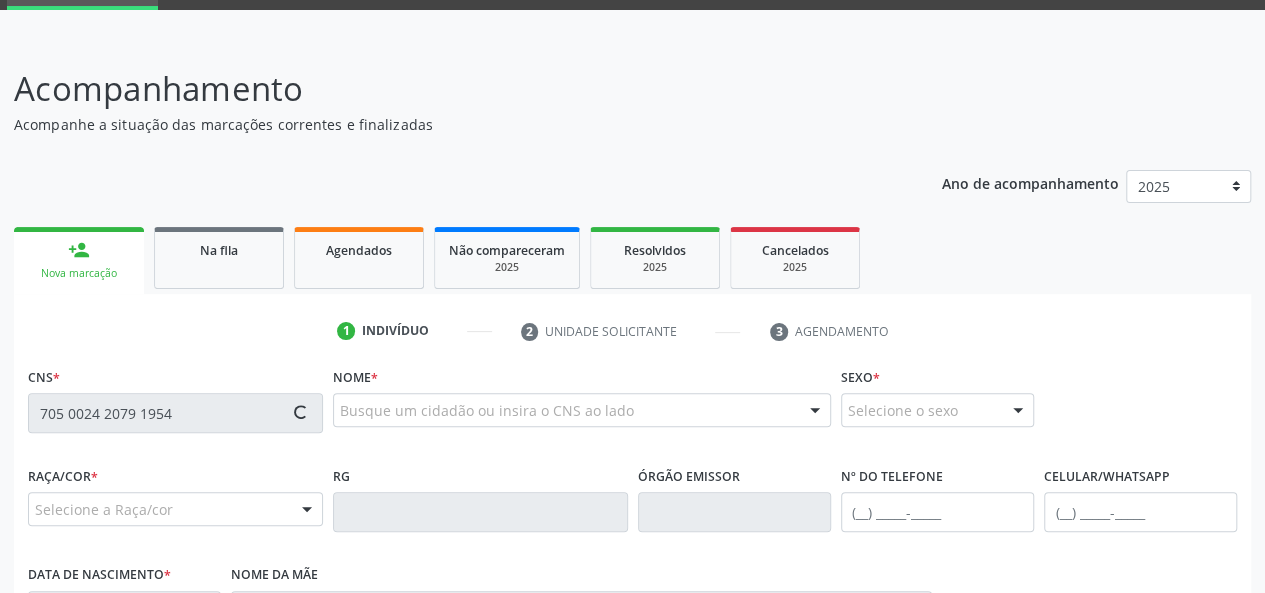 type on "705 0024 2079 1954" 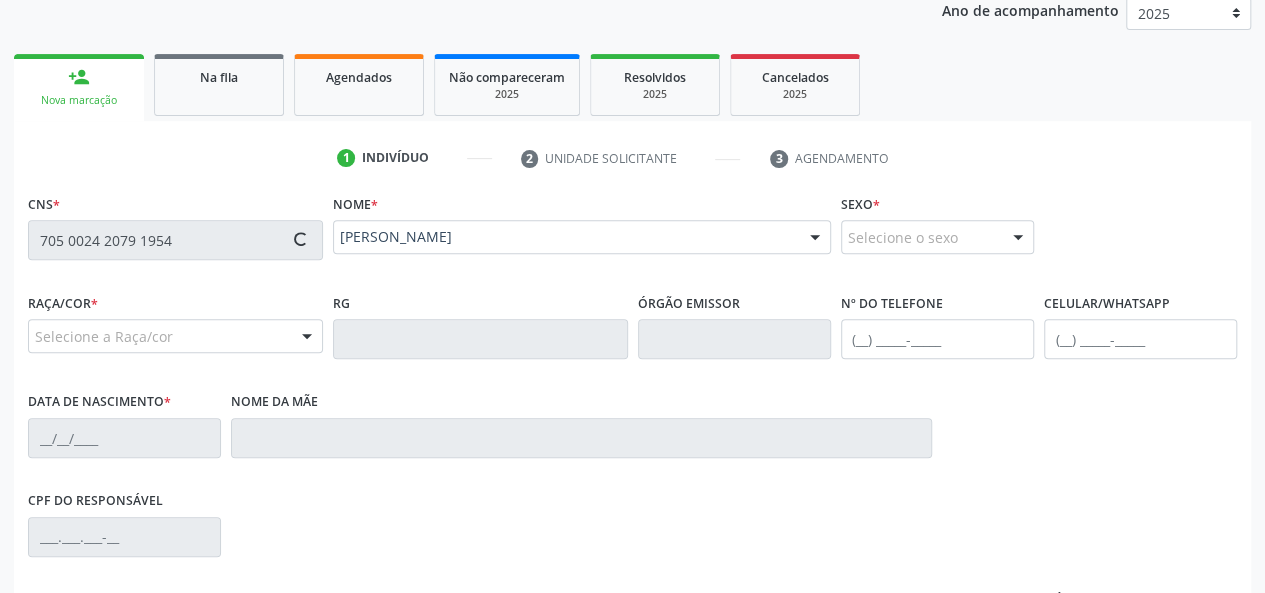 scroll, scrollTop: 400, scrollLeft: 0, axis: vertical 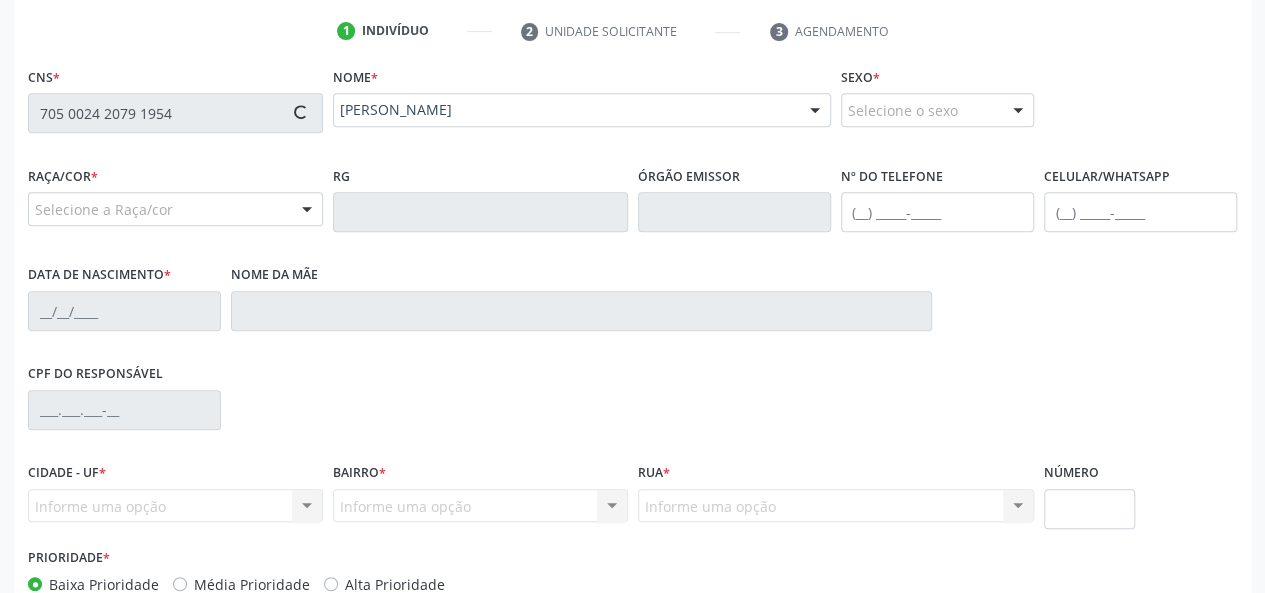 type on "[PHONE_NUMBER]" 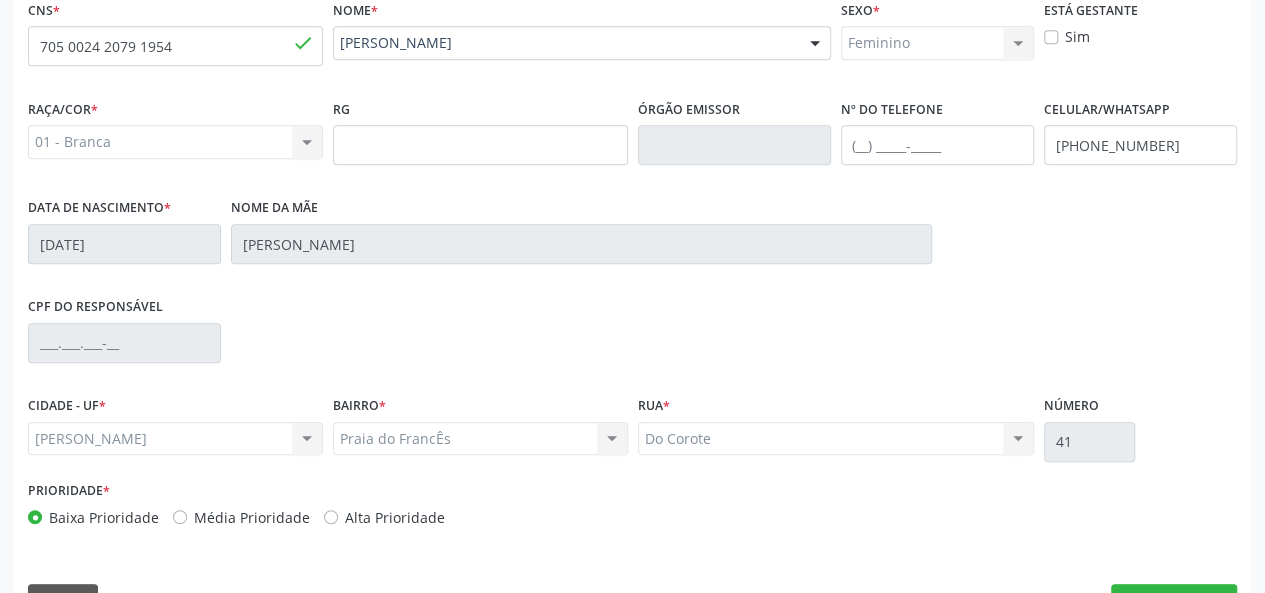 scroll, scrollTop: 518, scrollLeft: 0, axis: vertical 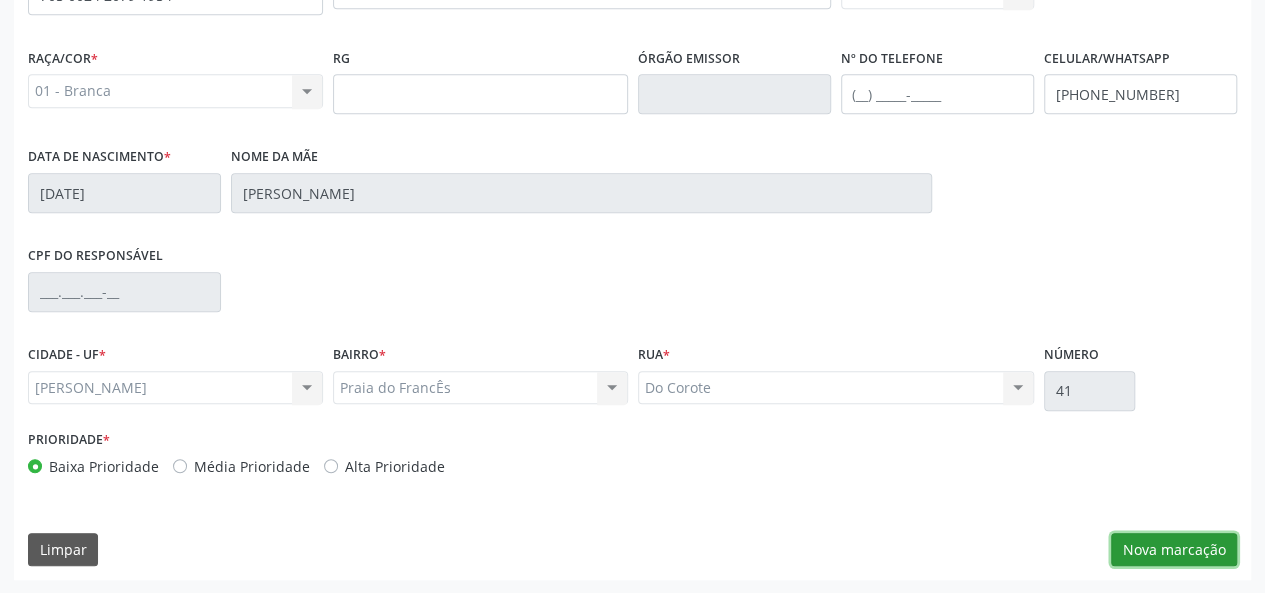 click on "Nova marcação" at bounding box center (1174, 550) 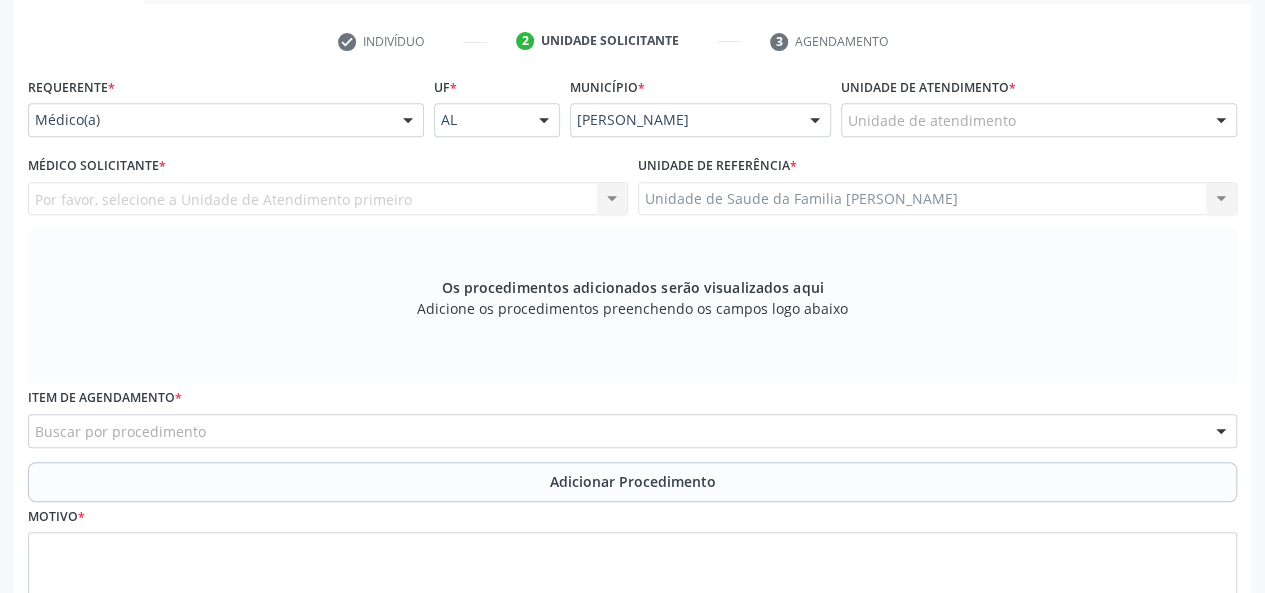 scroll, scrollTop: 218, scrollLeft: 0, axis: vertical 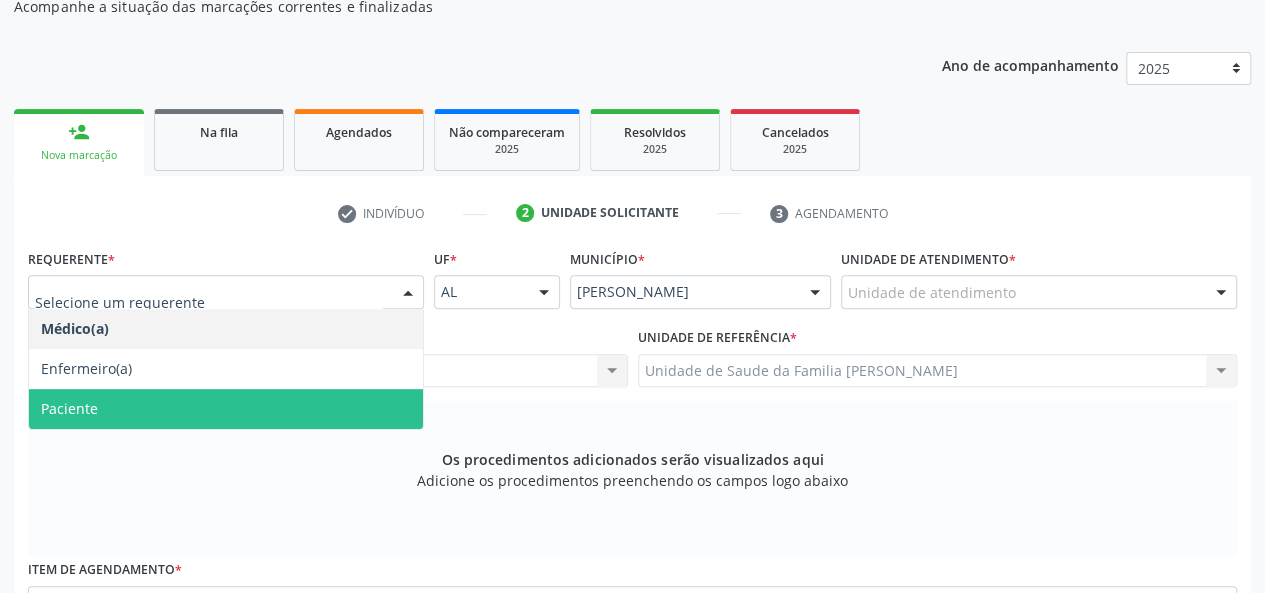 click on "Paciente" at bounding box center [69, 408] 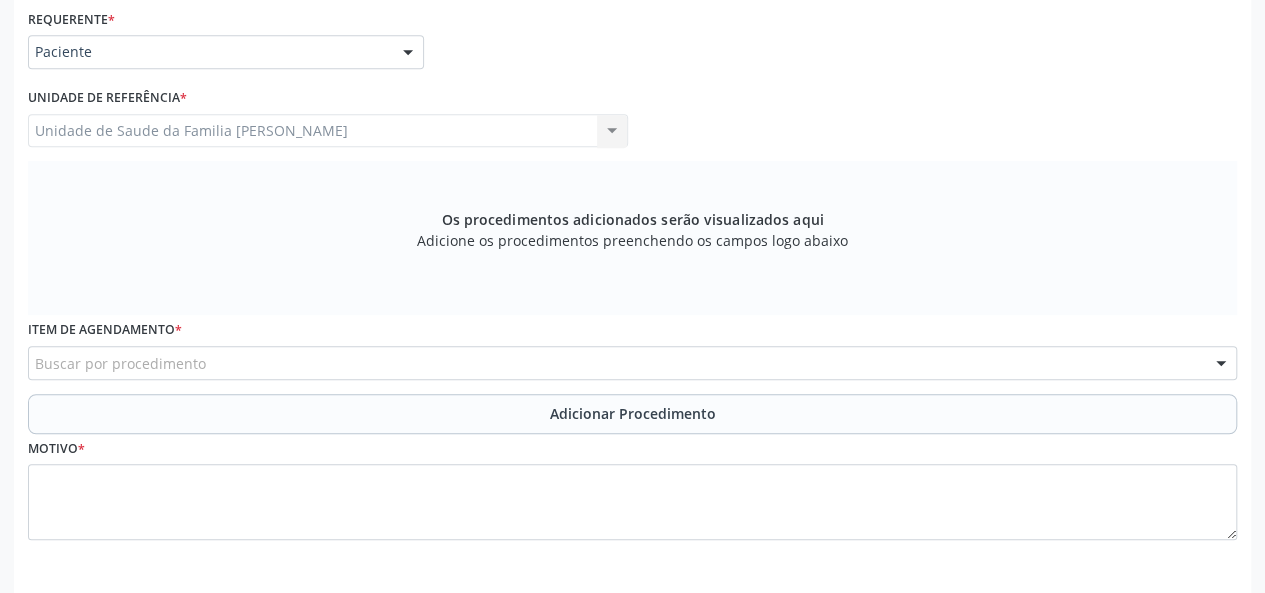 scroll, scrollTop: 518, scrollLeft: 0, axis: vertical 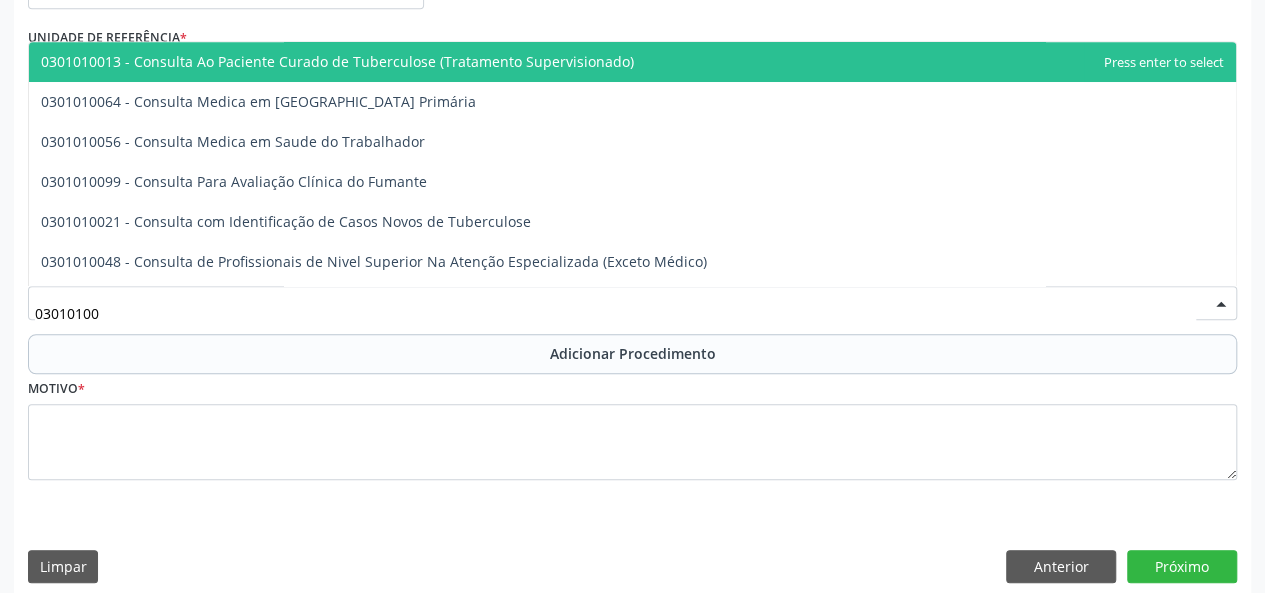 type on "030101004" 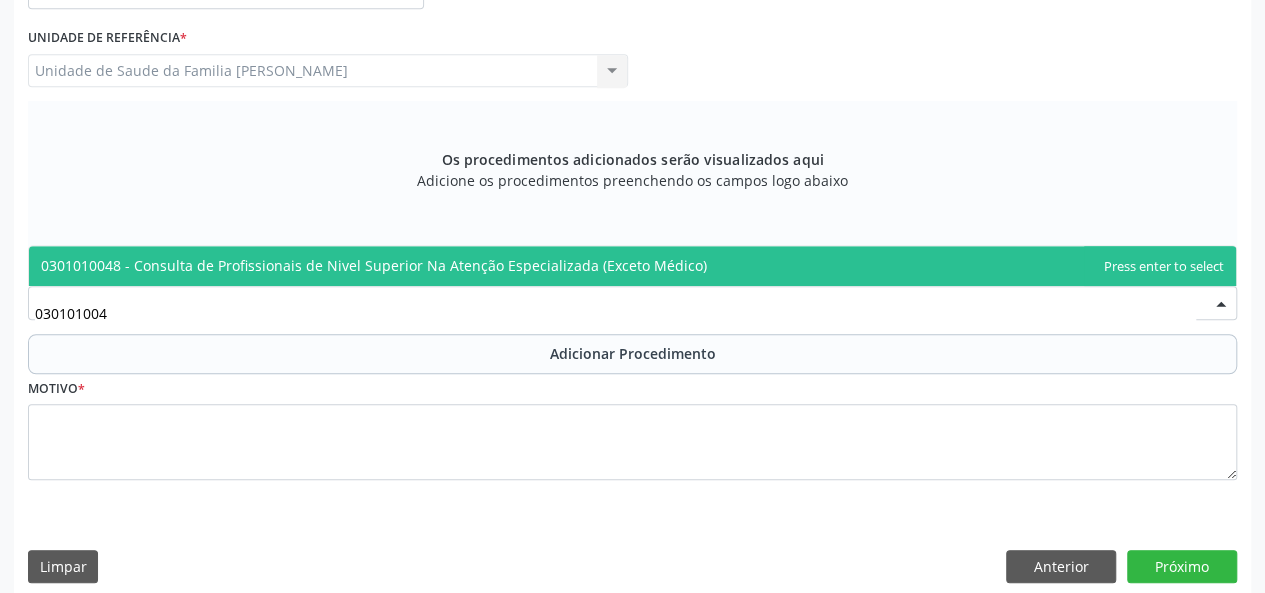 click on "0301010048 - Consulta de Profissionais de Nivel Superior Na Atenção Especializada (Exceto Médico)" at bounding box center (374, 265) 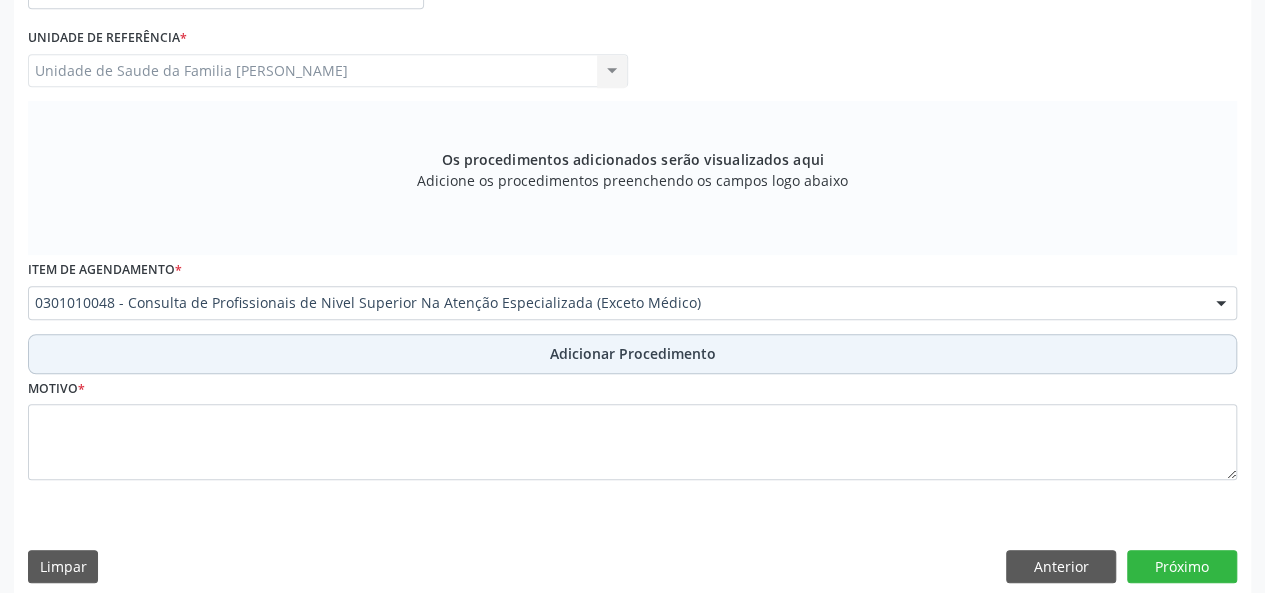 click on "Adicionar Procedimento" at bounding box center [633, 353] 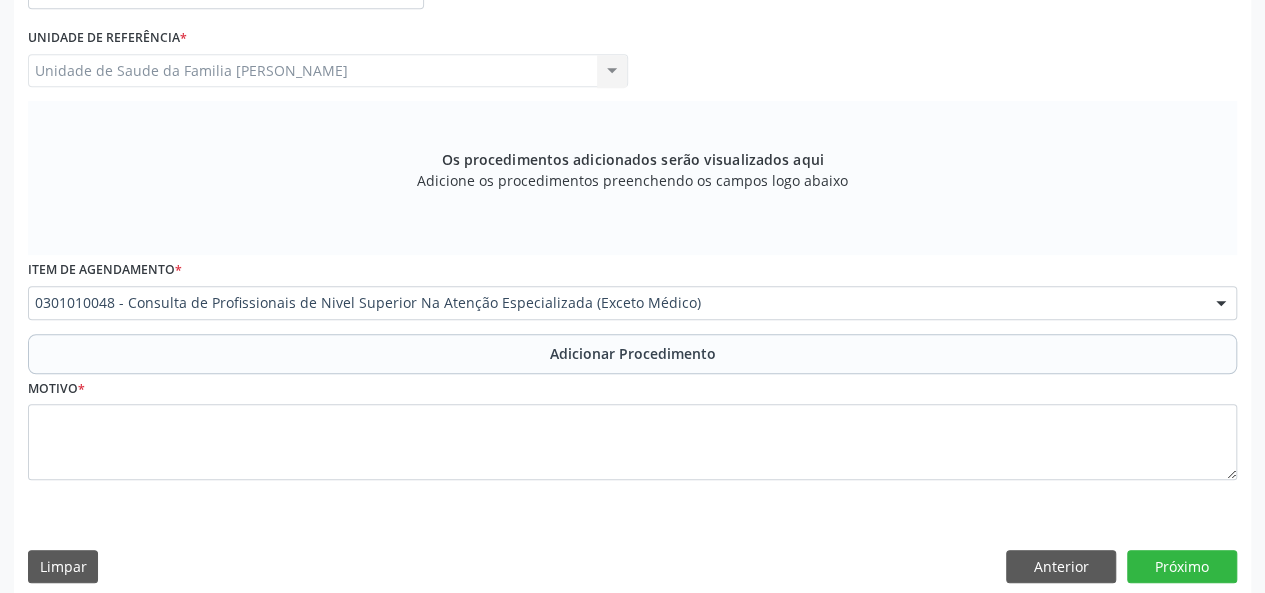 scroll, scrollTop: 458, scrollLeft: 0, axis: vertical 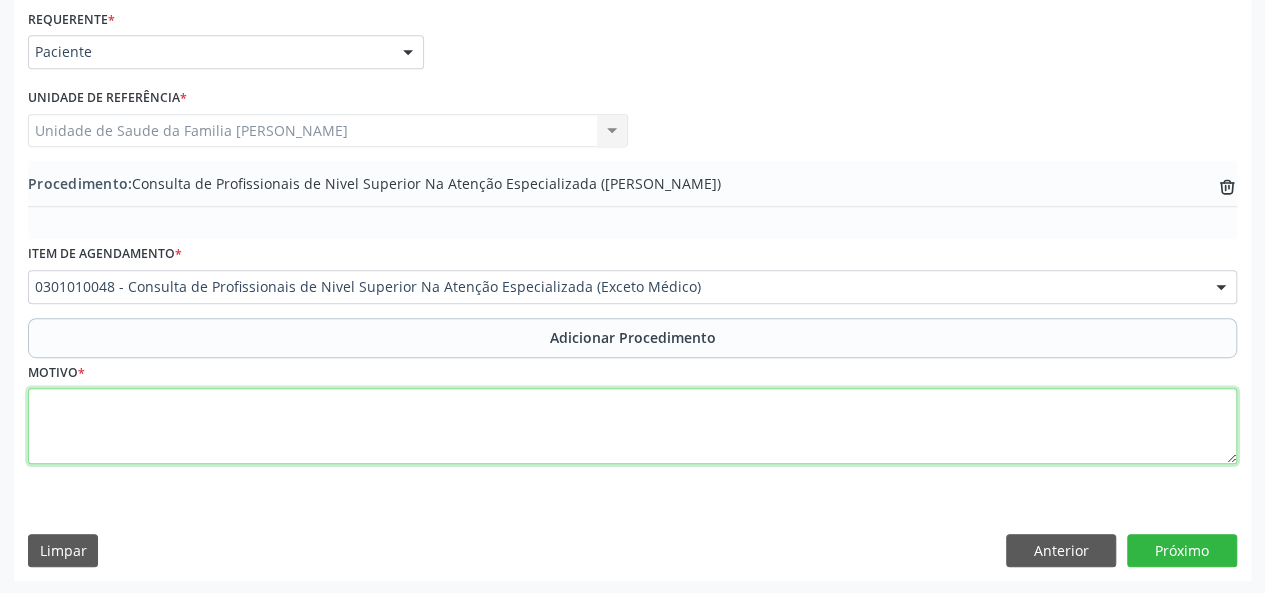 click at bounding box center (632, 426) 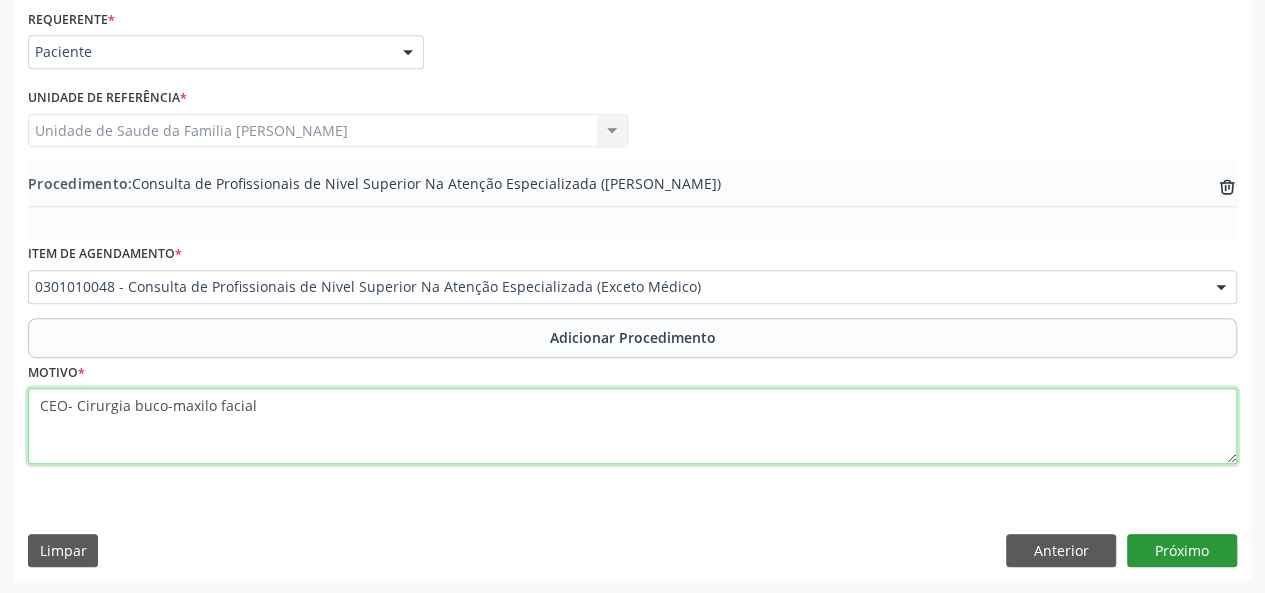 type on "CEO- Cirurgia buco-maxilo facial" 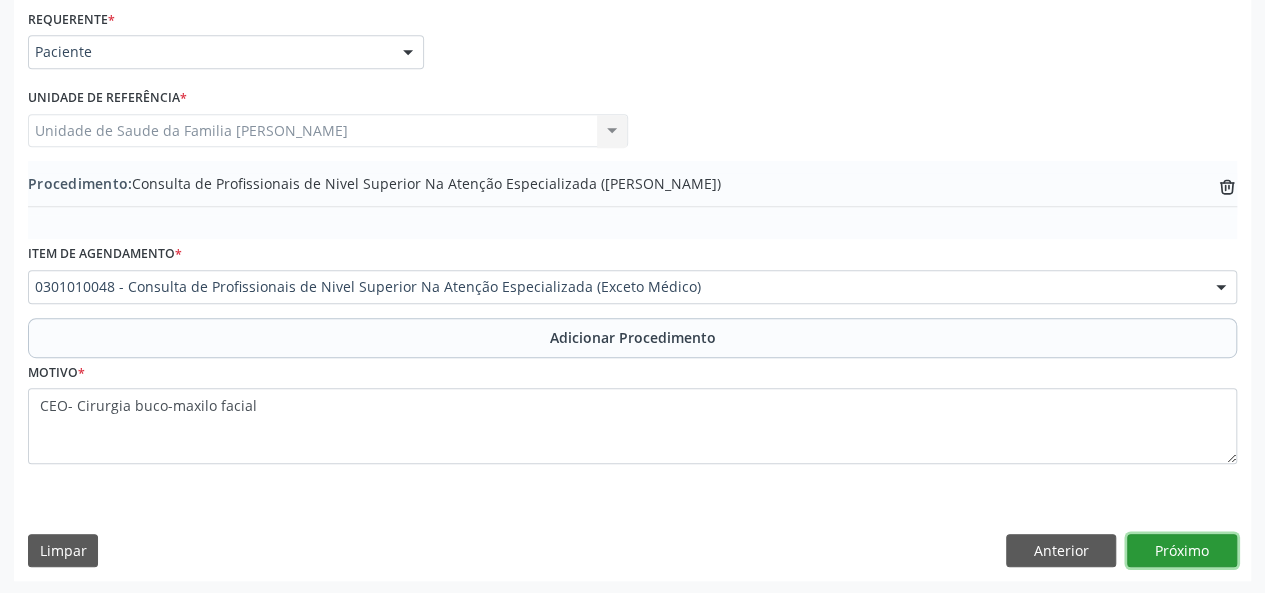 click on "Próximo" at bounding box center (1182, 551) 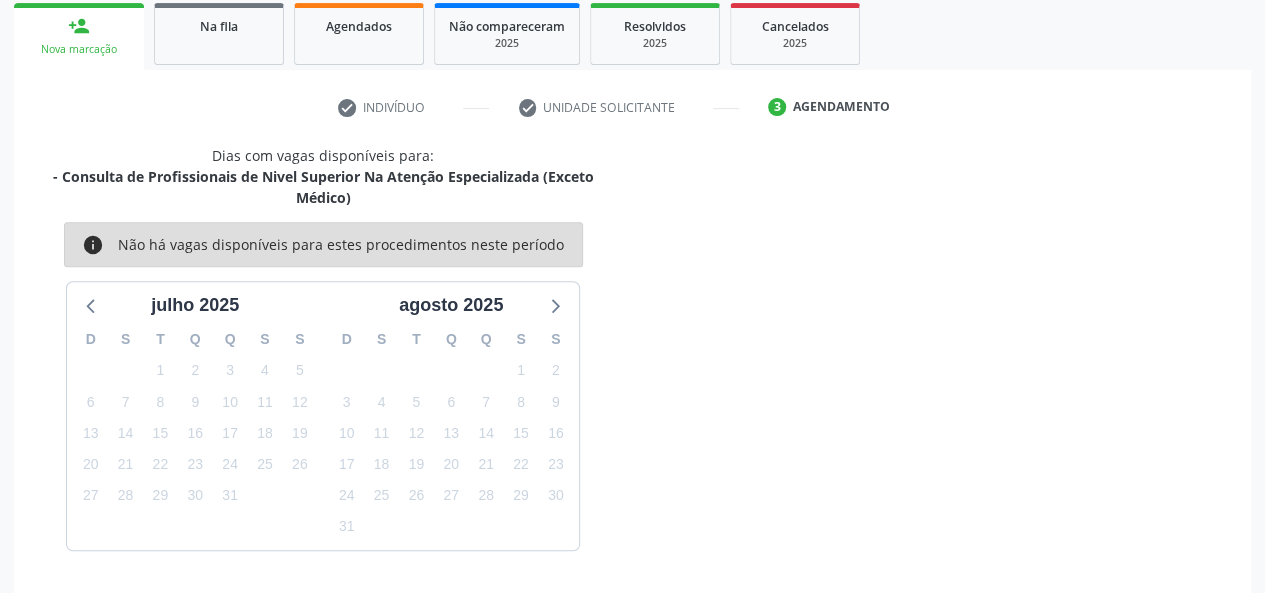 scroll, scrollTop: 382, scrollLeft: 0, axis: vertical 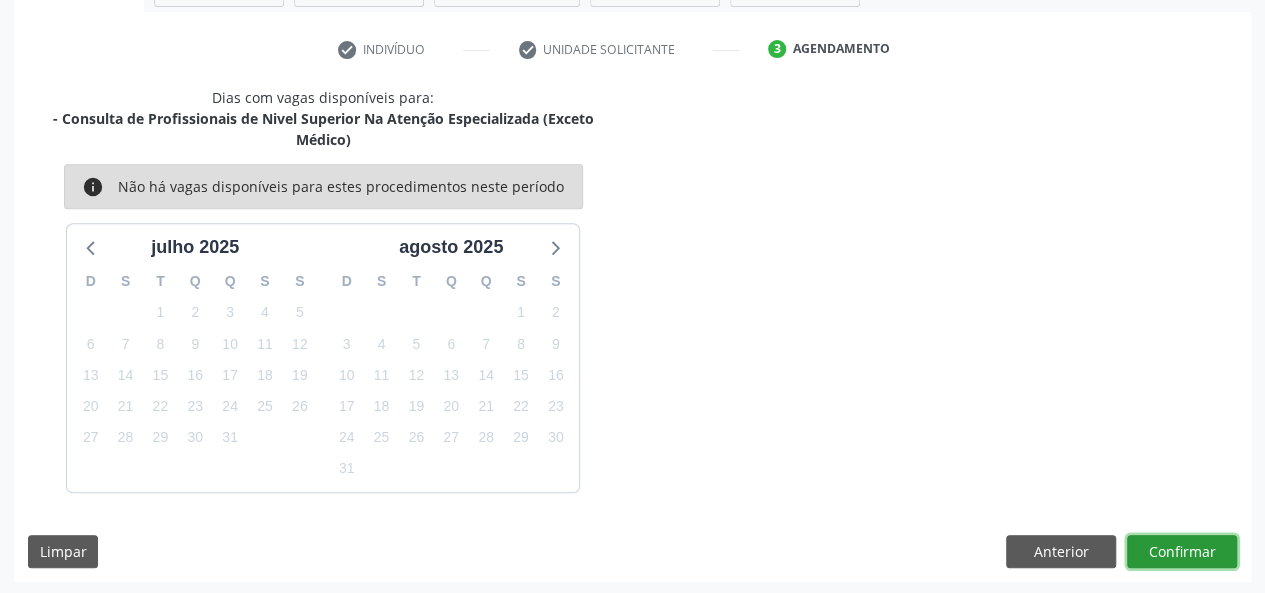 click on "Confirmar" at bounding box center [1182, 552] 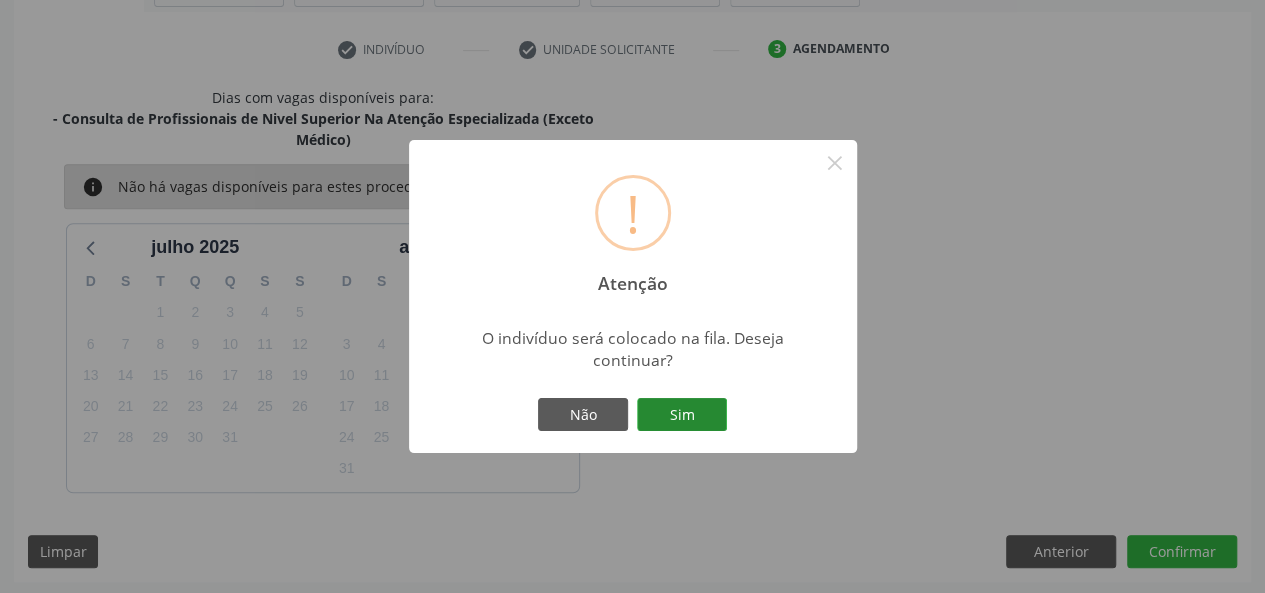 click on "Sim" at bounding box center [682, 415] 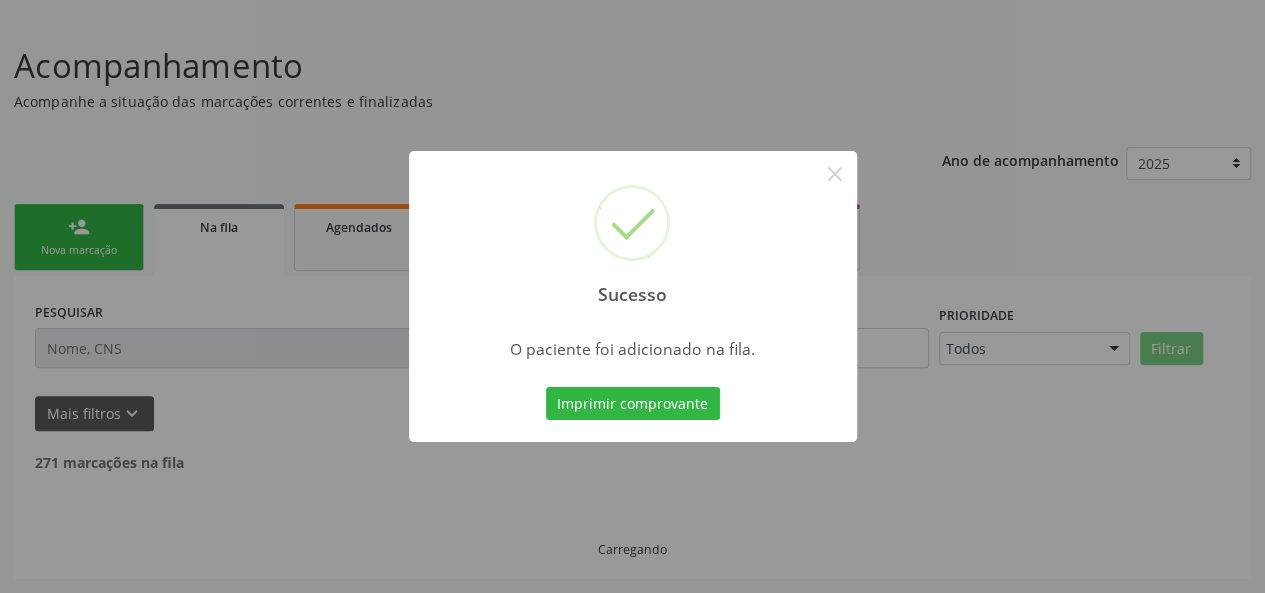 scroll, scrollTop: 100, scrollLeft: 0, axis: vertical 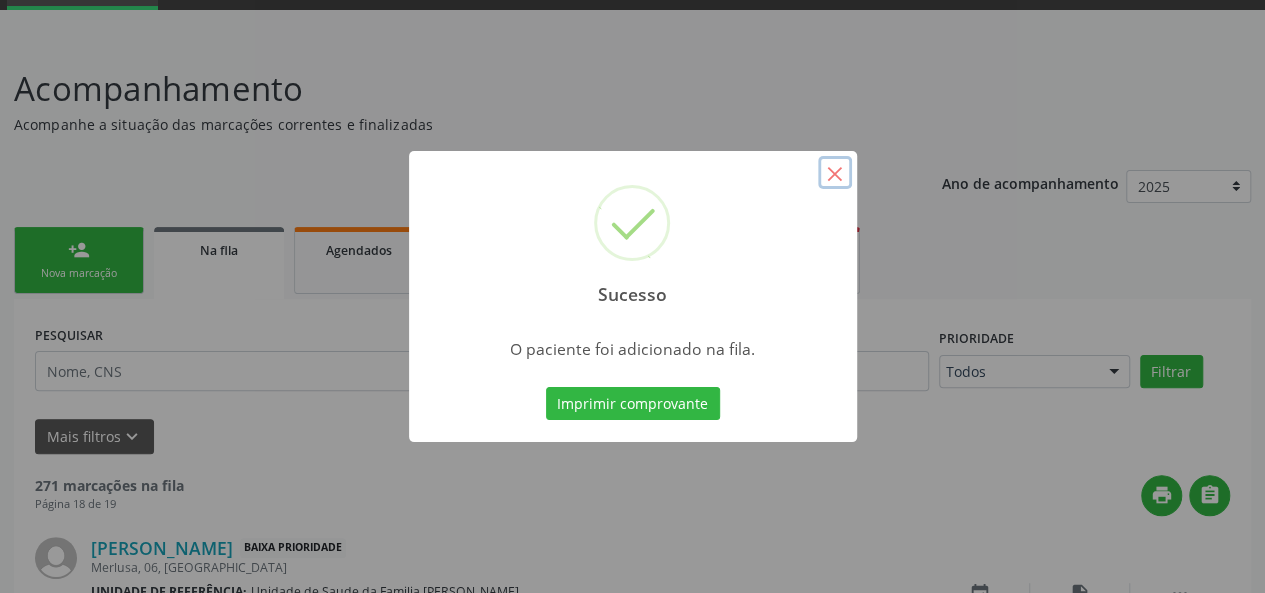 click on "×" at bounding box center (835, 173) 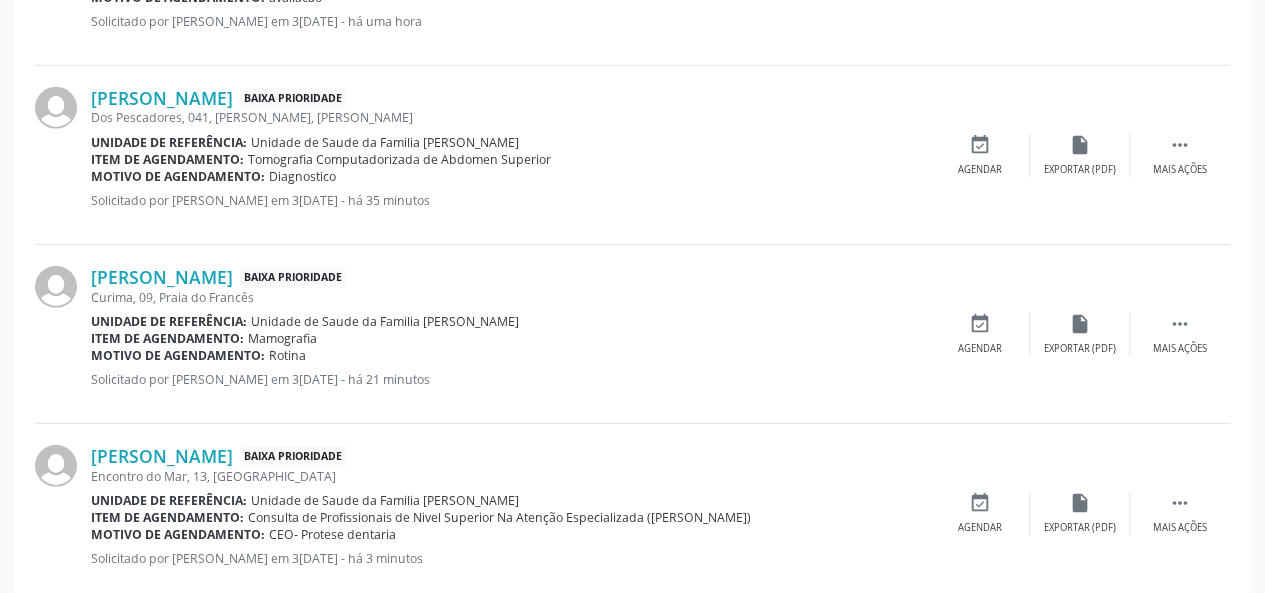 scroll, scrollTop: 2794, scrollLeft: 0, axis: vertical 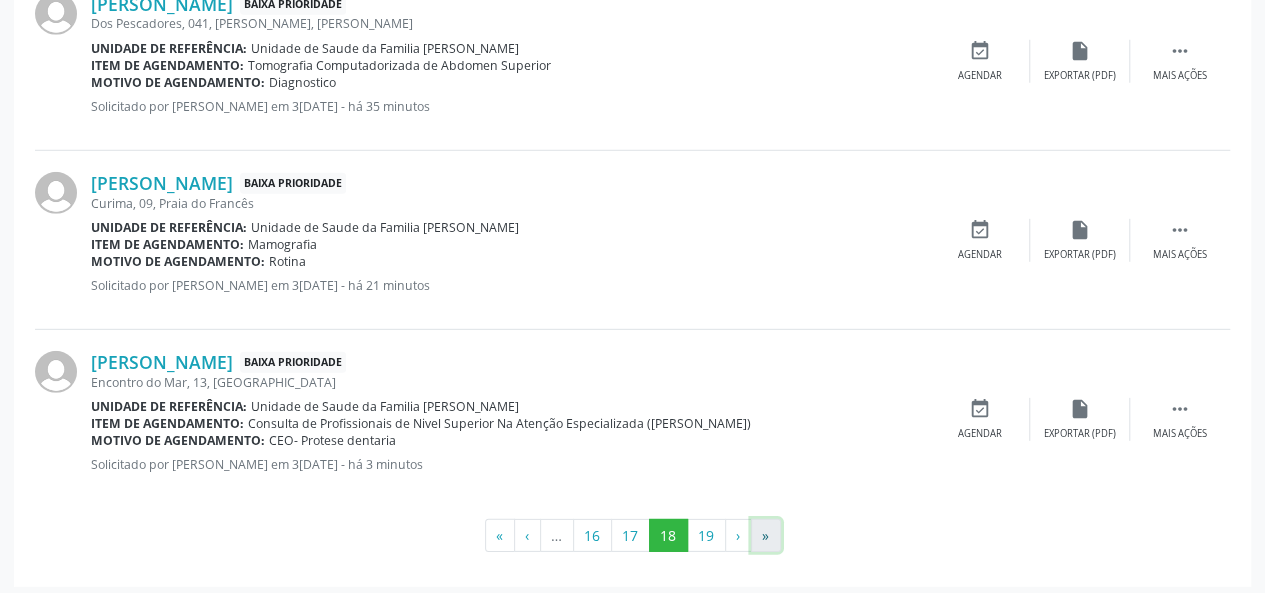 click on "»" at bounding box center (766, 536) 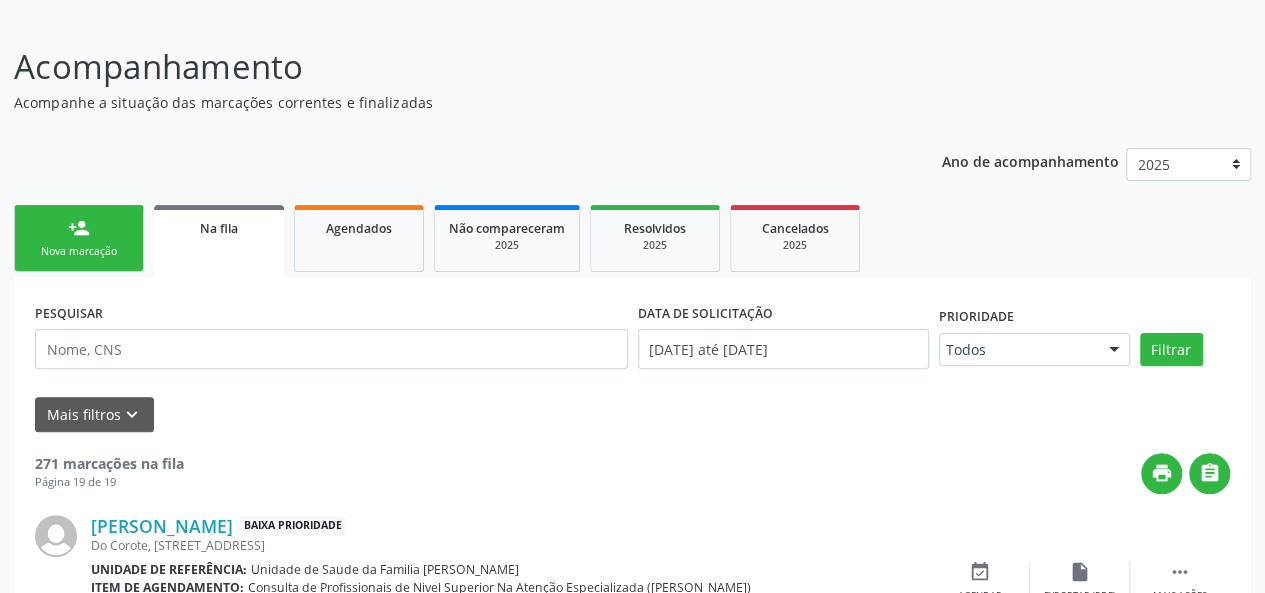 scroll, scrollTop: 292, scrollLeft: 0, axis: vertical 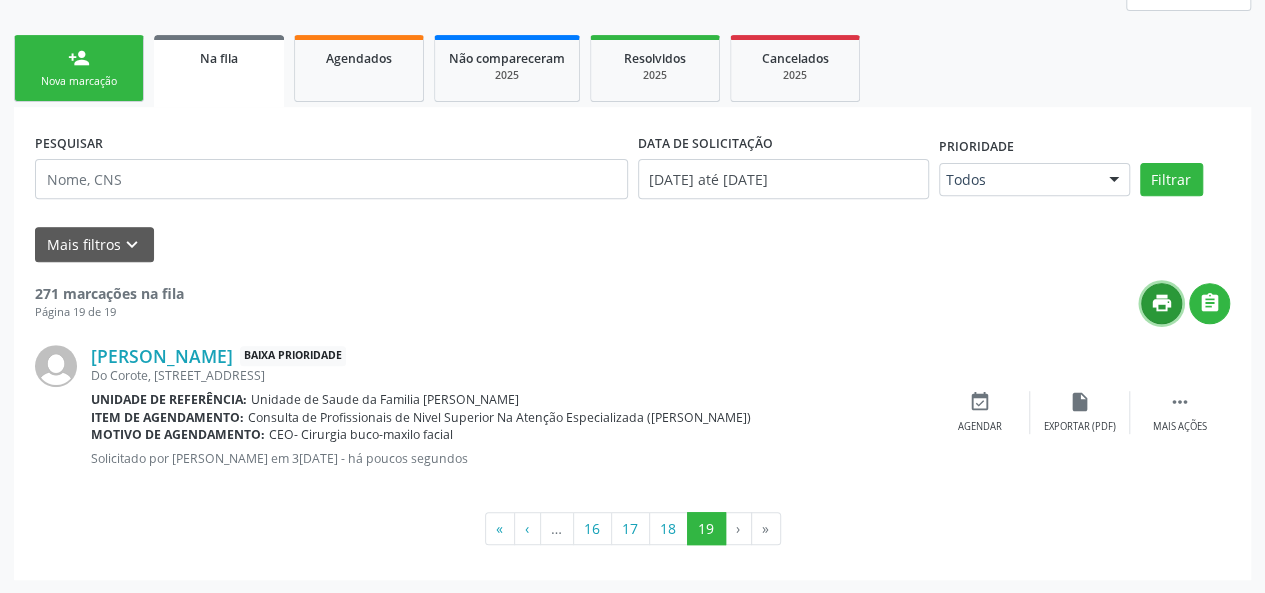 click on "print" at bounding box center [1161, 303] 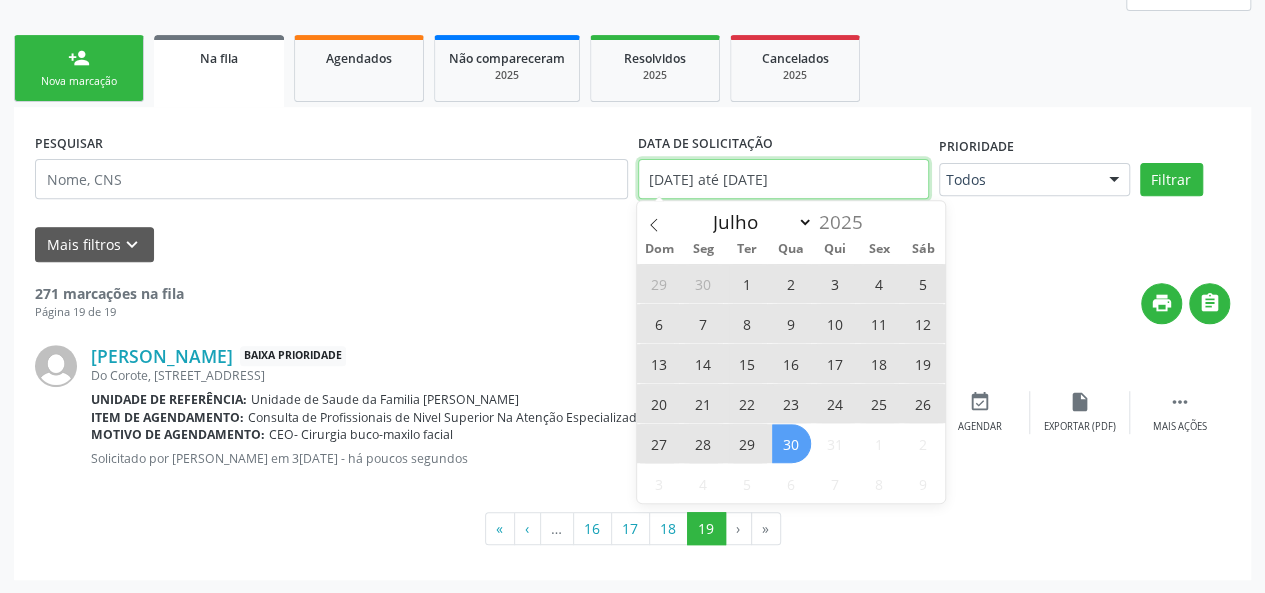 click on "[DATE] até [DATE]" at bounding box center [783, 179] 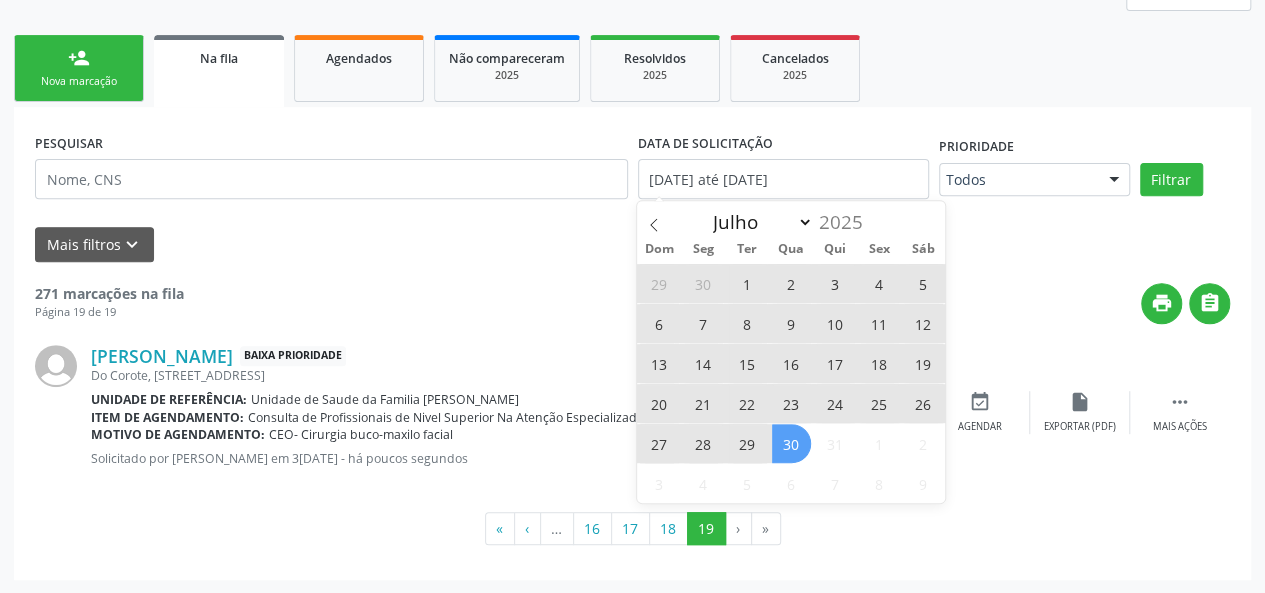 click on "28" at bounding box center [703, 443] 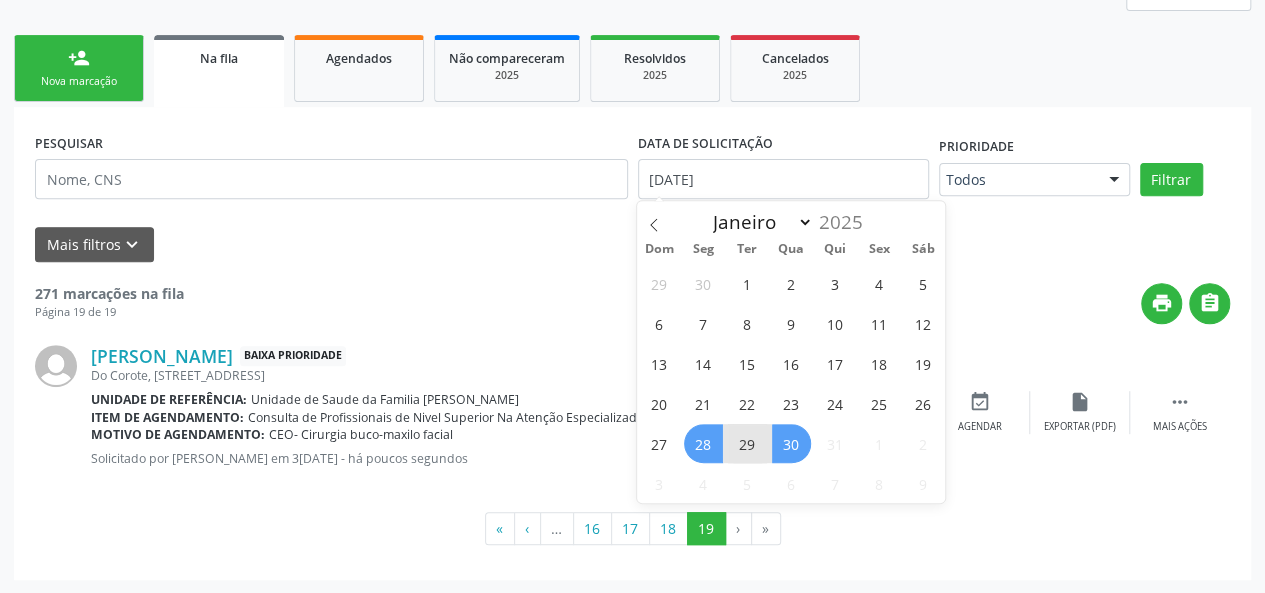 click on "30" at bounding box center (791, 443) 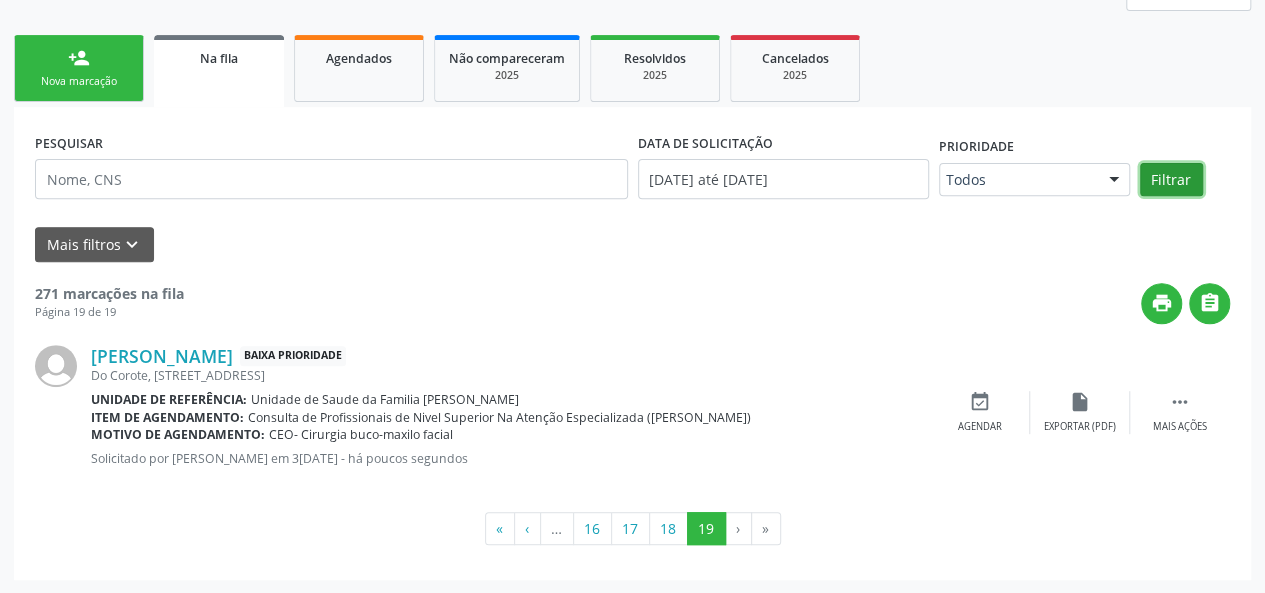 click on "Filtrar" at bounding box center [1171, 180] 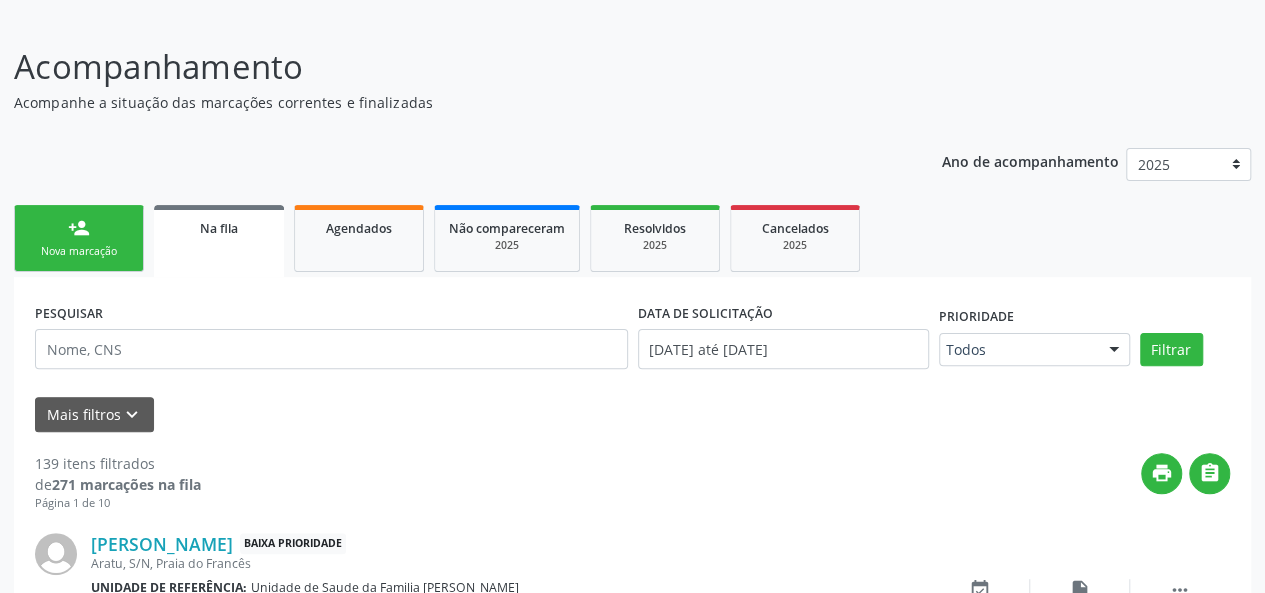 scroll, scrollTop: 292, scrollLeft: 0, axis: vertical 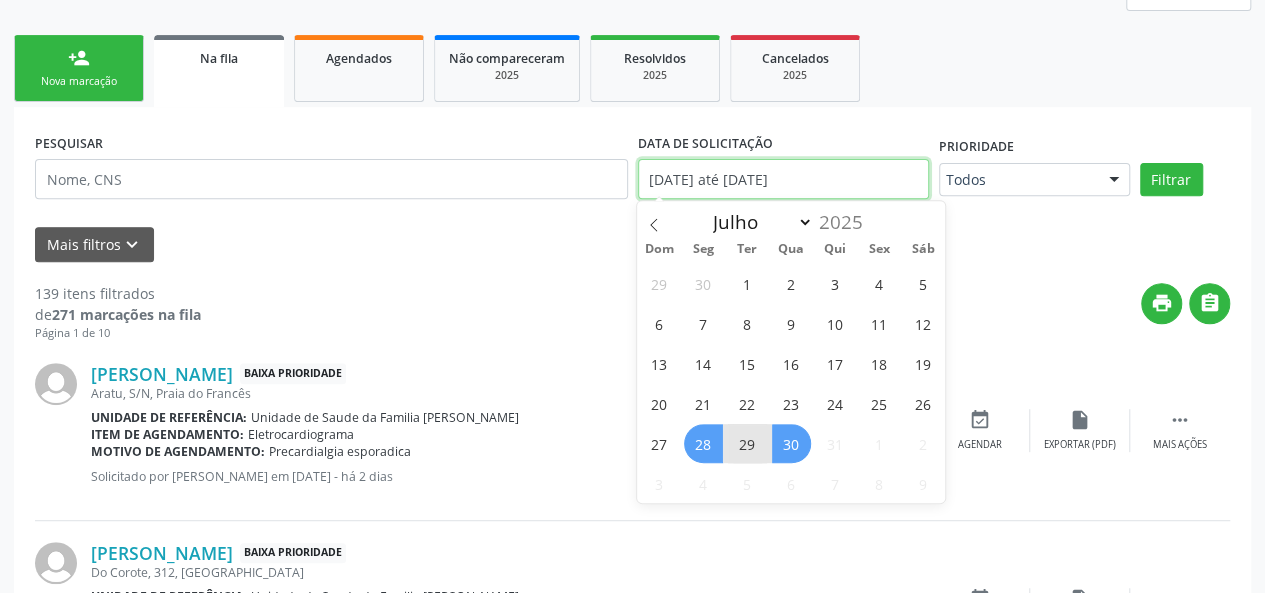 click on "[DATE] até [DATE]" at bounding box center (783, 179) 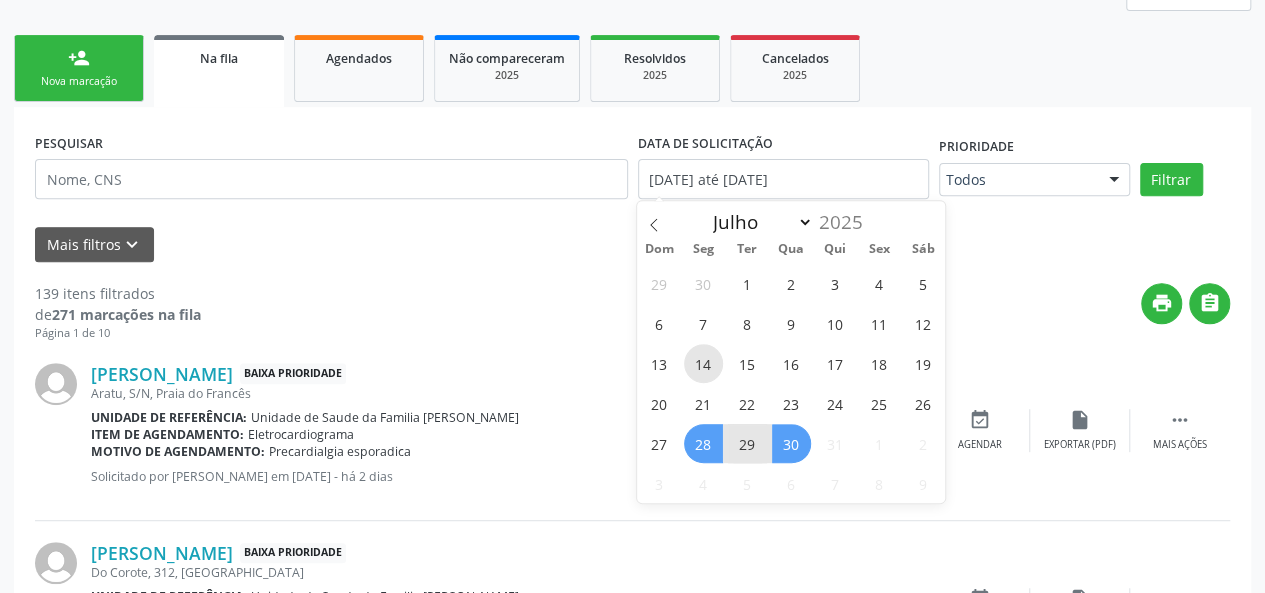 click on "14" at bounding box center [703, 363] 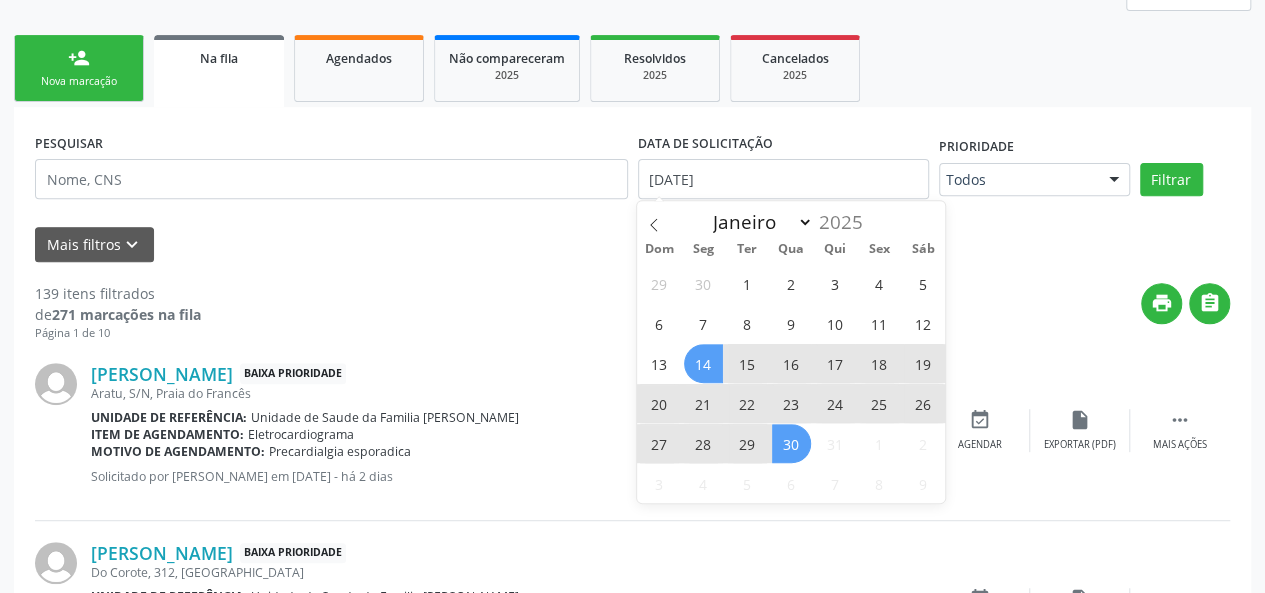 click on "30" at bounding box center (791, 443) 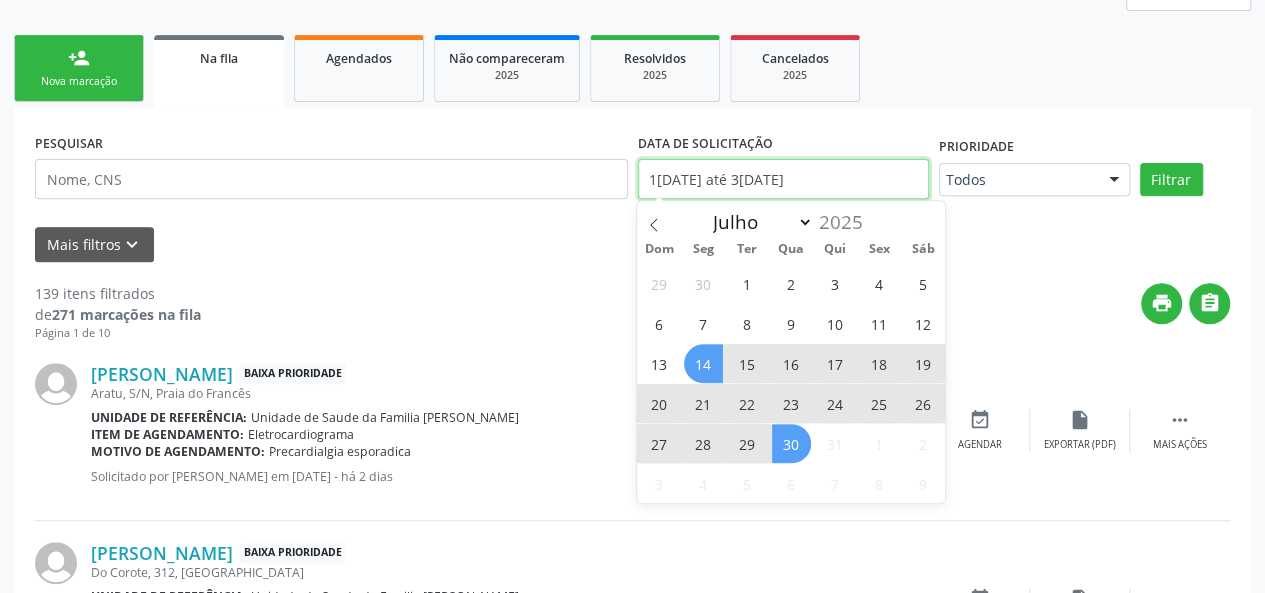 click on "1[DATE] até 3[DATE]" at bounding box center [783, 179] 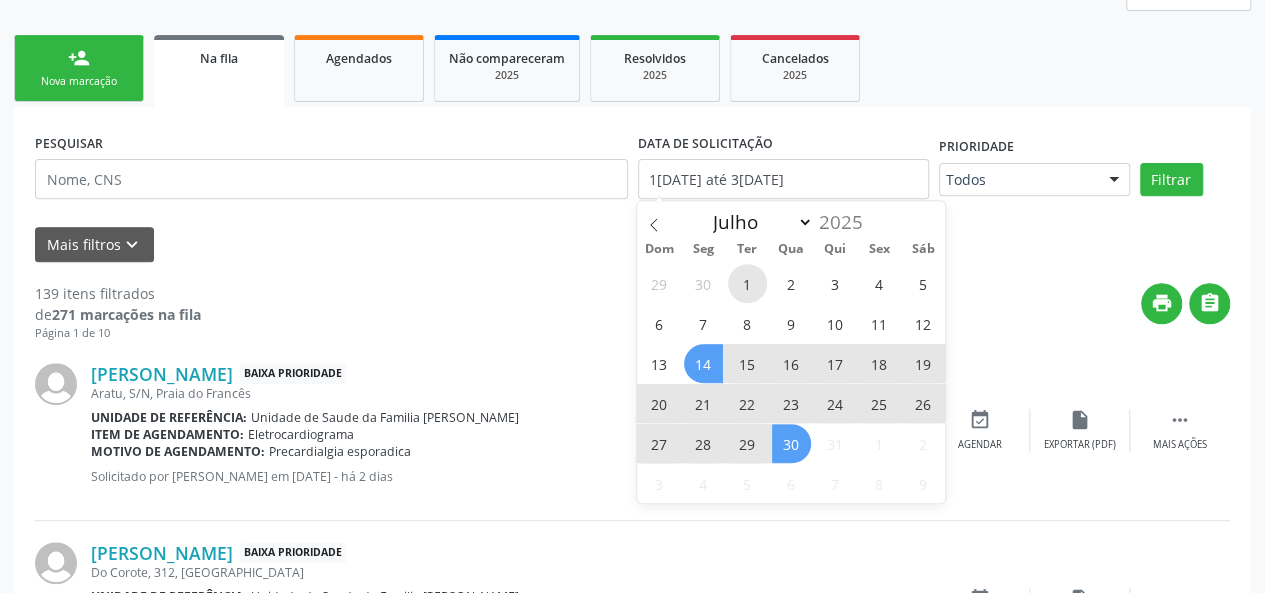 click on "1" at bounding box center [747, 283] 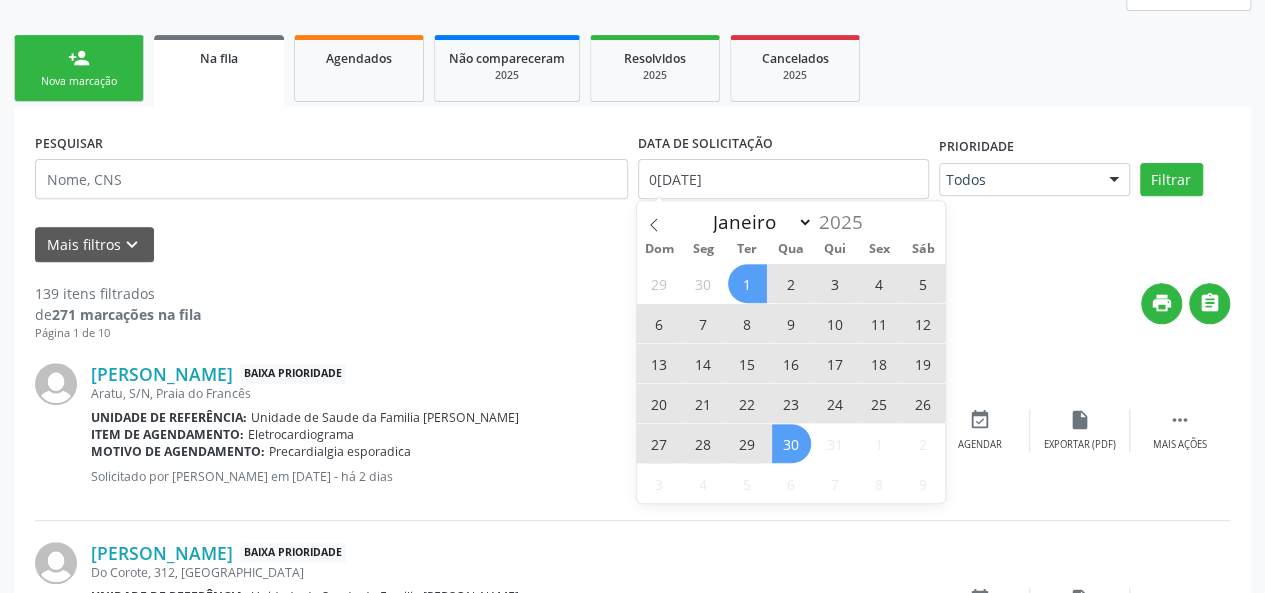 click on "30" at bounding box center (791, 443) 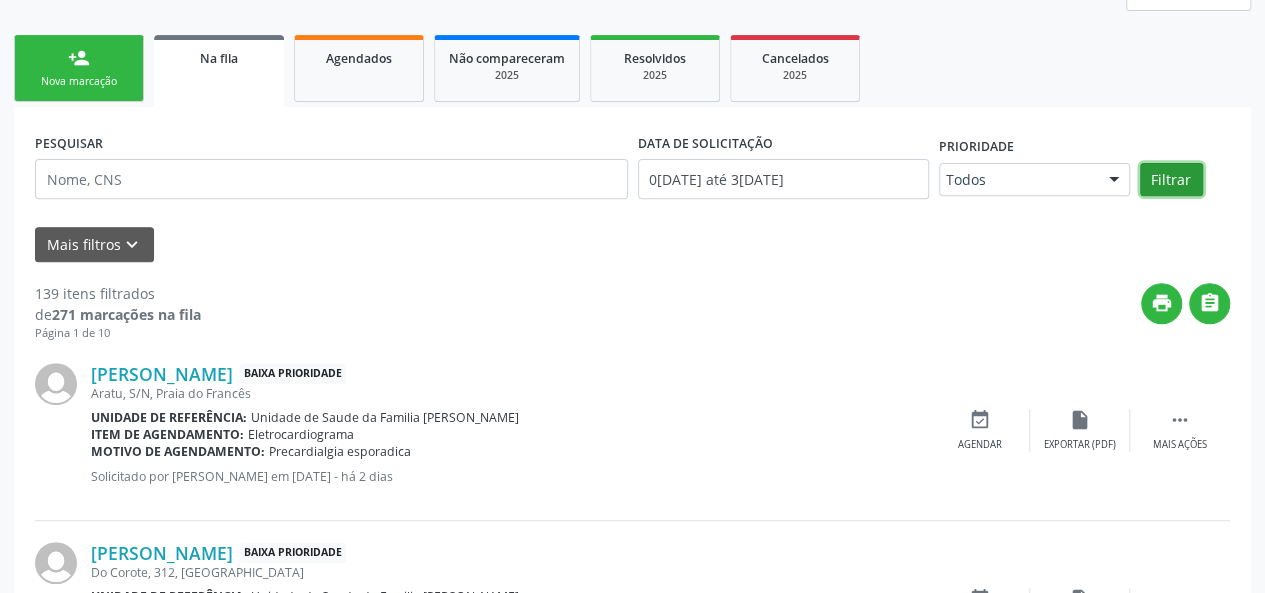 click on "Filtrar" at bounding box center [1171, 180] 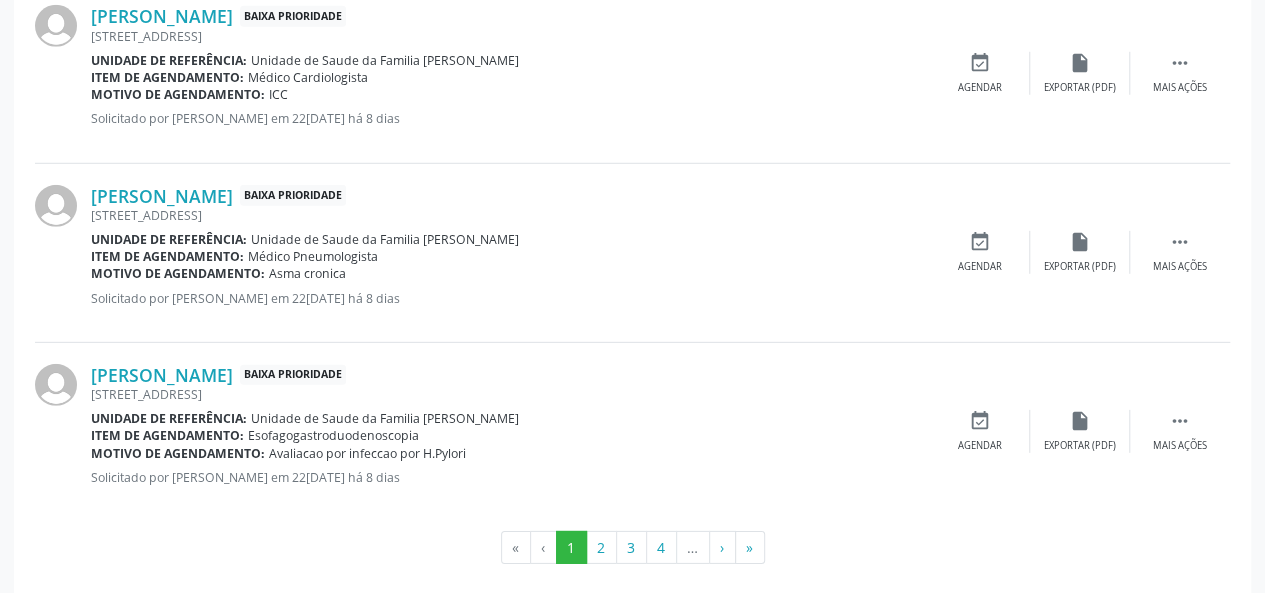scroll, scrollTop: 2829, scrollLeft: 0, axis: vertical 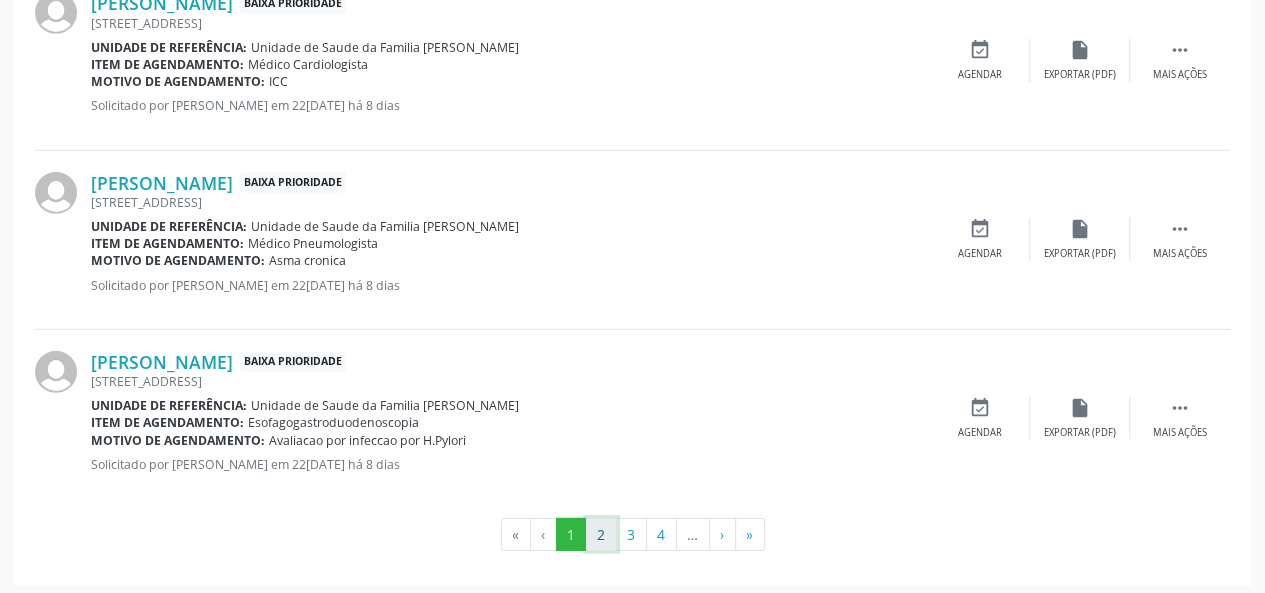 click on "2" at bounding box center (601, 535) 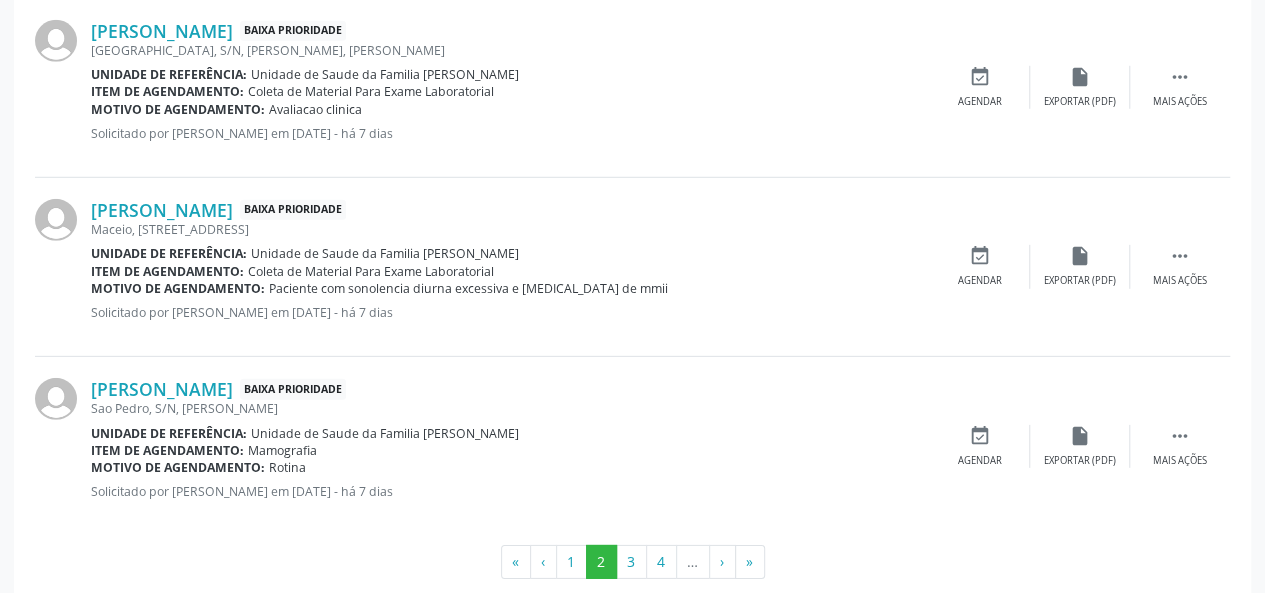 scroll, scrollTop: 2863, scrollLeft: 0, axis: vertical 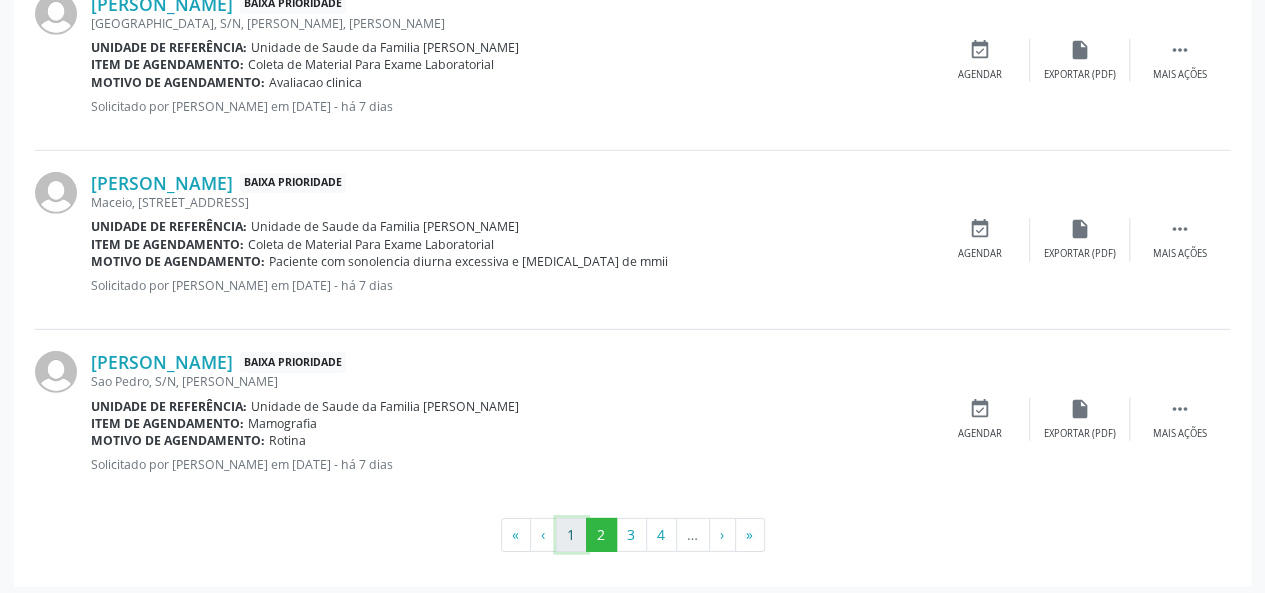 click on "1" at bounding box center [571, 535] 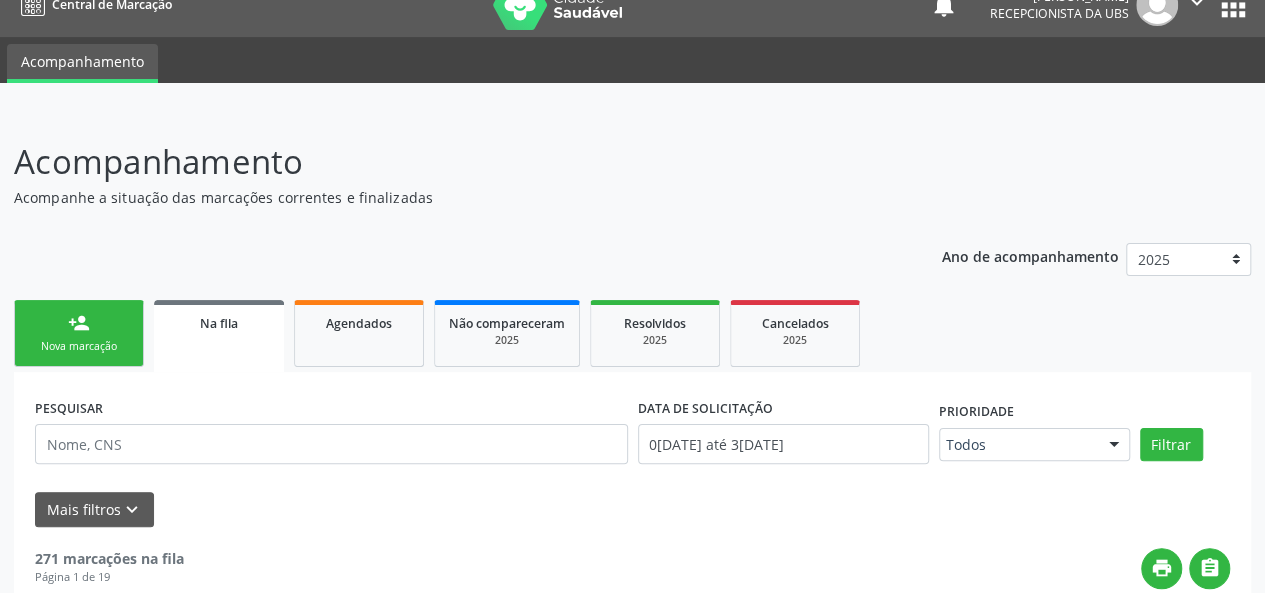 scroll, scrollTop: 0, scrollLeft: 0, axis: both 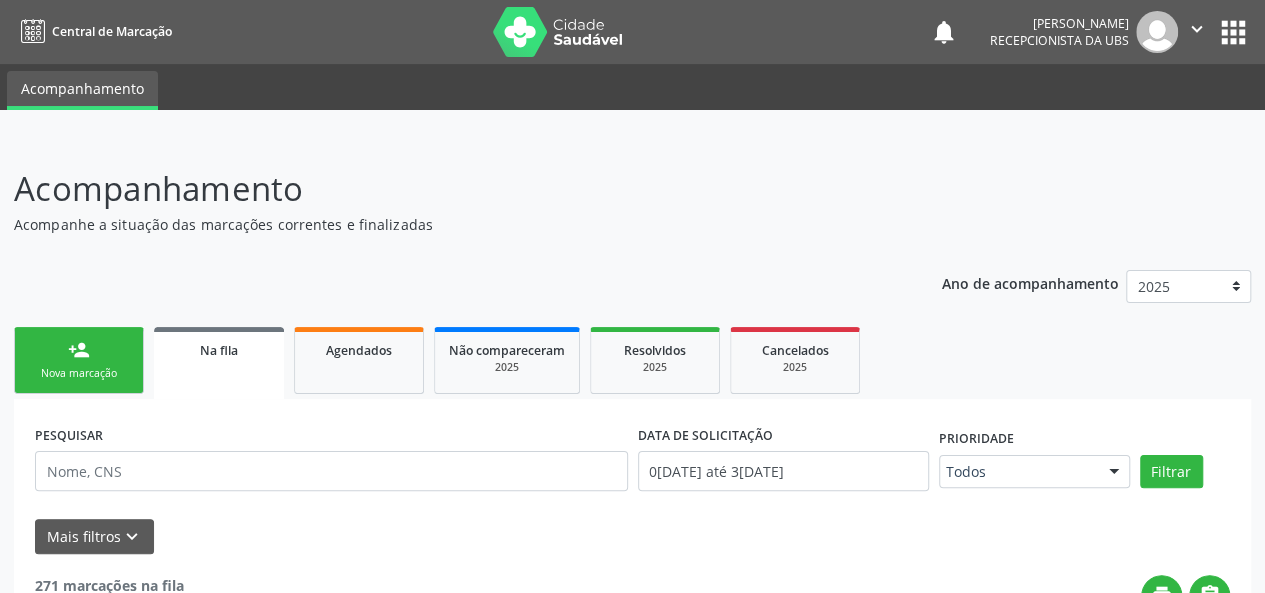 click on "Nova marcação" at bounding box center [79, 373] 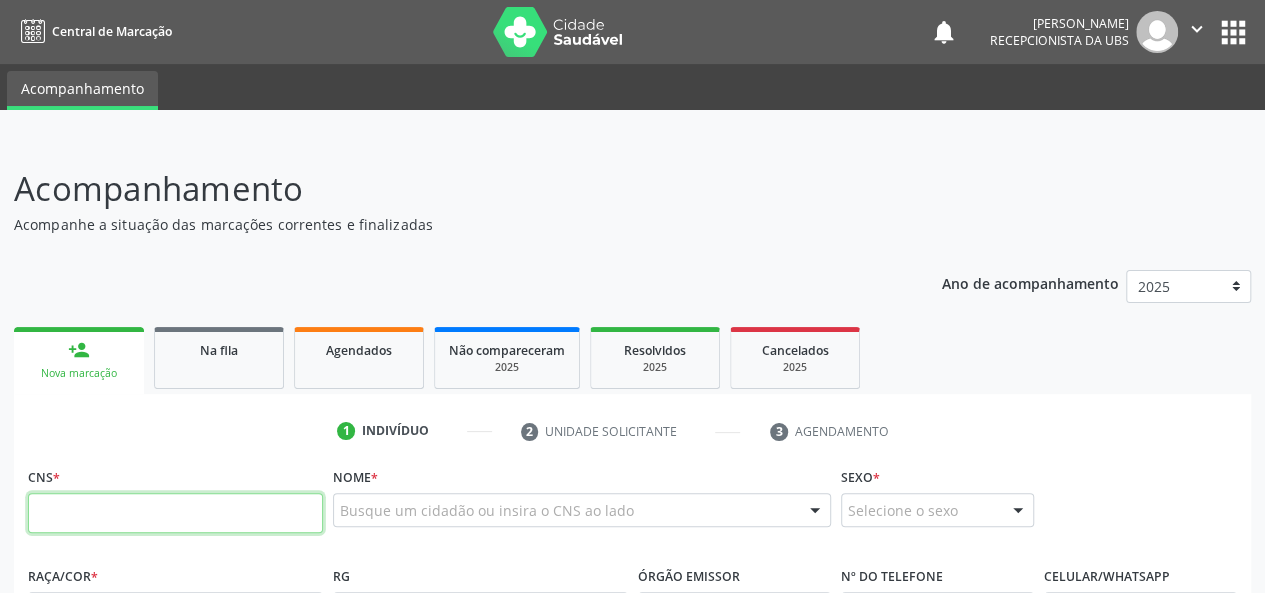 paste on "704 5073 0686 7310" 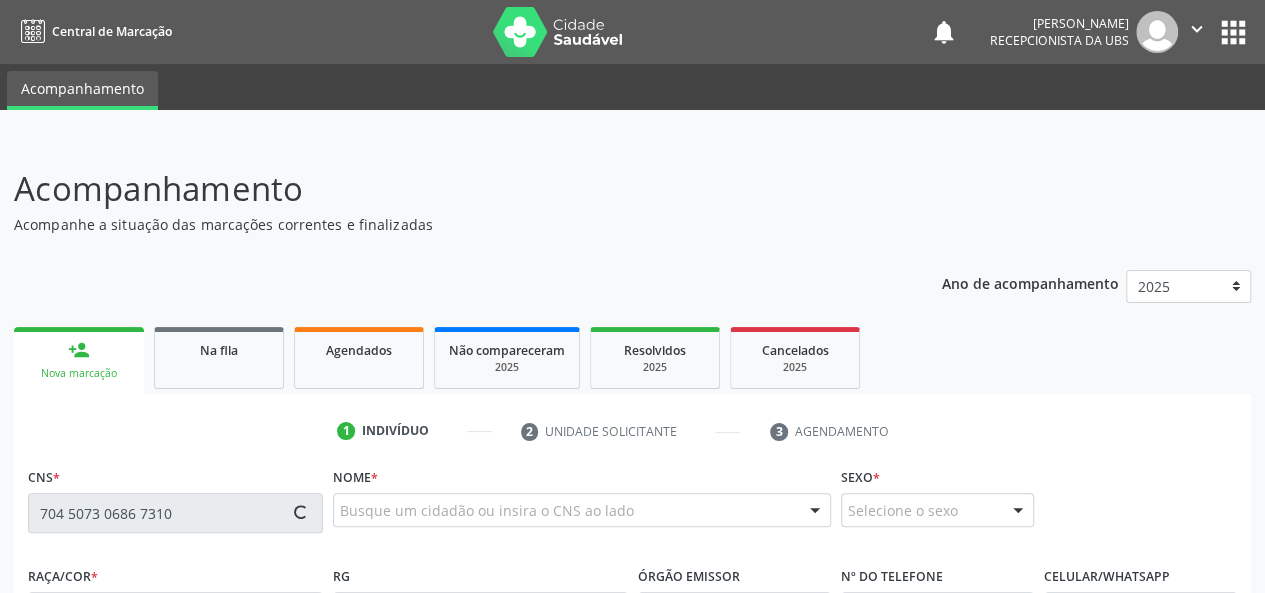 type on "704 5073 0686 7310" 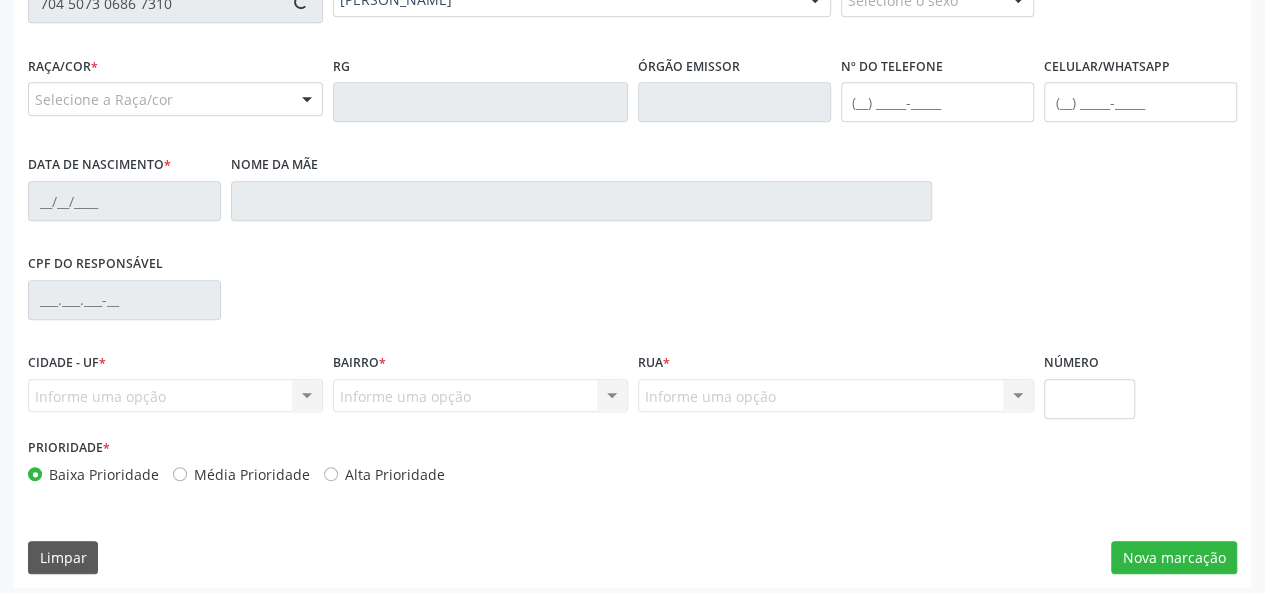 scroll, scrollTop: 518, scrollLeft: 0, axis: vertical 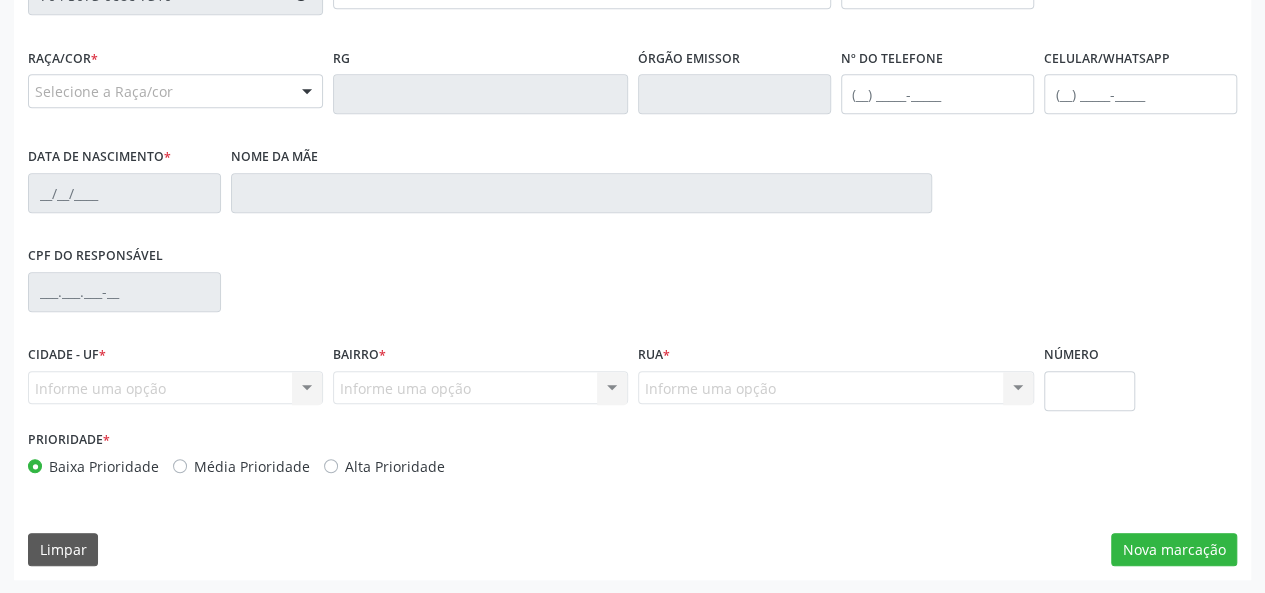 type on "[PHONE_NUMBER]" 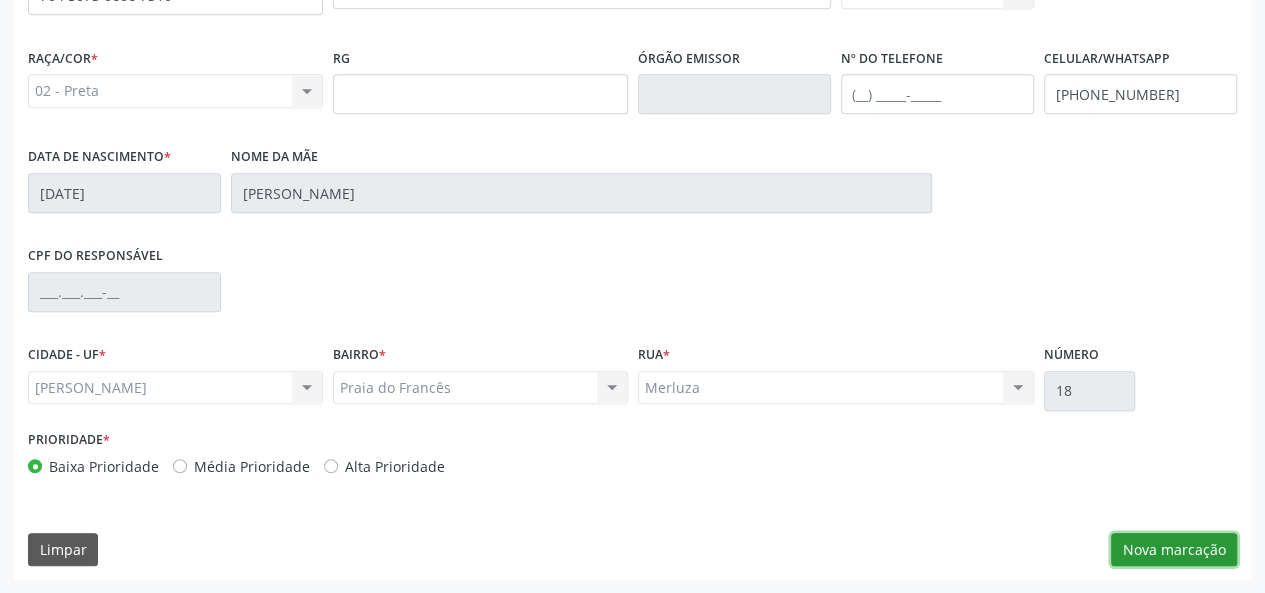 click on "Nova marcação" at bounding box center (1174, 550) 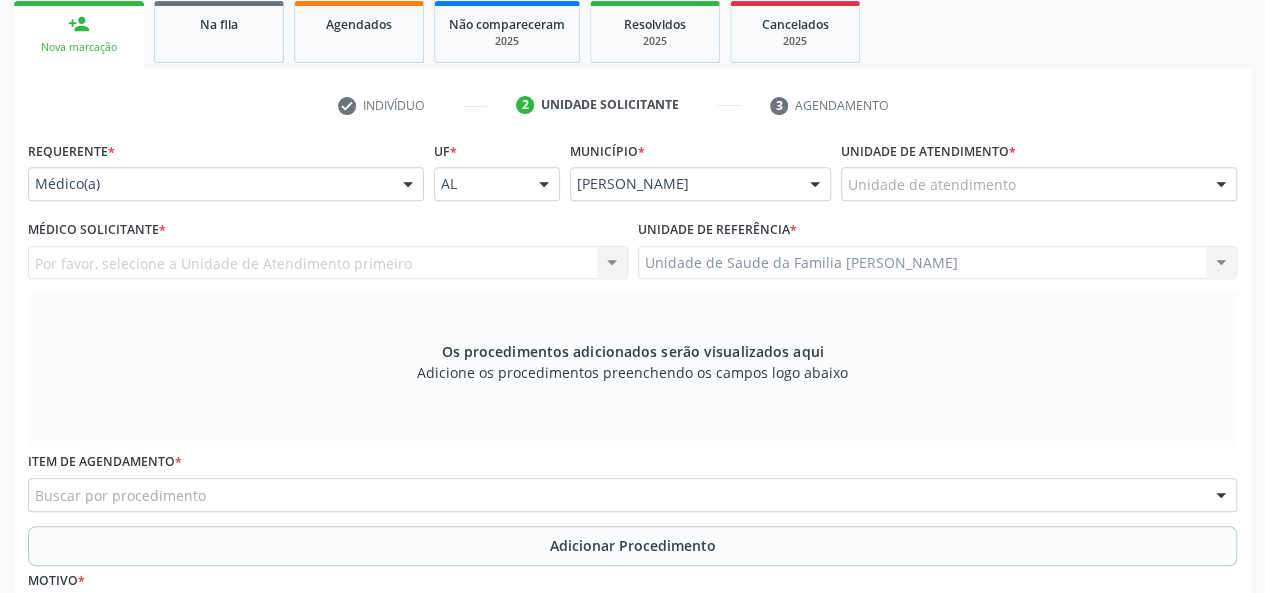 scroll, scrollTop: 318, scrollLeft: 0, axis: vertical 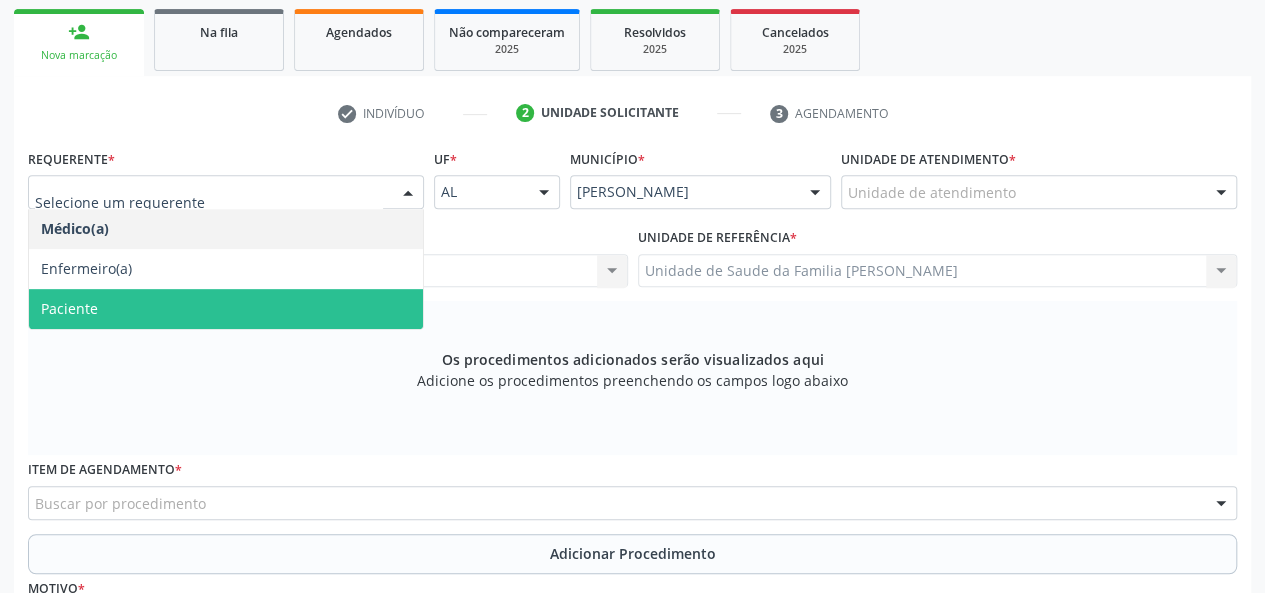 click on "Paciente" at bounding box center [226, 309] 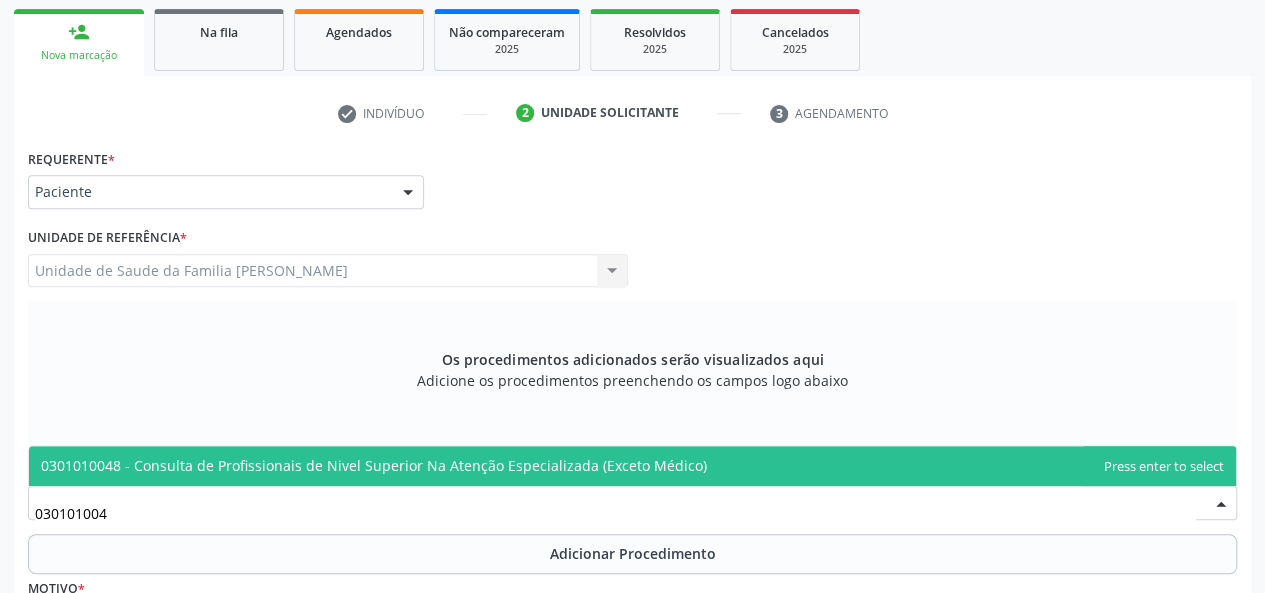 type on "0301010048" 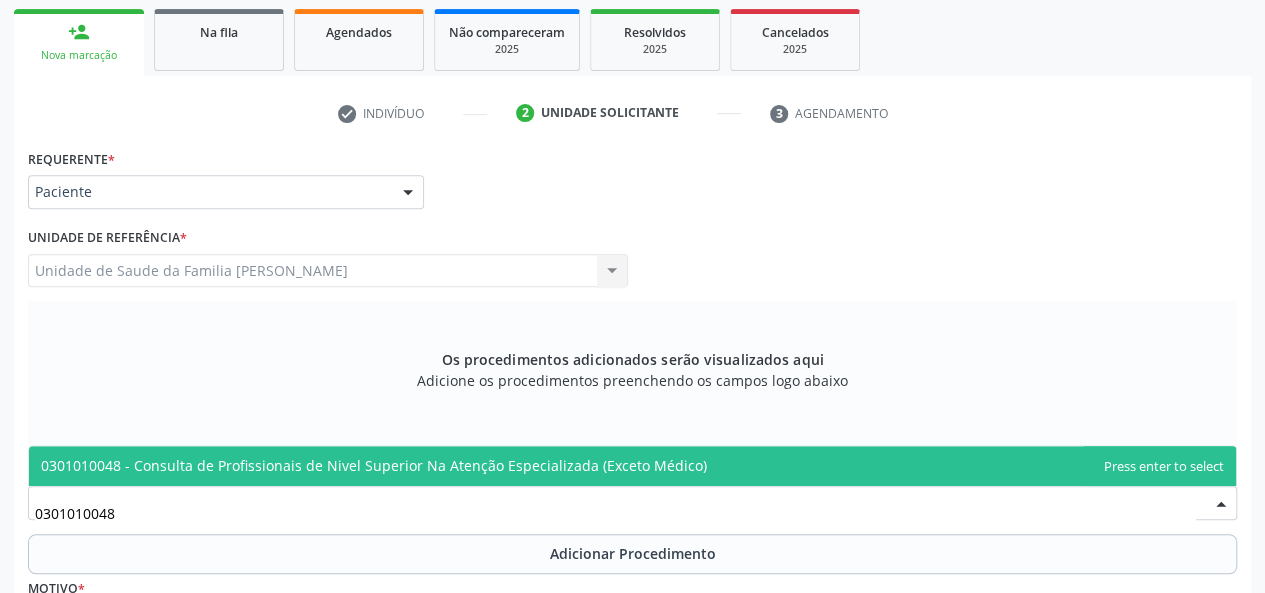 click on "0301010048 - Consulta de Profissionais de Nivel Superior Na Atenção Especializada (Exceto Médico)" at bounding box center (374, 465) 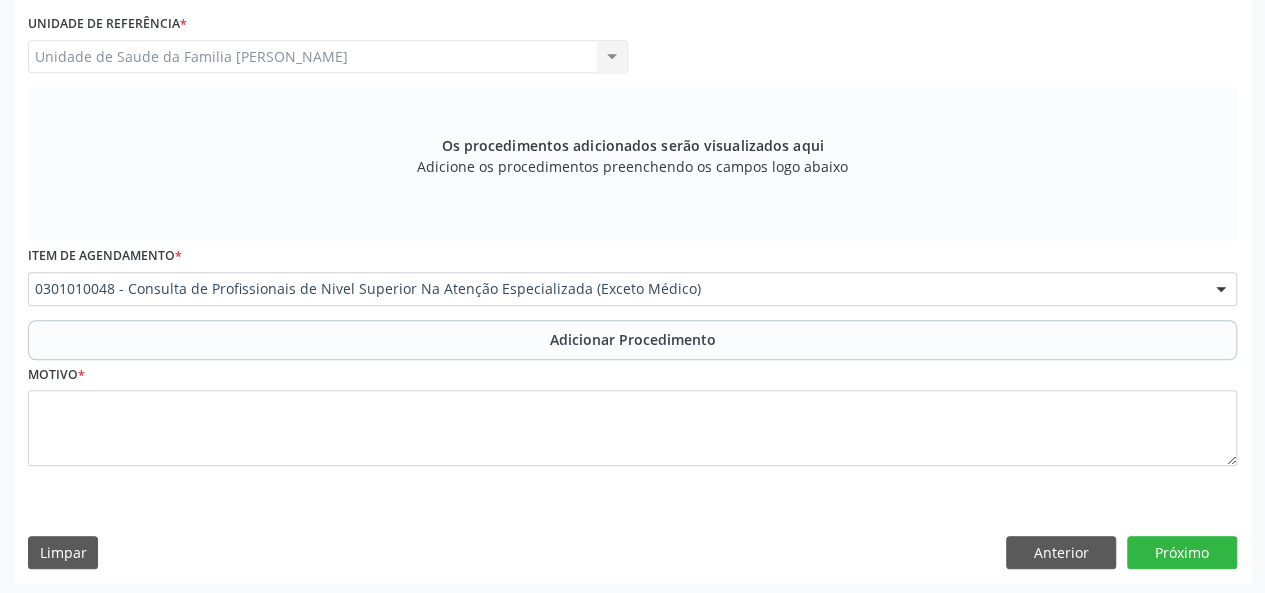 scroll, scrollTop: 534, scrollLeft: 0, axis: vertical 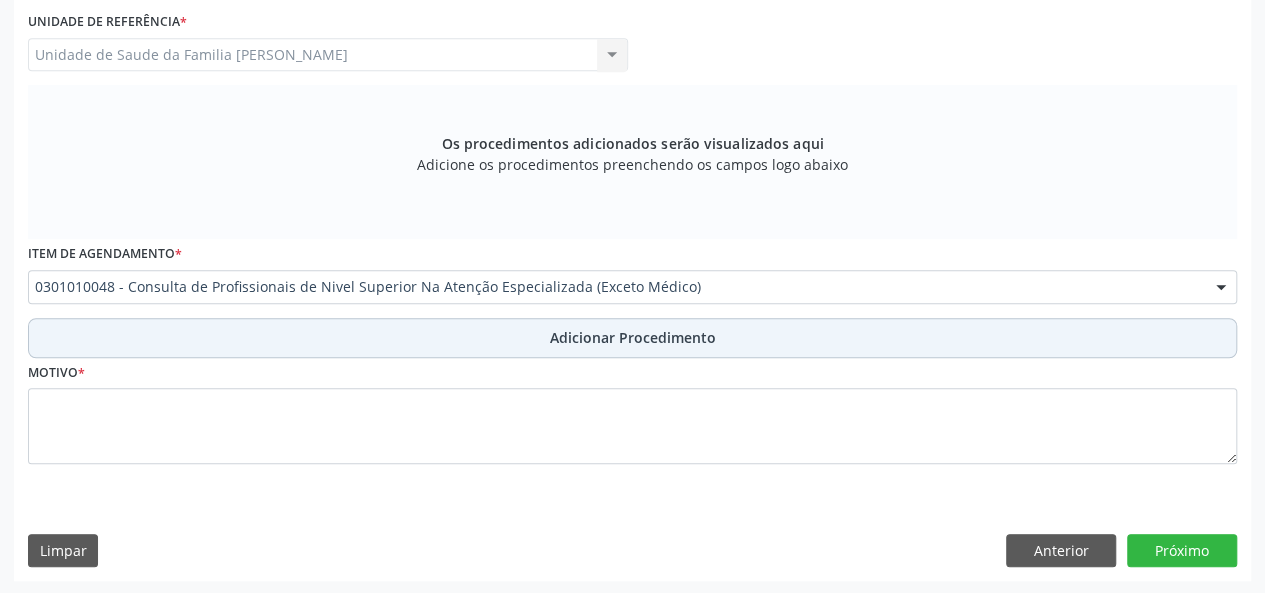 click on "Adicionar Procedimento" at bounding box center (633, 337) 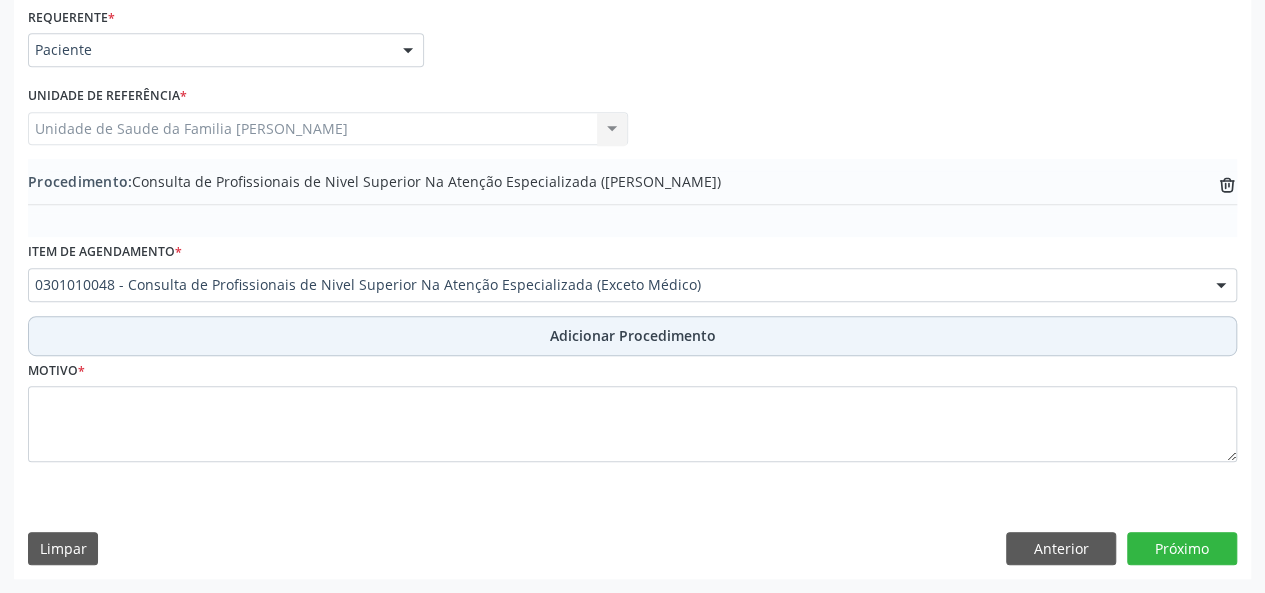 scroll, scrollTop: 458, scrollLeft: 0, axis: vertical 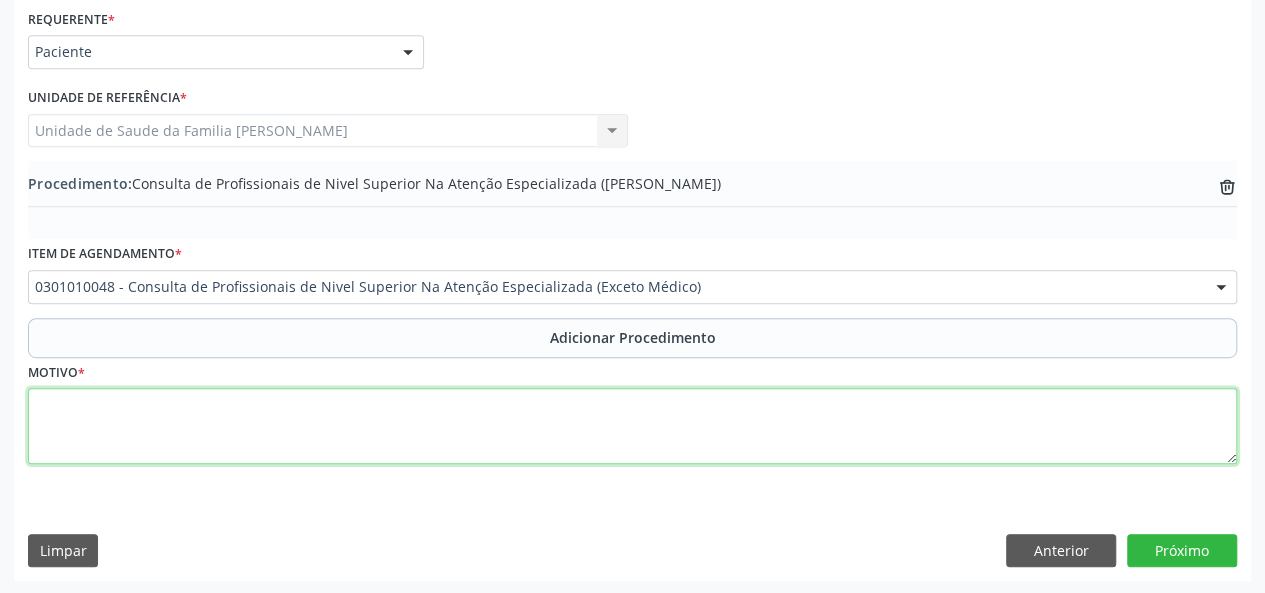 click at bounding box center [632, 426] 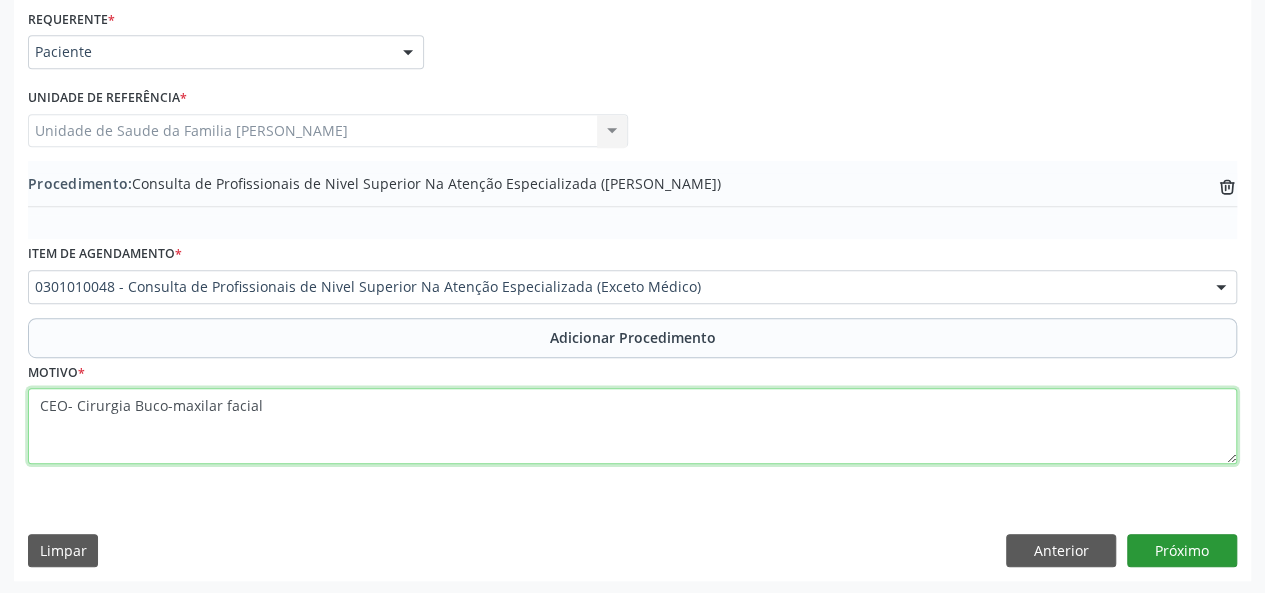 type on "CEO- Cirurgia Buco-maxilar facial" 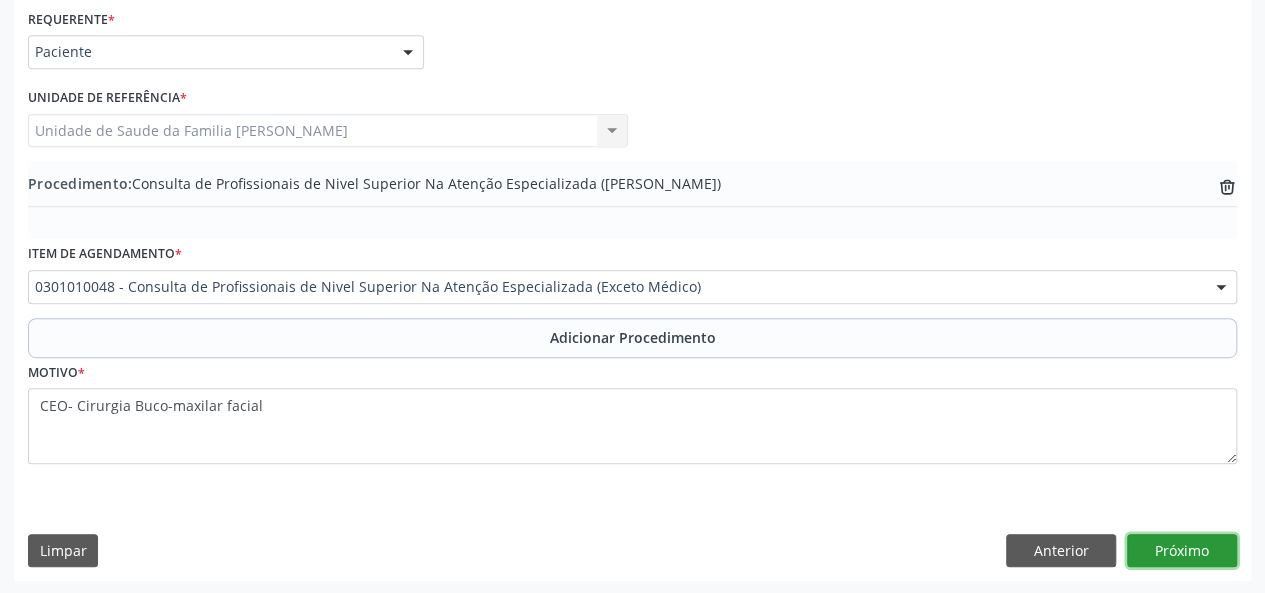 click on "Próximo" at bounding box center (1182, 551) 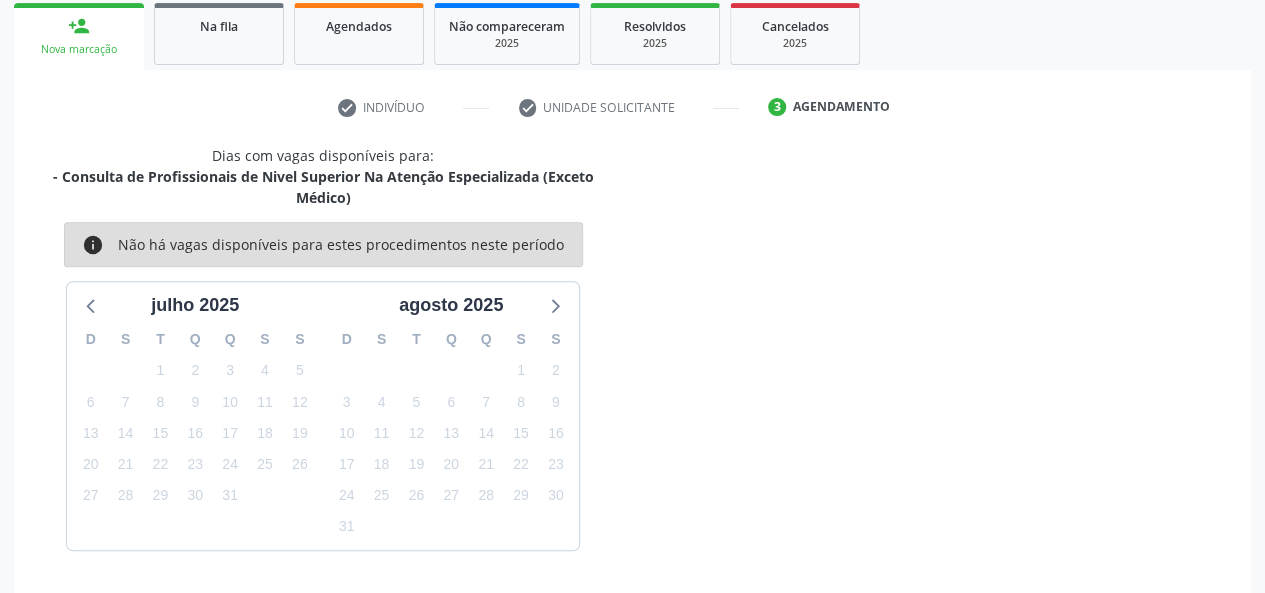 scroll, scrollTop: 382, scrollLeft: 0, axis: vertical 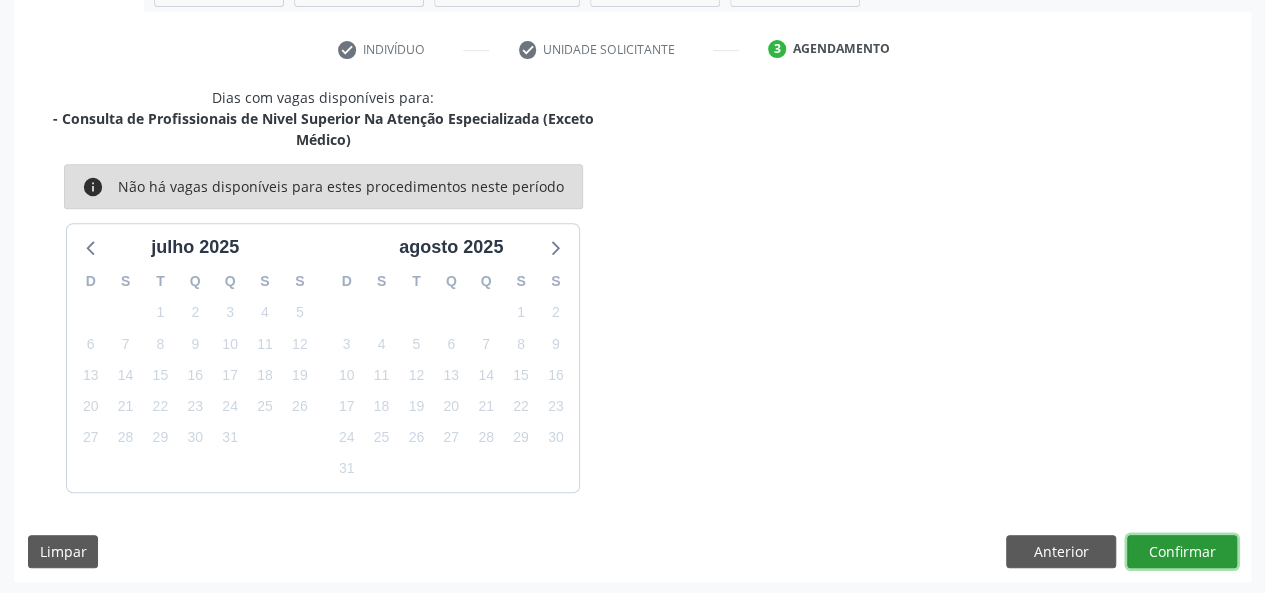 click on "Confirmar" at bounding box center [1182, 552] 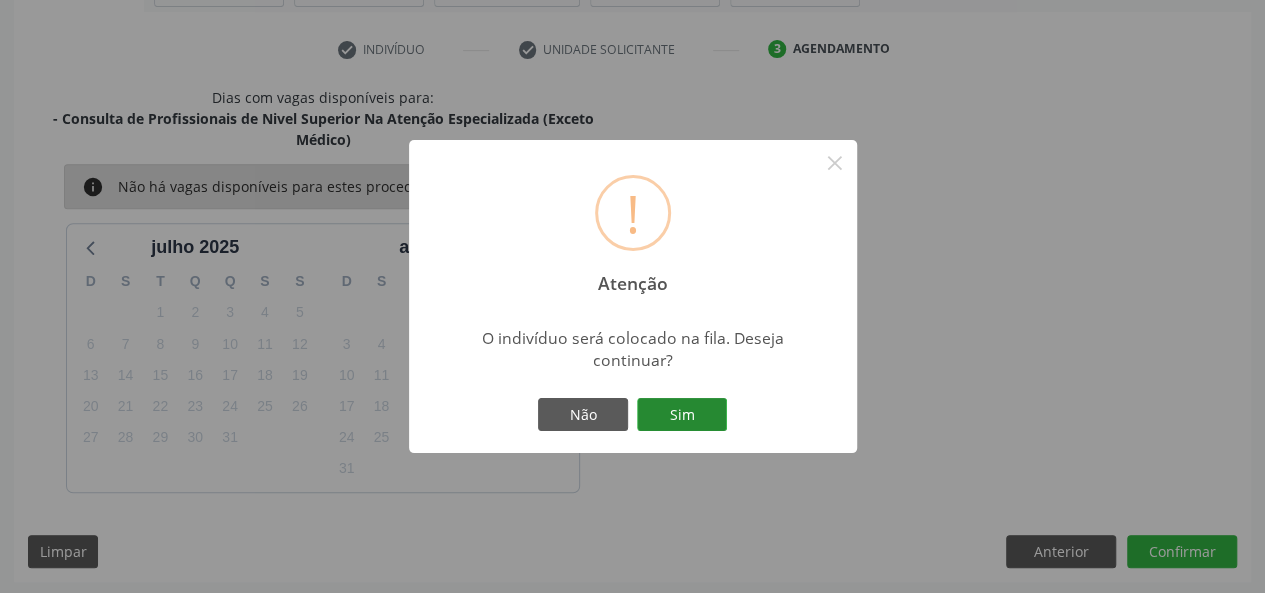 click on "Sim" at bounding box center [682, 415] 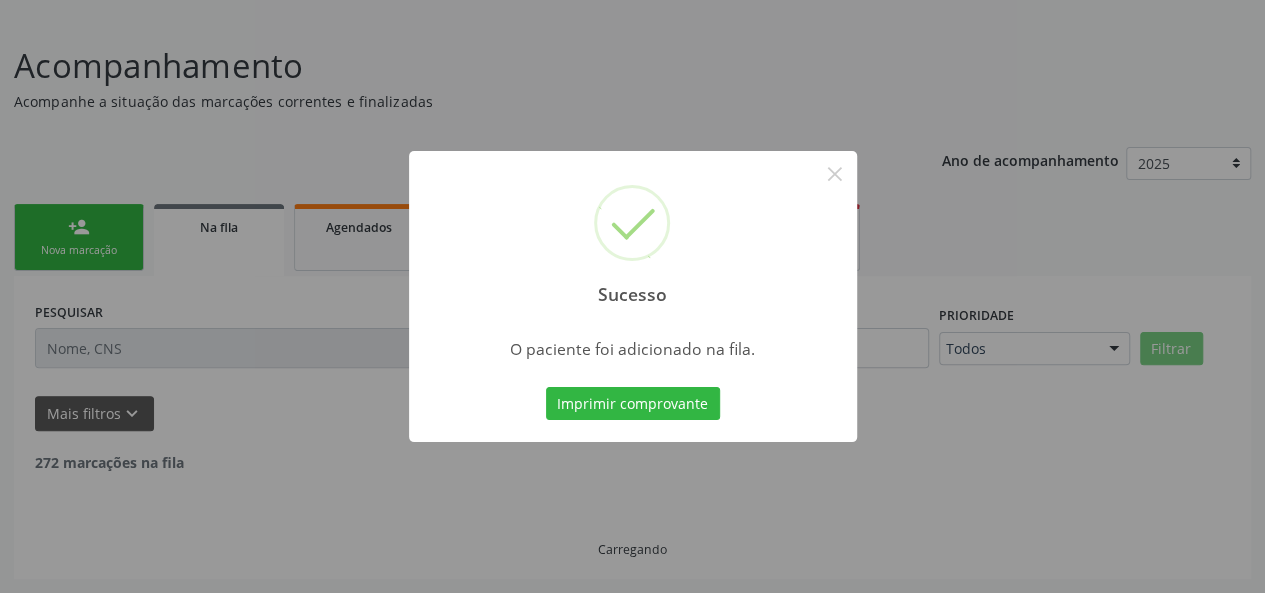 scroll, scrollTop: 100, scrollLeft: 0, axis: vertical 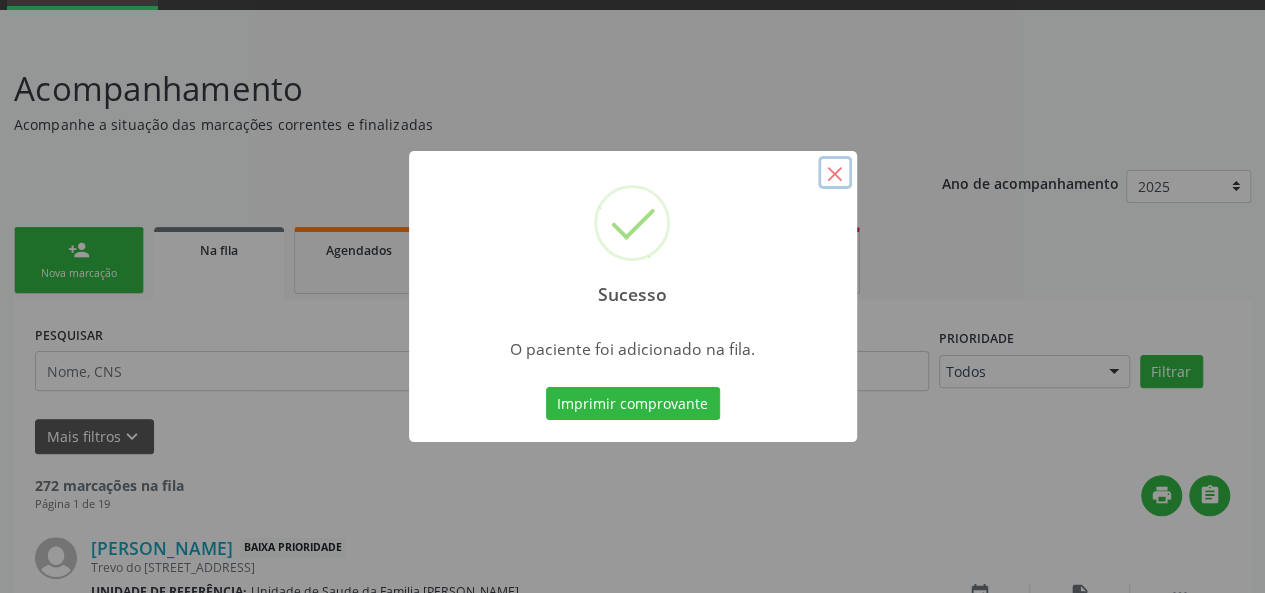 click on "×" at bounding box center (835, 173) 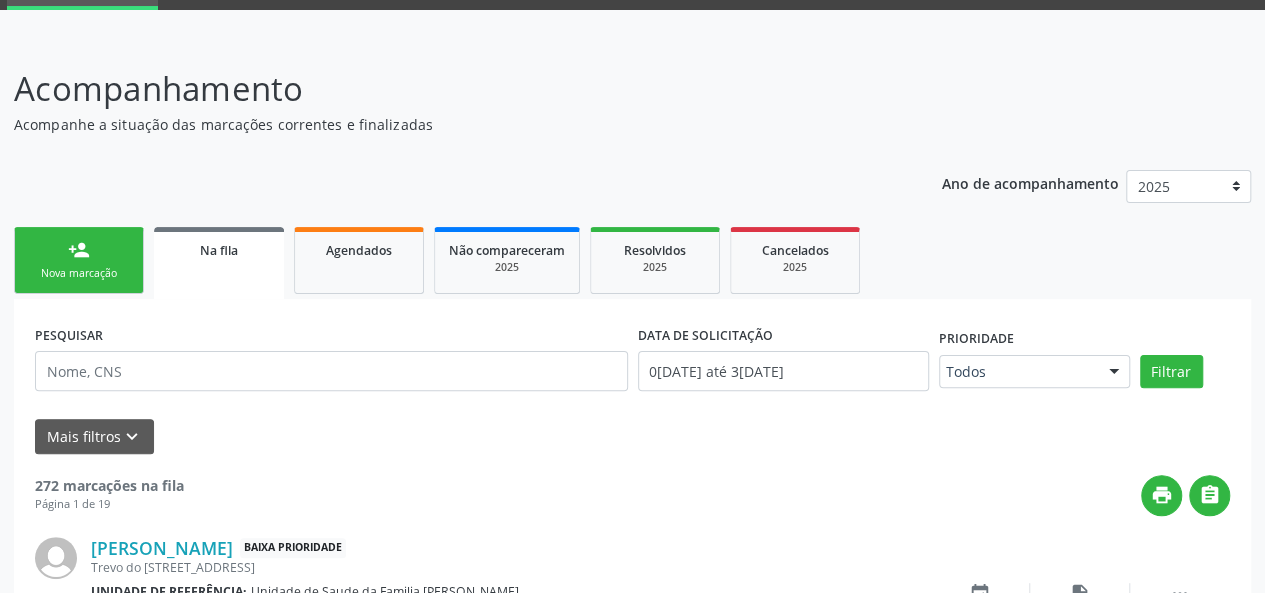 click on "person_add
Nova marcação" at bounding box center (79, 260) 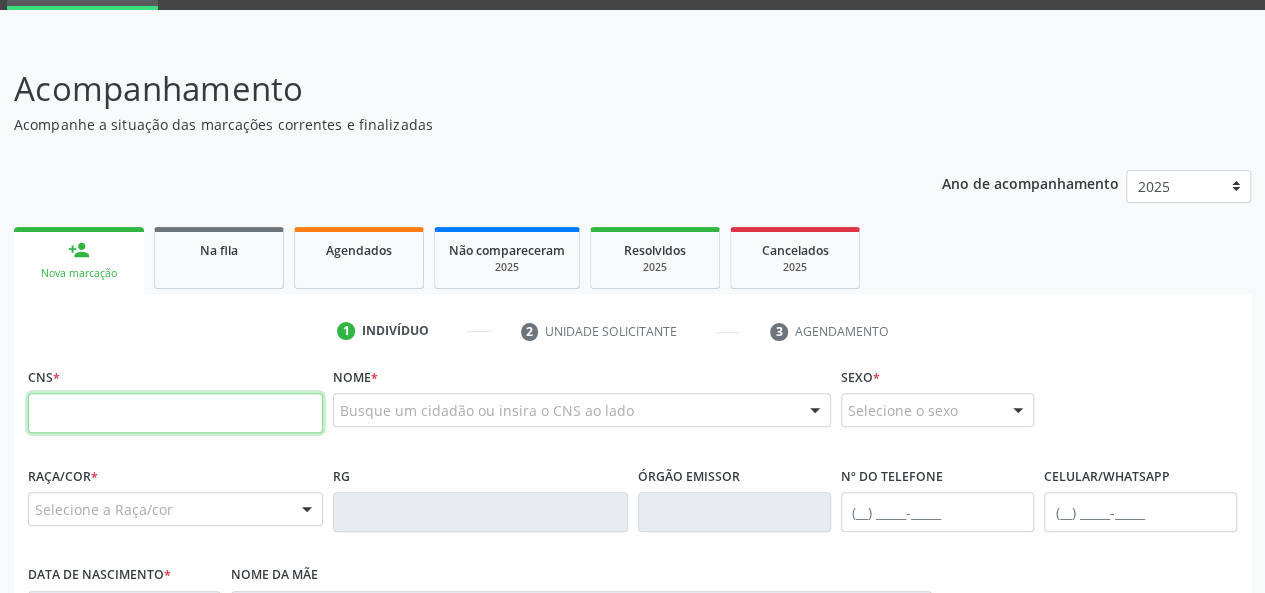 click at bounding box center [175, 413] 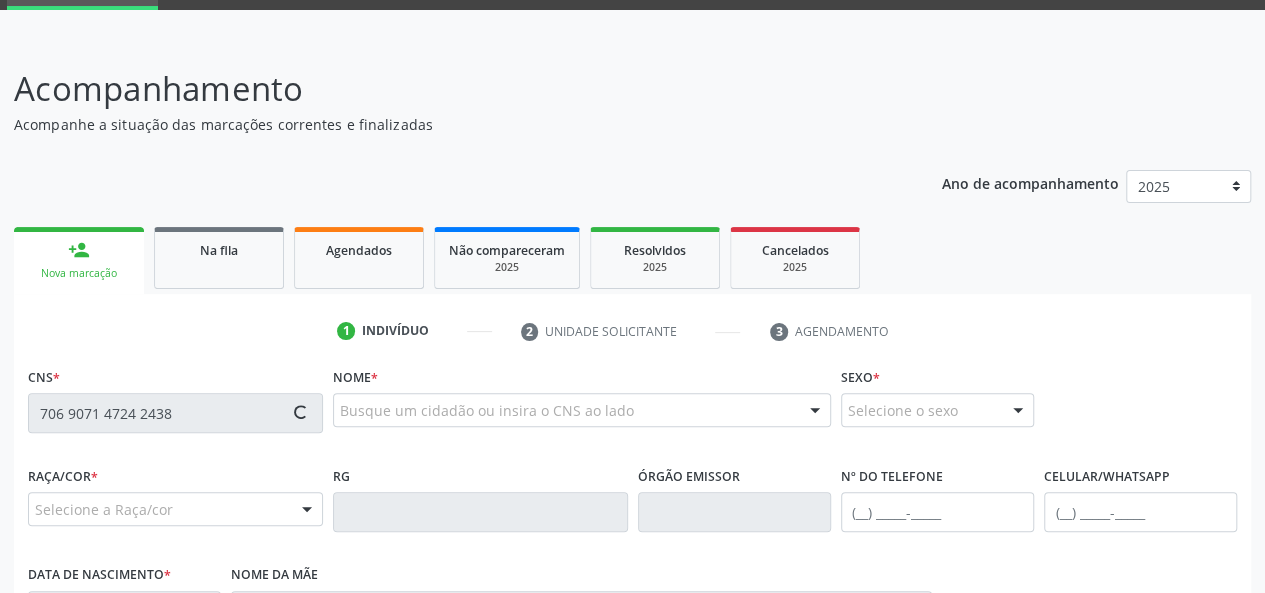 type on "706 9071 4724 2438" 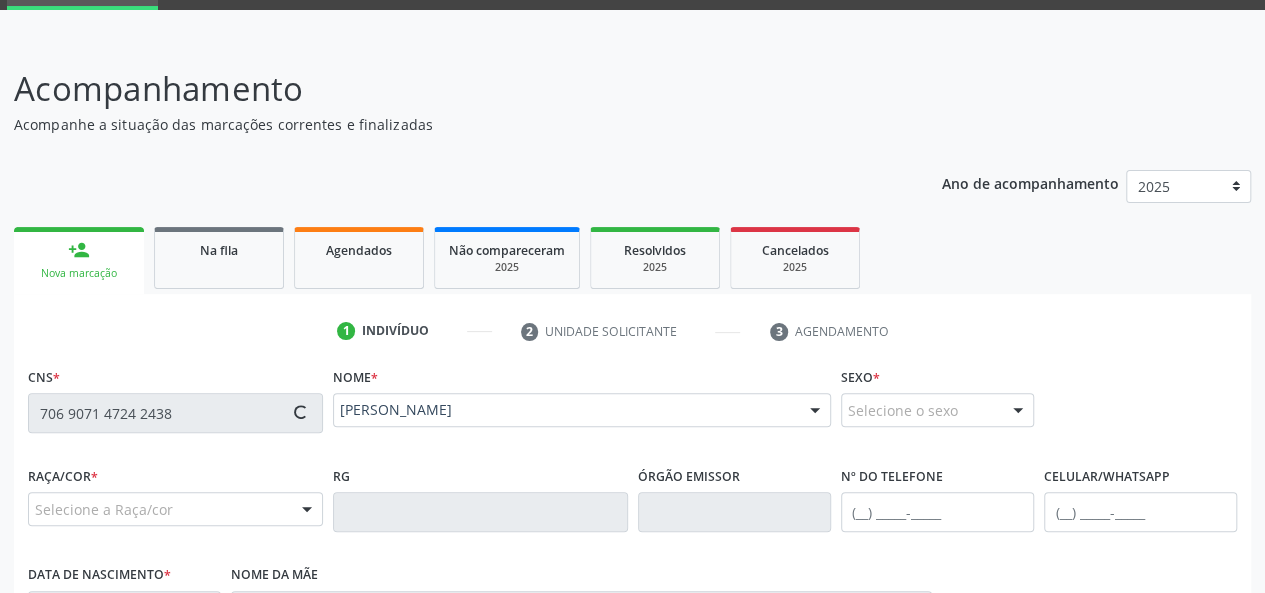type on "[PHONE_NUMBER]" 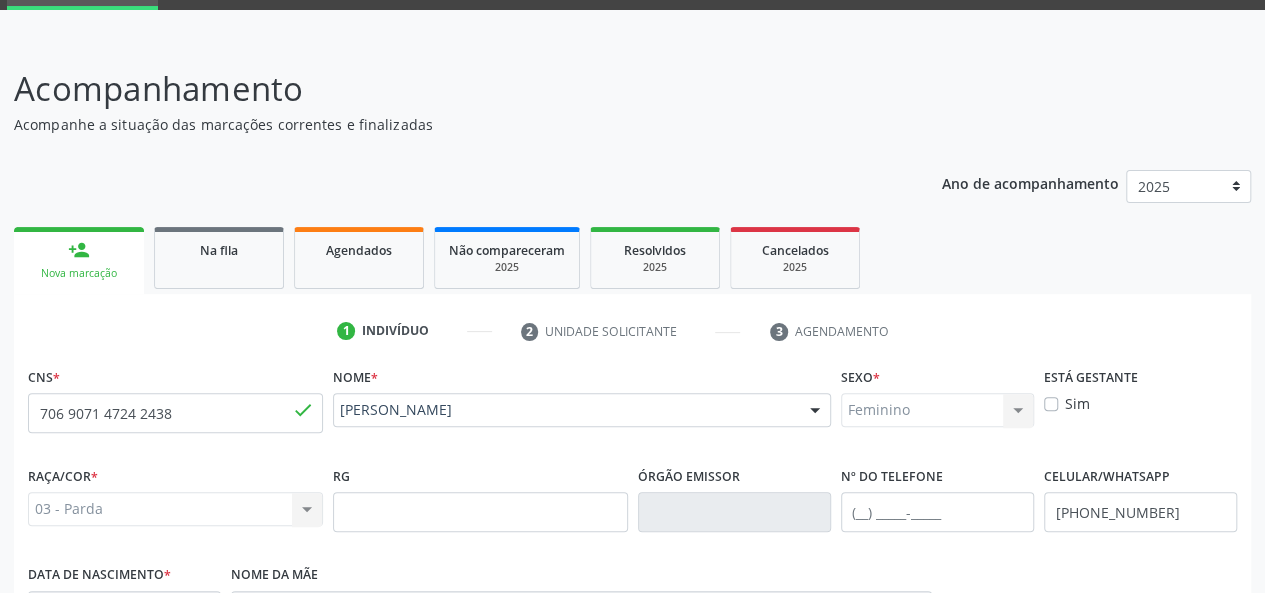 scroll, scrollTop: 518, scrollLeft: 0, axis: vertical 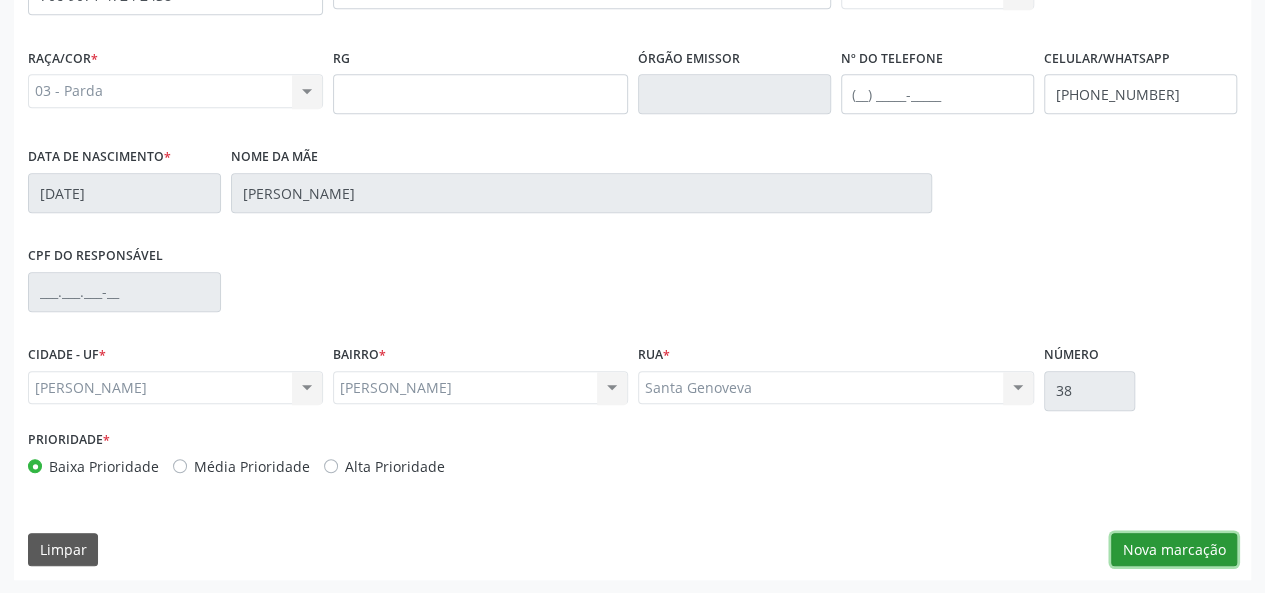 click on "Nova marcação" at bounding box center (1174, 550) 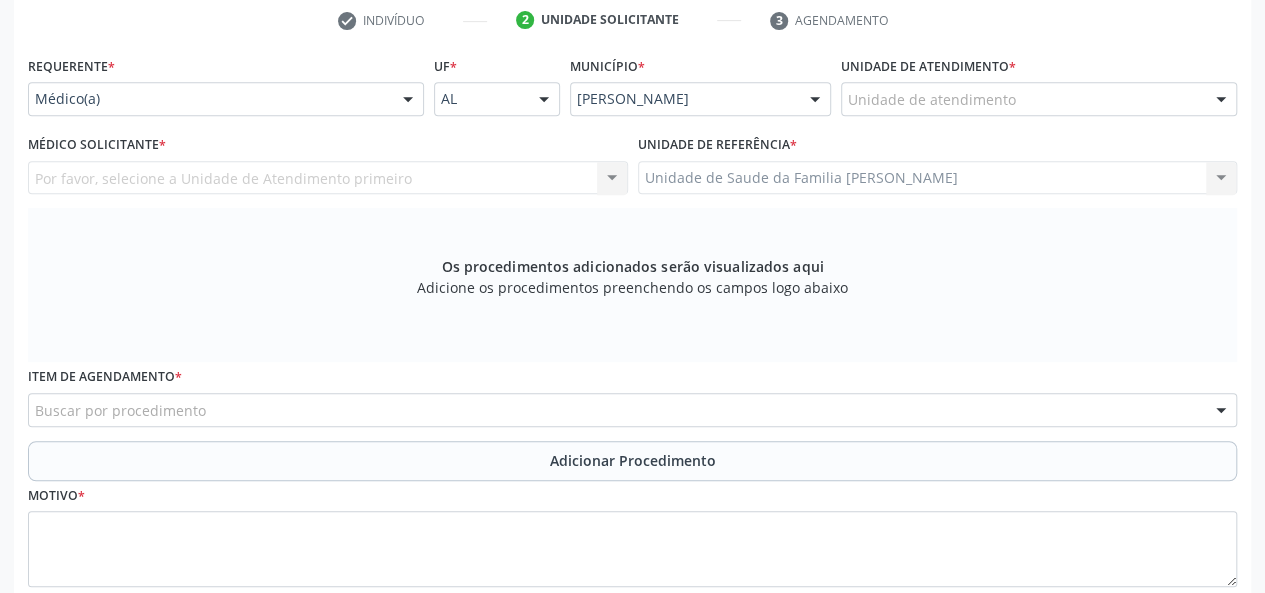 scroll, scrollTop: 318, scrollLeft: 0, axis: vertical 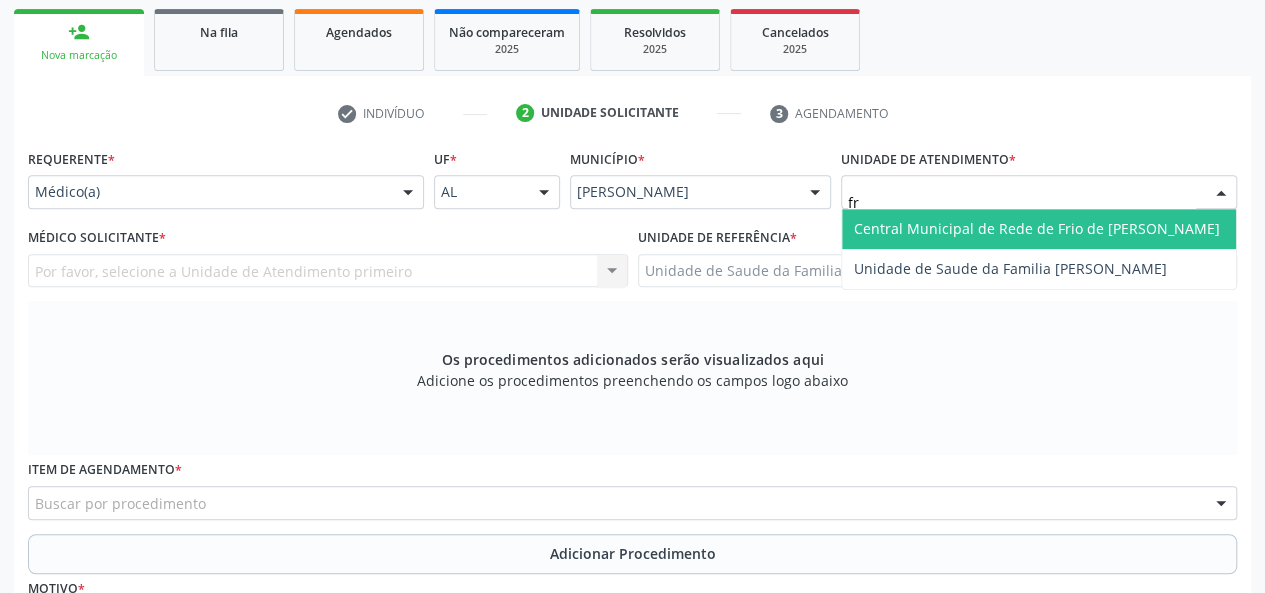 type on "fra" 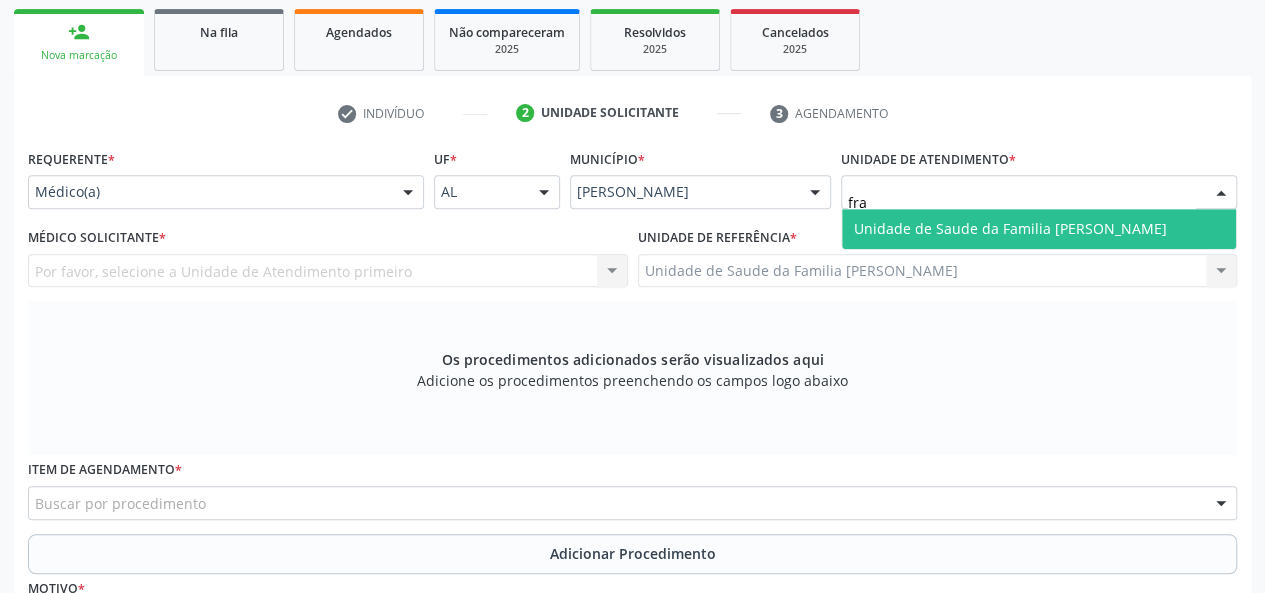 click on "fra" at bounding box center [1022, 202] 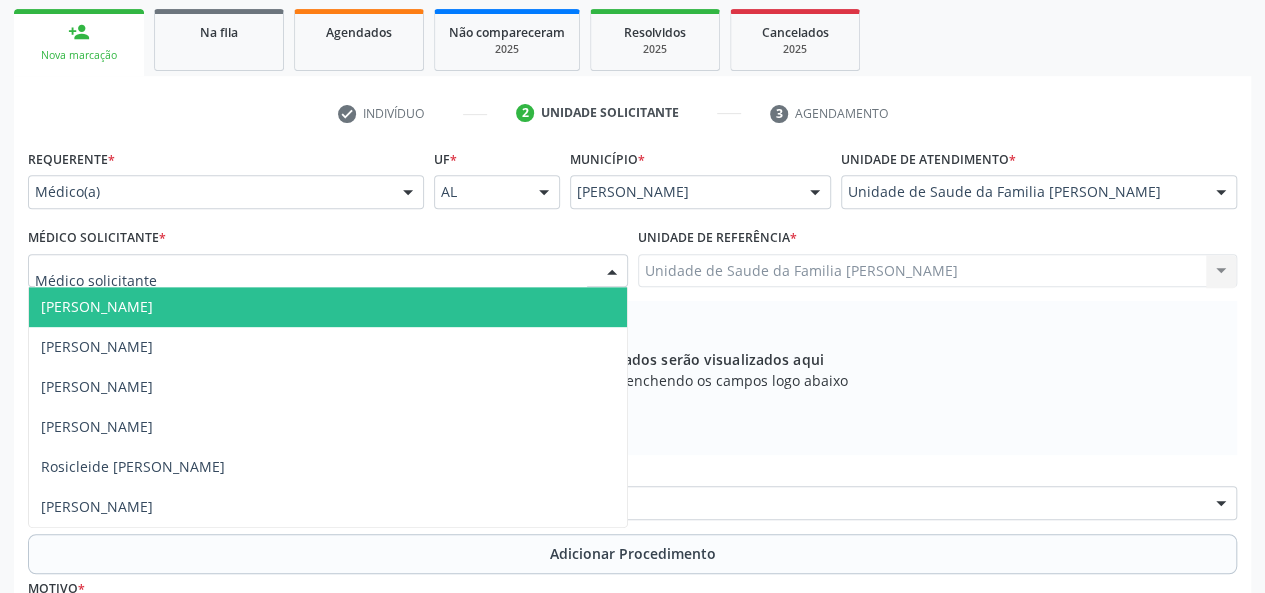 click on "[PERSON_NAME]" at bounding box center (328, 307) 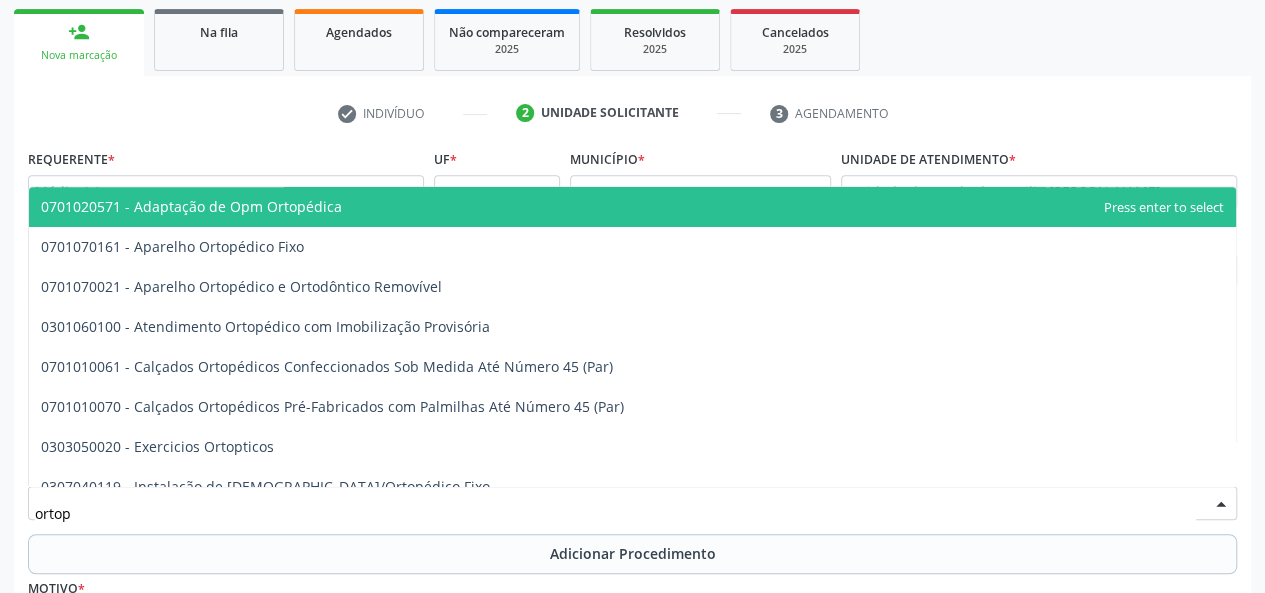 type on "ortope" 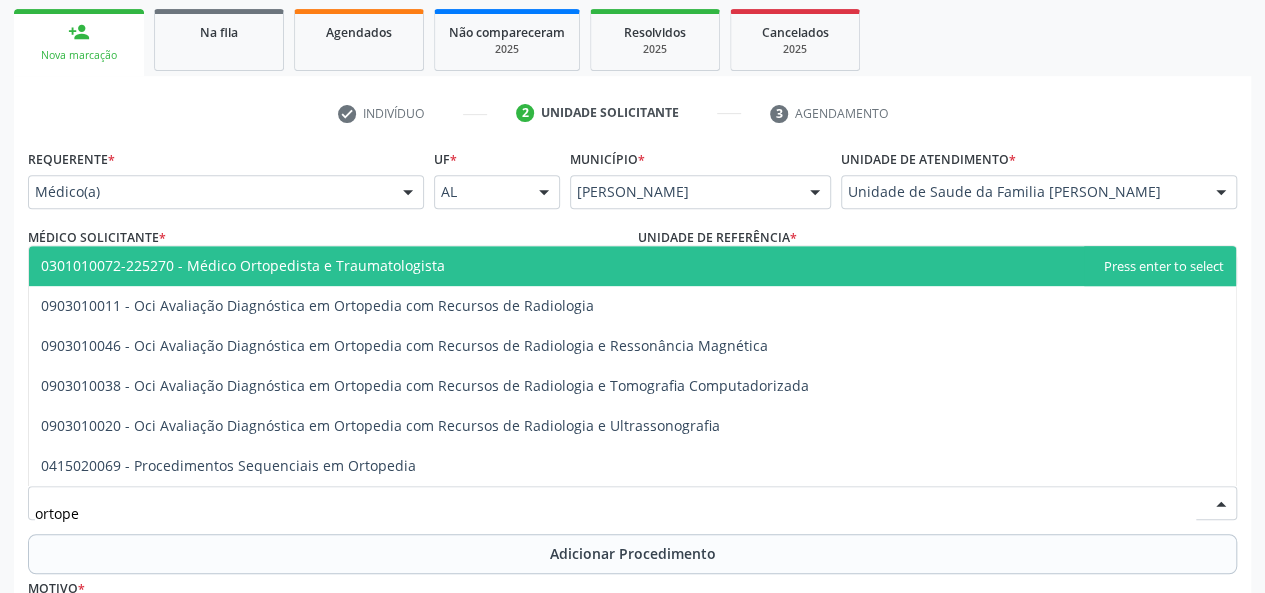 click on "0301010072-225270 - Médico Ortopedista e Traumatologista" at bounding box center (632, 266) 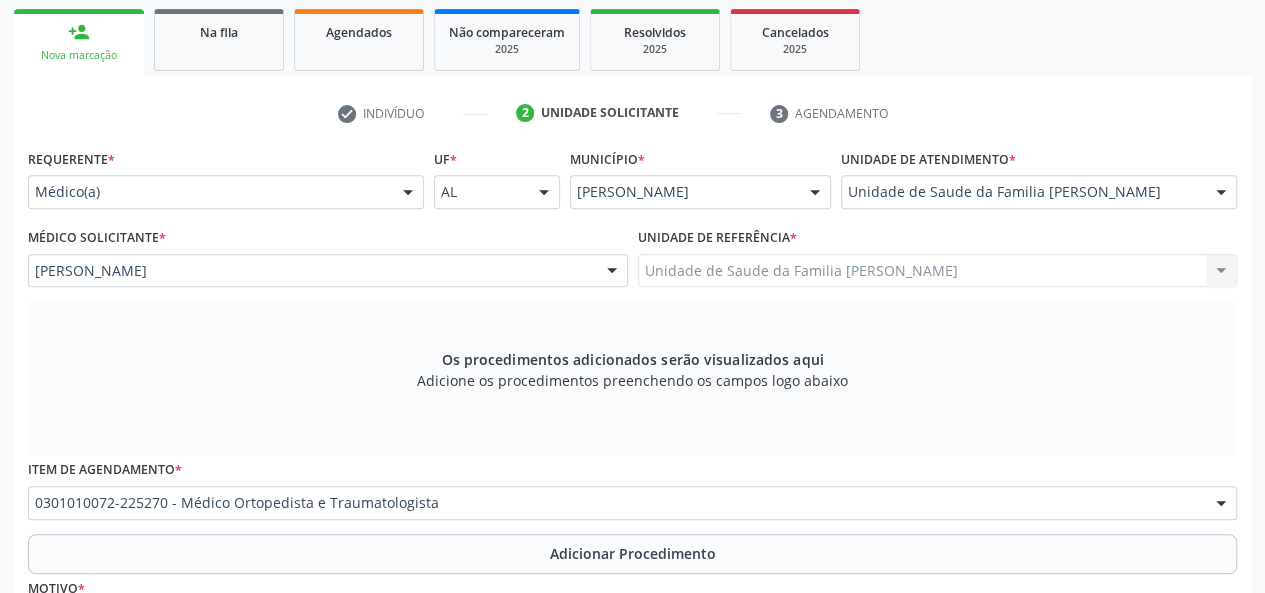 scroll, scrollTop: 418, scrollLeft: 0, axis: vertical 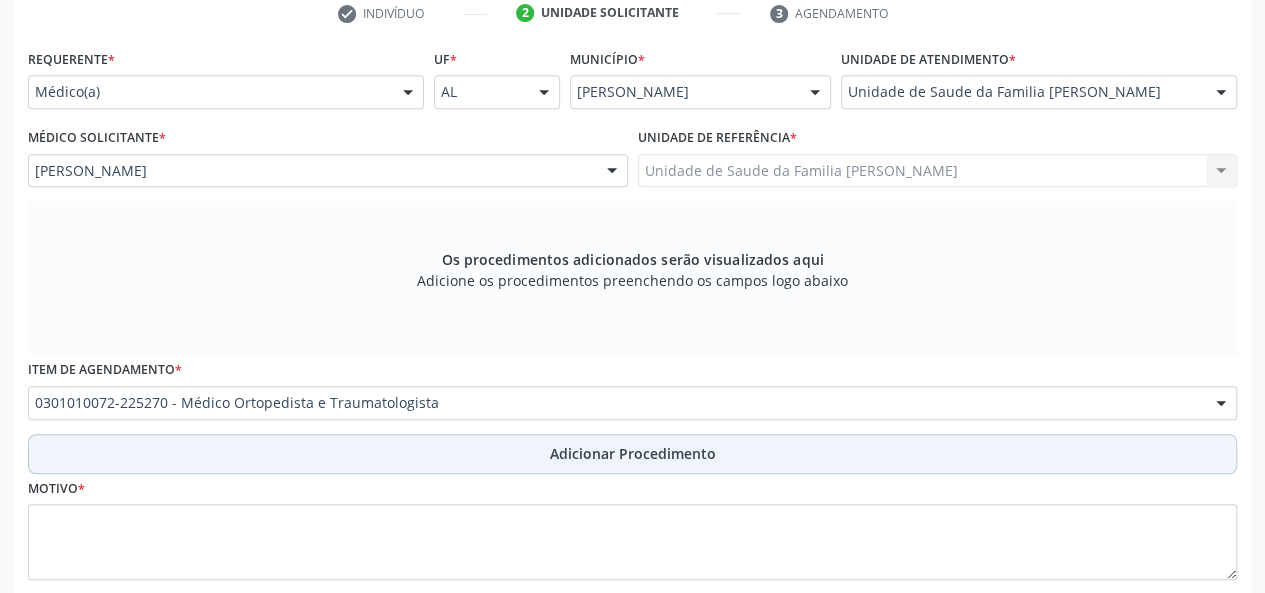 click on "Adicionar Procedimento" at bounding box center [633, 453] 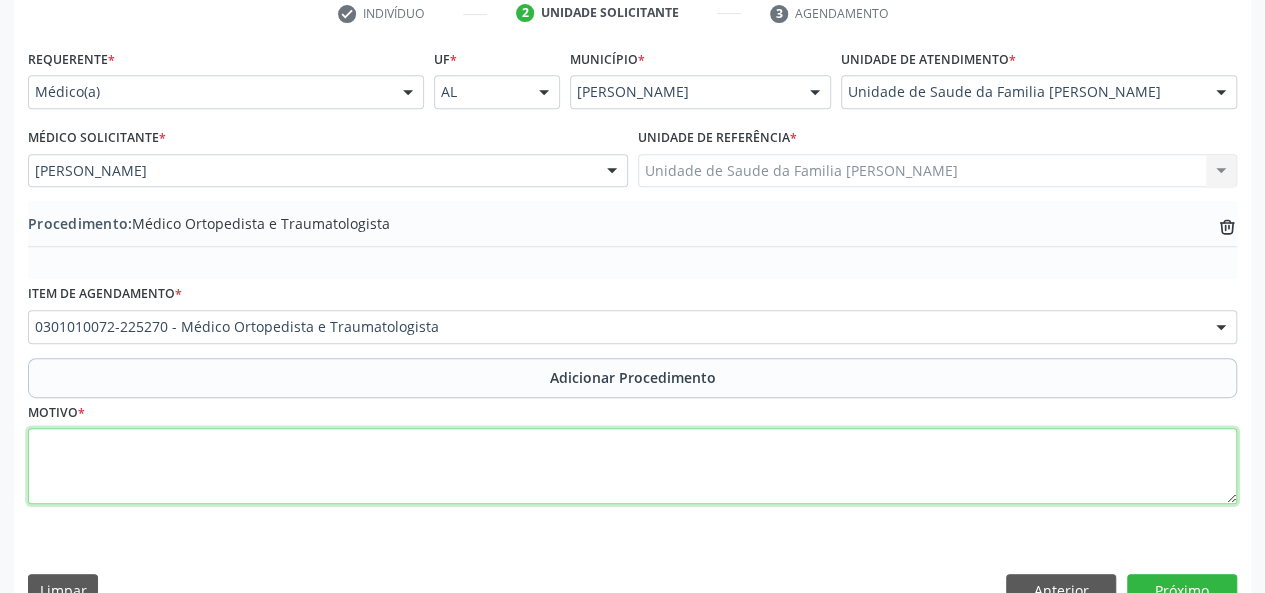 click at bounding box center (632, 466) 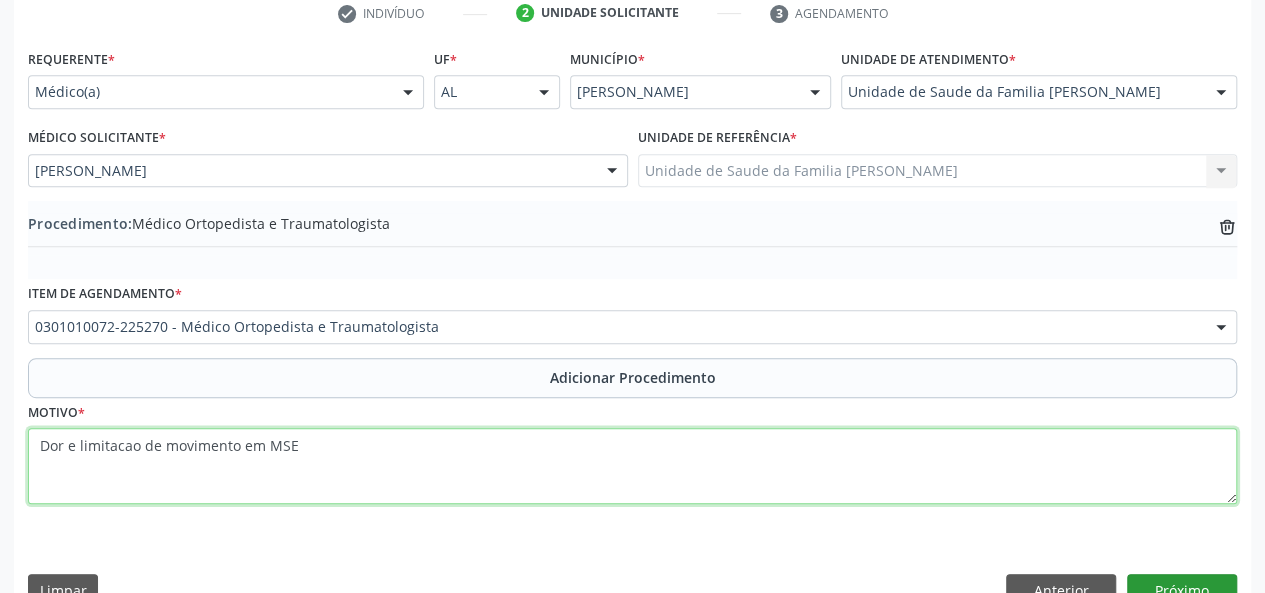 type on "Dor e limitacao de movimento em MSE" 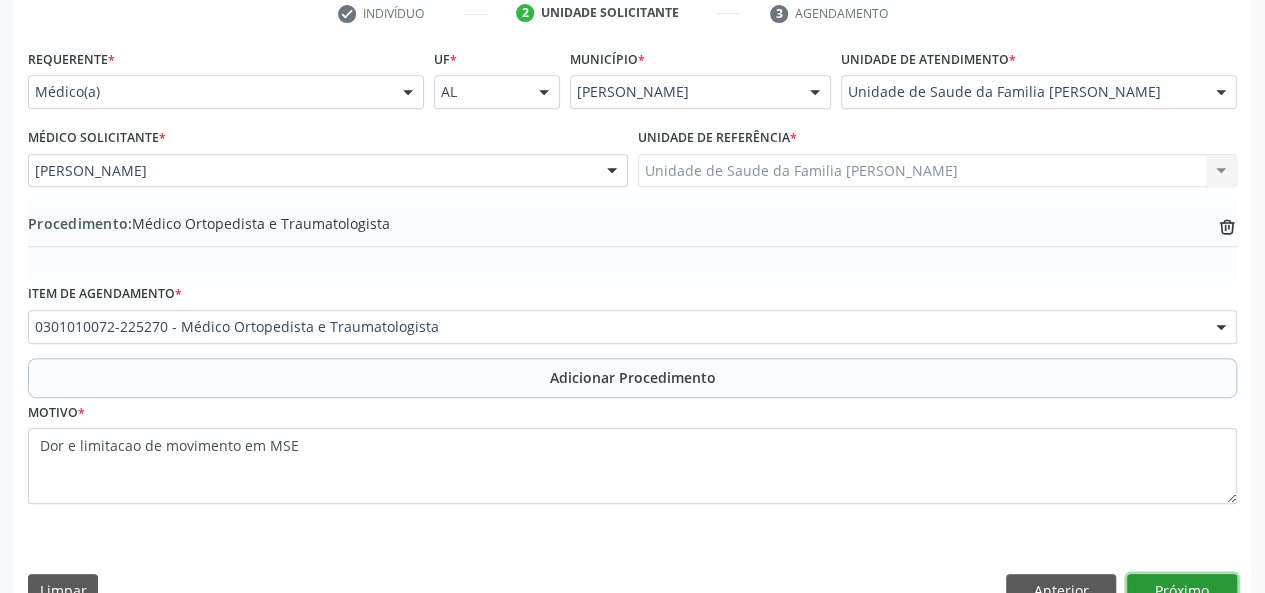 click on "Próximo" at bounding box center [1182, 591] 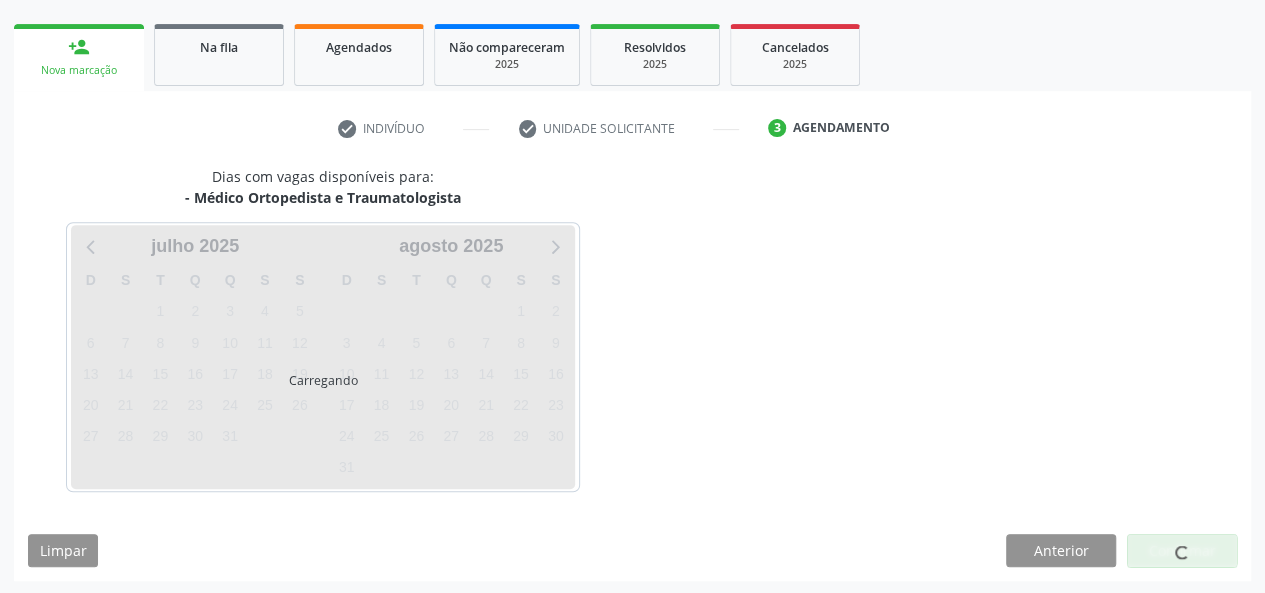 scroll, scrollTop: 362, scrollLeft: 0, axis: vertical 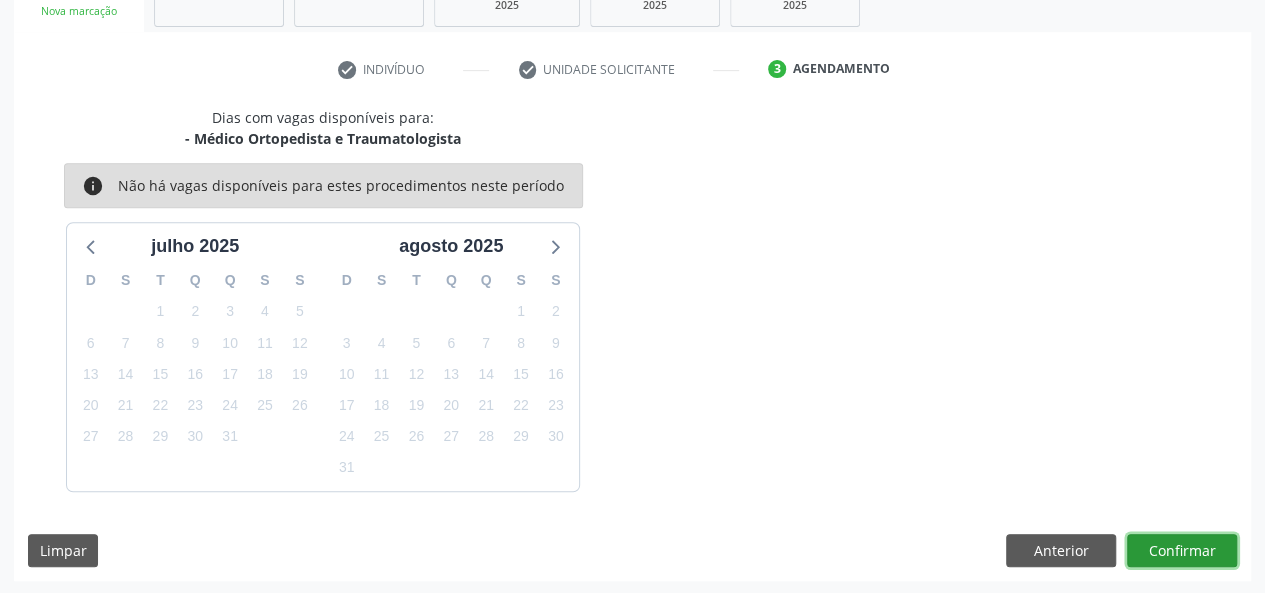 click on "Confirmar" at bounding box center [1182, 551] 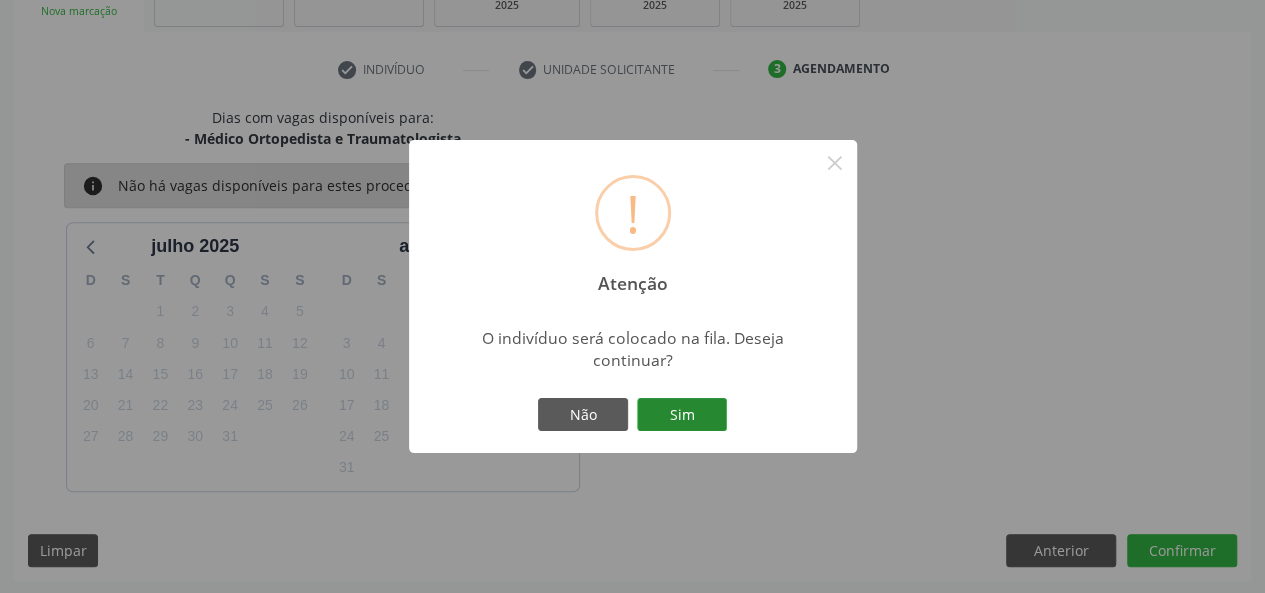 click on "Sim" at bounding box center (682, 415) 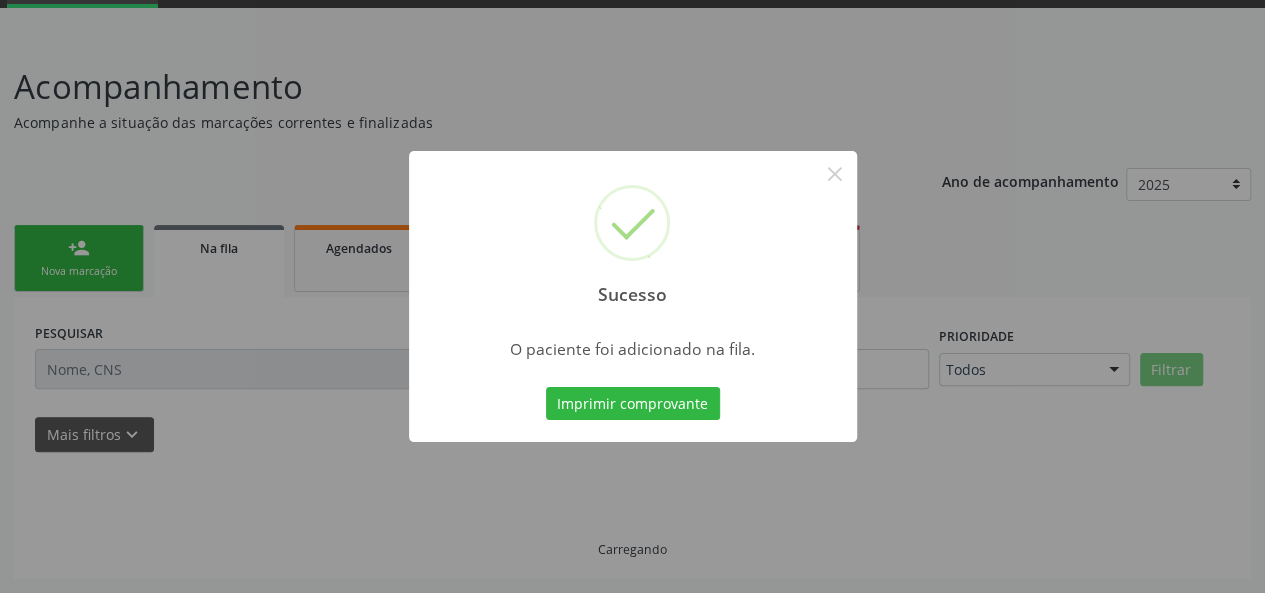 scroll, scrollTop: 100, scrollLeft: 0, axis: vertical 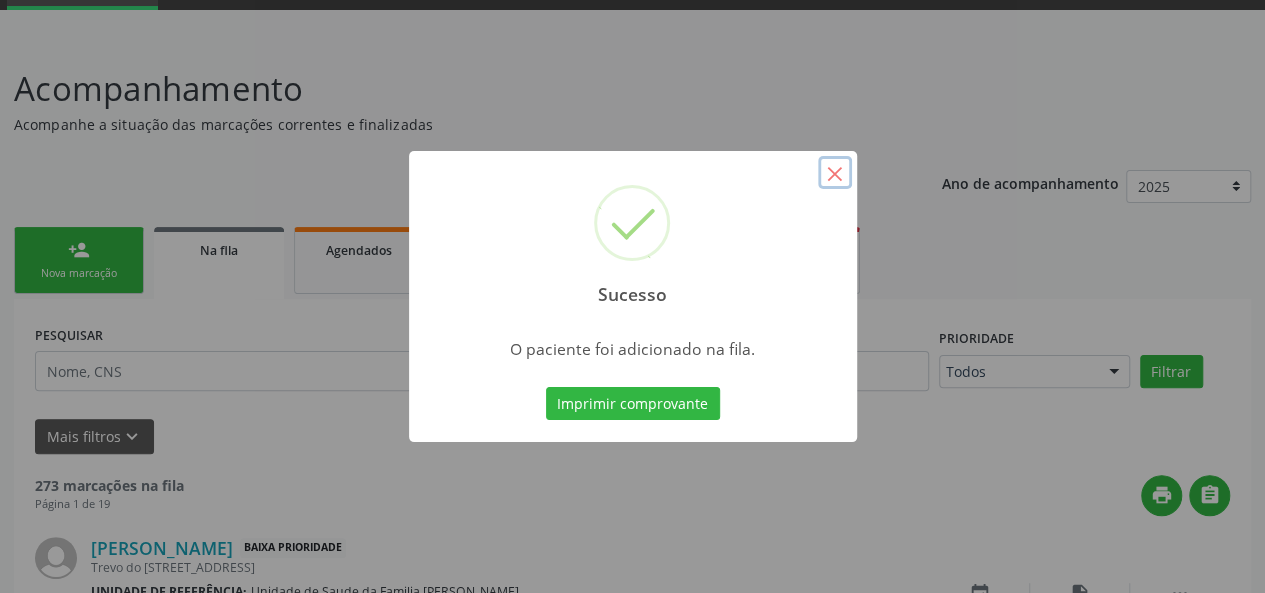 click on "×" at bounding box center [835, 173] 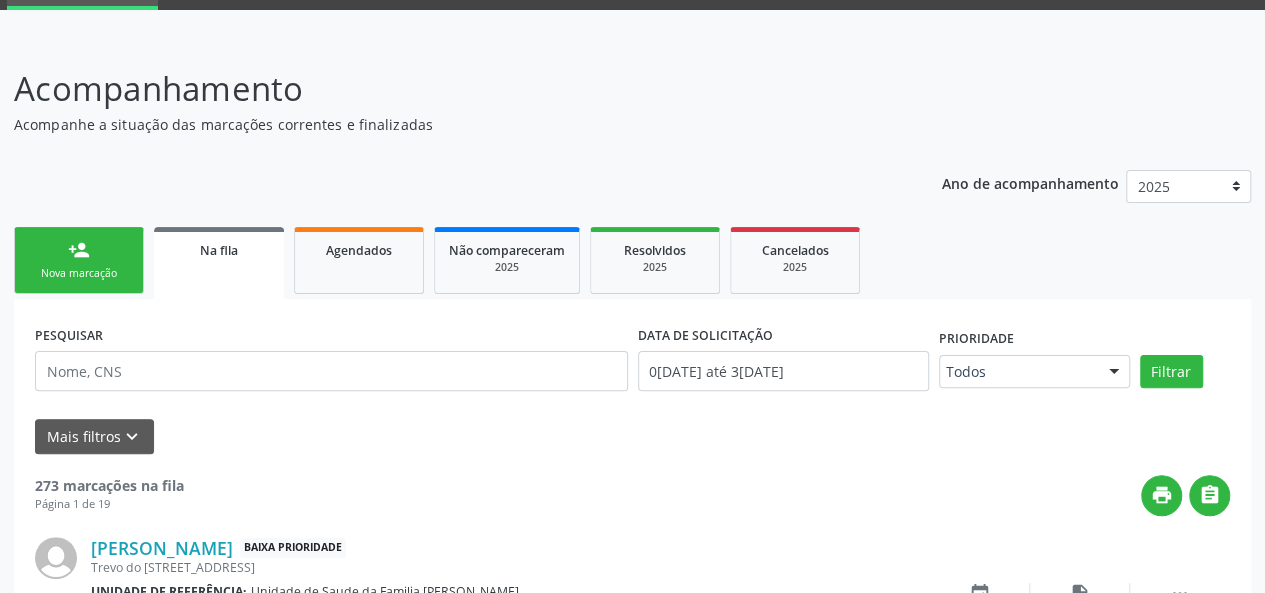 click on "person_add
Nova marcação" at bounding box center (79, 260) 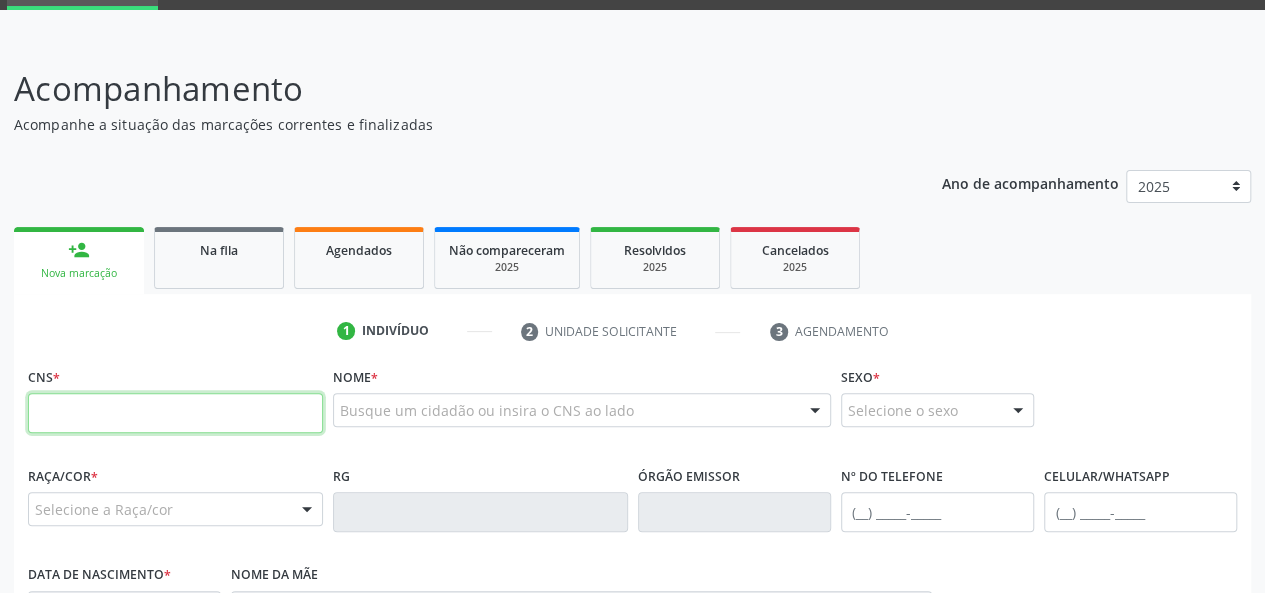paste on "706 9071 4724 2438" 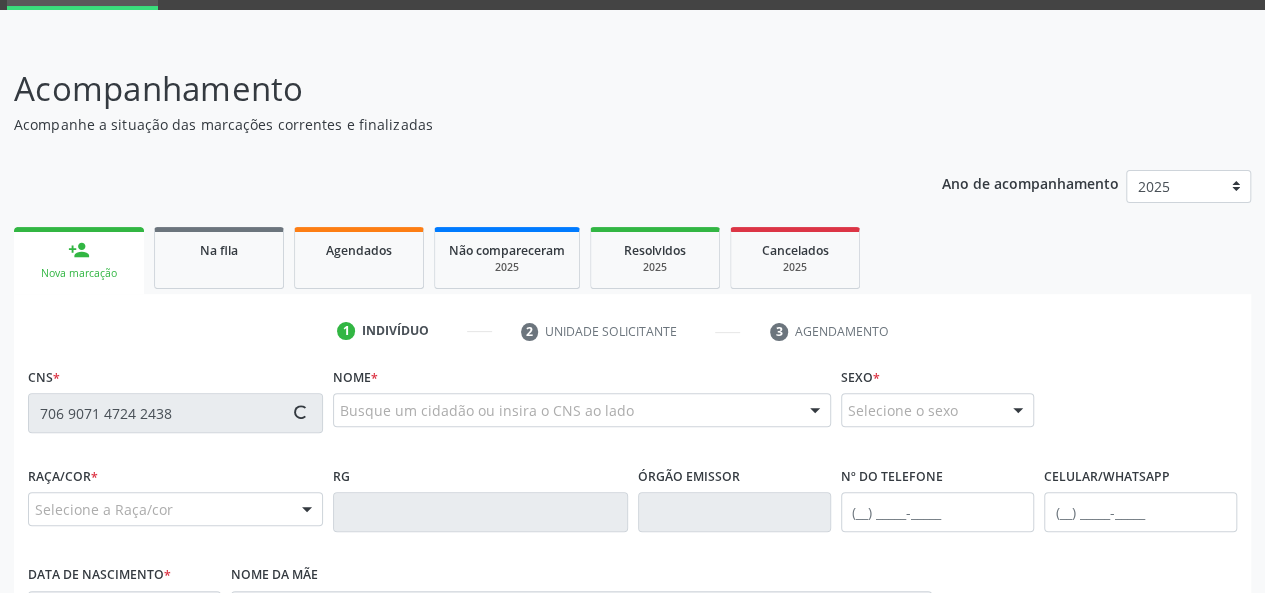 type on "706 9071 4724 2438" 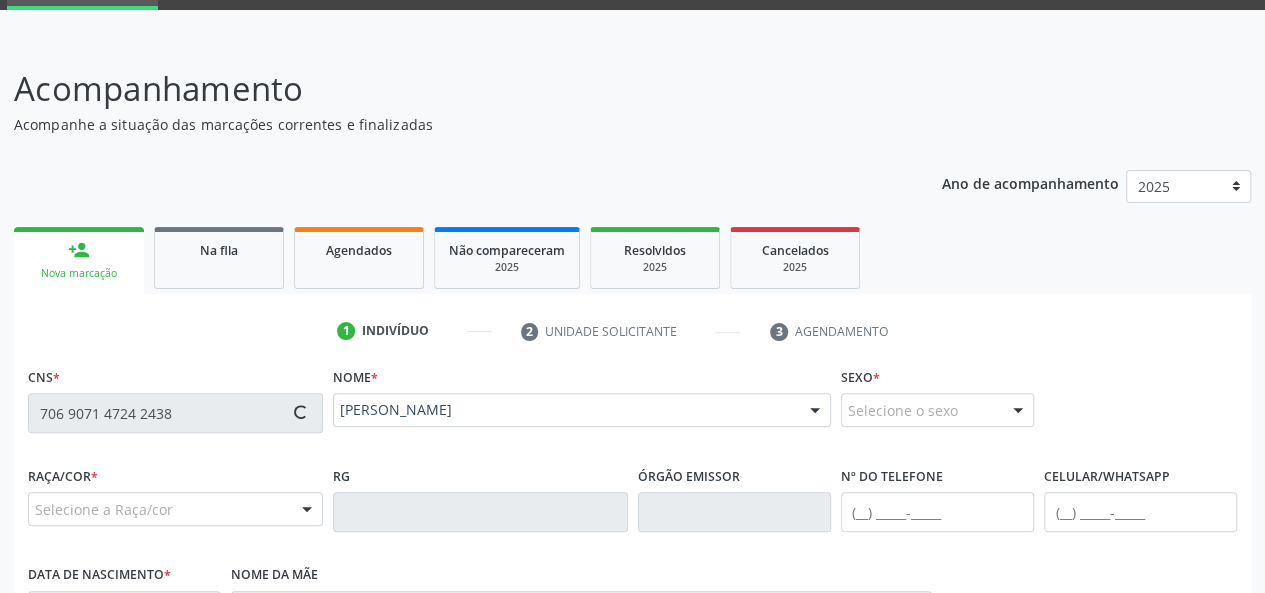type on "[PHONE_NUMBER]" 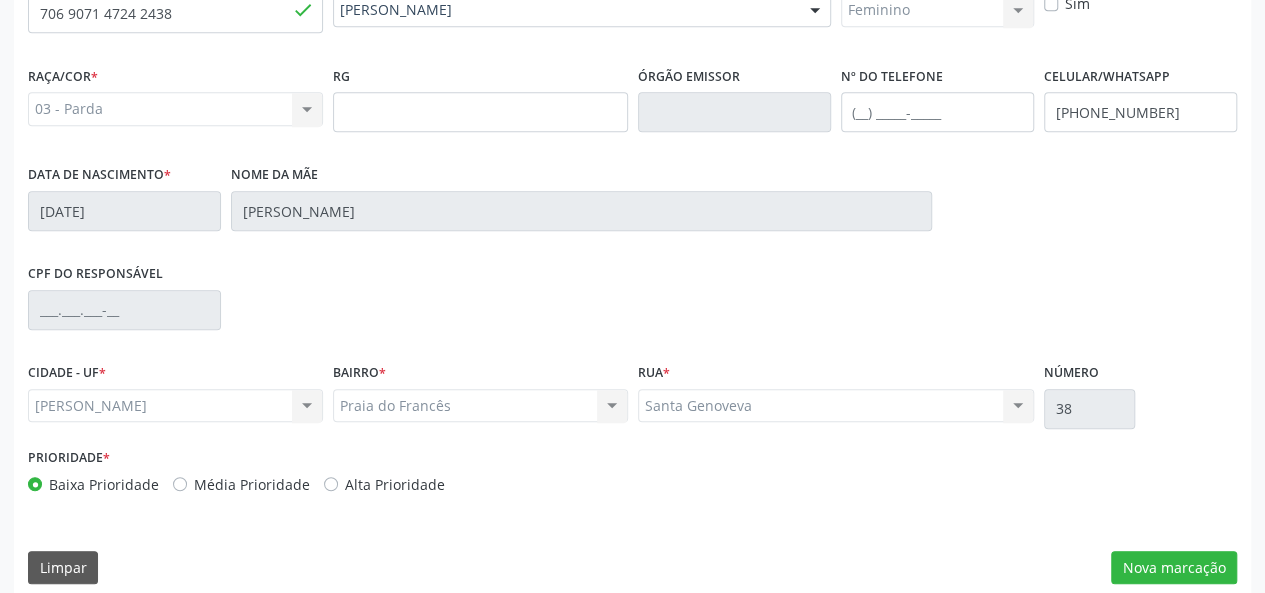 scroll, scrollTop: 518, scrollLeft: 0, axis: vertical 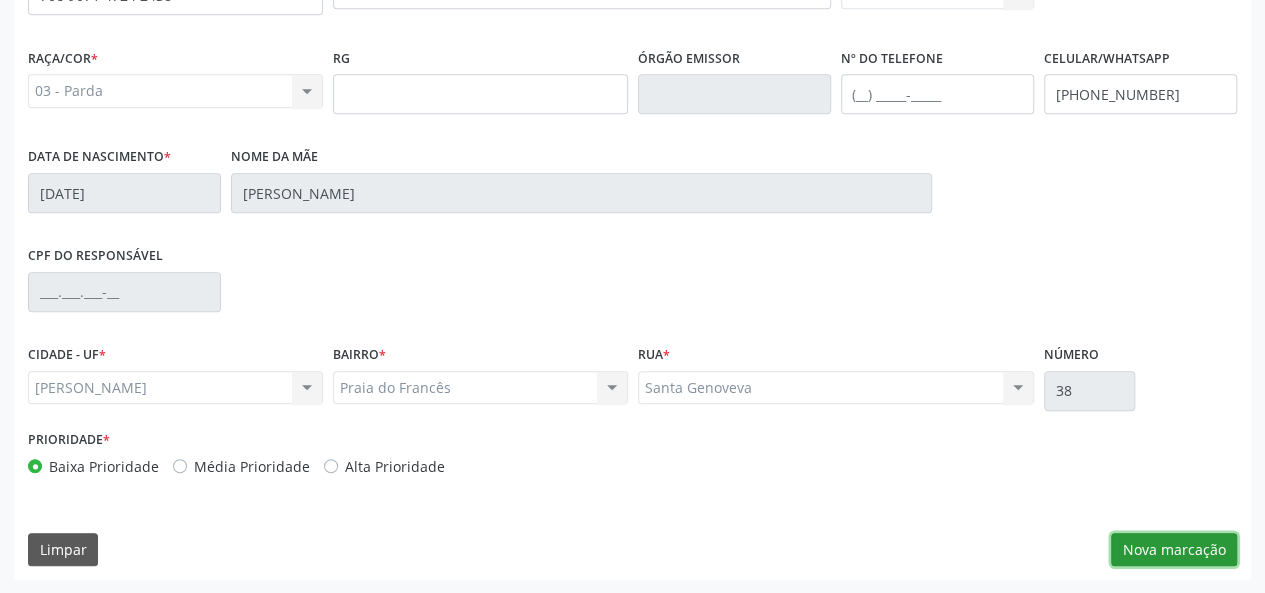 click on "Nova marcação" at bounding box center [1174, 550] 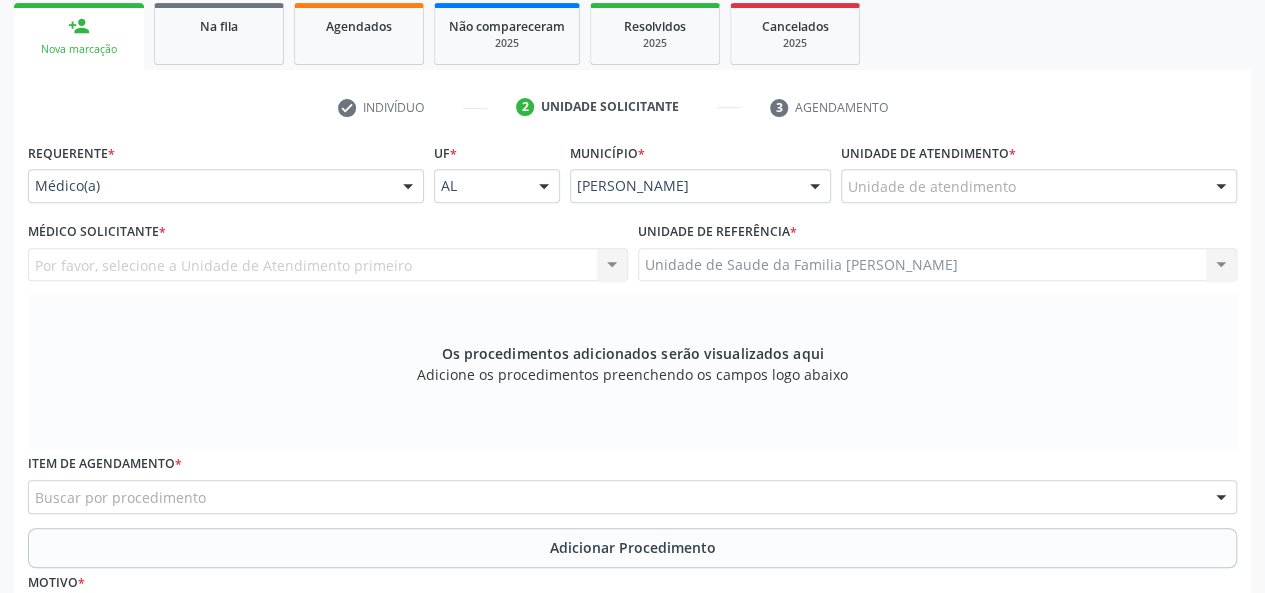 scroll, scrollTop: 318, scrollLeft: 0, axis: vertical 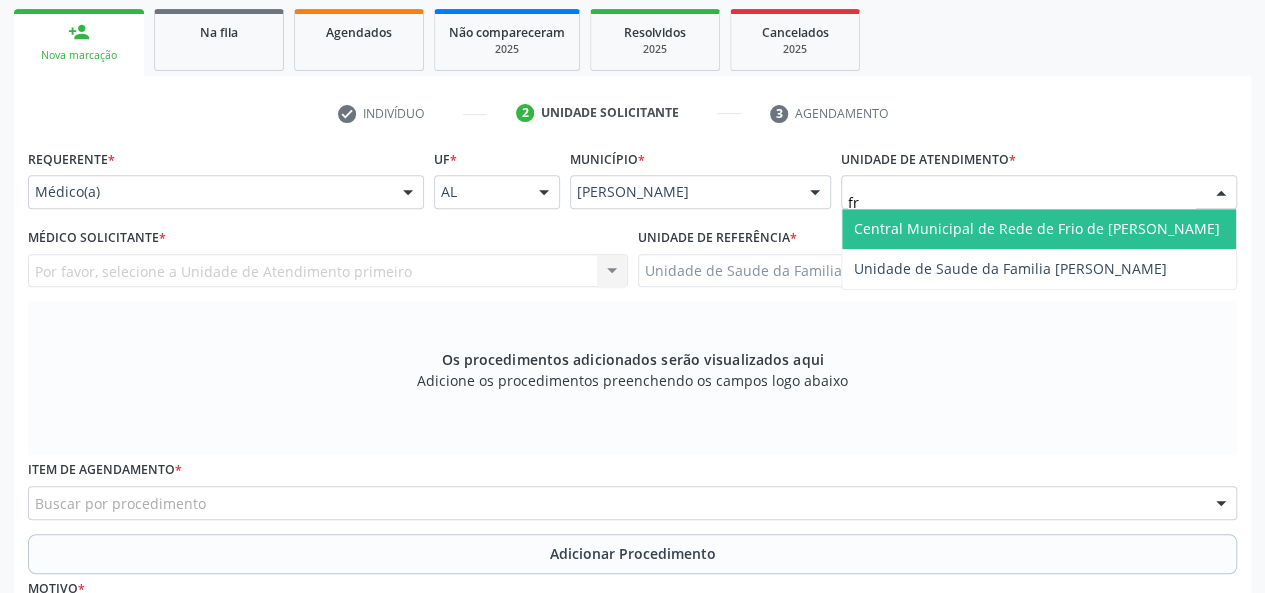type on "fra" 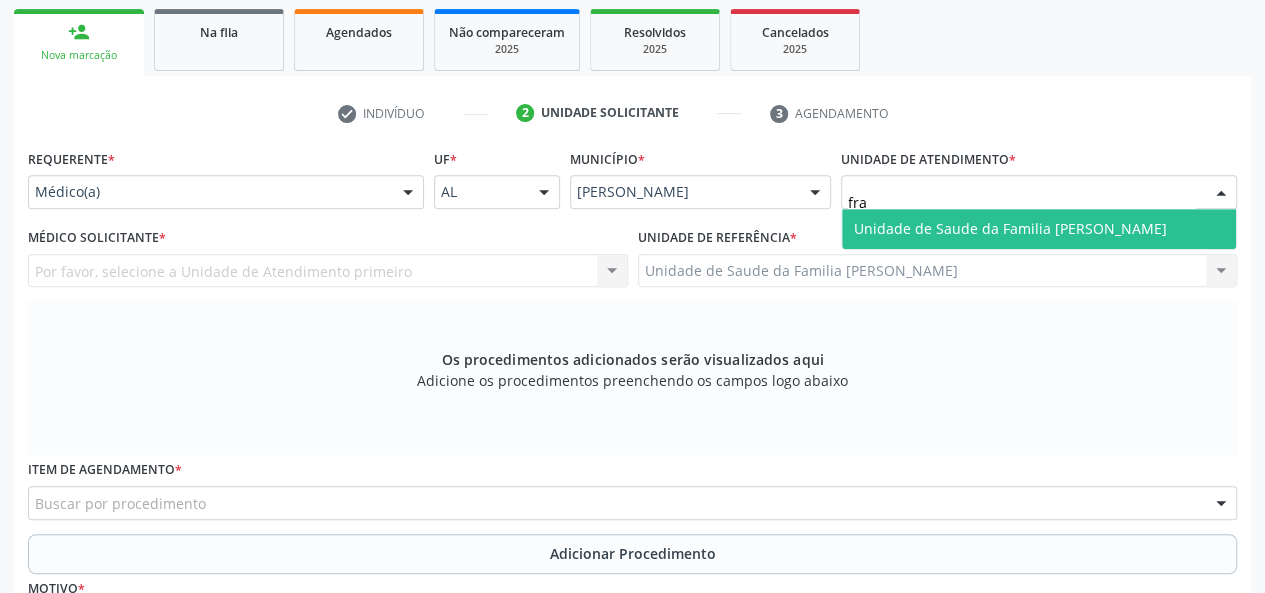 click on "Unidade de Saude da Familia [PERSON_NAME]" at bounding box center [1039, 229] 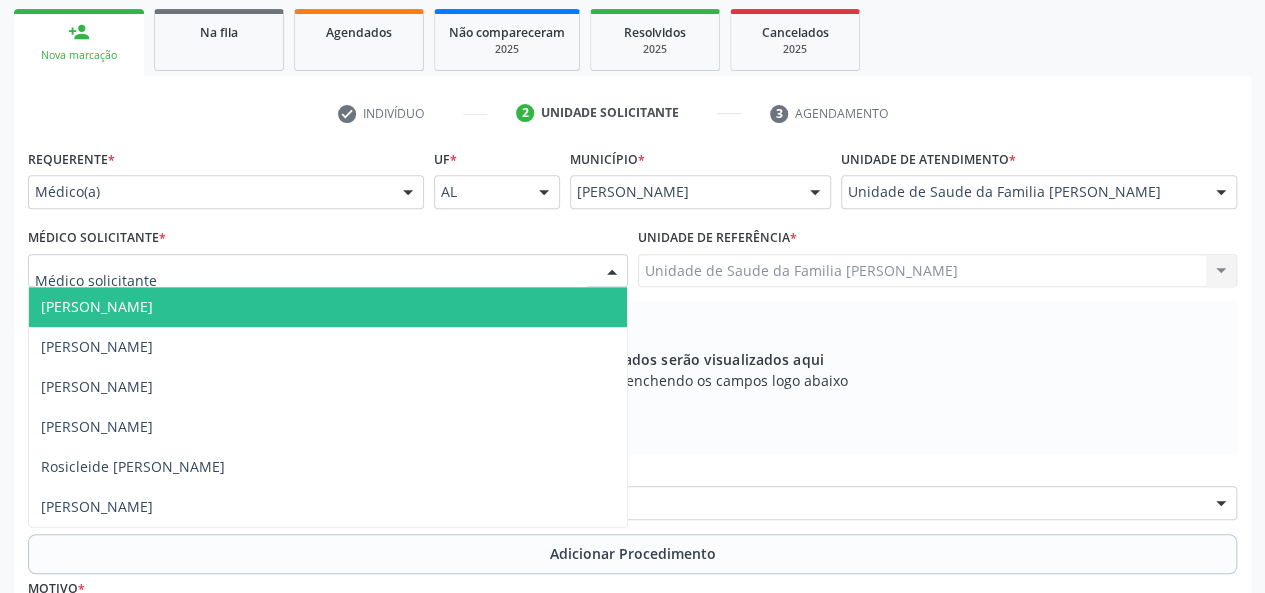 drag, startPoint x: 145, startPoint y: 301, endPoint x: 177, endPoint y: 301, distance: 32 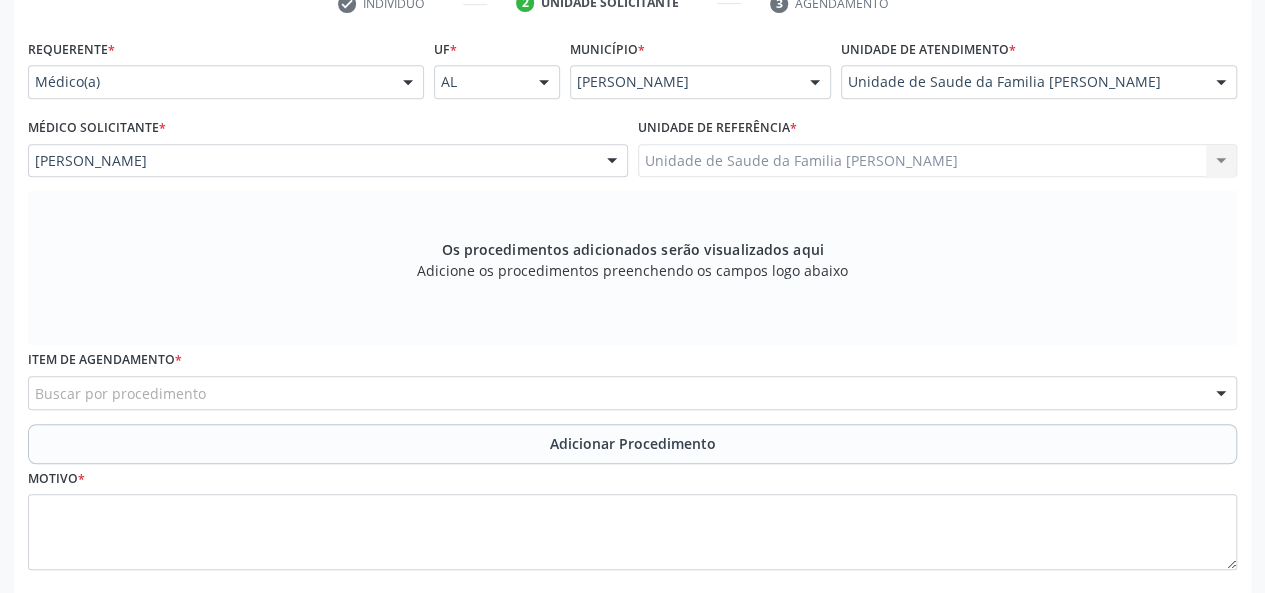 scroll, scrollTop: 534, scrollLeft: 0, axis: vertical 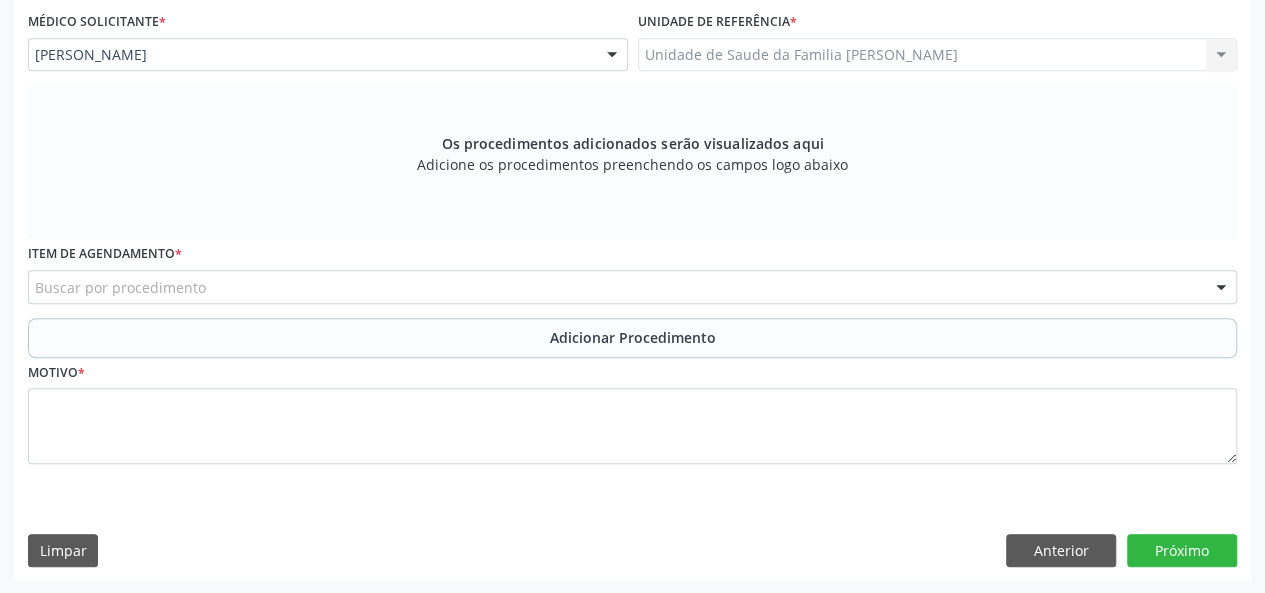 click on "Buscar por procedimento" at bounding box center [632, 287] 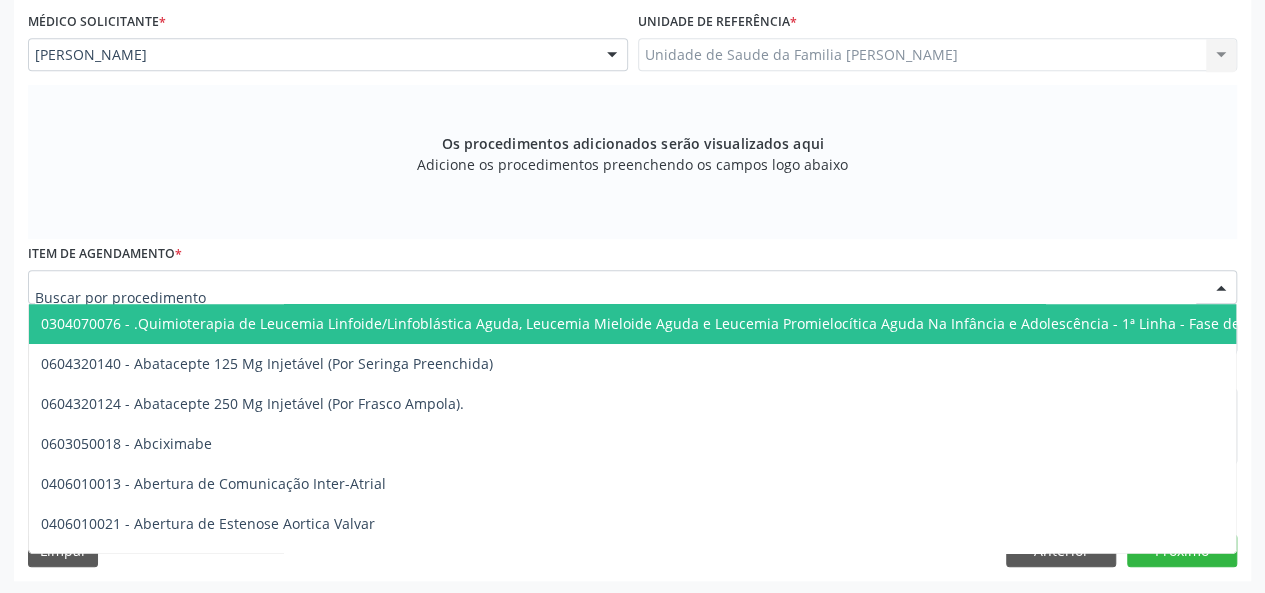 click at bounding box center (615, 297) 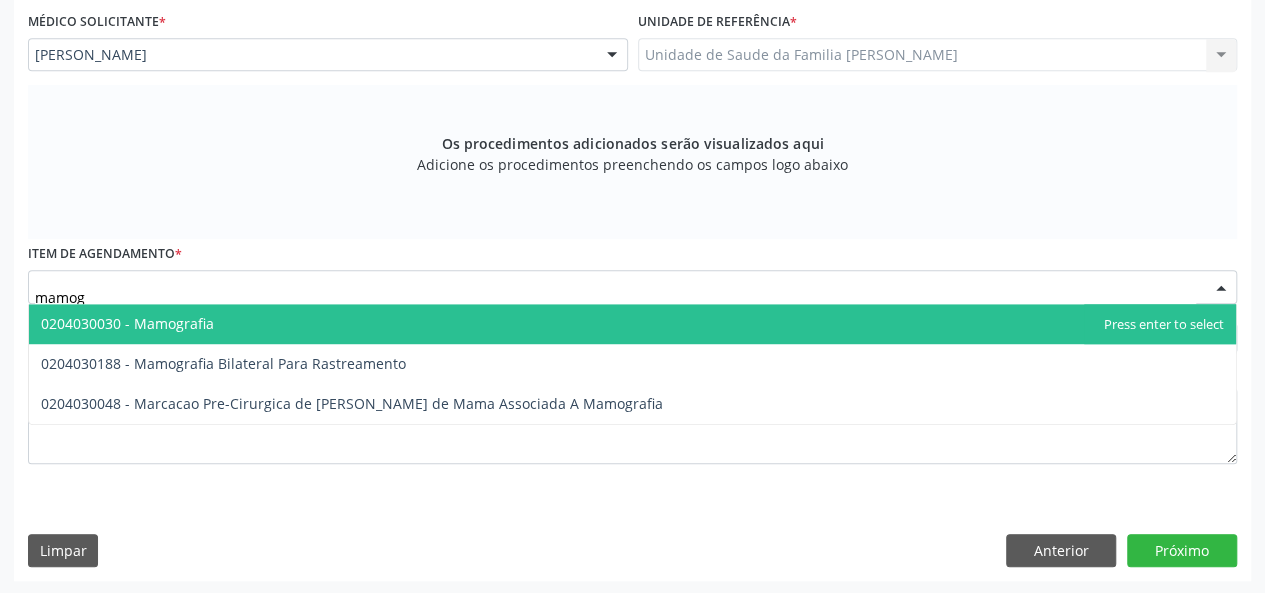 type on "mamogr" 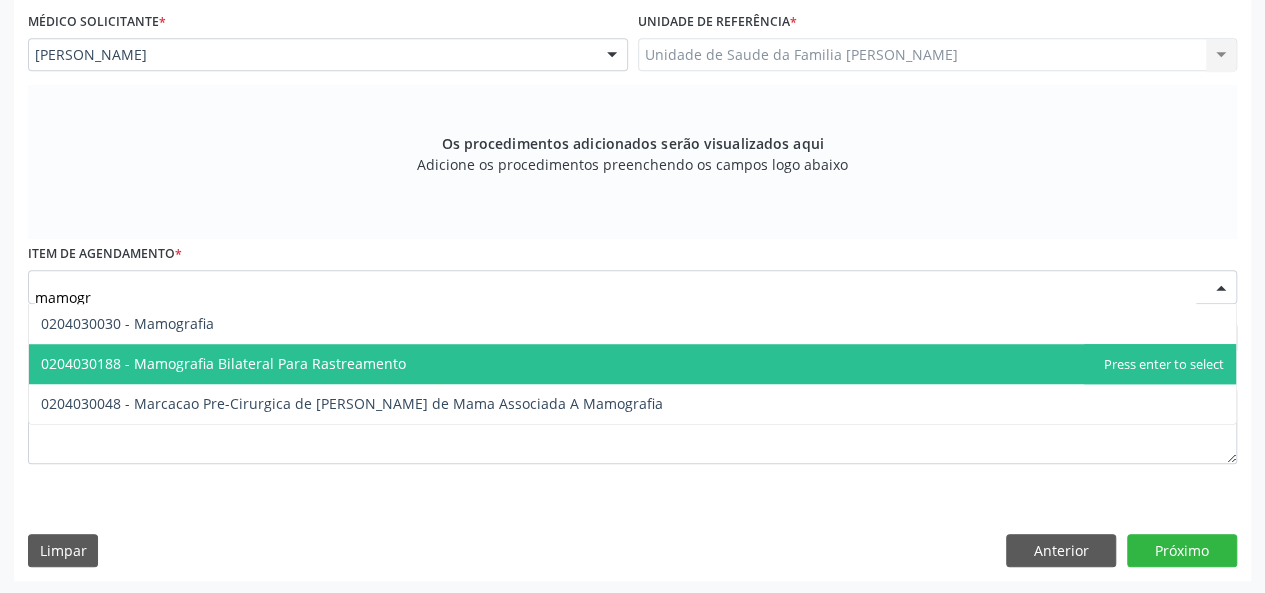 click on "0204030188 - Mamografia Bilateral Para Rastreamento" at bounding box center [223, 363] 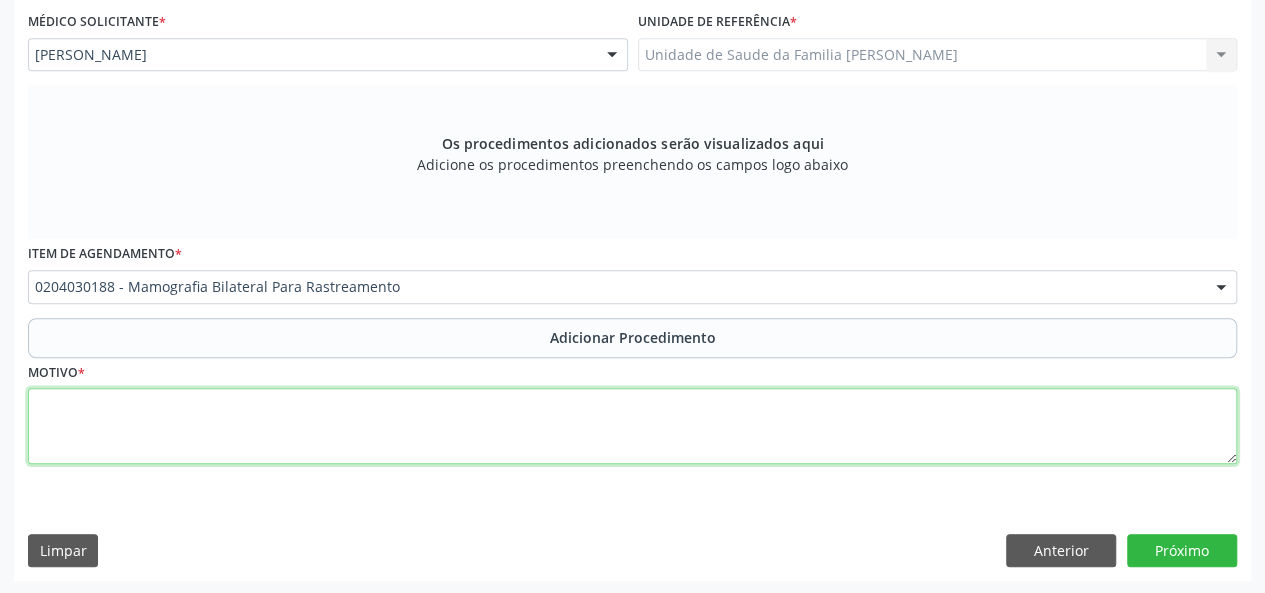 click at bounding box center (632, 426) 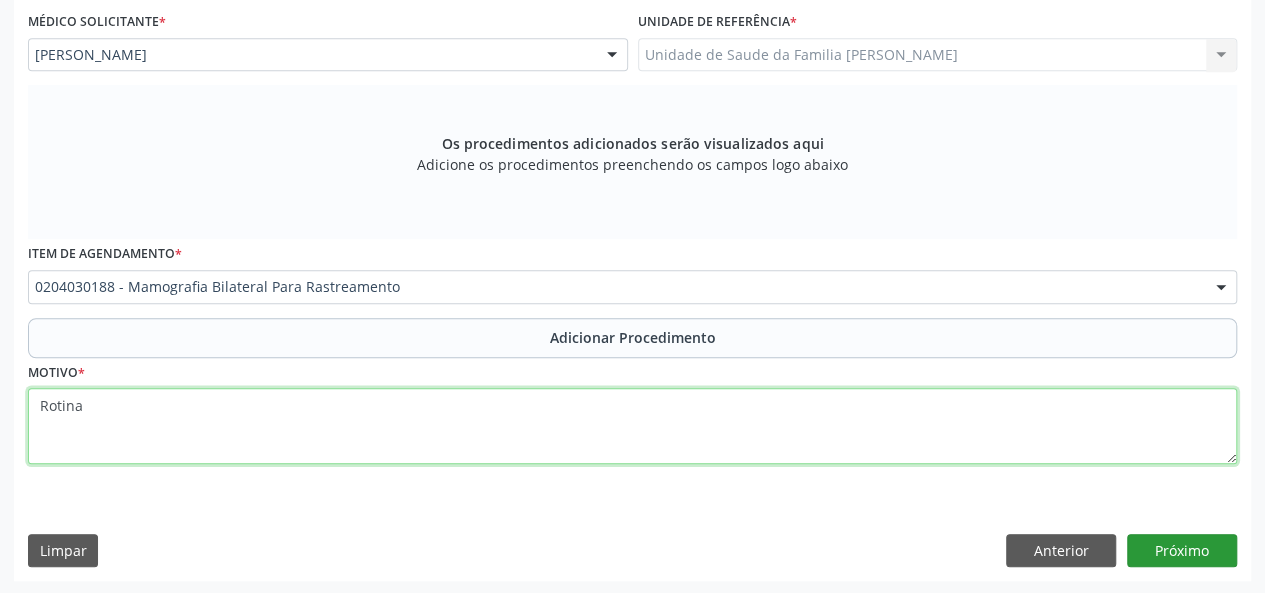 type on "Rotina" 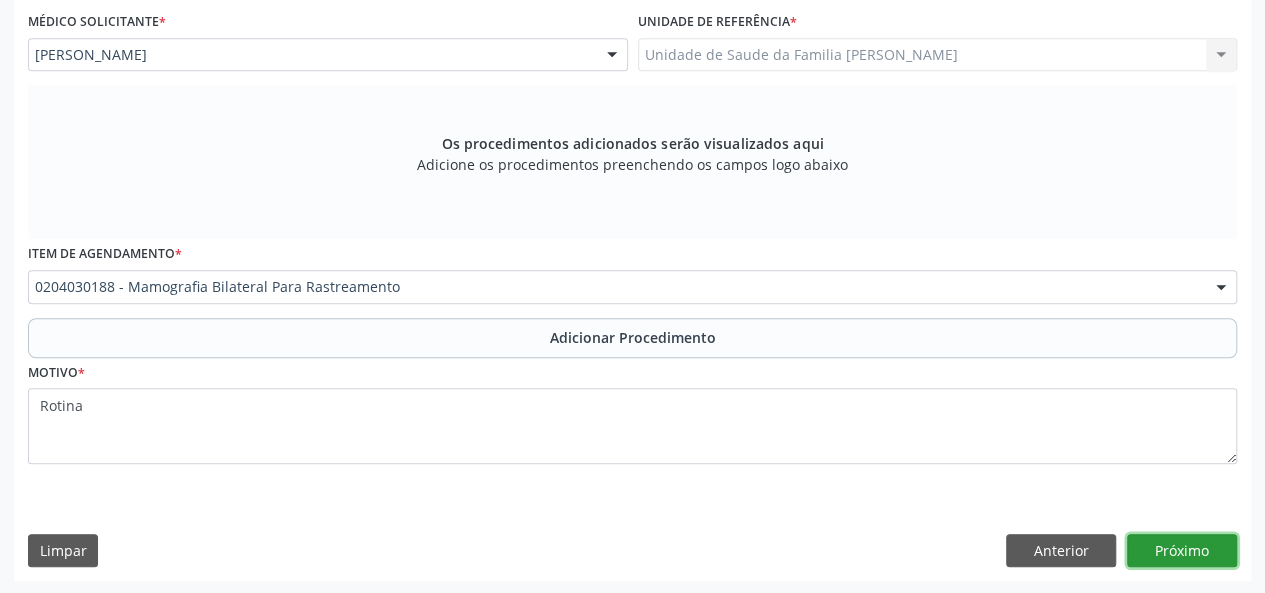 click on "Próximo" at bounding box center [1182, 551] 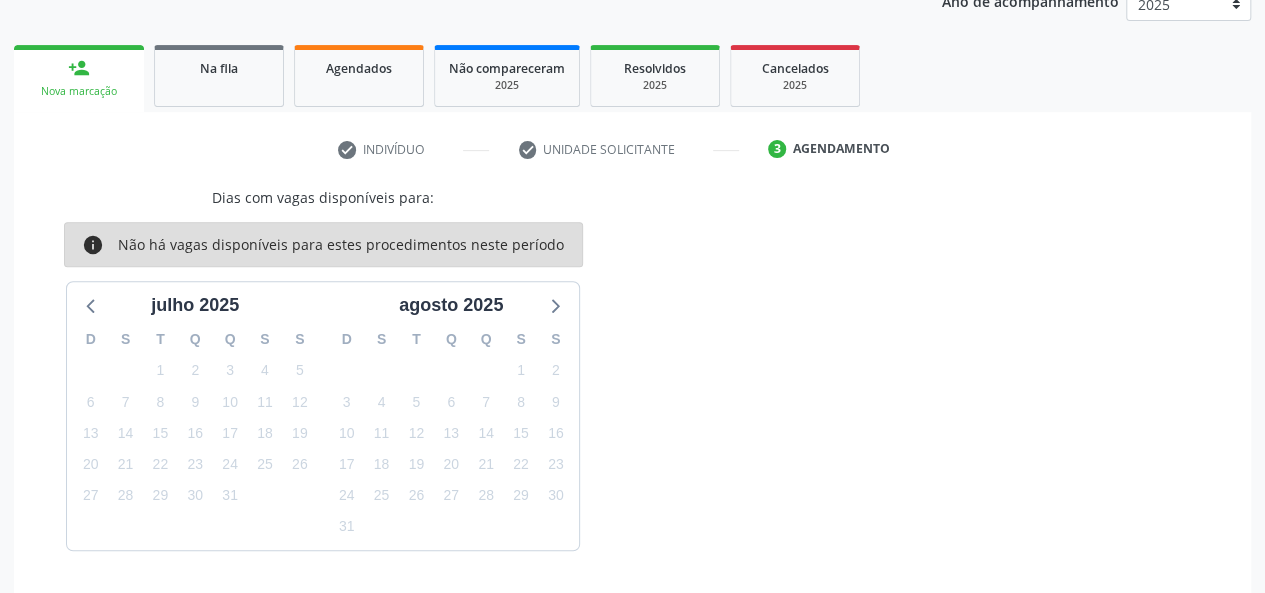 scroll, scrollTop: 340, scrollLeft: 0, axis: vertical 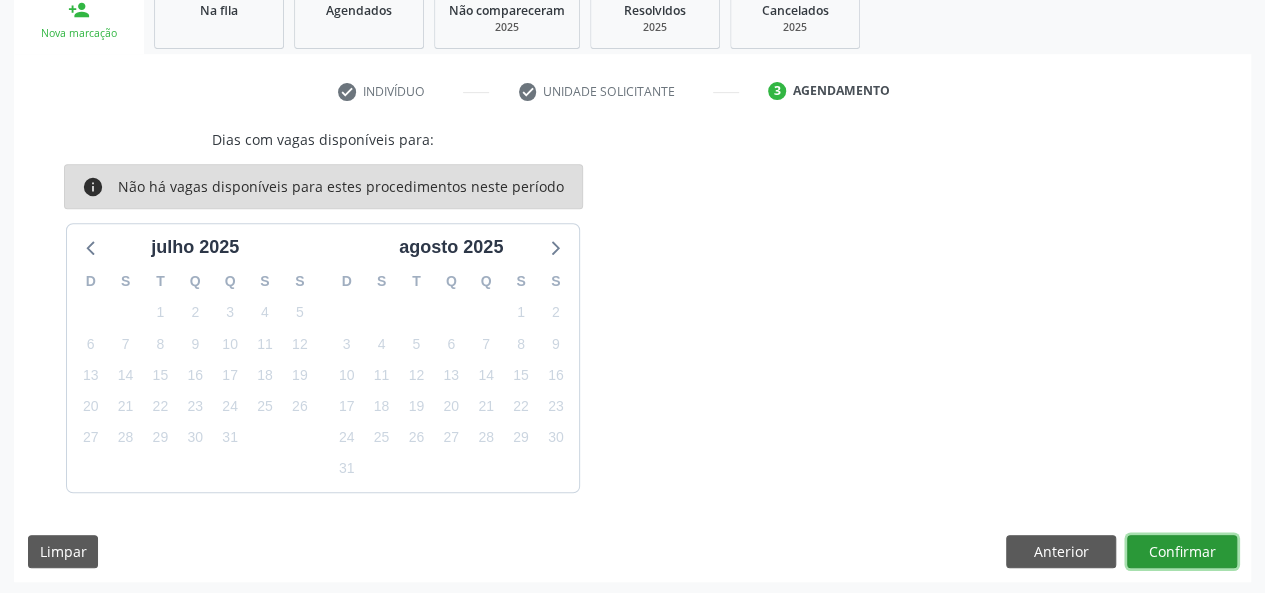 click on "Confirmar" at bounding box center (1182, 552) 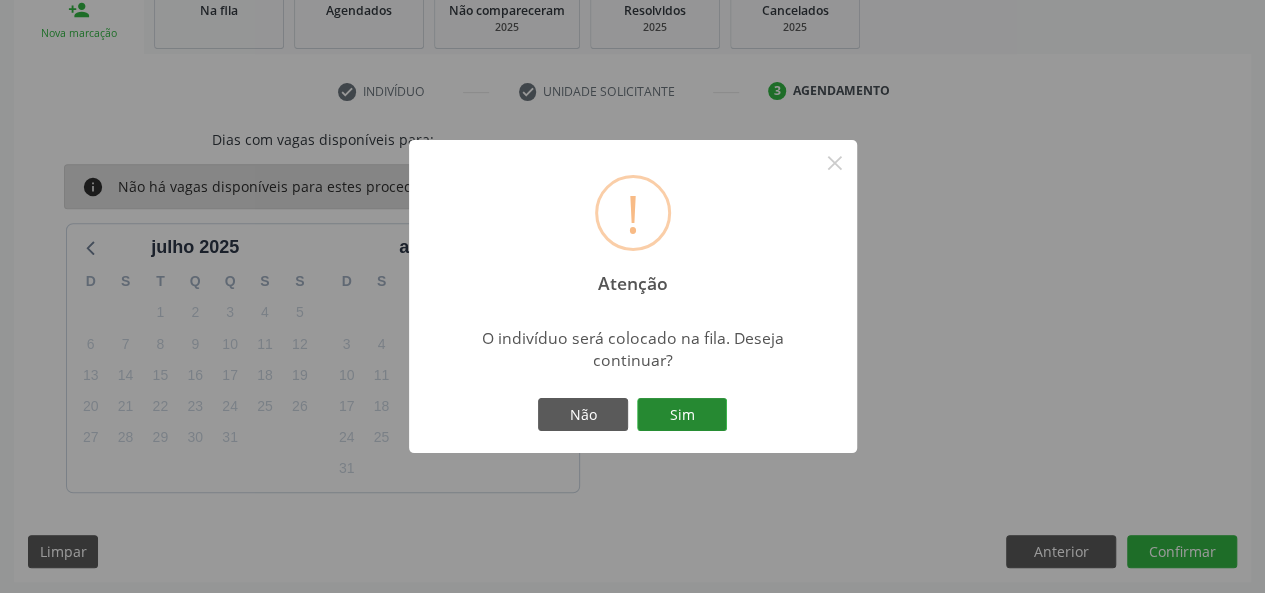 click on "Sim" at bounding box center [682, 415] 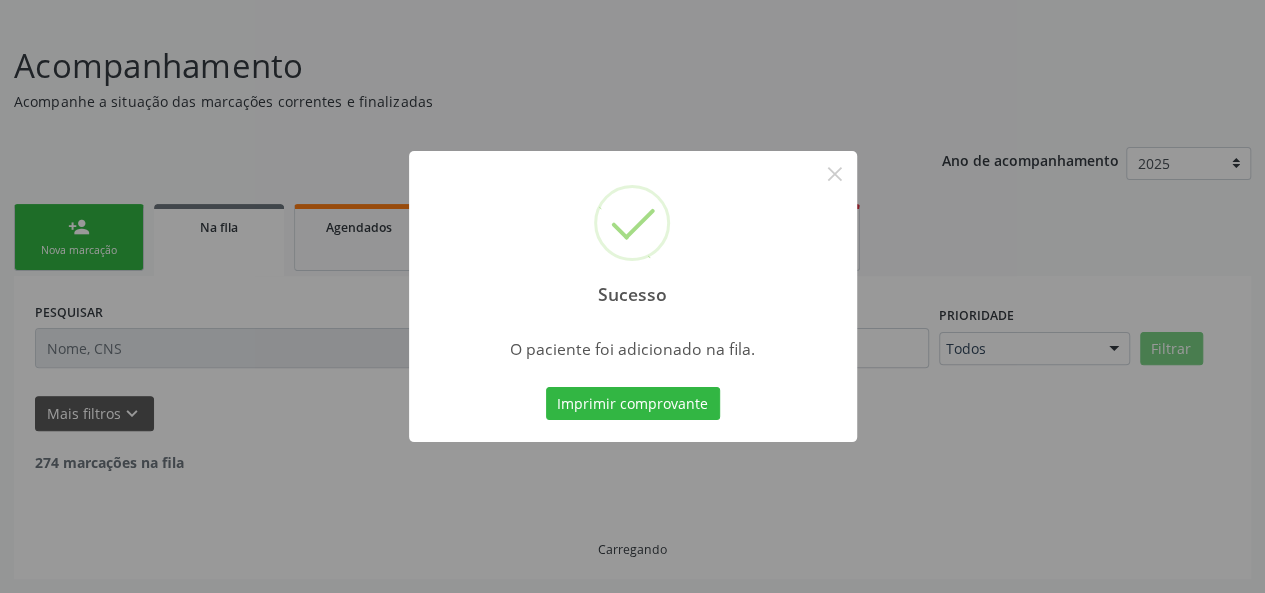 scroll, scrollTop: 100, scrollLeft: 0, axis: vertical 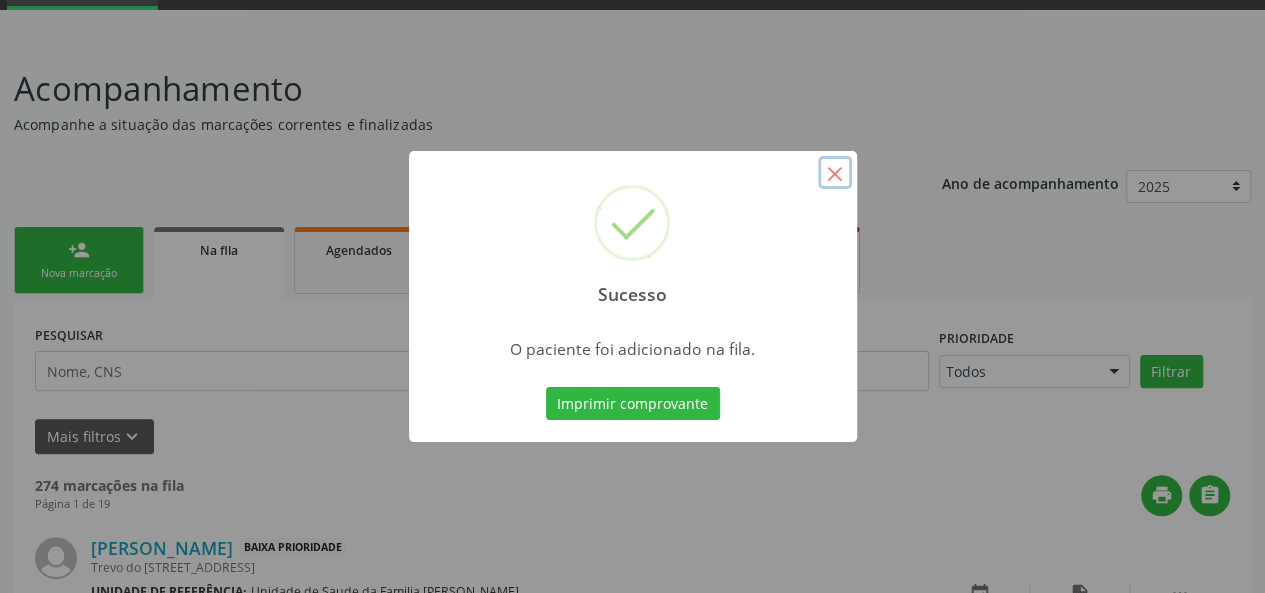 click on "×" at bounding box center [835, 173] 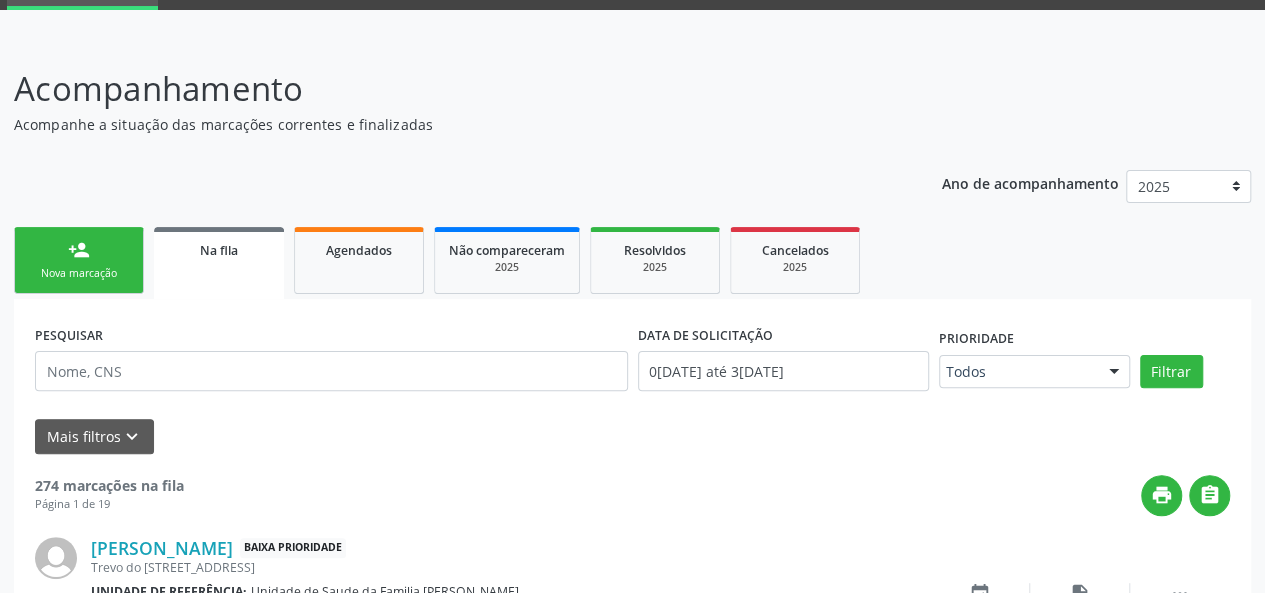 click on "Nova marcação" at bounding box center (79, 273) 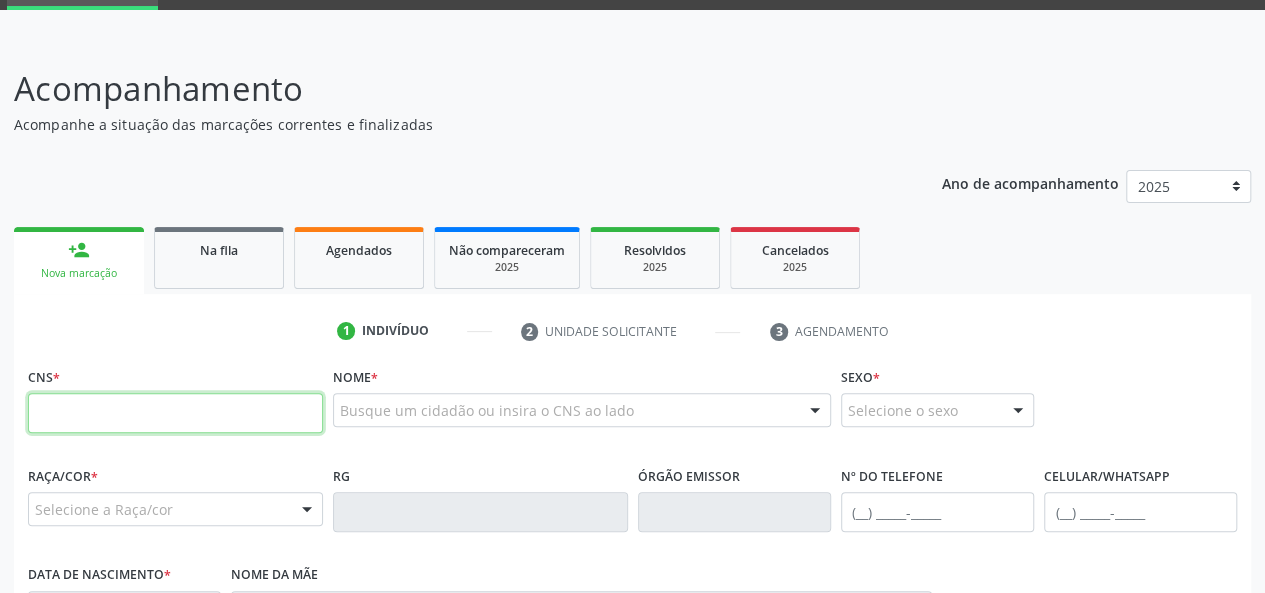 click at bounding box center (175, 413) 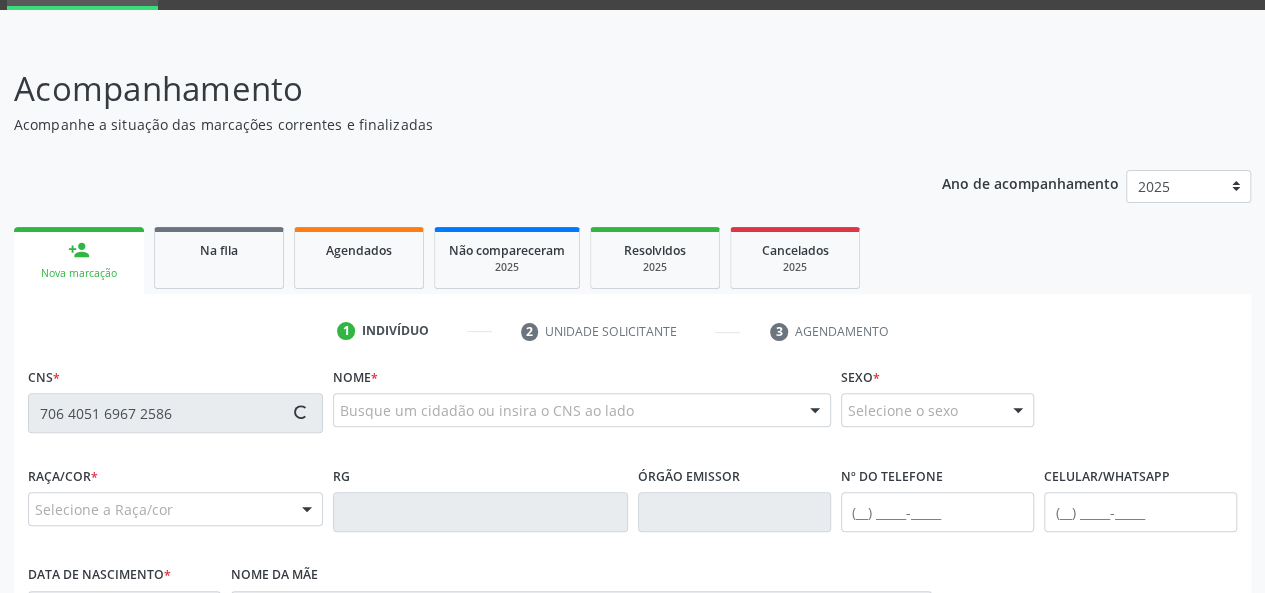 type on "706 4051 6967 2586" 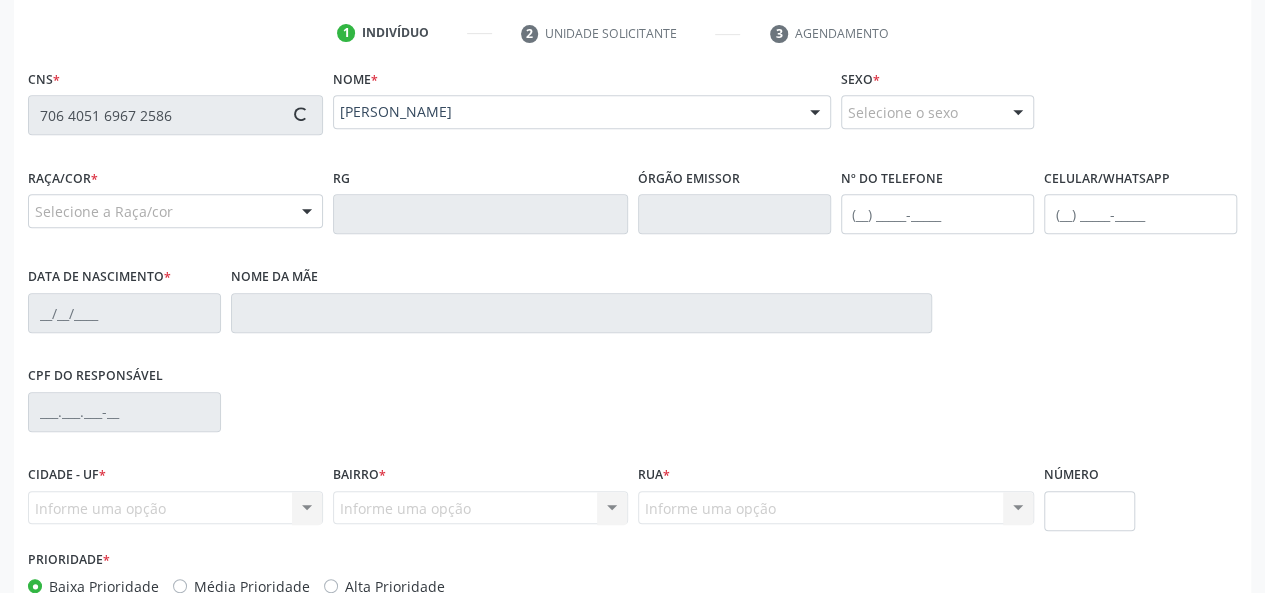 type on "[PHONE_NUMBER]" 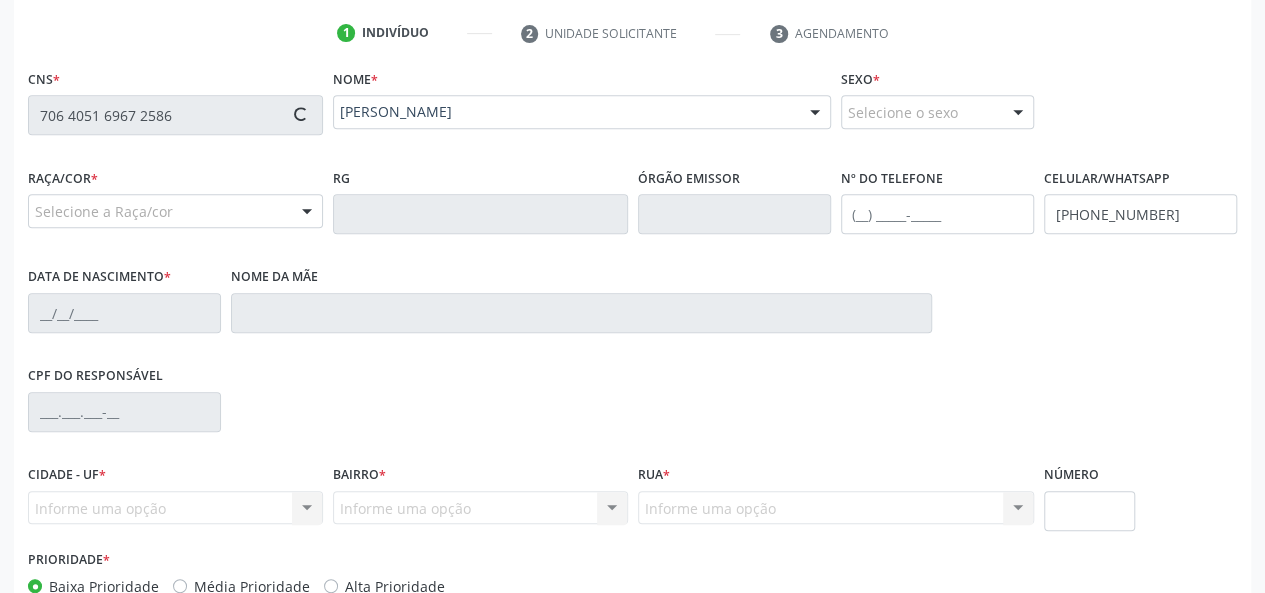type on "28[DATE]" 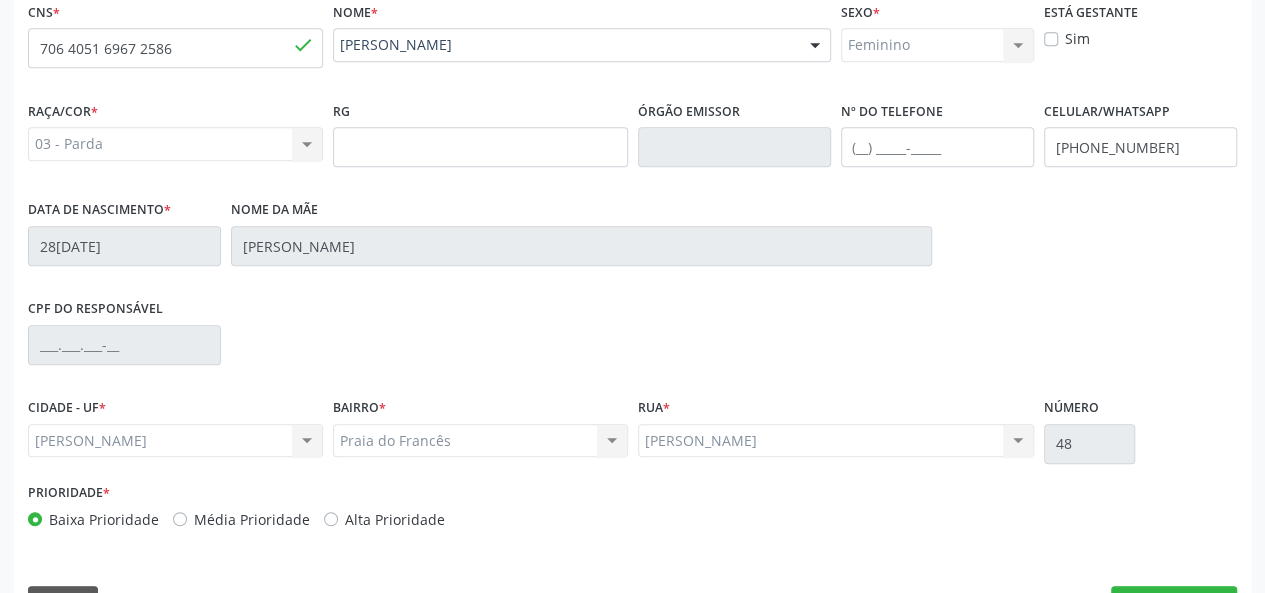 scroll, scrollTop: 518, scrollLeft: 0, axis: vertical 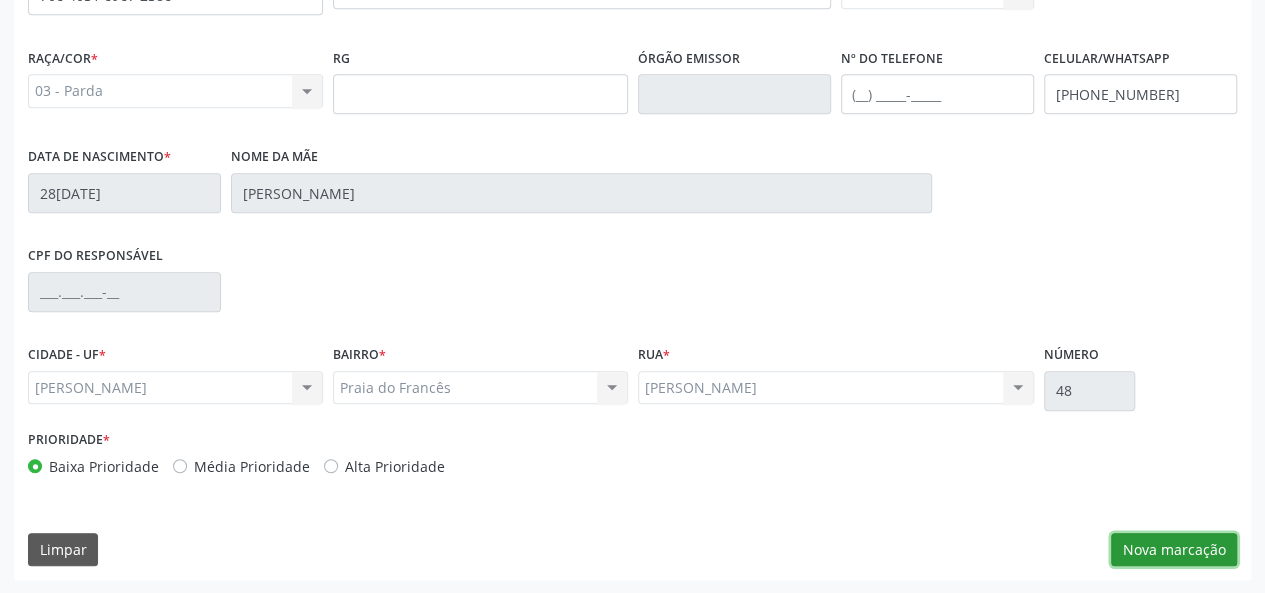 click on "Nova marcação" at bounding box center (1174, 550) 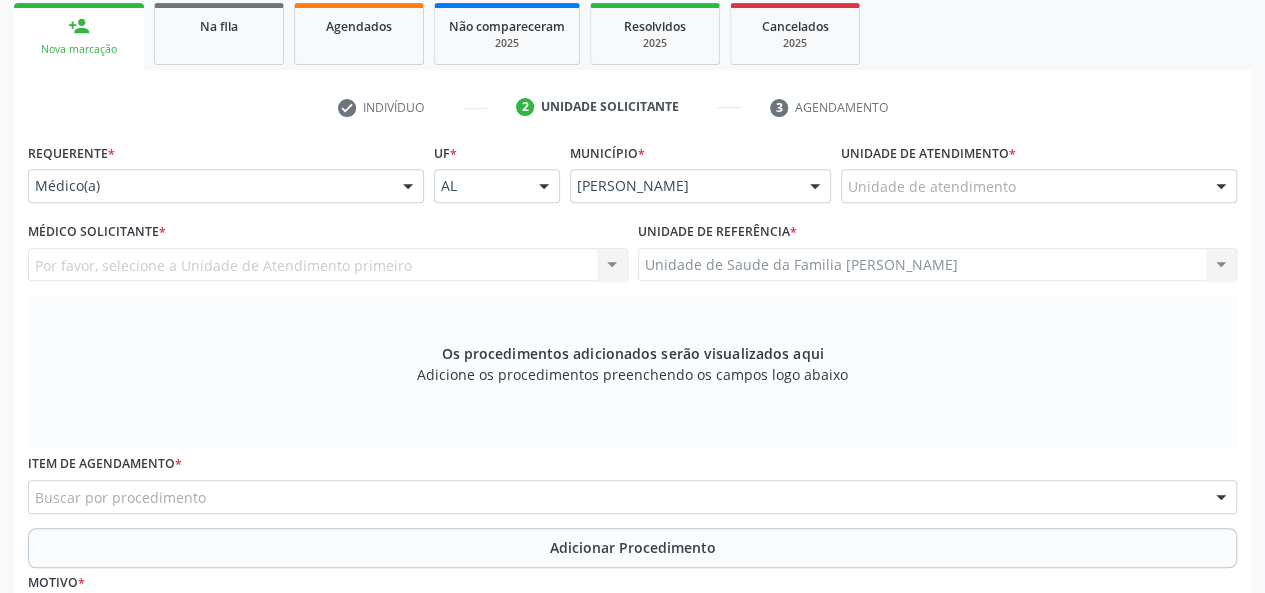 scroll, scrollTop: 318, scrollLeft: 0, axis: vertical 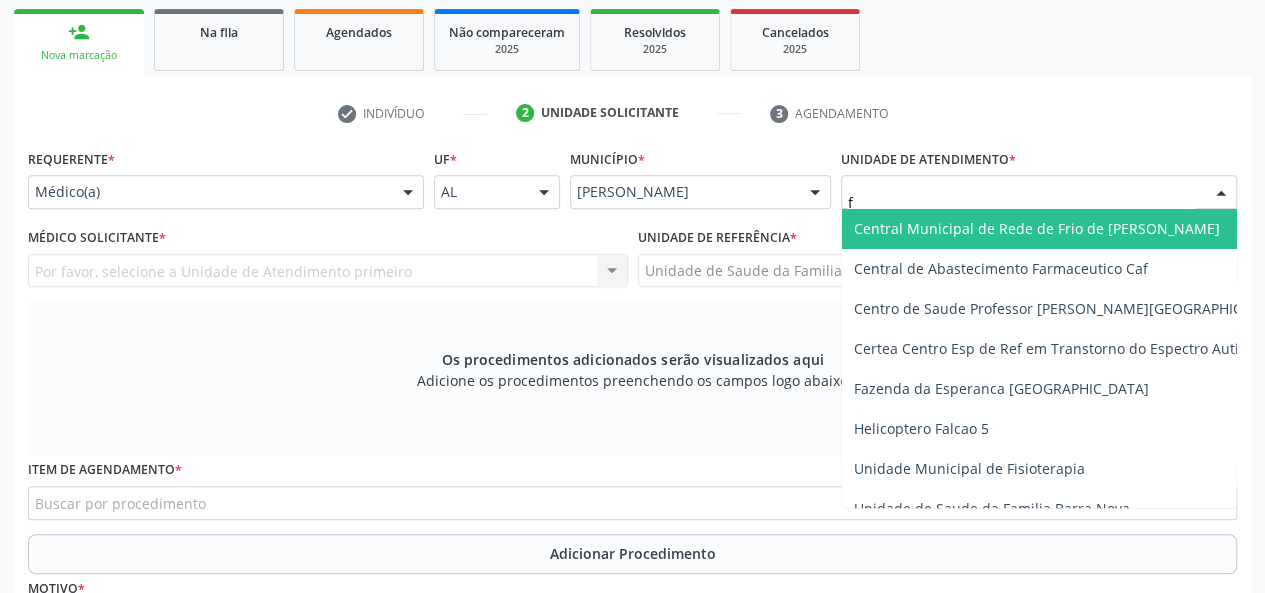 type on "fr" 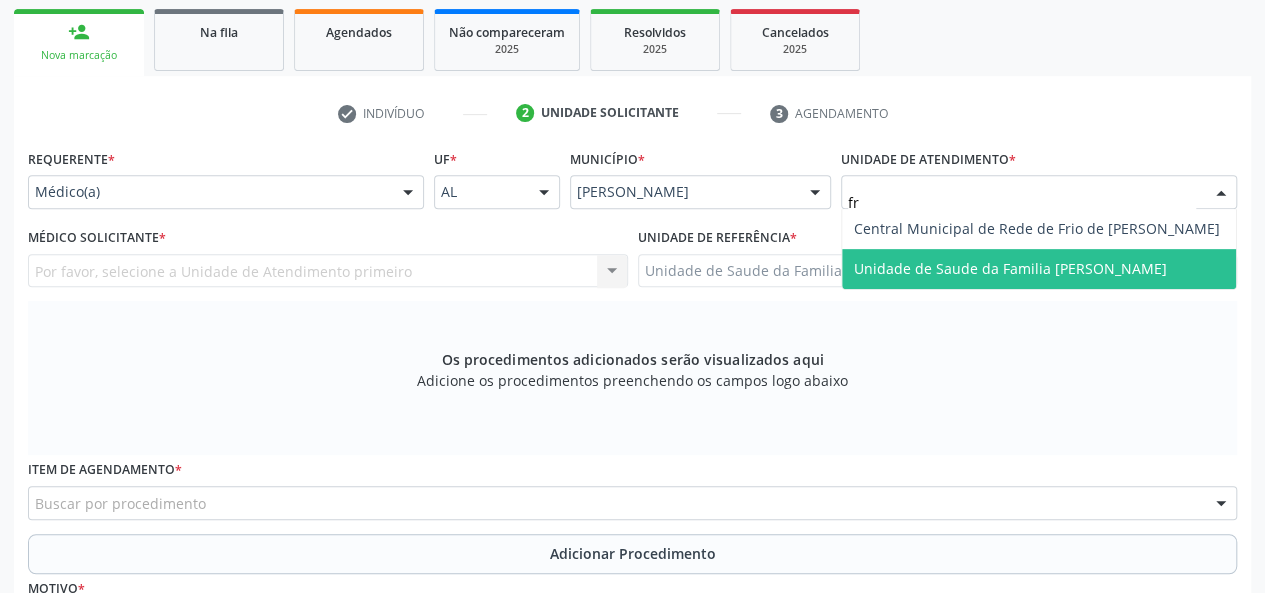 click on "Unidade de Saude da Familia [PERSON_NAME]" at bounding box center (1010, 268) 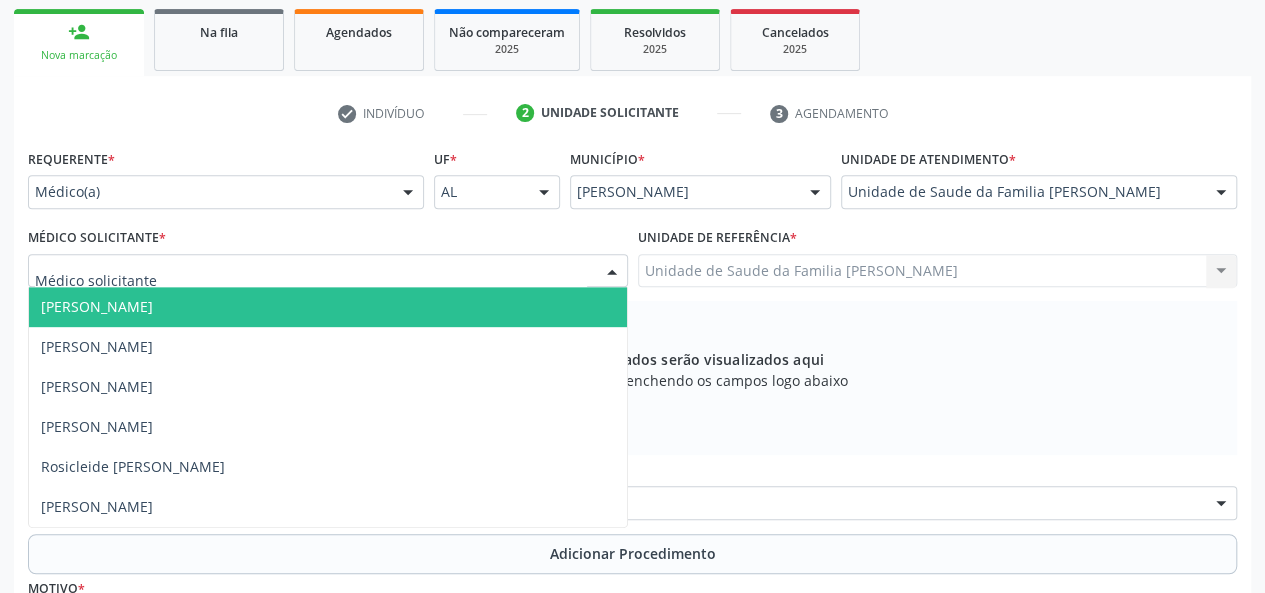 click at bounding box center (328, 271) 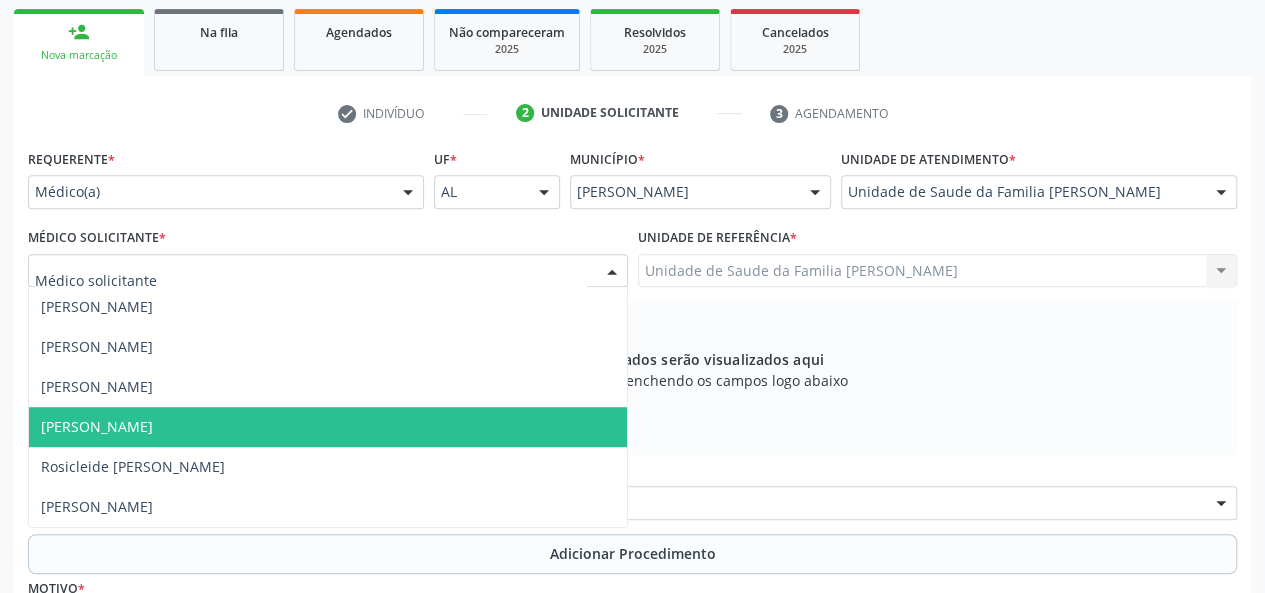 click on "[PERSON_NAME]" at bounding box center [97, 426] 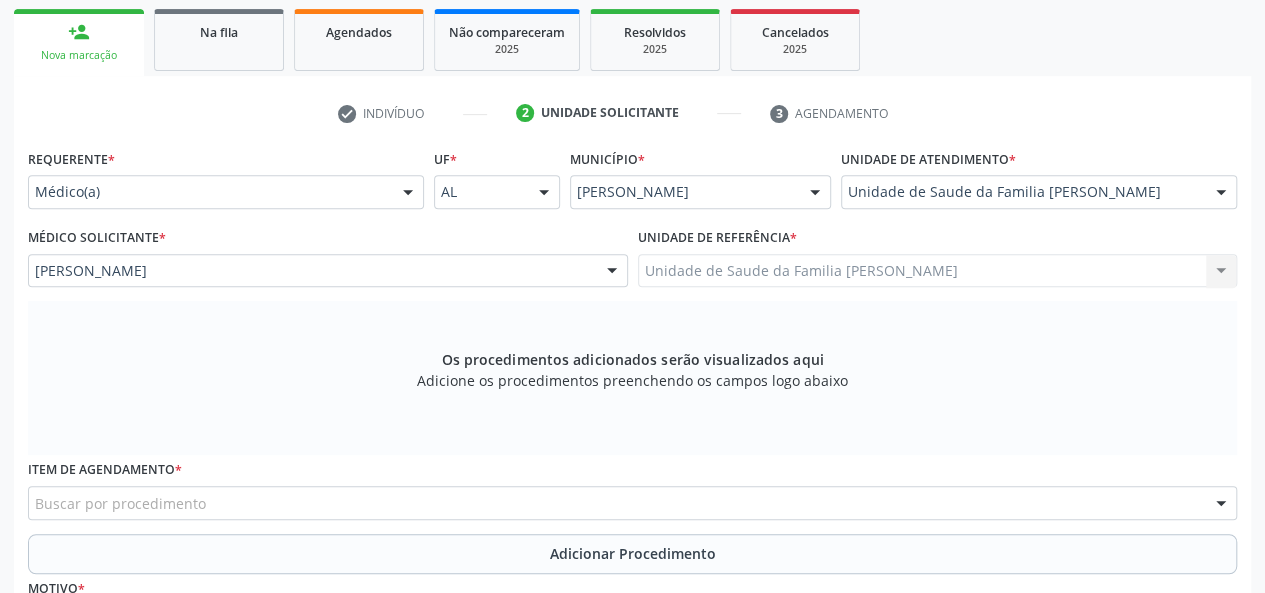 click at bounding box center (408, 193) 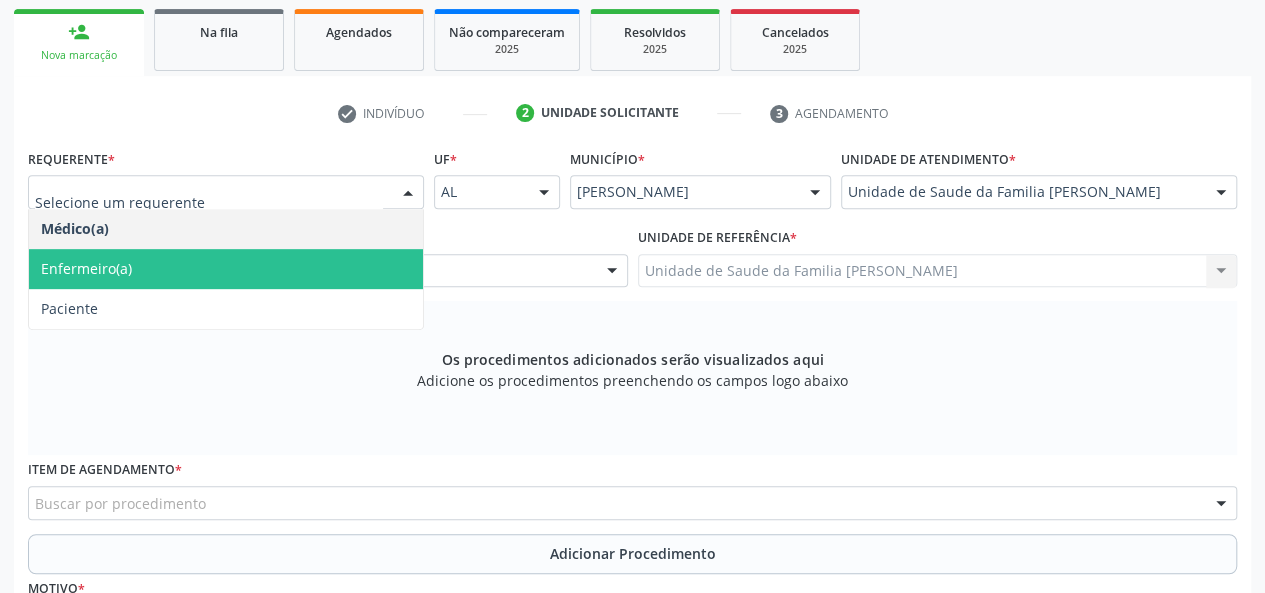 drag, startPoint x: 100, startPoint y: 269, endPoint x: 140, endPoint y: 273, distance: 40.1995 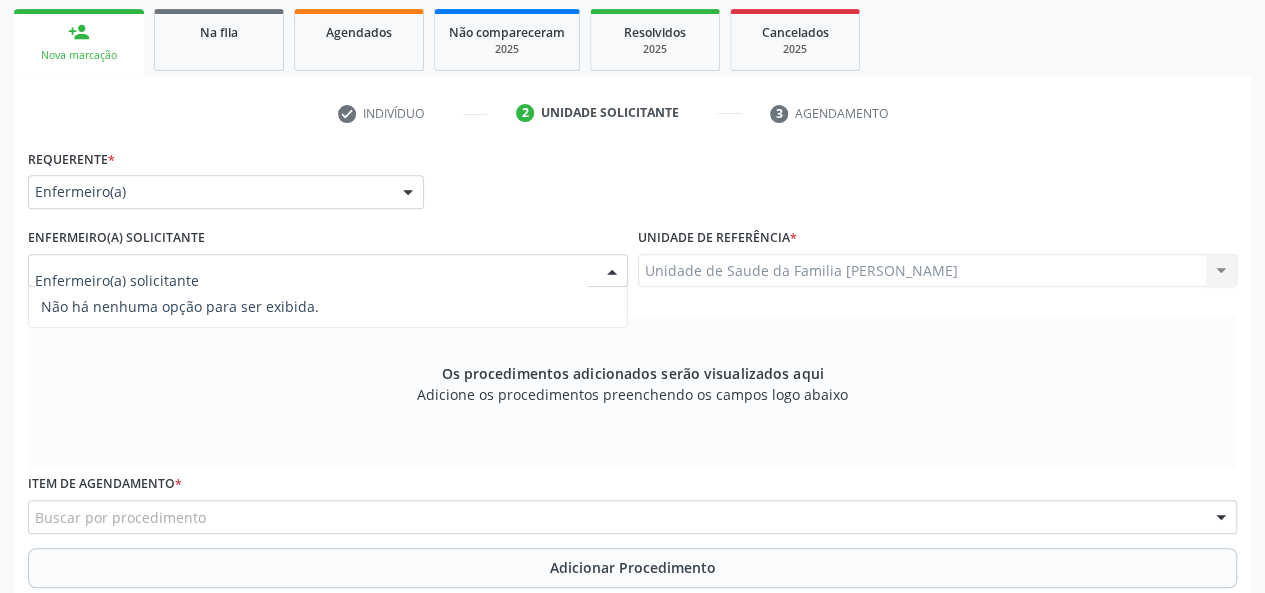 click at bounding box center [328, 271] 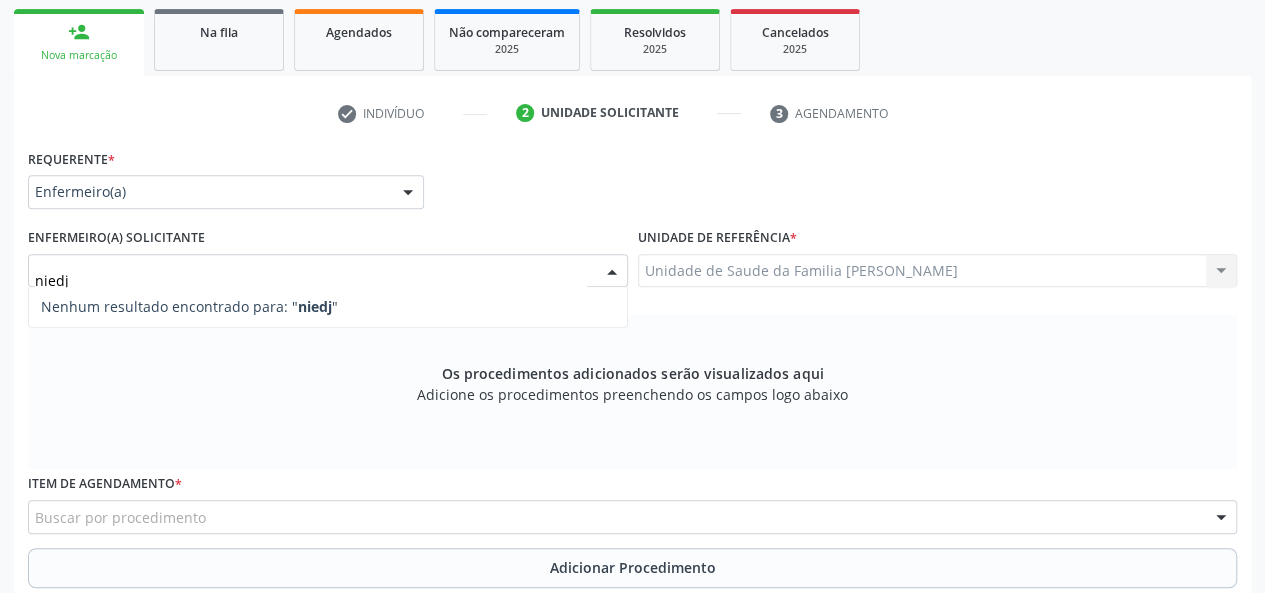 type on "niedja" 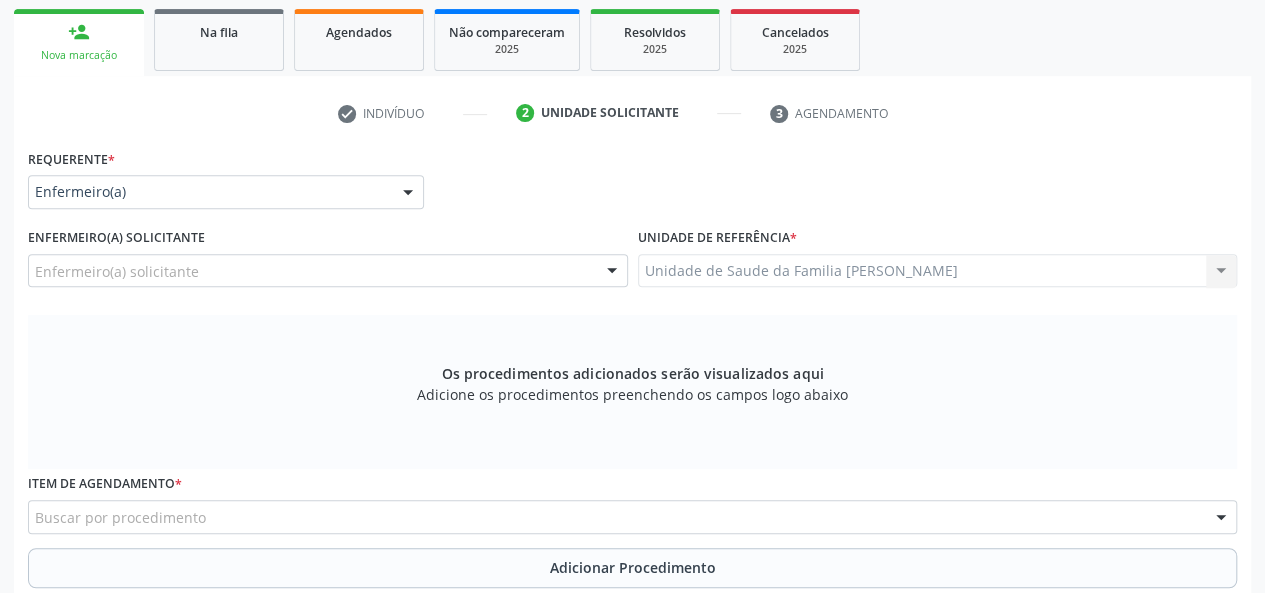 click on "Os procedimentos adicionados serão visualizados aqui
Adicione os procedimentos preenchendo os campos logo abaixo" at bounding box center [632, 392] 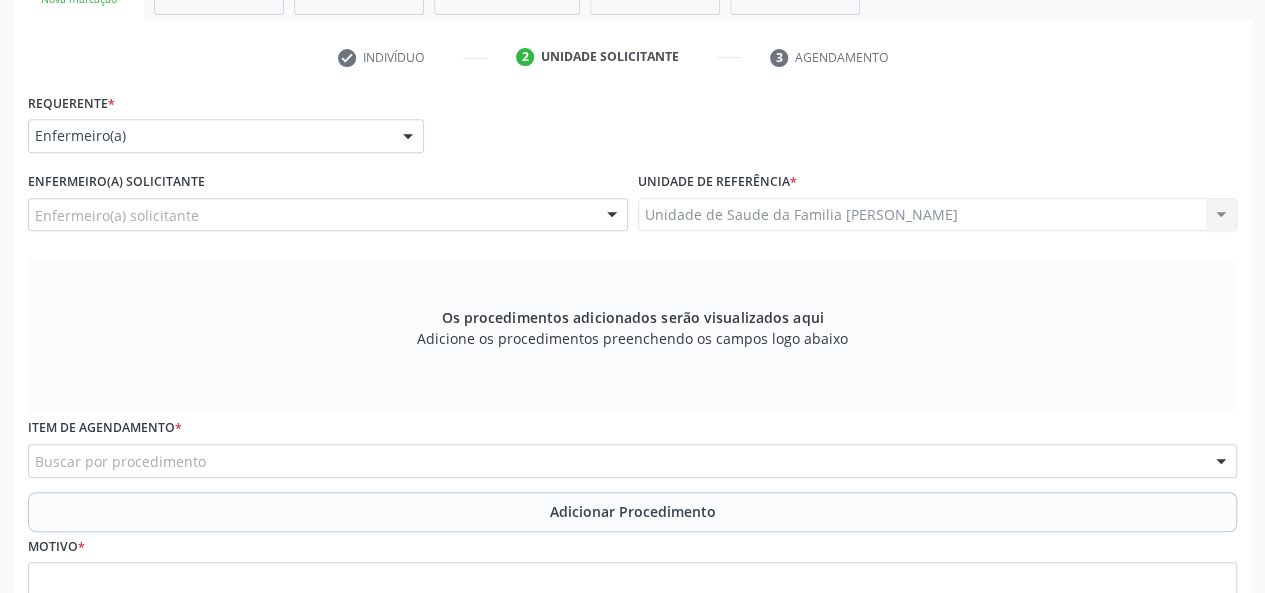 scroll, scrollTop: 418, scrollLeft: 0, axis: vertical 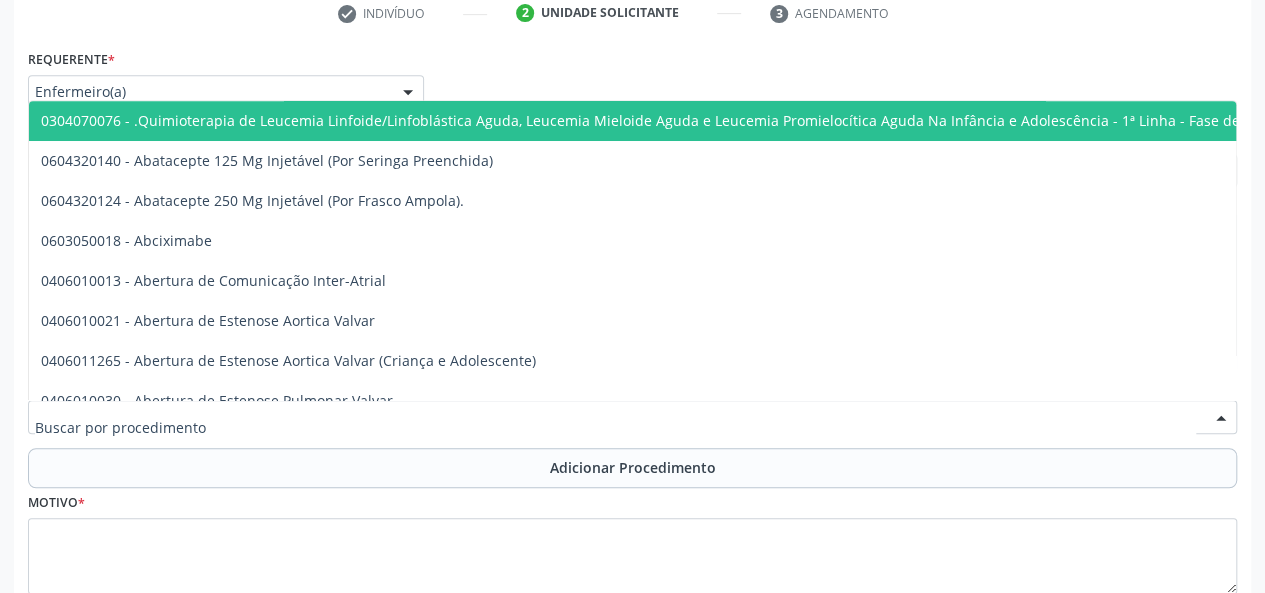 click at bounding box center [632, 417] 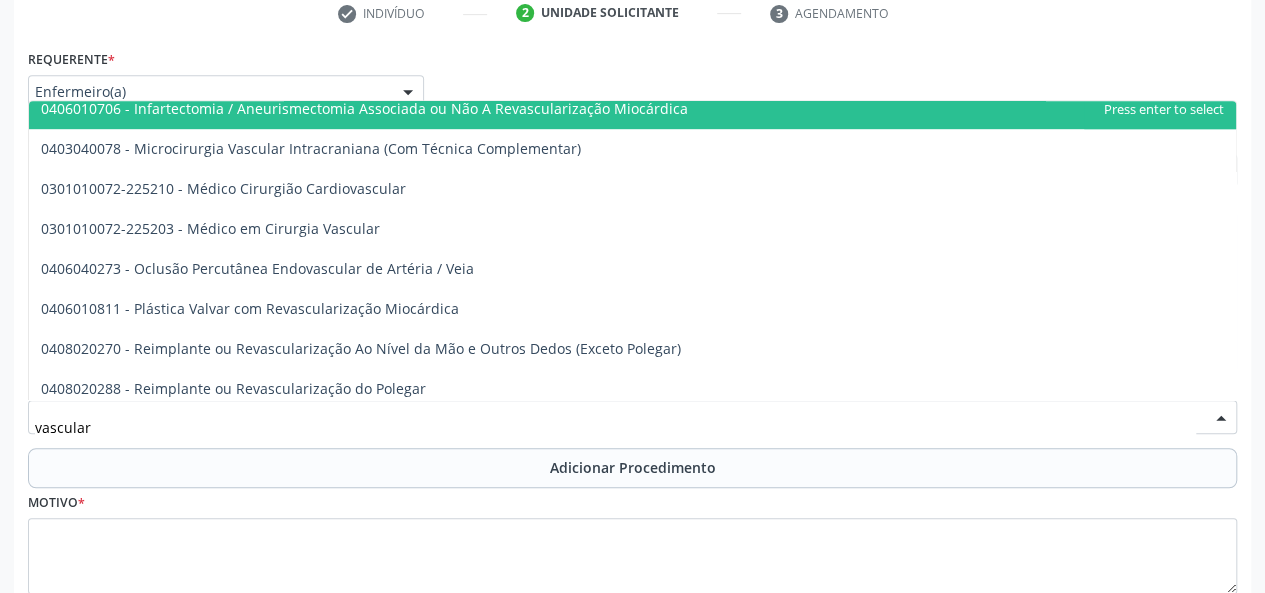 scroll, scrollTop: 700, scrollLeft: 0, axis: vertical 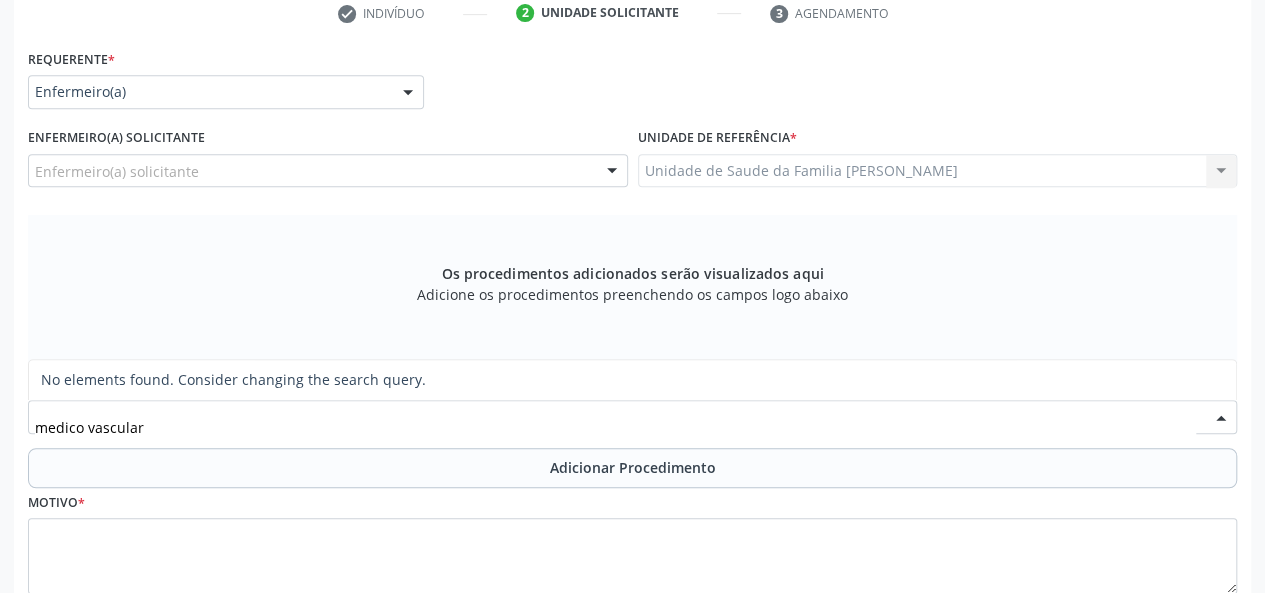 click on "medico vascular" at bounding box center [615, 427] 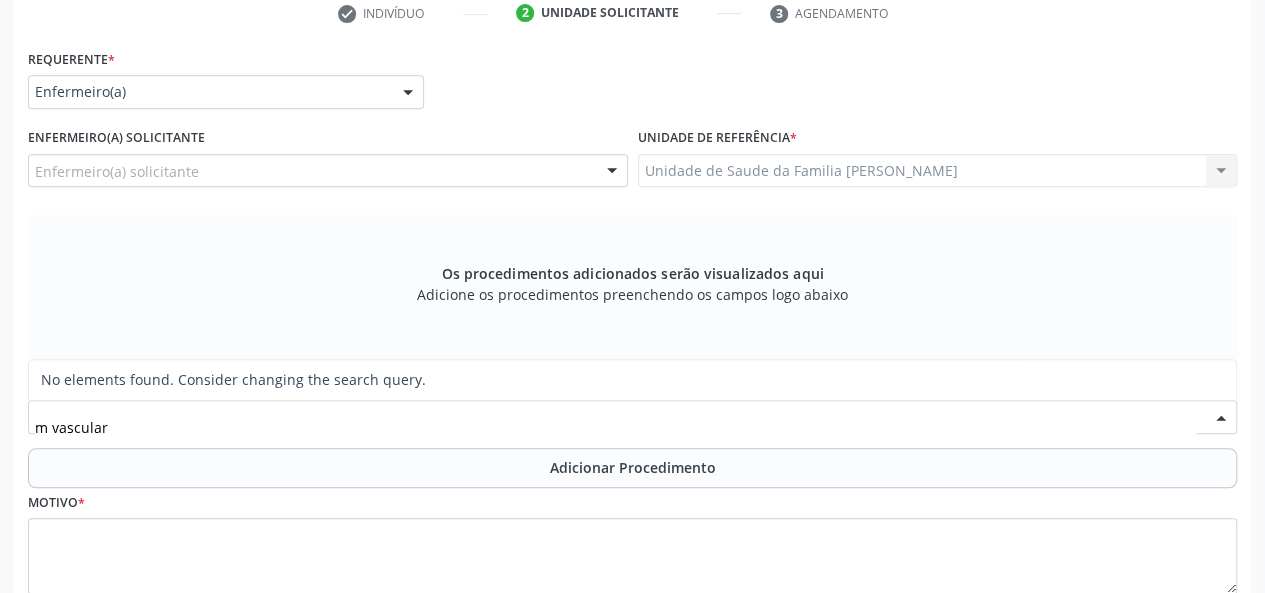 type on "vascular" 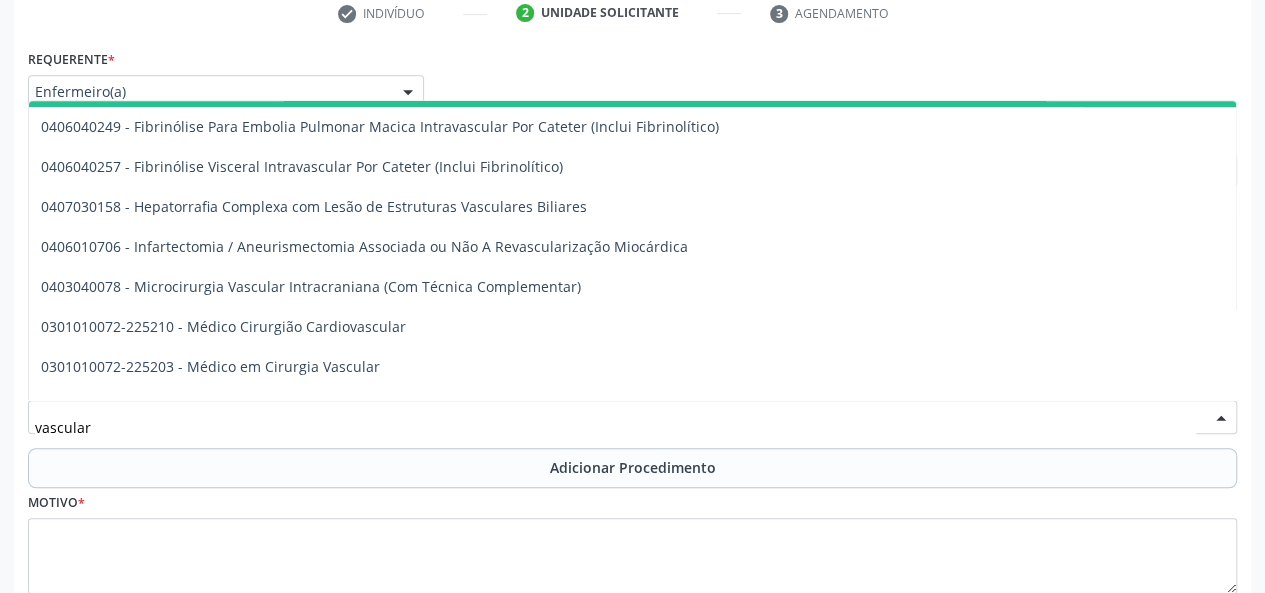 scroll, scrollTop: 600, scrollLeft: 0, axis: vertical 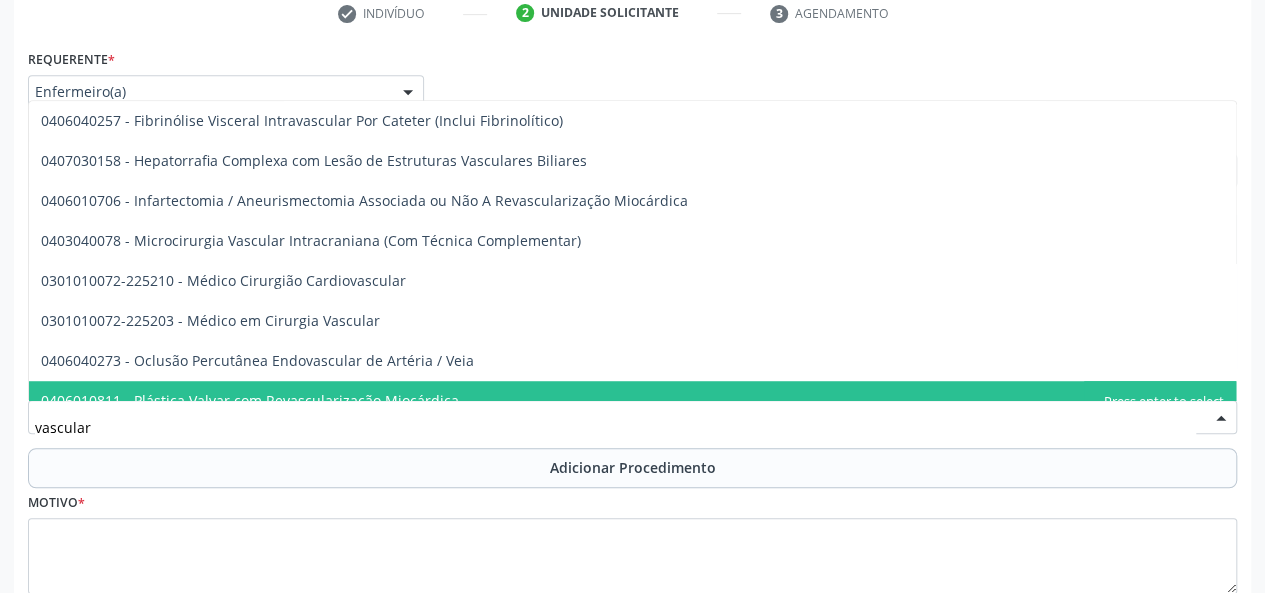 drag, startPoint x: 127, startPoint y: 421, endPoint x: 0, endPoint y: 419, distance: 127.01575 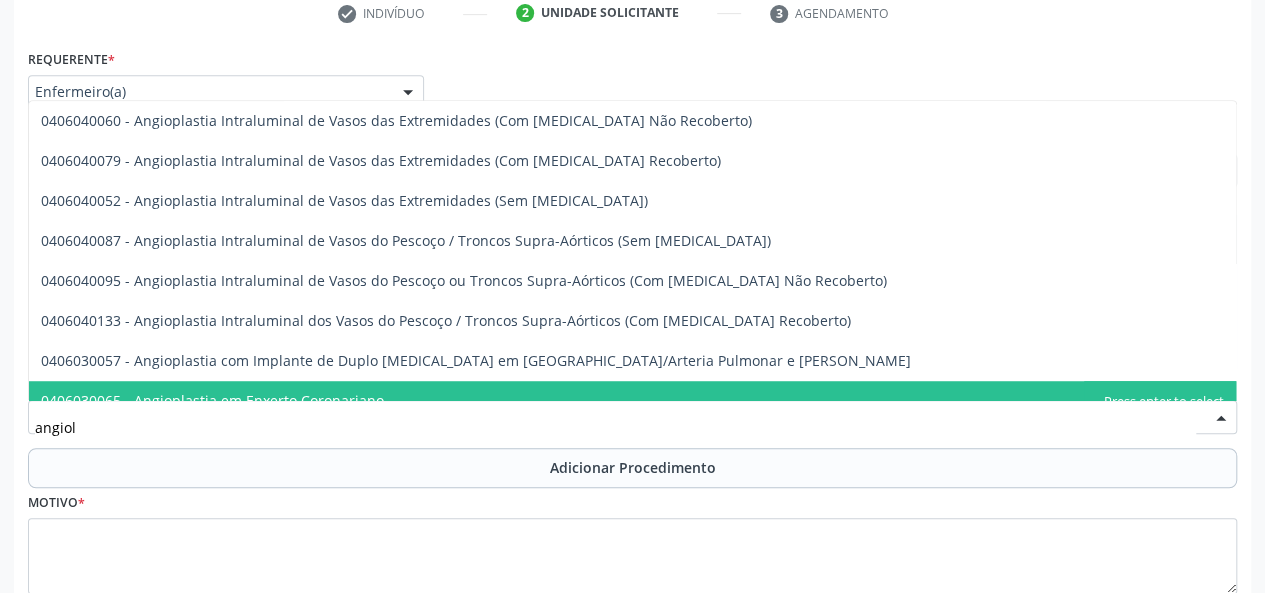 scroll, scrollTop: 0, scrollLeft: 0, axis: both 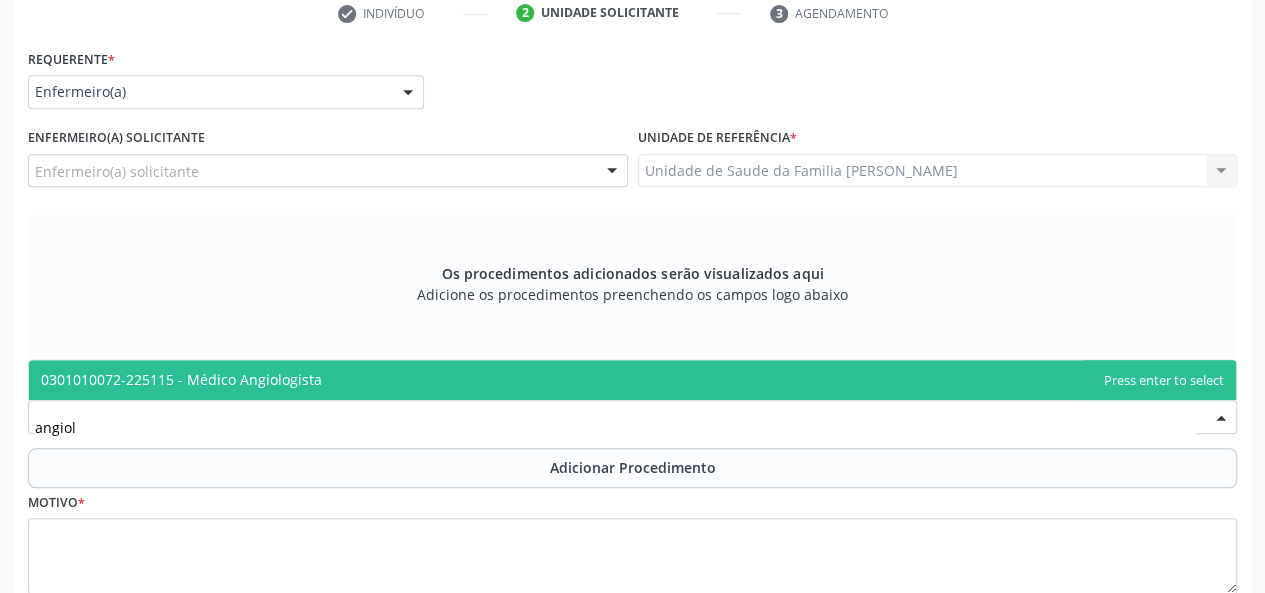 type on "angiolo" 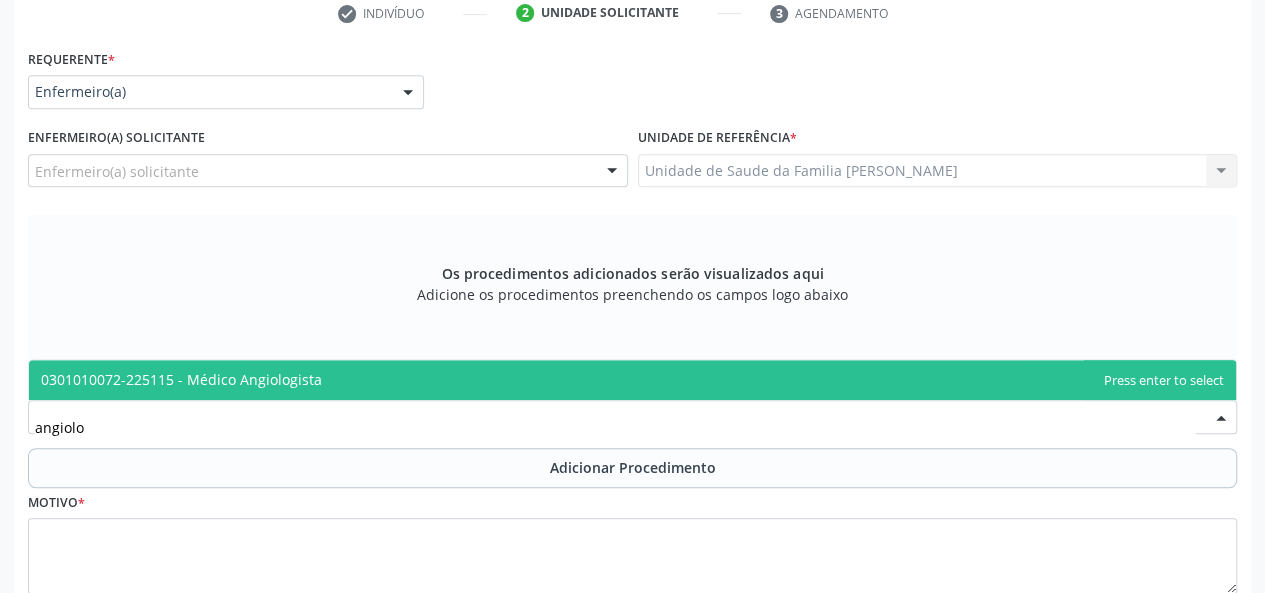 drag, startPoint x: 103, startPoint y: 433, endPoint x: 0, endPoint y: 436, distance: 103.04368 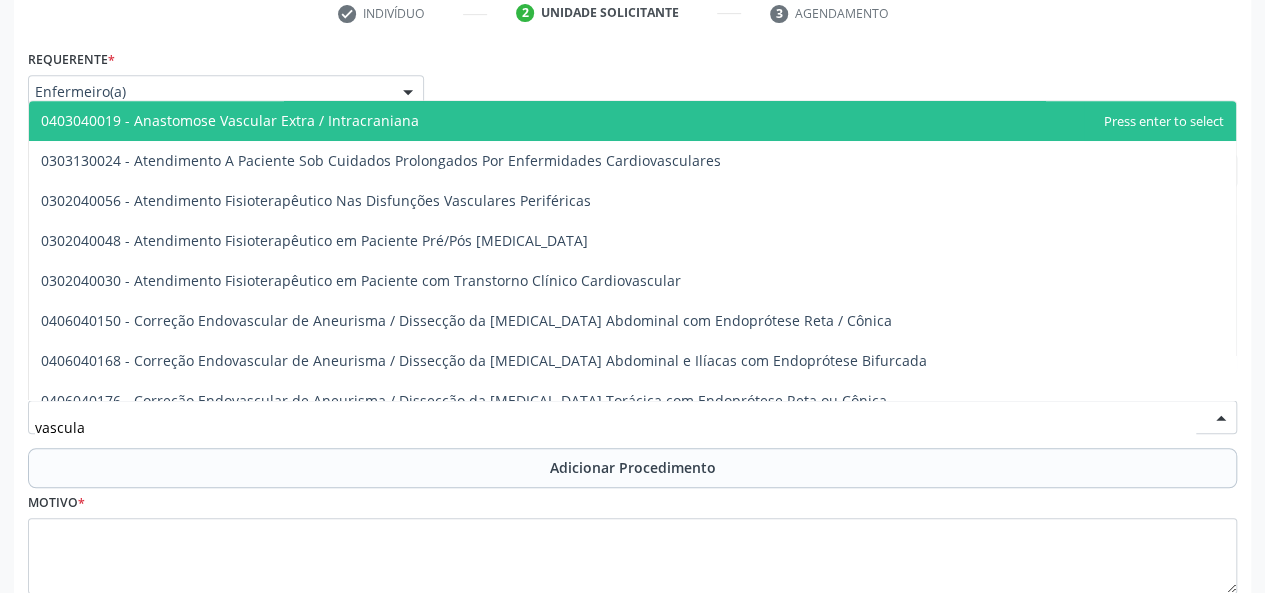 type on "vascular" 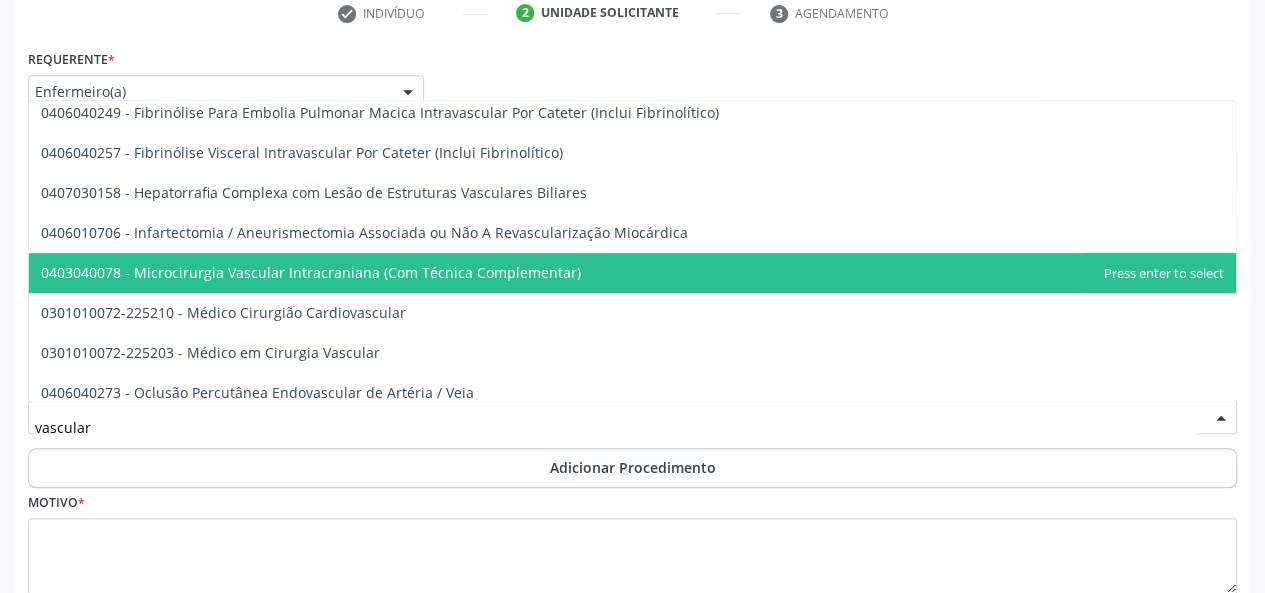 scroll, scrollTop: 600, scrollLeft: 0, axis: vertical 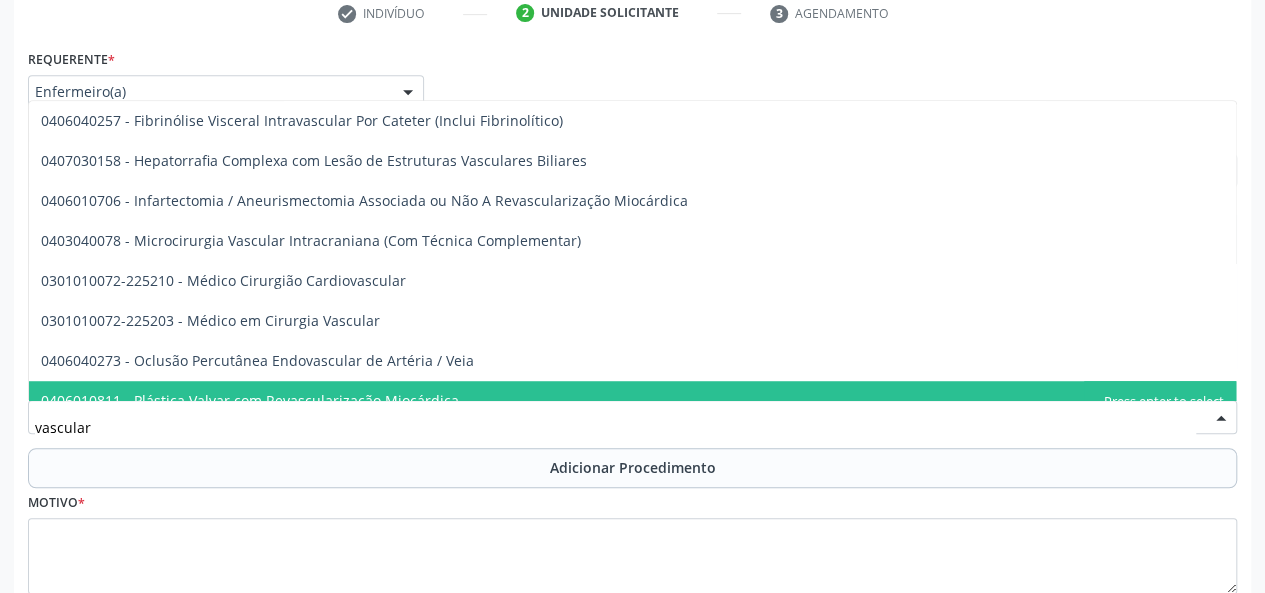 drag, startPoint x: 146, startPoint y: 440, endPoint x: 0, endPoint y: 412, distance: 148.66069 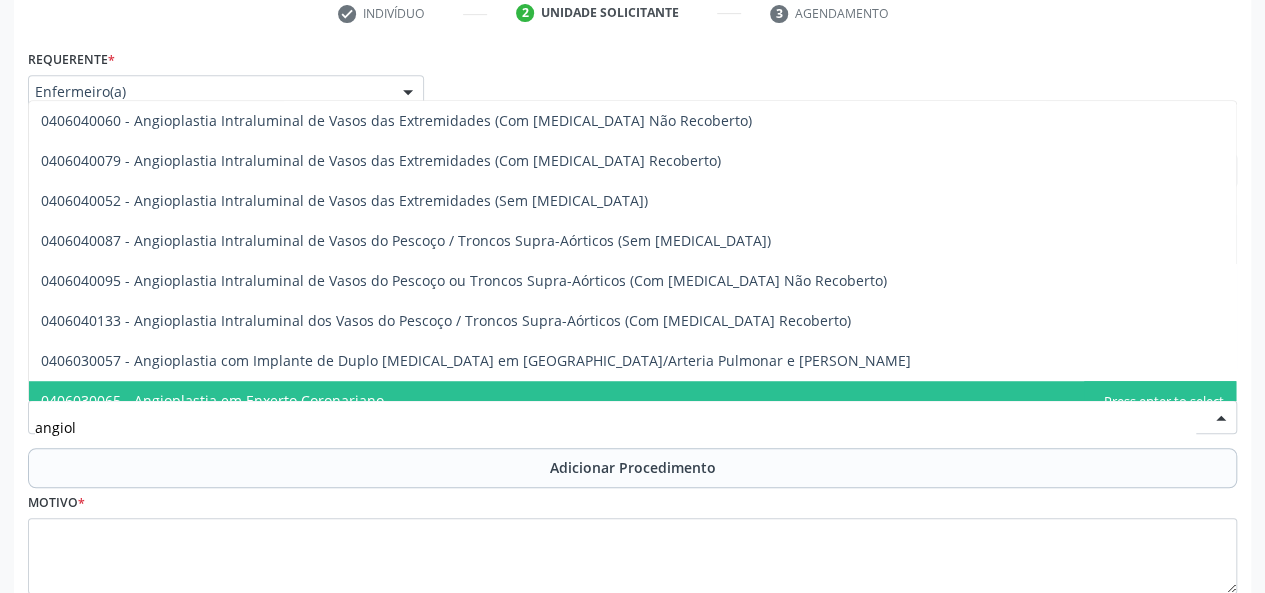 scroll, scrollTop: 0, scrollLeft: 0, axis: both 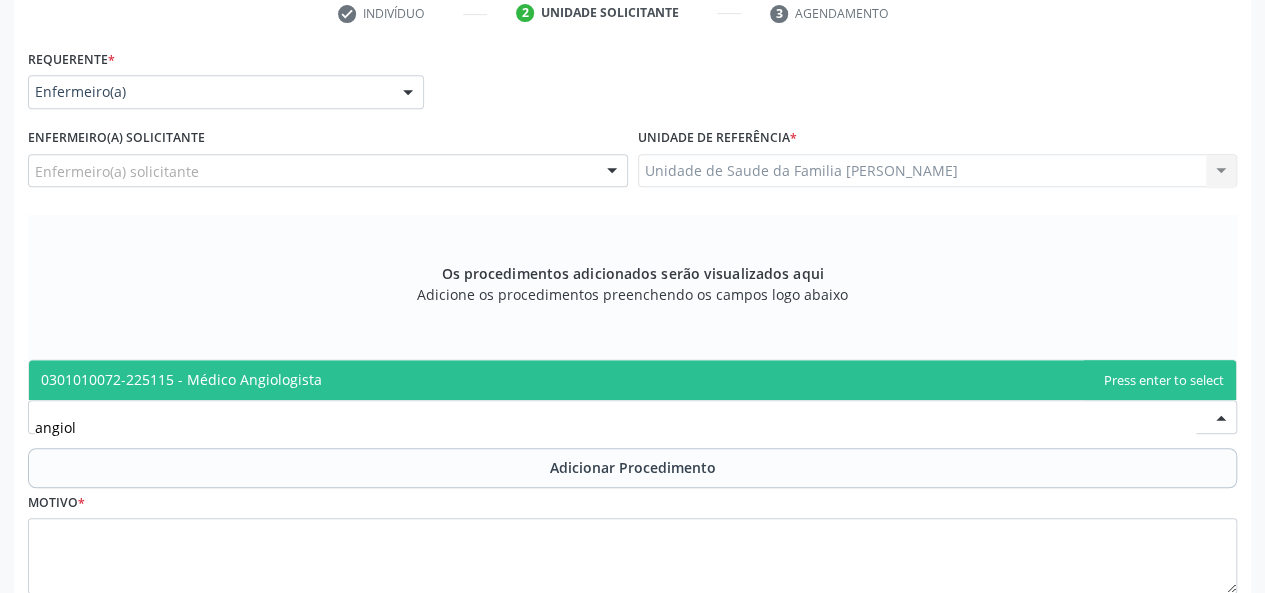 type on "angiolo" 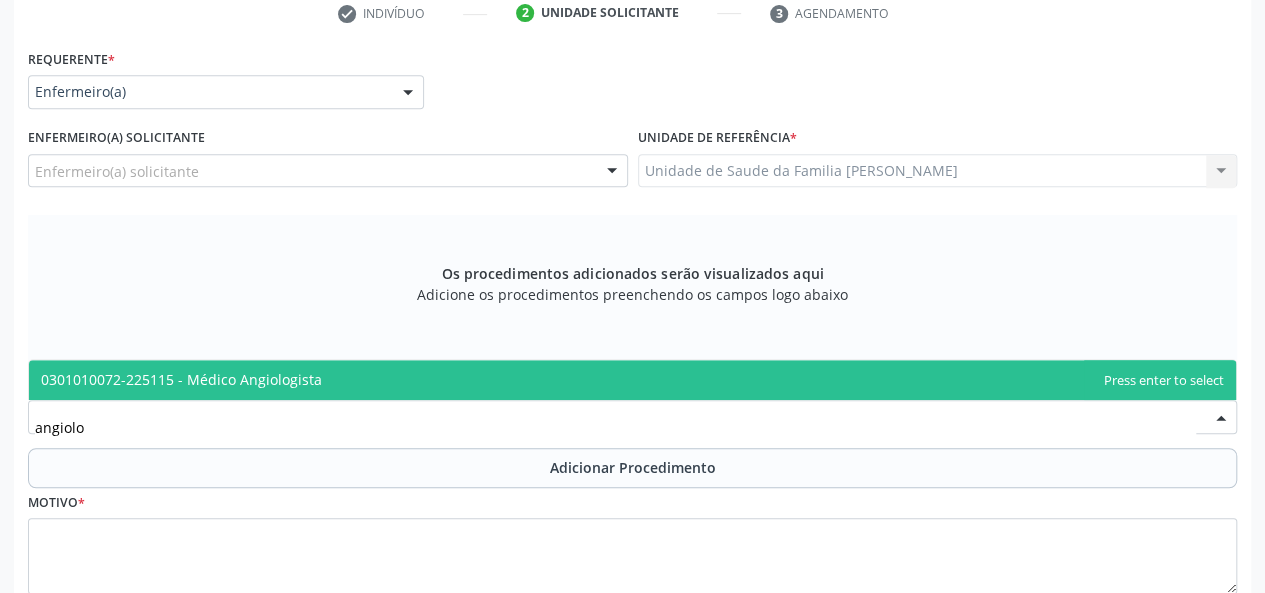 click on "0301010072-225115 - Médico Angiologista" at bounding box center (181, 379) 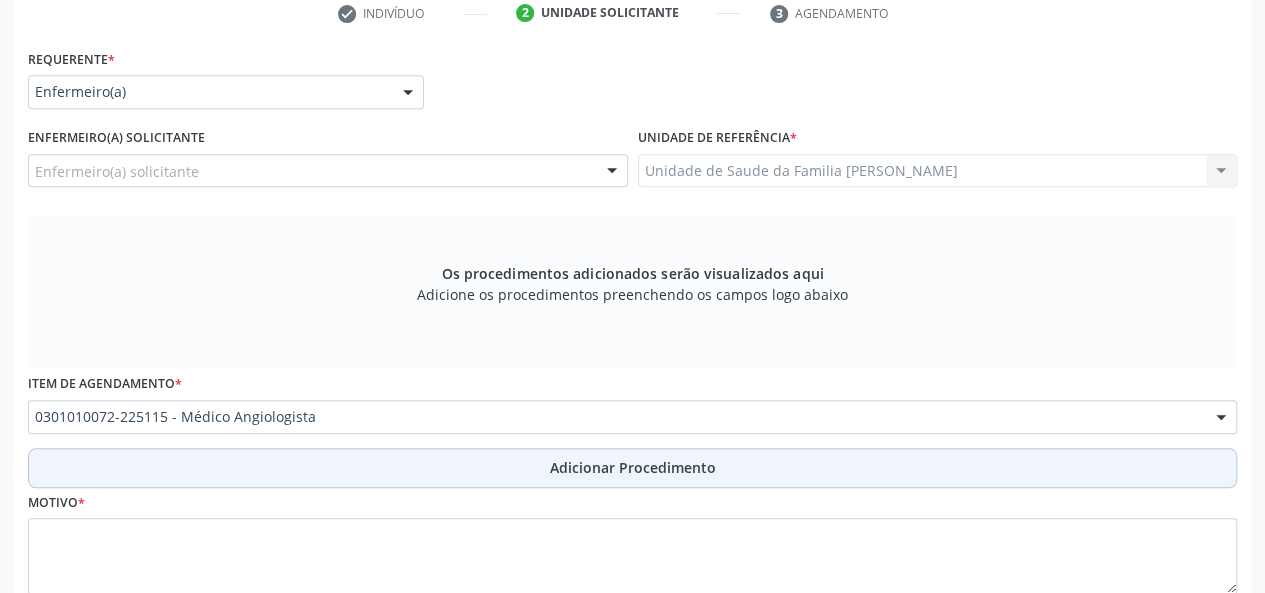 click on "Adicionar Procedimento" at bounding box center (632, 468) 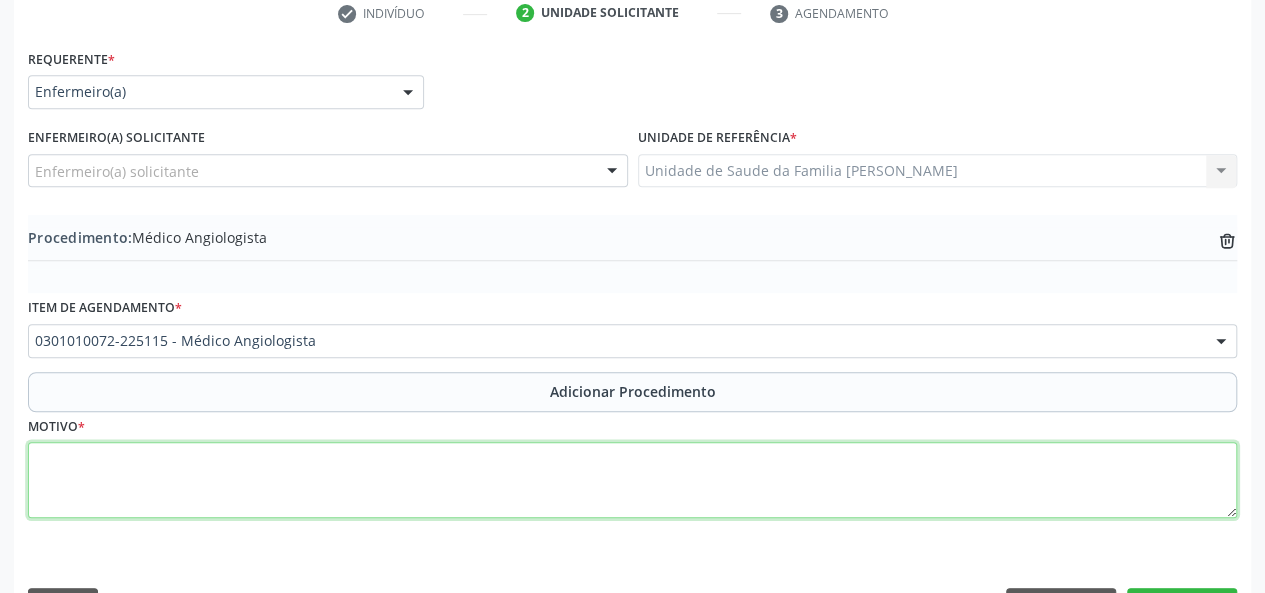 click at bounding box center [632, 480] 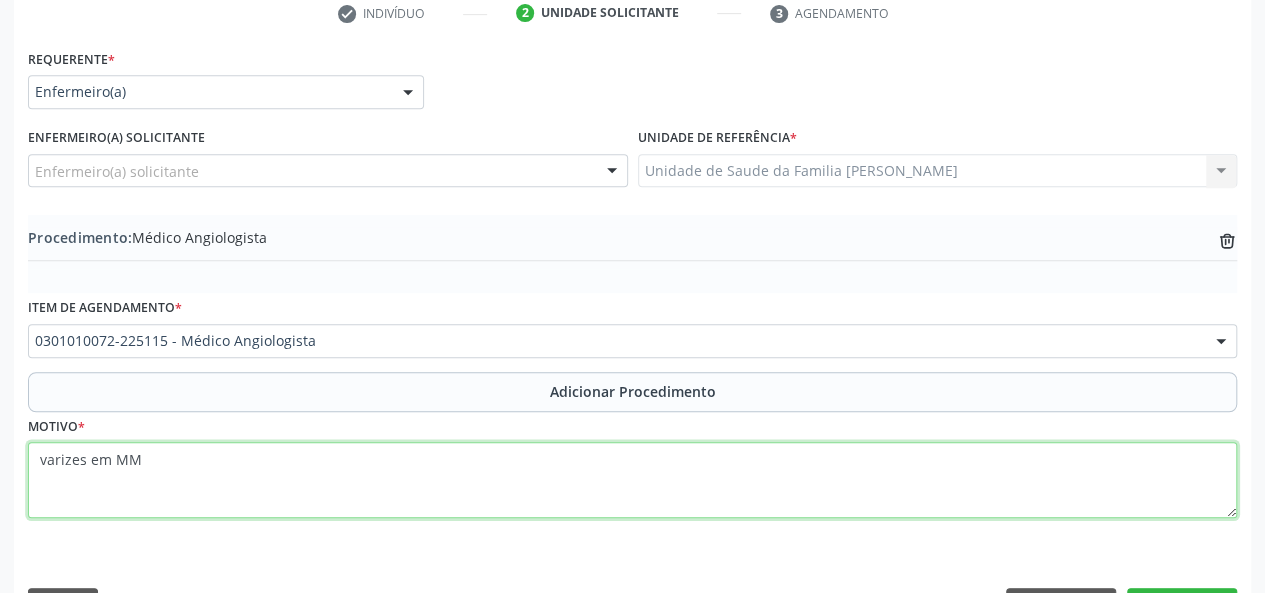click on "varizes em MM" at bounding box center [632, 480] 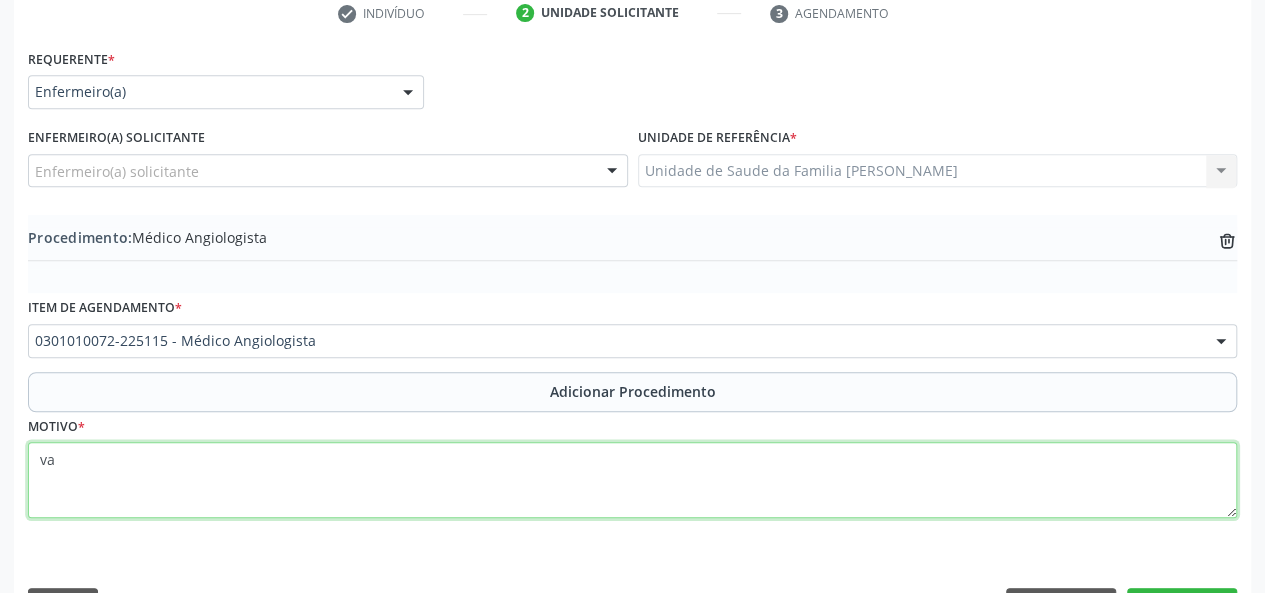type on "v" 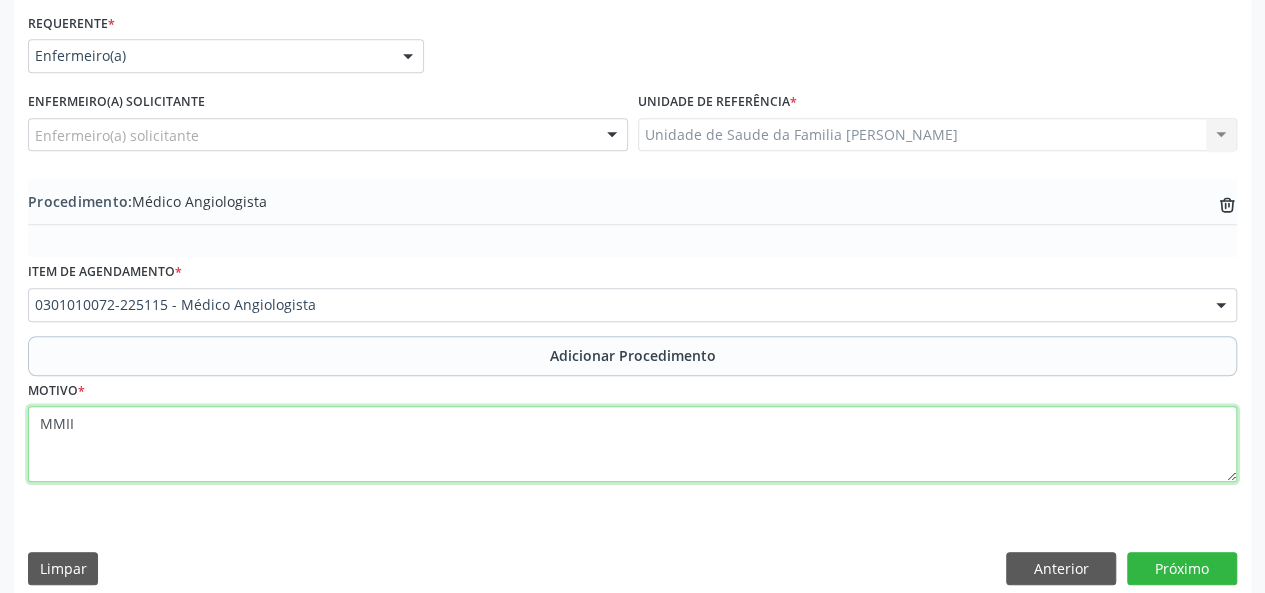 scroll, scrollTop: 472, scrollLeft: 0, axis: vertical 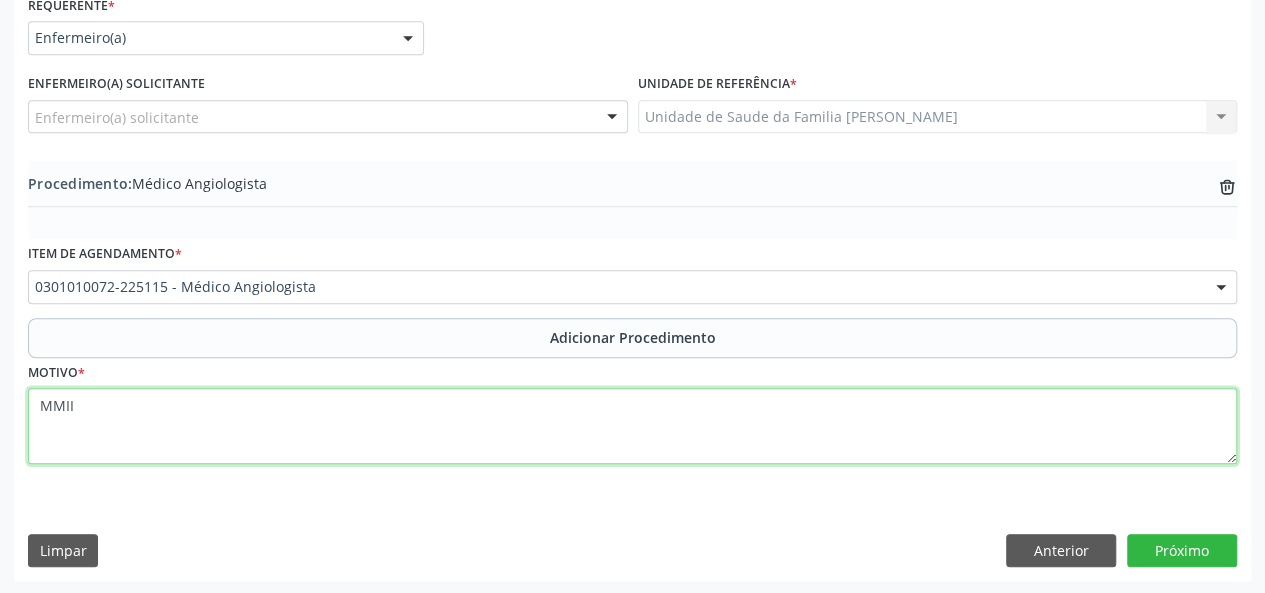 click on "MMII" at bounding box center [632, 426] 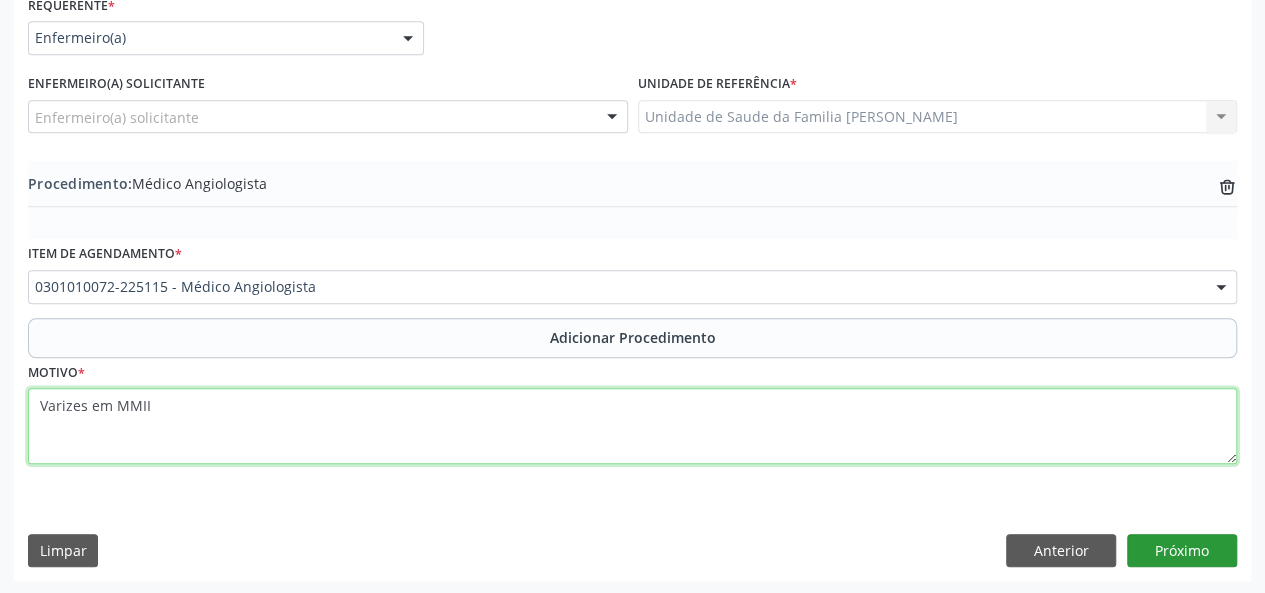 type on "Varizes em MMII" 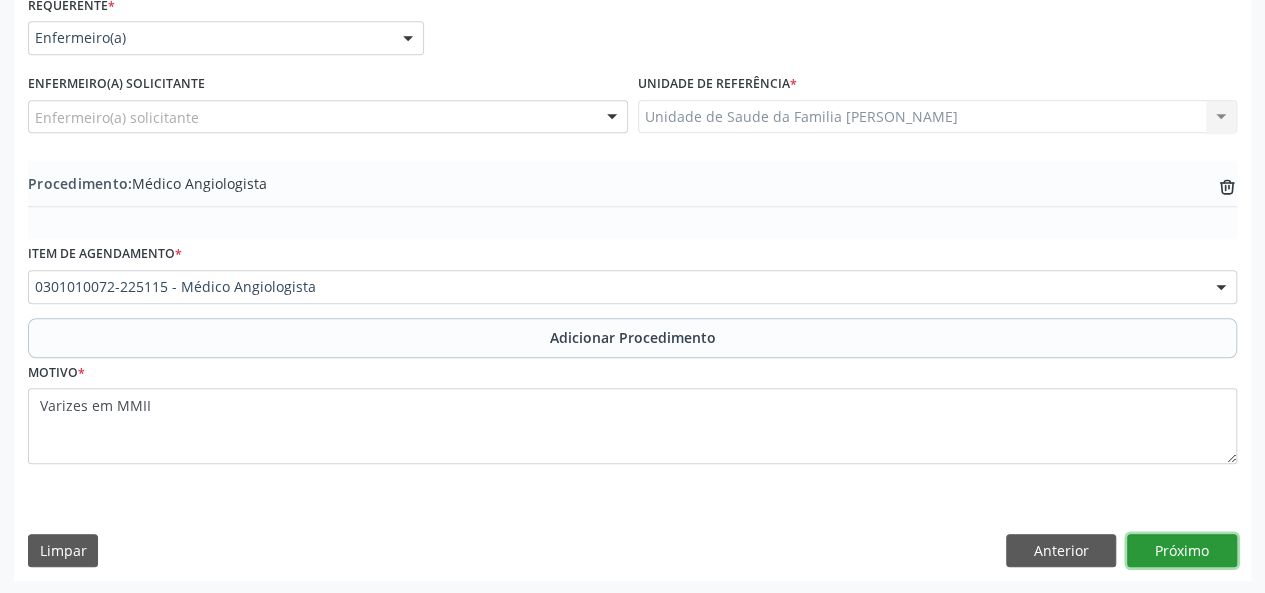 click on "Próximo" at bounding box center [1182, 551] 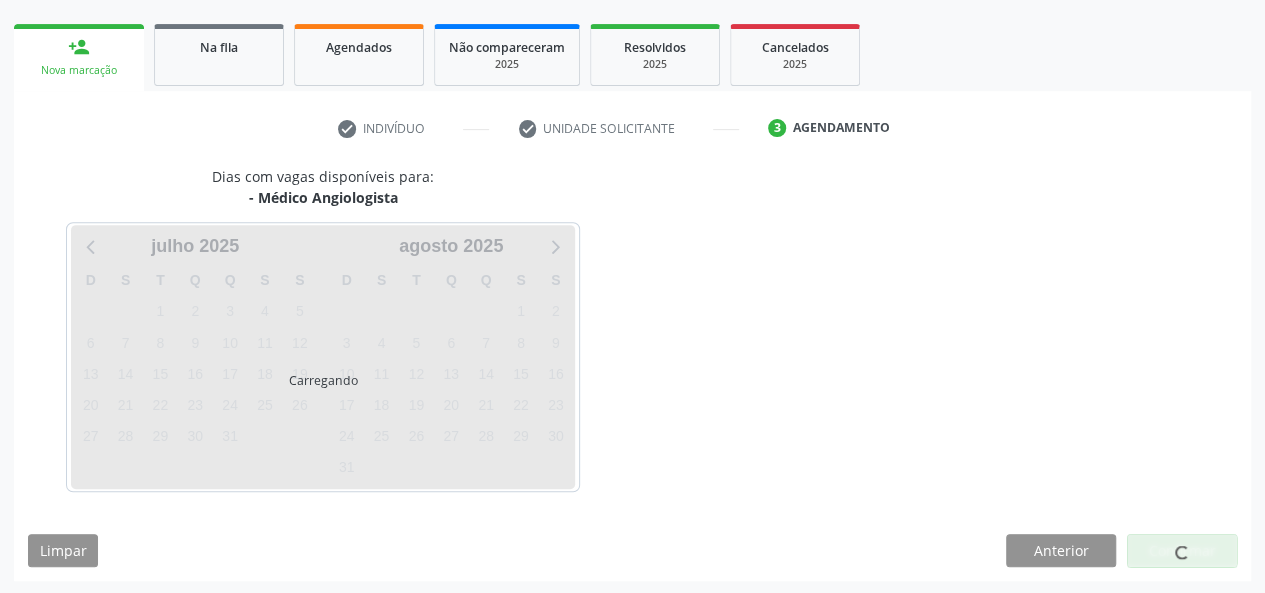 scroll, scrollTop: 362, scrollLeft: 0, axis: vertical 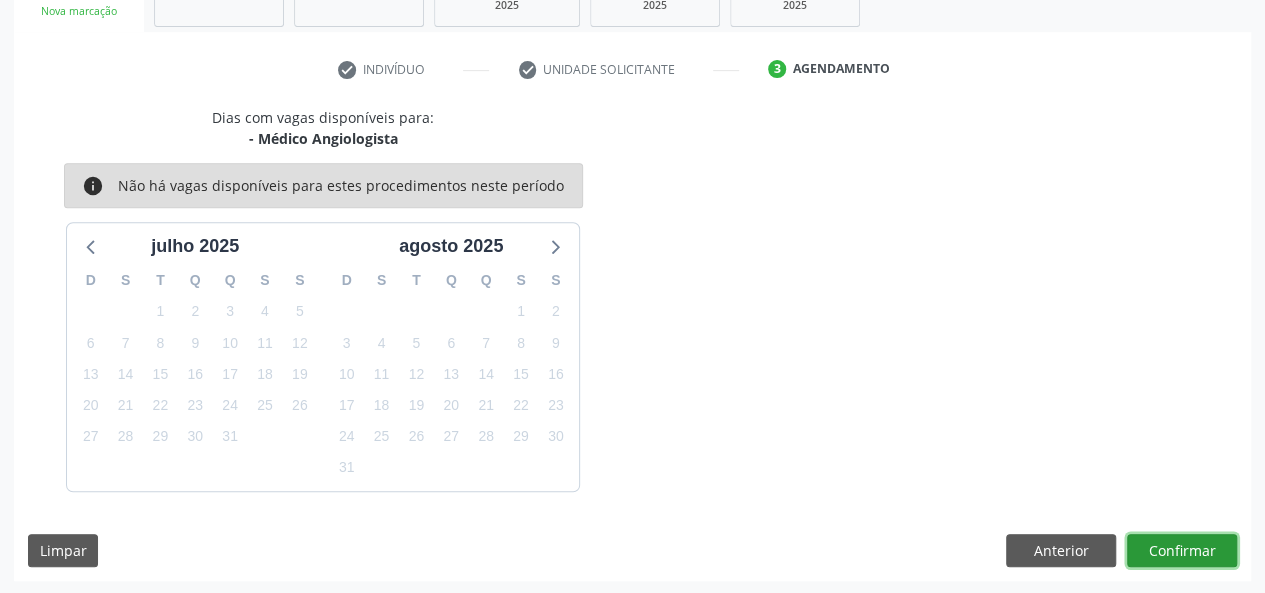 click on "Confirmar" at bounding box center (1182, 551) 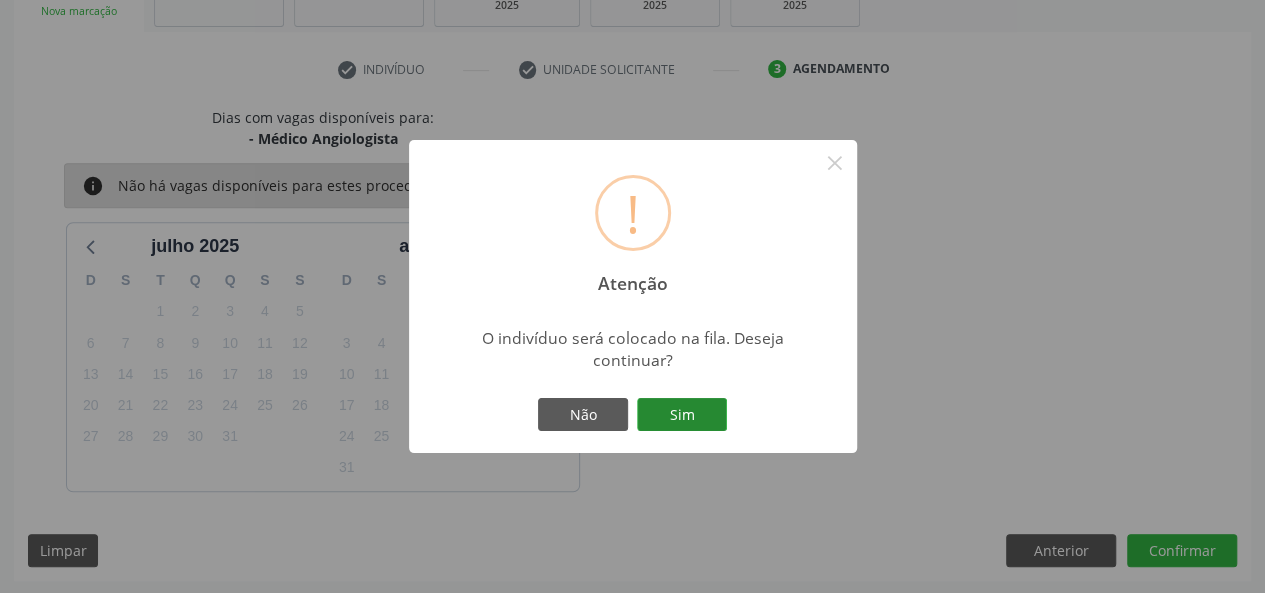 click on "Sim" at bounding box center (682, 415) 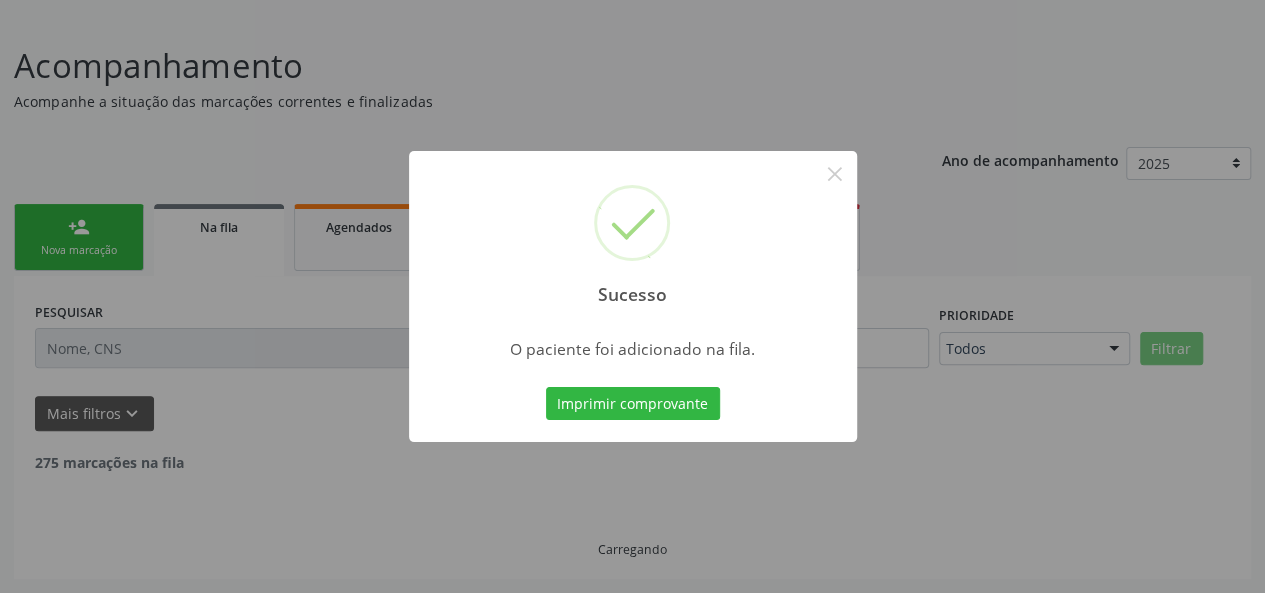 scroll, scrollTop: 100, scrollLeft: 0, axis: vertical 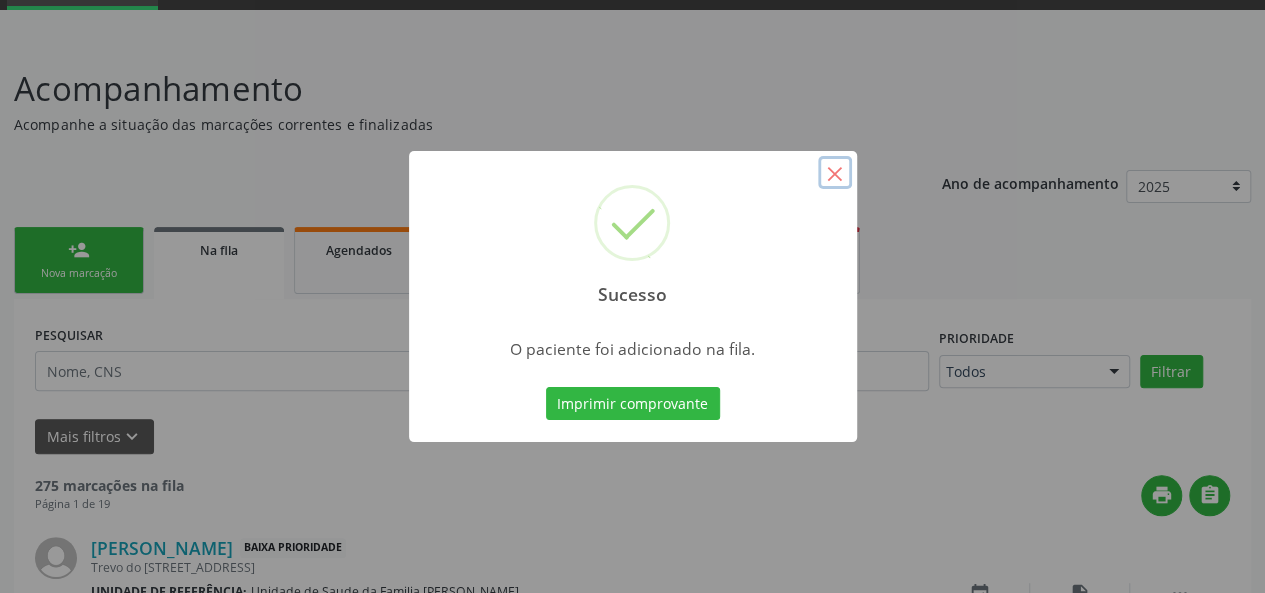 click on "×" at bounding box center [835, 173] 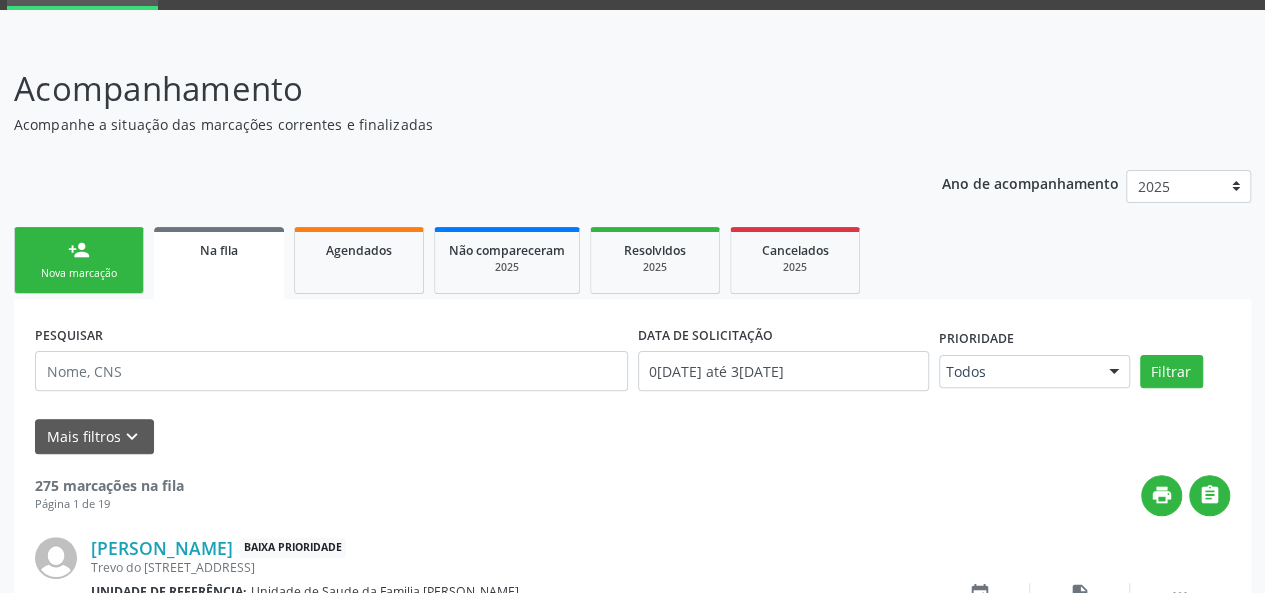 drag, startPoint x: 104, startPoint y: 289, endPoint x: 302, endPoint y: 0, distance: 350.3213 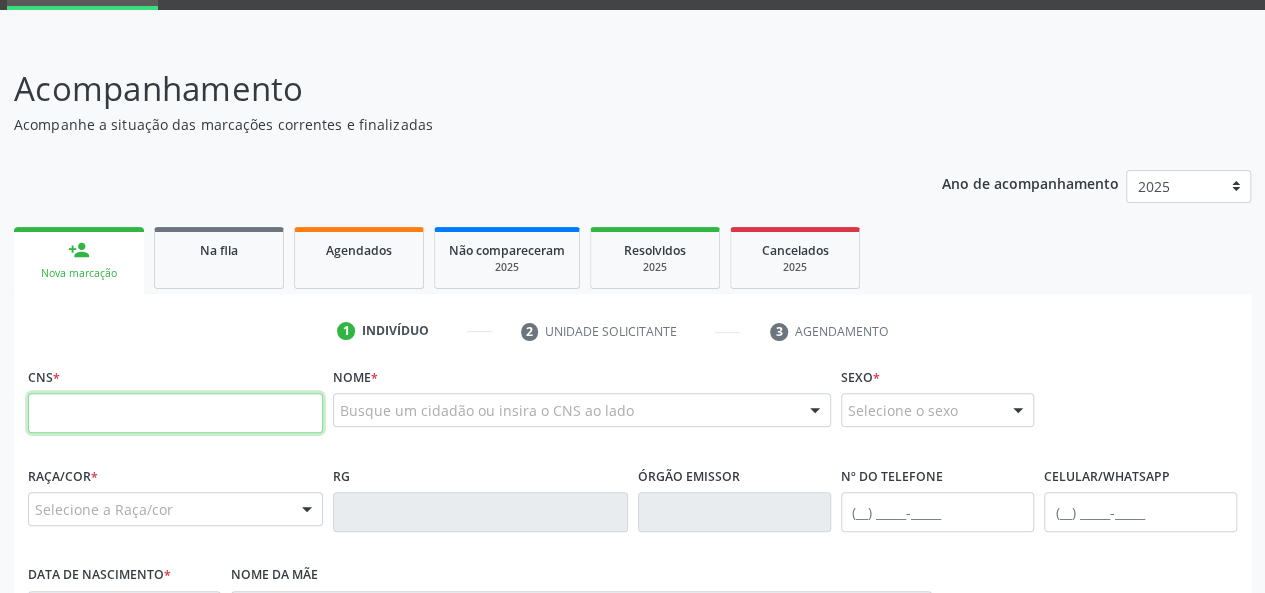 click at bounding box center [175, 413] 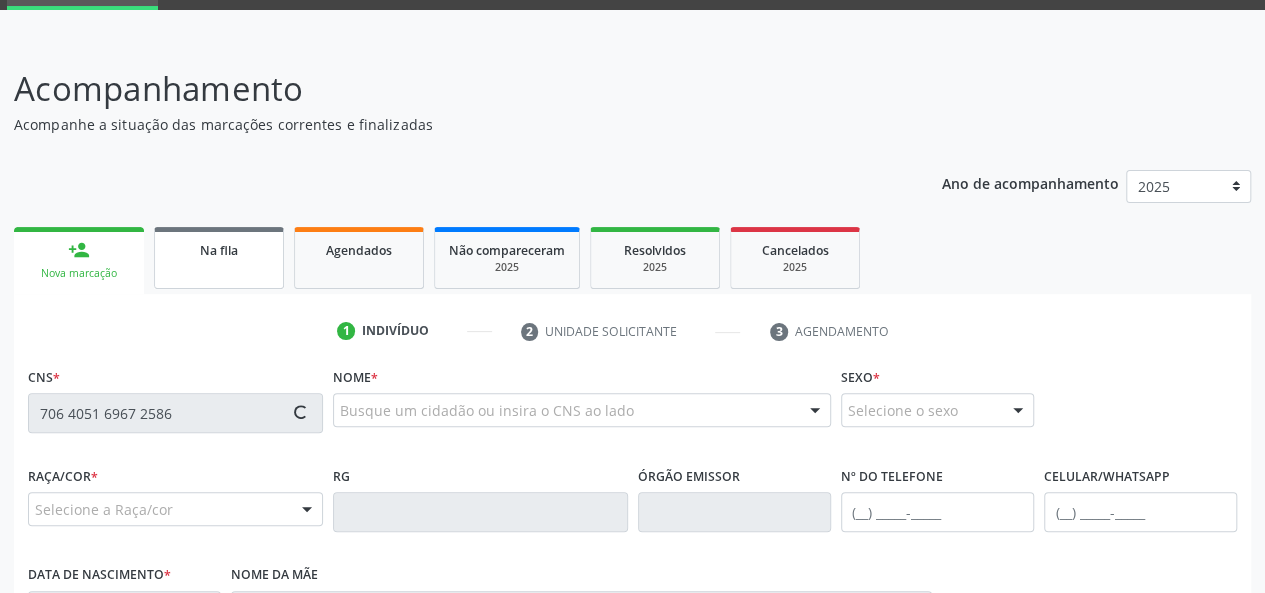 type on "706 4051 6967 2586" 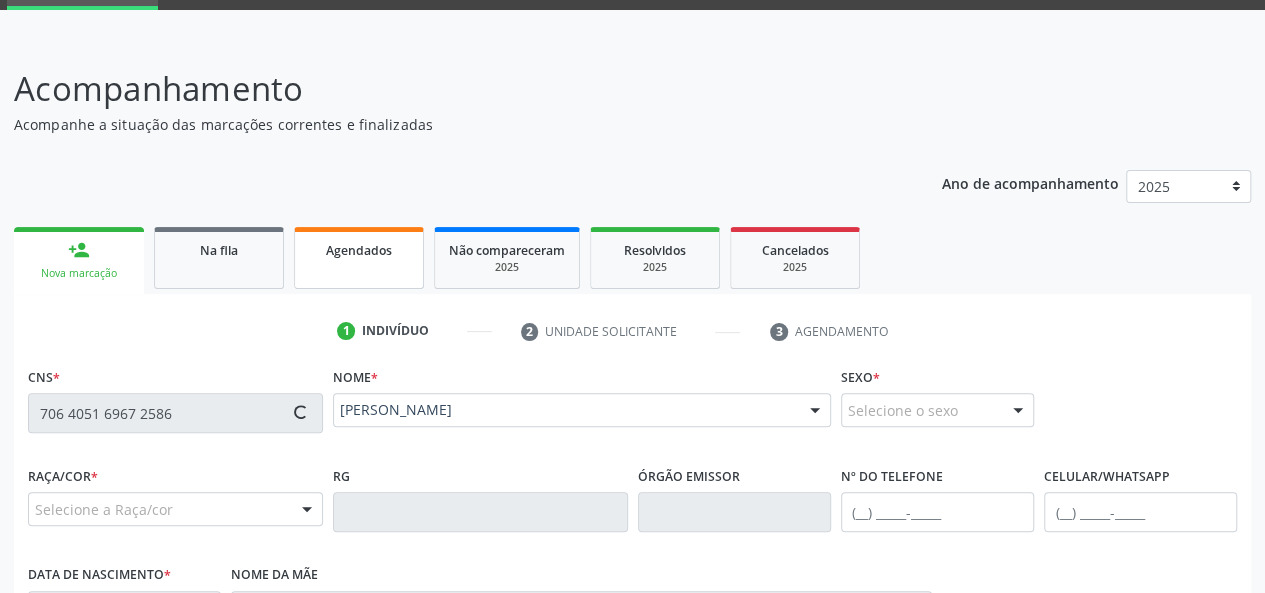 type on "[PHONE_NUMBER]" 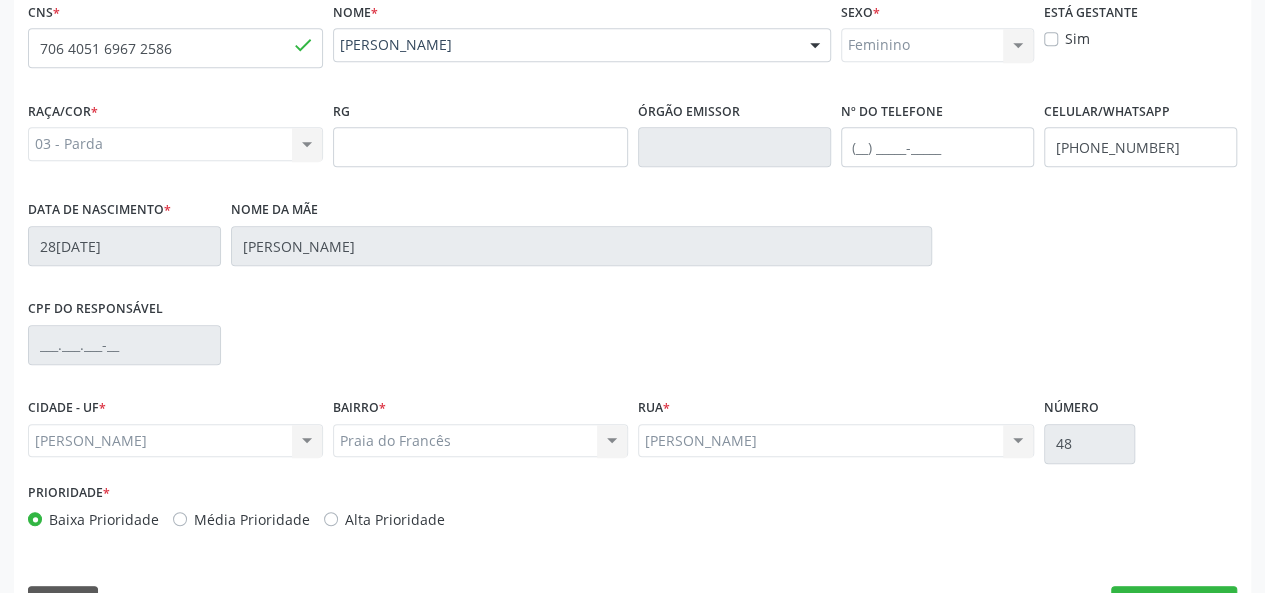 scroll, scrollTop: 518, scrollLeft: 0, axis: vertical 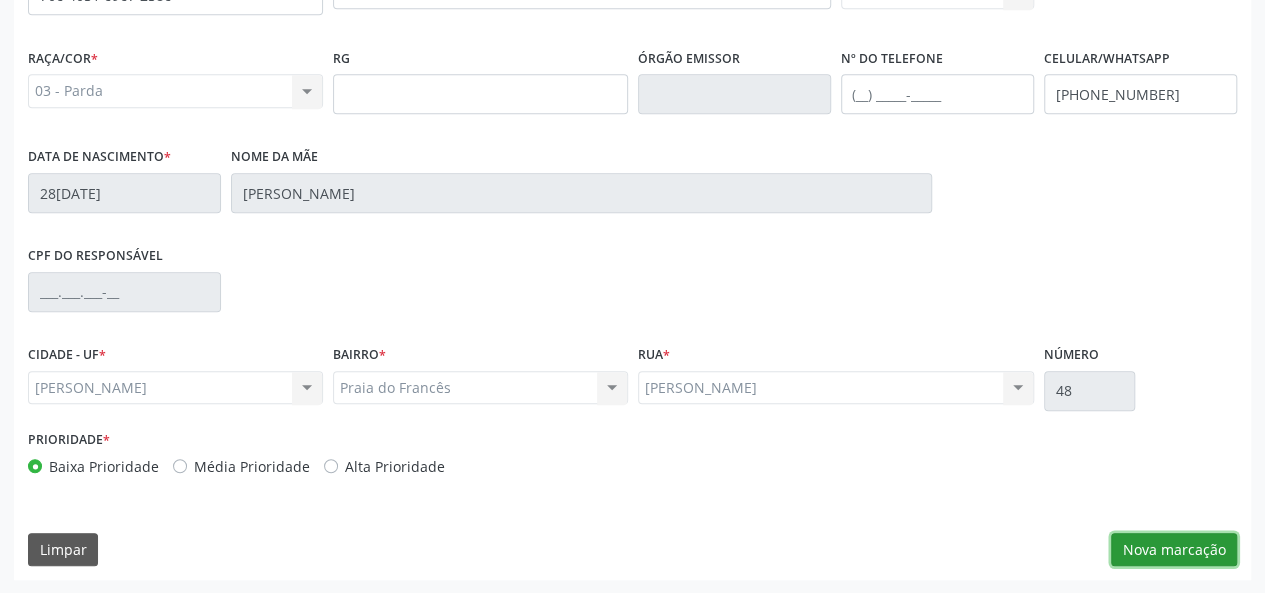 click on "Nova marcação" at bounding box center (1174, 550) 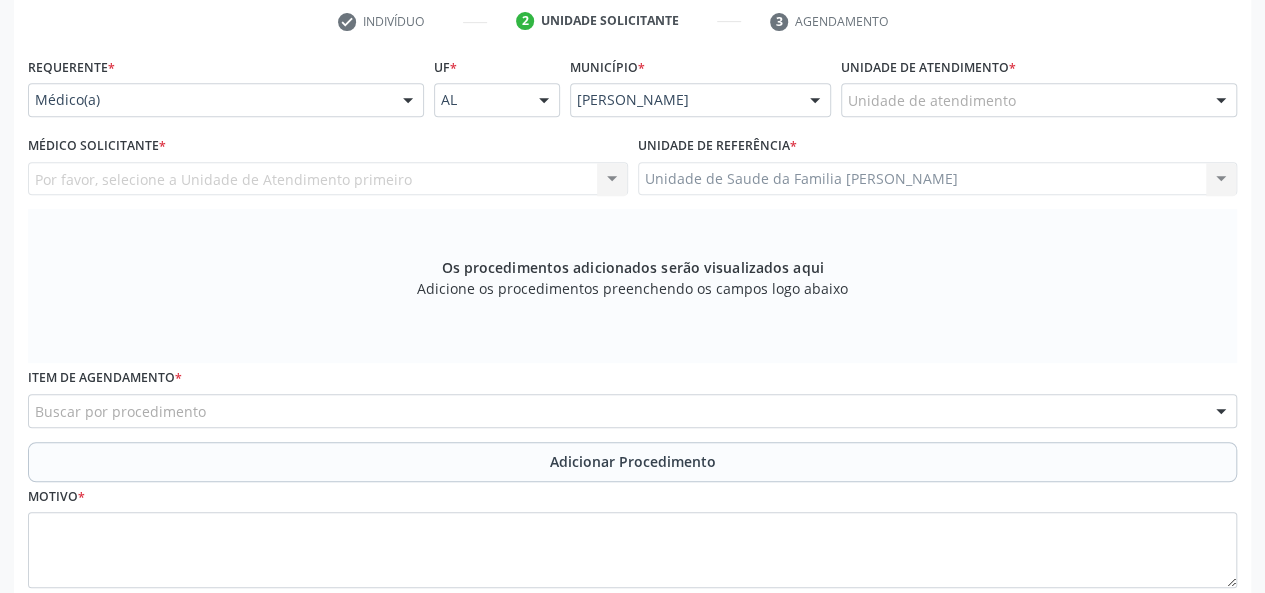 scroll, scrollTop: 218, scrollLeft: 0, axis: vertical 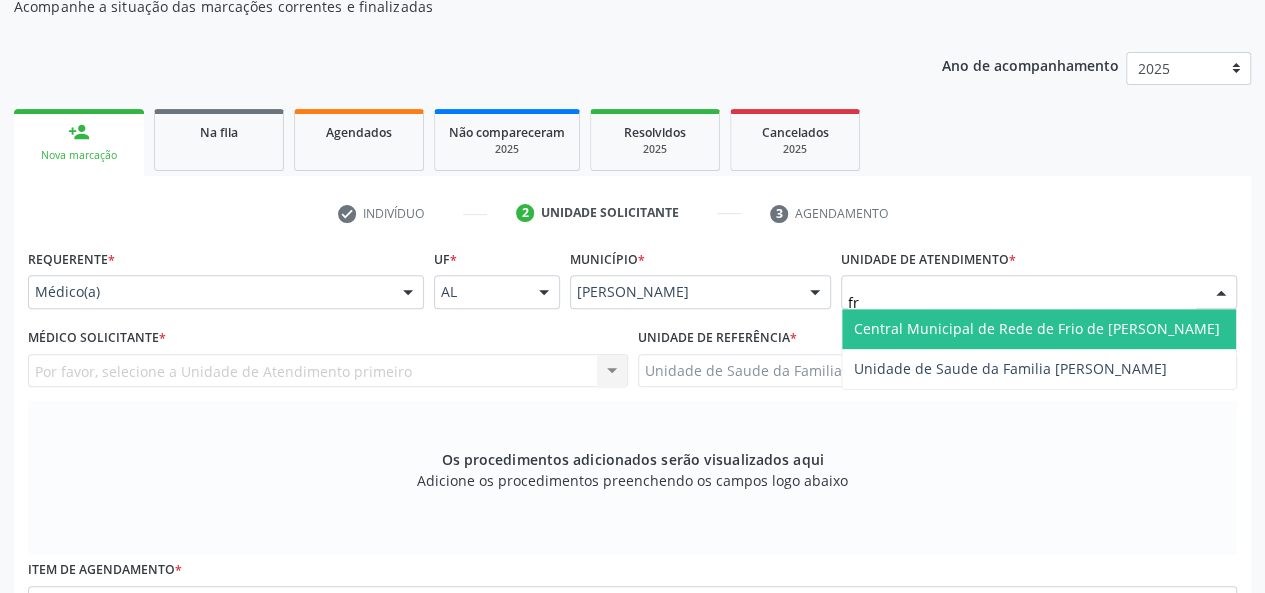 type on "fra" 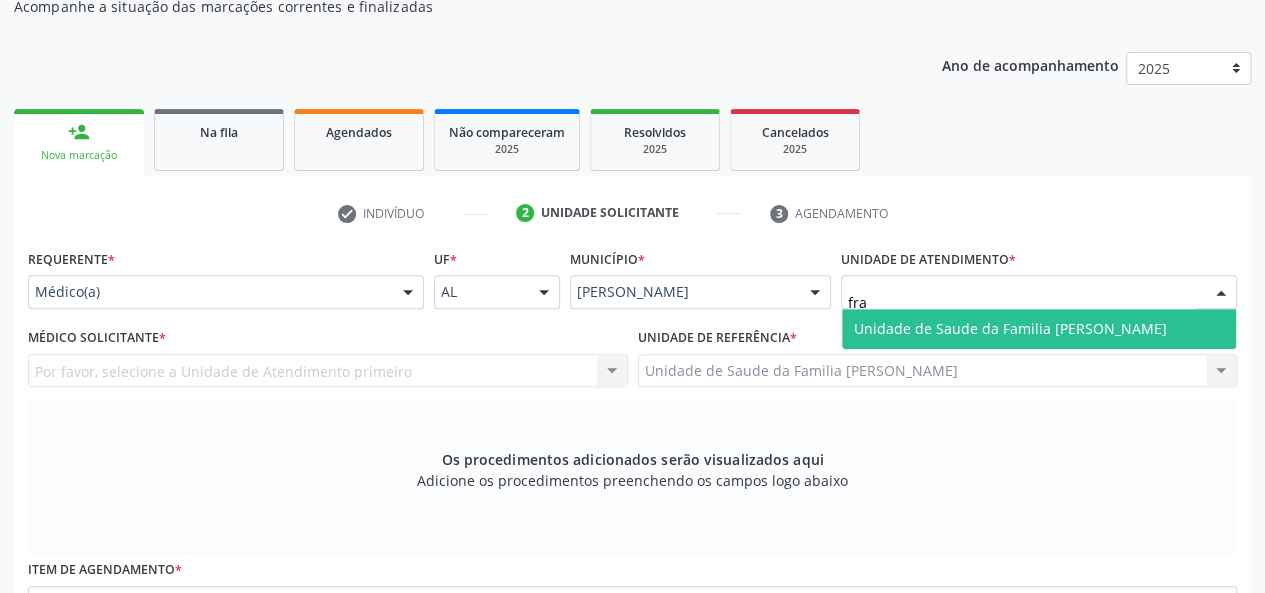 click on "Unidade de Saude da Familia [PERSON_NAME]" at bounding box center [1039, 329] 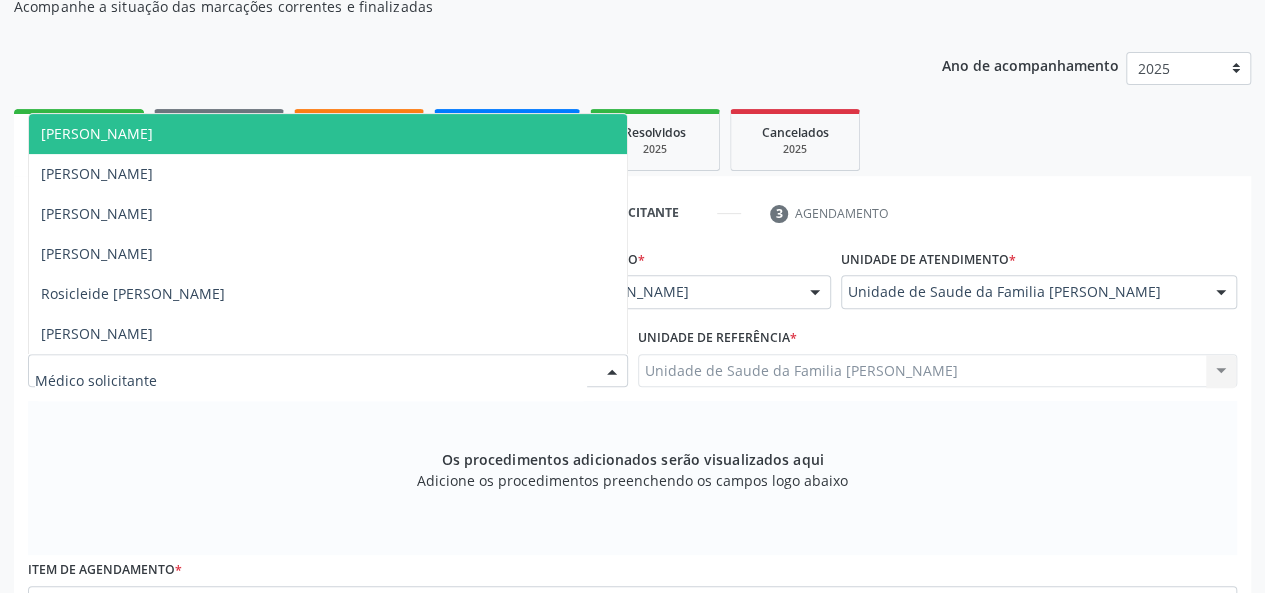 click on "[PERSON_NAME]" at bounding box center [328, 134] 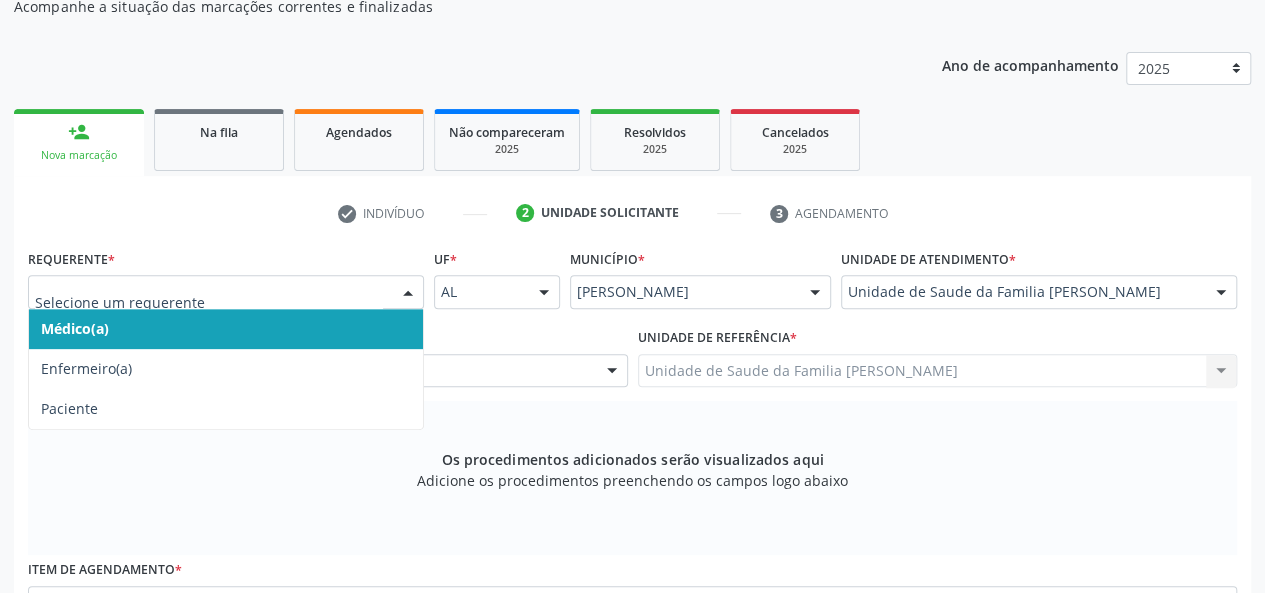 click at bounding box center (408, 293) 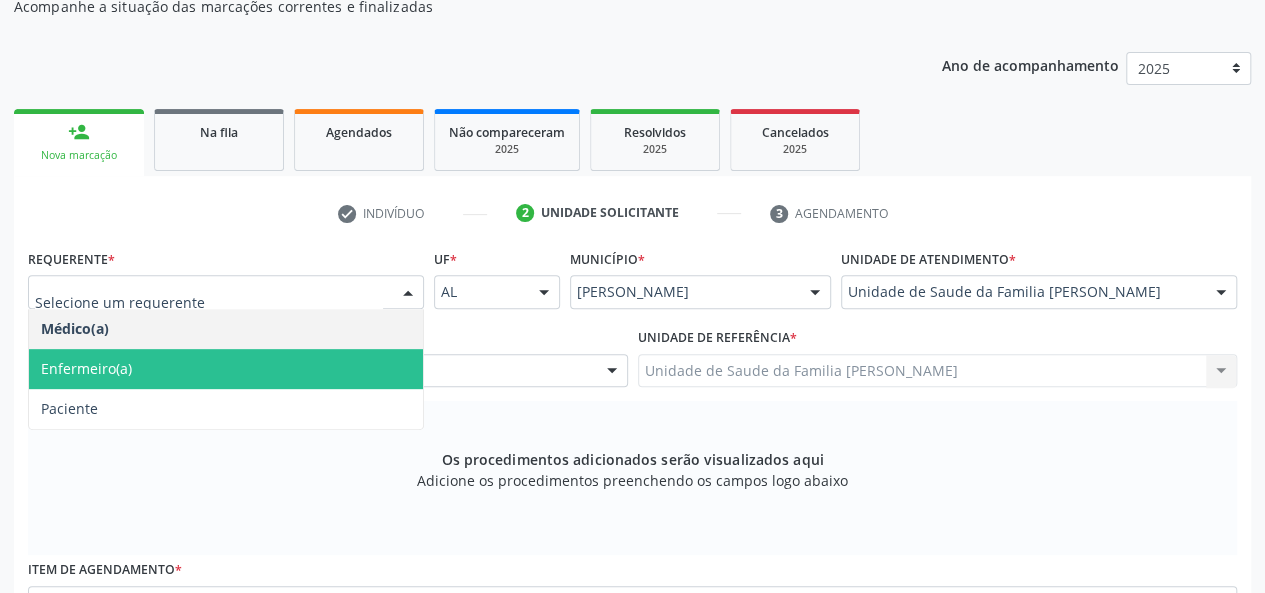 click on "Enfermeiro(a)" at bounding box center (226, 369) 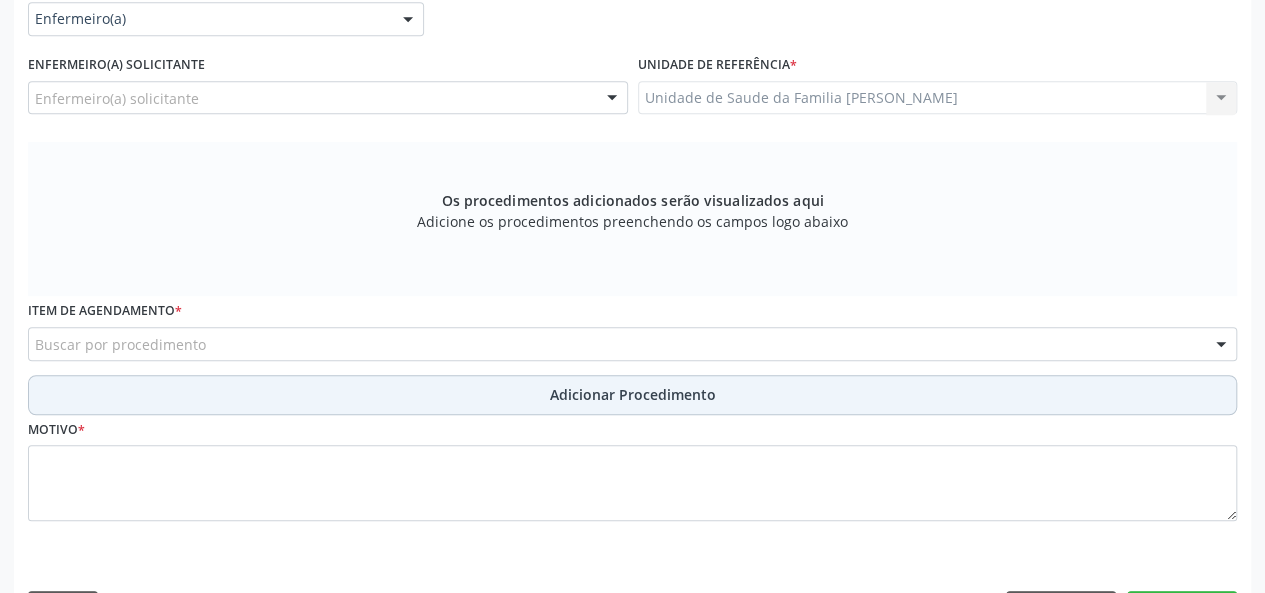 scroll, scrollTop: 518, scrollLeft: 0, axis: vertical 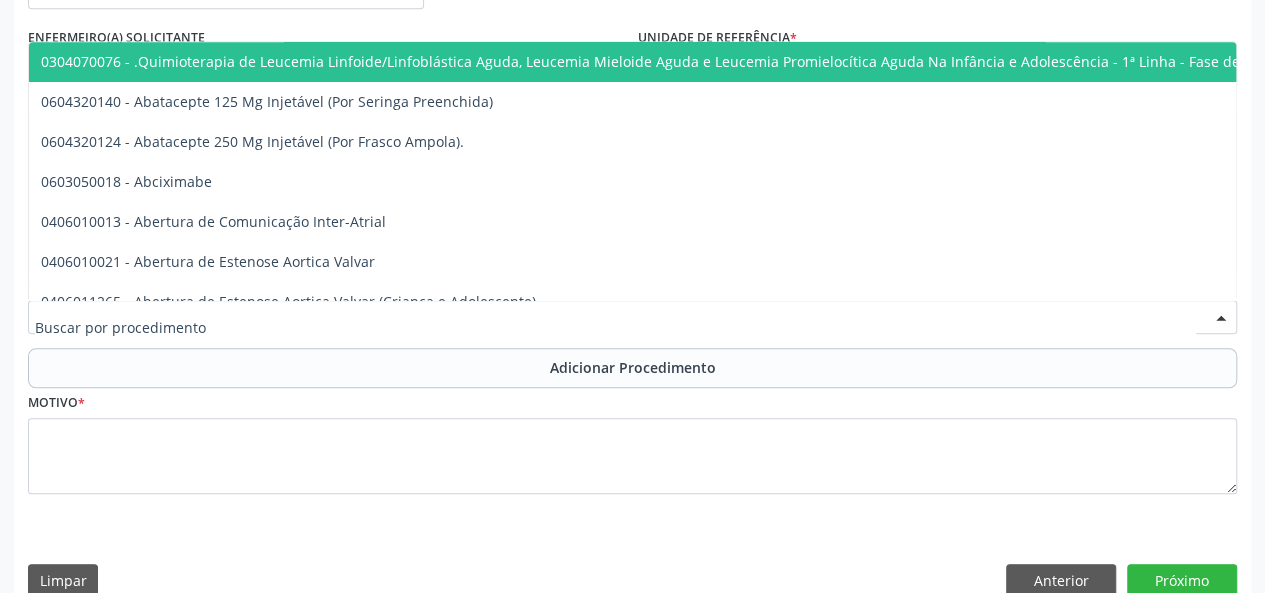 click at bounding box center (632, 317) 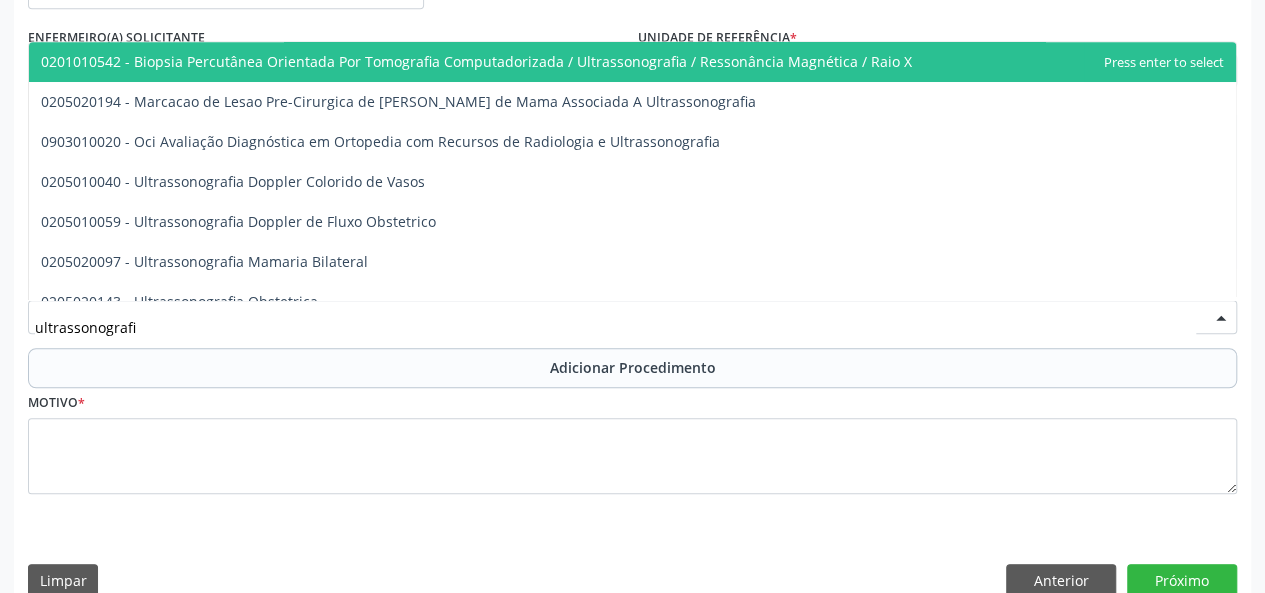 type on "ultrassonografia" 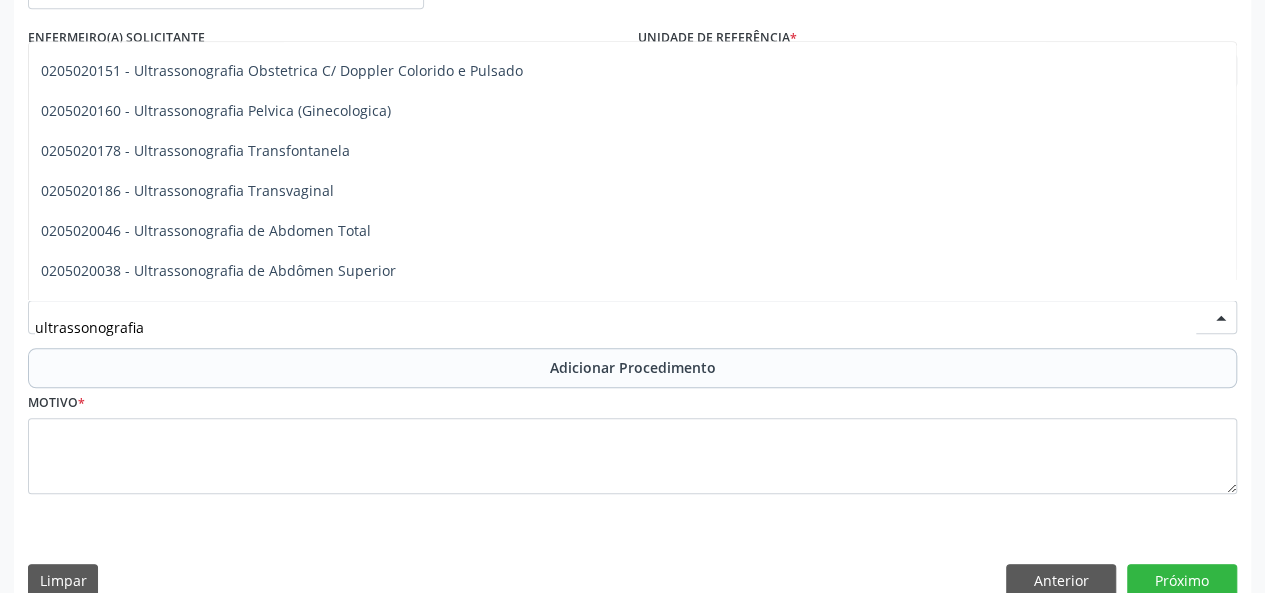 scroll, scrollTop: 300, scrollLeft: 0, axis: vertical 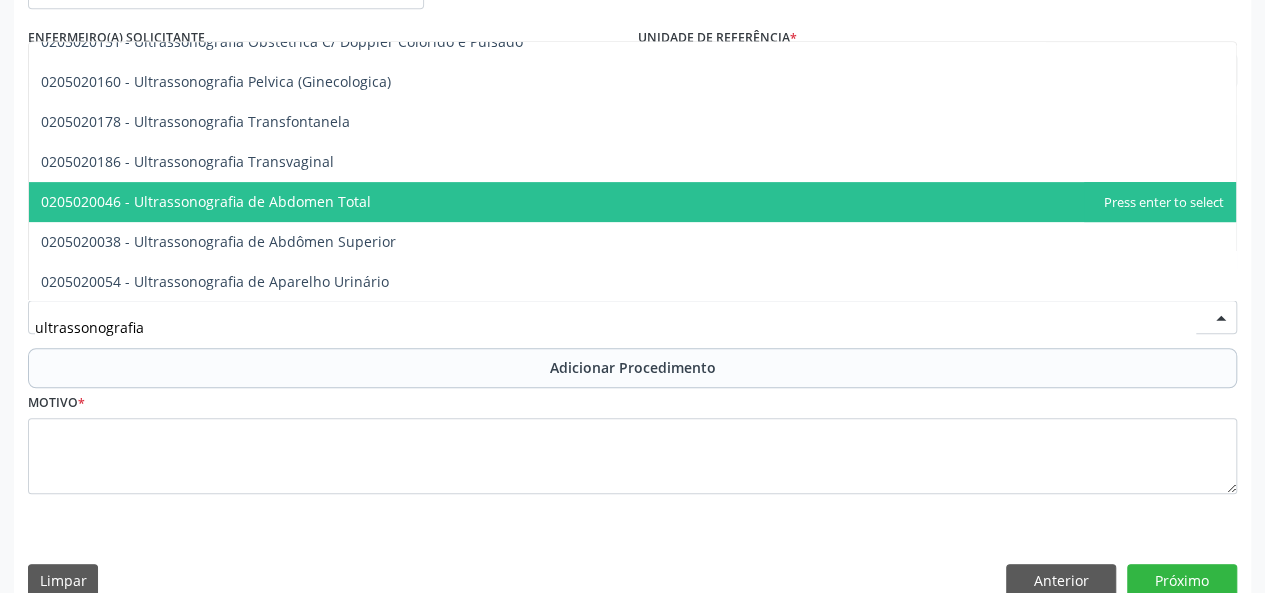 click on "0205020046 - Ultrassonografia de Abdomen Total" at bounding box center [632, 202] 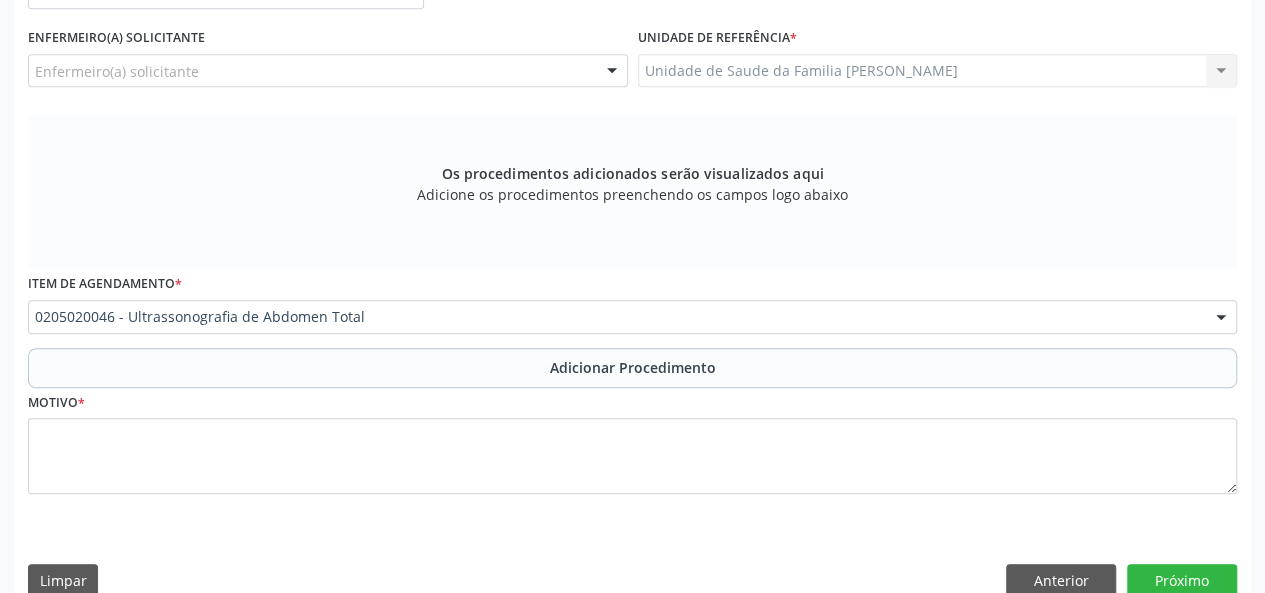 click on "Adicionar Procedimento" at bounding box center (633, 367) 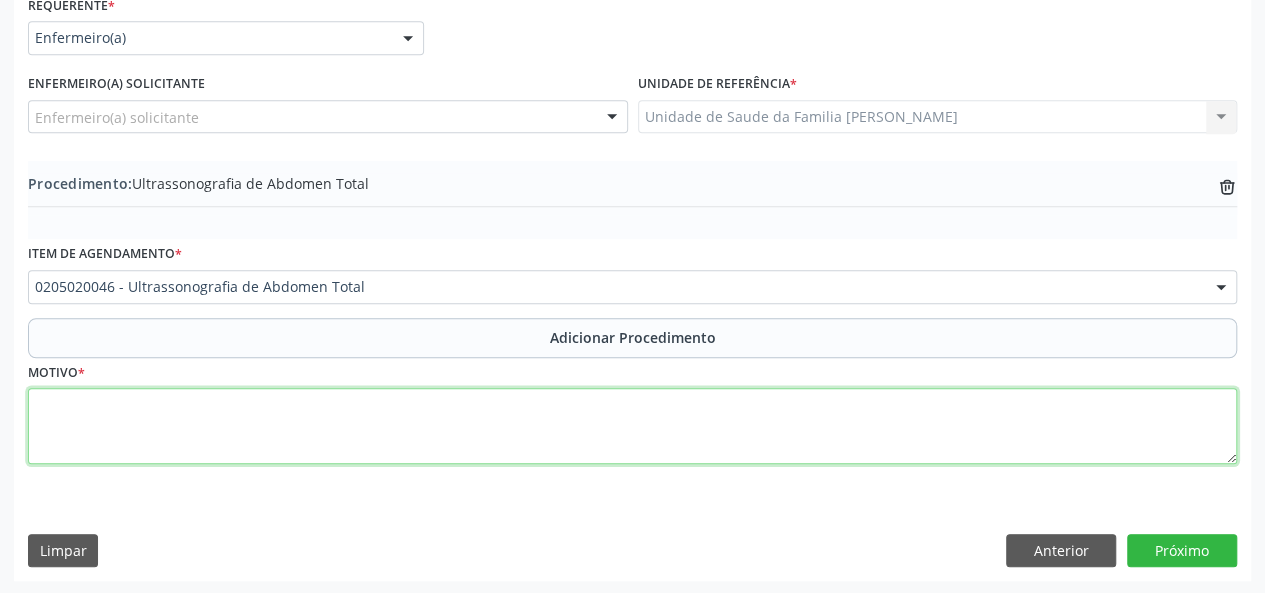 click at bounding box center [632, 426] 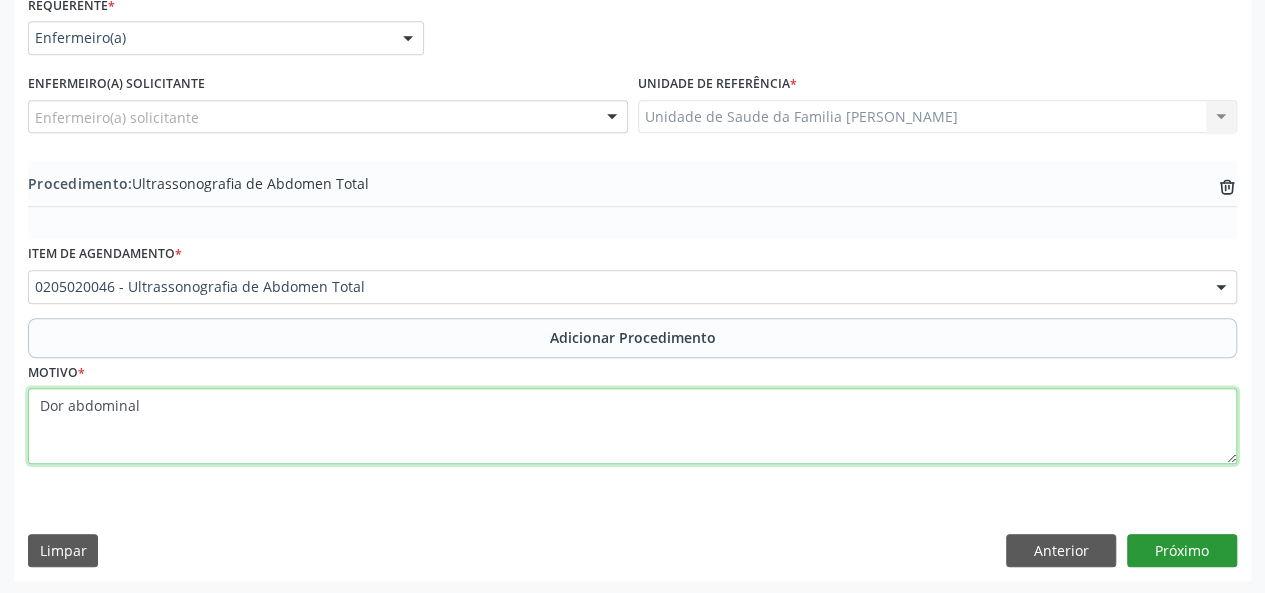 type on "Dor abdominal" 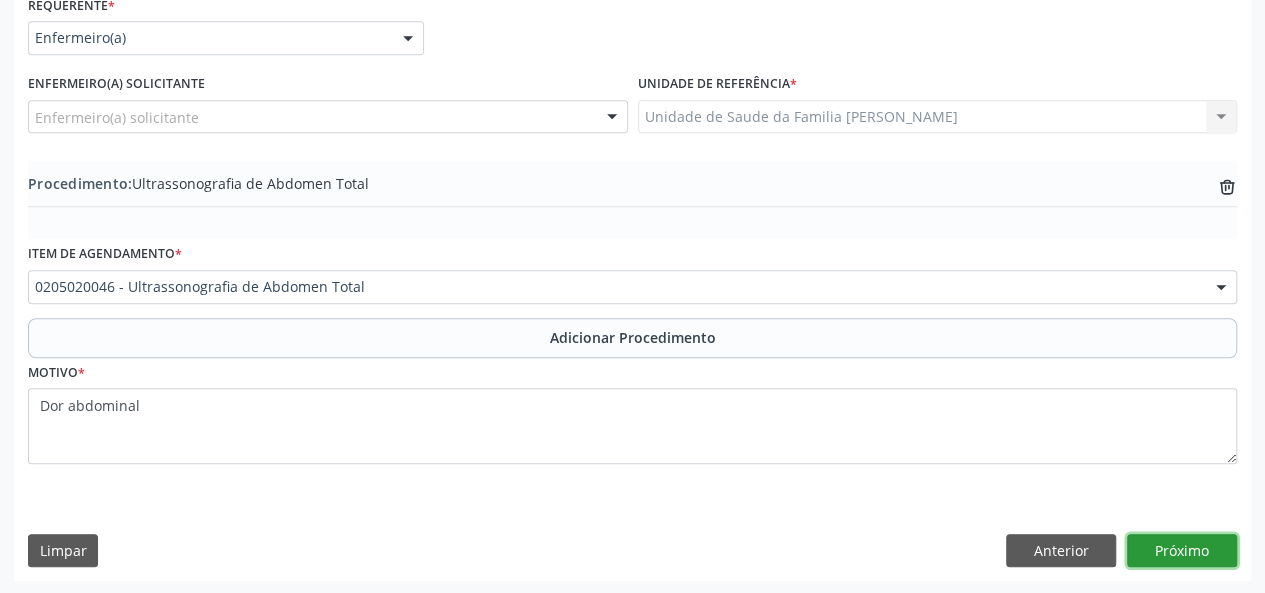 click on "Próximo" at bounding box center (1182, 551) 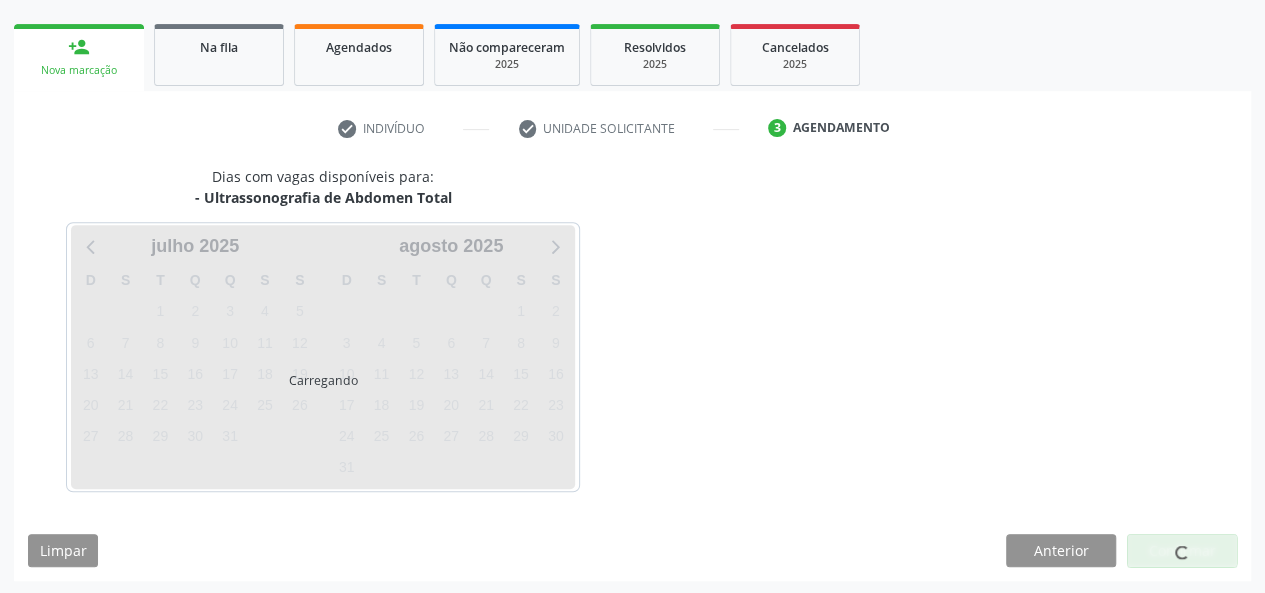 scroll, scrollTop: 362, scrollLeft: 0, axis: vertical 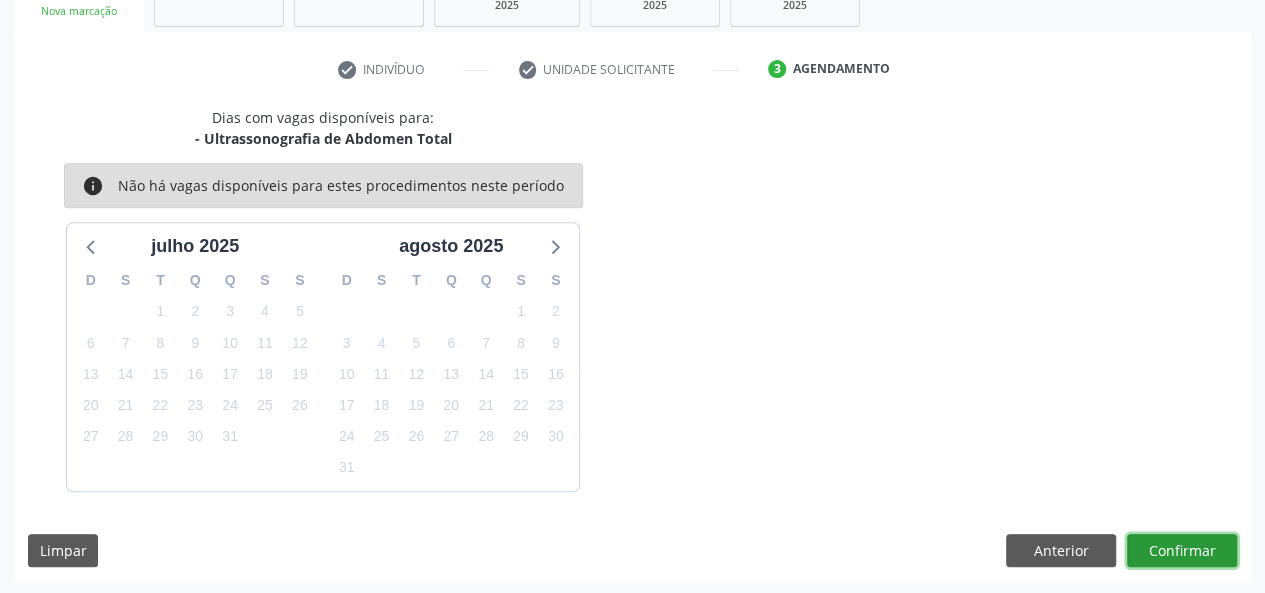 click on "Confirmar" at bounding box center [1182, 551] 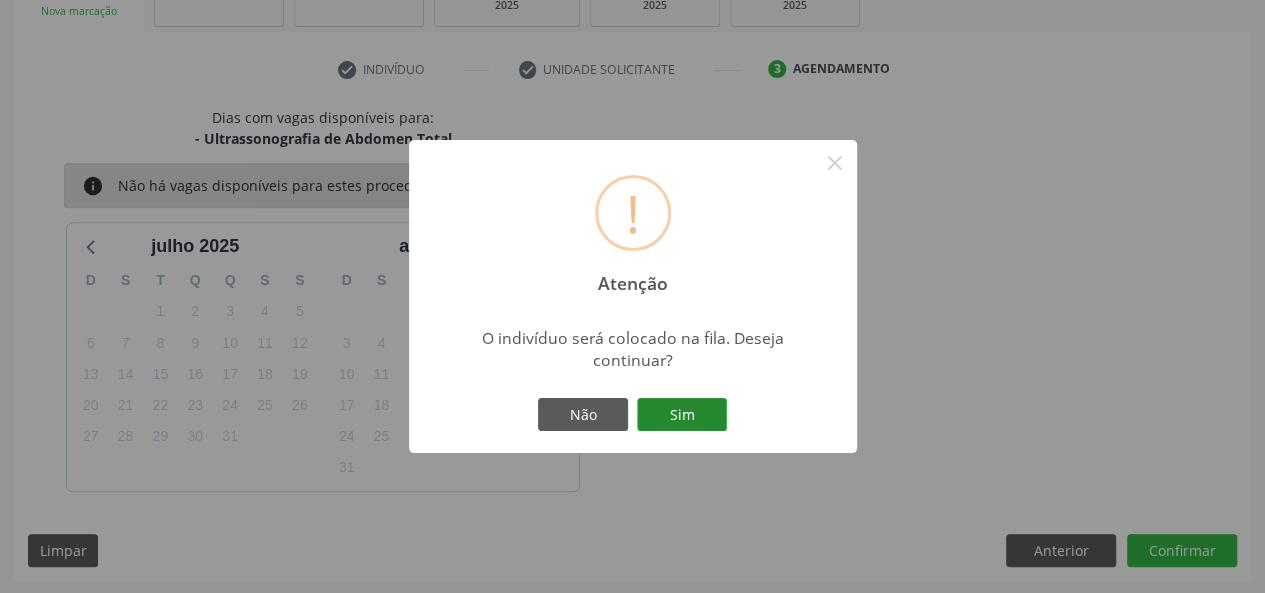 click on "Sim" at bounding box center [682, 415] 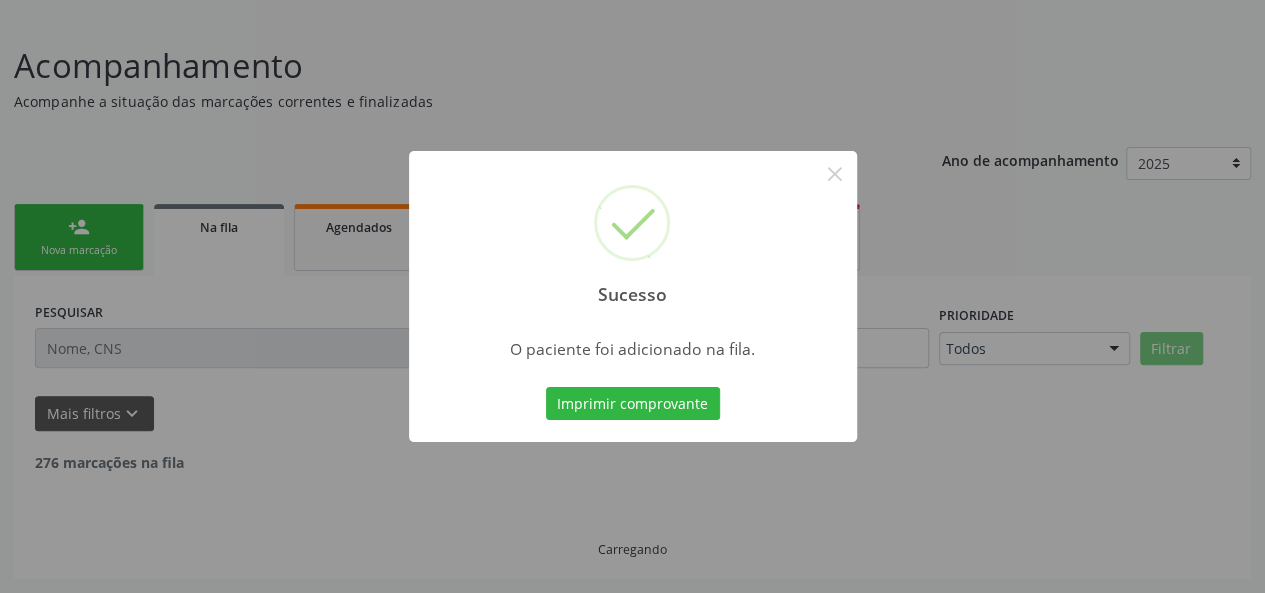 scroll, scrollTop: 100, scrollLeft: 0, axis: vertical 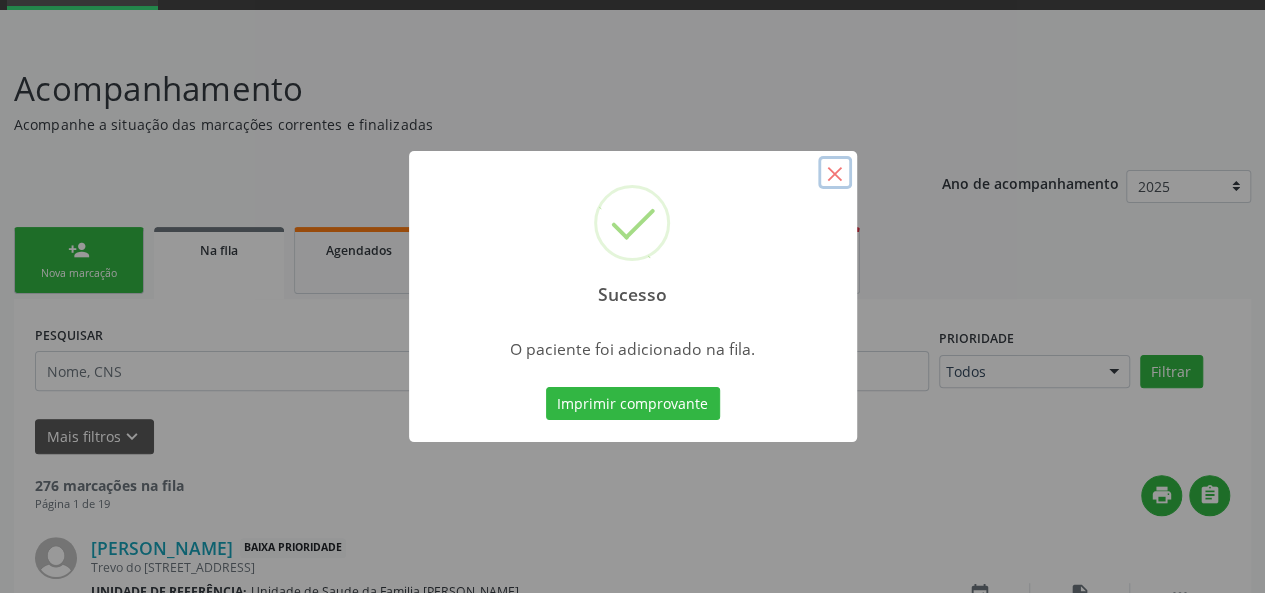 click on "×" at bounding box center (835, 173) 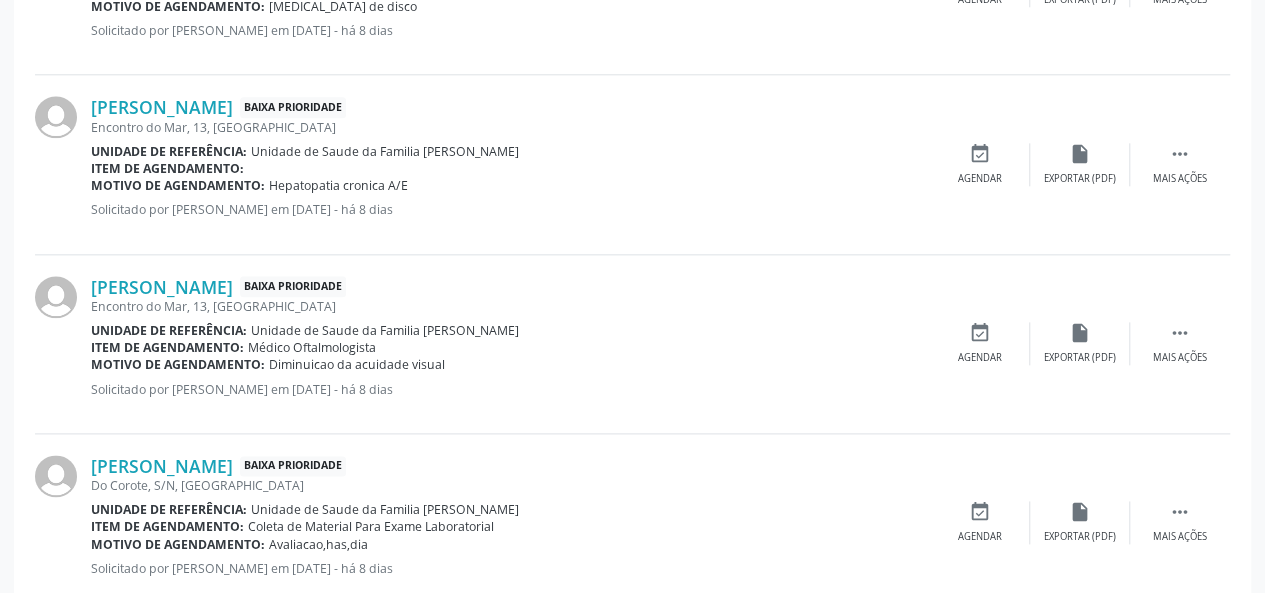 scroll, scrollTop: 1100, scrollLeft: 0, axis: vertical 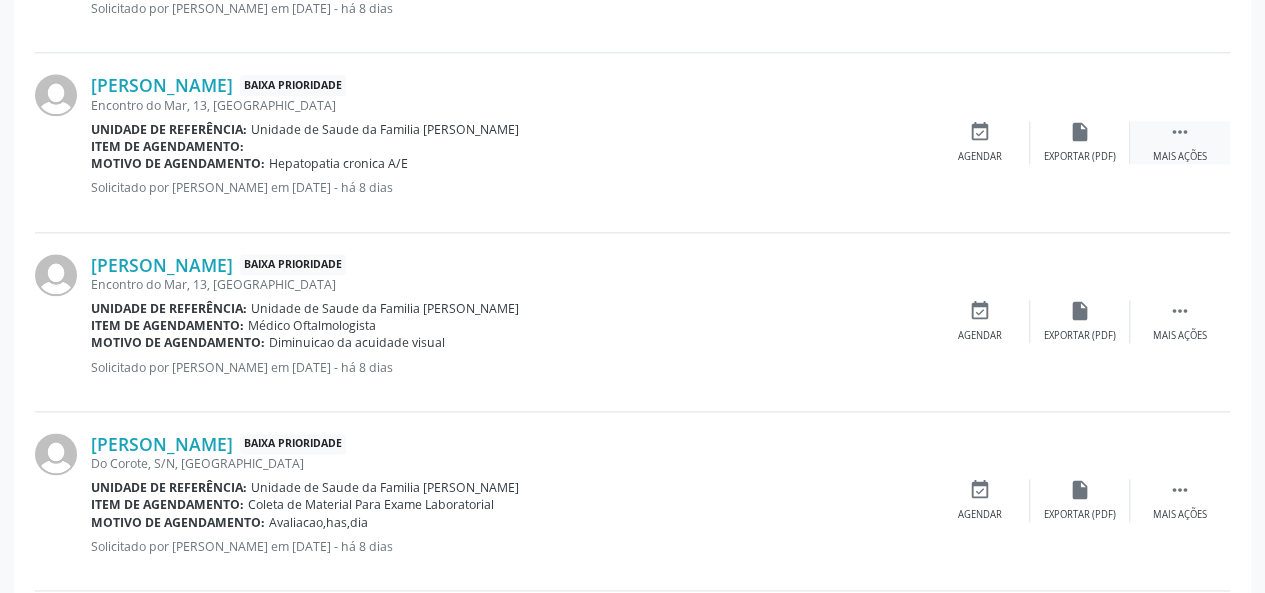 click on "" at bounding box center [1180, 132] 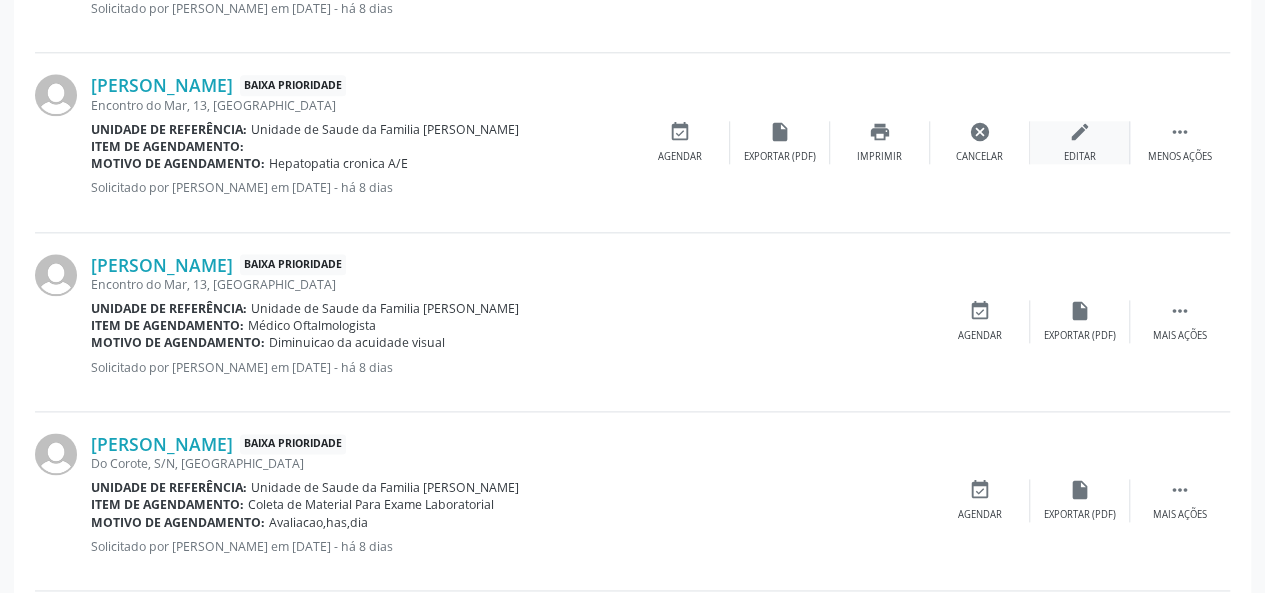 click on "edit" at bounding box center (1080, 132) 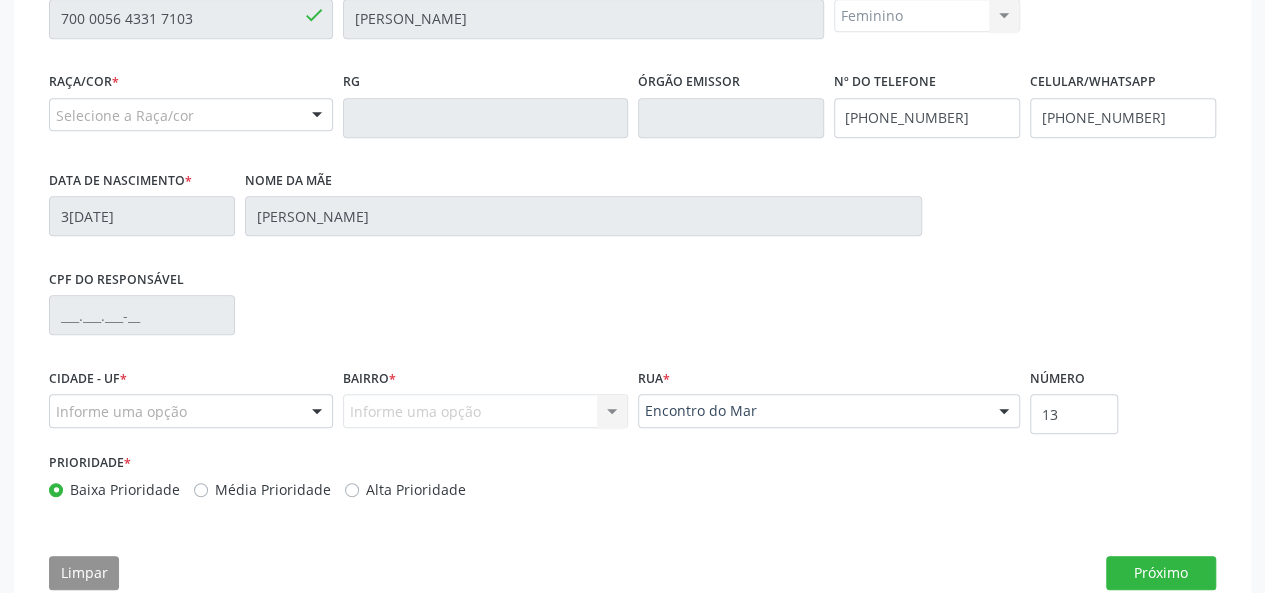 scroll, scrollTop: 544, scrollLeft: 0, axis: vertical 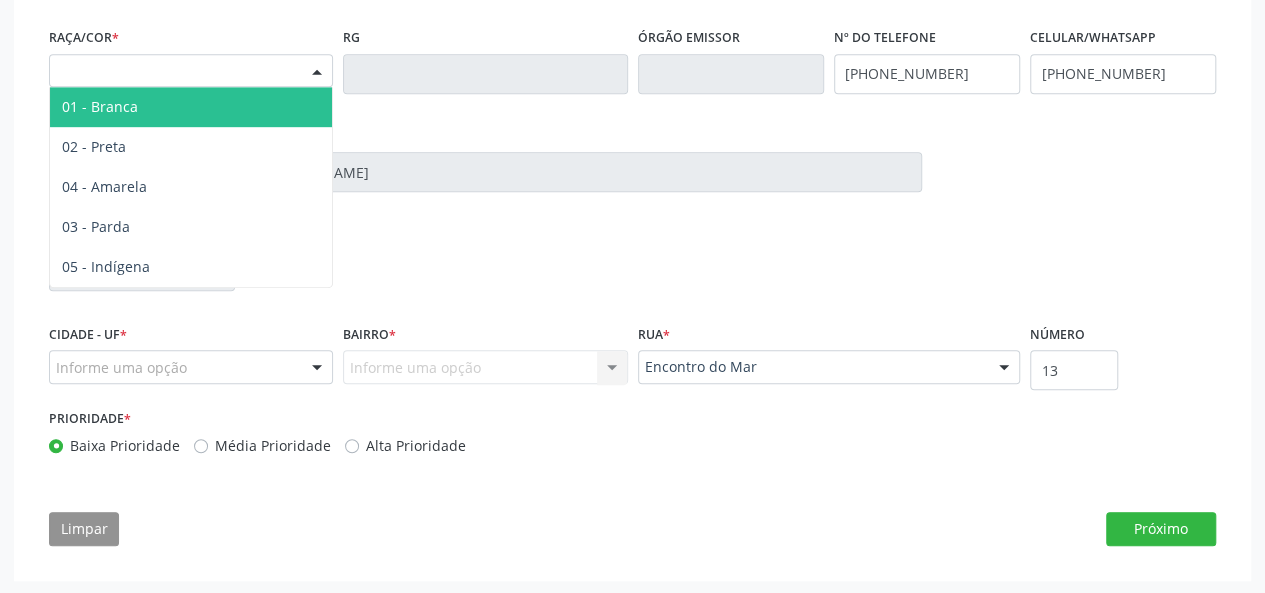 click on "Selecione a Raça/cor" at bounding box center (191, 71) 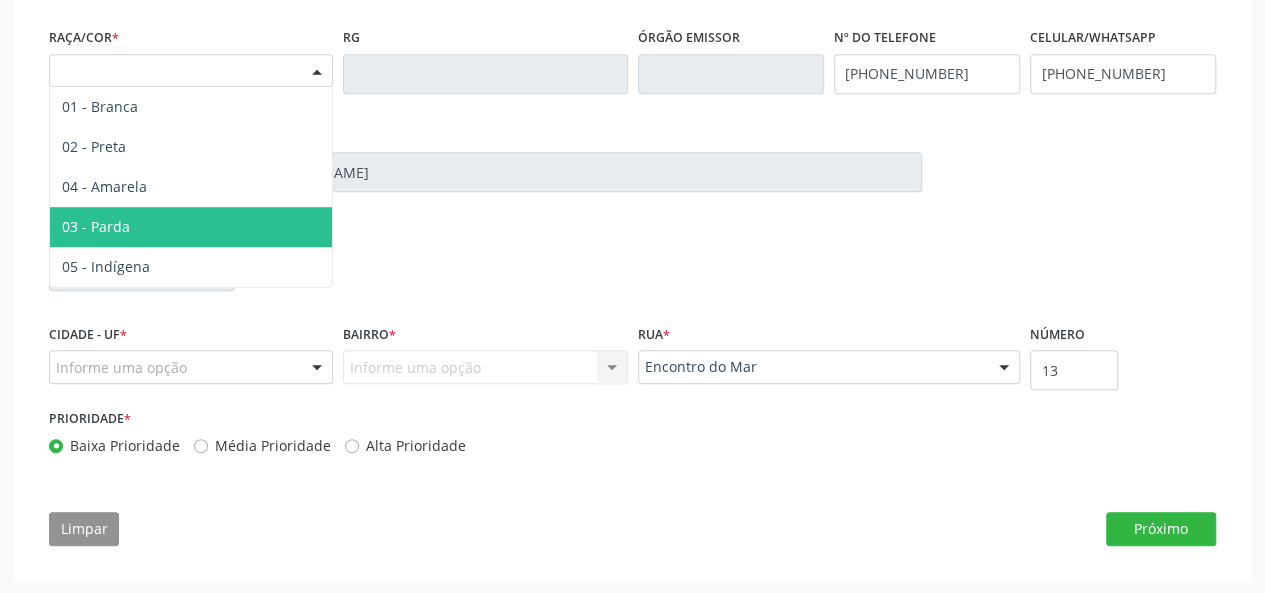 click on "03 - Parda" at bounding box center (191, 227) 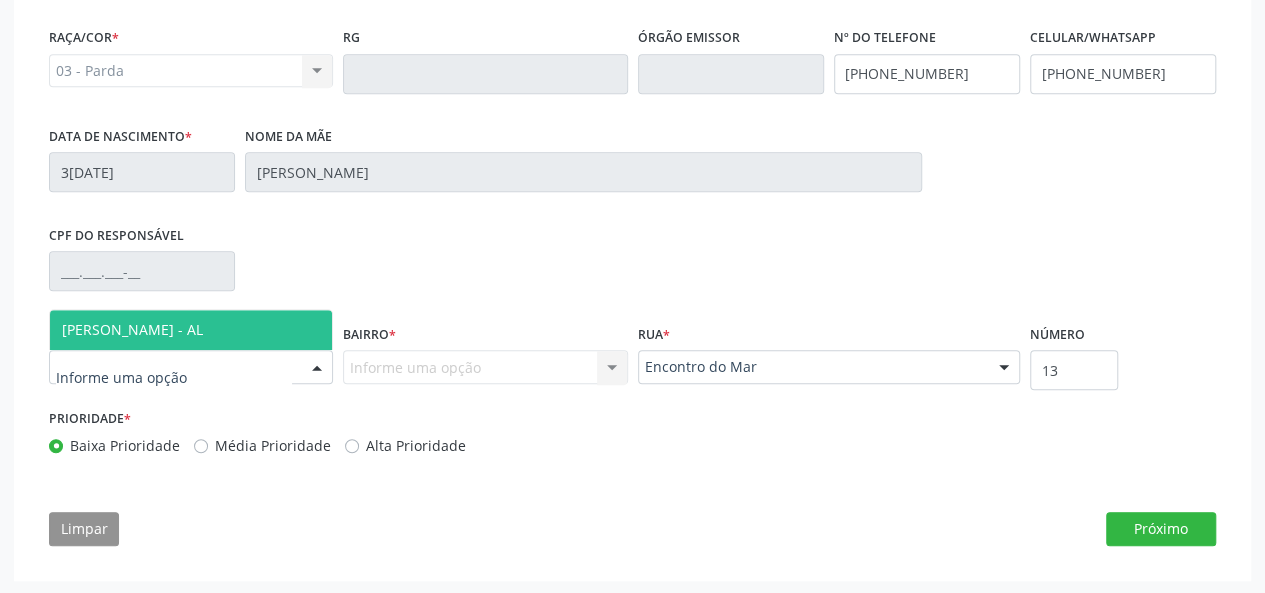 click on "[PERSON_NAME] - AL" at bounding box center [132, 329] 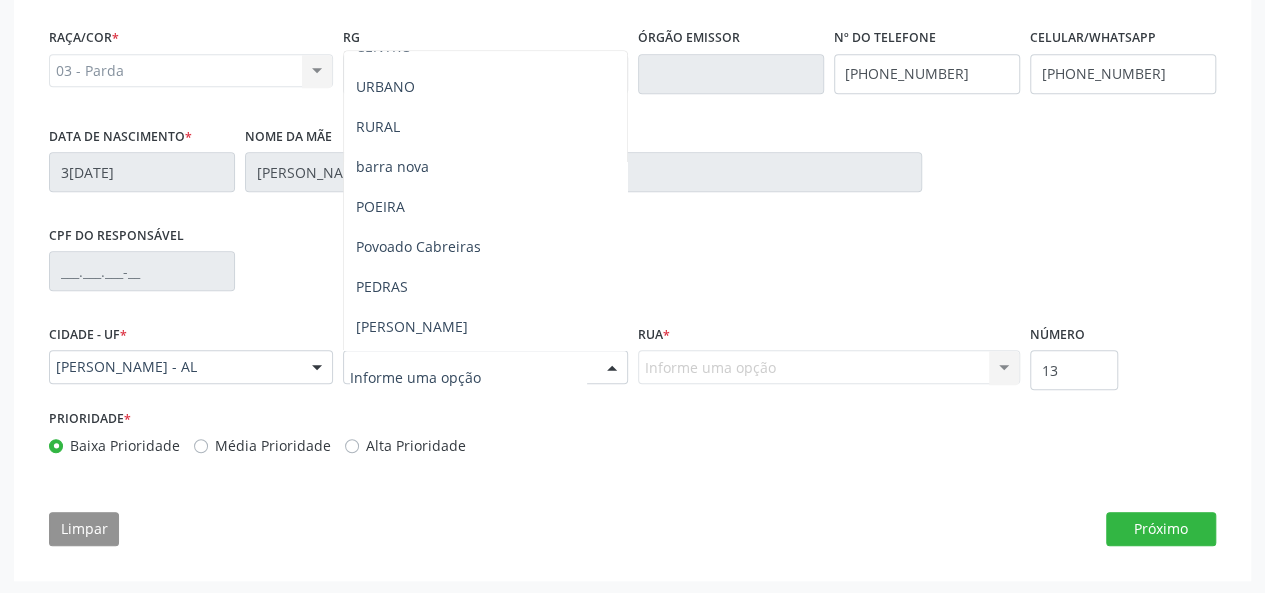 scroll, scrollTop: 140, scrollLeft: 0, axis: vertical 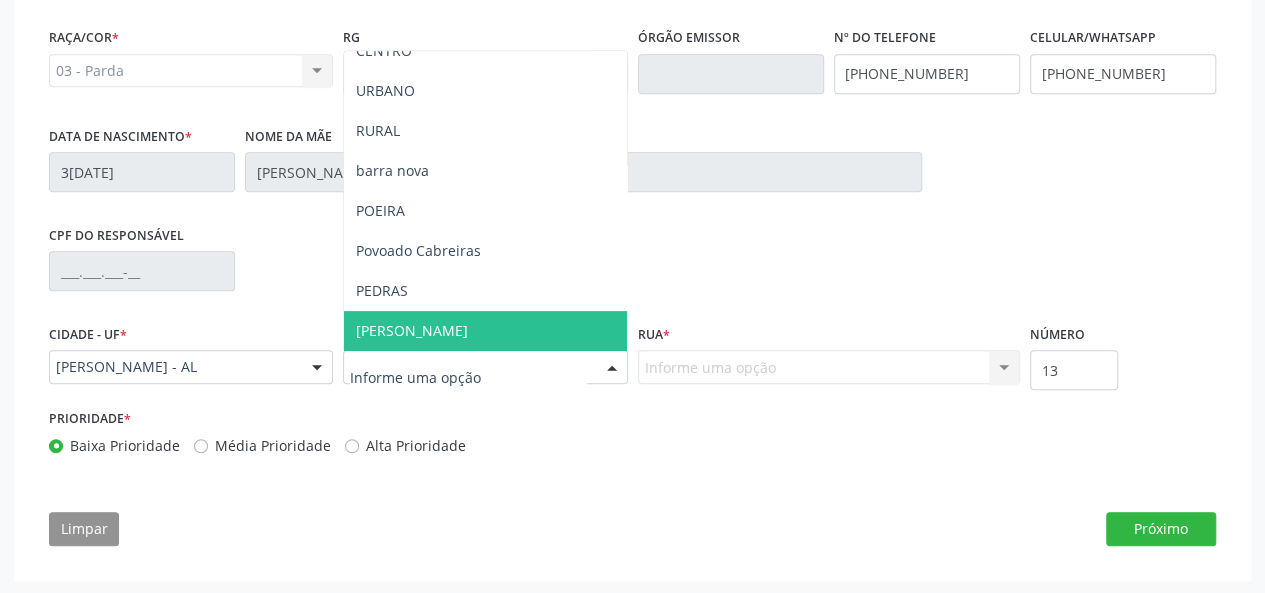 click on "[PERSON_NAME]" at bounding box center (485, 331) 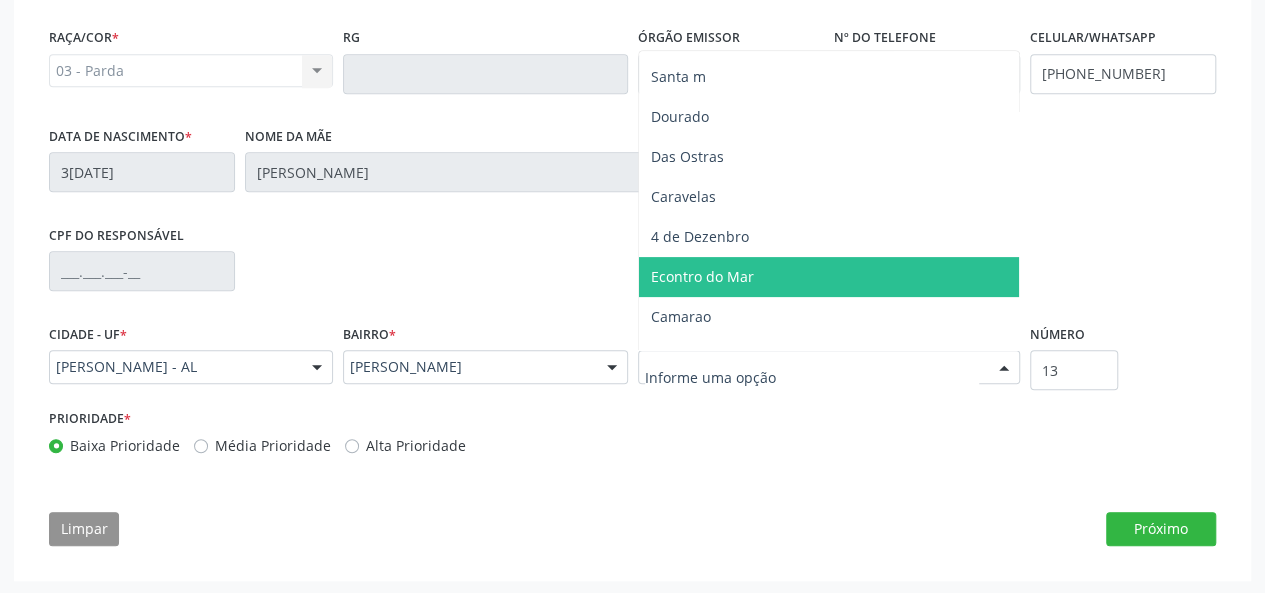 scroll, scrollTop: 200, scrollLeft: 0, axis: vertical 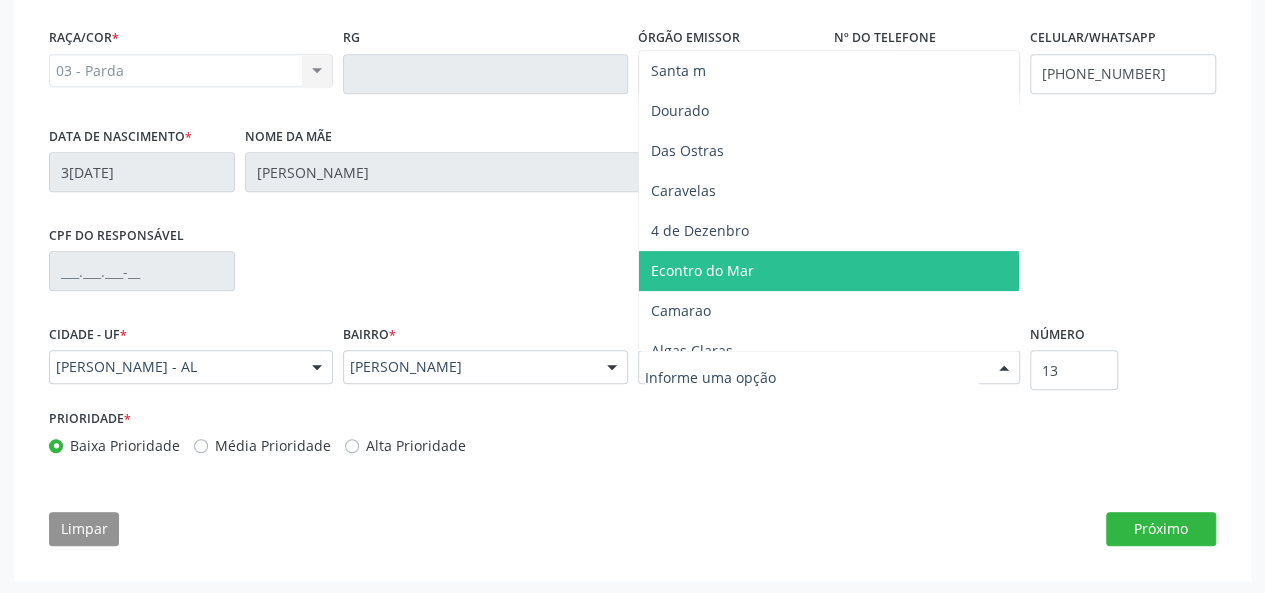 click on "Econtro do Mar" at bounding box center [829, 271] 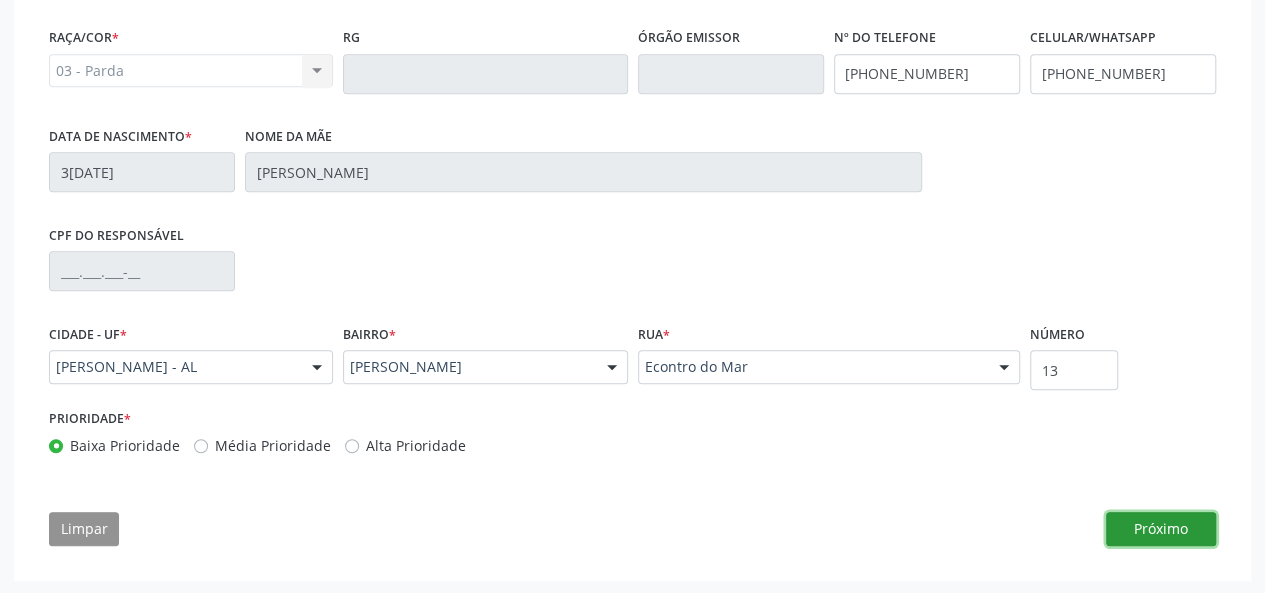 click on "Próximo" at bounding box center [1161, 529] 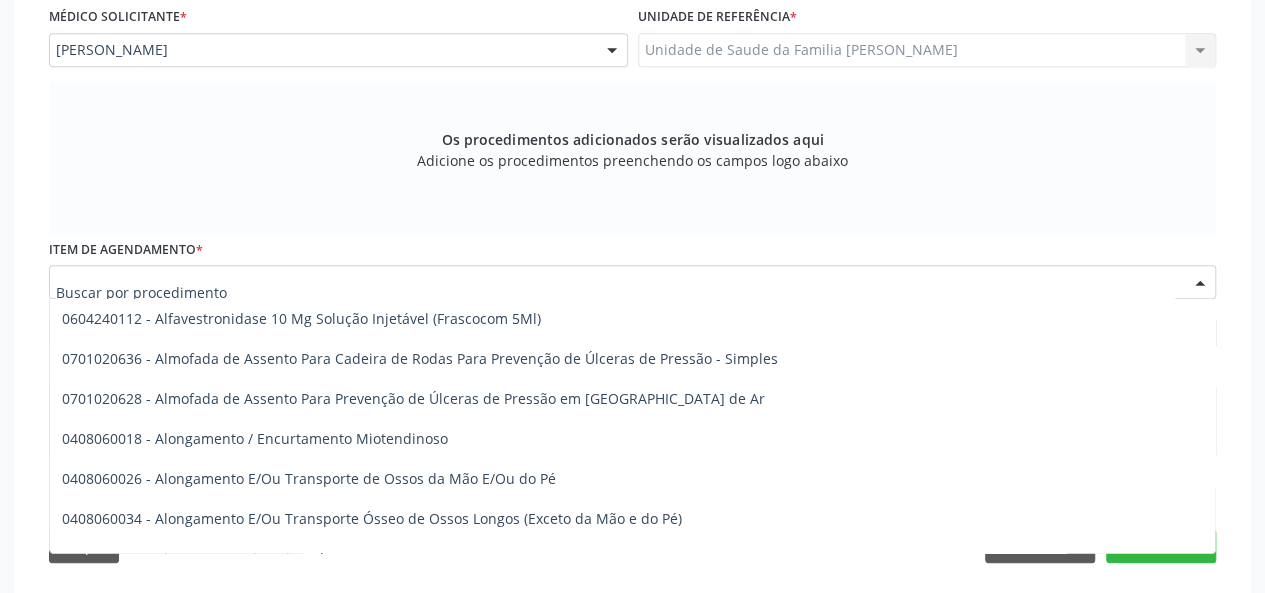 scroll, scrollTop: 5500, scrollLeft: 0, axis: vertical 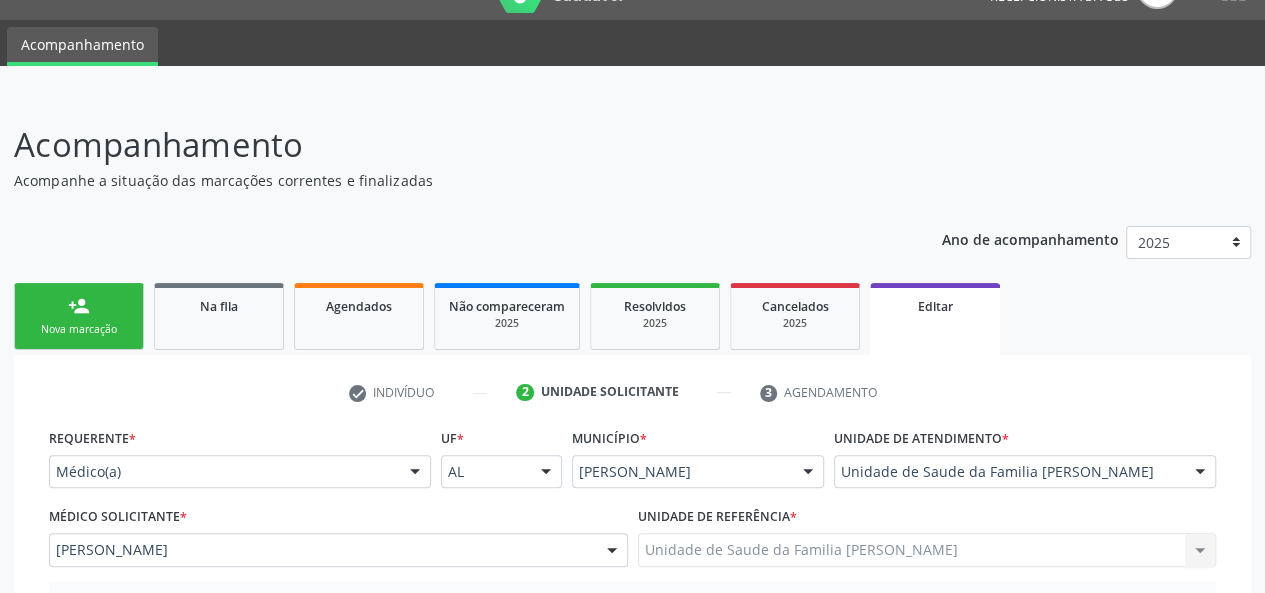 click on "person_add" at bounding box center (79, 306) 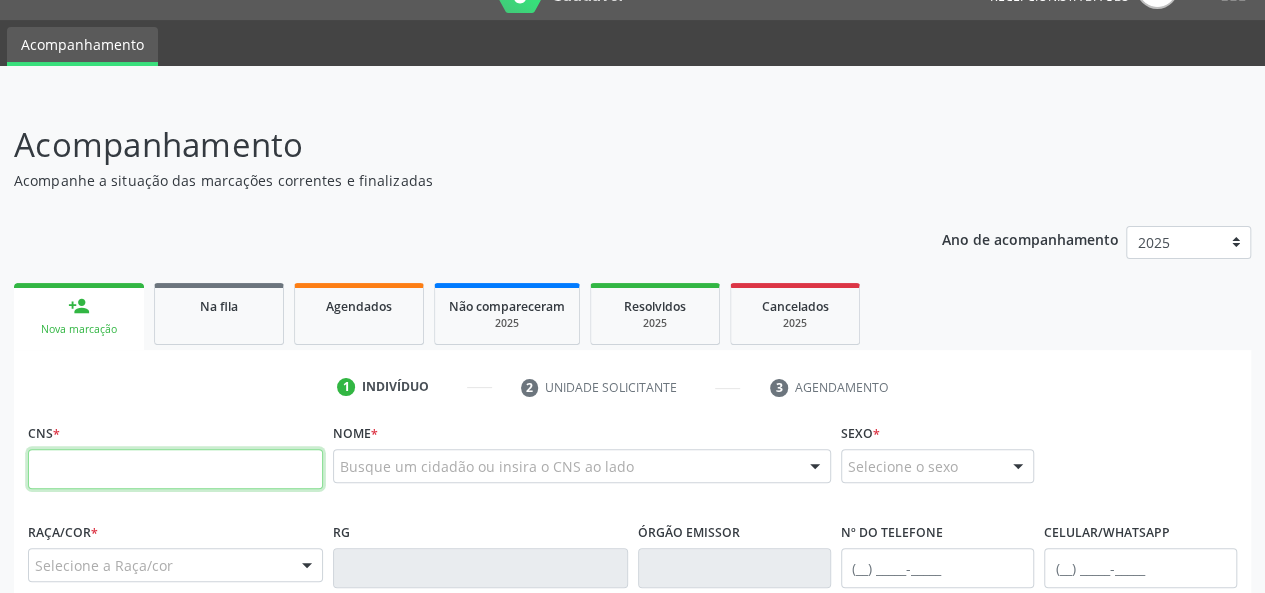 paste on "705 6064 6723 4510" 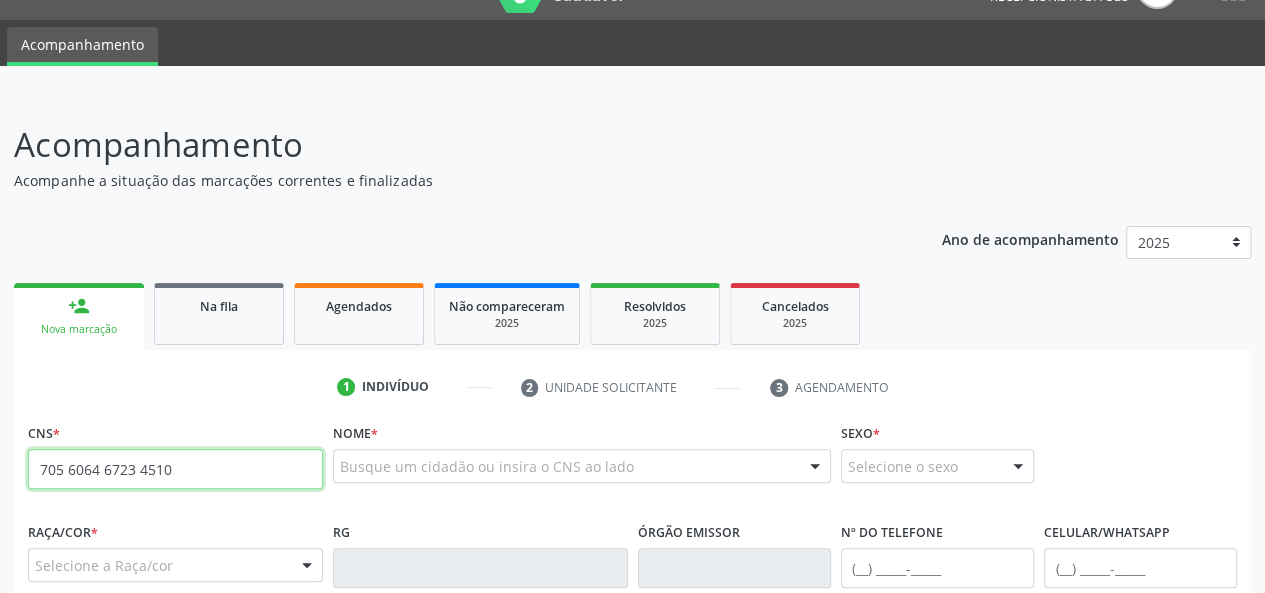 type on "705 6064 6723 4510" 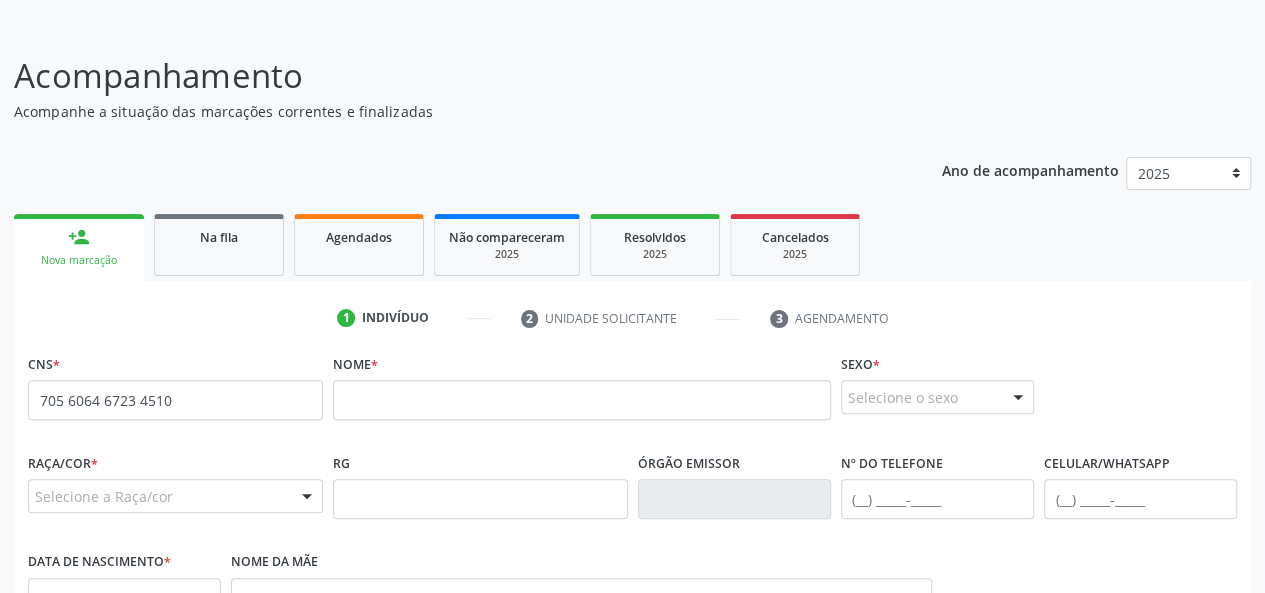 scroll, scrollTop: 144, scrollLeft: 0, axis: vertical 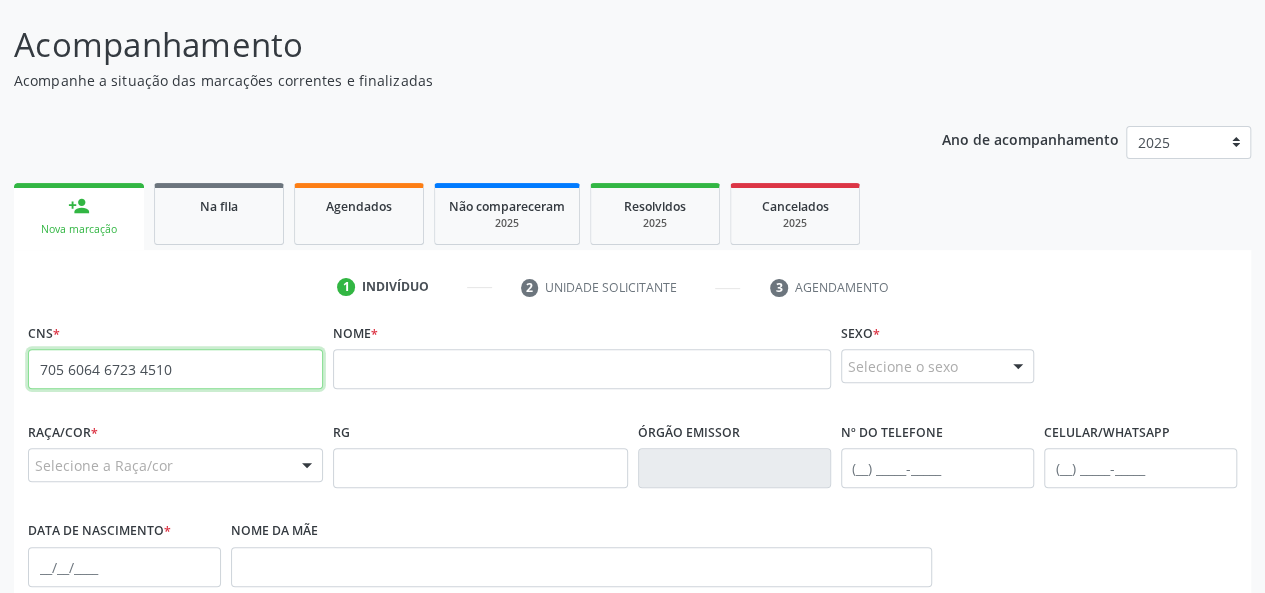 drag, startPoint x: 221, startPoint y: 374, endPoint x: 0, endPoint y: 345, distance: 222.89459 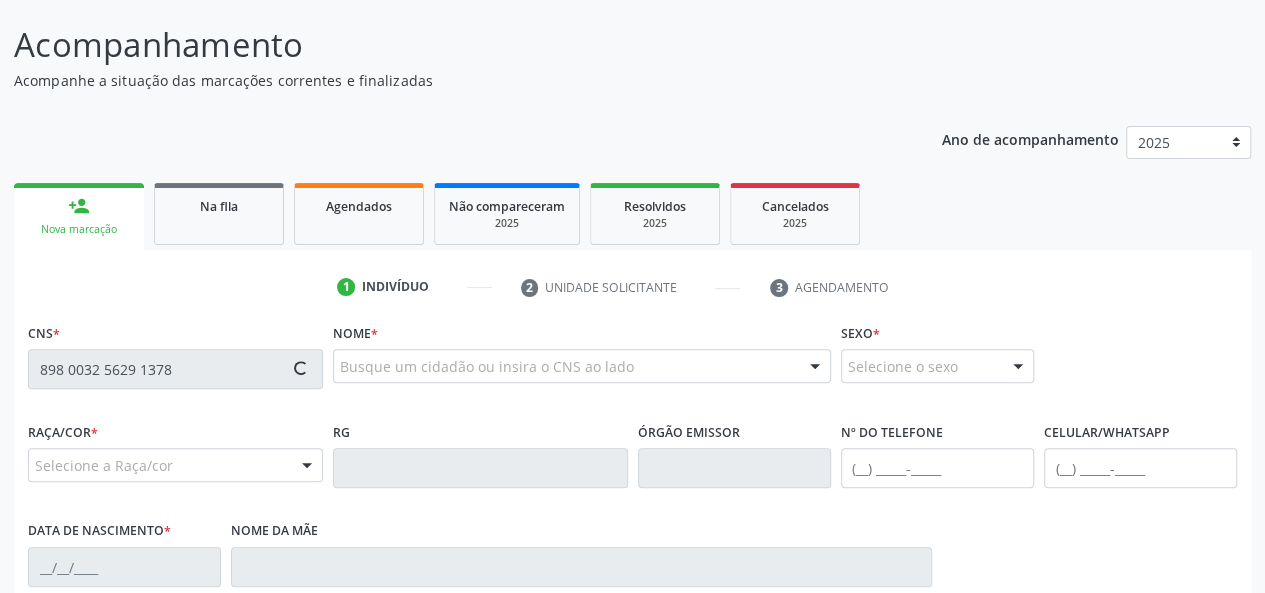 type on "898 0032 5629 1378" 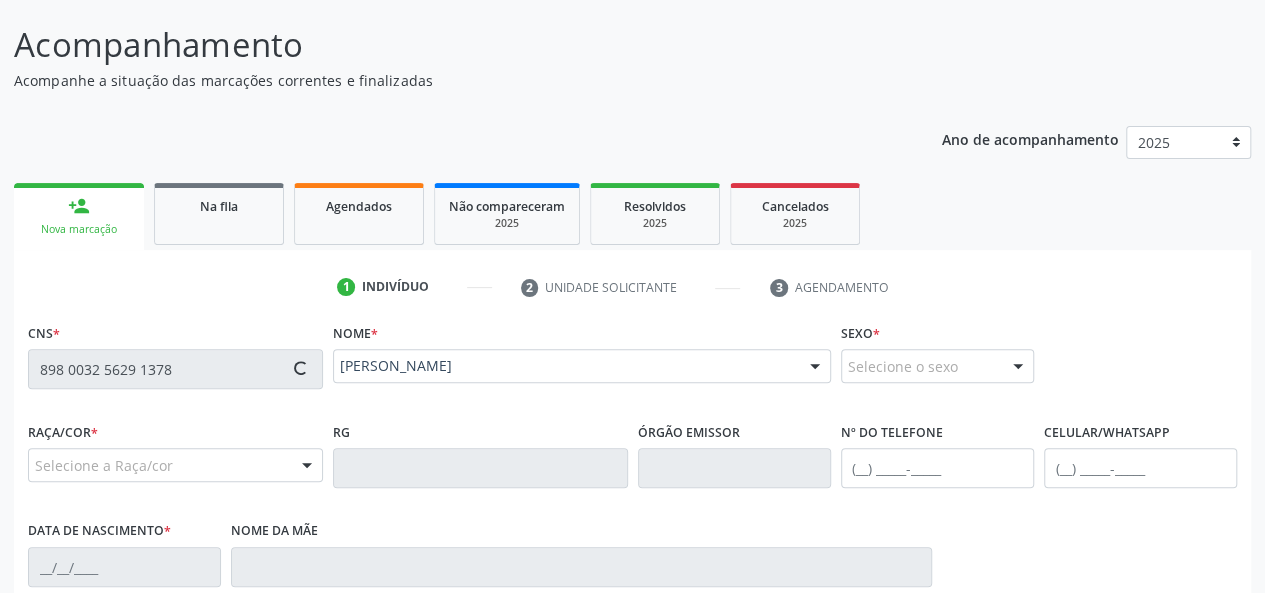 scroll, scrollTop: 518, scrollLeft: 0, axis: vertical 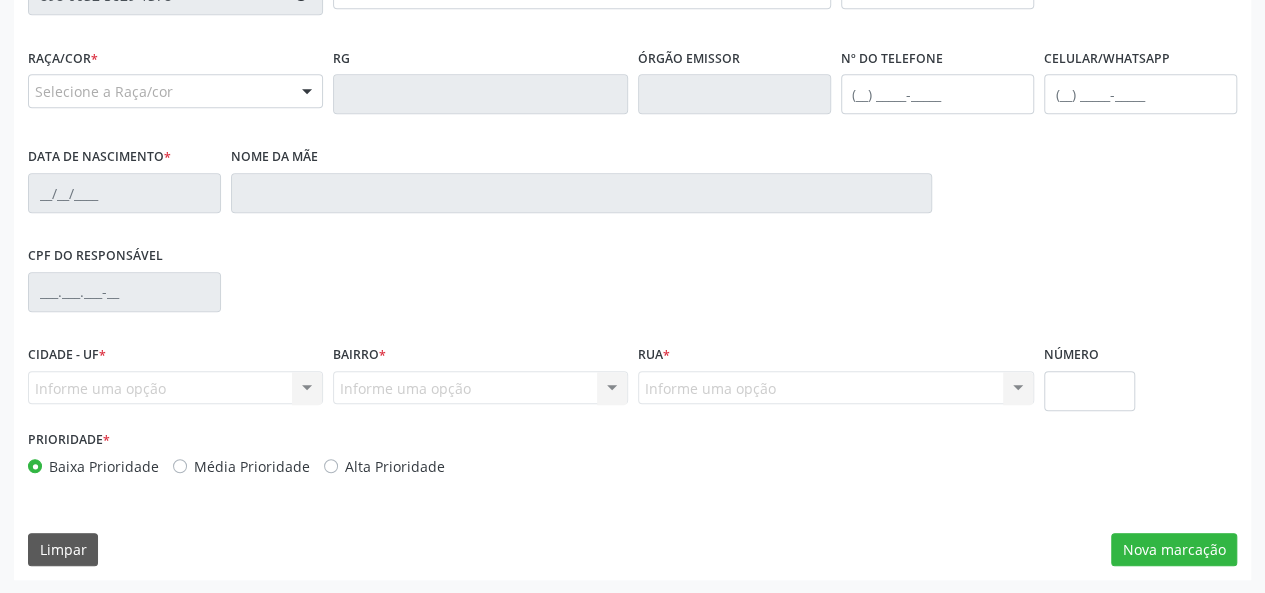type on "(82) 99314-7976" 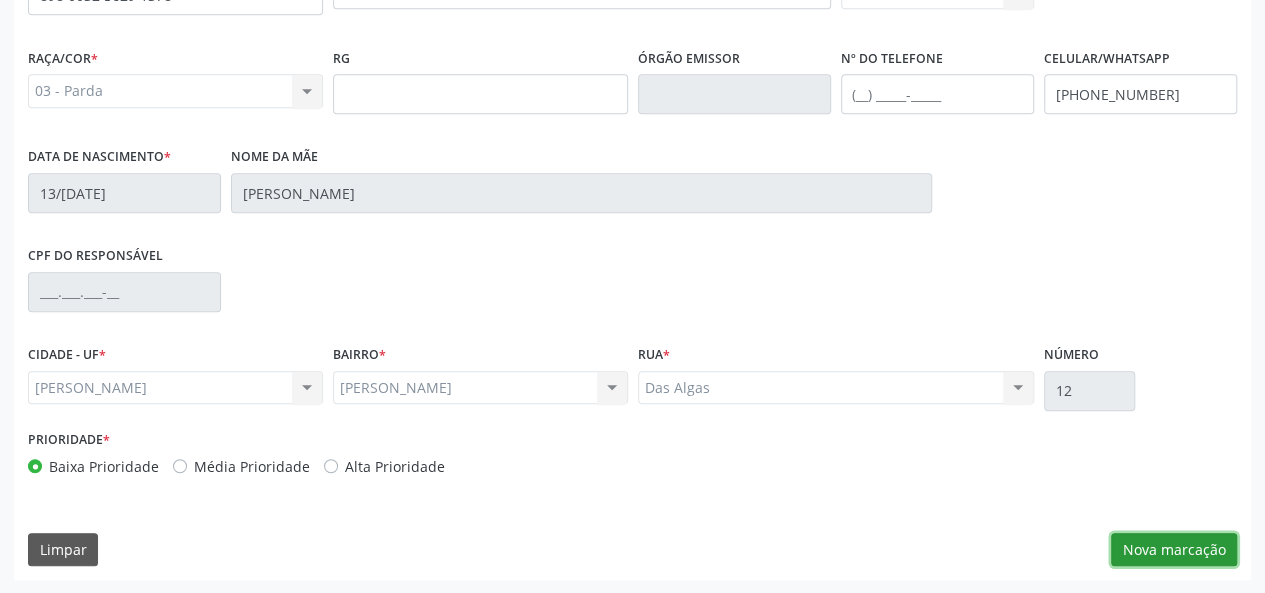 click on "Nova marcação" at bounding box center [1174, 550] 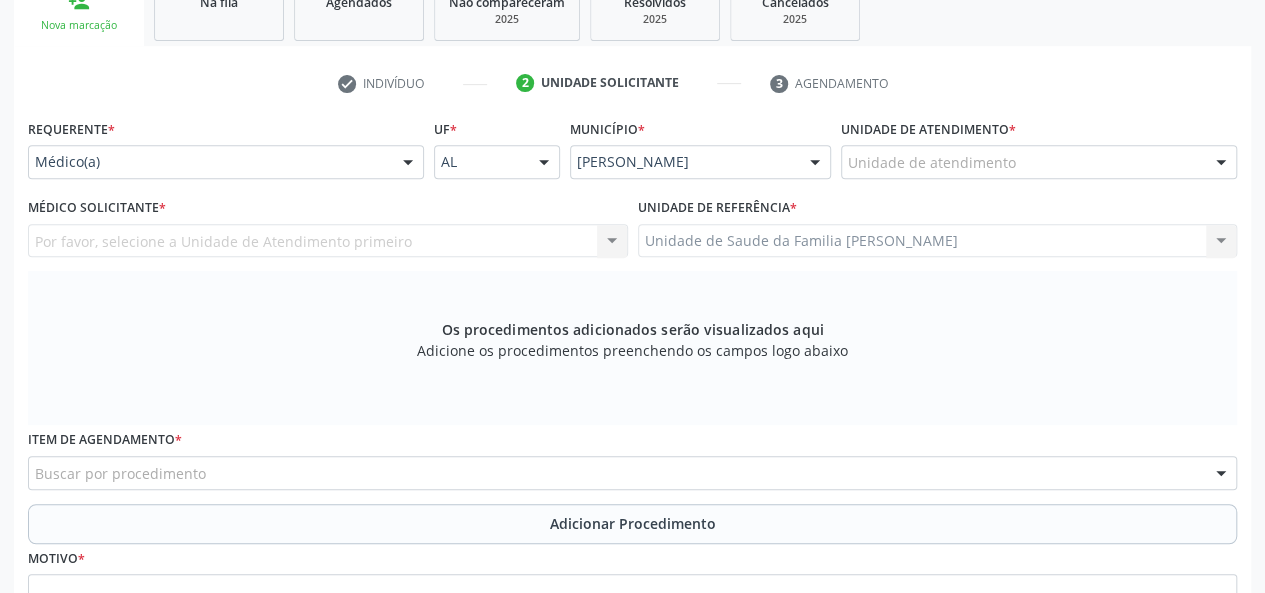 scroll, scrollTop: 318, scrollLeft: 0, axis: vertical 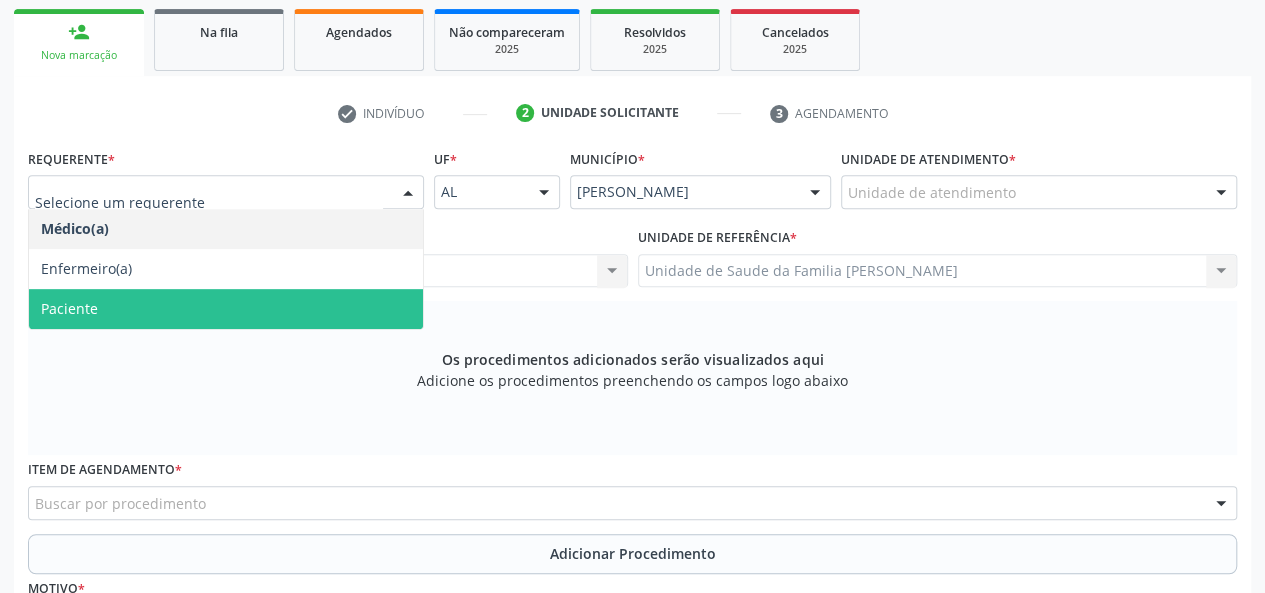 click on "Paciente" at bounding box center [226, 309] 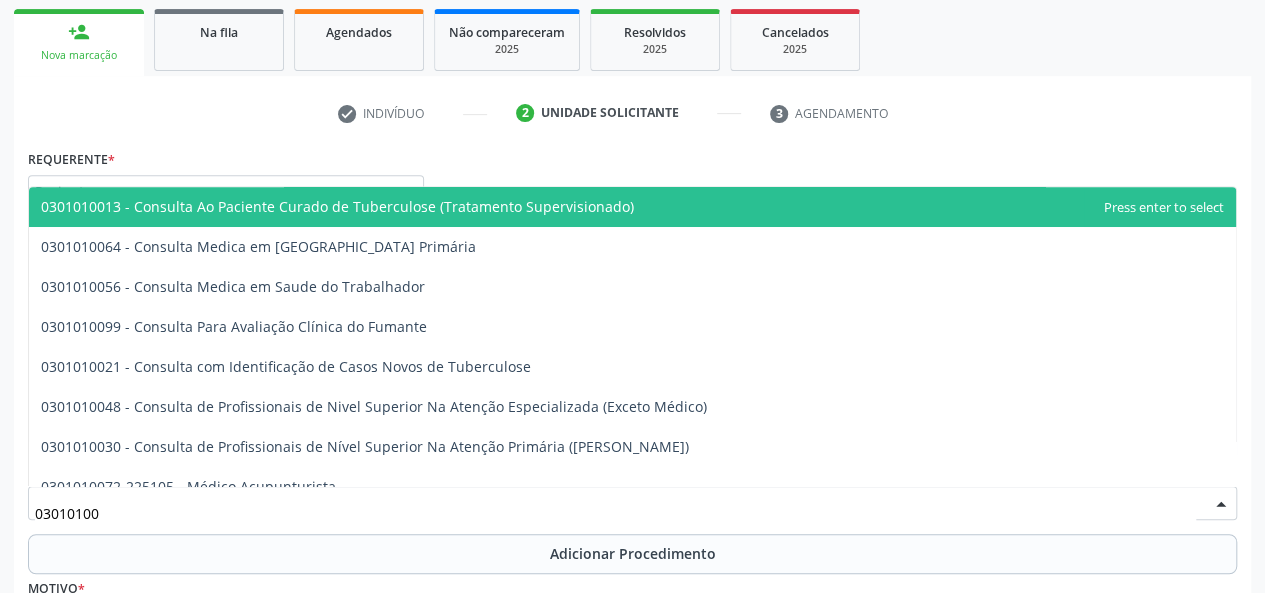 type on "030101004" 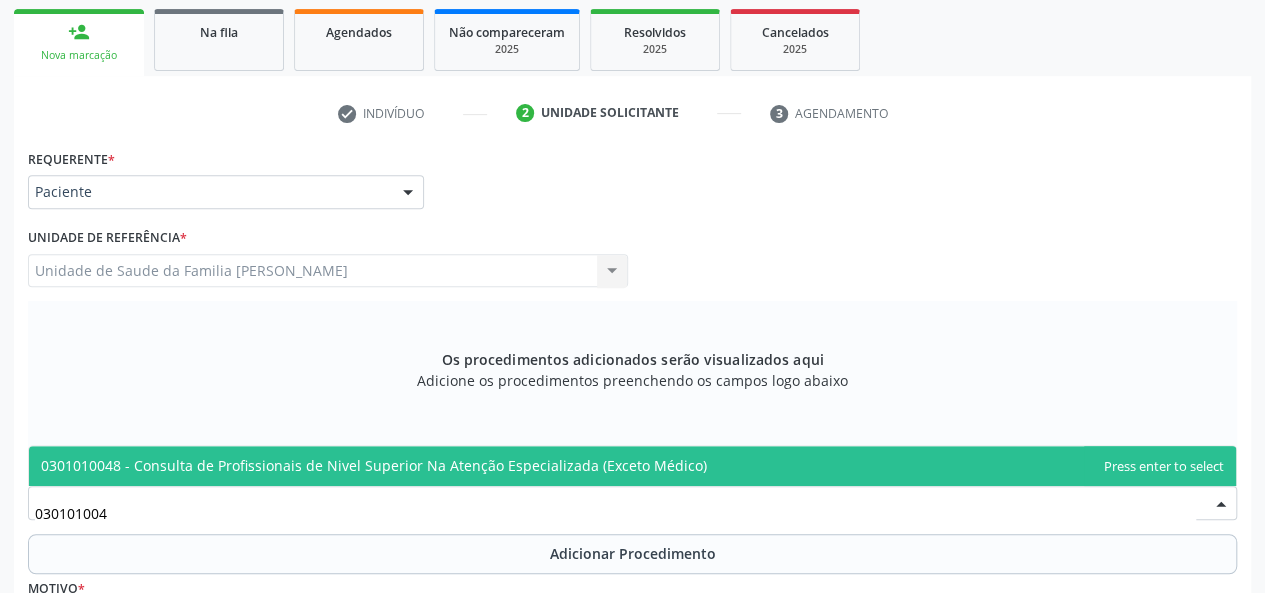 click on "0301010048 - Consulta de Profissionais de Nivel Superior Na Atenção Especializada (Exceto Médico)" at bounding box center [632, 466] 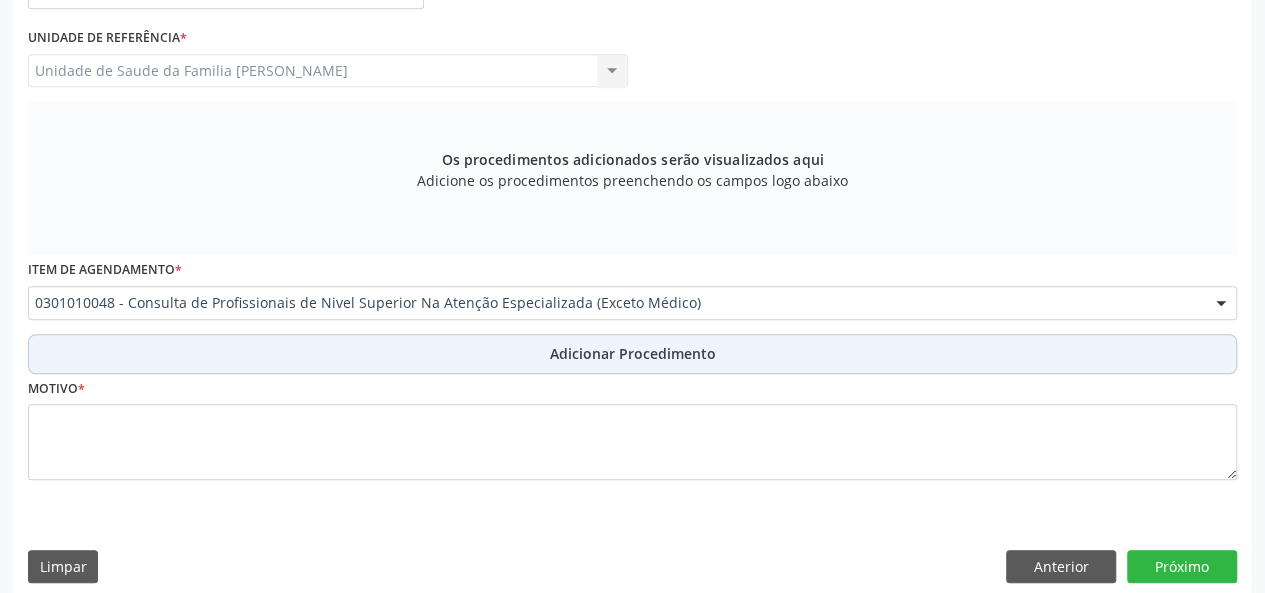 click on "Adicionar Procedimento" at bounding box center (633, 353) 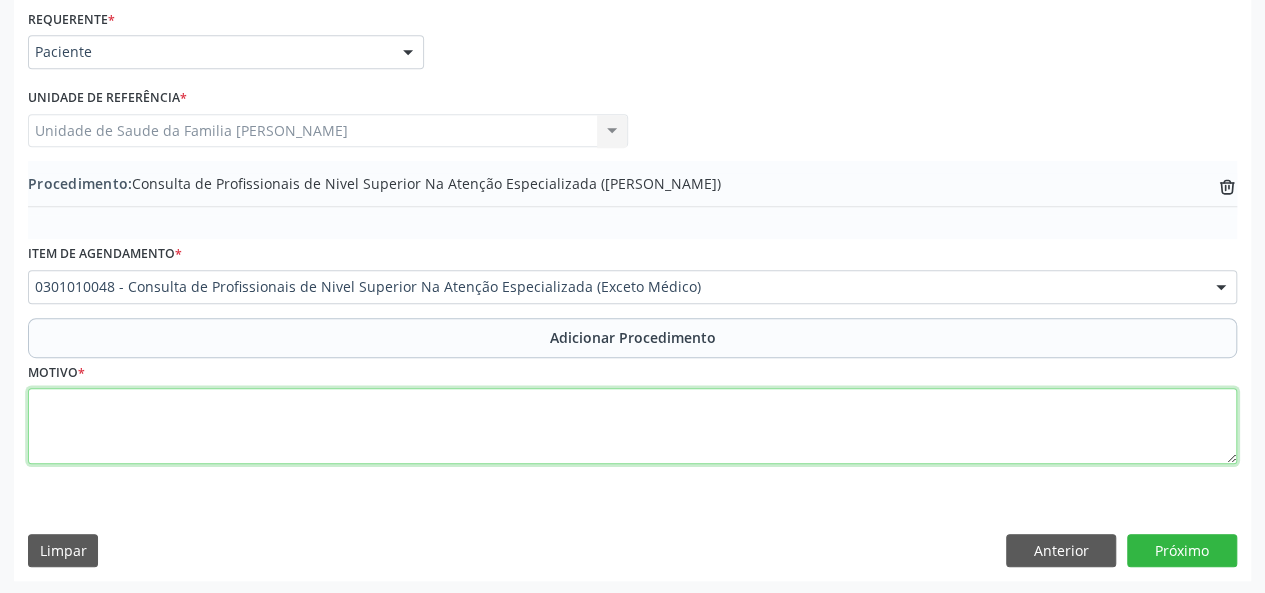 click at bounding box center [632, 426] 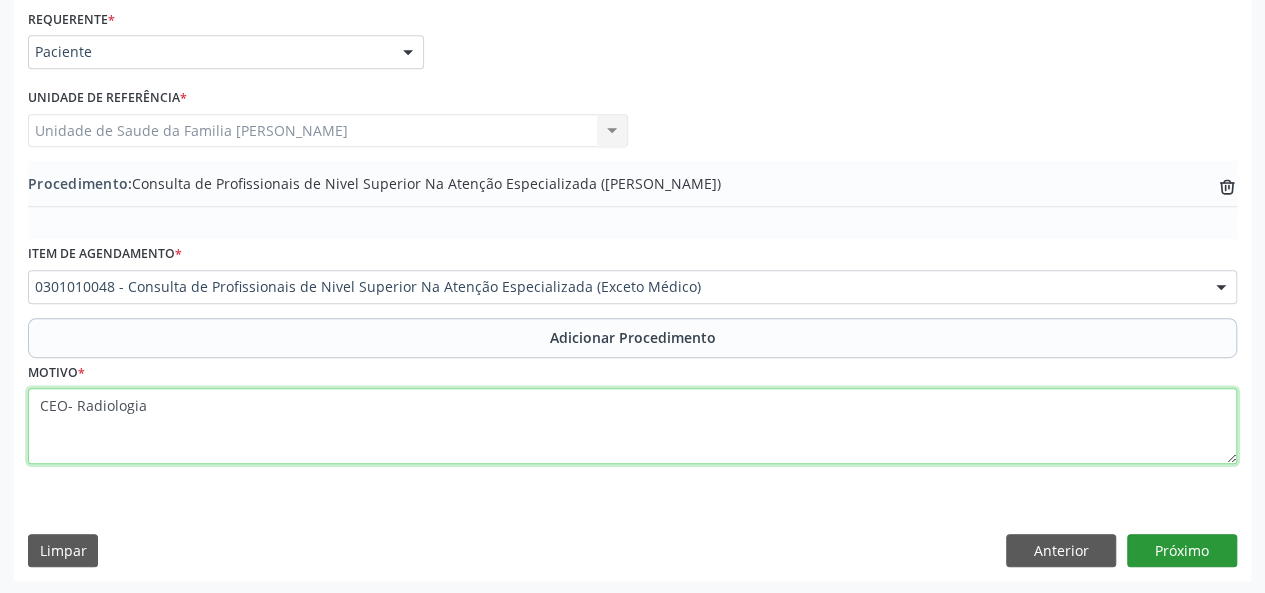 type on "CEO- Radiologia" 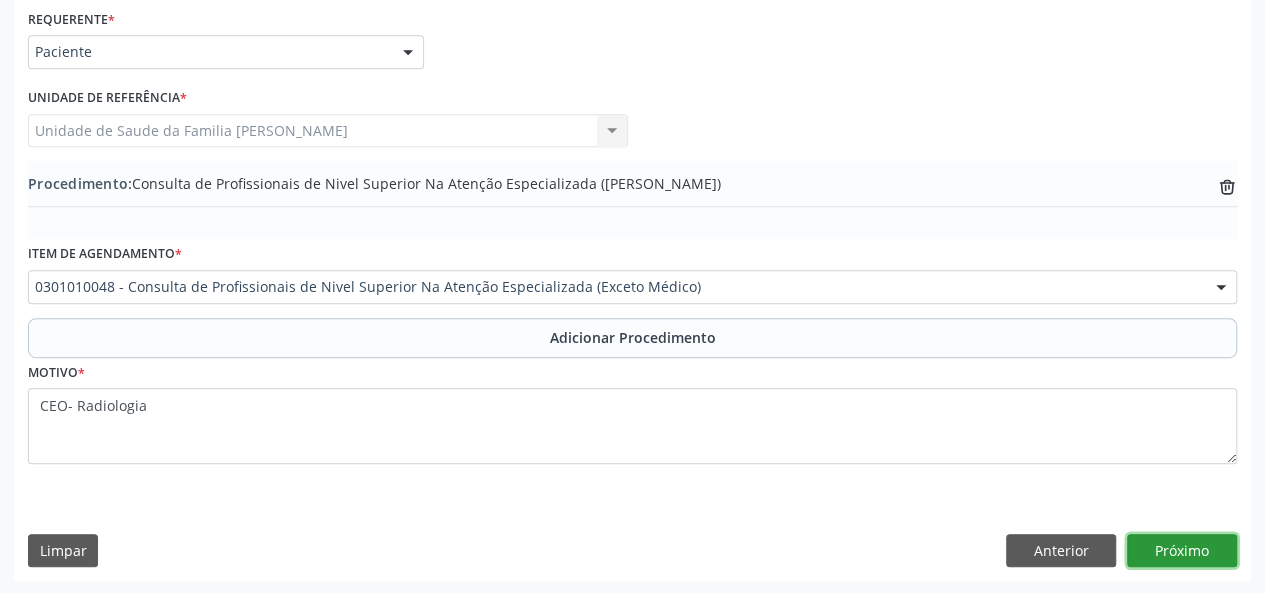click on "Próximo" at bounding box center [1182, 551] 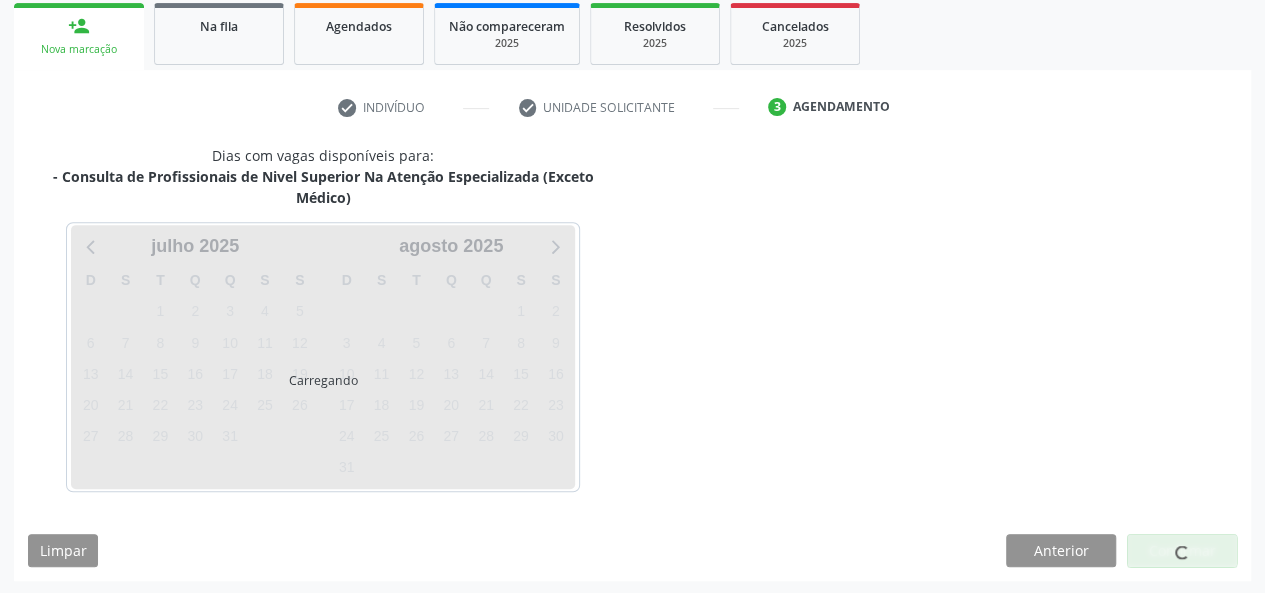 scroll, scrollTop: 382, scrollLeft: 0, axis: vertical 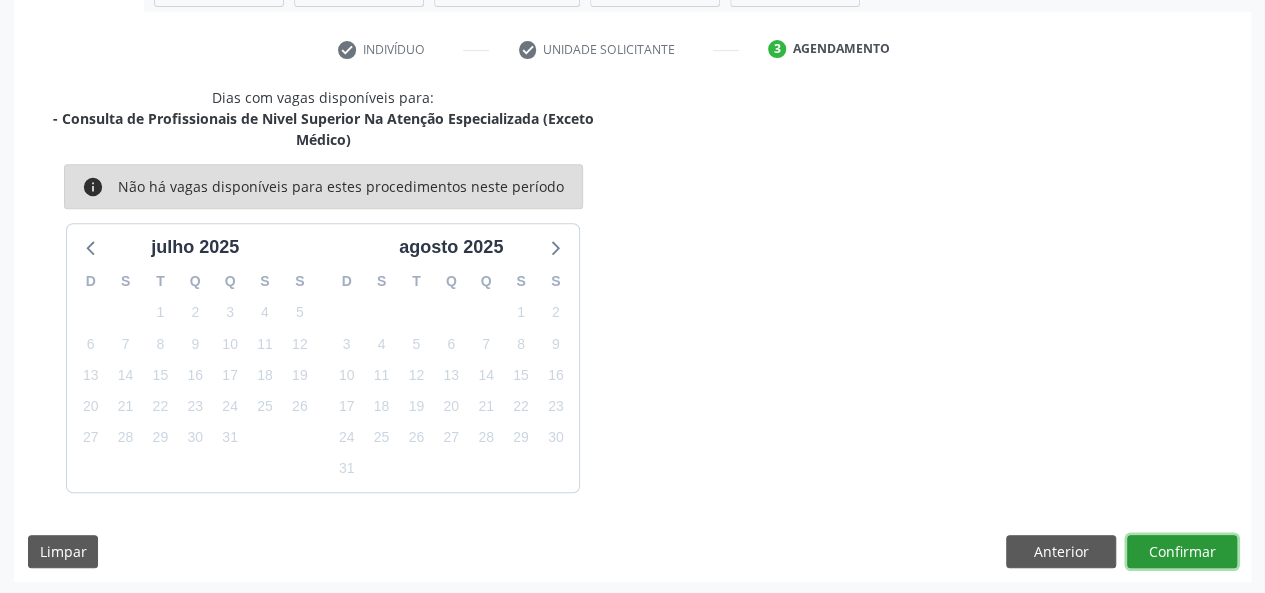 click on "Confirmar" at bounding box center (1182, 552) 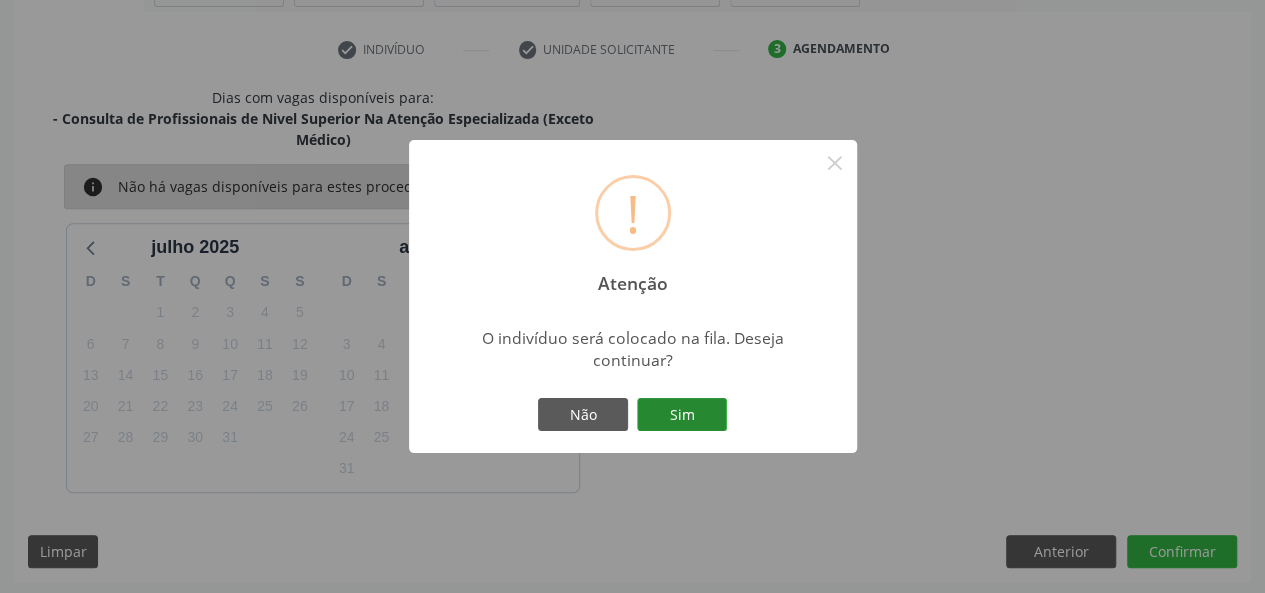 click on "Sim" at bounding box center [682, 415] 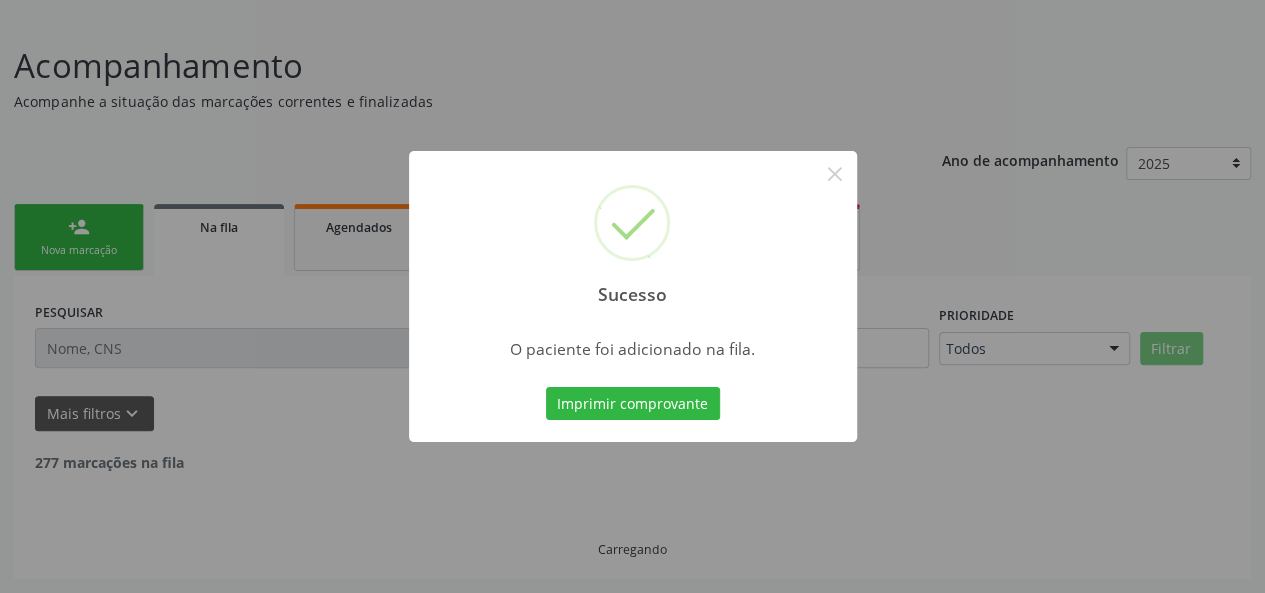 scroll, scrollTop: 100, scrollLeft: 0, axis: vertical 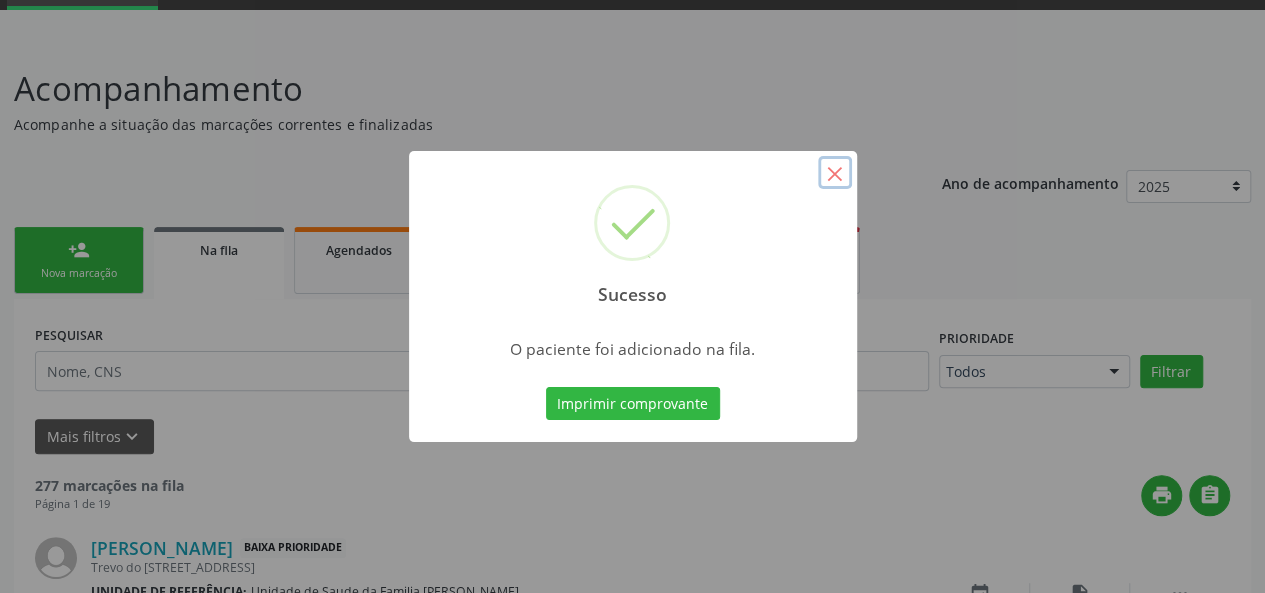 click on "×" at bounding box center [835, 173] 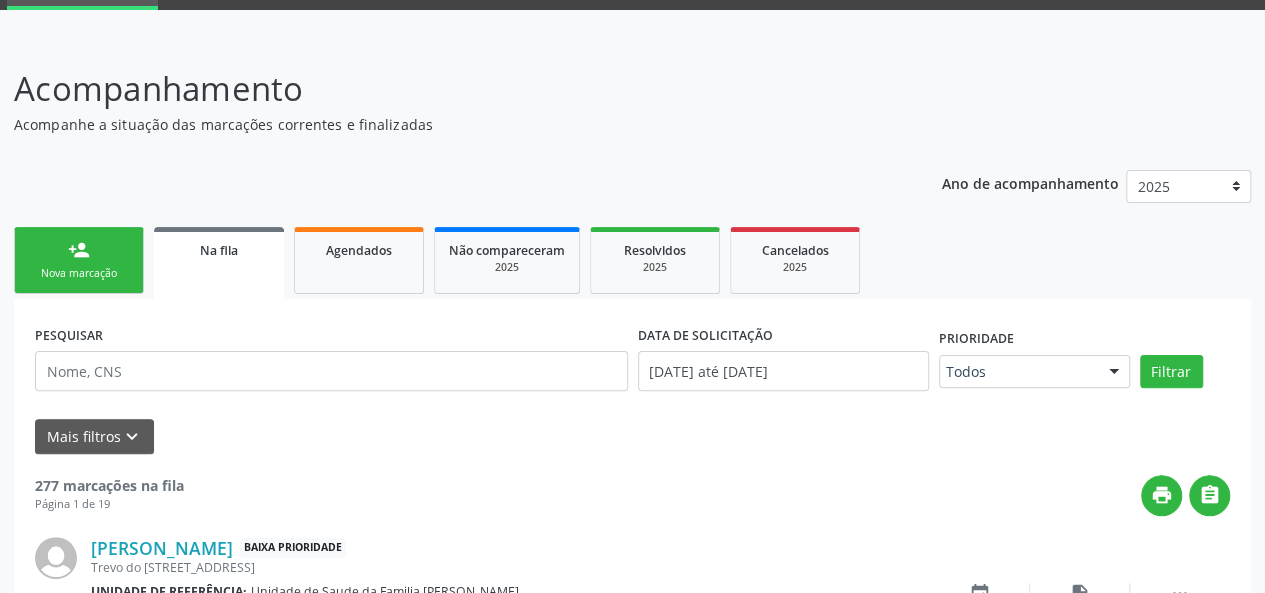 click on "person_add
Nova marcação" at bounding box center [79, 260] 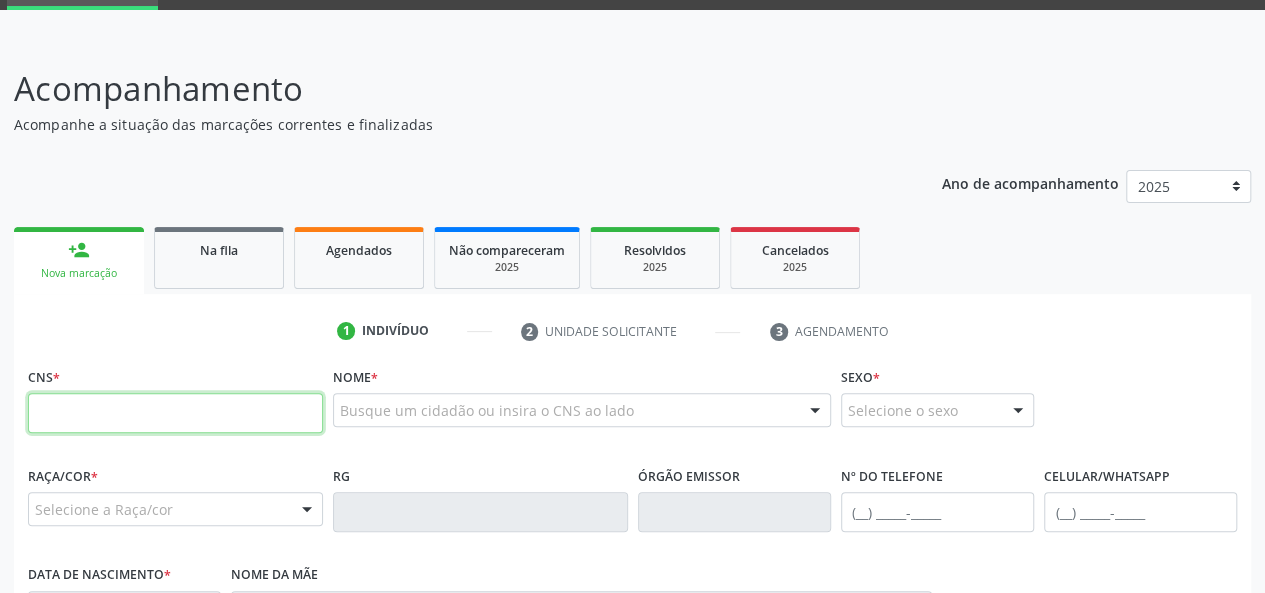 click at bounding box center (175, 413) 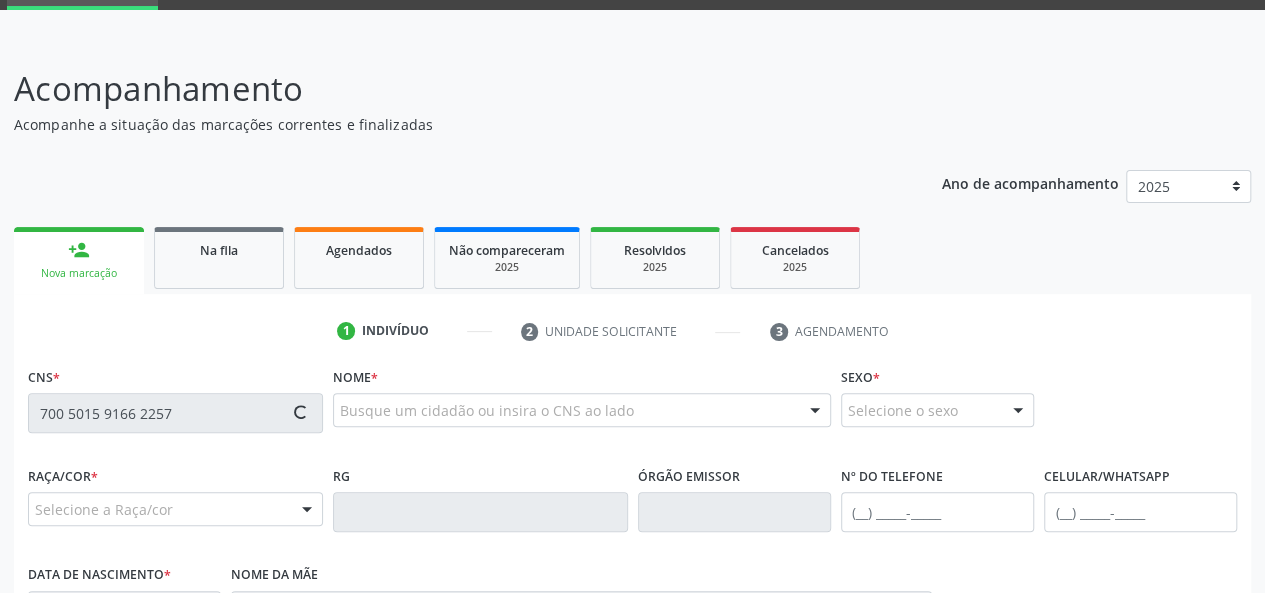 scroll, scrollTop: 200, scrollLeft: 0, axis: vertical 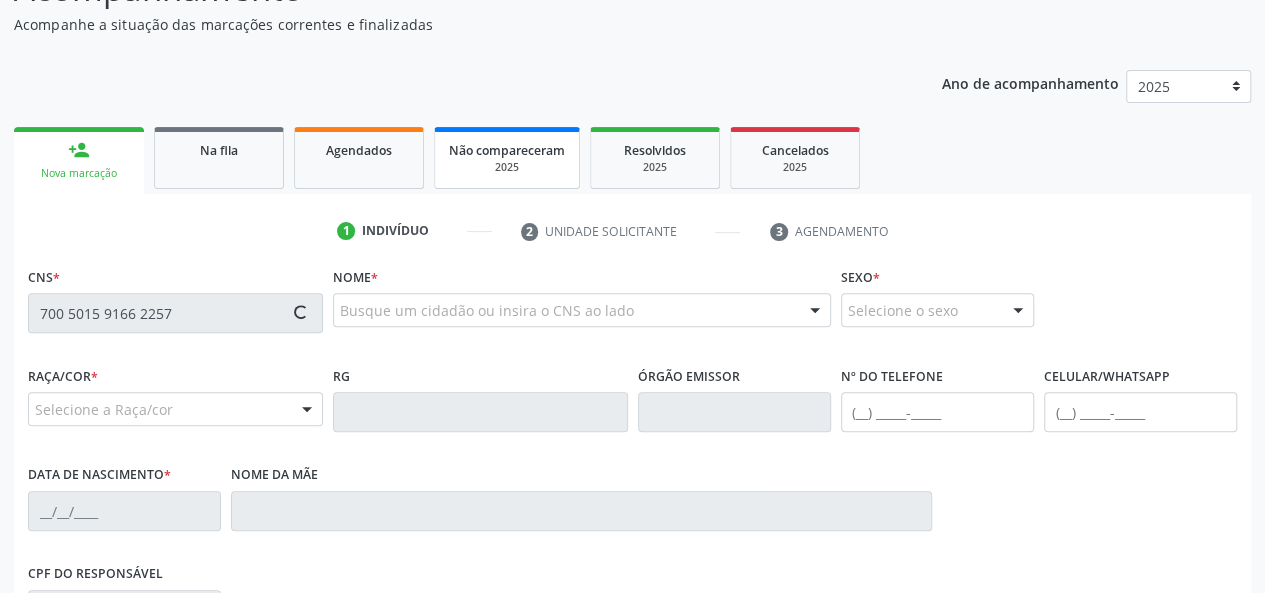 type on "700 5015 9166 2257" 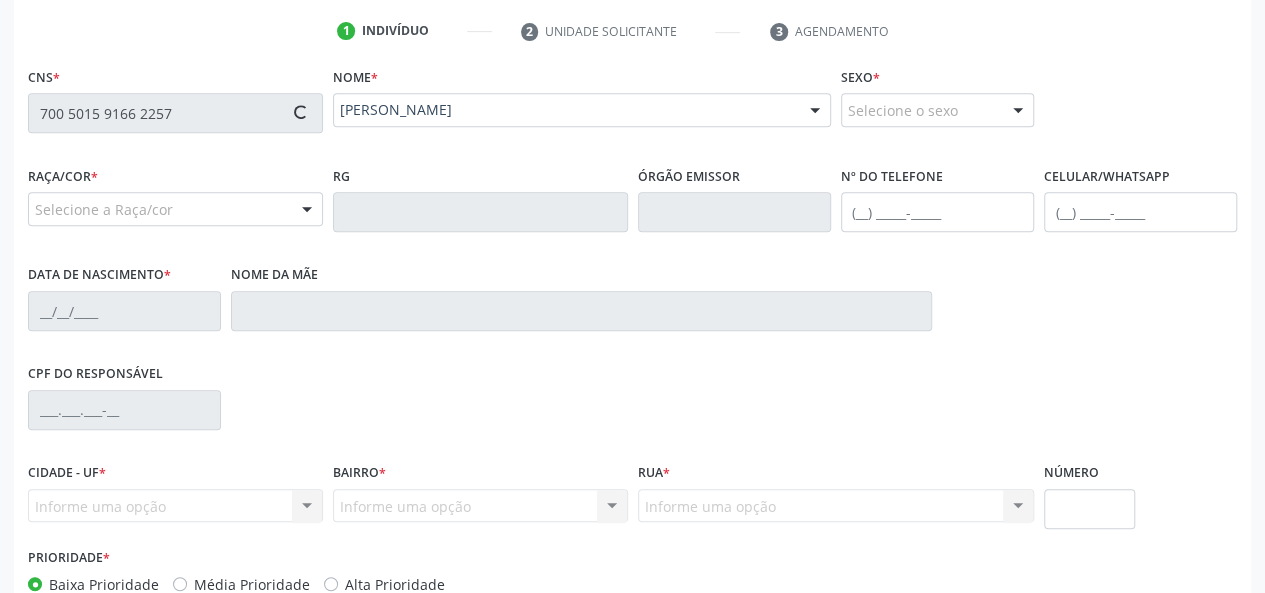 scroll, scrollTop: 500, scrollLeft: 0, axis: vertical 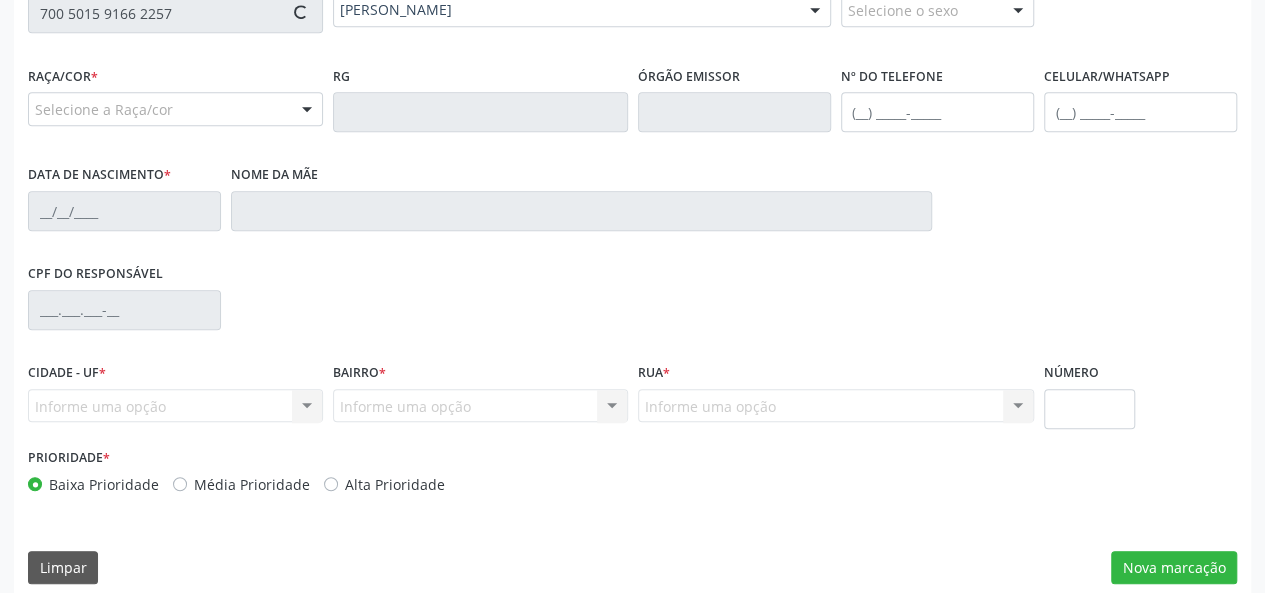 type on "(82) 99824-0492" 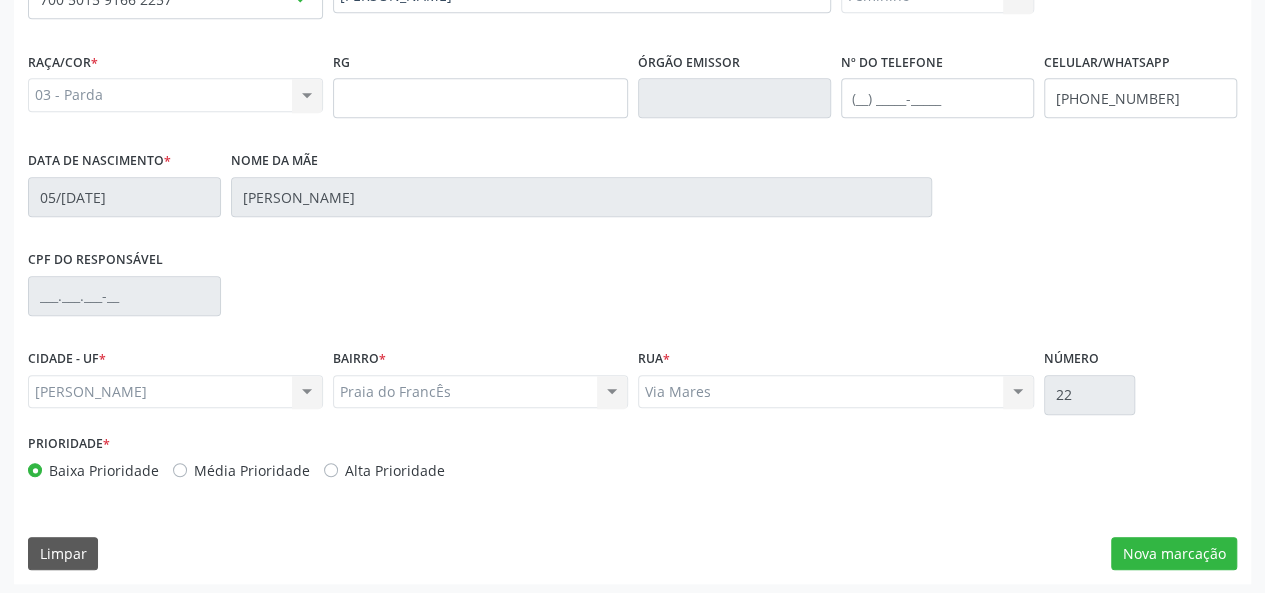 scroll, scrollTop: 518, scrollLeft: 0, axis: vertical 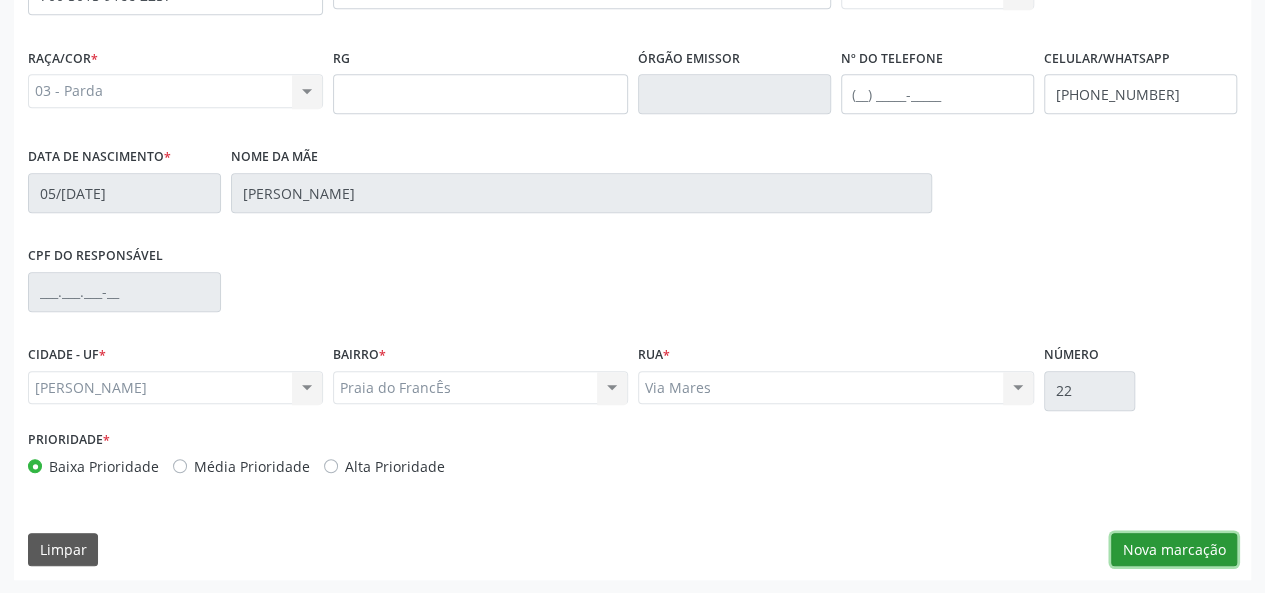 click on "Nova marcação" at bounding box center (1174, 550) 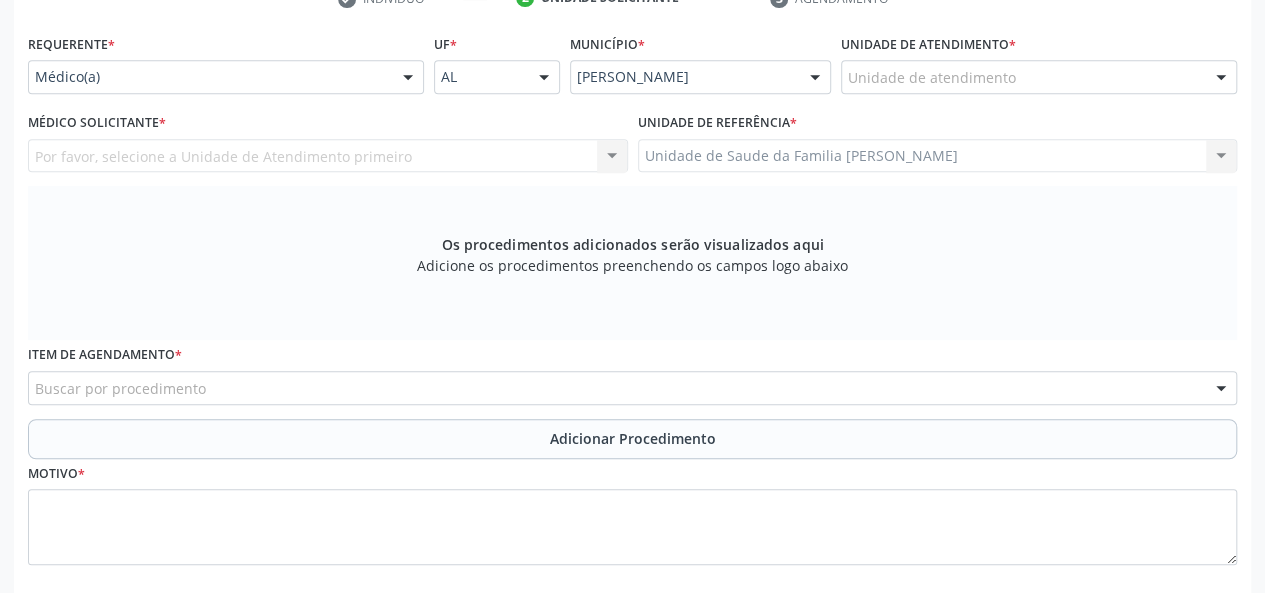 scroll, scrollTop: 318, scrollLeft: 0, axis: vertical 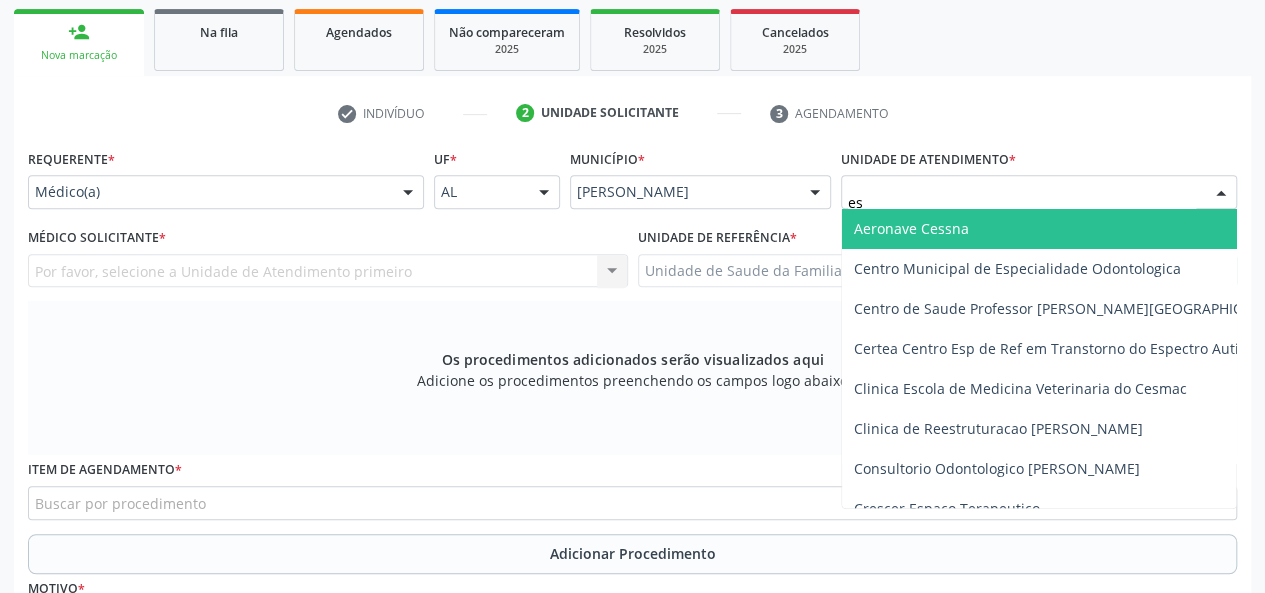 type on "est" 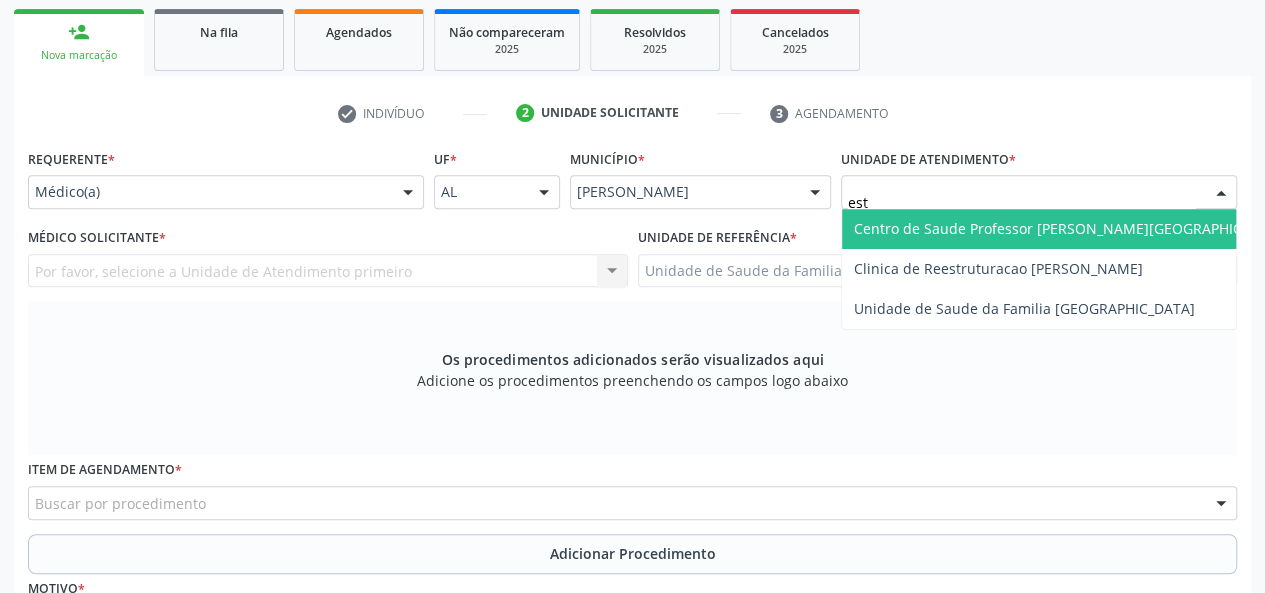click on "Centro de Saude Professor [PERSON_NAME][GEOGRAPHIC_DATA]" at bounding box center [1071, 229] 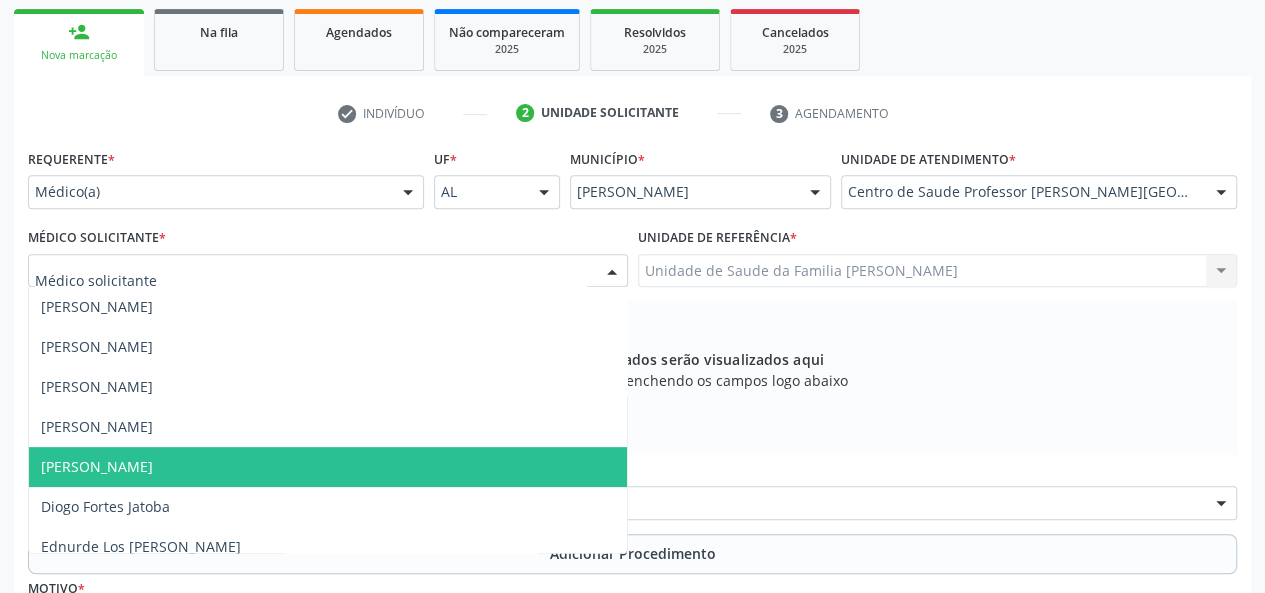 scroll, scrollTop: 600, scrollLeft: 0, axis: vertical 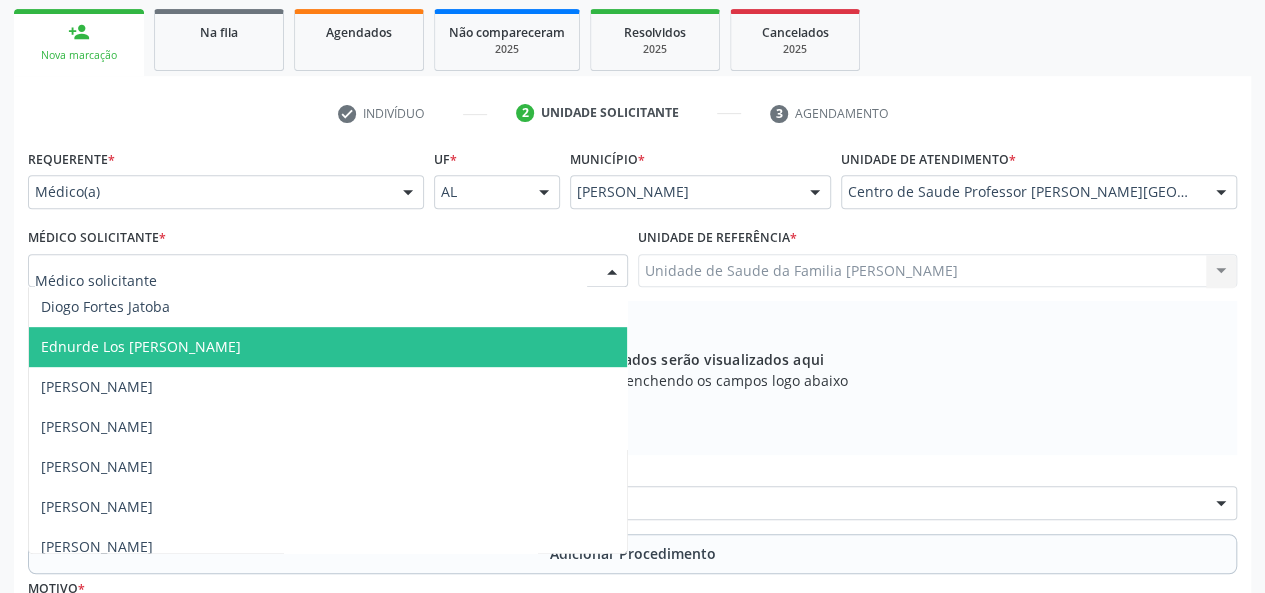 click on "Ednurde Los Menezes Lopes" at bounding box center (141, 346) 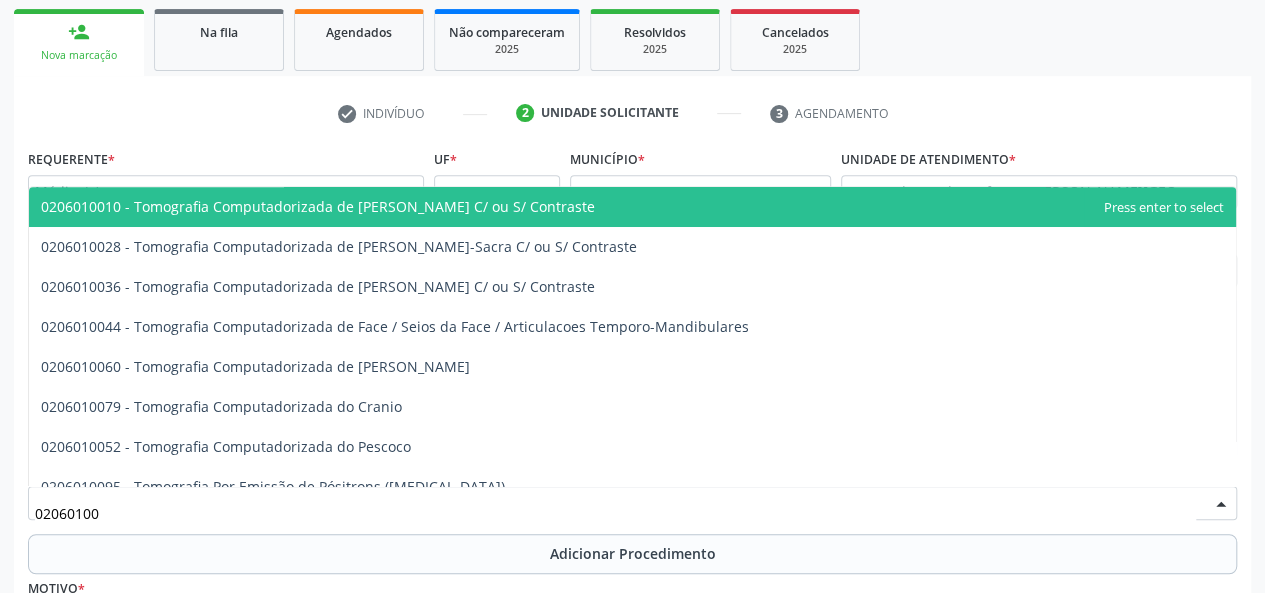 type on "020601001" 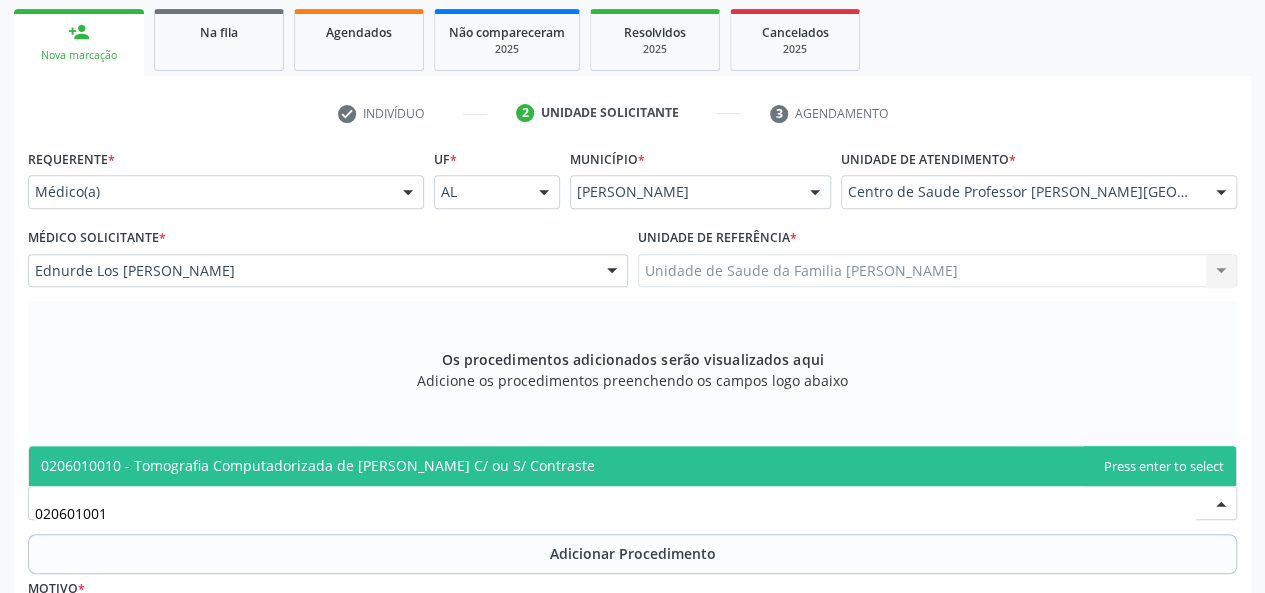 click on "0206010010 - Tomografia Computadorizada de [PERSON_NAME] C/ ou S/ Contraste" at bounding box center (318, 465) 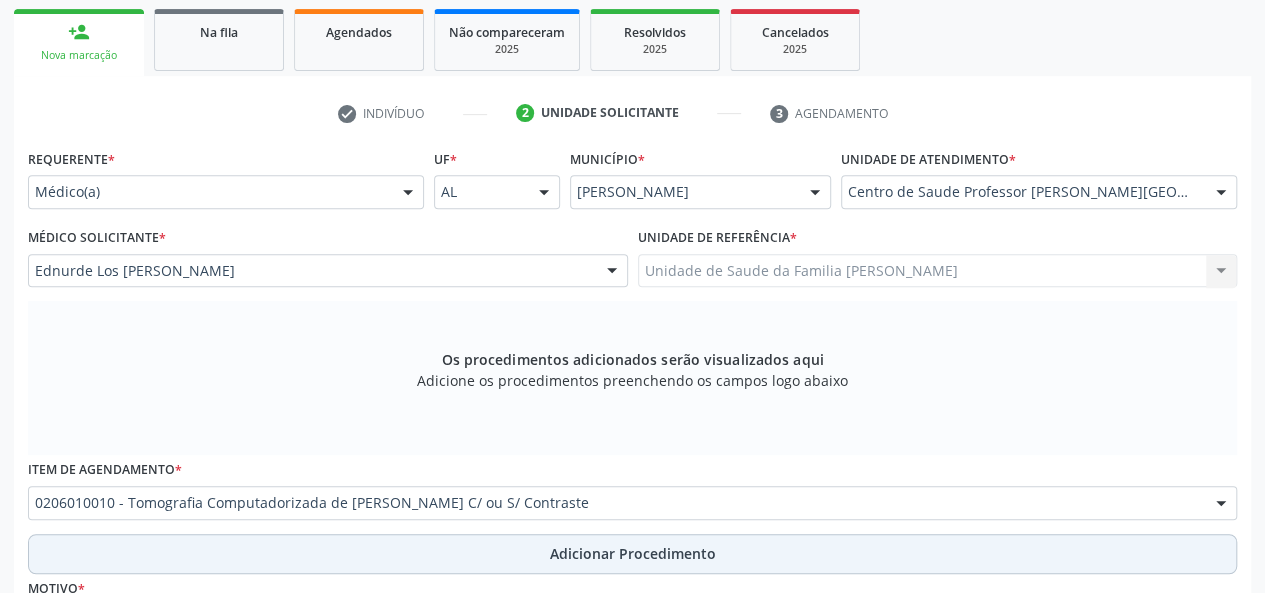click on "Adicionar Procedimento" at bounding box center [633, 553] 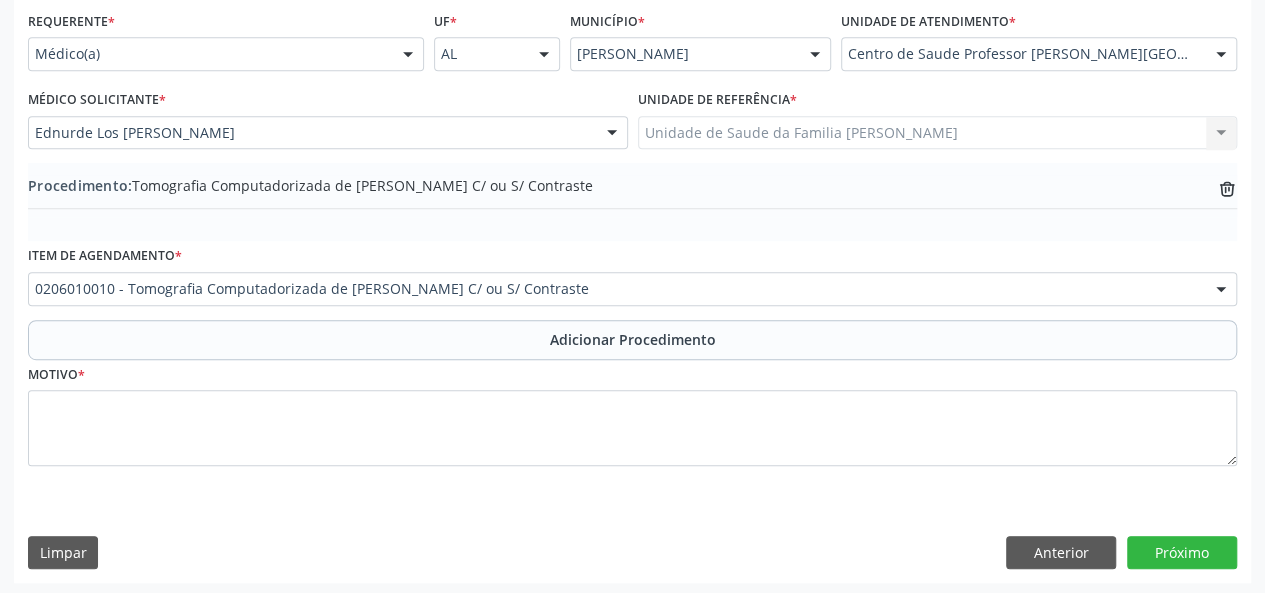 scroll, scrollTop: 458, scrollLeft: 0, axis: vertical 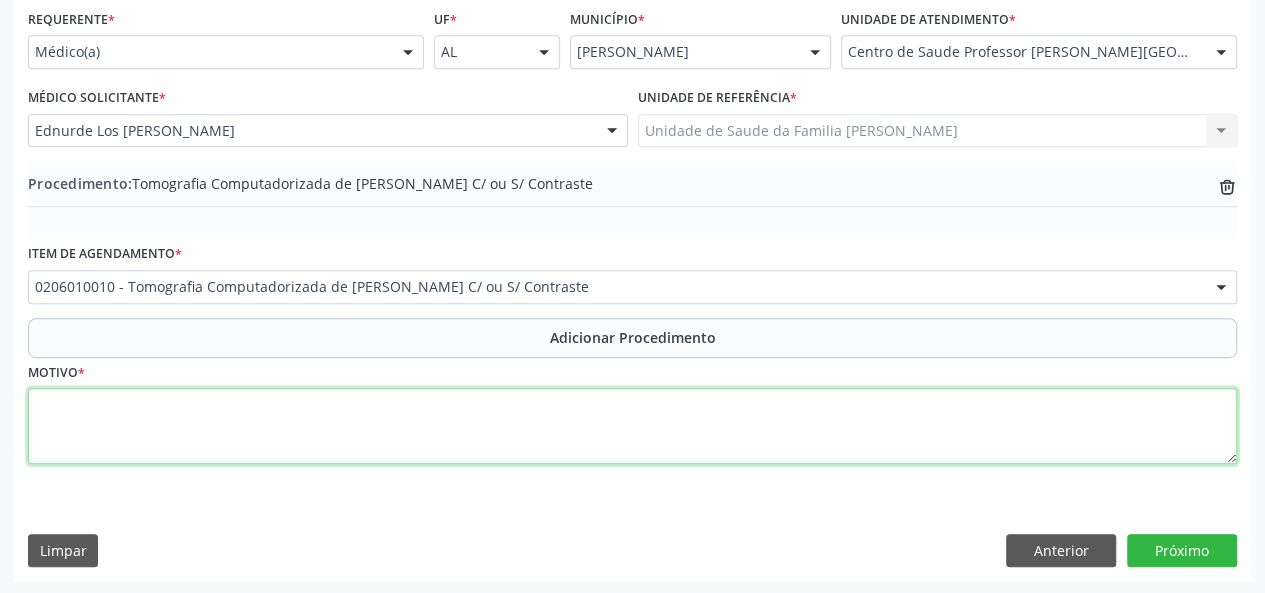 click at bounding box center [632, 426] 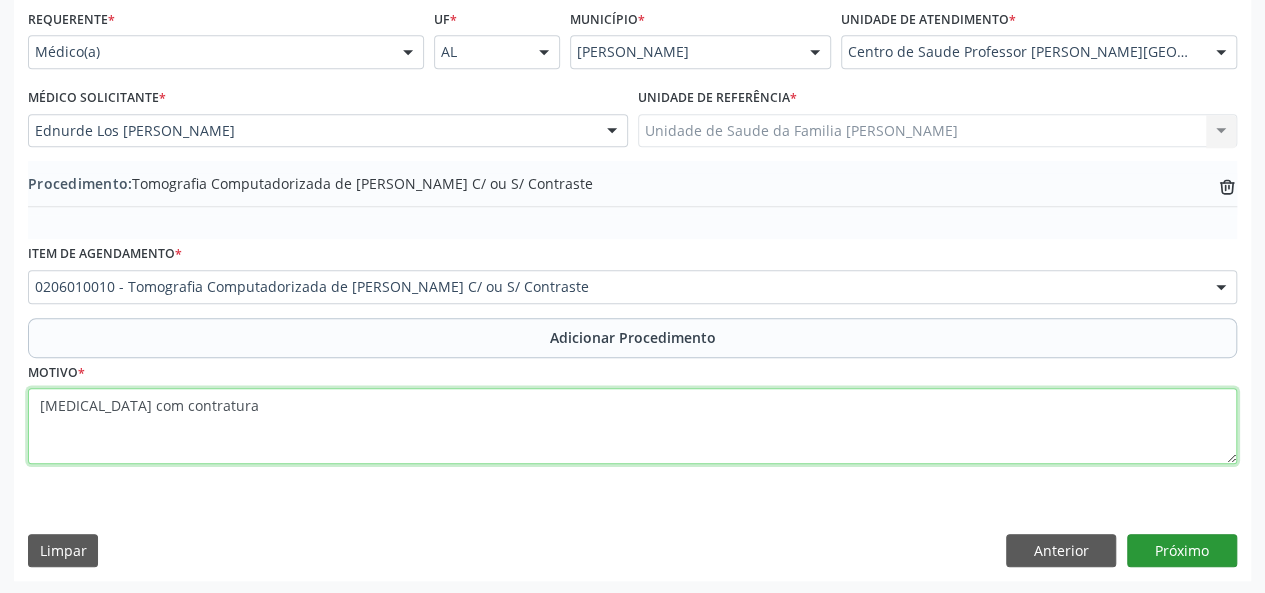 type on "Cervicalgia com contratura" 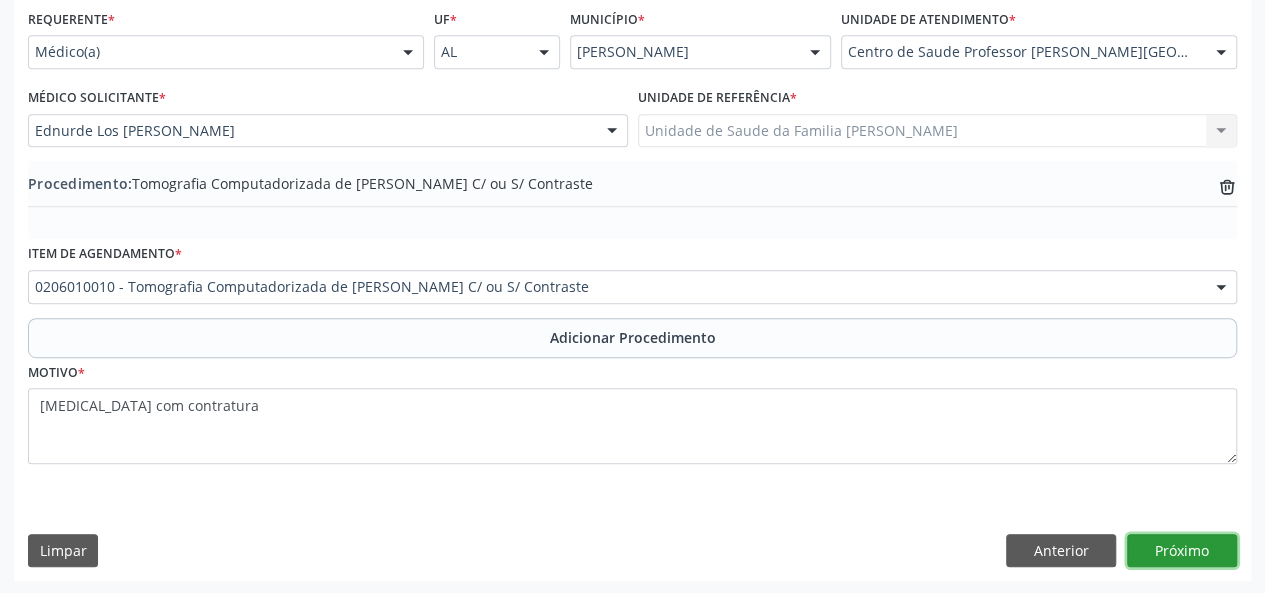 click on "Próximo" at bounding box center (1182, 551) 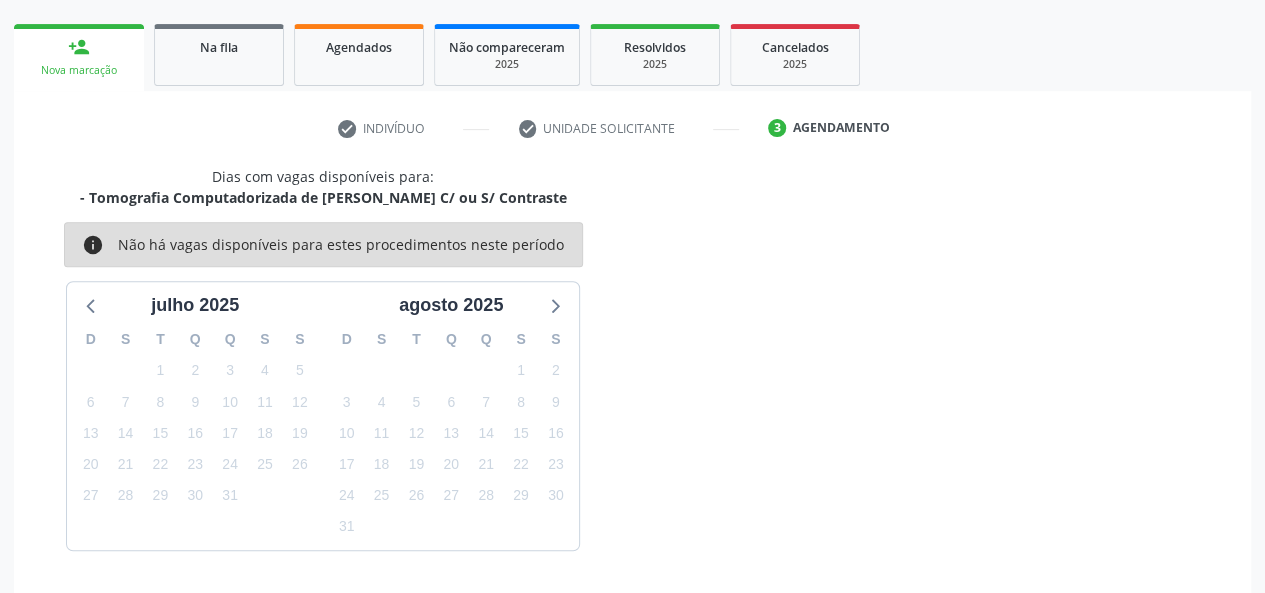 scroll, scrollTop: 362, scrollLeft: 0, axis: vertical 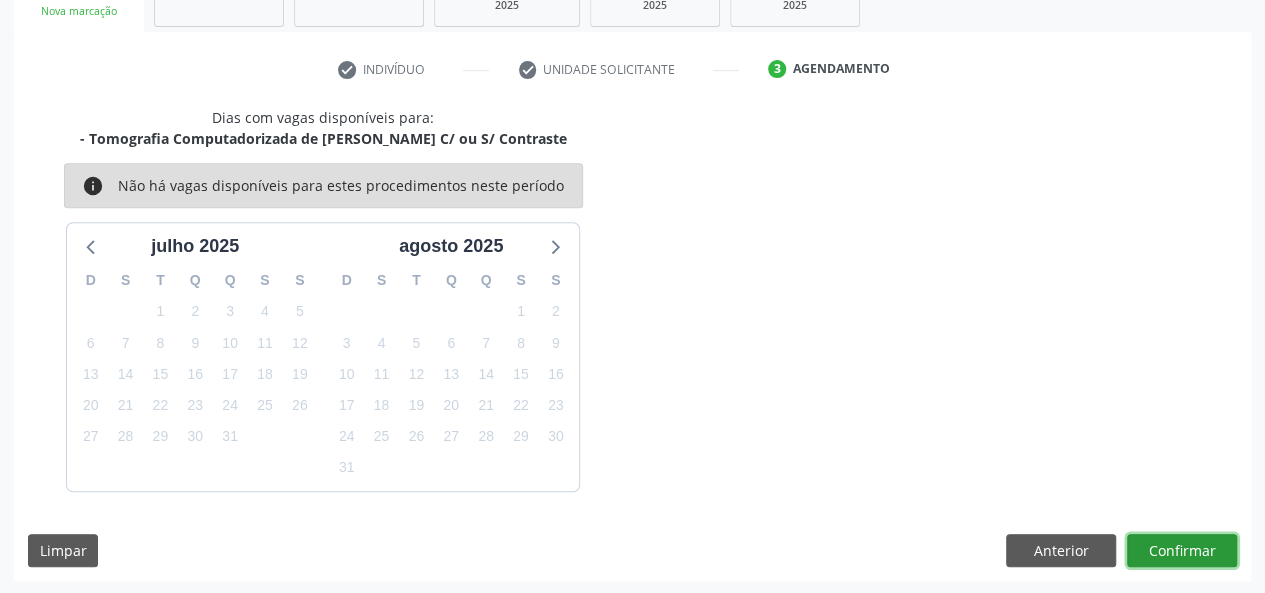 click on "Confirmar" at bounding box center (1182, 551) 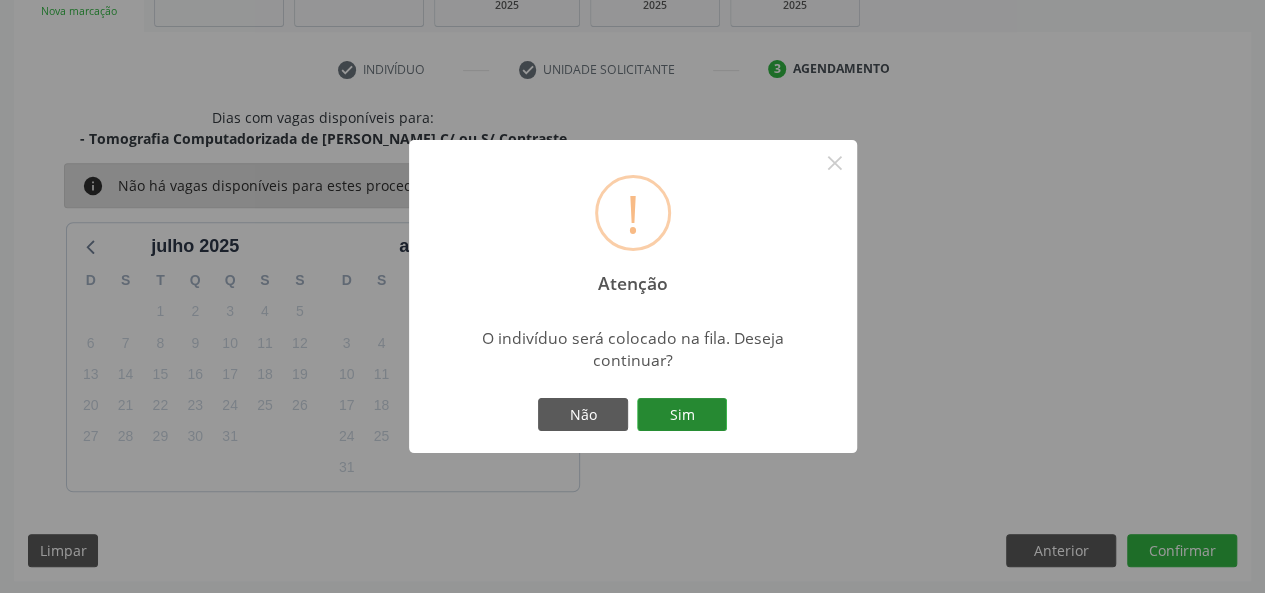 click on "Sim" at bounding box center (682, 415) 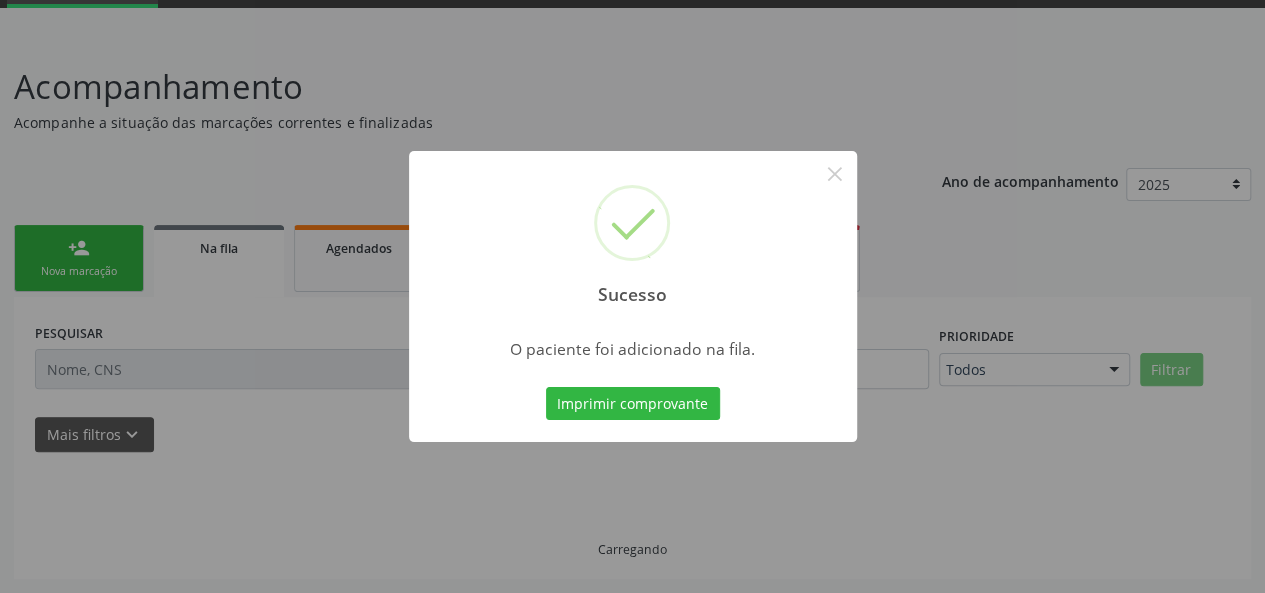 scroll, scrollTop: 100, scrollLeft: 0, axis: vertical 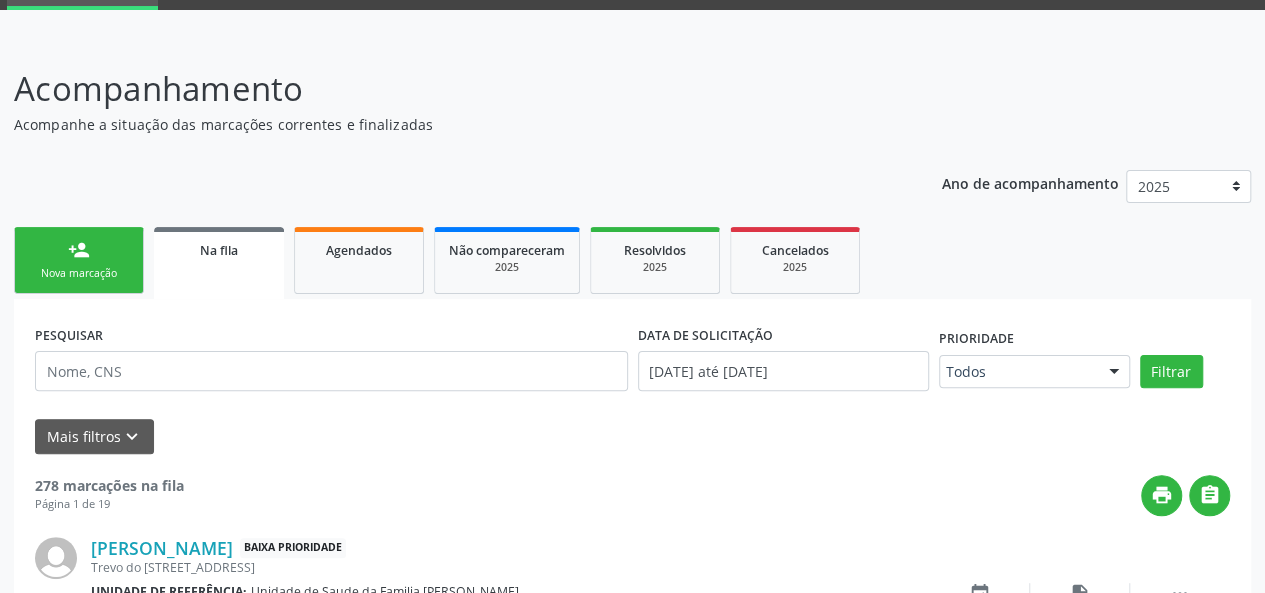 click on "person_add
Nova marcação" at bounding box center (79, 260) 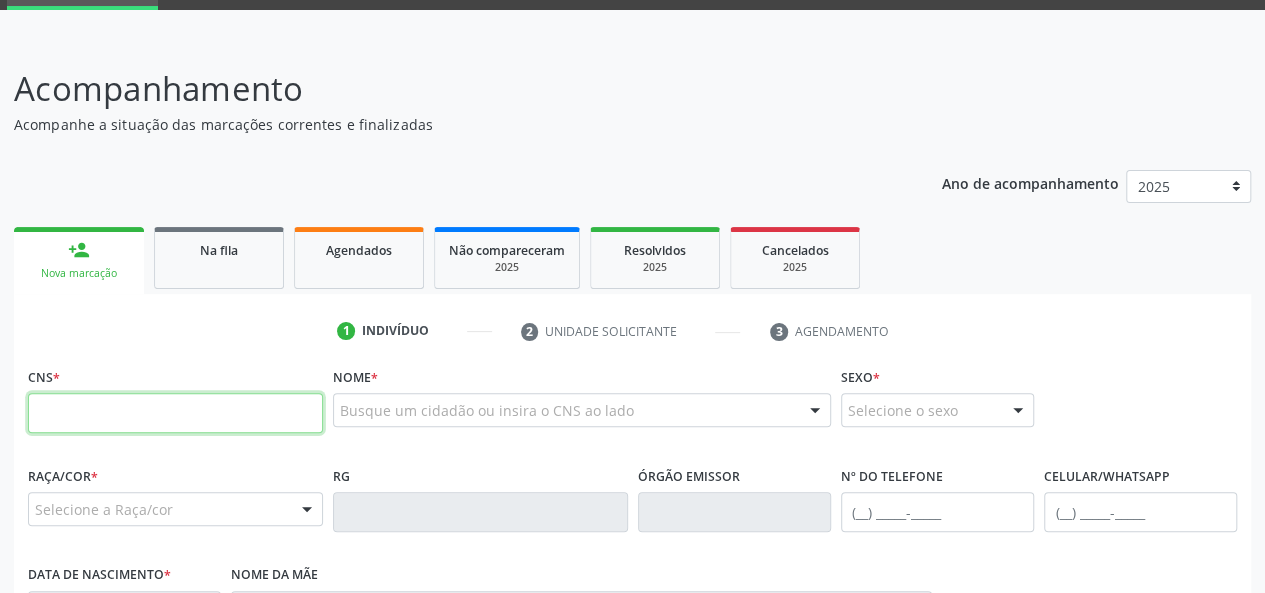 paste on "700 5015 9166 2257" 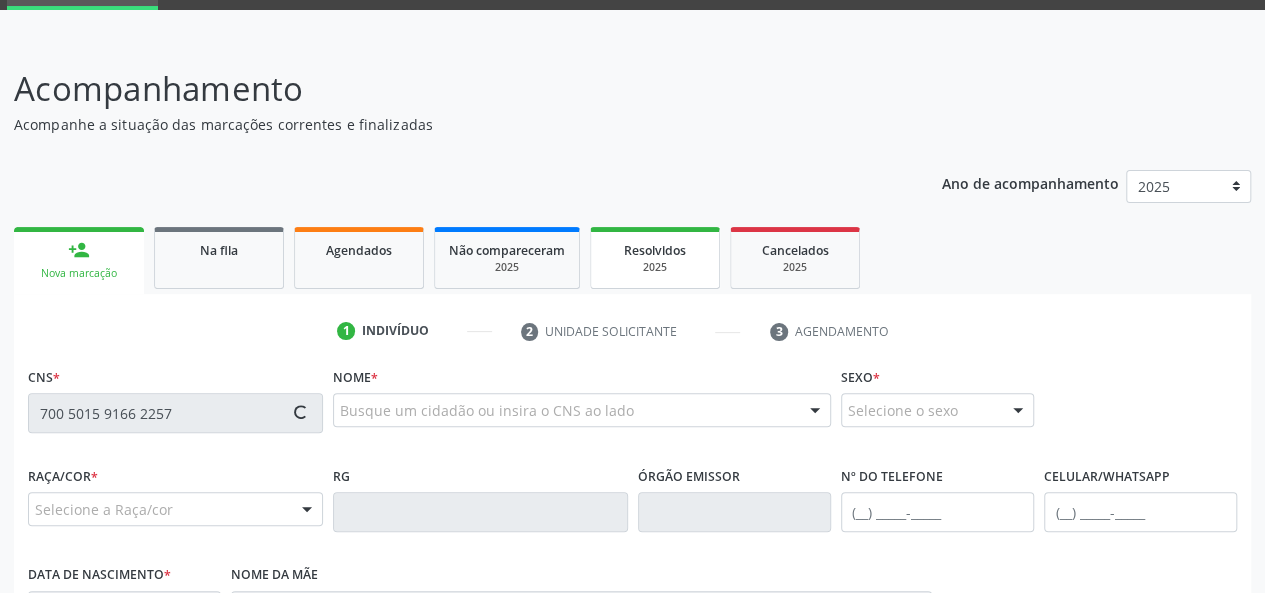 type on "700 5015 9166 2257" 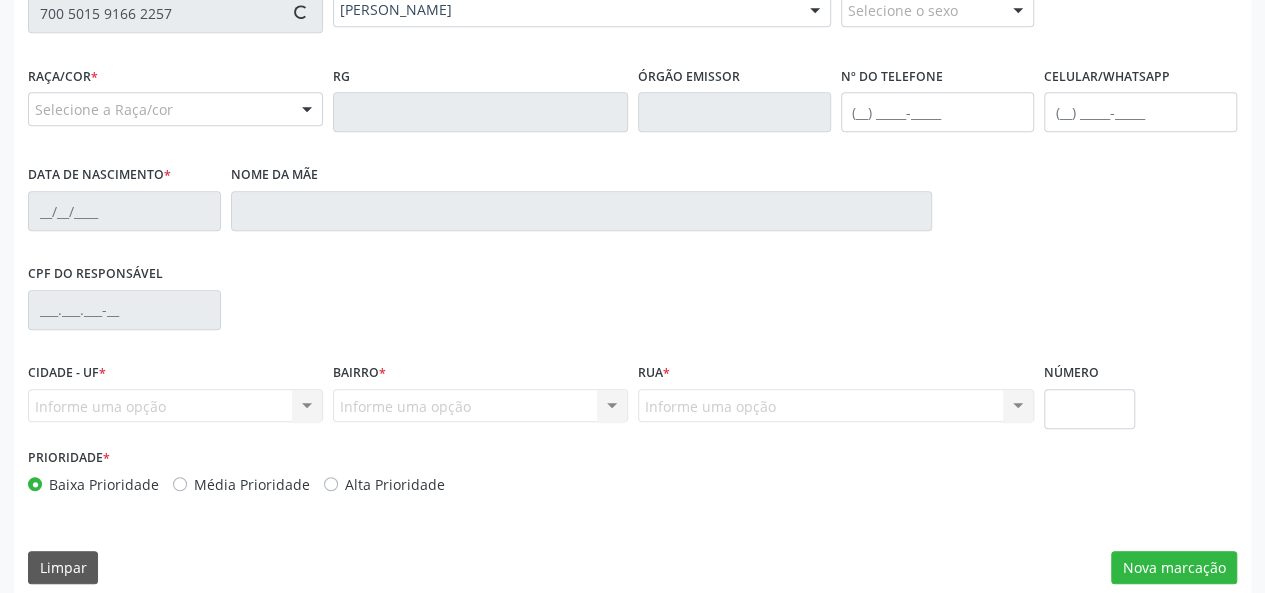 scroll, scrollTop: 518, scrollLeft: 0, axis: vertical 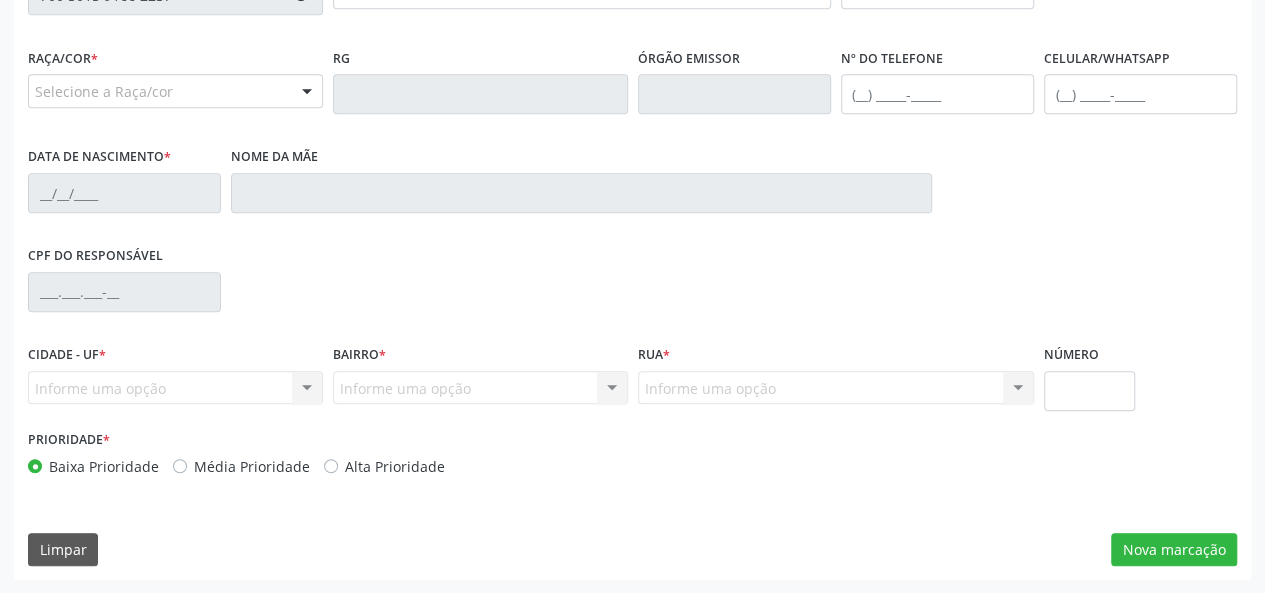 type on "(82) 99824-0492" 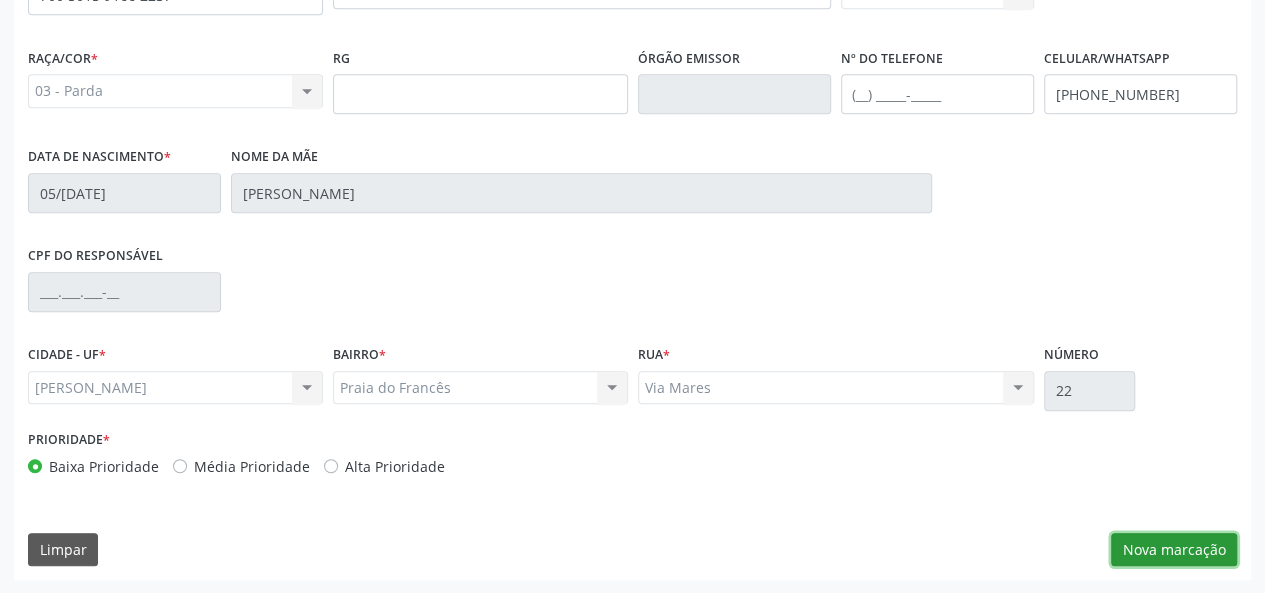 click on "Nova marcação" at bounding box center (1174, 550) 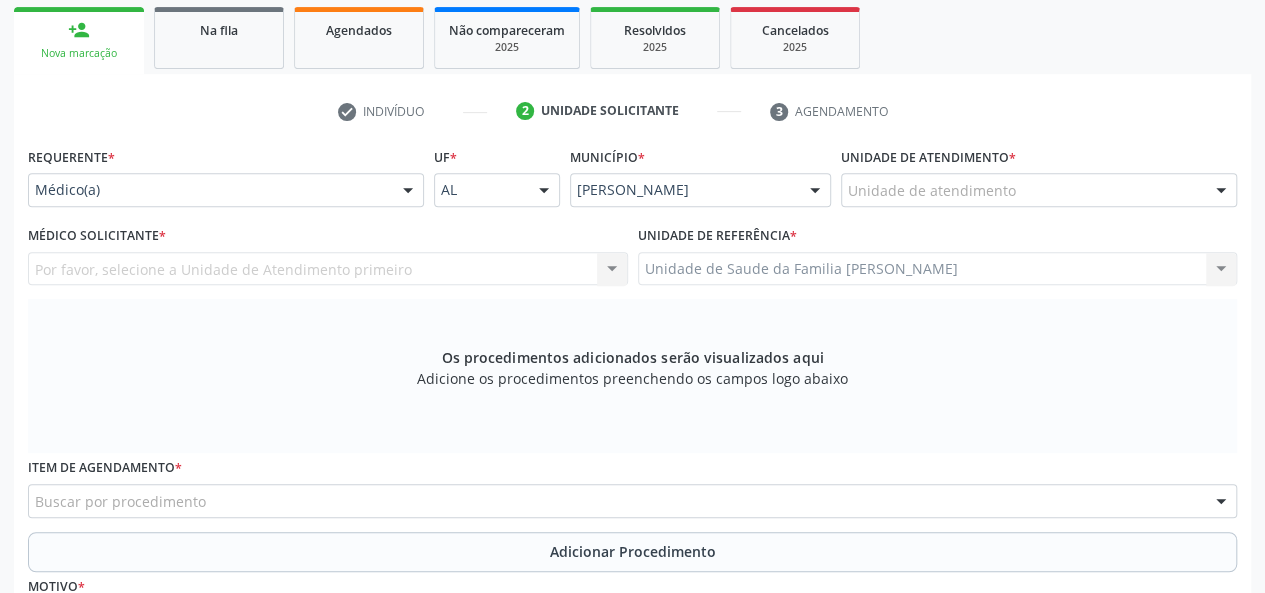 scroll, scrollTop: 318, scrollLeft: 0, axis: vertical 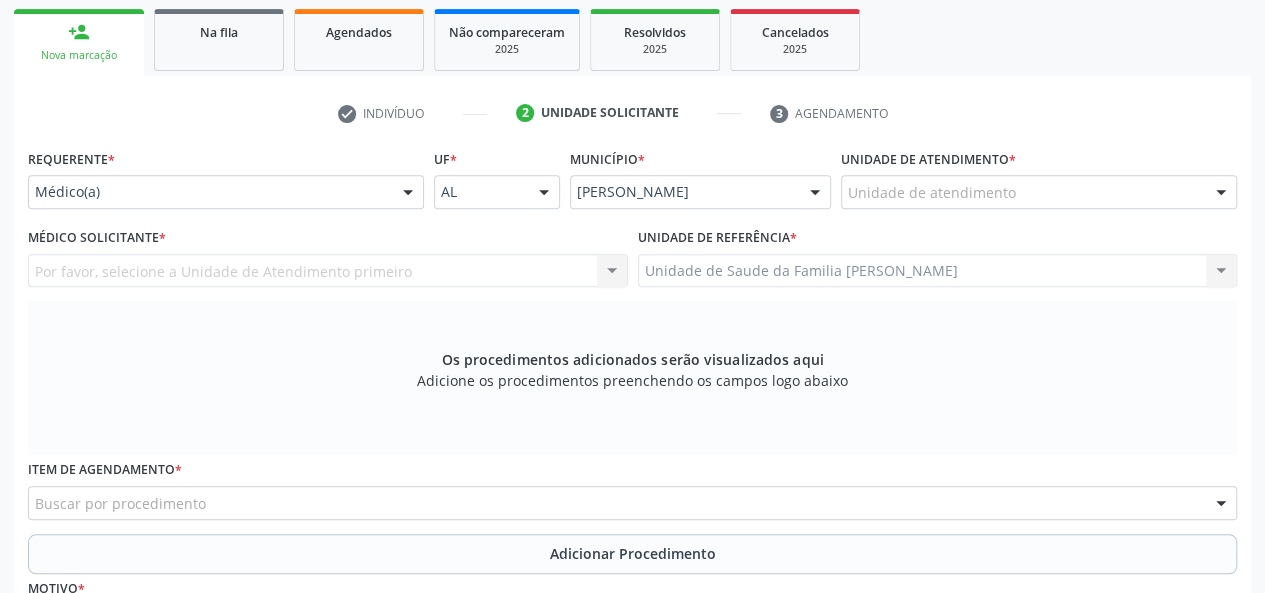 click on "Unidade de atendimento" at bounding box center [1039, 192] 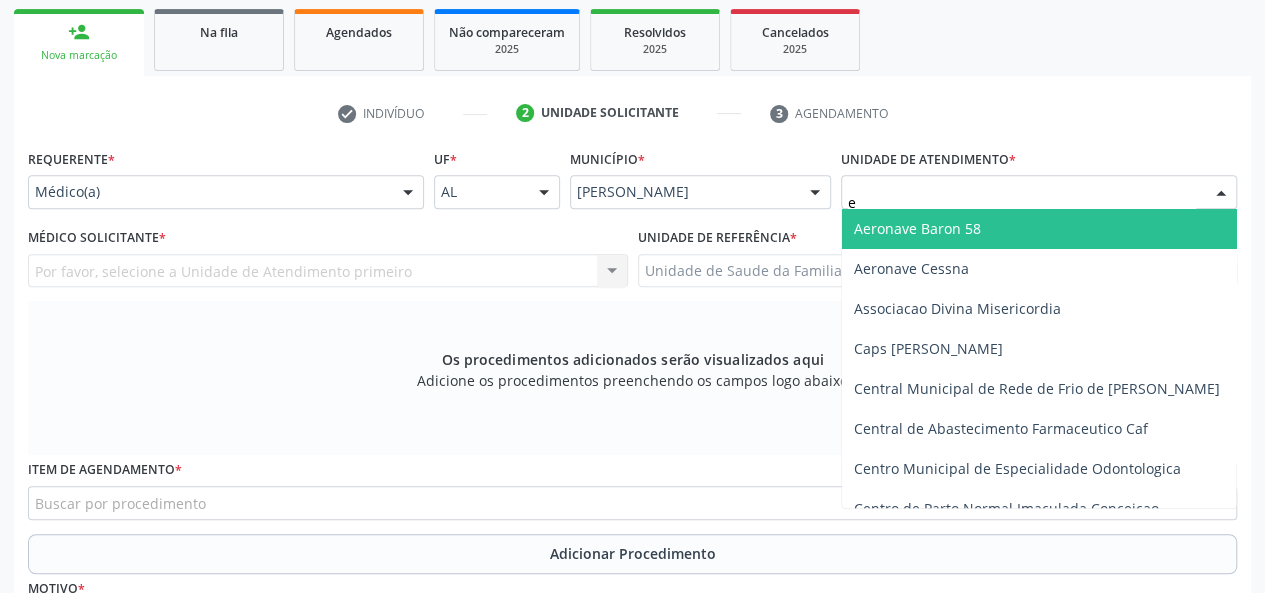 type on "es" 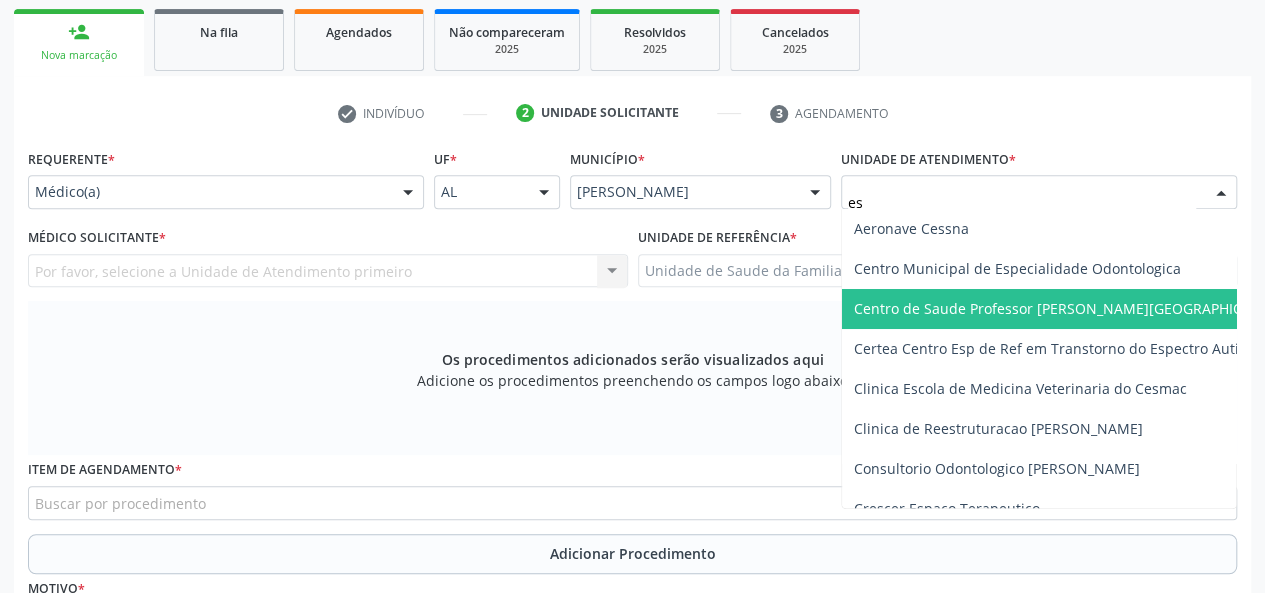 click on "Centro de Saude Professor [PERSON_NAME][GEOGRAPHIC_DATA]" at bounding box center (1071, 308) 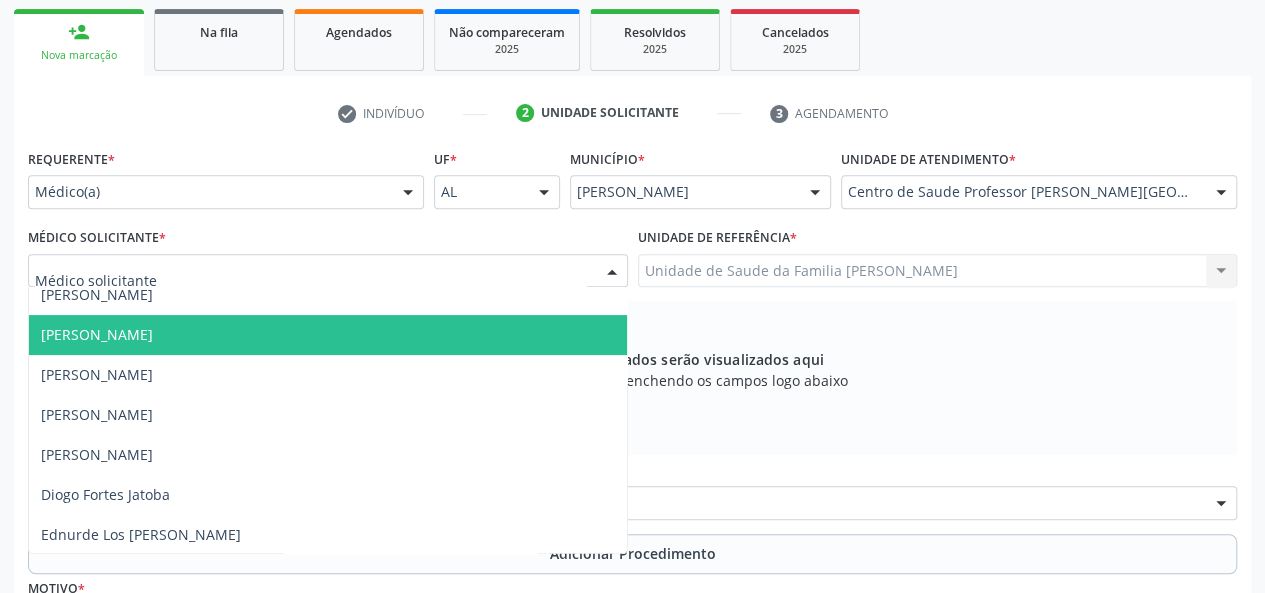 scroll, scrollTop: 500, scrollLeft: 0, axis: vertical 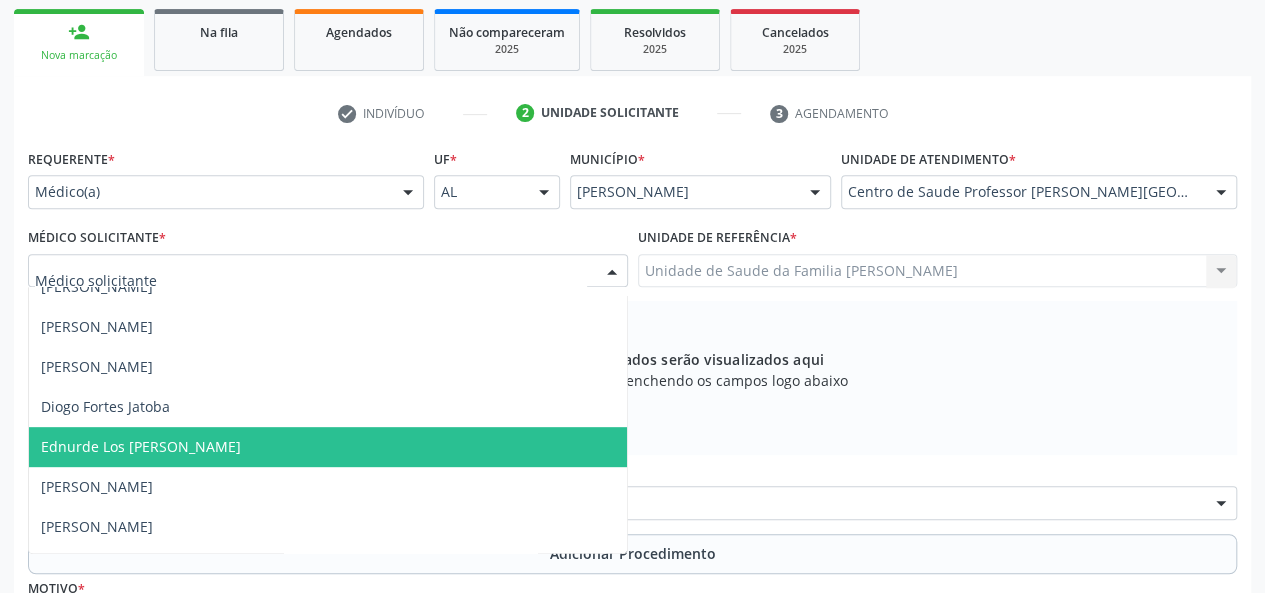click on "Ednurde Los Menezes Lopes" at bounding box center (141, 446) 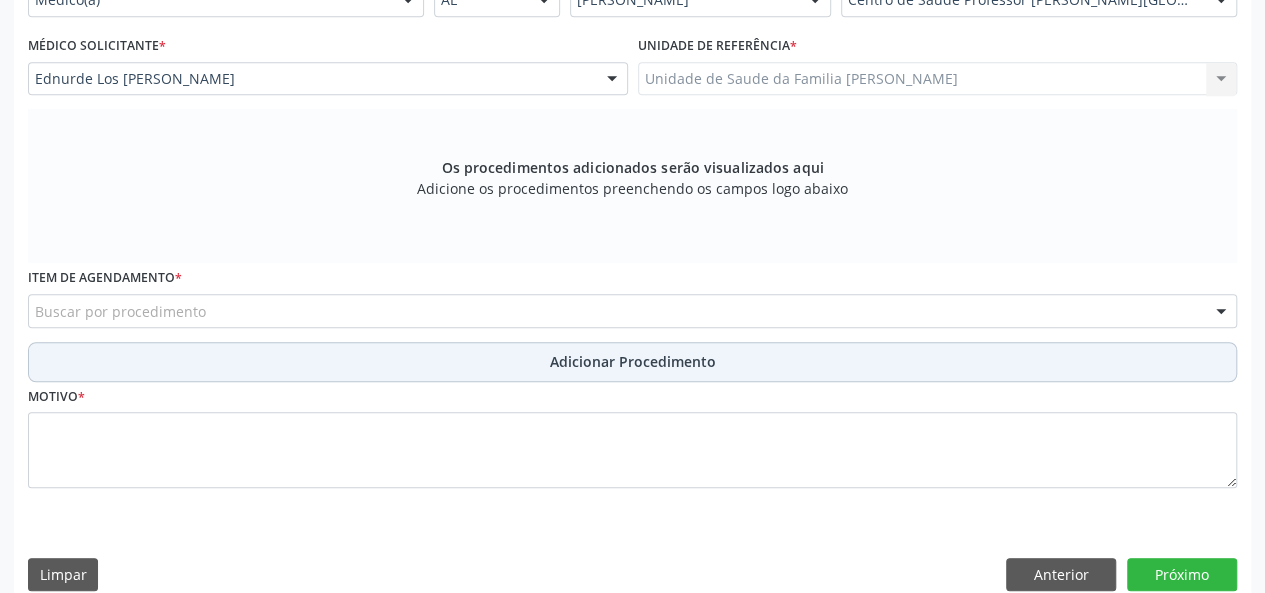 scroll, scrollTop: 518, scrollLeft: 0, axis: vertical 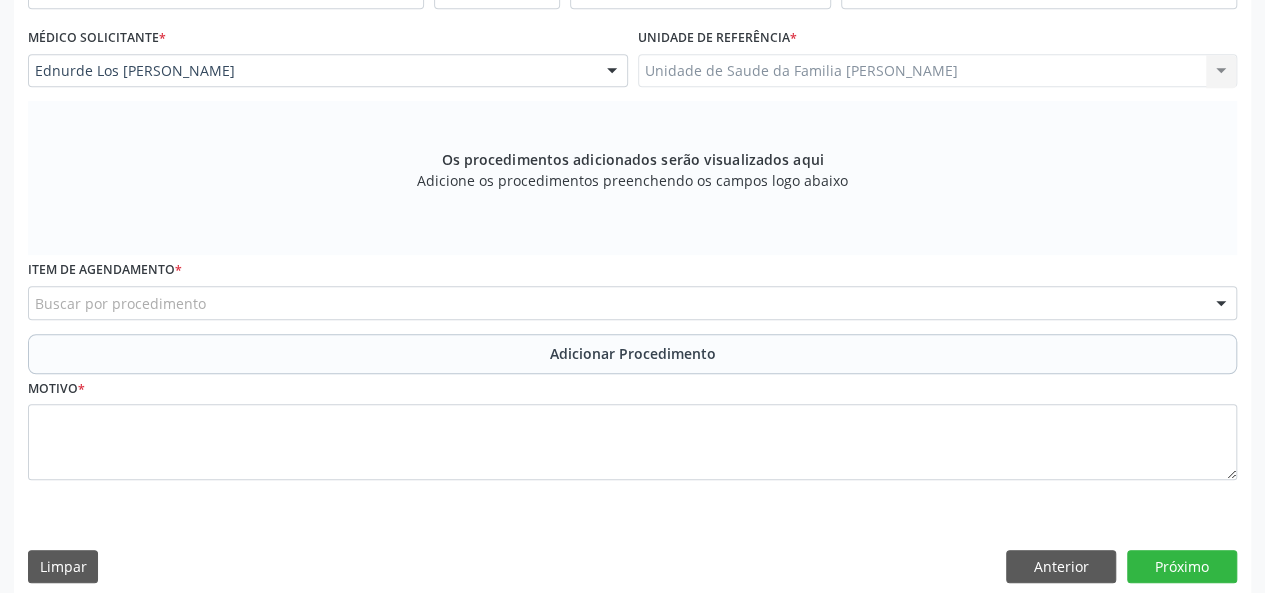 click on "Buscar por procedimento" at bounding box center (632, 303) 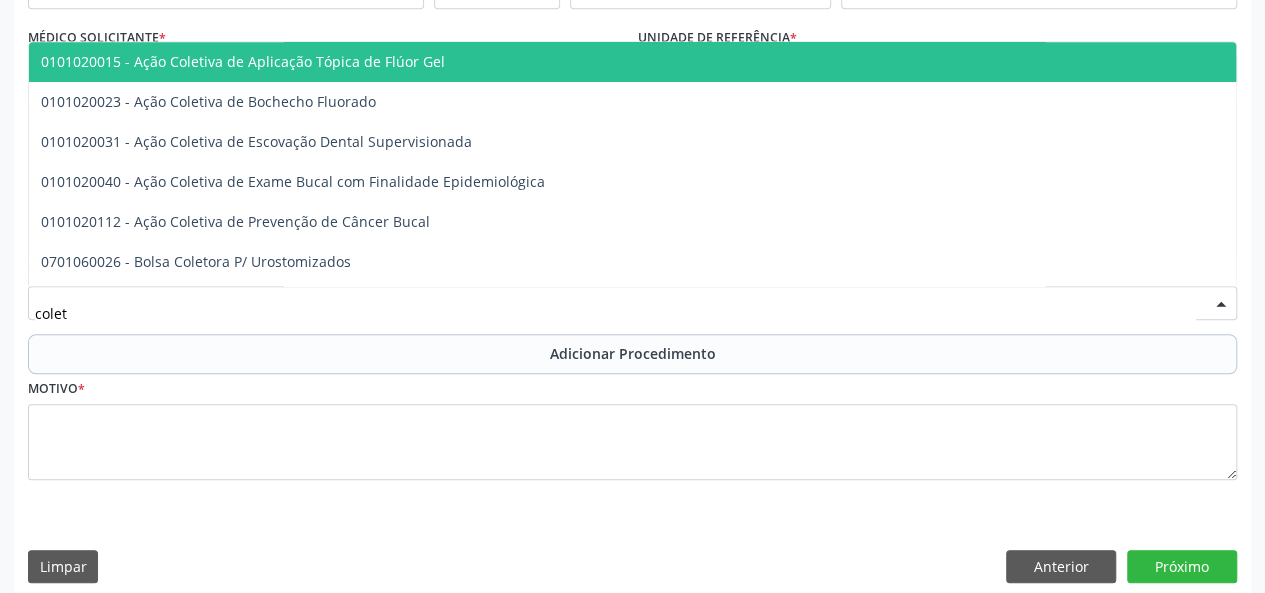 type on "coleta" 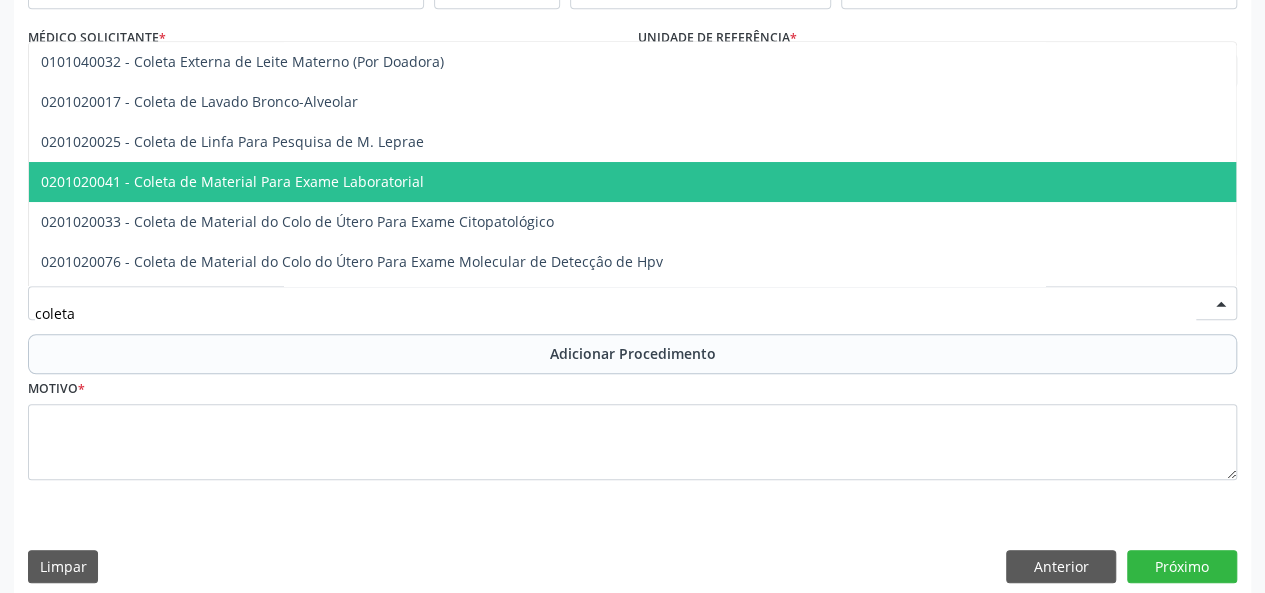 click on "0201020041 - Coleta de Material Para Exame Laboratorial" at bounding box center [232, 181] 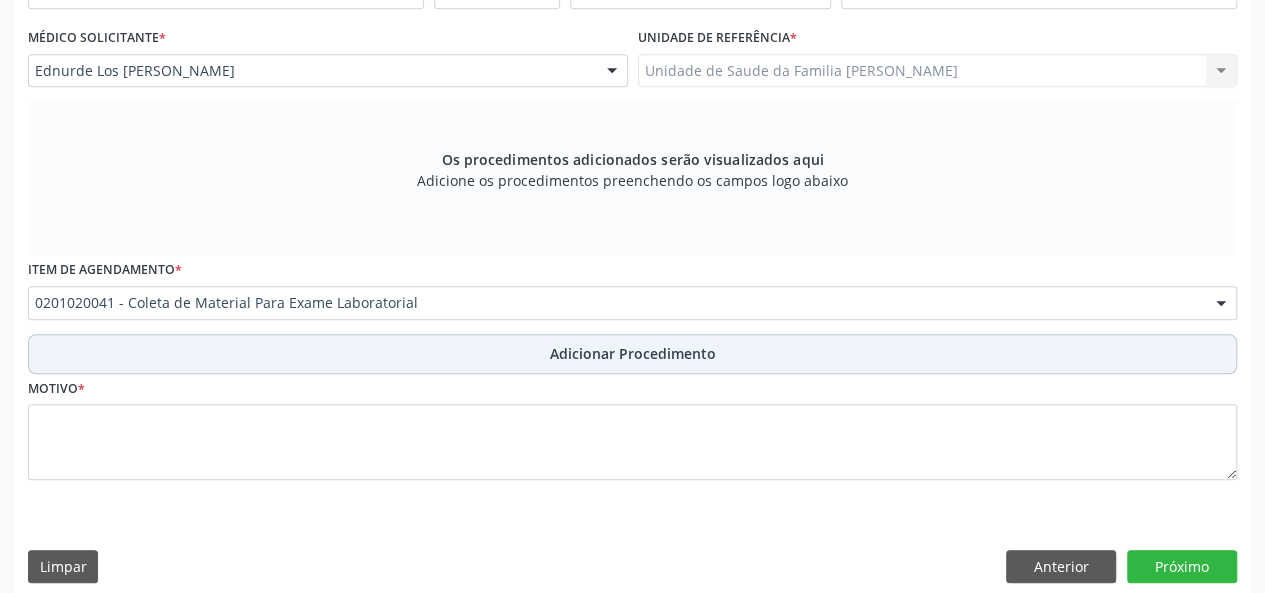 click on "Adicionar Procedimento" at bounding box center (633, 353) 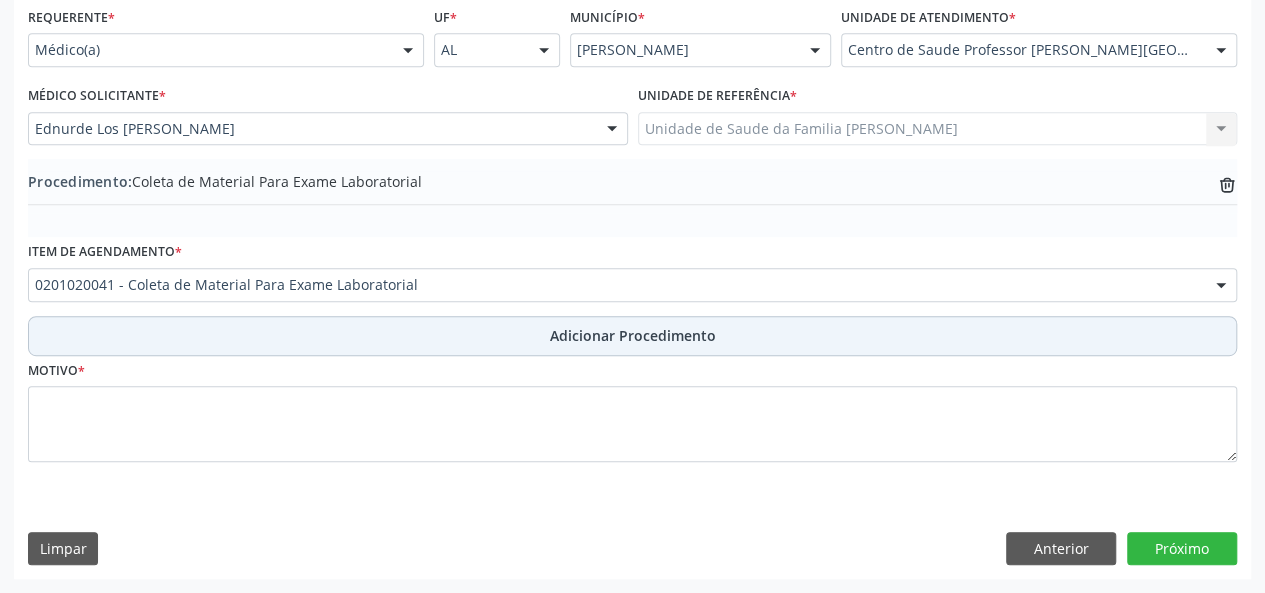 scroll, scrollTop: 458, scrollLeft: 0, axis: vertical 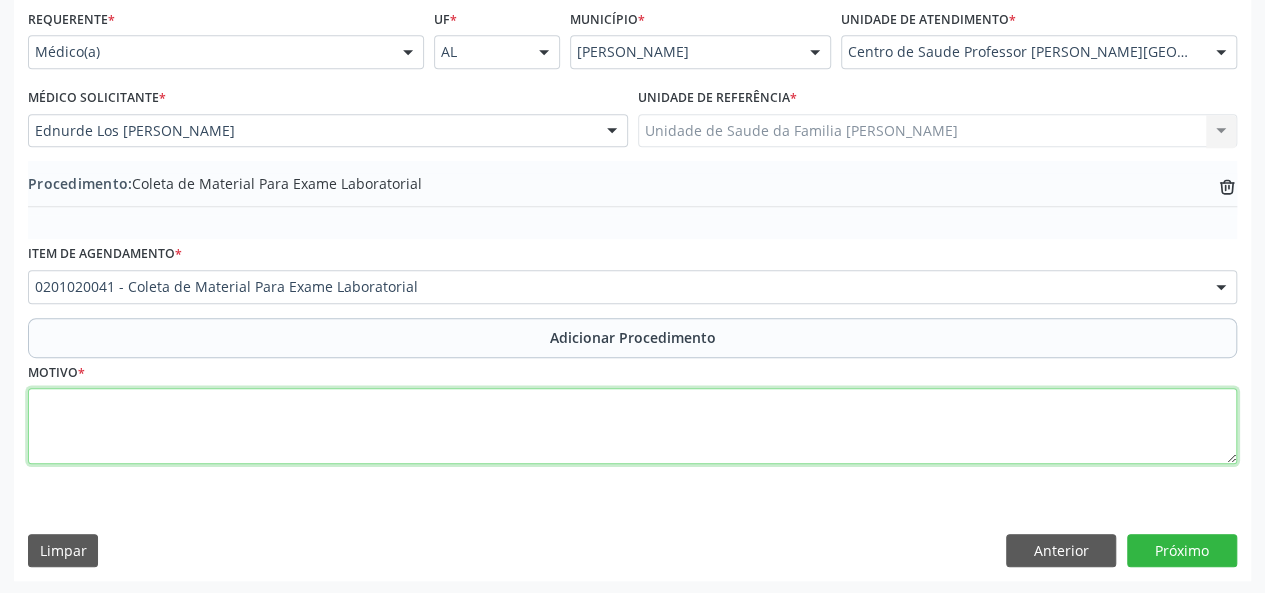 click at bounding box center [632, 426] 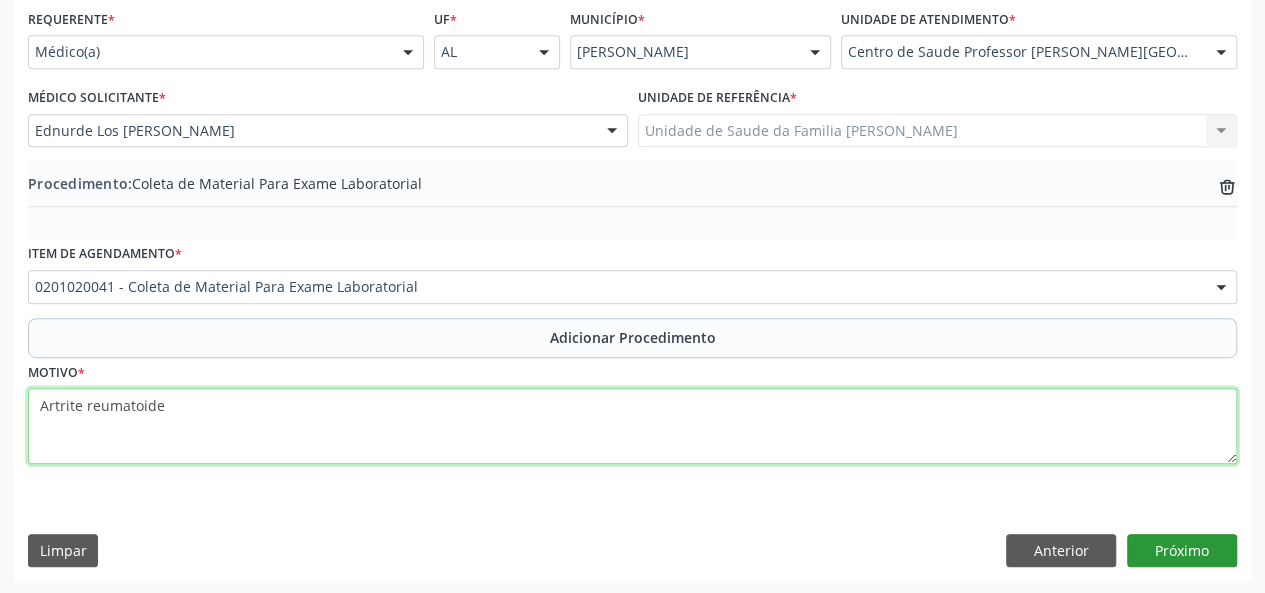 type on "Artrite reumatoide" 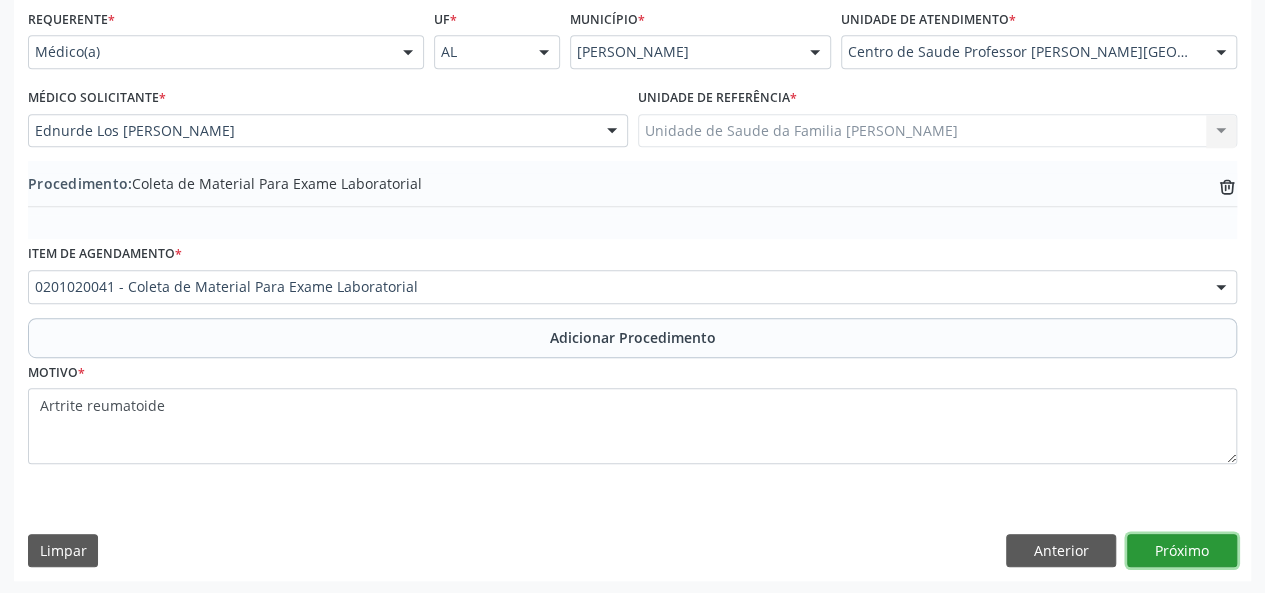 click on "Próximo" at bounding box center (1182, 551) 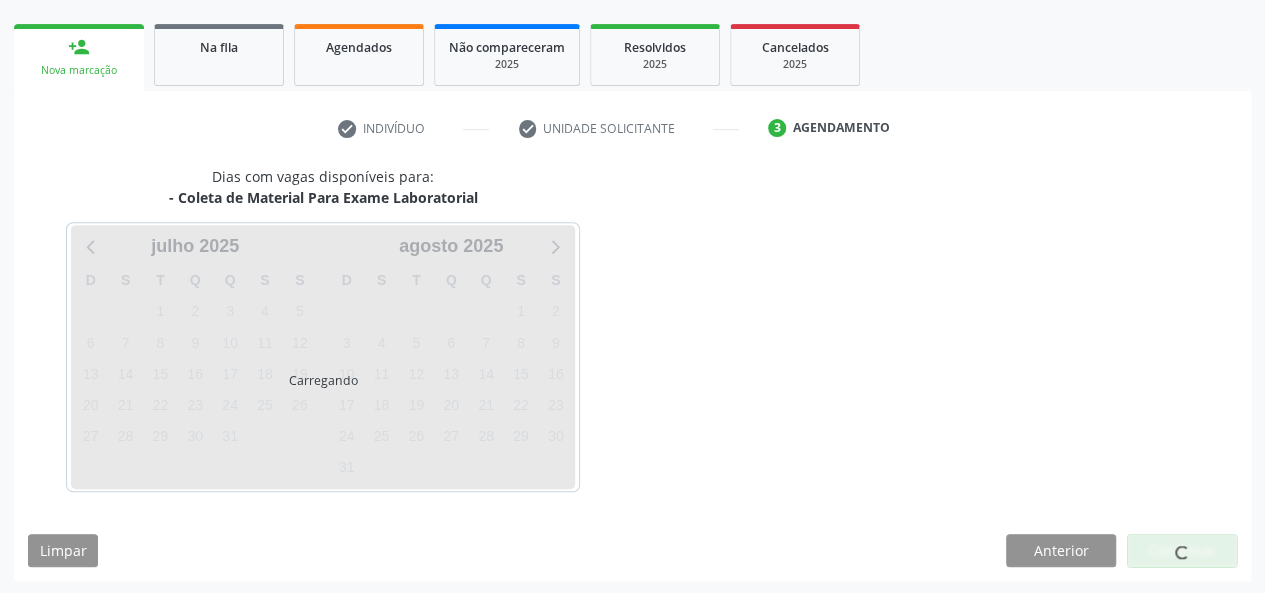 scroll, scrollTop: 362, scrollLeft: 0, axis: vertical 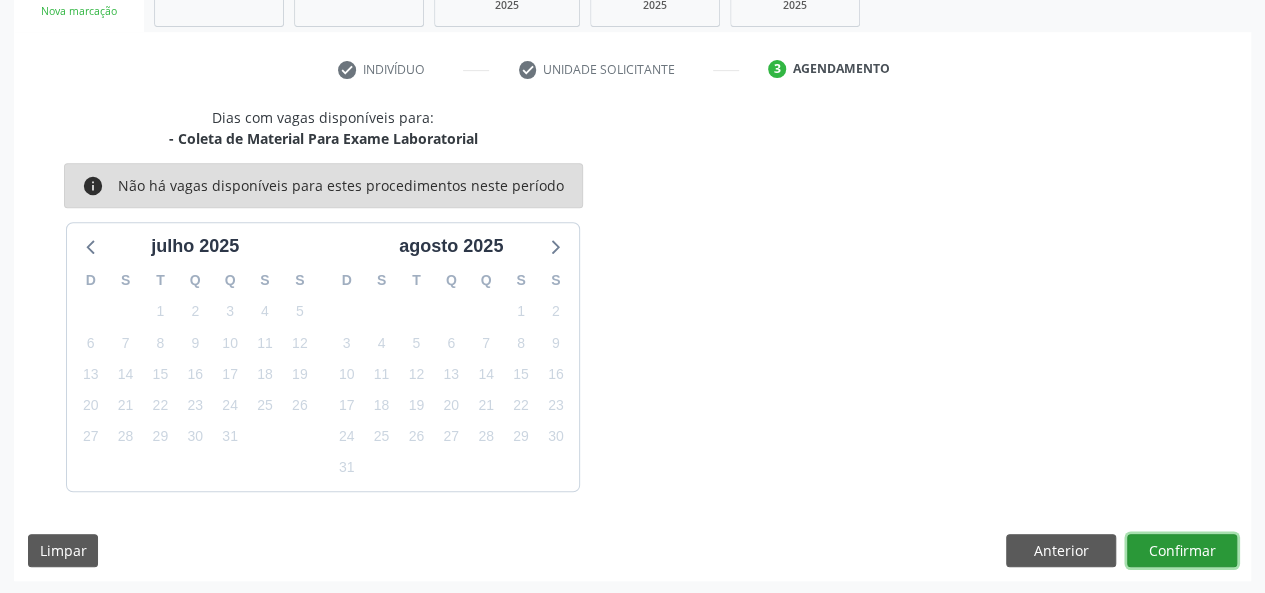click on "Confirmar" at bounding box center [1182, 551] 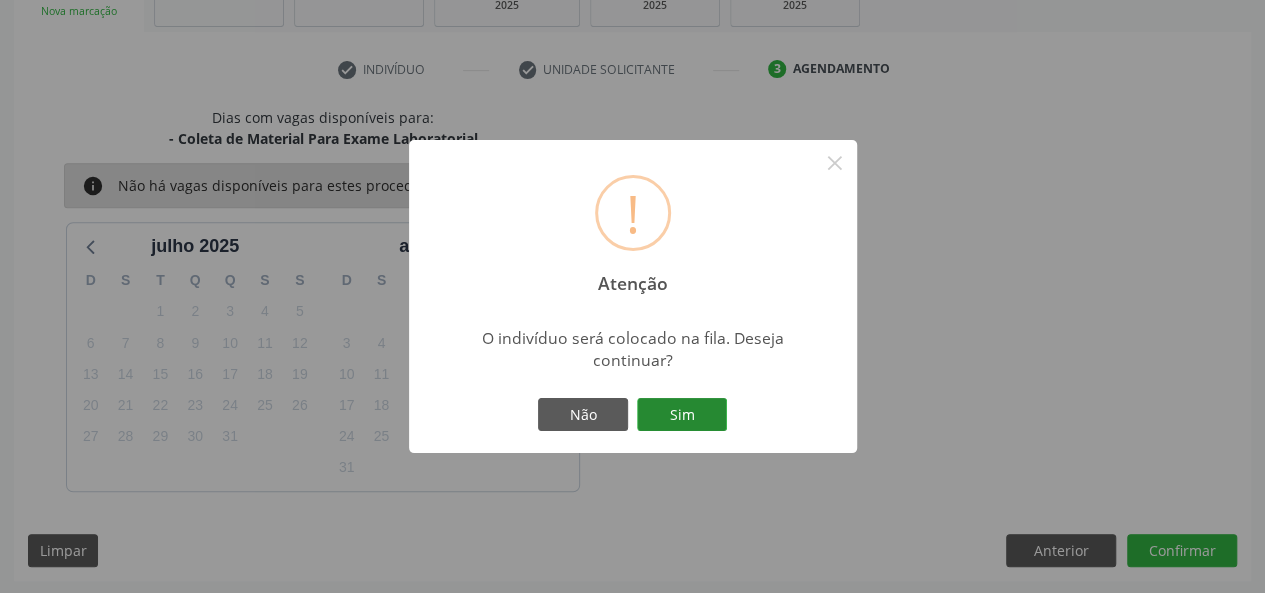 click on "Sim" at bounding box center (682, 415) 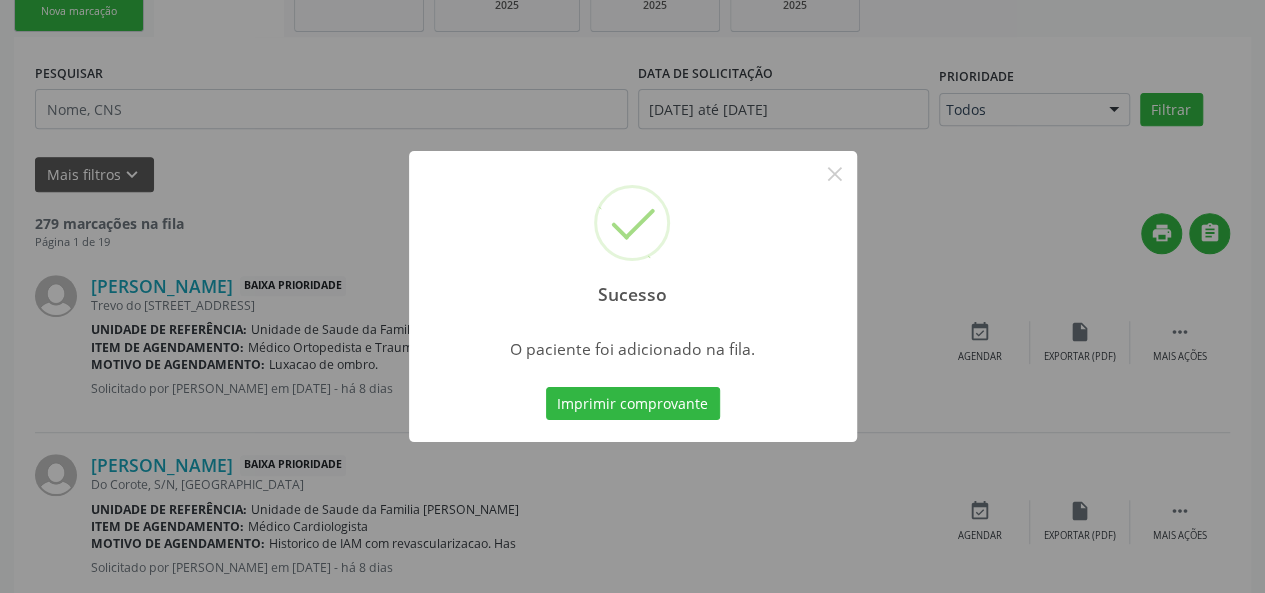 scroll, scrollTop: 100, scrollLeft: 0, axis: vertical 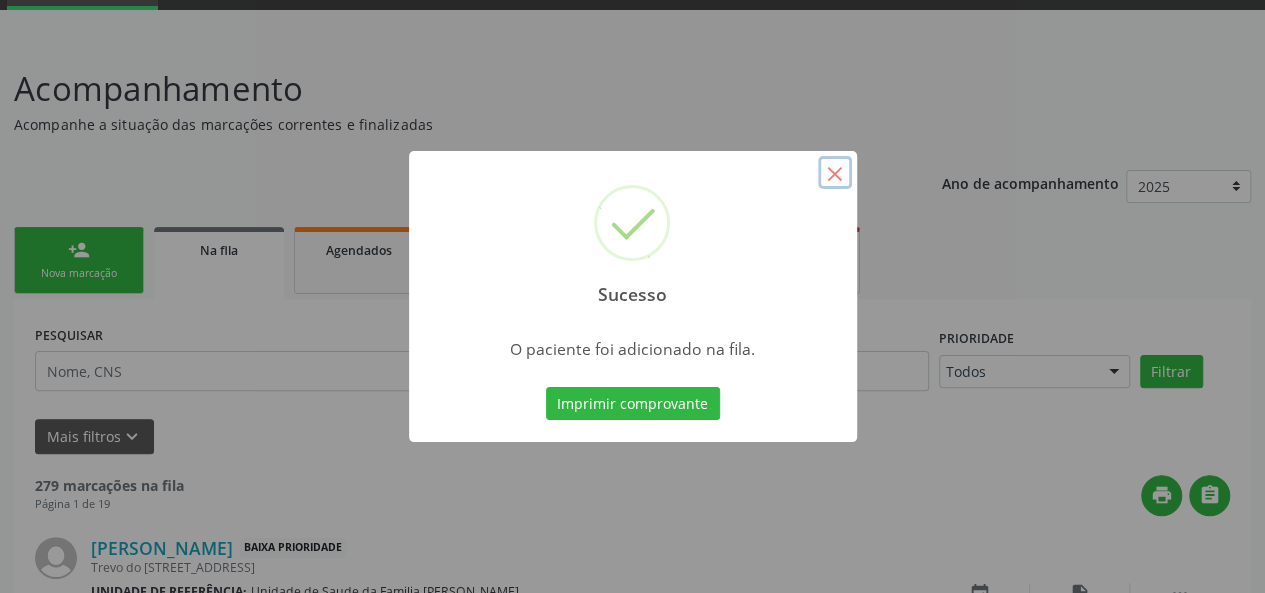 click on "×" at bounding box center (835, 173) 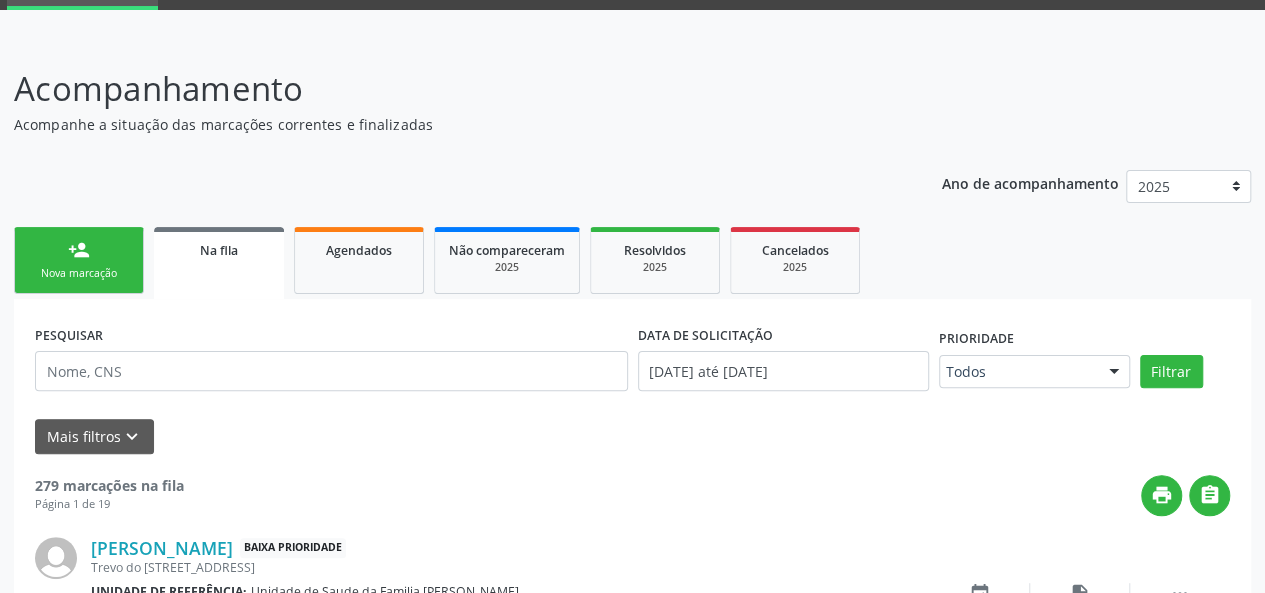 scroll, scrollTop: 200, scrollLeft: 0, axis: vertical 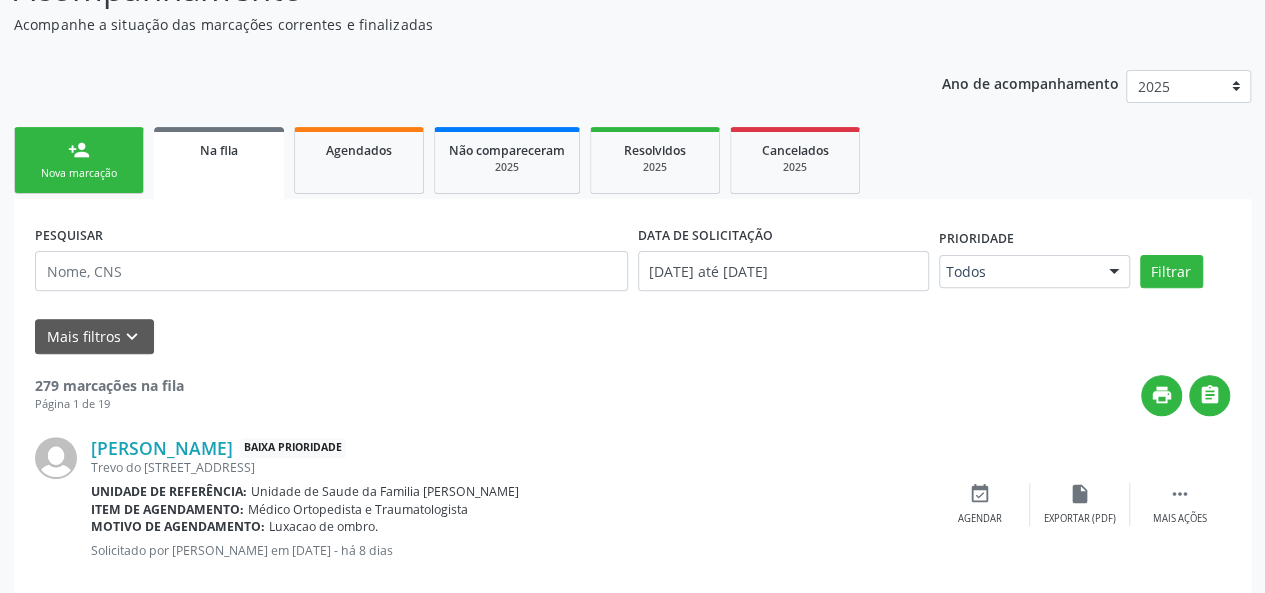 click on "person_add
Nova marcação" at bounding box center (79, 160) 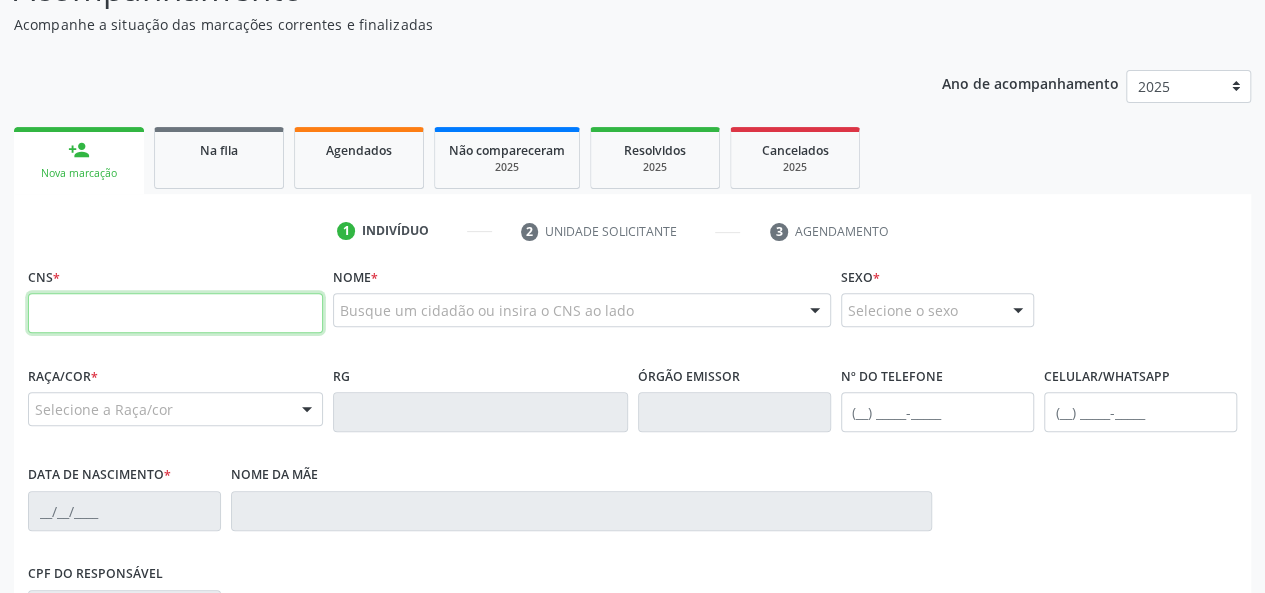 click at bounding box center (175, 313) 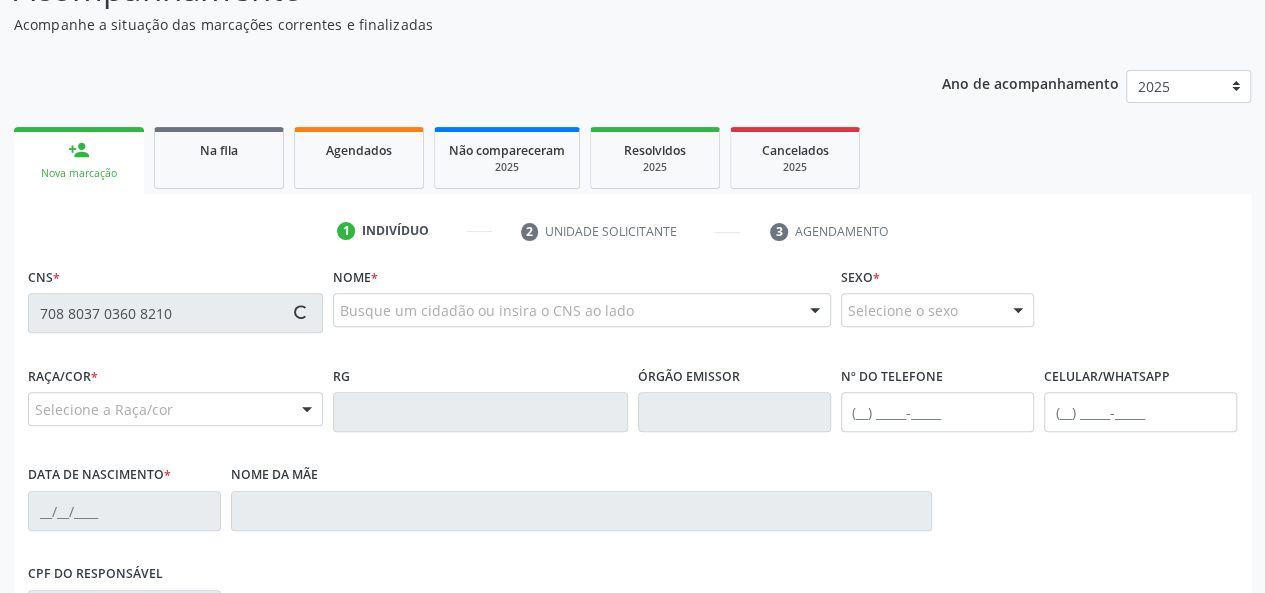 type on "708 8037 0360 8210" 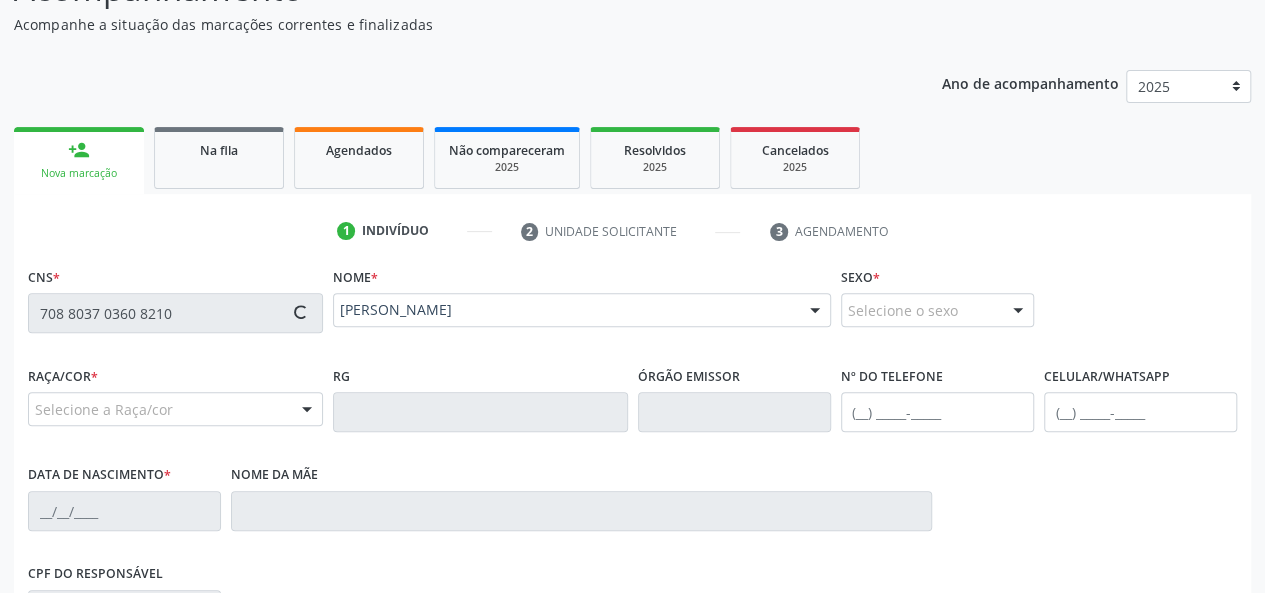type on "(82) 99995-5126" 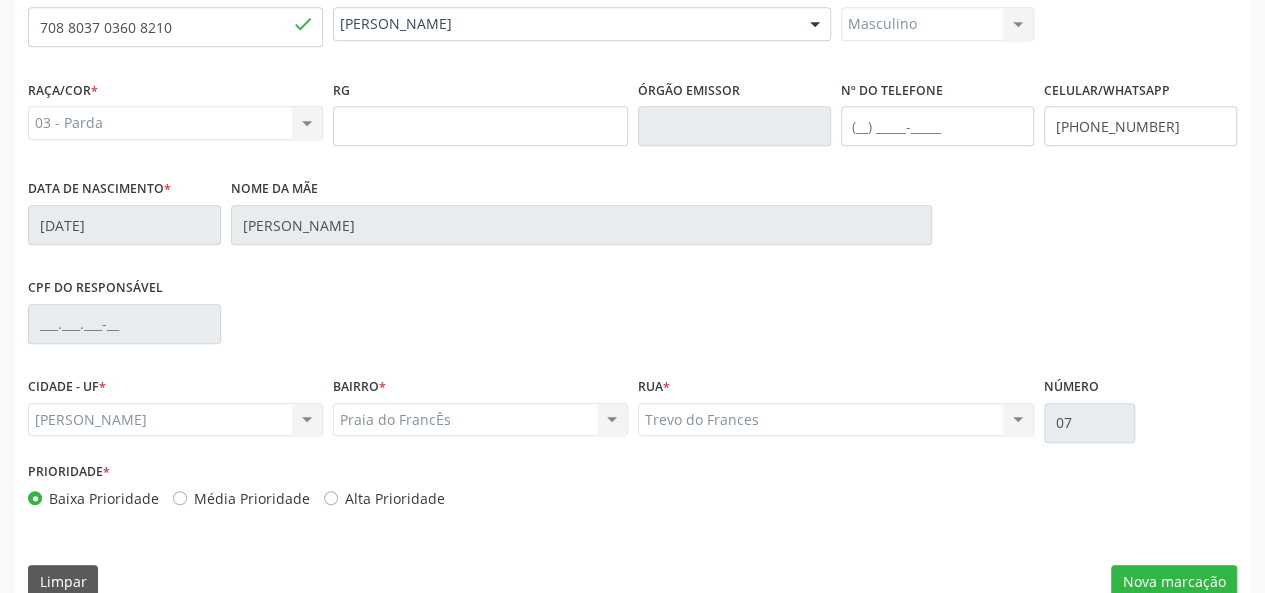 scroll, scrollTop: 518, scrollLeft: 0, axis: vertical 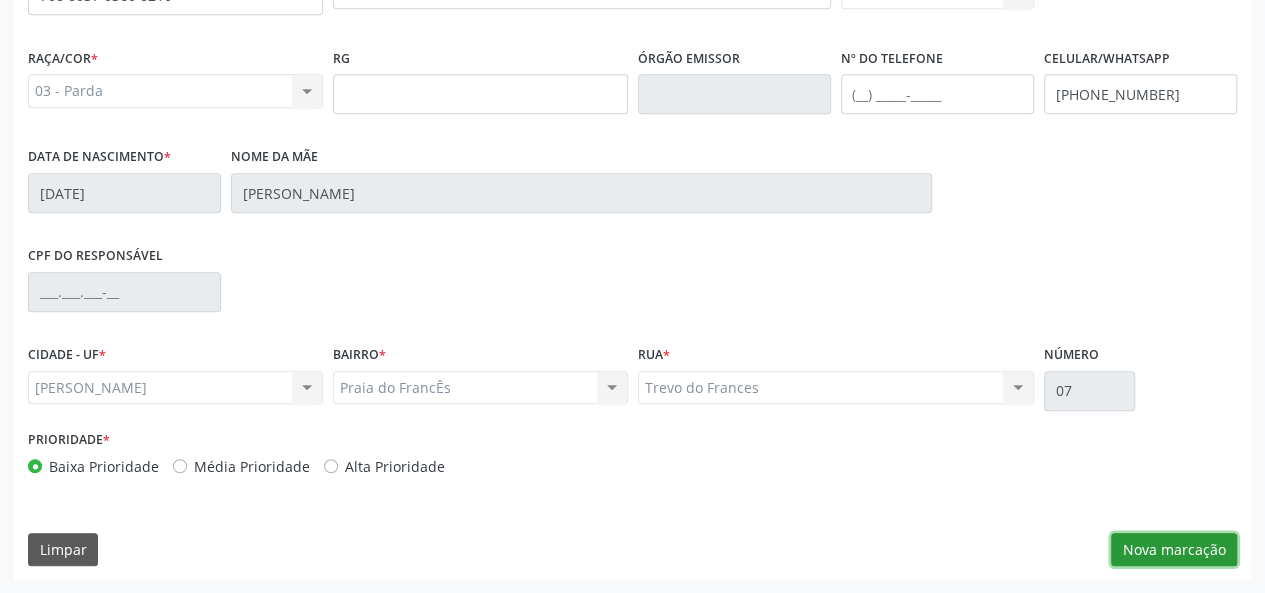 click on "Nova marcação" at bounding box center (1174, 550) 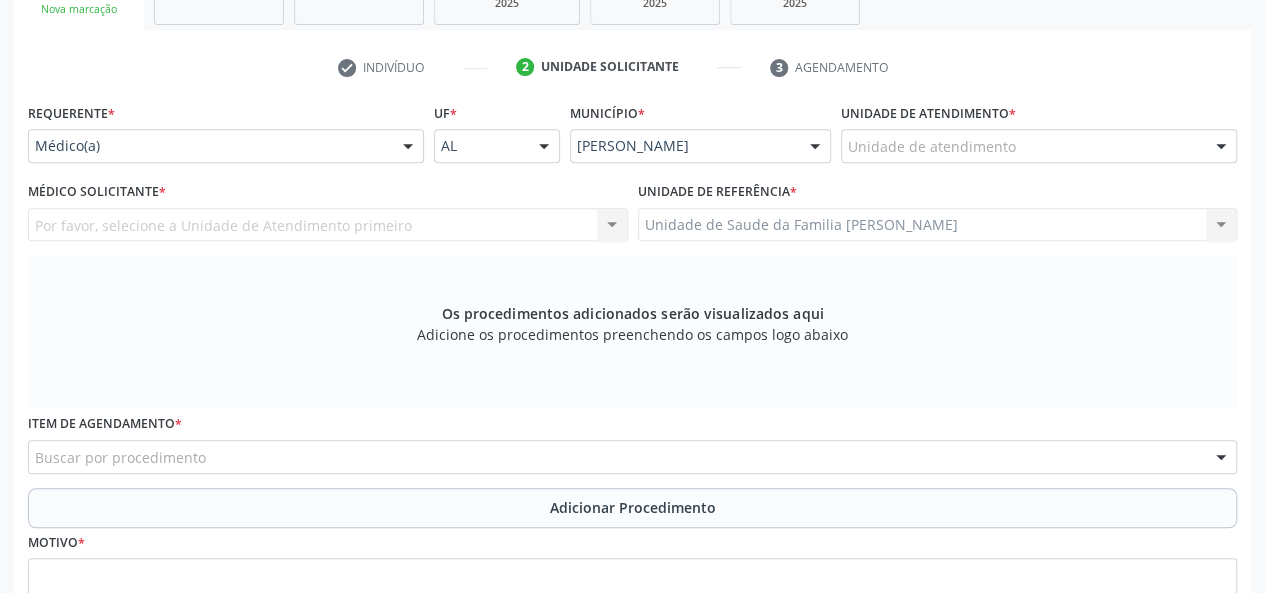 scroll, scrollTop: 318, scrollLeft: 0, axis: vertical 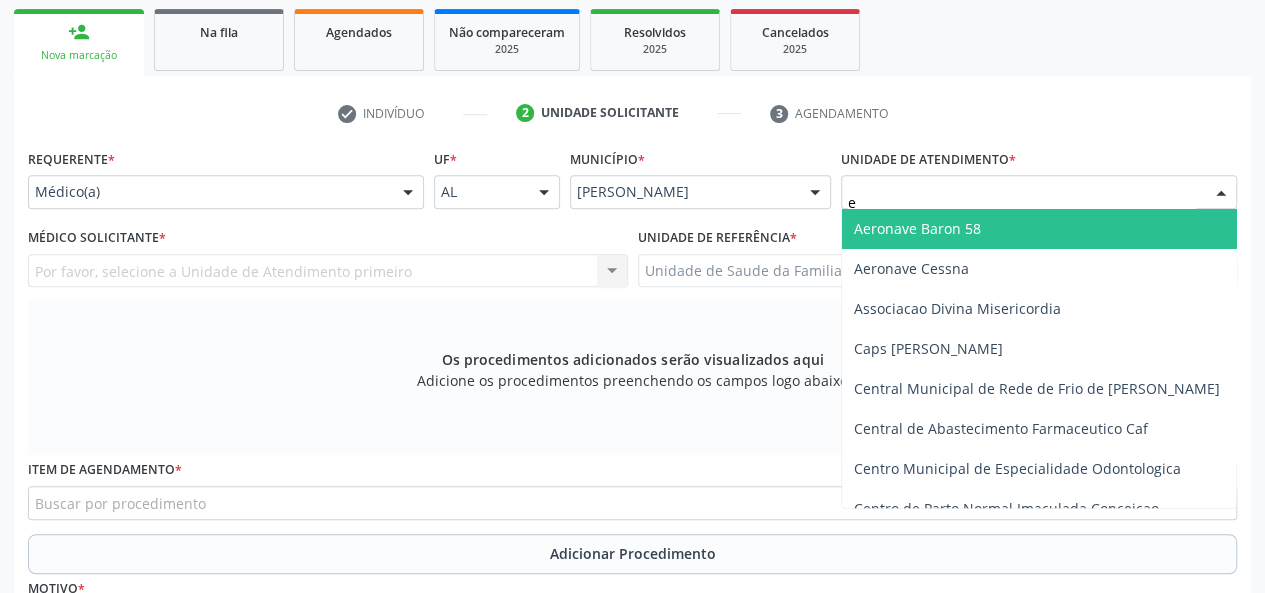 type on "es" 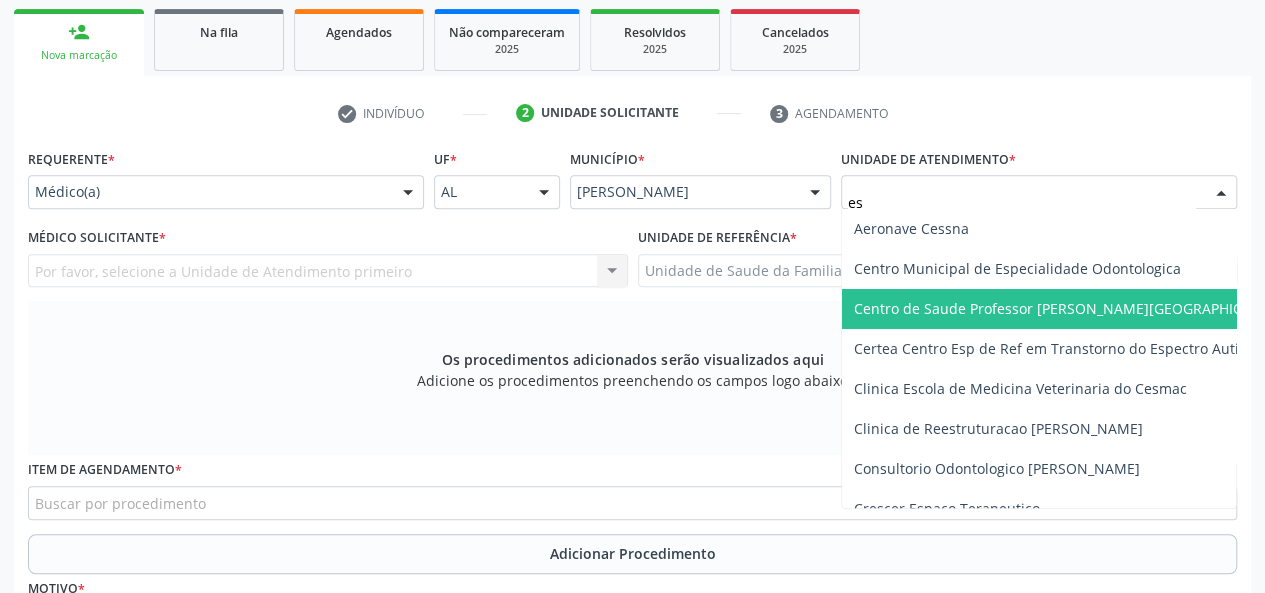 click on "Centro de Saude Professor [PERSON_NAME][GEOGRAPHIC_DATA]" at bounding box center [1071, 308] 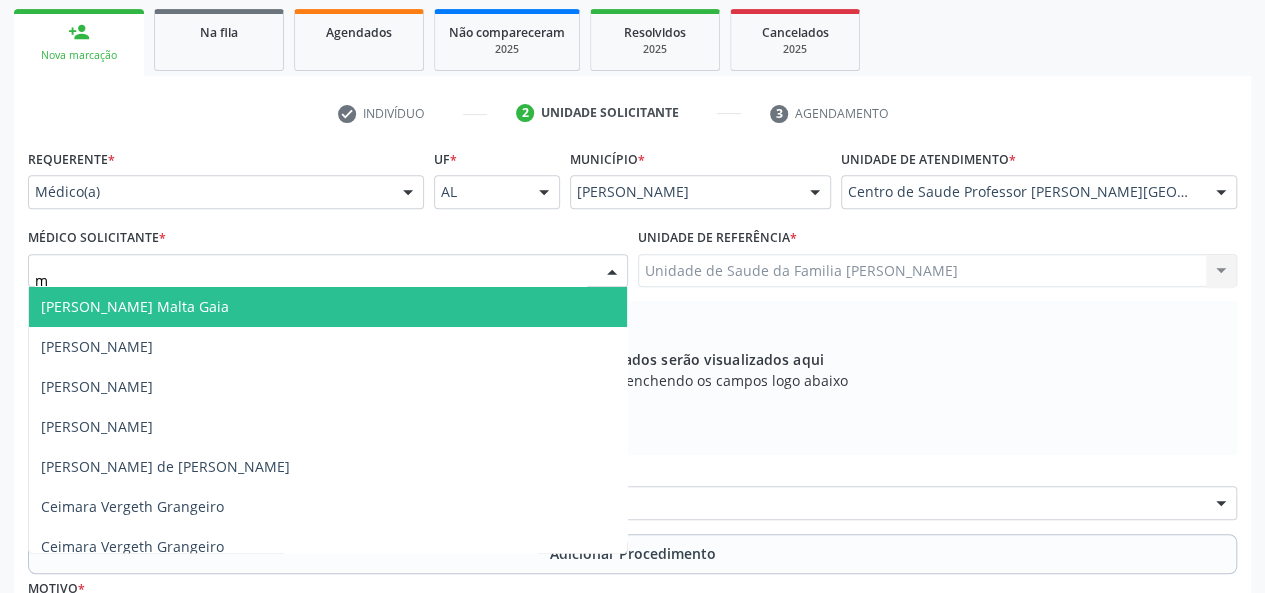 type on "mi" 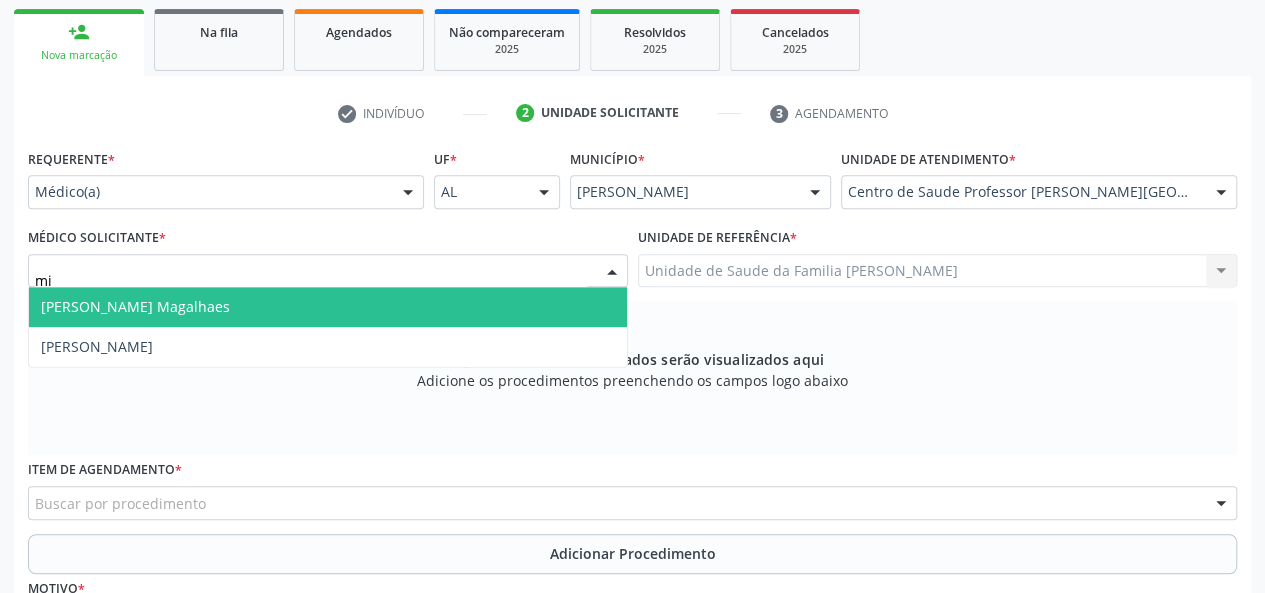 click on "Mirella Kalyne Cavalcante Magalhaes" at bounding box center (135, 306) 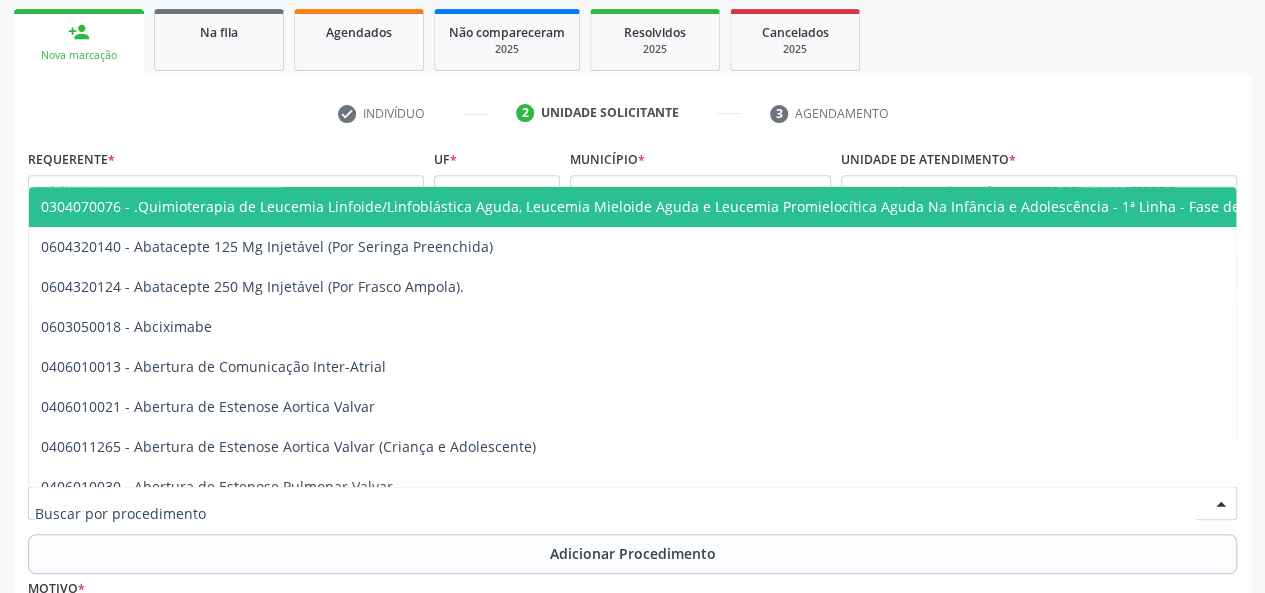 click at bounding box center (632, 503) 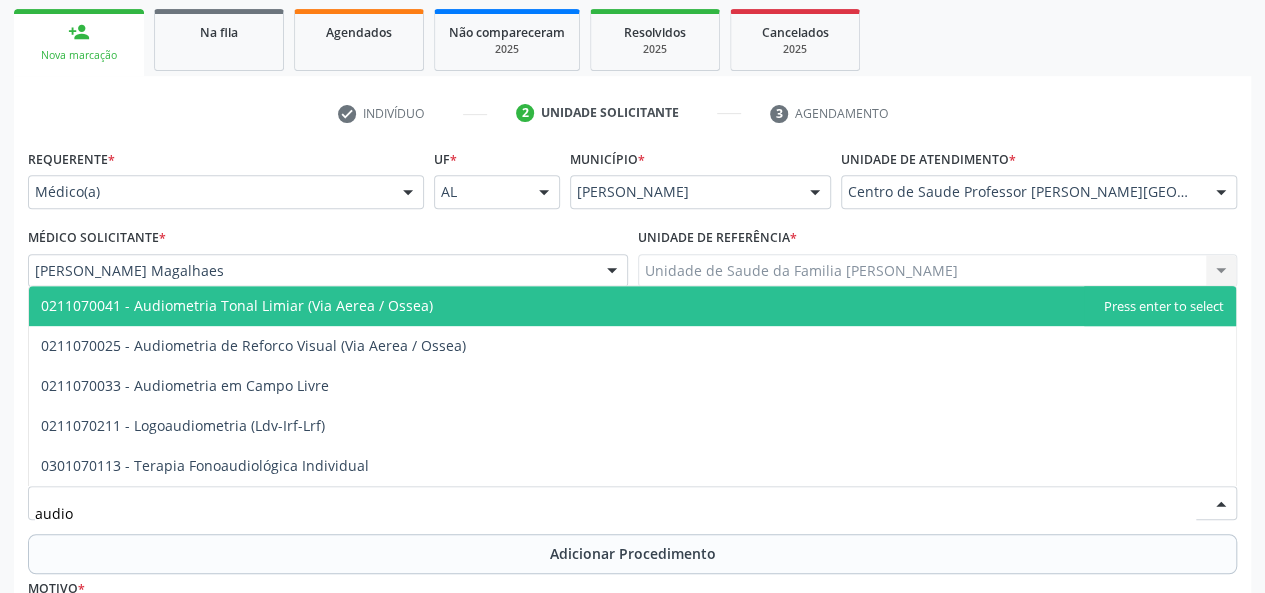 click on "0211070041 - Audiometria Tonal Limiar (Via Aerea / Ossea)" at bounding box center (237, 305) 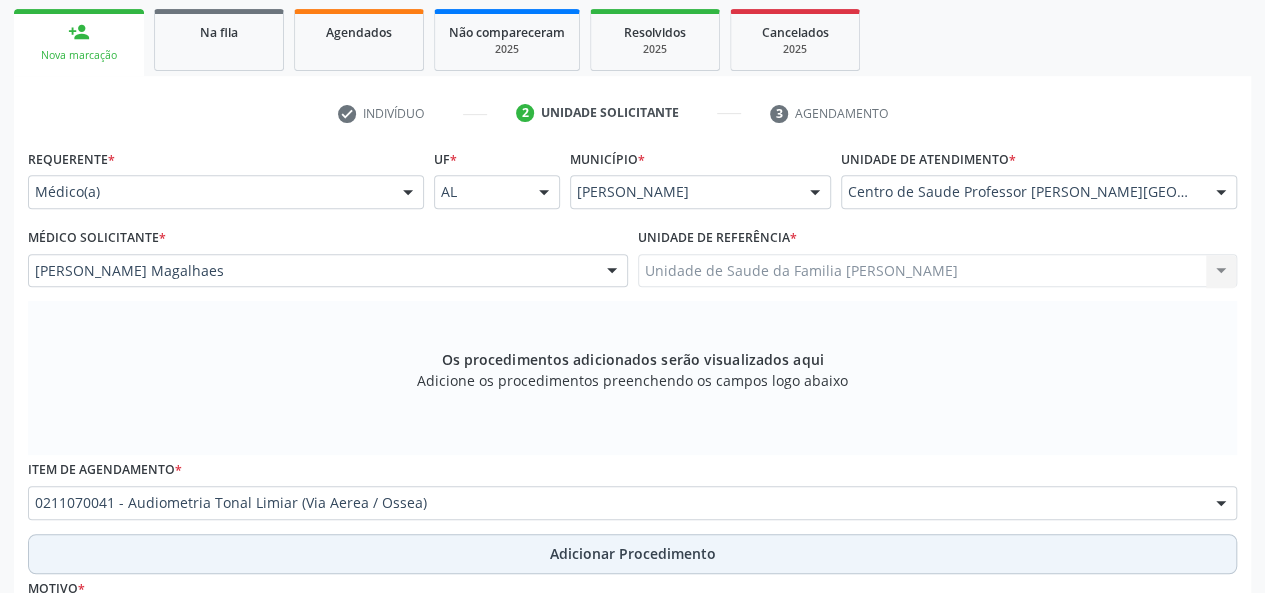 click on "Adicionar Procedimento" at bounding box center (633, 553) 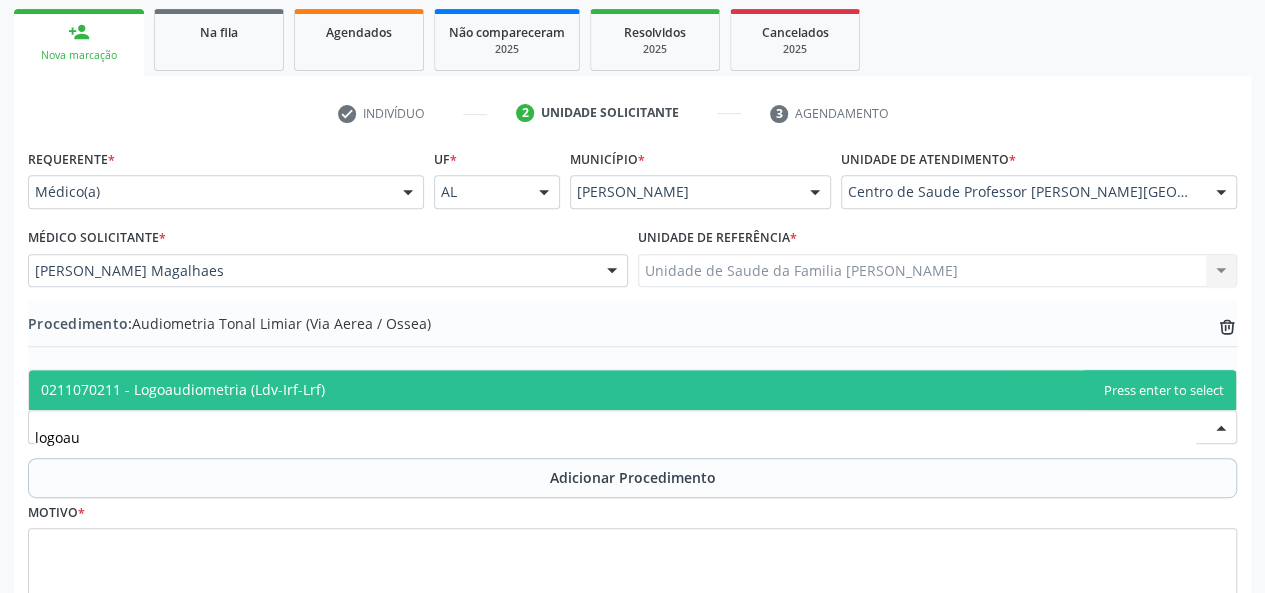 click on "0211070211 - Logoaudiometria (Ldv-Irf-Lrf)" at bounding box center [183, 389] 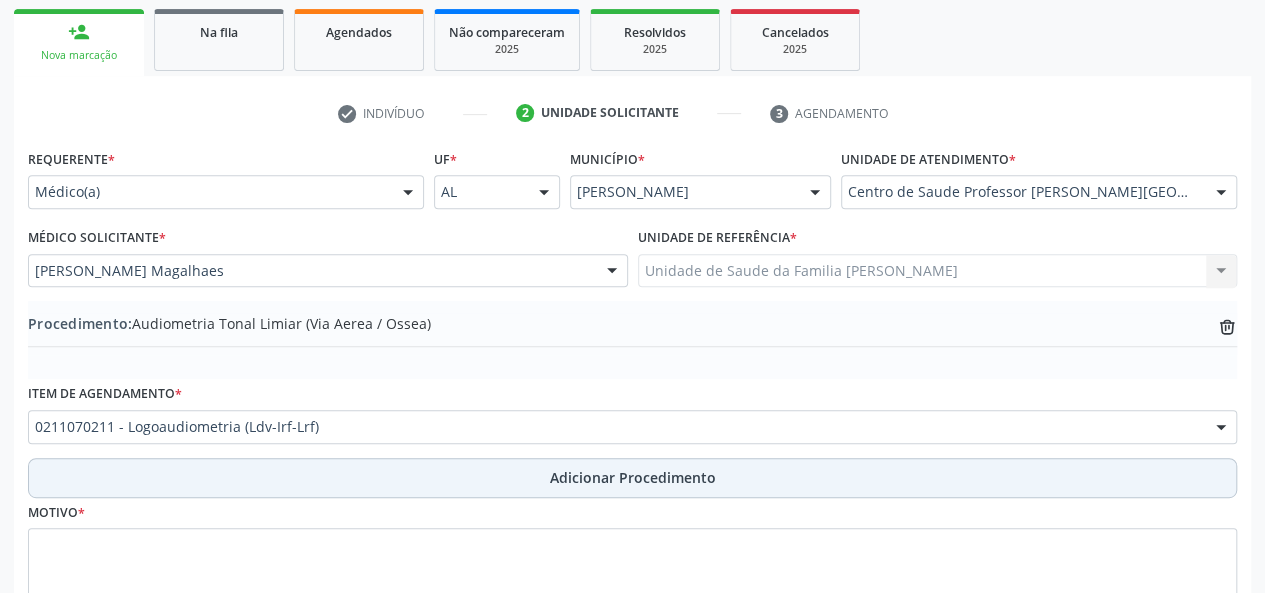 click on "Adicionar Procedimento" at bounding box center [632, 478] 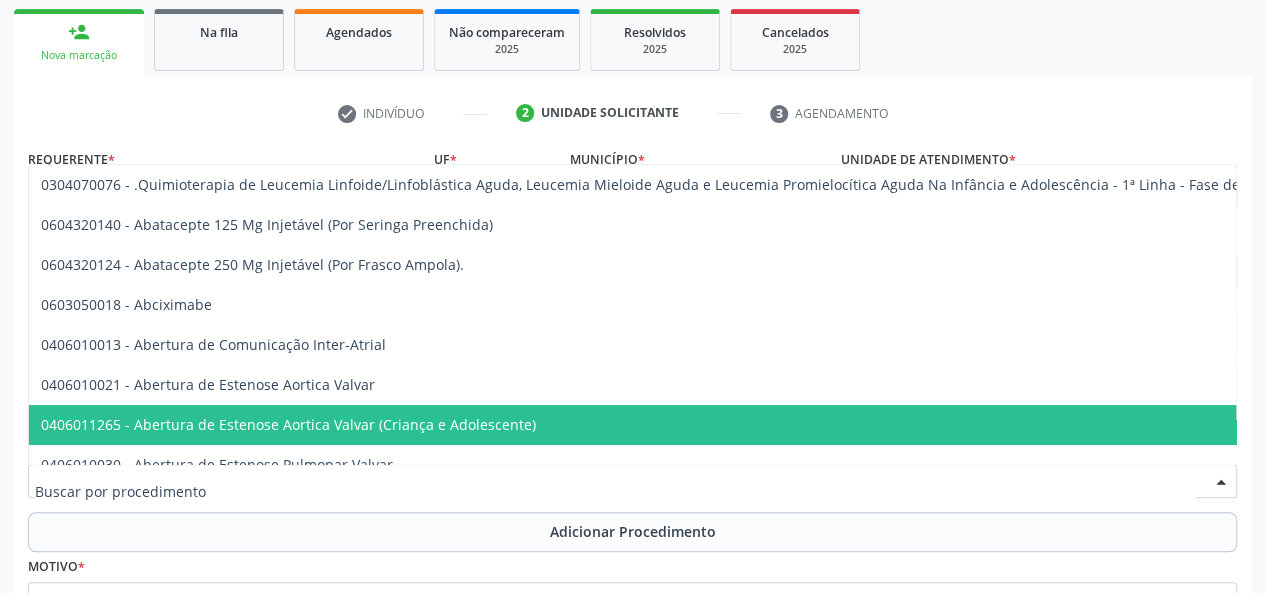 click at bounding box center [632, 481] 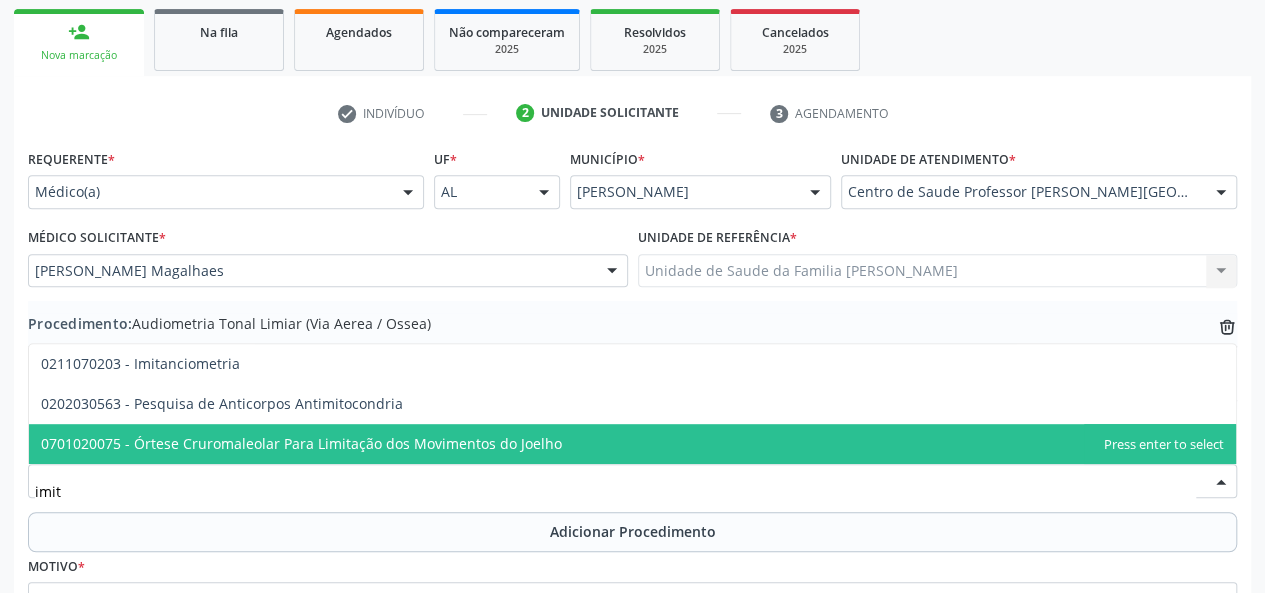 type on "imita" 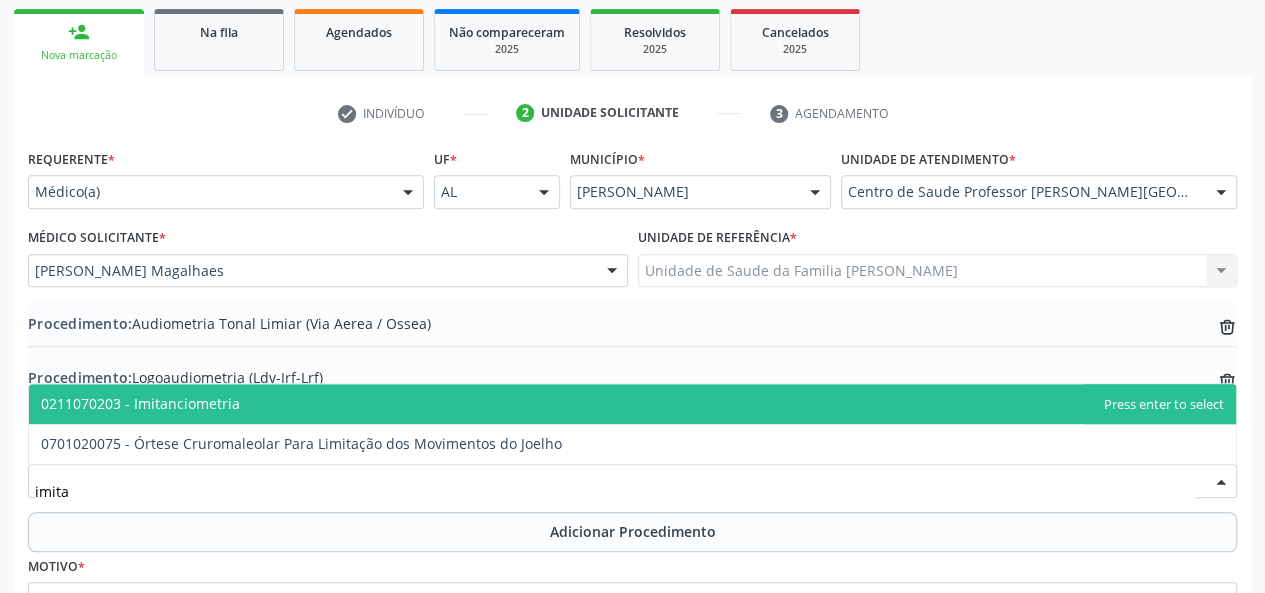 click on "0211070203 - Imitanciometria" at bounding box center (140, 403) 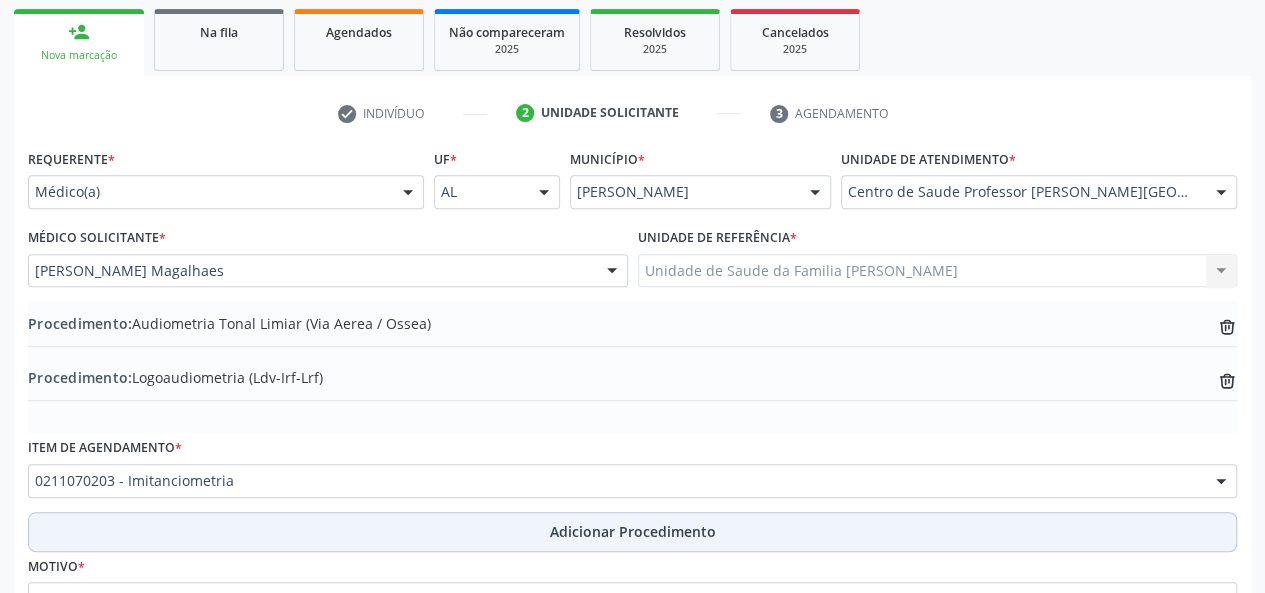 click on "Adicionar Procedimento" at bounding box center [632, 532] 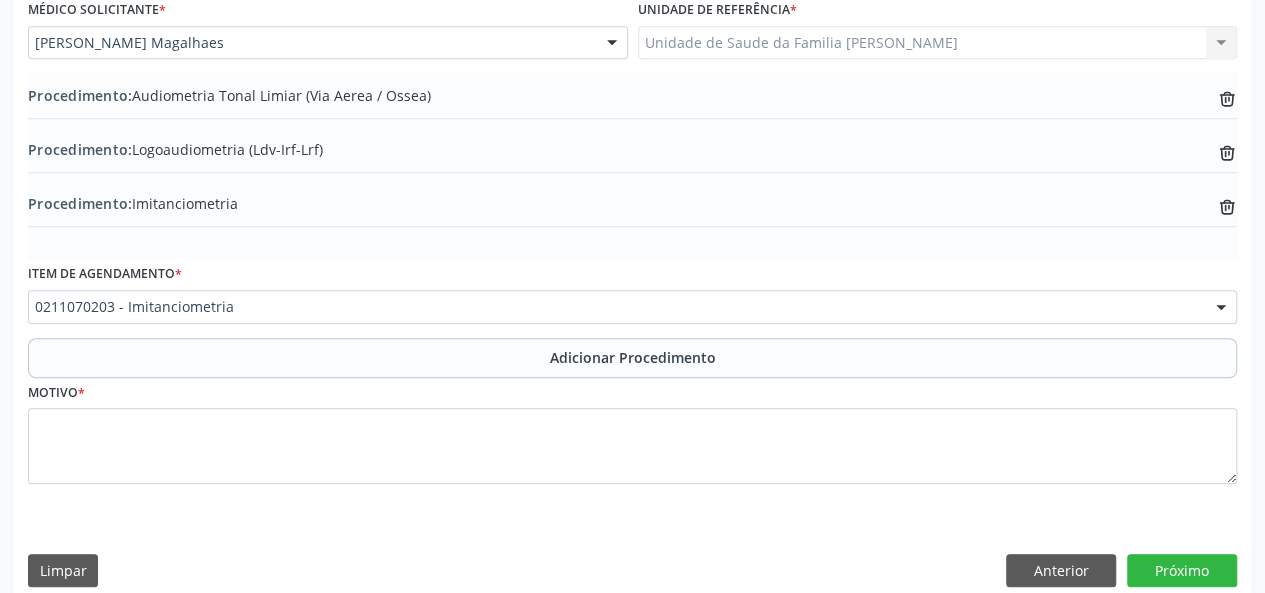 scroll, scrollTop: 566, scrollLeft: 0, axis: vertical 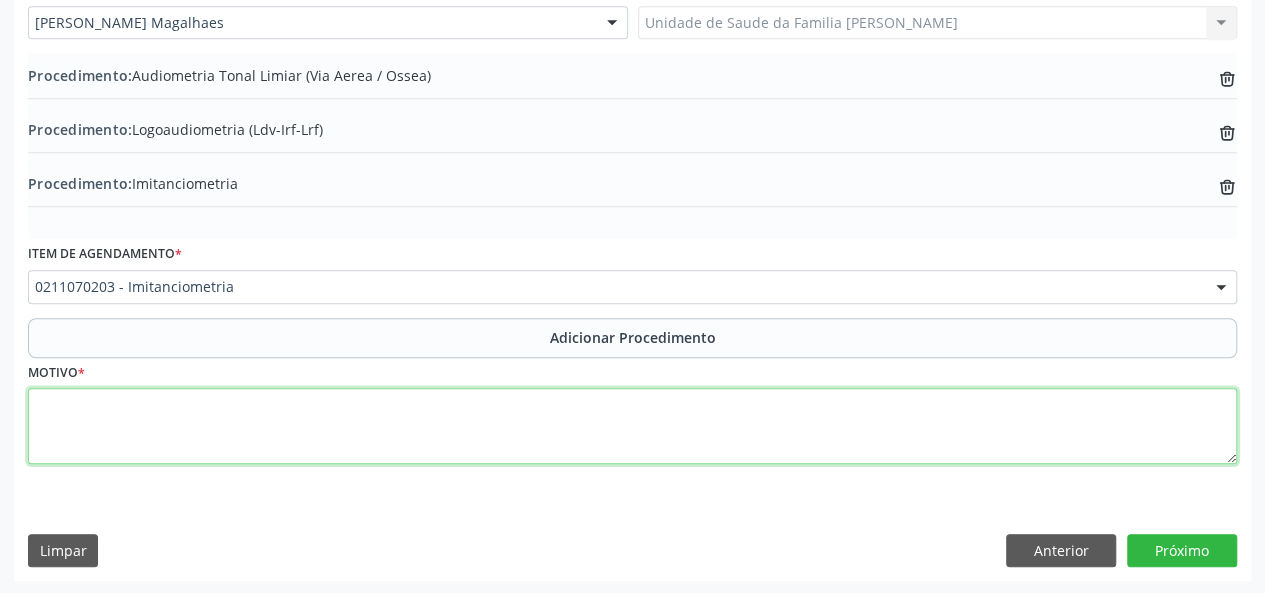 click at bounding box center (632, 426) 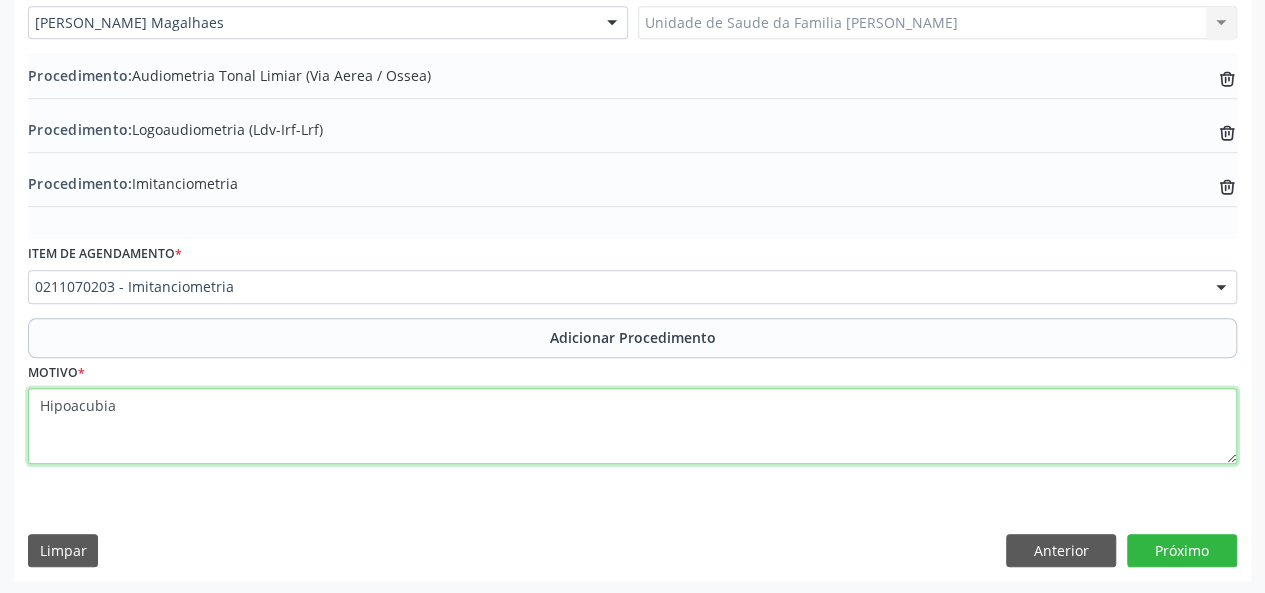 click on "Hipoacubia" at bounding box center [632, 426] 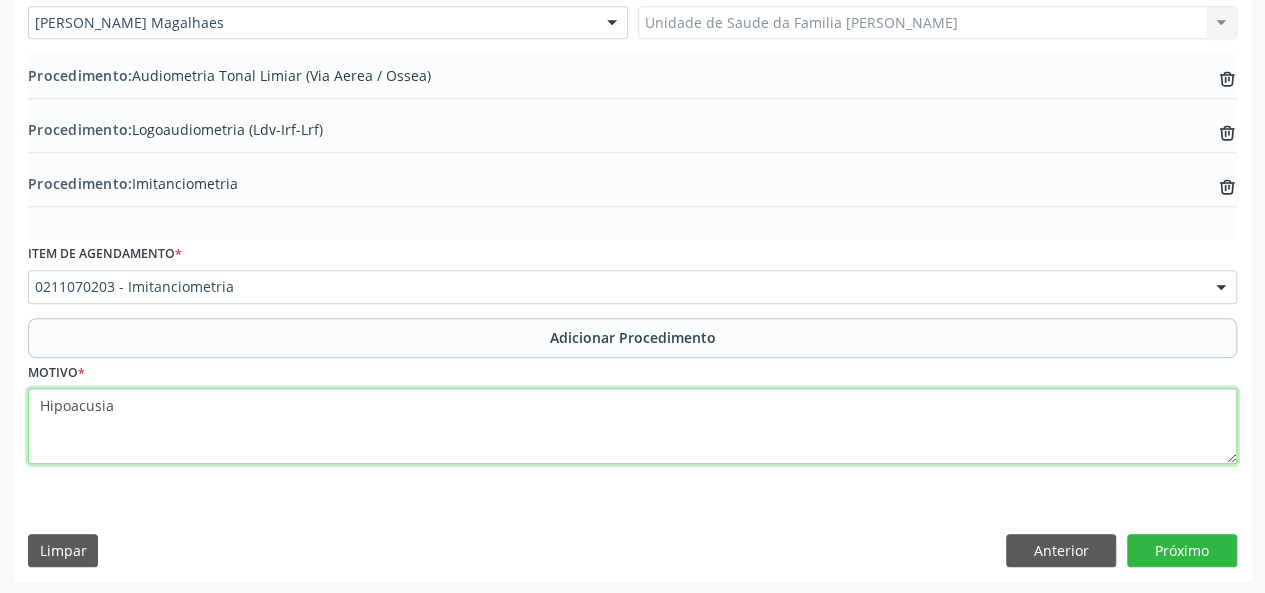 click on "Hipoacusia" at bounding box center [632, 426] 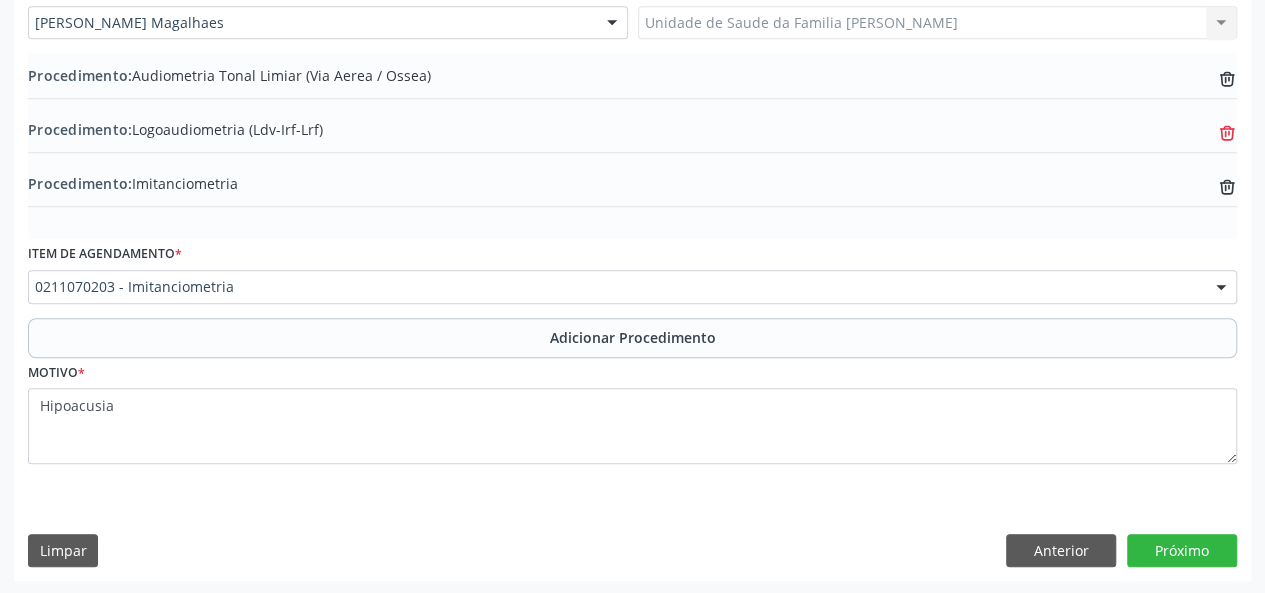 click 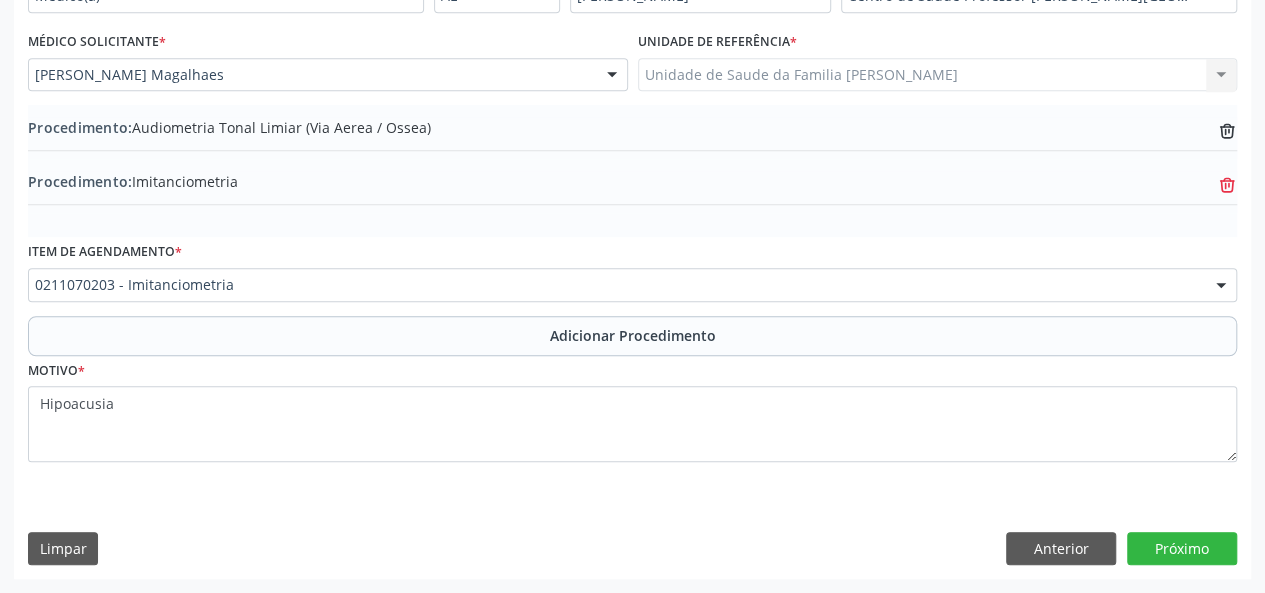 scroll, scrollTop: 512, scrollLeft: 0, axis: vertical 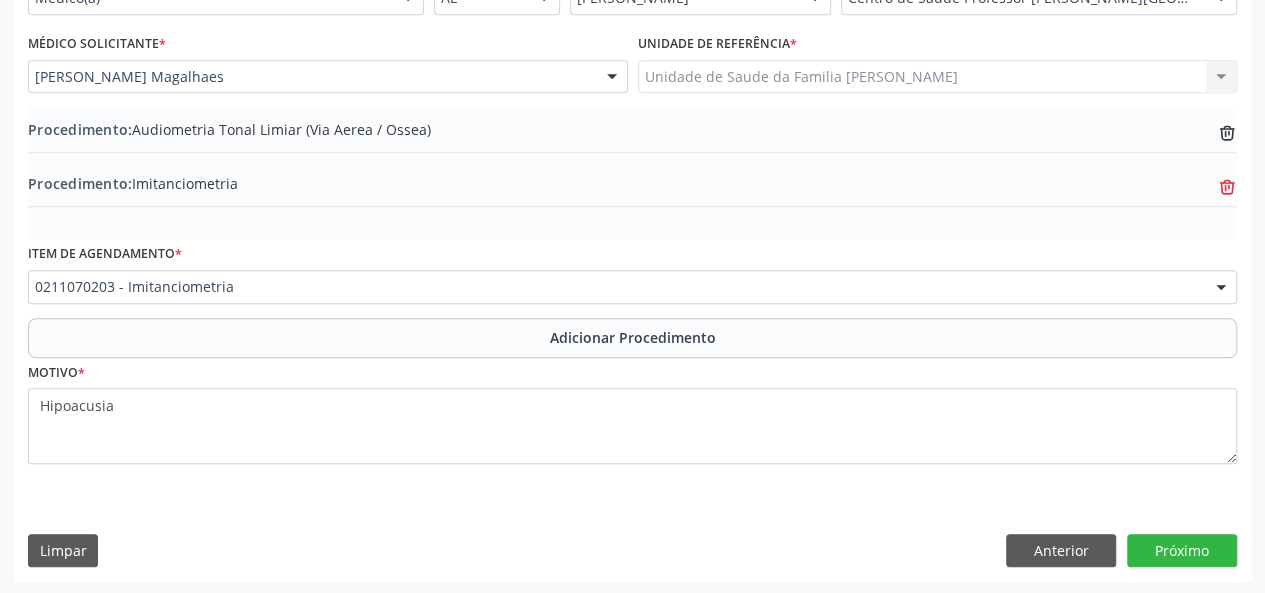 click 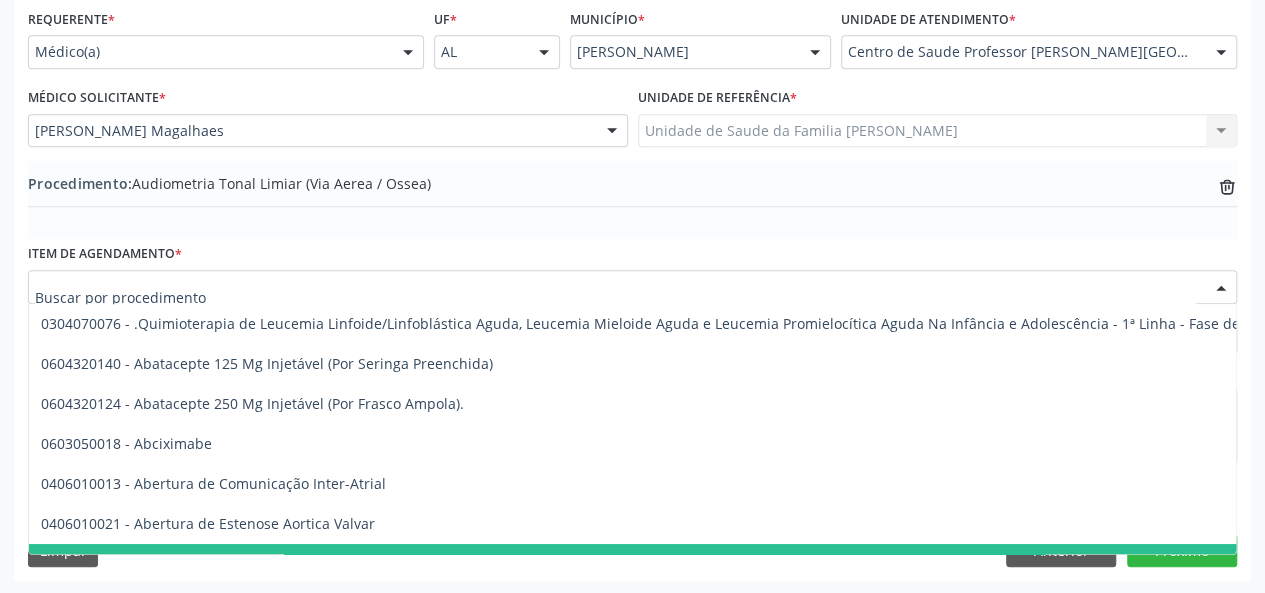 drag, startPoint x: 282, startPoint y: 284, endPoint x: 250, endPoint y: 289, distance: 32.38827 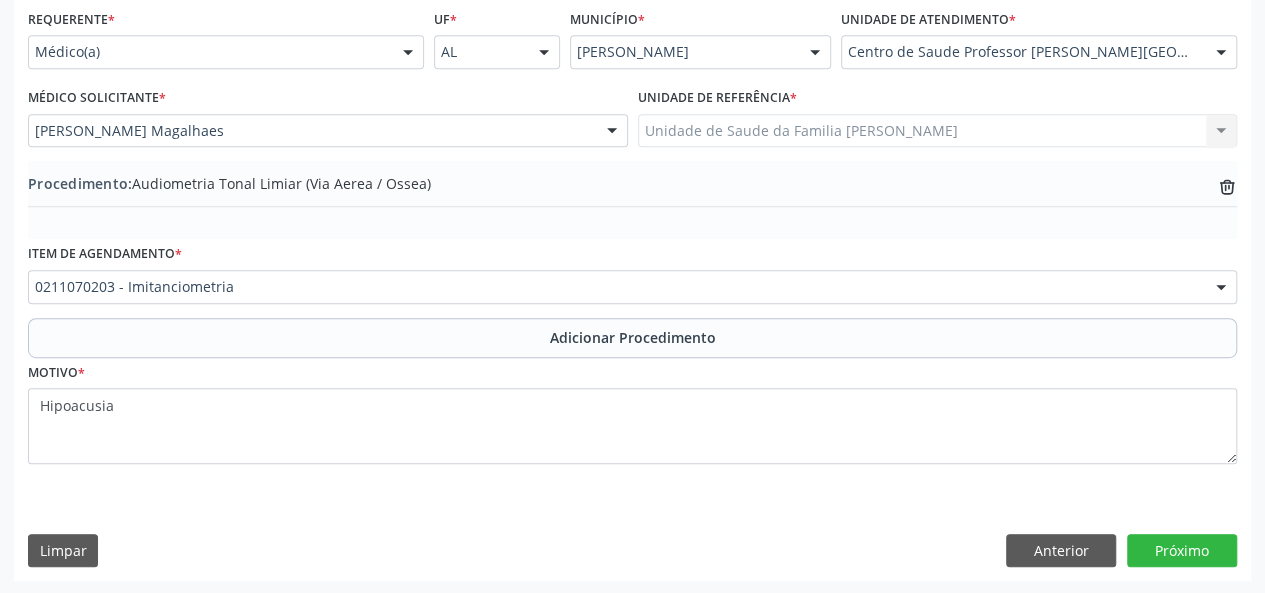 click on "Item de agendamento
*
0211070203 - Imitanciometria         0304070076 - .Quimioterapia de Leucemia Linfoide/Linfoblástica Aguda, Leucemia Mieloide Aguda e Leucemia Promielocítica Aguda Na Infância e Adolescência - 1ª Linha - Fase de Manutenção   0604320140 - Abatacepte 125 Mg Injetável (Por Seringa Preenchida)   0604320124 - Abatacepte 250 Mg Injetável (Por Frasco Ampola).   0603050018 - Abciximabe   0406010013 - Abertura de Comunicação Inter-Atrial   0406010021 - Abertura de Estenose Aortica Valvar   0406011265 - Abertura de Estenose Aortica Valvar (Criança e Adolescente)   0406010030 - Abertura de Estenose Pulmonar Valvar   0406011273 - Abertura de Estenose Pulmonar Valvar (Criança e Adolescente)   0301080011 - Abordagem Cognitiva Comportamental do Fumante (Por Atendimento / Paciente)   0307020010 - Acesso A Polpa Dentaria e Medicacao (Por Dente)   0604660030 - Acetazolamida 250 Mg (Por Comprimido)   0202010783 - Acidez Titulável no Leite Humano (Dornic)" at bounding box center (632, 271) 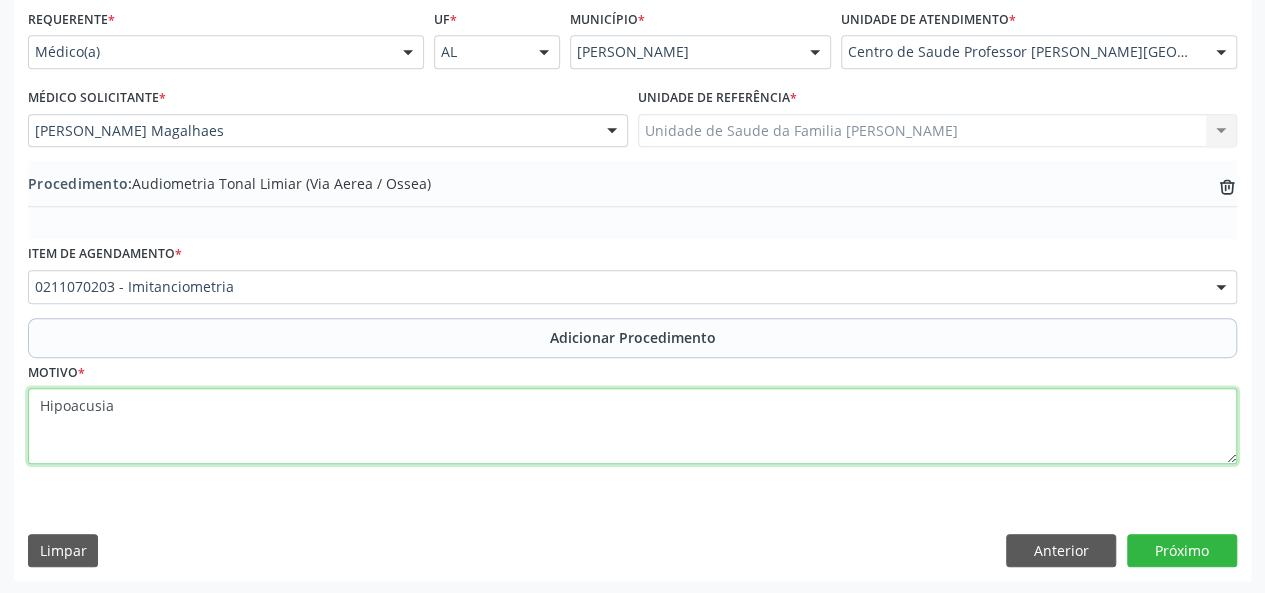 click on "Hipoacusia" at bounding box center [632, 426] 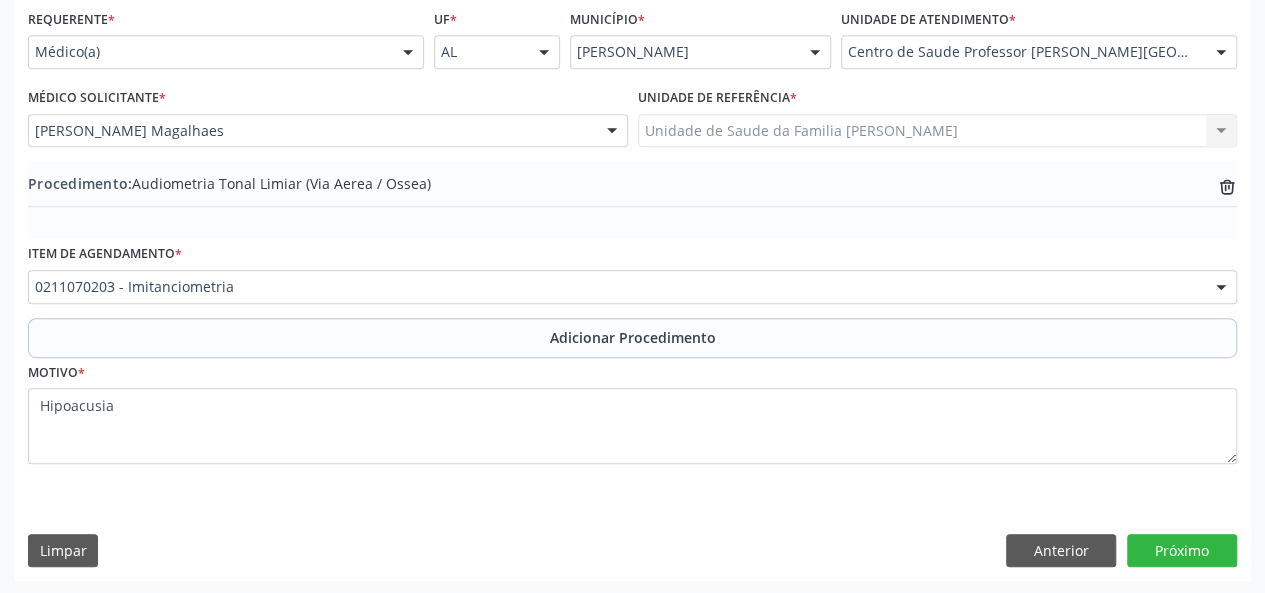 drag, startPoint x: 60, startPoint y: 417, endPoint x: 359, endPoint y: 465, distance: 302.82834 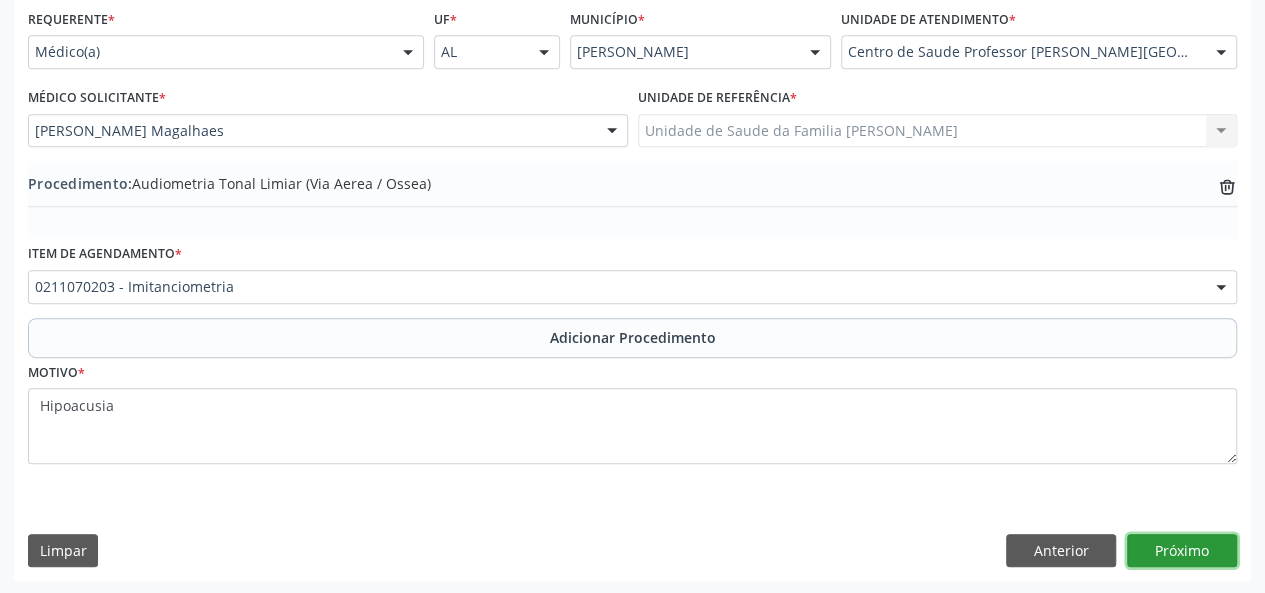 click on "Próximo" at bounding box center (1182, 551) 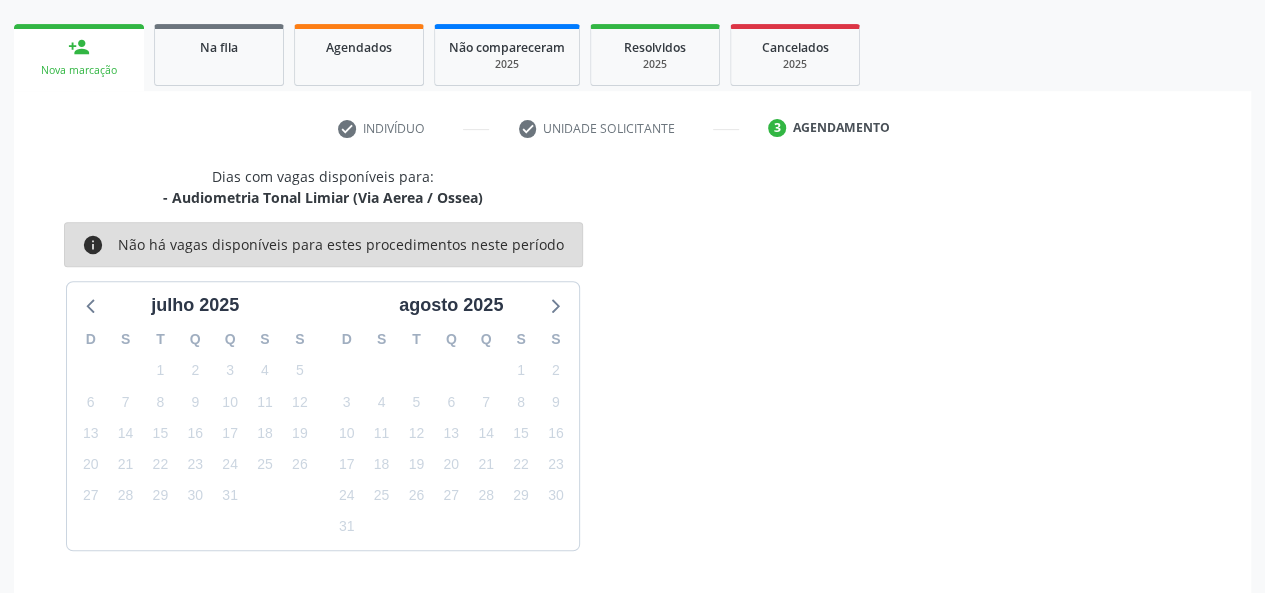 scroll, scrollTop: 362, scrollLeft: 0, axis: vertical 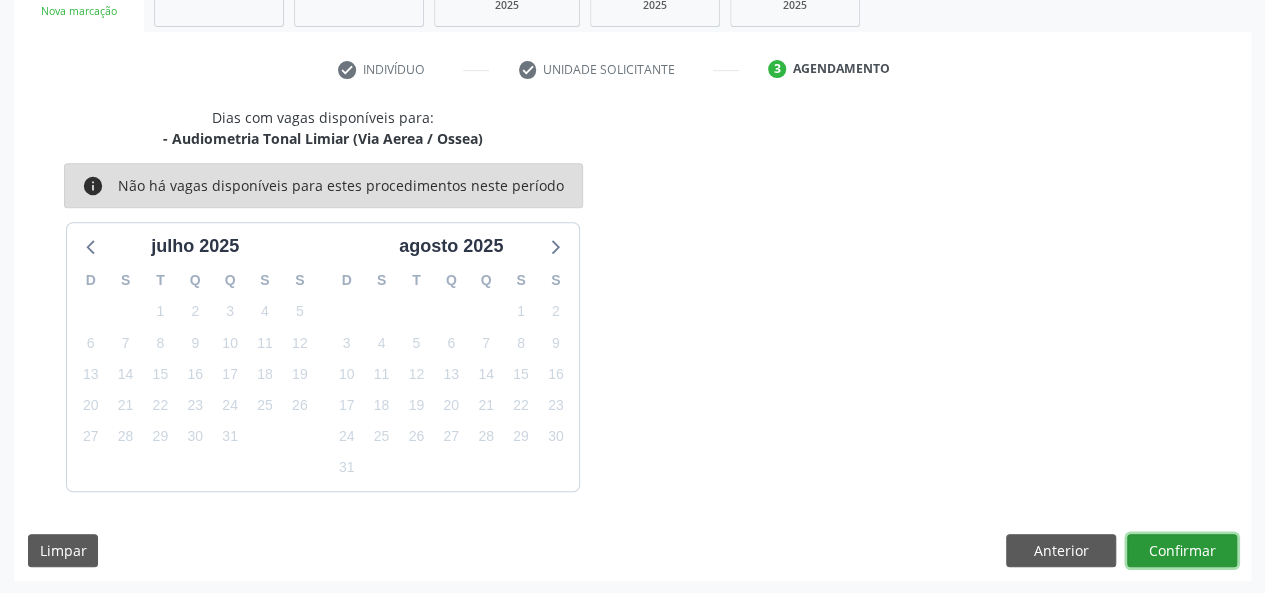 click on "Confirmar" at bounding box center [1182, 551] 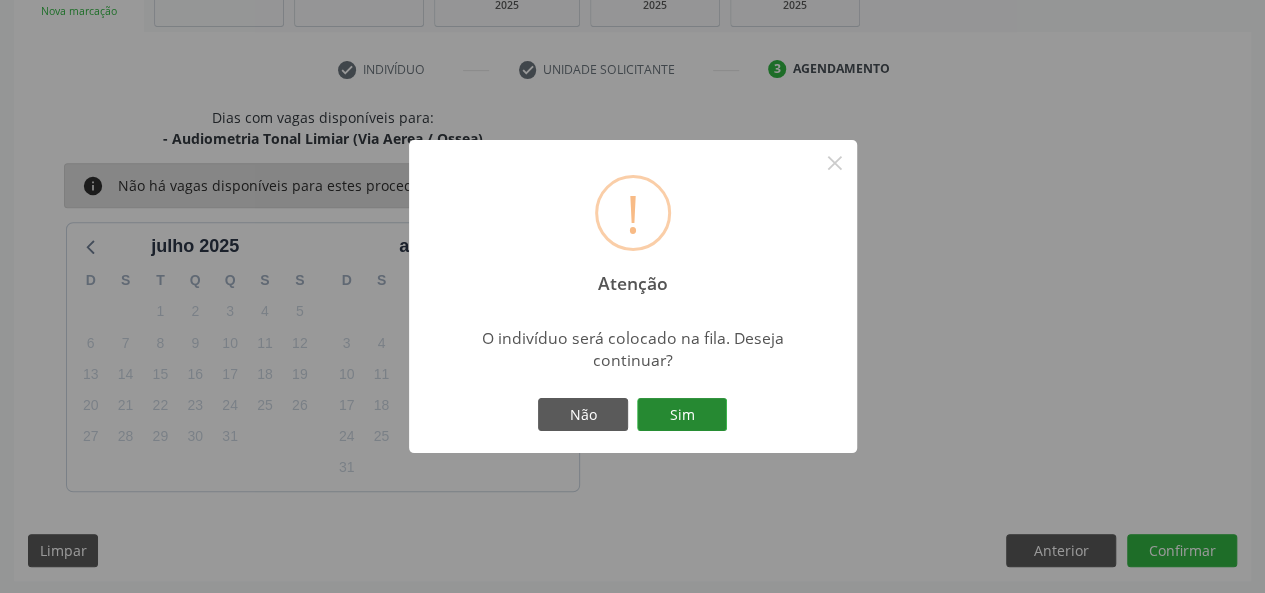 click on "Sim" at bounding box center [682, 415] 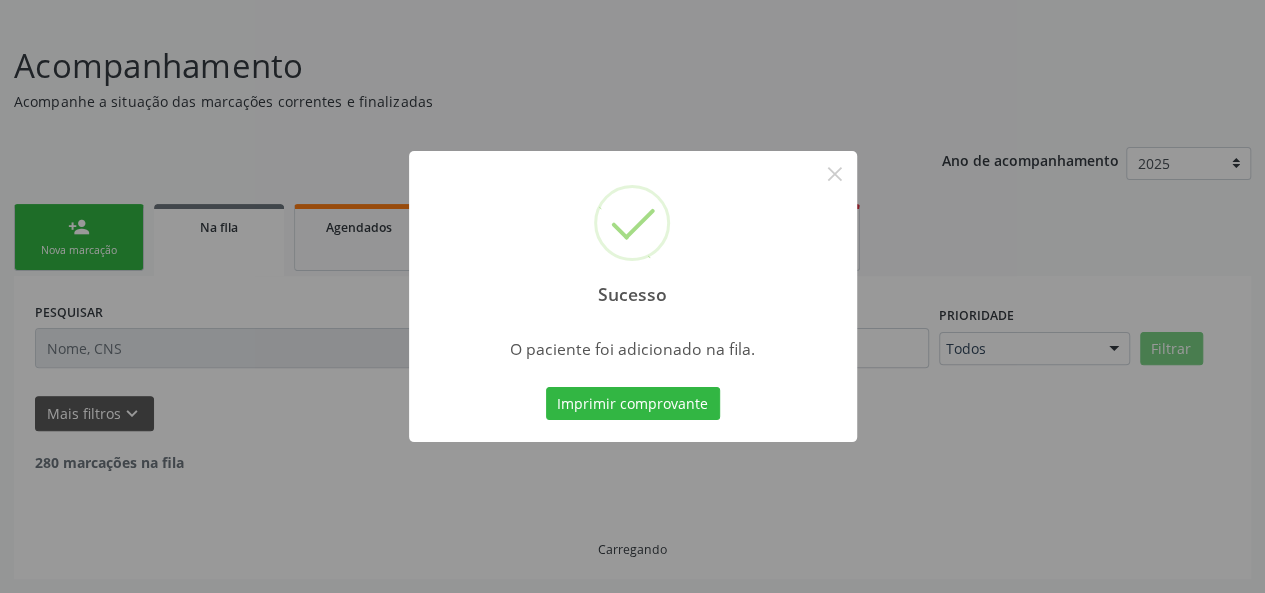 scroll, scrollTop: 100, scrollLeft: 0, axis: vertical 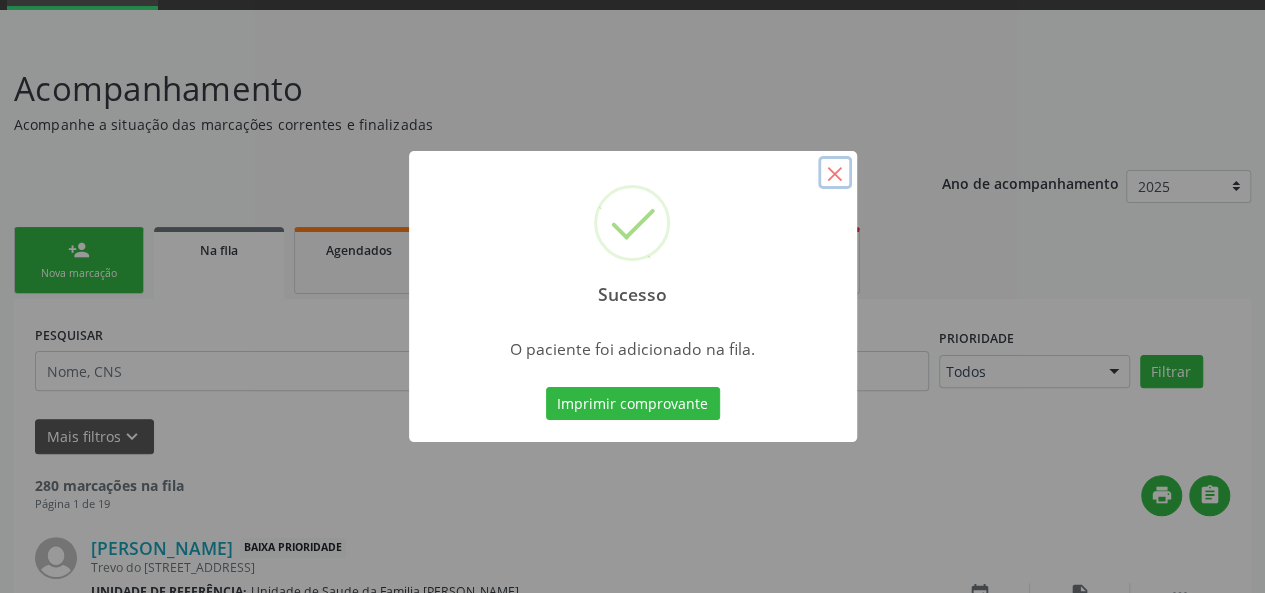 click on "×" at bounding box center (835, 173) 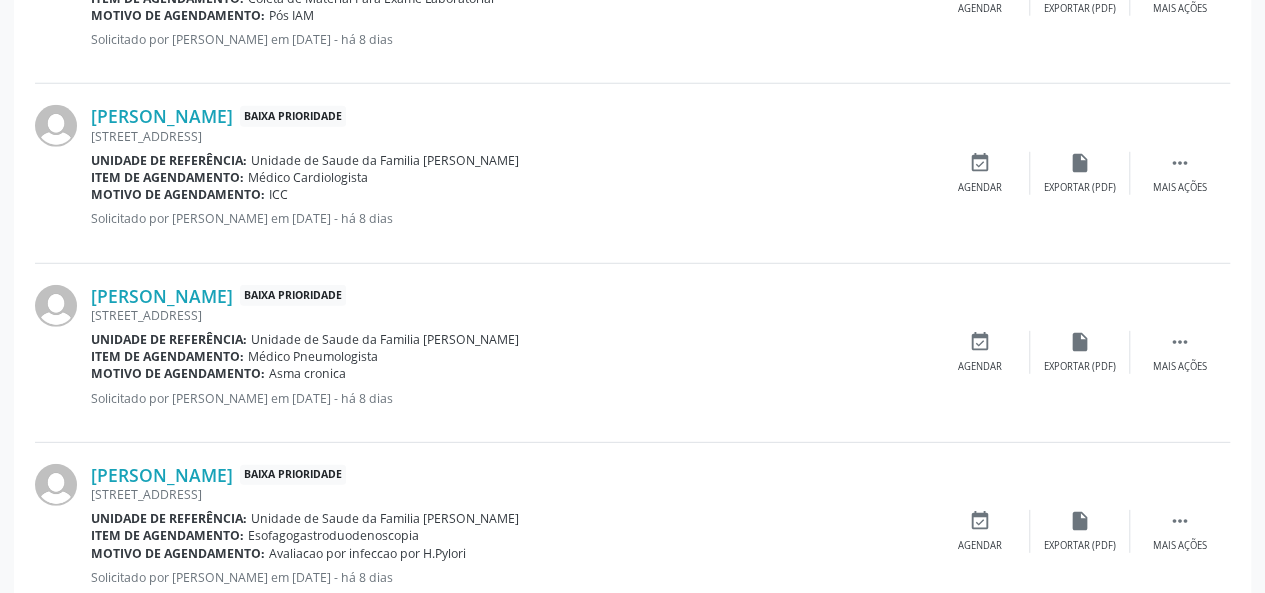 scroll, scrollTop: 2829, scrollLeft: 0, axis: vertical 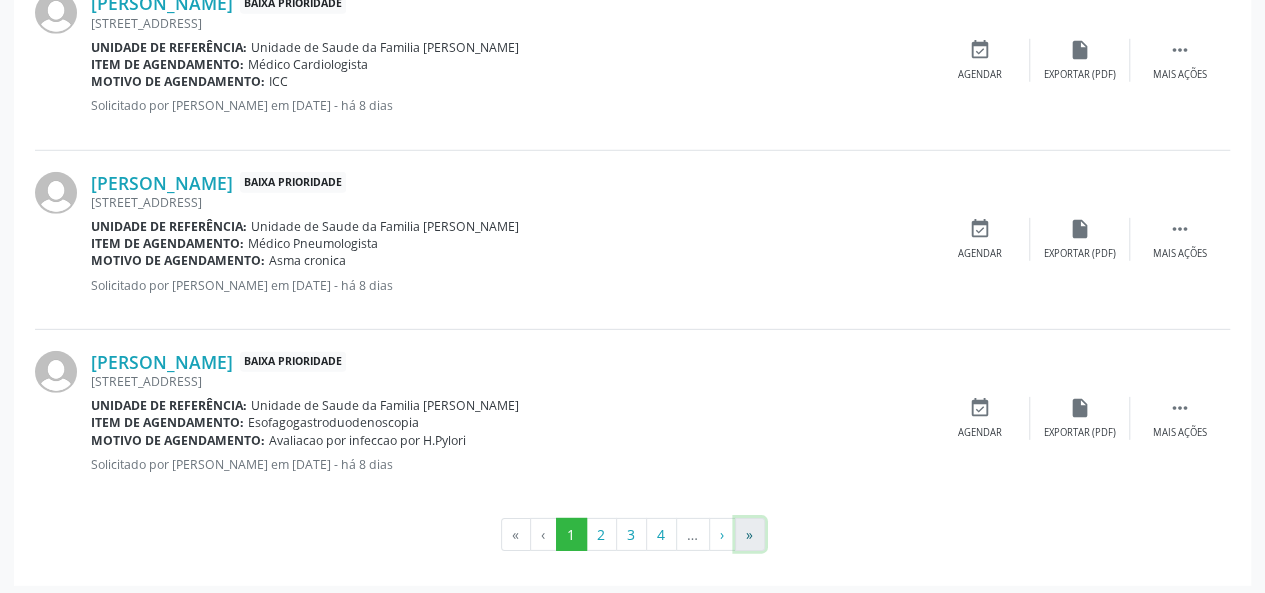 click on "»" at bounding box center [750, 535] 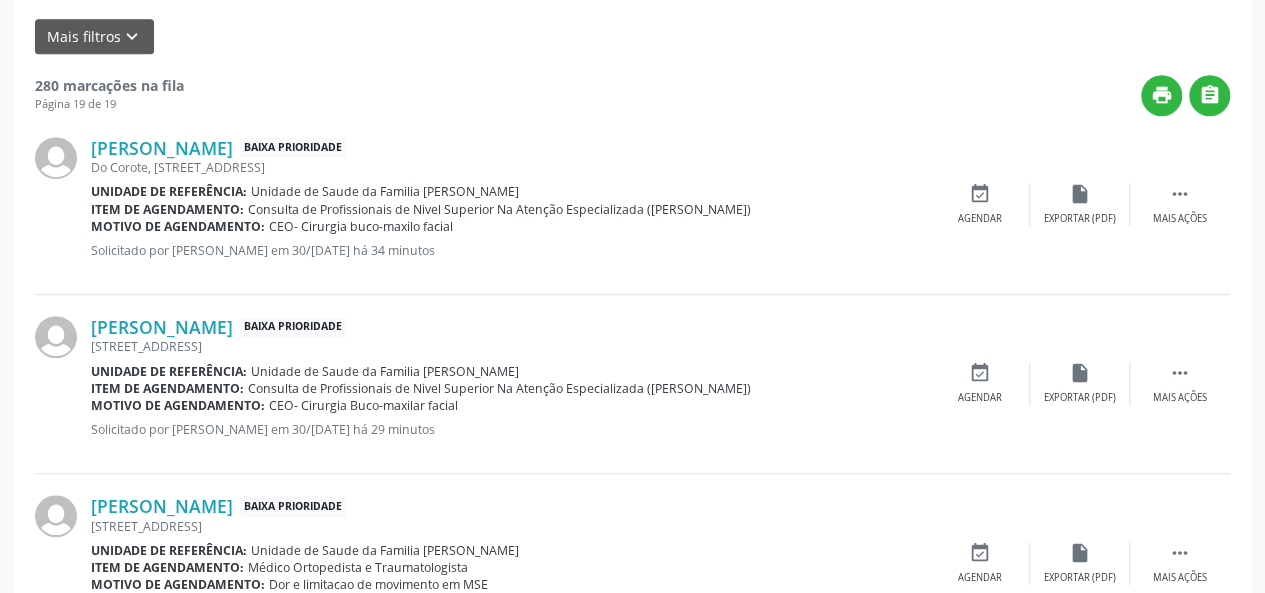 scroll, scrollTop: 200, scrollLeft: 0, axis: vertical 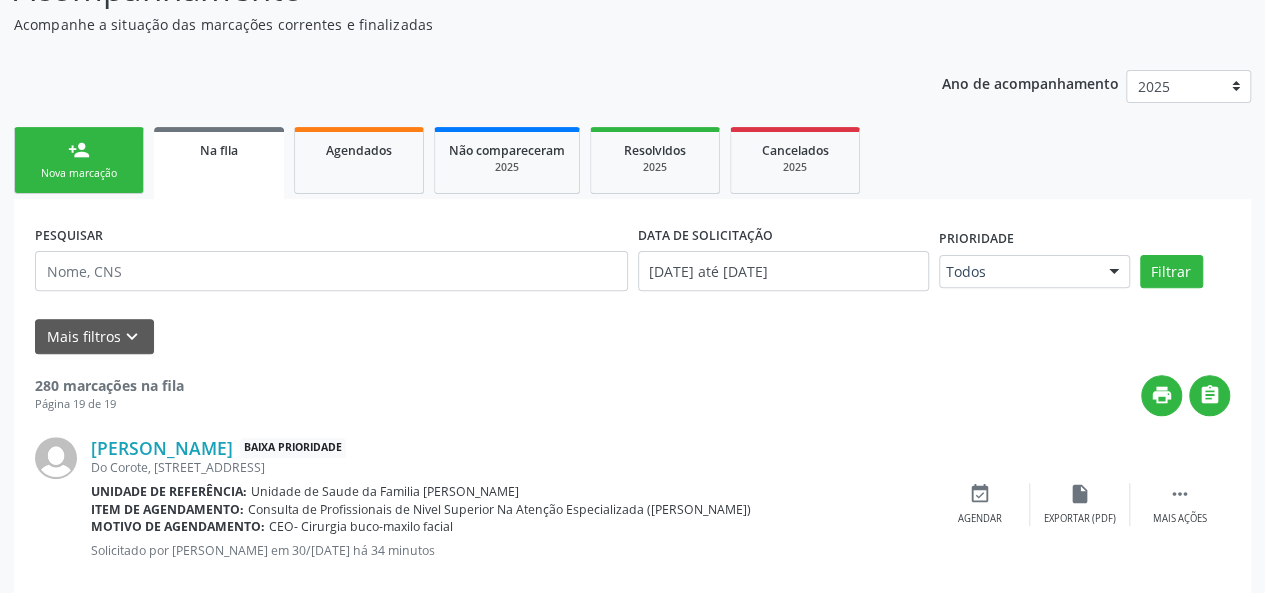 click on "Ano de acompanhamento
2025
person_add
Nova marcação
Na fila   Agendados   Não compareceram
2025
Resolvidos
2025
Cancelados
2025
PESQUISAR
DATA DE SOLICITAÇÃO
01/07/2025 até 30/07/2025
Prioridade
Todos         Todos   Baixa Prioridade   Média Prioridade   Alta Prioridade
Nenhum resultado encontrado para: "   "
Não há nenhuma opção para ser exibida.
Filtrar
Grupo/Subgrupo
Selecione um grupo ou subgrupo
Todos os grupos e subgrupos
01 - Ações de promoção e prevenção em saúde
01.01 - Ações coletivas/individuais em saúde
01.02 - Vigilância em saúde
01.03 - Medicamentos de âmbito hospitalar e urgência
02 - Procedimentos com finalidade diagnóstica" at bounding box center [632, 1171] 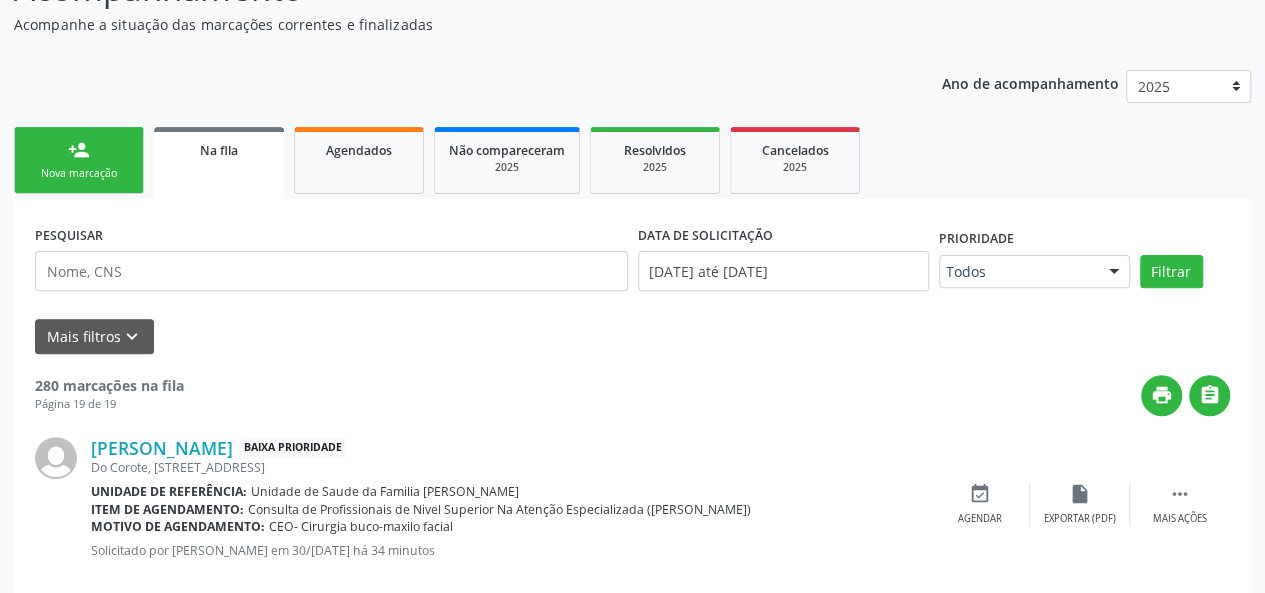 click on "person_add
Nova marcação" at bounding box center [79, 160] 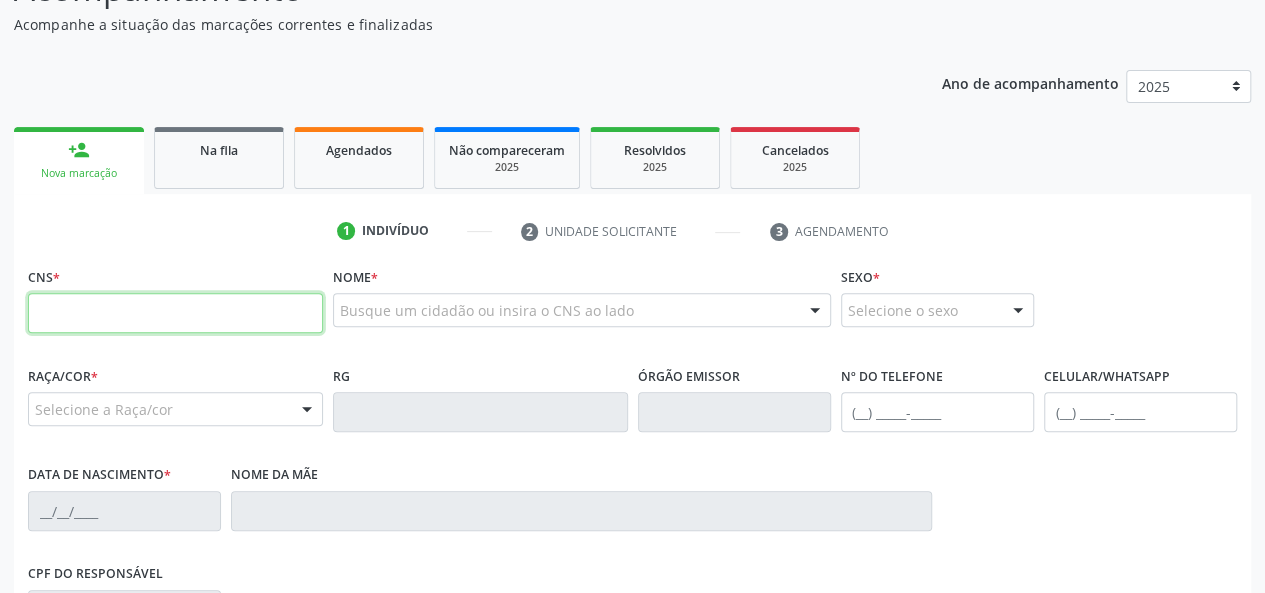 click at bounding box center (175, 313) 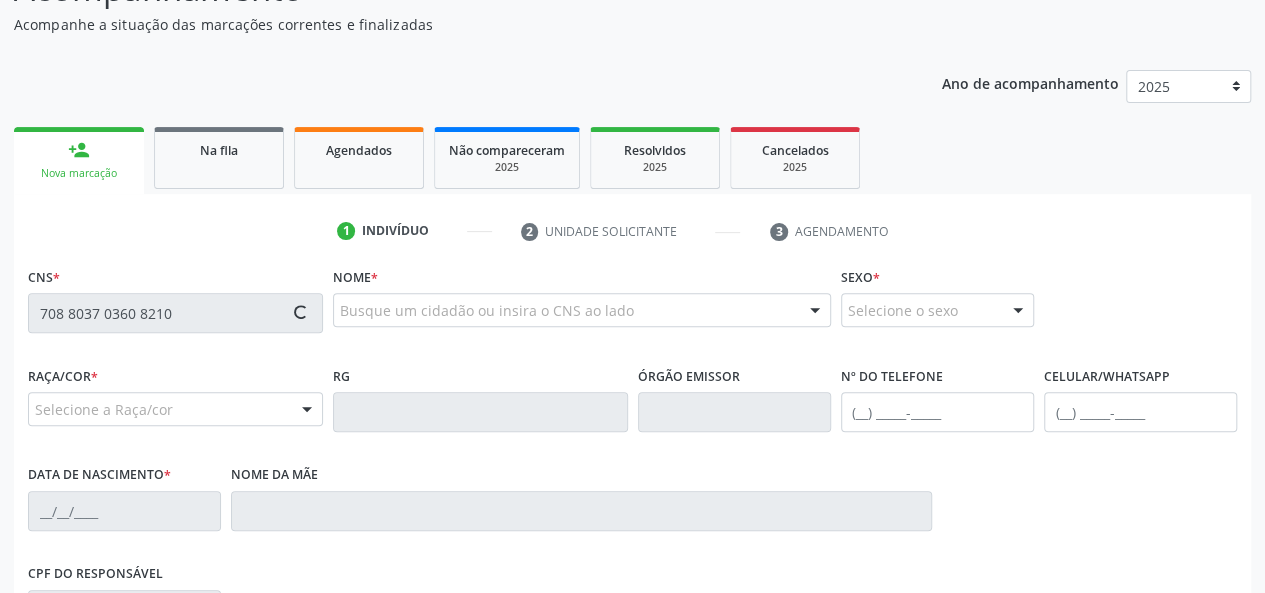 type on "708 8037 0360 8210" 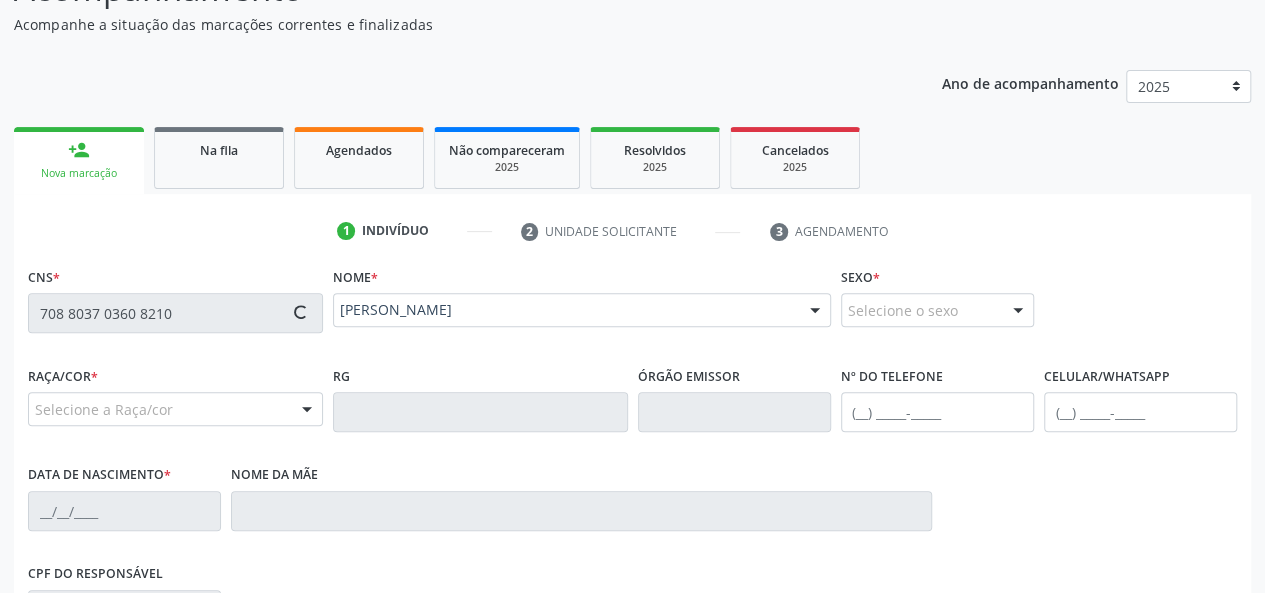 type on "(82) 99995-5126" 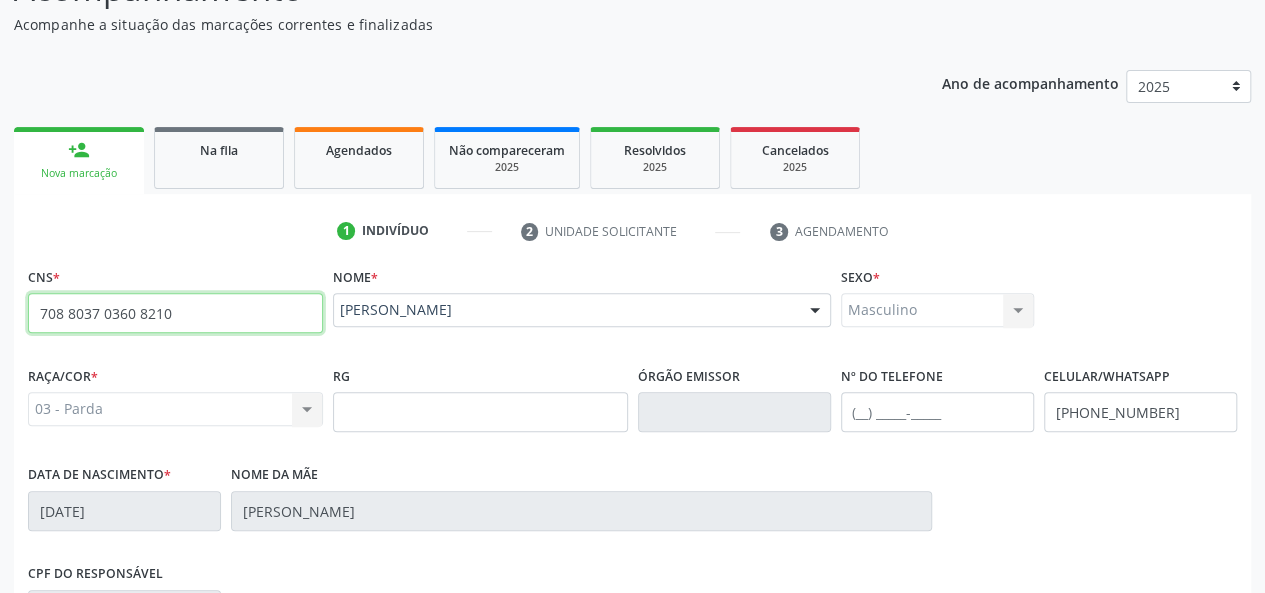 click on "708 8037 0360 8210" at bounding box center [175, 313] 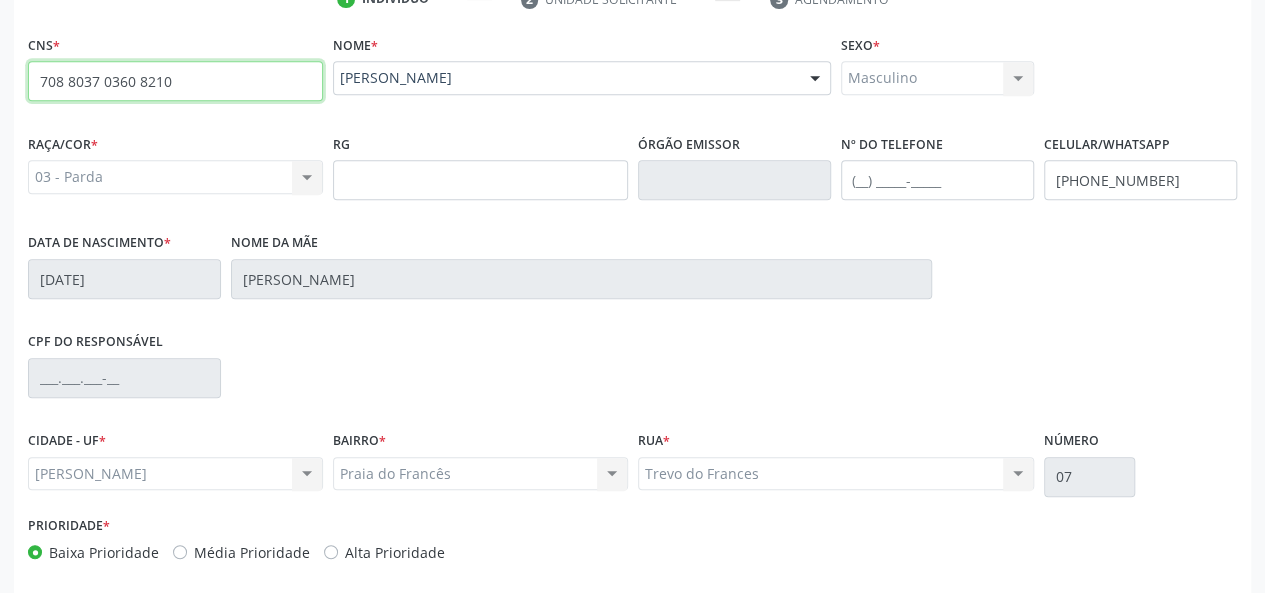 scroll, scrollTop: 318, scrollLeft: 0, axis: vertical 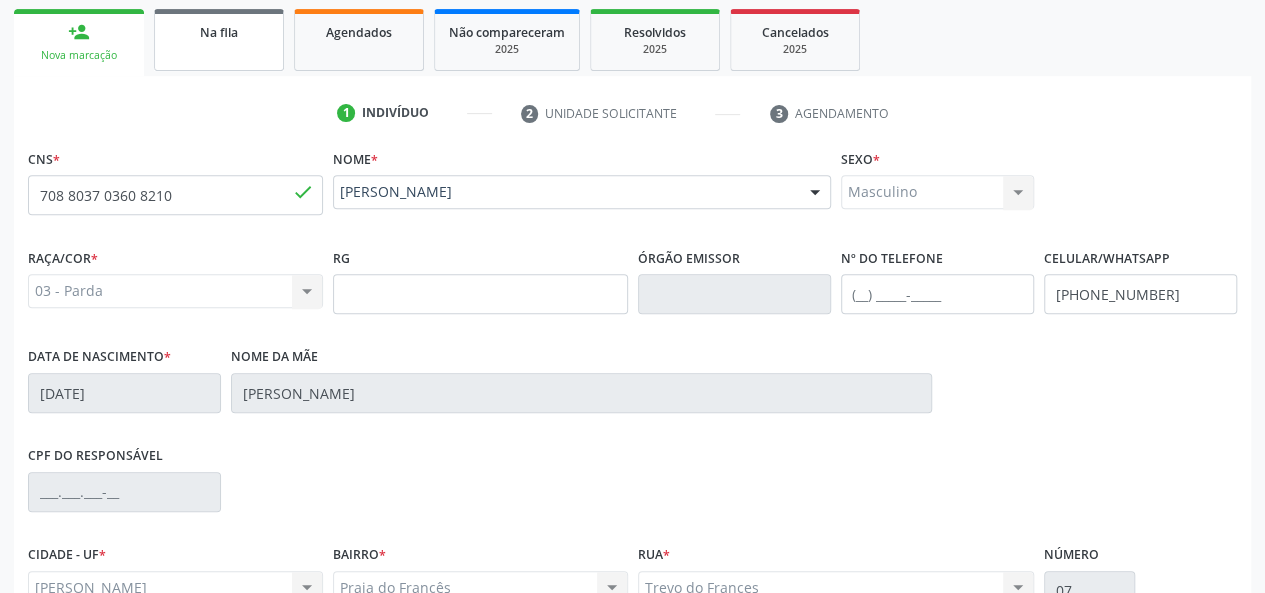 click on "Na fila" at bounding box center (219, 31) 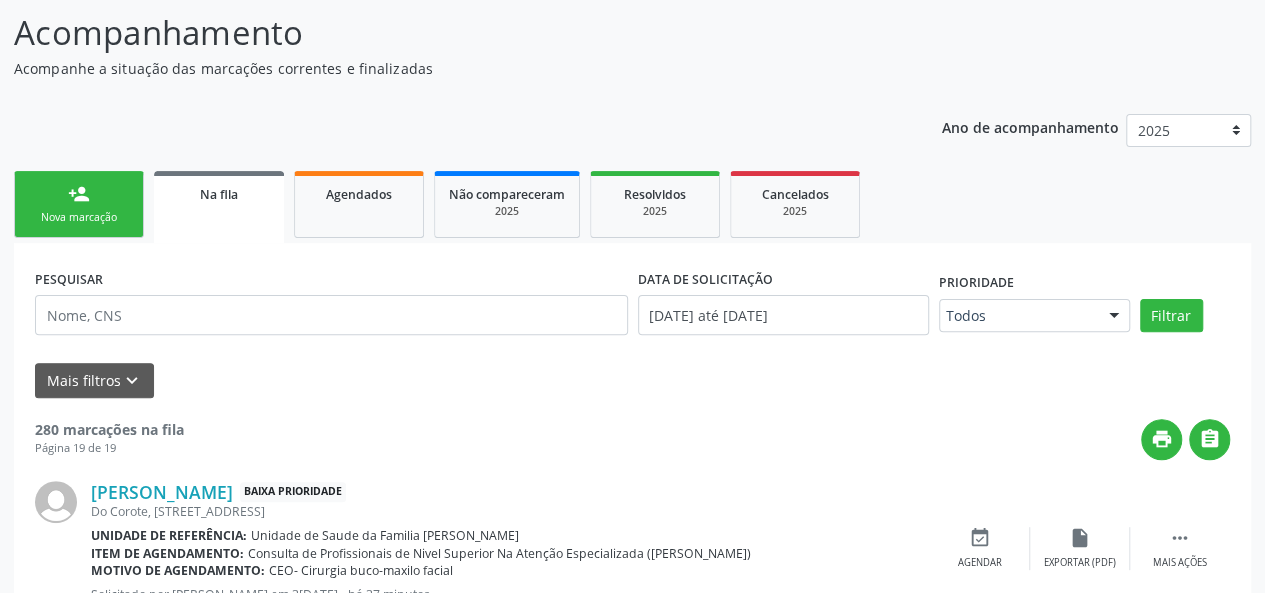 scroll, scrollTop: 0, scrollLeft: 0, axis: both 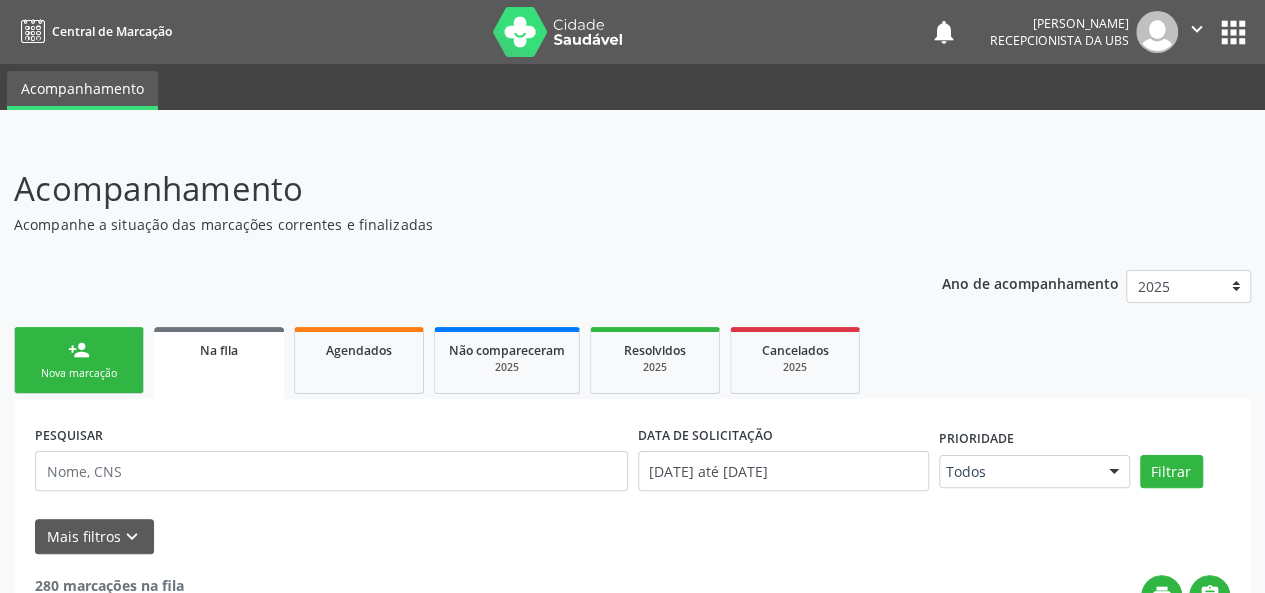 click on "Nova marcação" at bounding box center (79, 373) 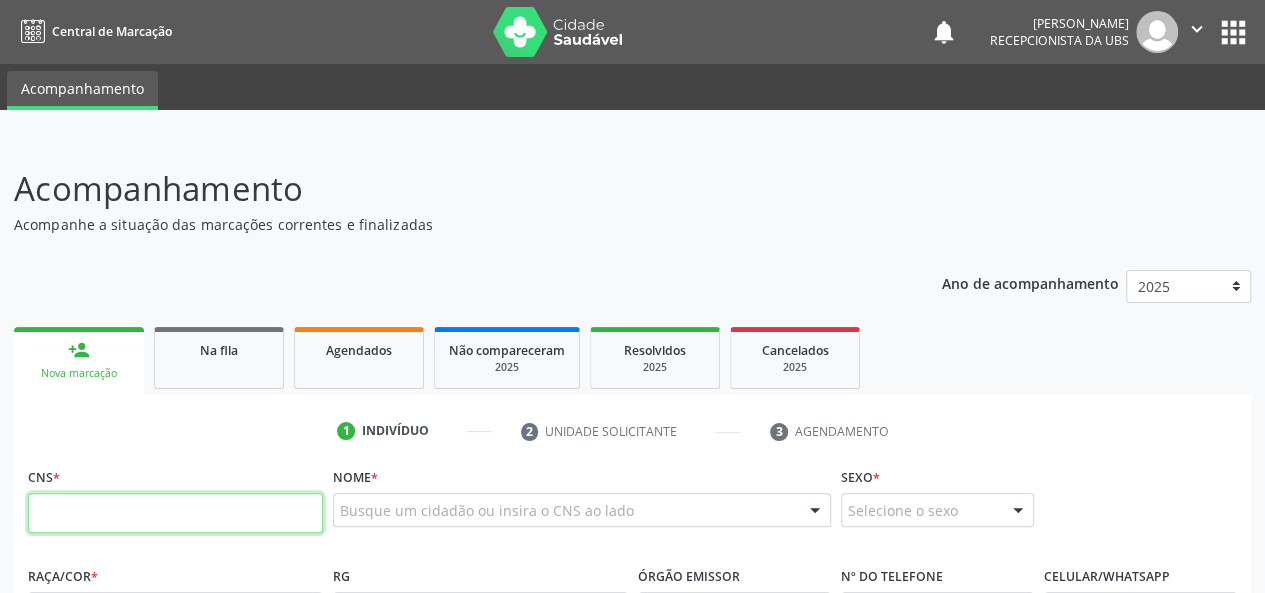 click at bounding box center (175, 513) 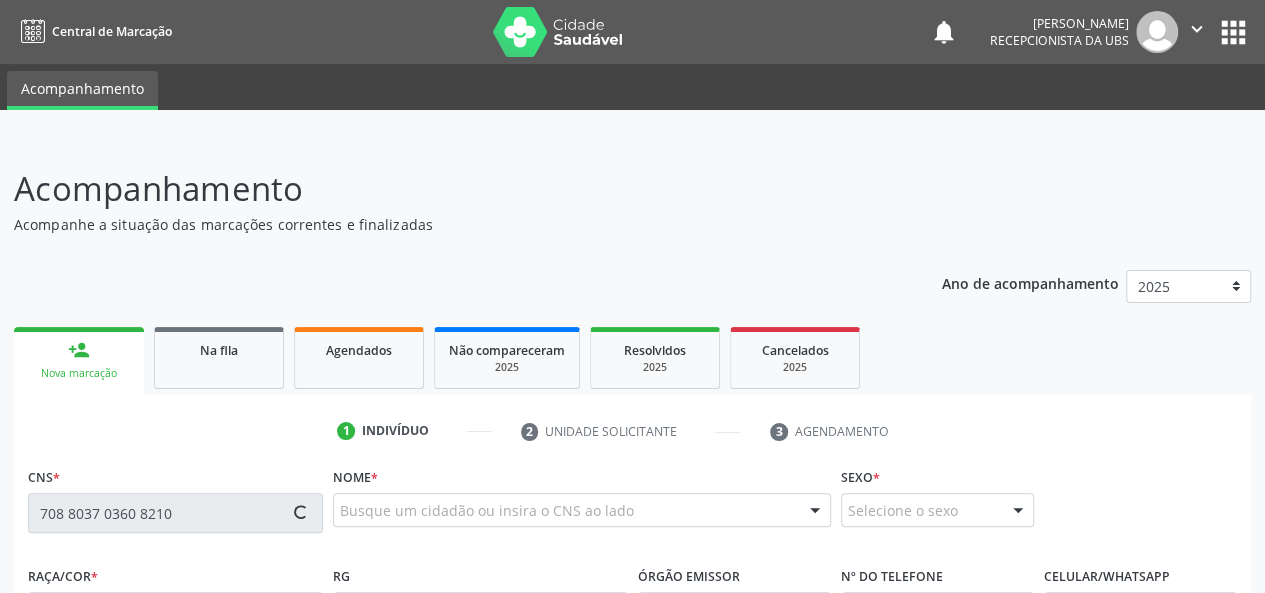 type on "708 8037 0360 8210" 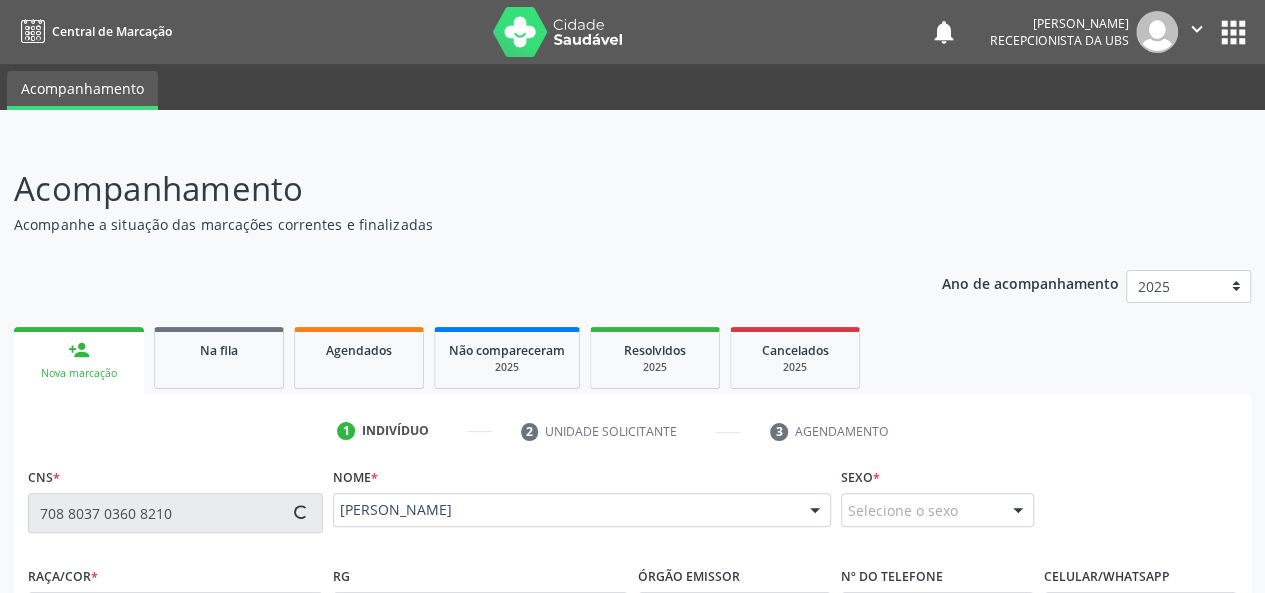 type on "(82) 99995-5126" 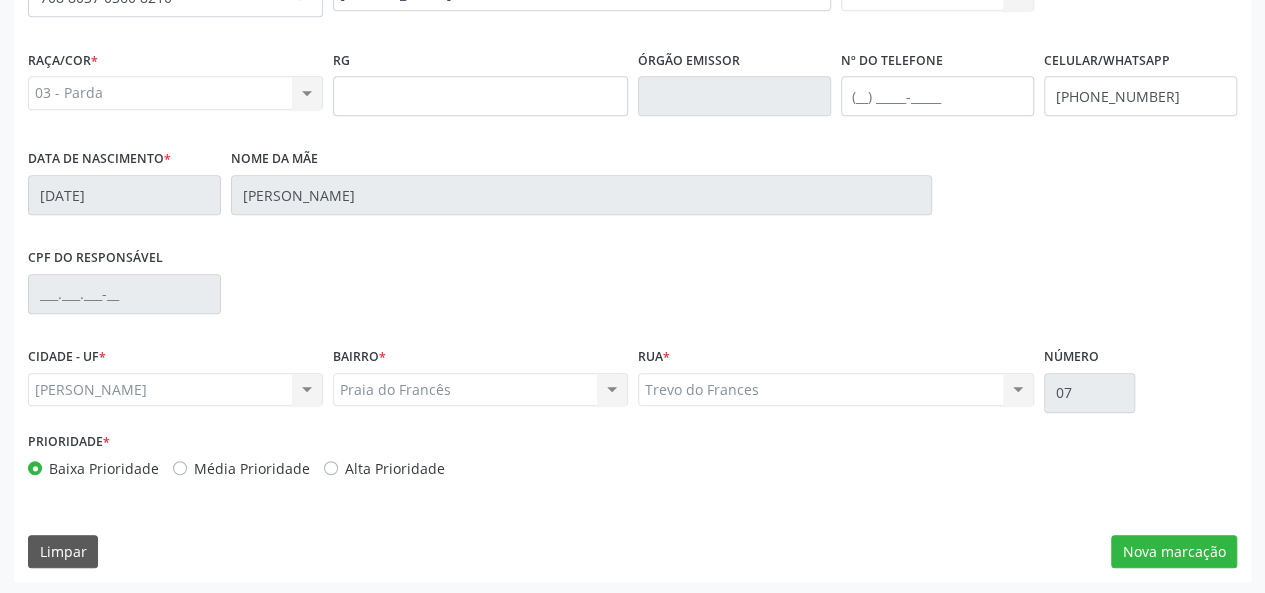 scroll, scrollTop: 518, scrollLeft: 0, axis: vertical 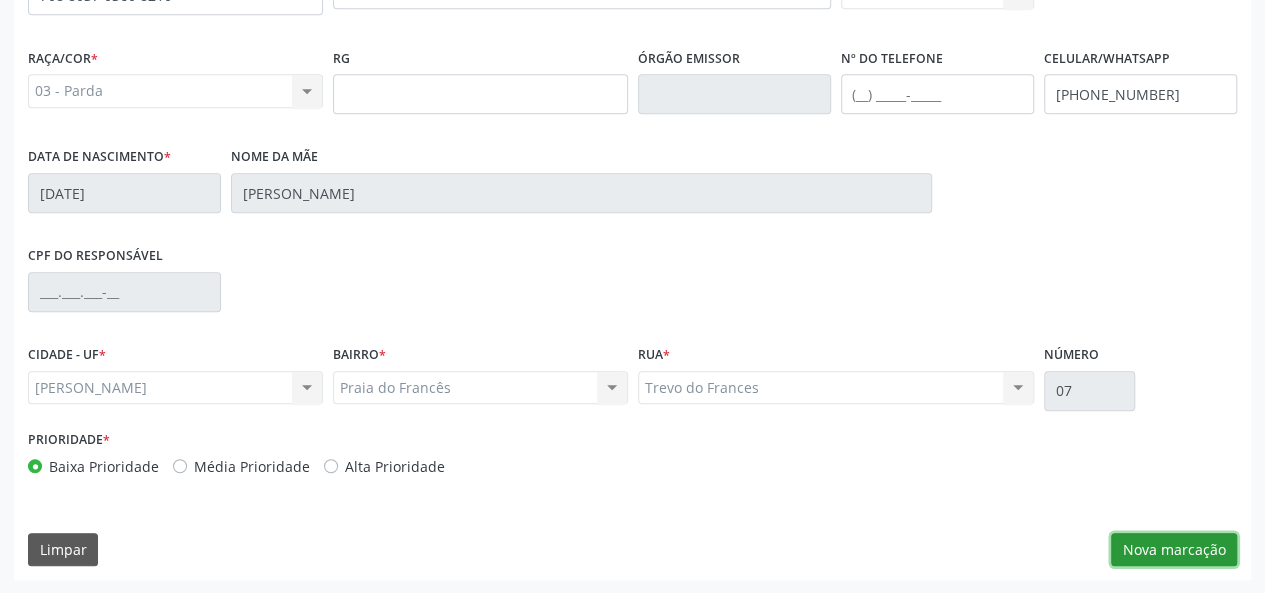 click on "Nova marcação" at bounding box center [1174, 550] 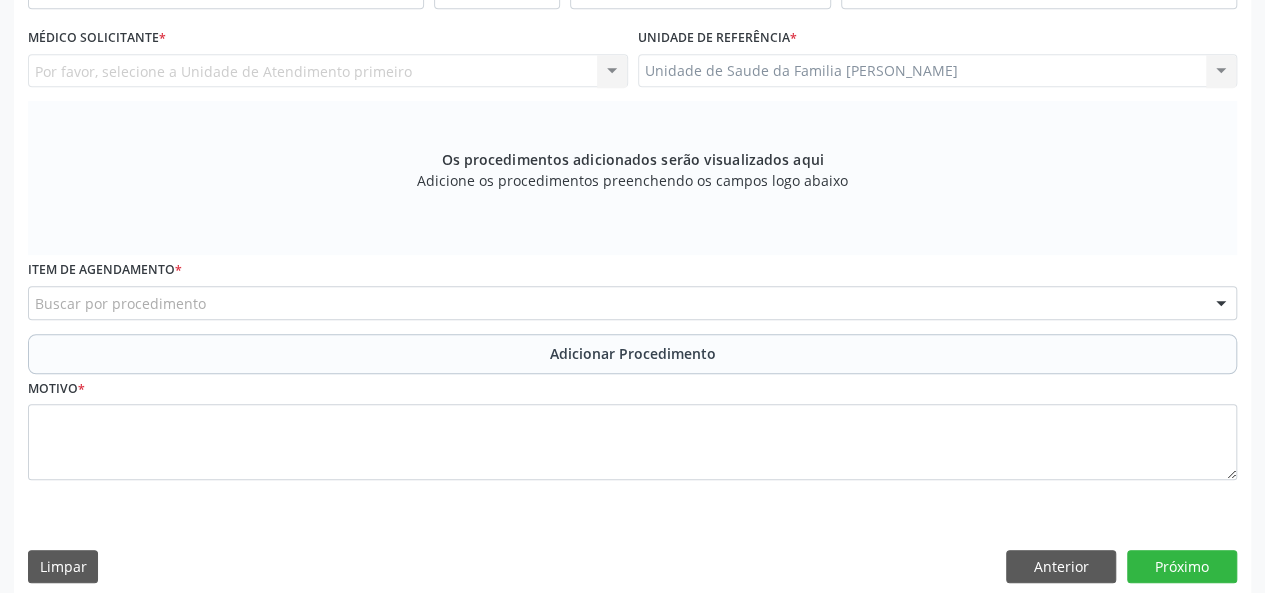 scroll, scrollTop: 318, scrollLeft: 0, axis: vertical 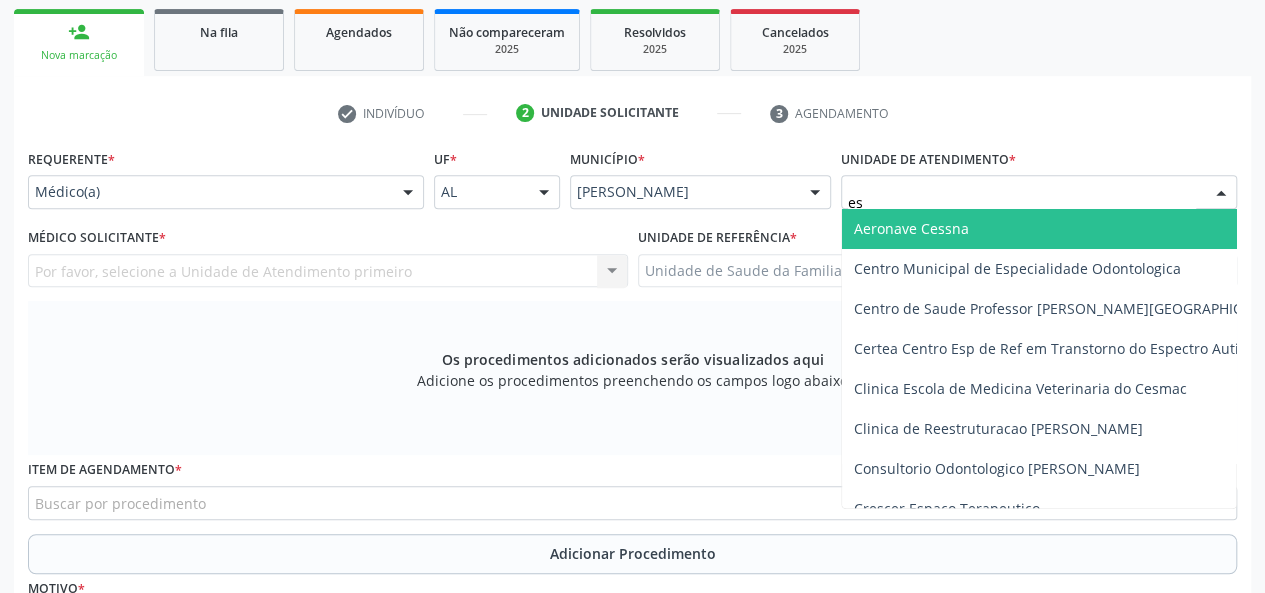 type on "est" 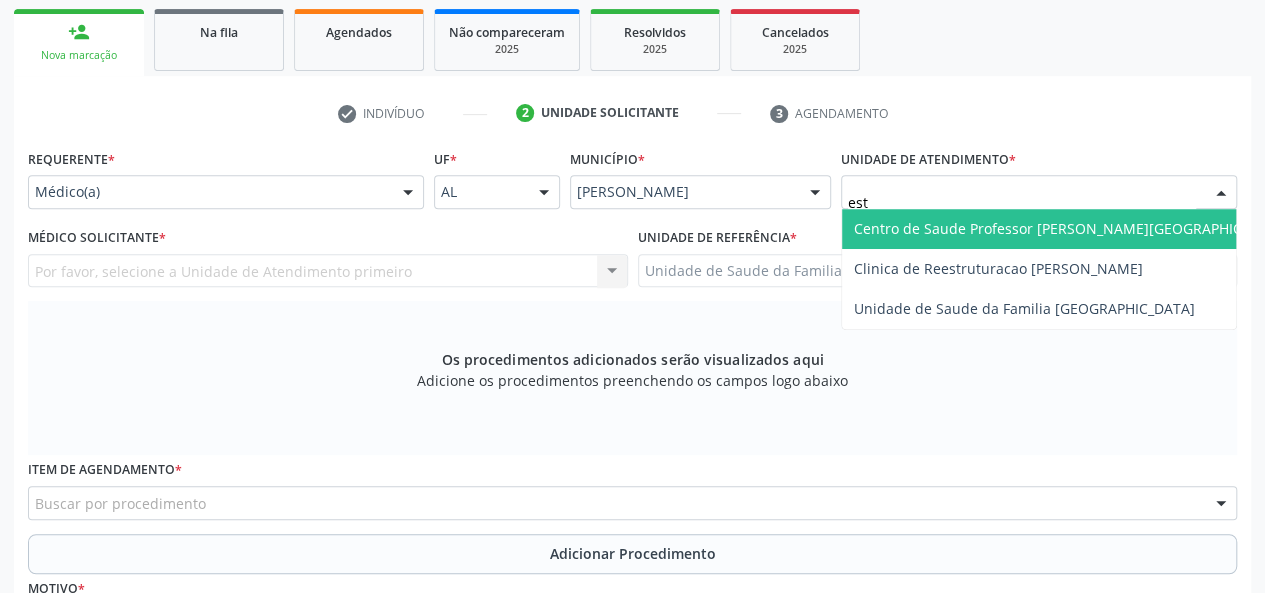 click on "Centro de Saude Professor [PERSON_NAME][GEOGRAPHIC_DATA]" at bounding box center (1071, 228) 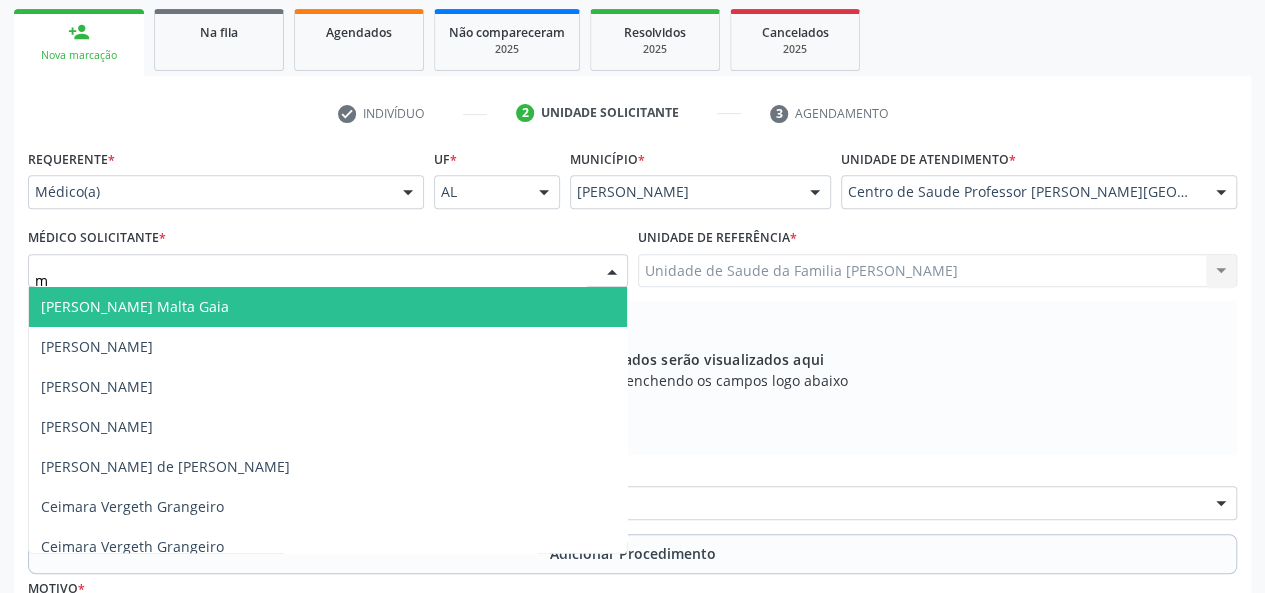 type on "mi" 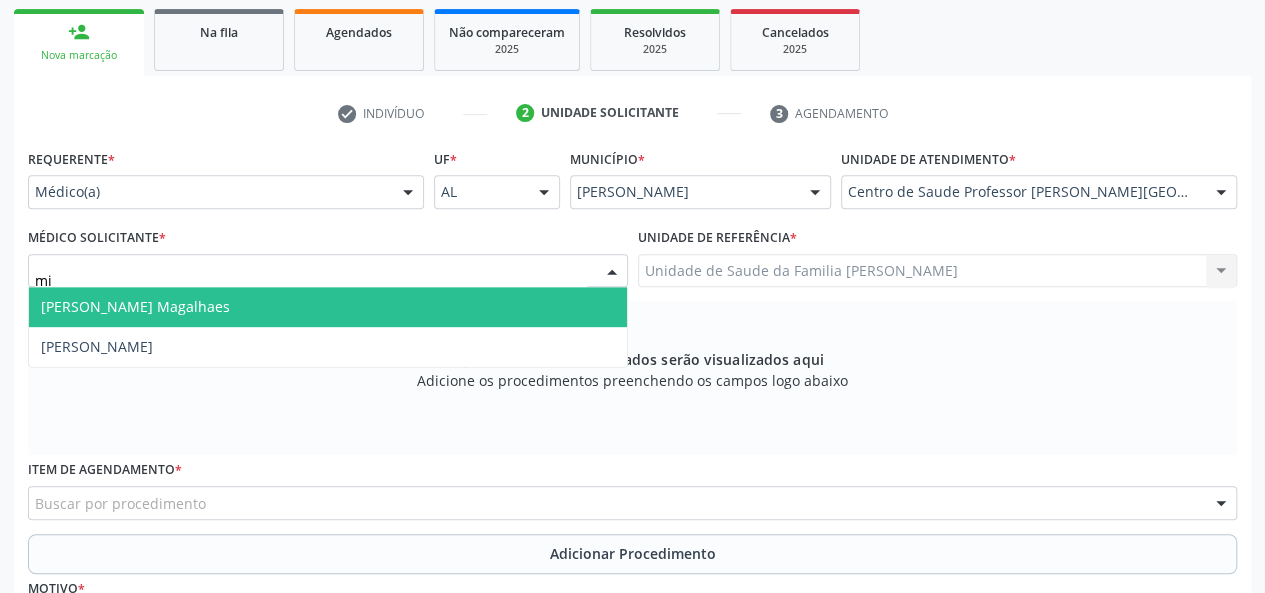 click on "Mirella Kalyne Cavalcante Magalhaes" at bounding box center (135, 306) 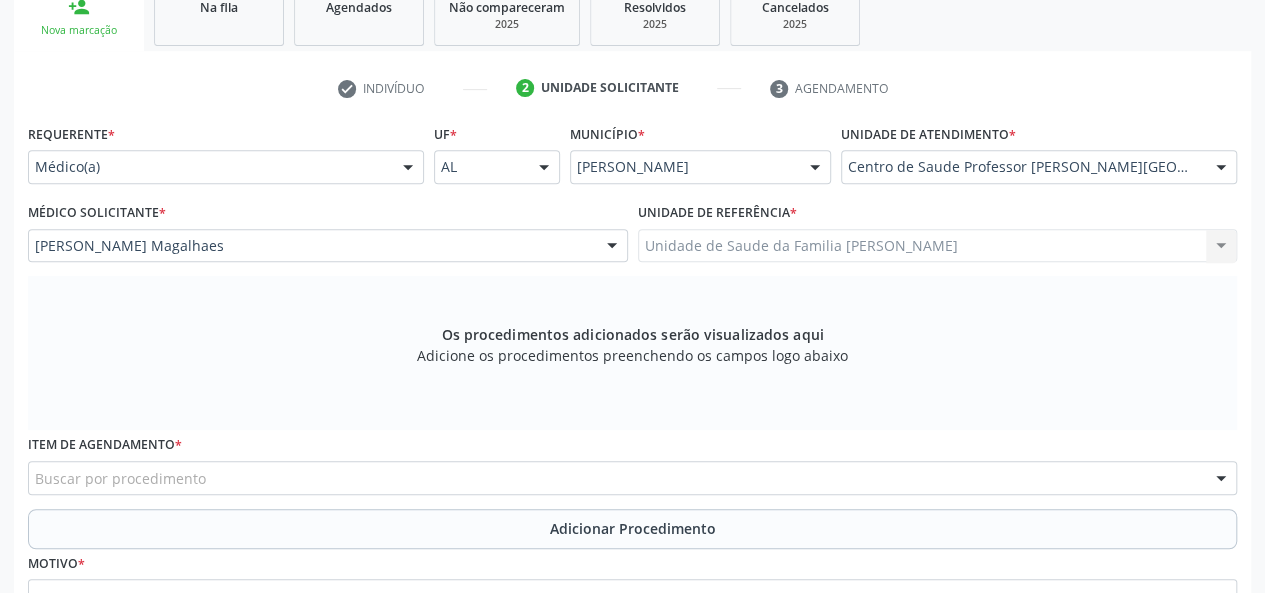 scroll, scrollTop: 518, scrollLeft: 0, axis: vertical 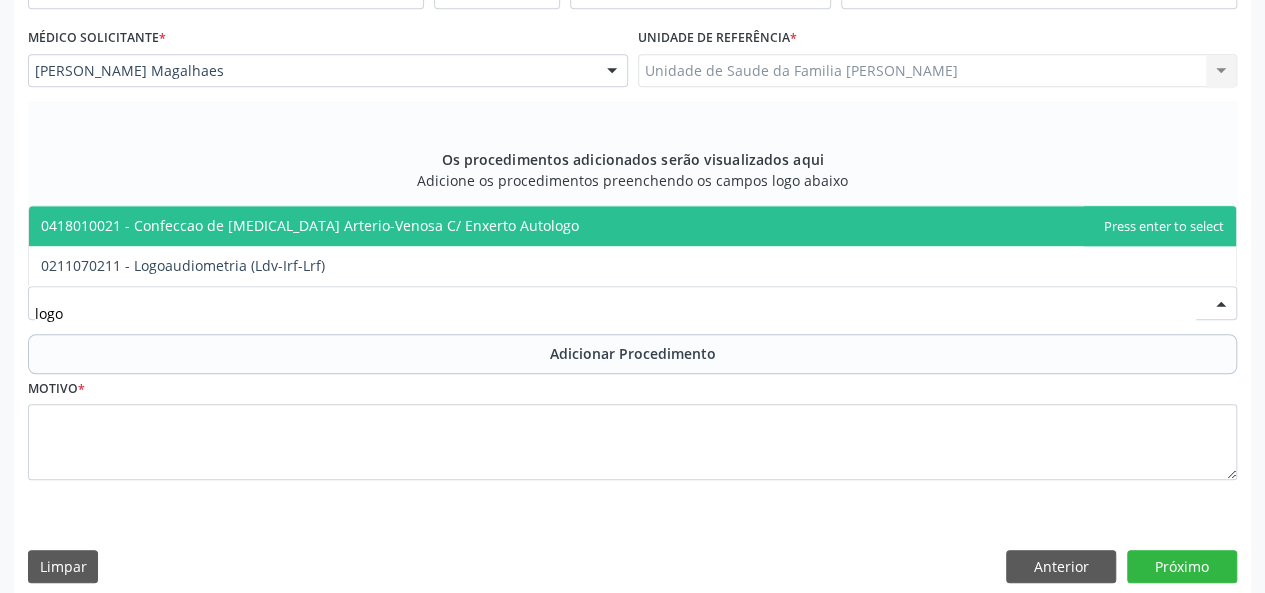 type on "logoa" 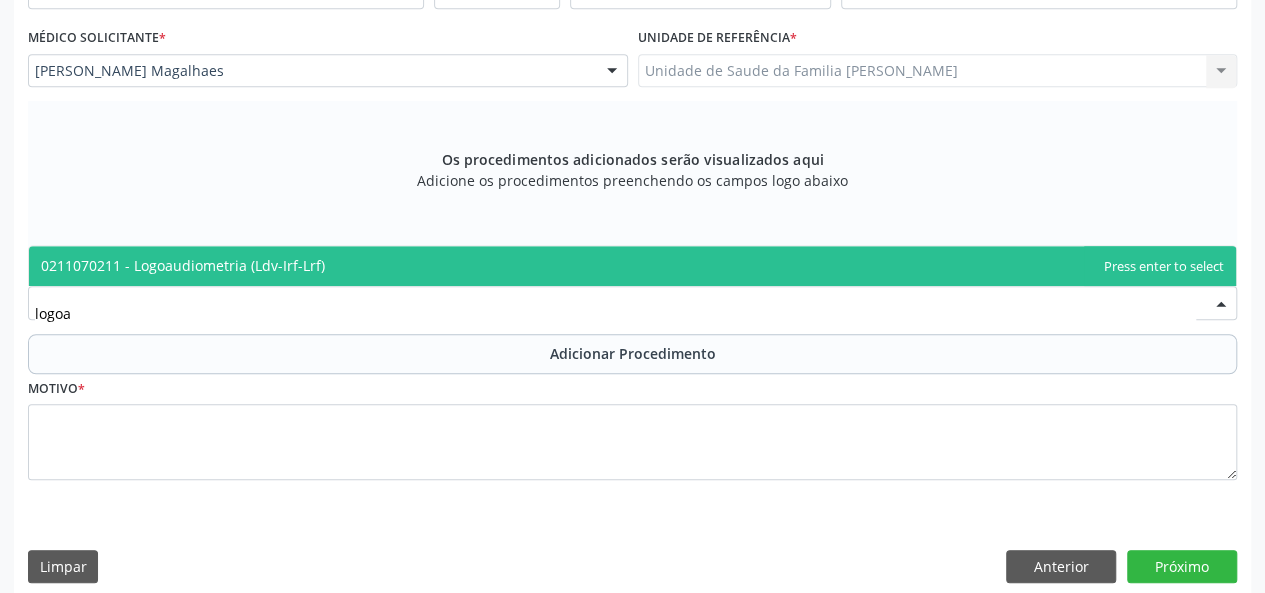 click on "0211070211 - Logoaudiometria (Ldv-Irf-Lrf)" at bounding box center (183, 265) 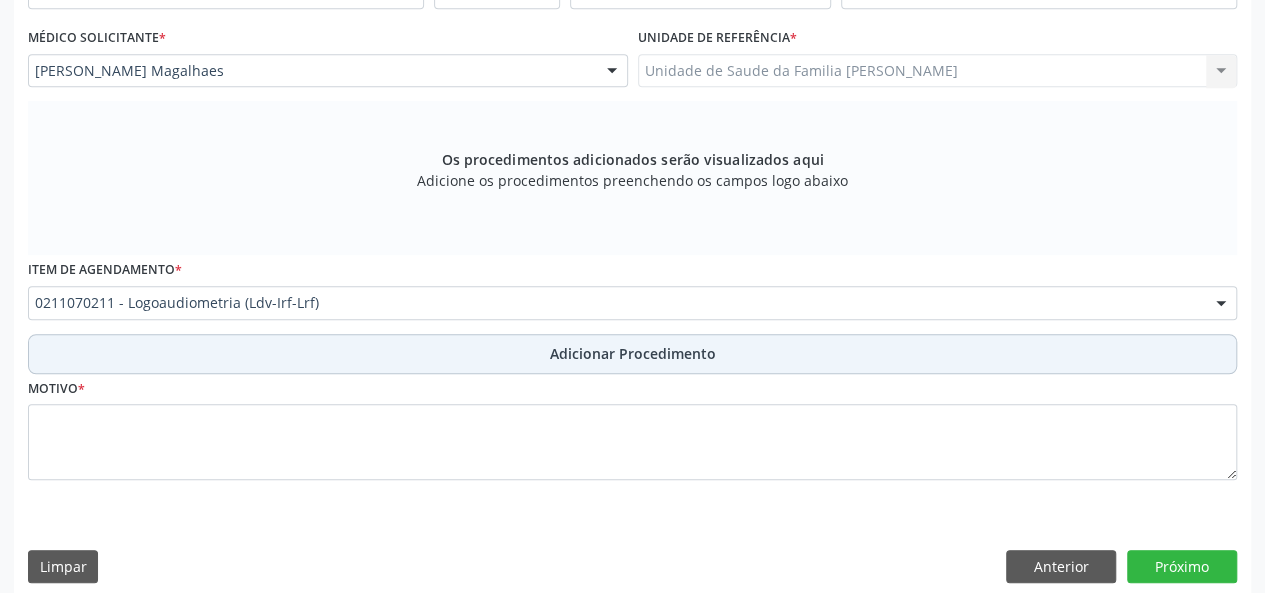 click on "Adicionar Procedimento" at bounding box center [633, 353] 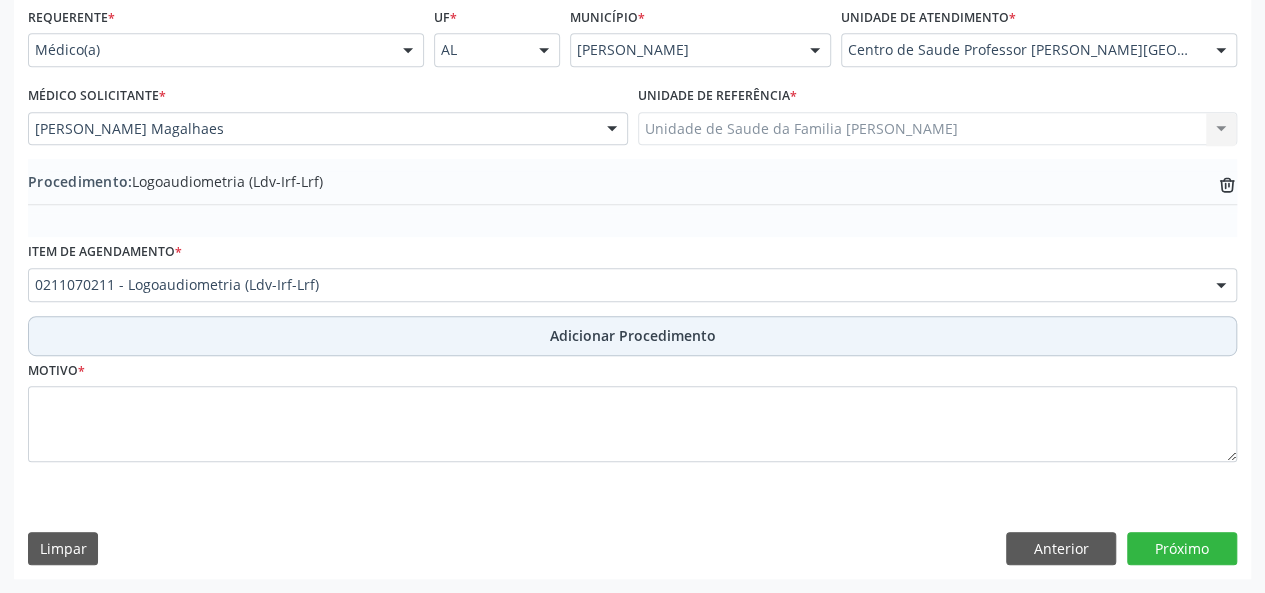 scroll, scrollTop: 458, scrollLeft: 0, axis: vertical 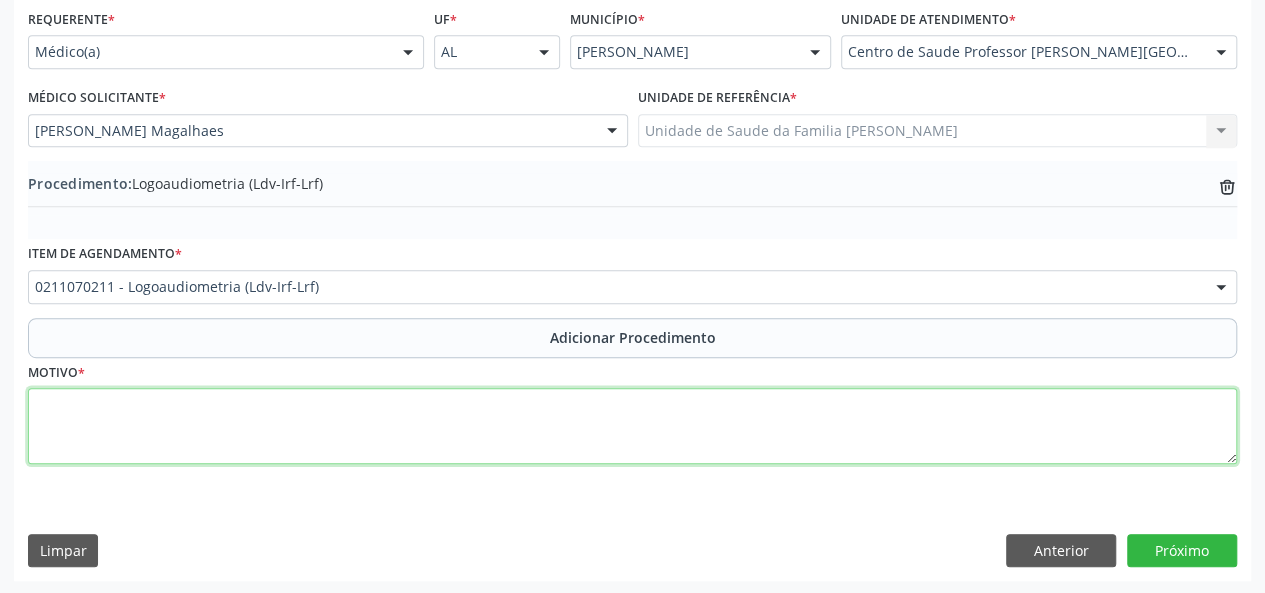 click at bounding box center [632, 426] 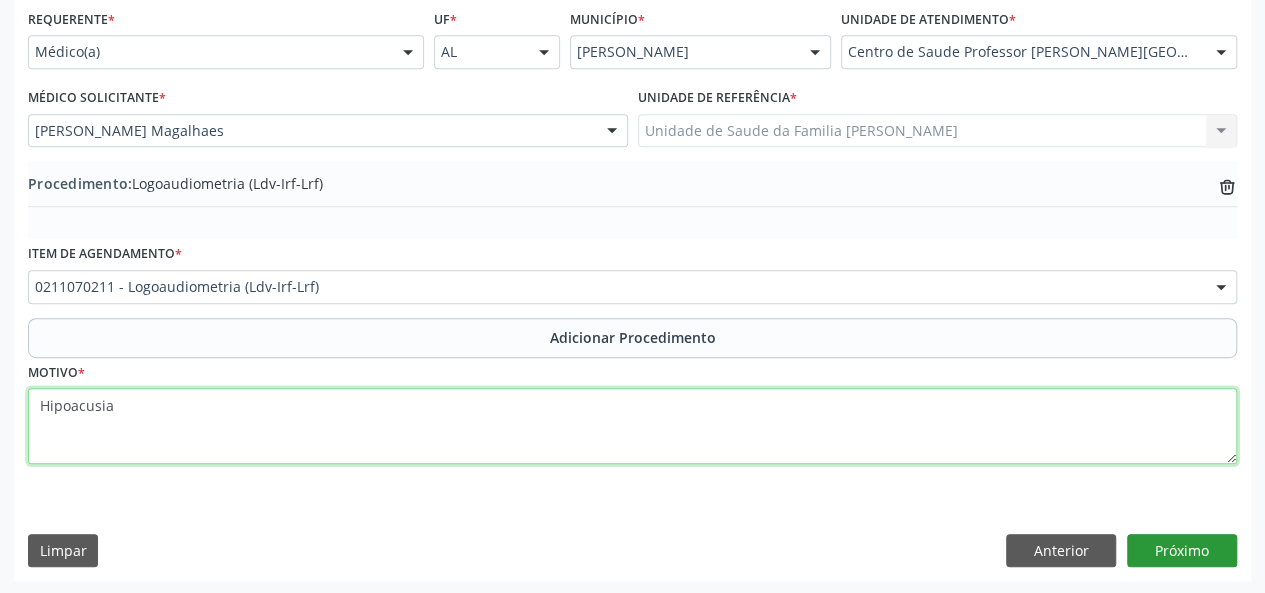 type on "Hipoacusia" 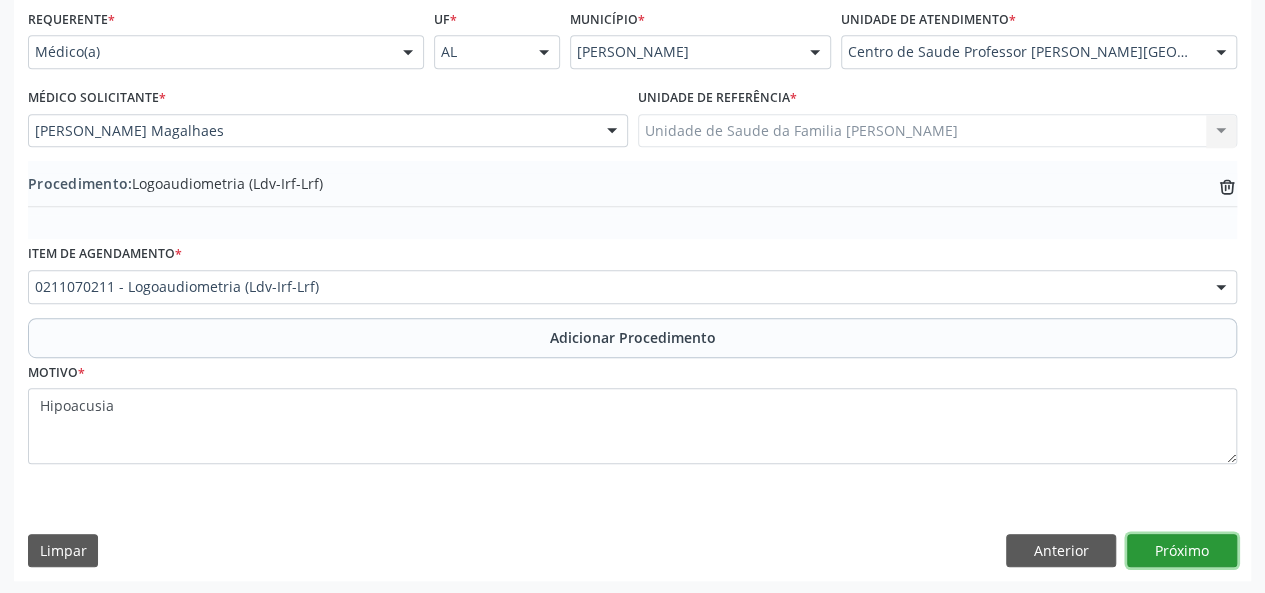 click on "Próximo" at bounding box center (1182, 551) 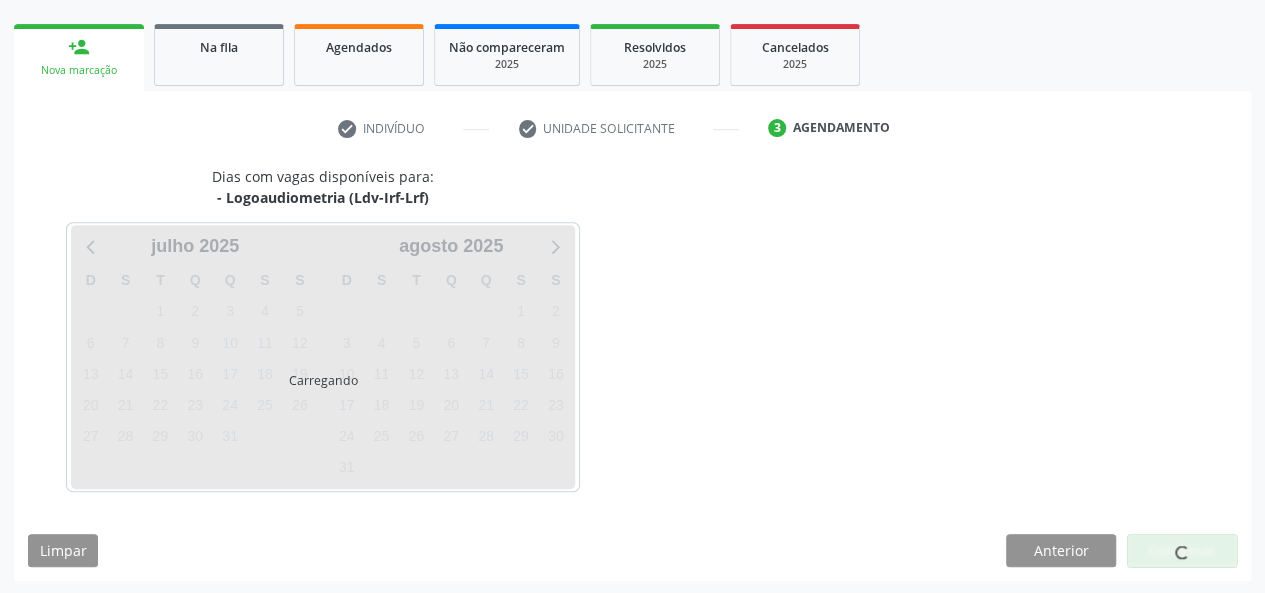 scroll, scrollTop: 362, scrollLeft: 0, axis: vertical 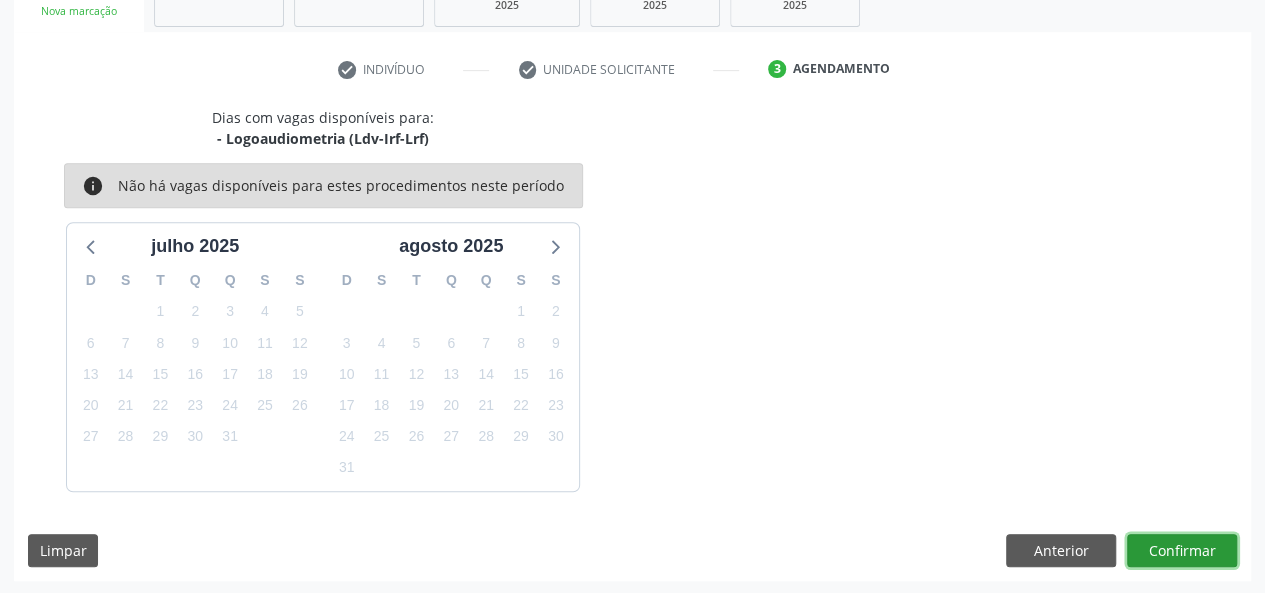 click on "Confirmar" at bounding box center (1182, 551) 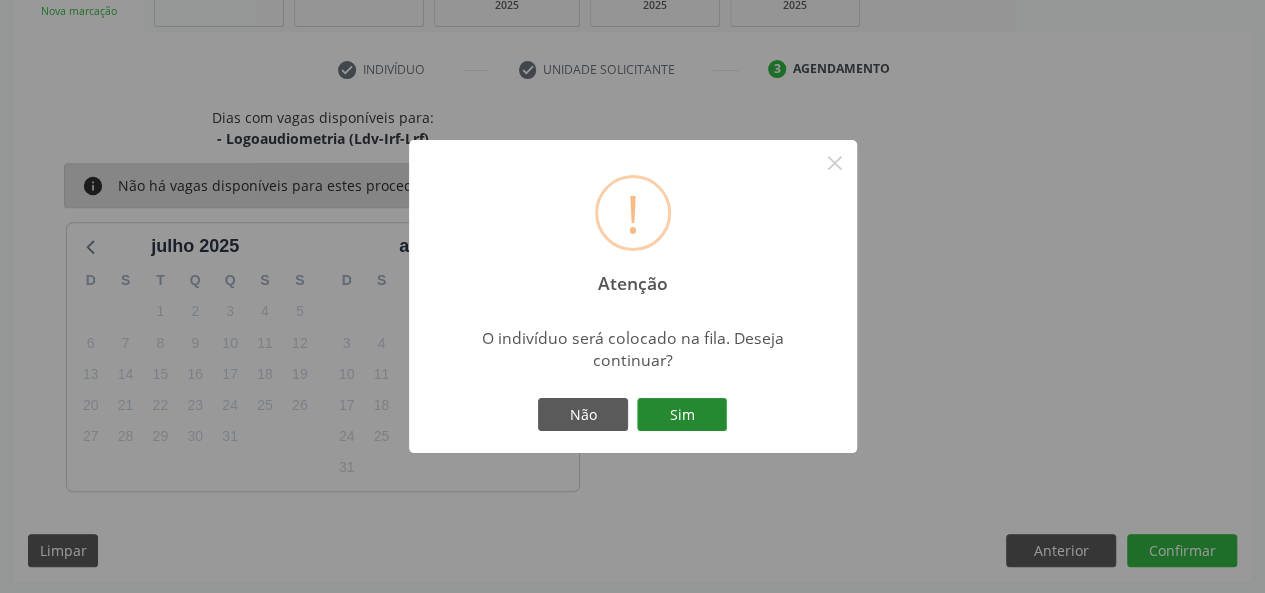 drag, startPoint x: 686, startPoint y: 387, endPoint x: 685, endPoint y: 409, distance: 22.022715 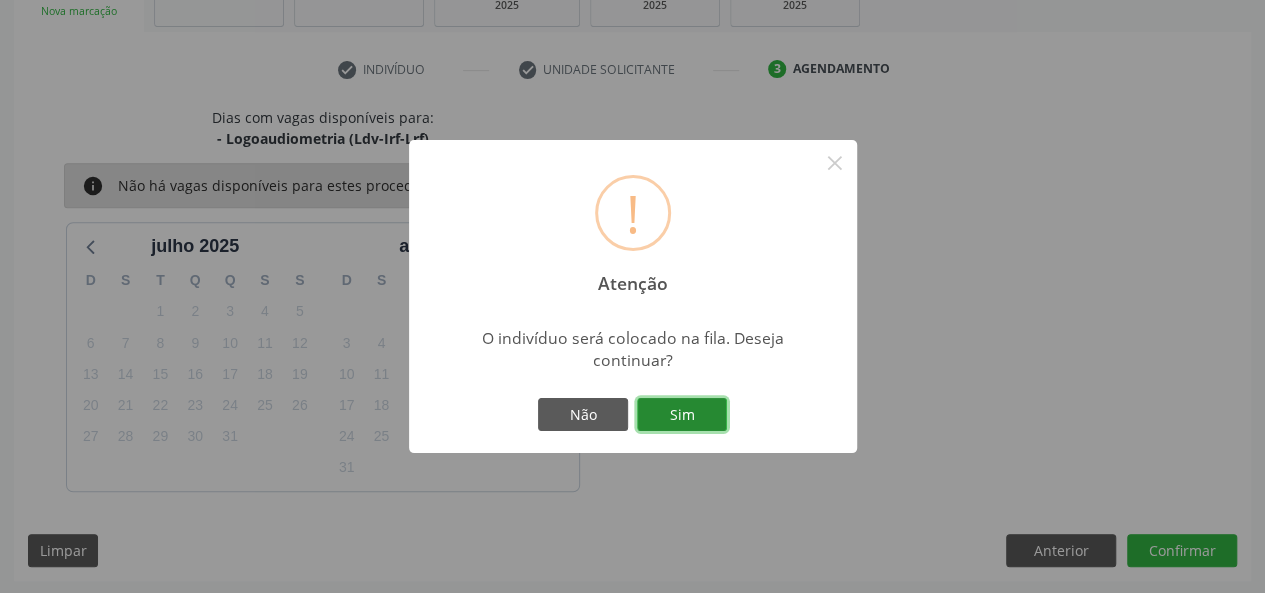 click on "Sim" at bounding box center (682, 415) 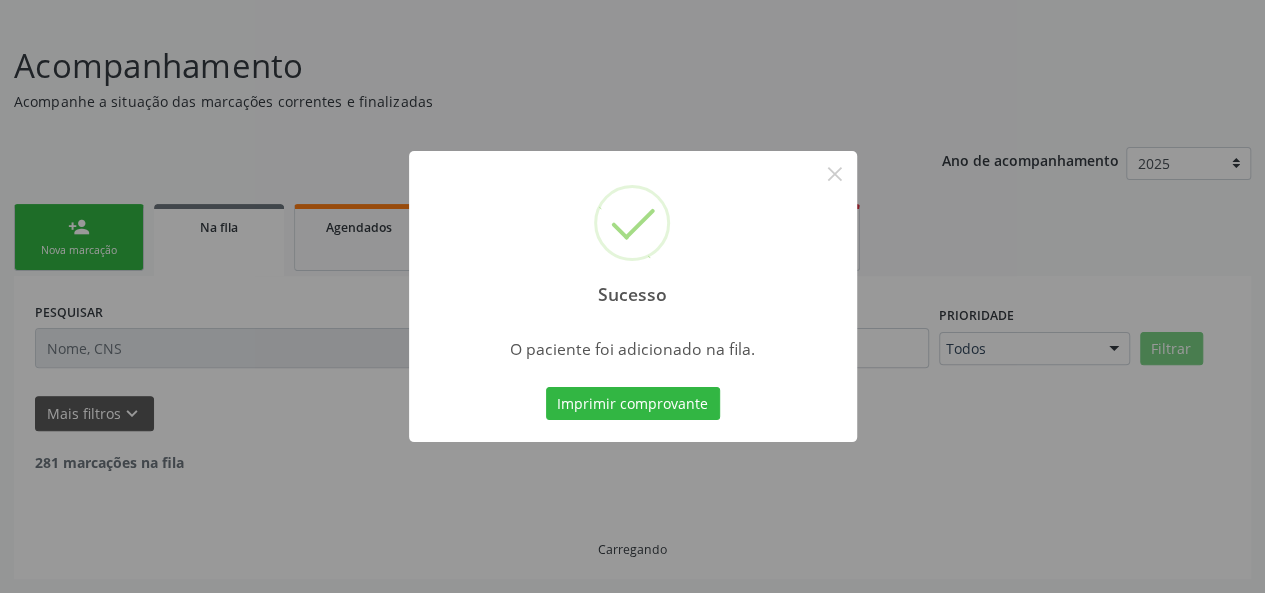scroll, scrollTop: 99, scrollLeft: 0, axis: vertical 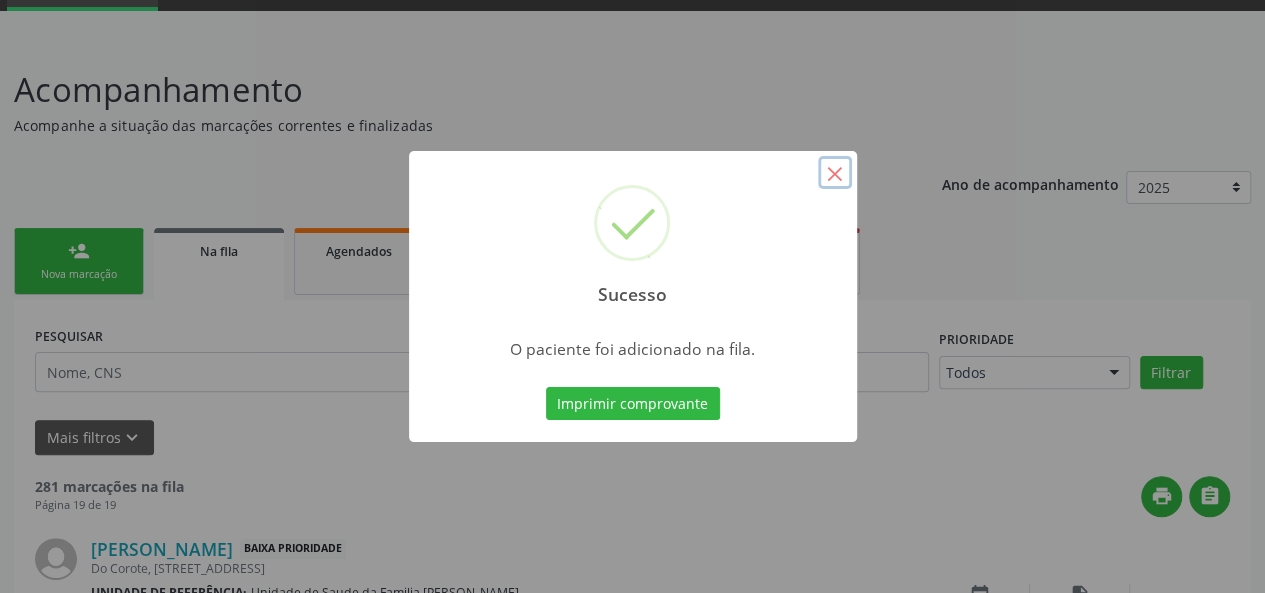 click on "×" at bounding box center (835, 173) 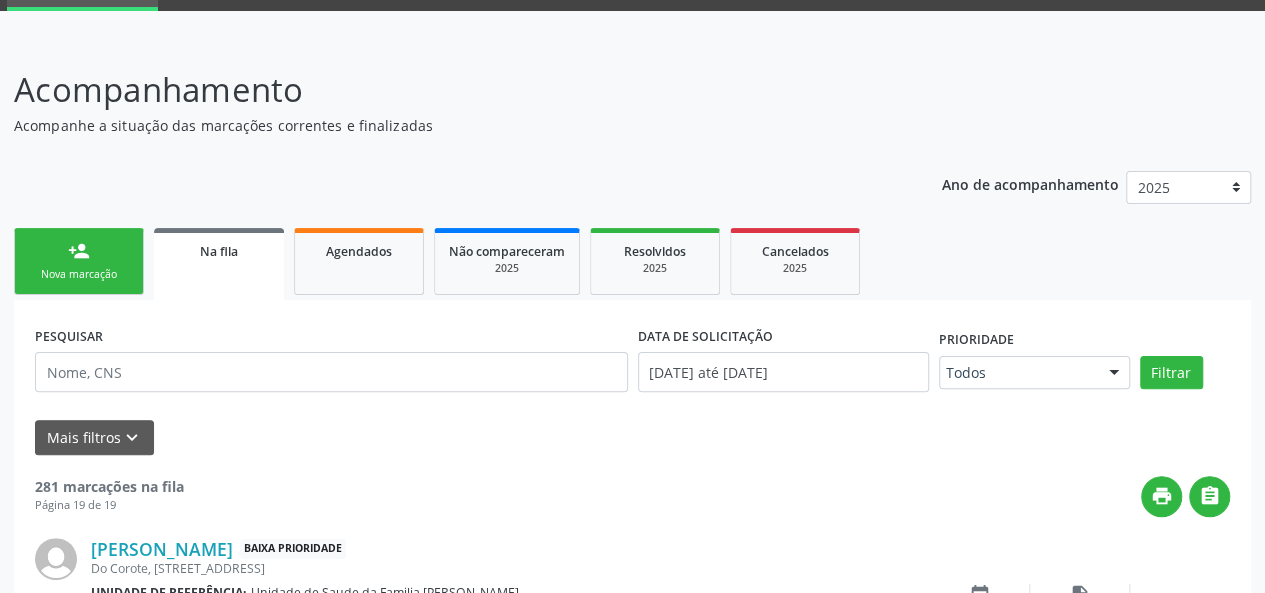 click on "person_add
Nova marcação
Na fila   Agendados   Não compareceram
2025
Resolvidos
2025
Cancelados
2025" at bounding box center [632, 261] 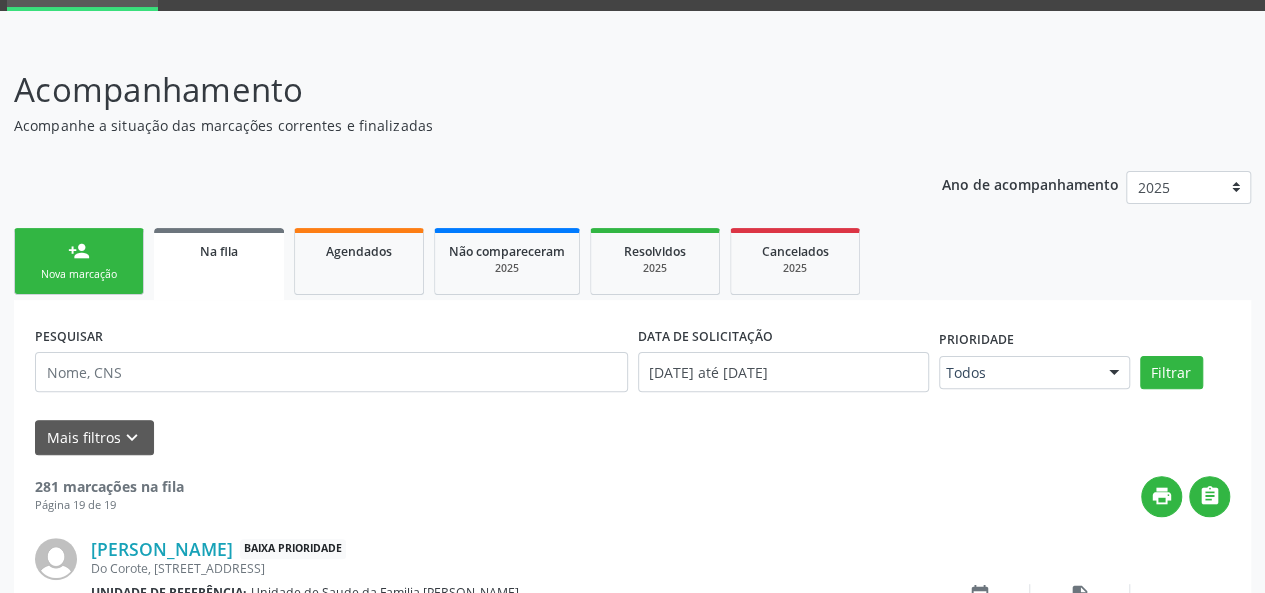 click on "person_add" at bounding box center [79, 251] 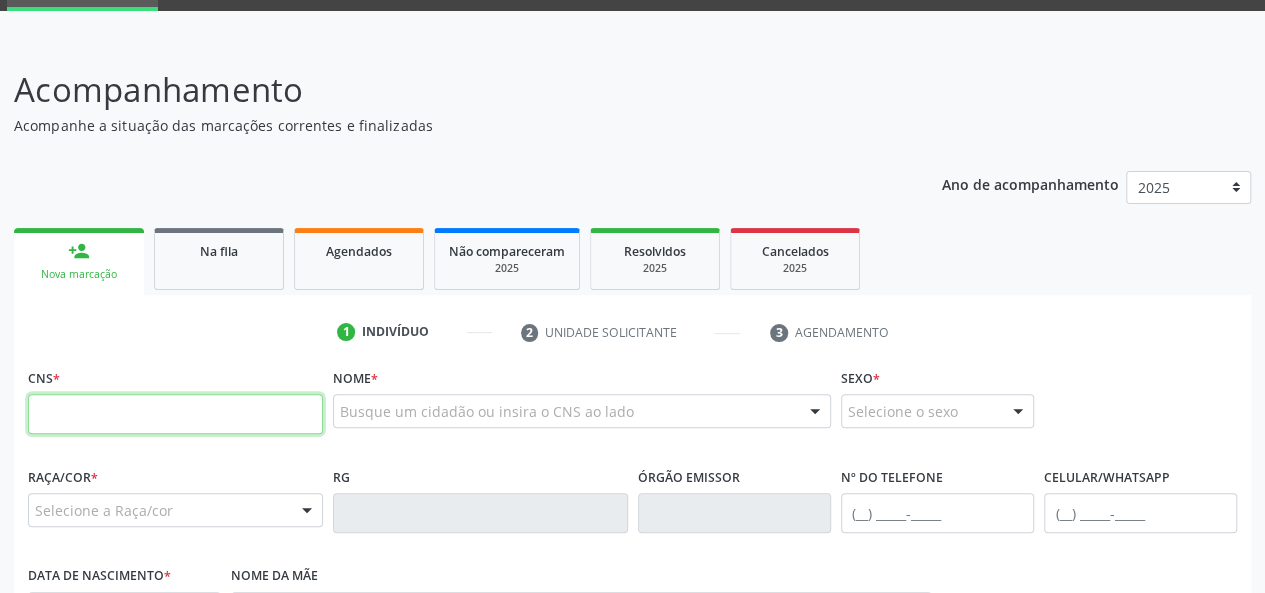 click at bounding box center (175, 414) 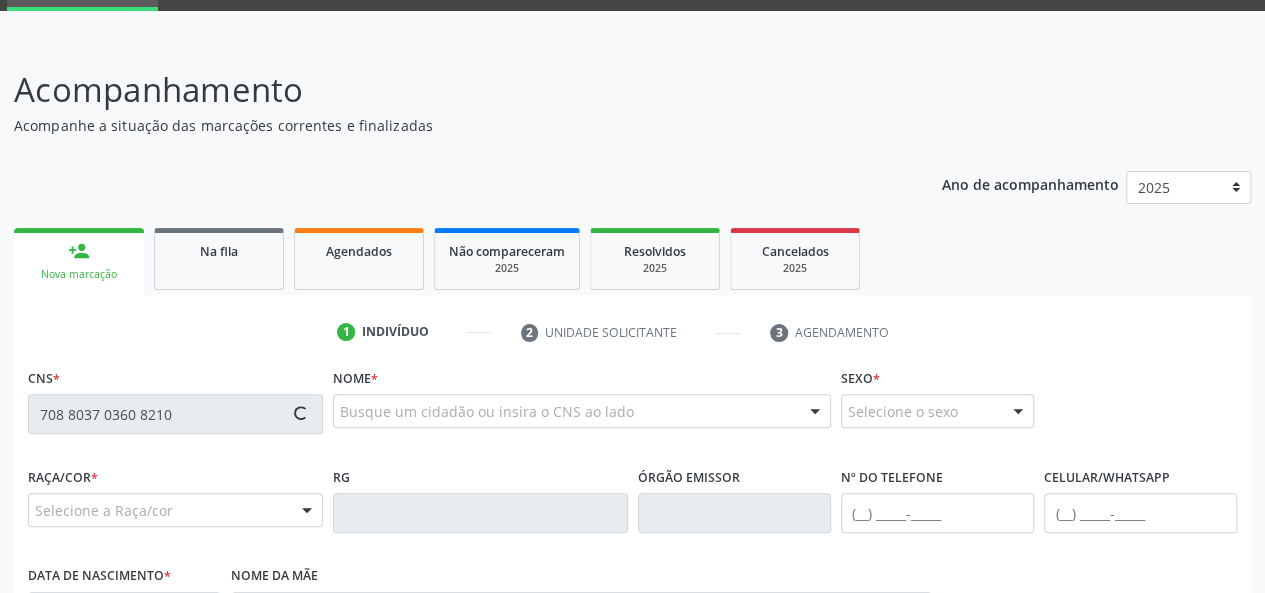 type on "708 8037 0360 8210" 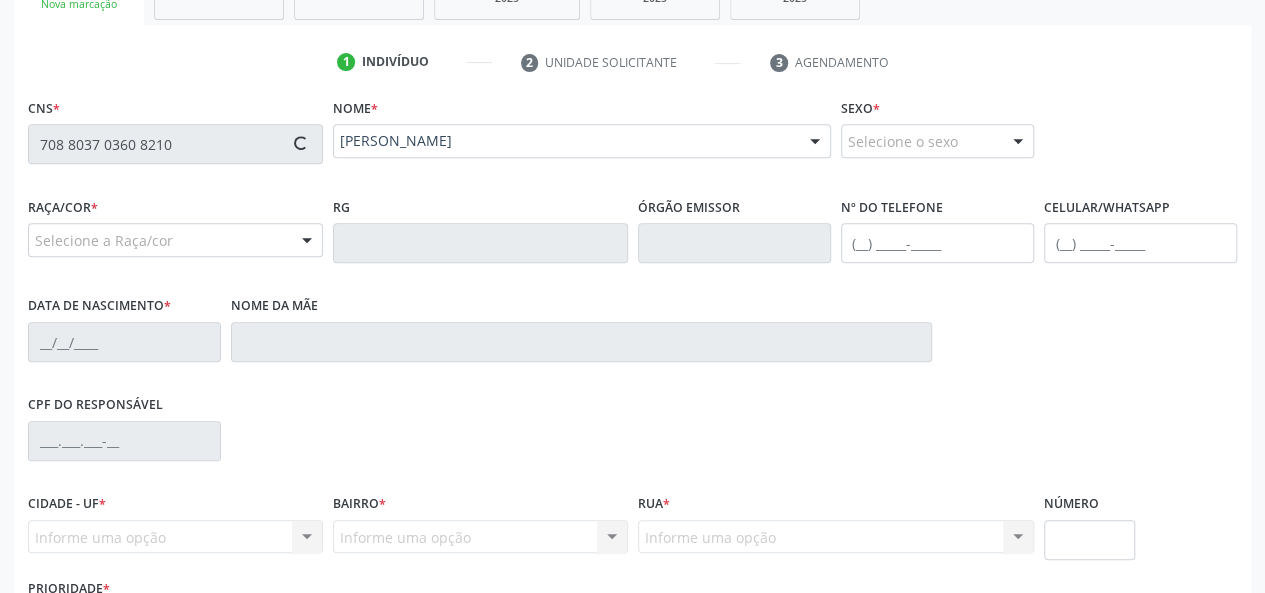 type on "(82) 99995-5126" 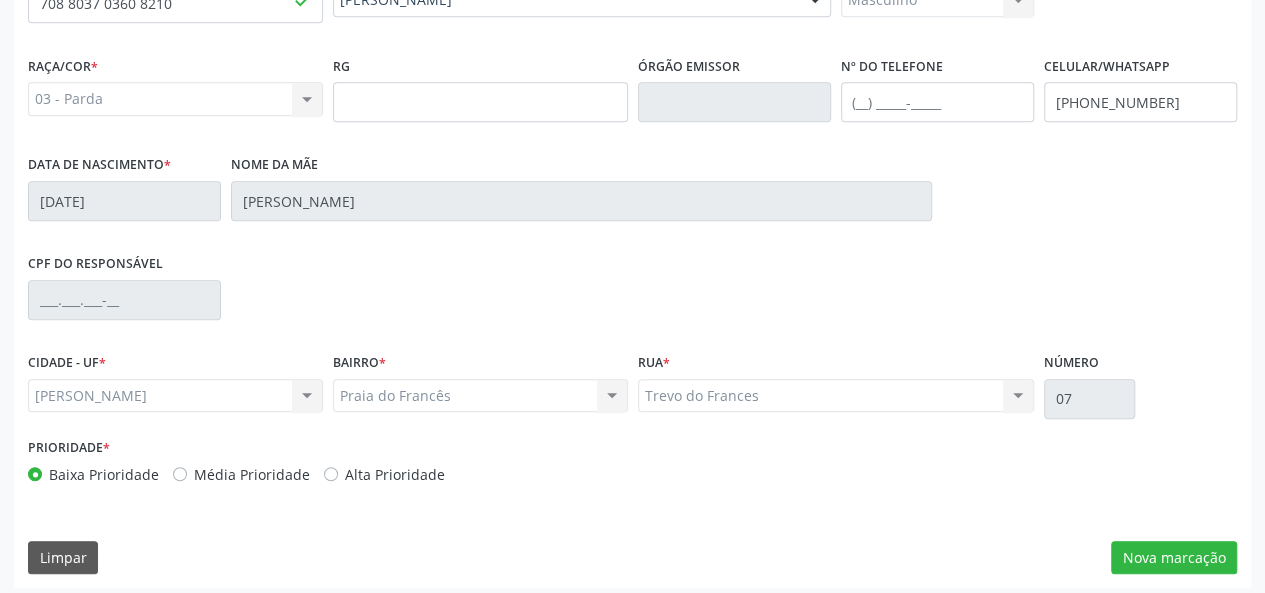 scroll, scrollTop: 518, scrollLeft: 0, axis: vertical 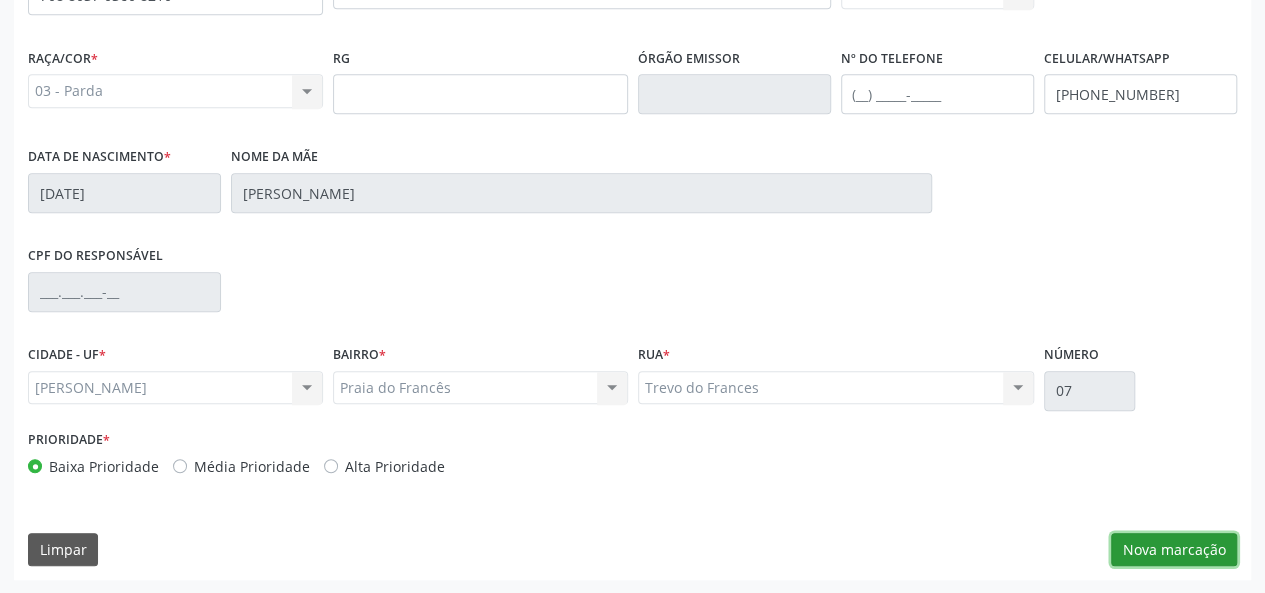 click on "Nova marcação" at bounding box center [1174, 550] 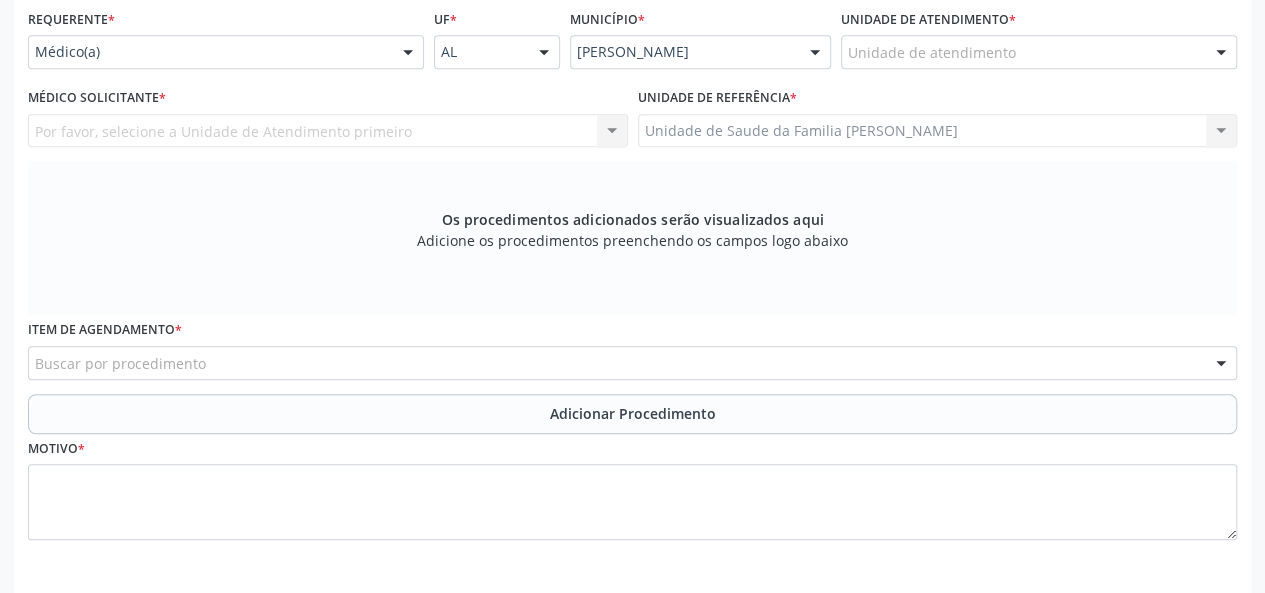 scroll, scrollTop: 418, scrollLeft: 0, axis: vertical 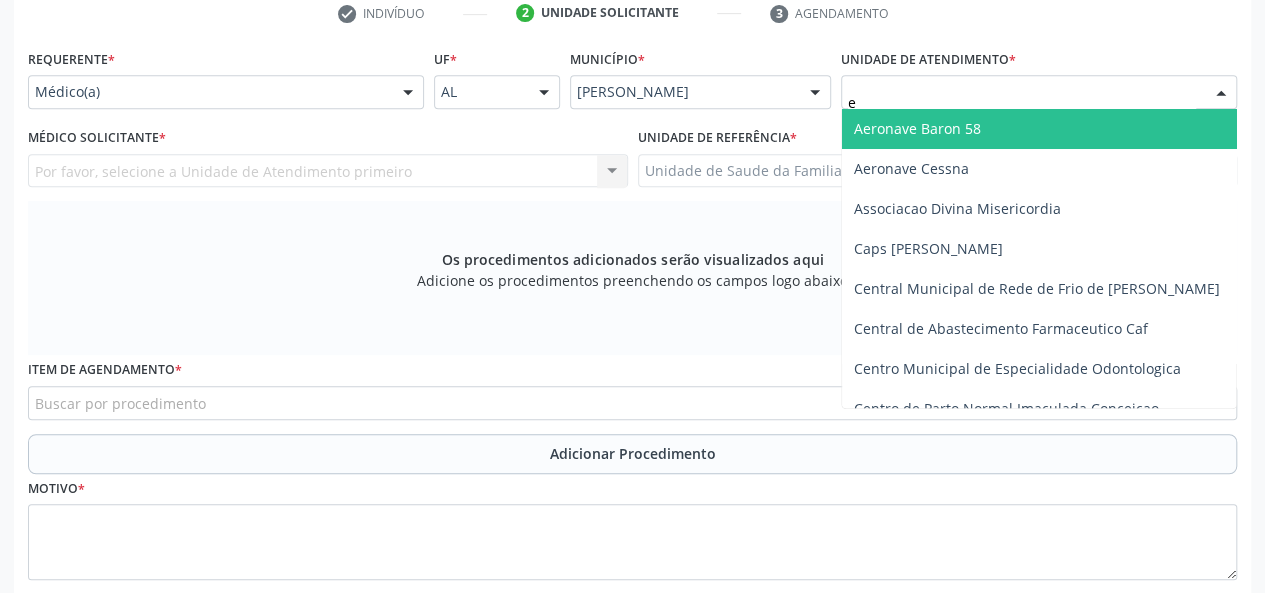 type on "es" 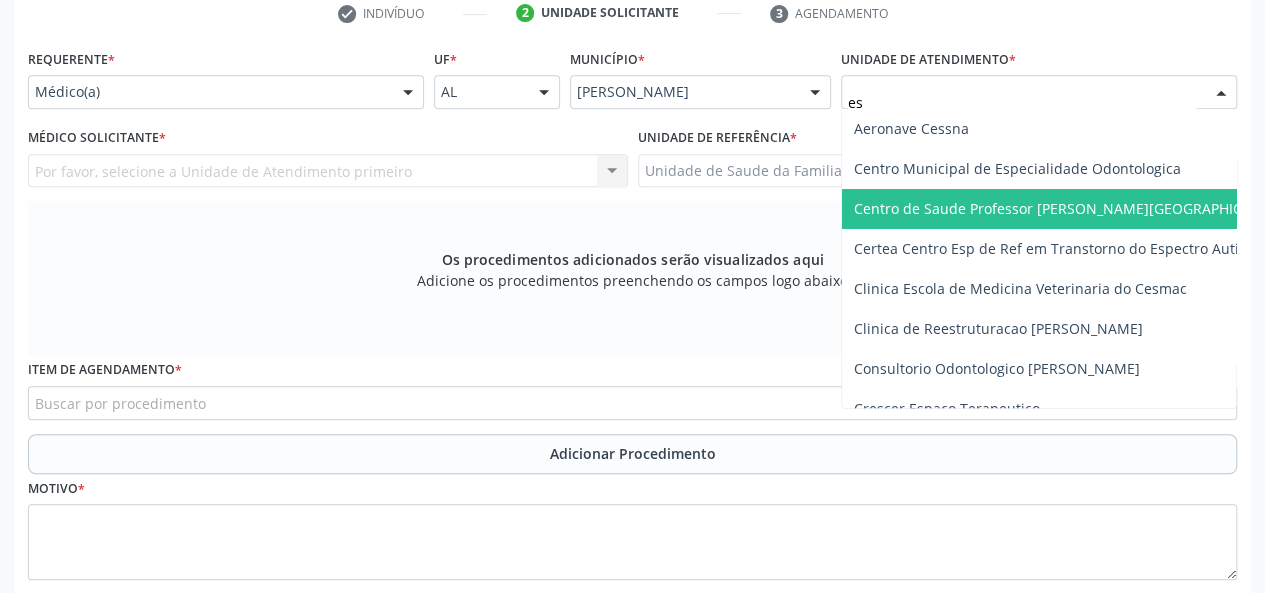 click on "Centro de Saude Professor [PERSON_NAME][GEOGRAPHIC_DATA]" at bounding box center (1071, 208) 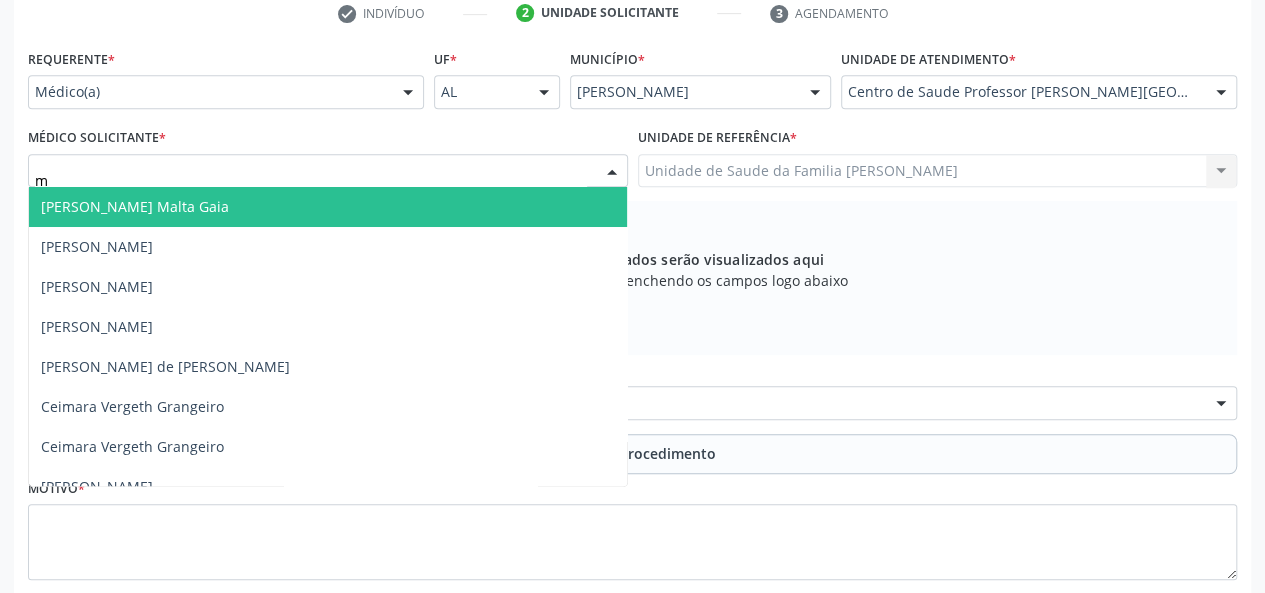 type on "mi" 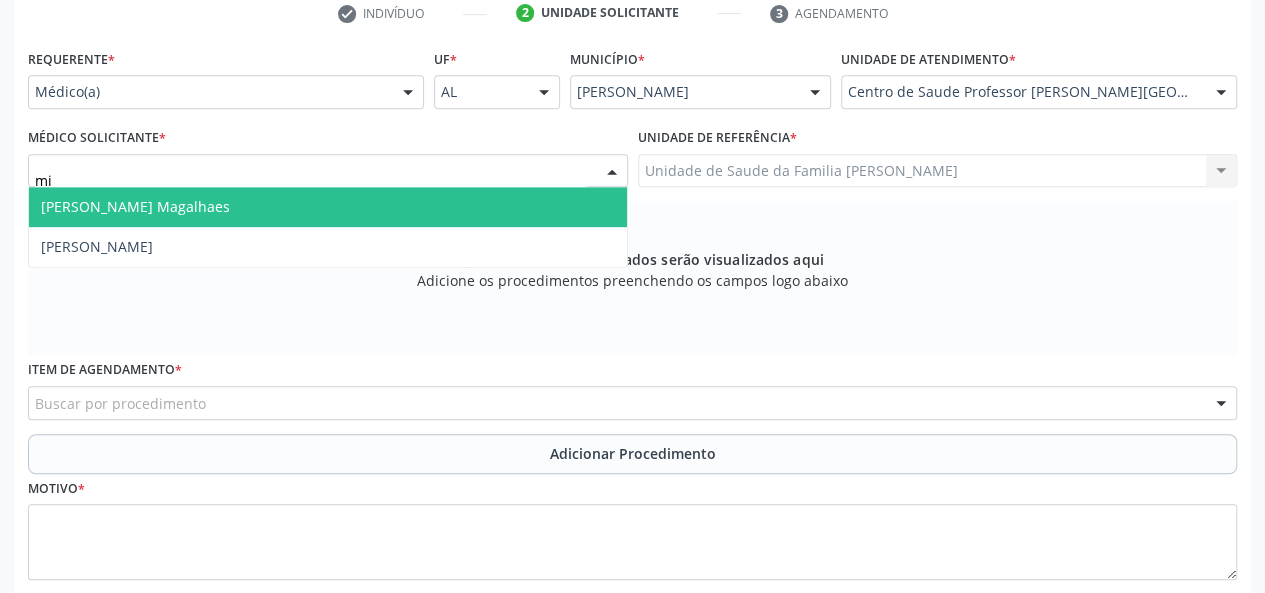 click on "Mirella Kalyne Cavalcante Magalhaes" at bounding box center [135, 206] 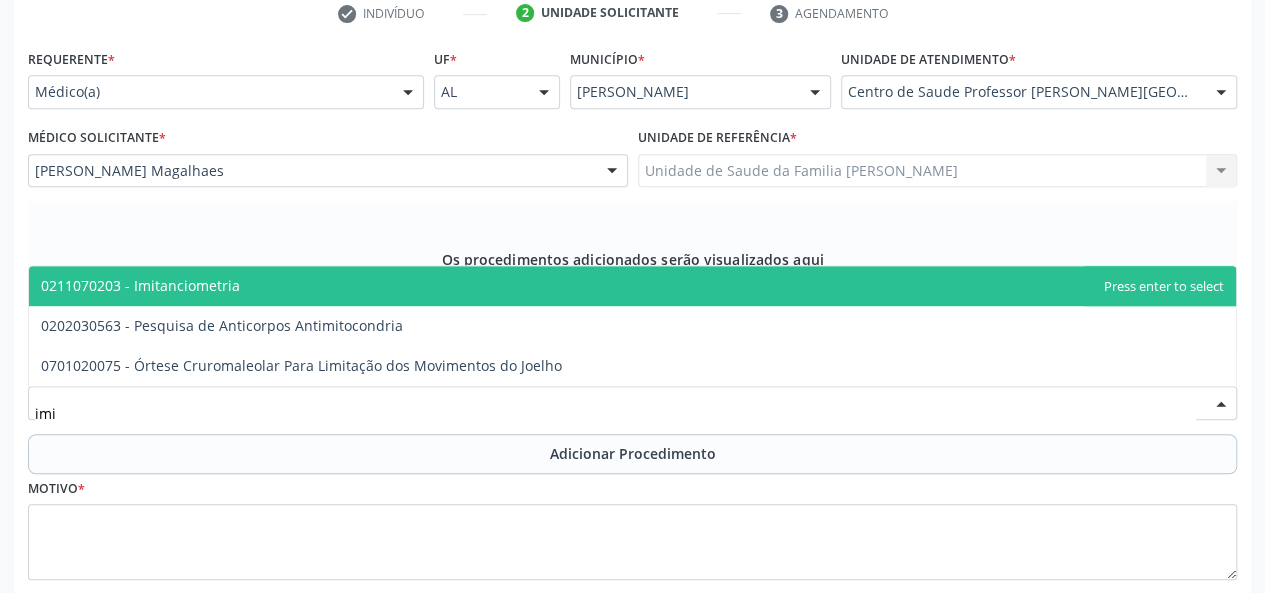 type on "imit" 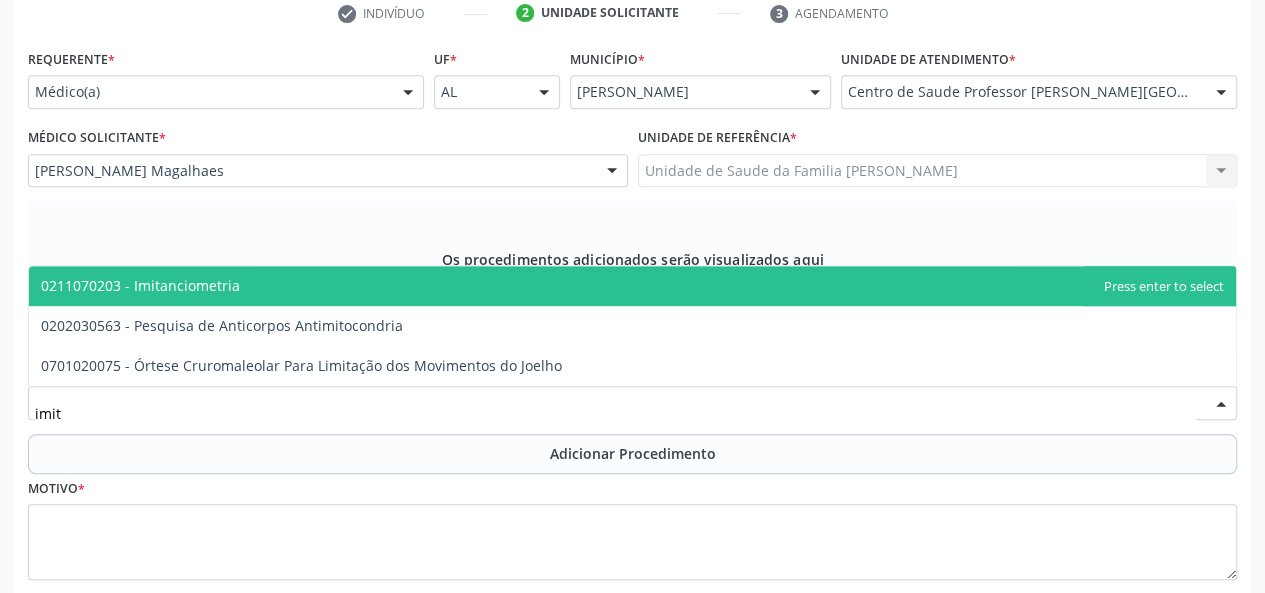 click on "0211070203 - Imitanciometria" at bounding box center [140, 285] 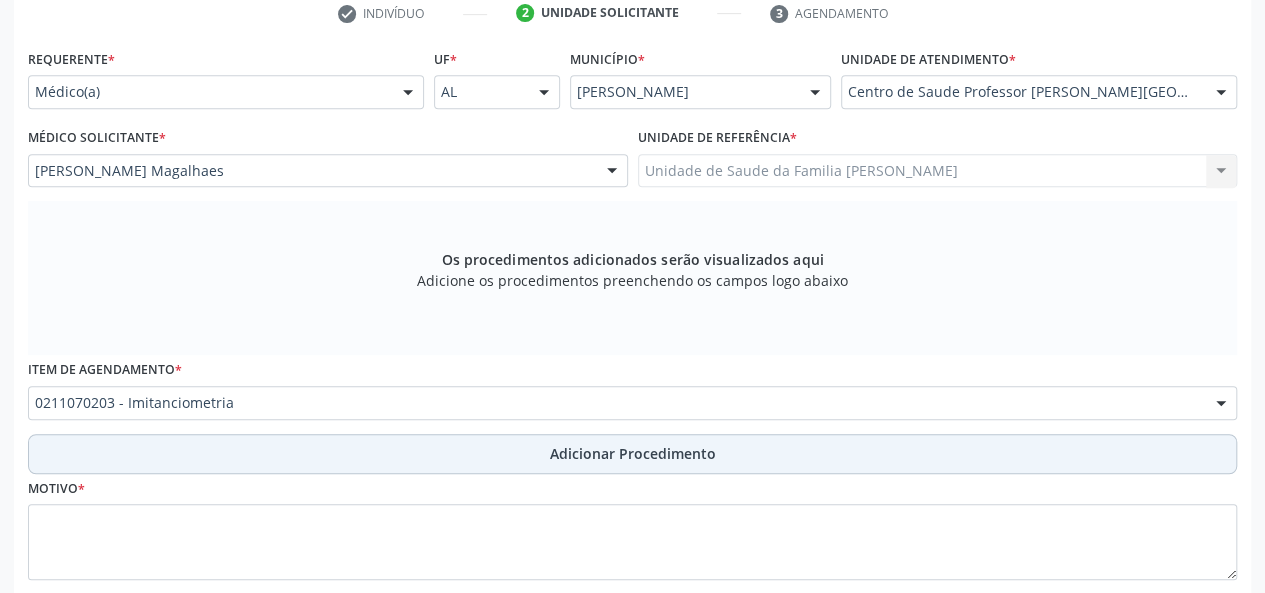 click on "Adicionar Procedimento" at bounding box center (633, 453) 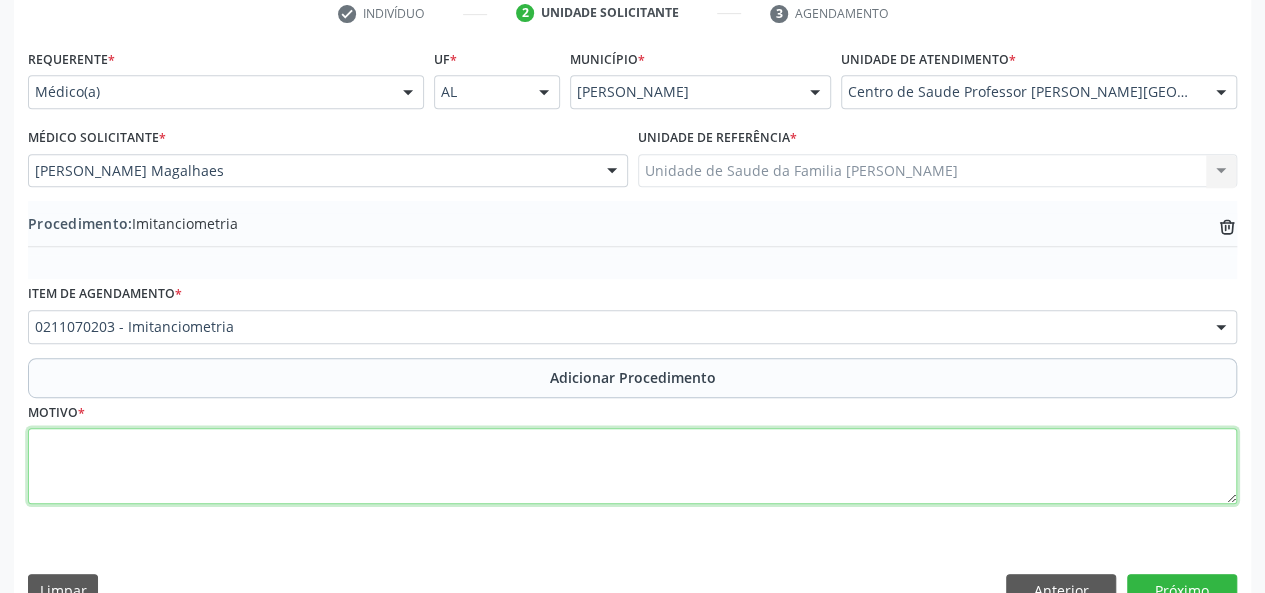 click at bounding box center [632, 466] 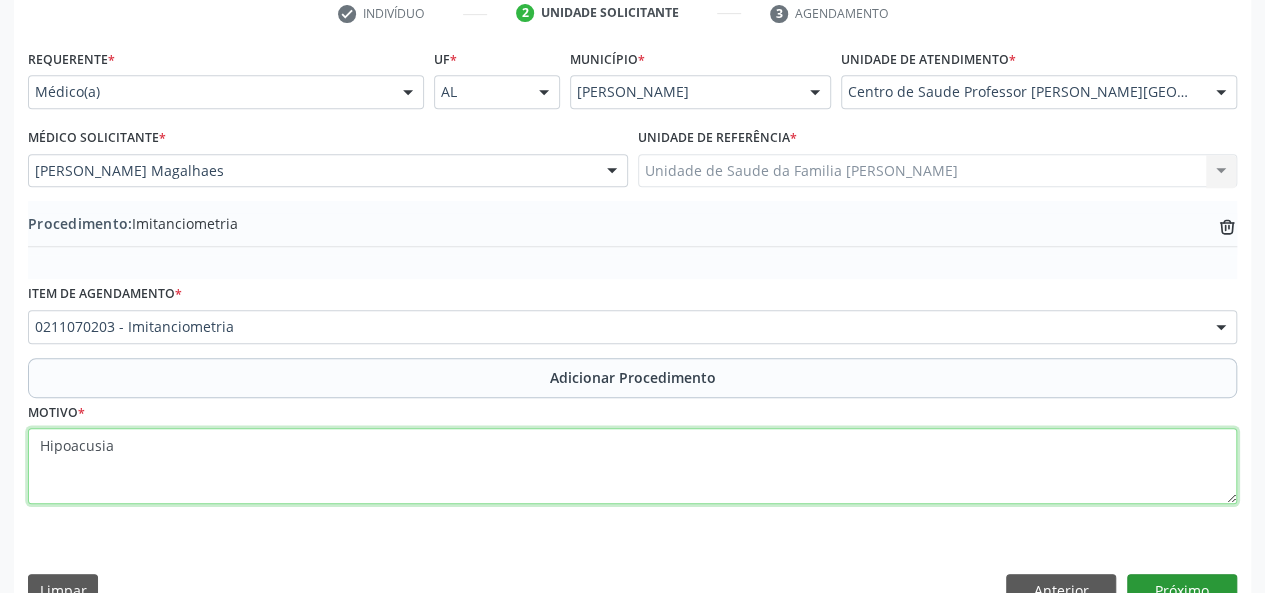 type on "Hipoacusia" 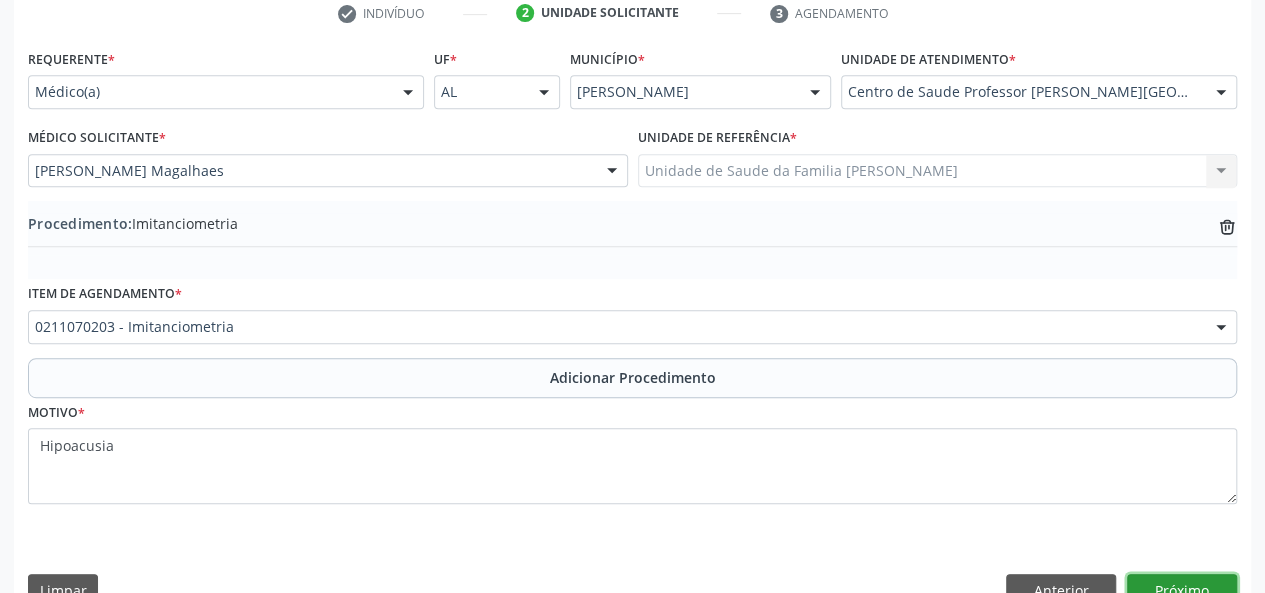 click on "Próximo" at bounding box center [1182, 591] 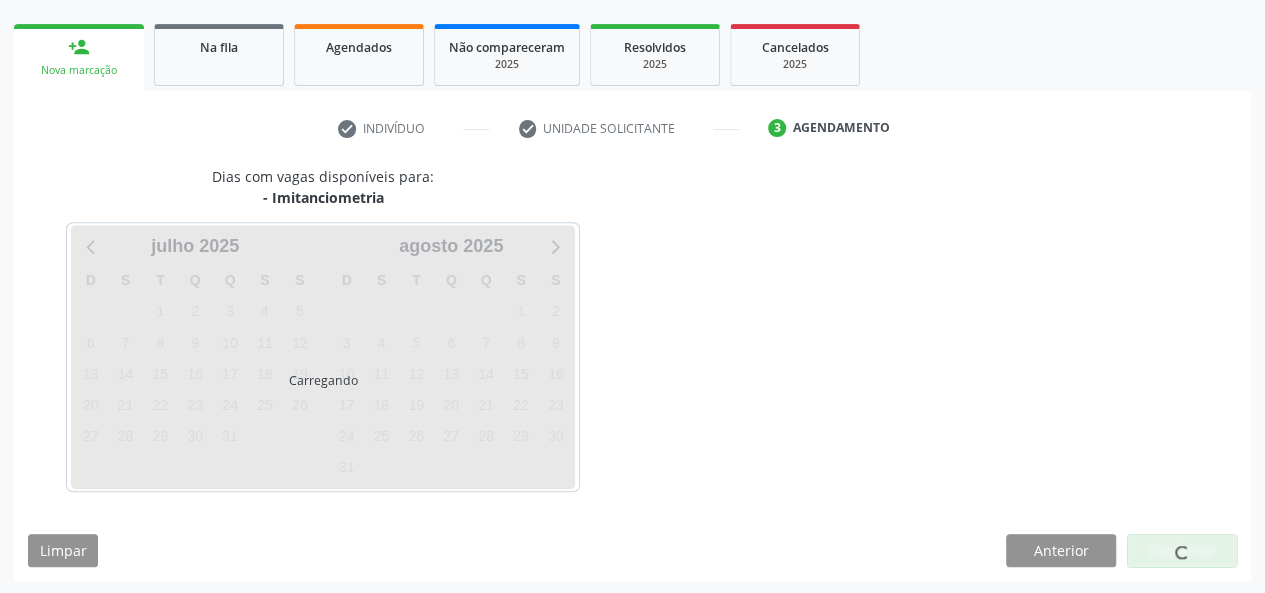 scroll, scrollTop: 362, scrollLeft: 0, axis: vertical 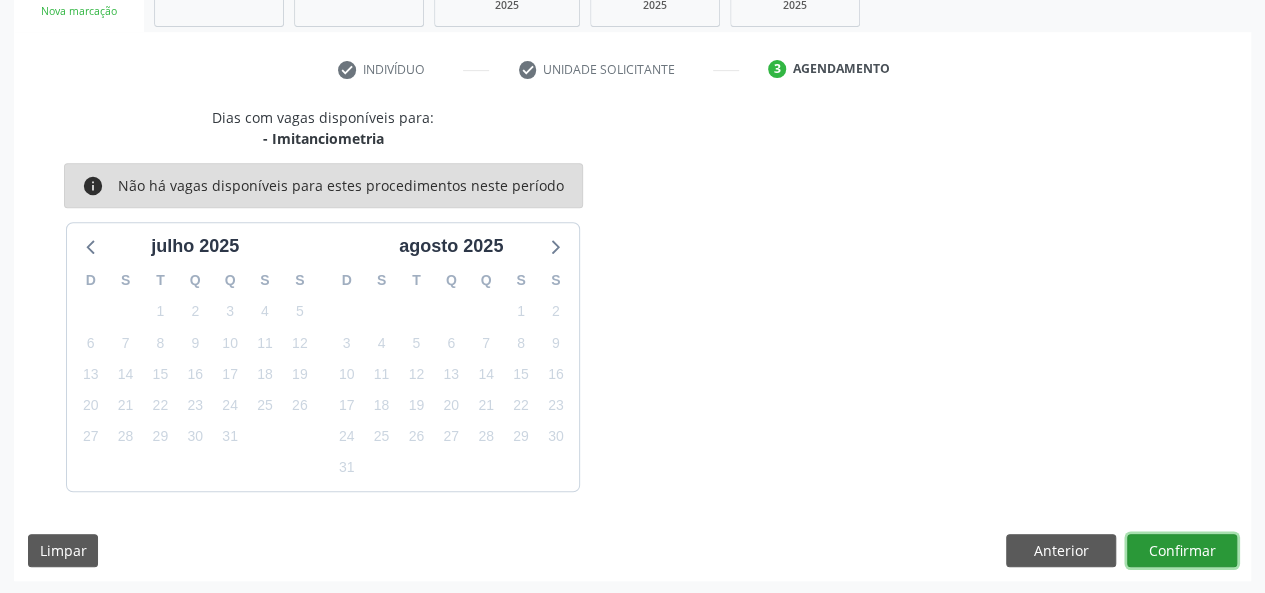 click on "Confirmar" at bounding box center [1182, 551] 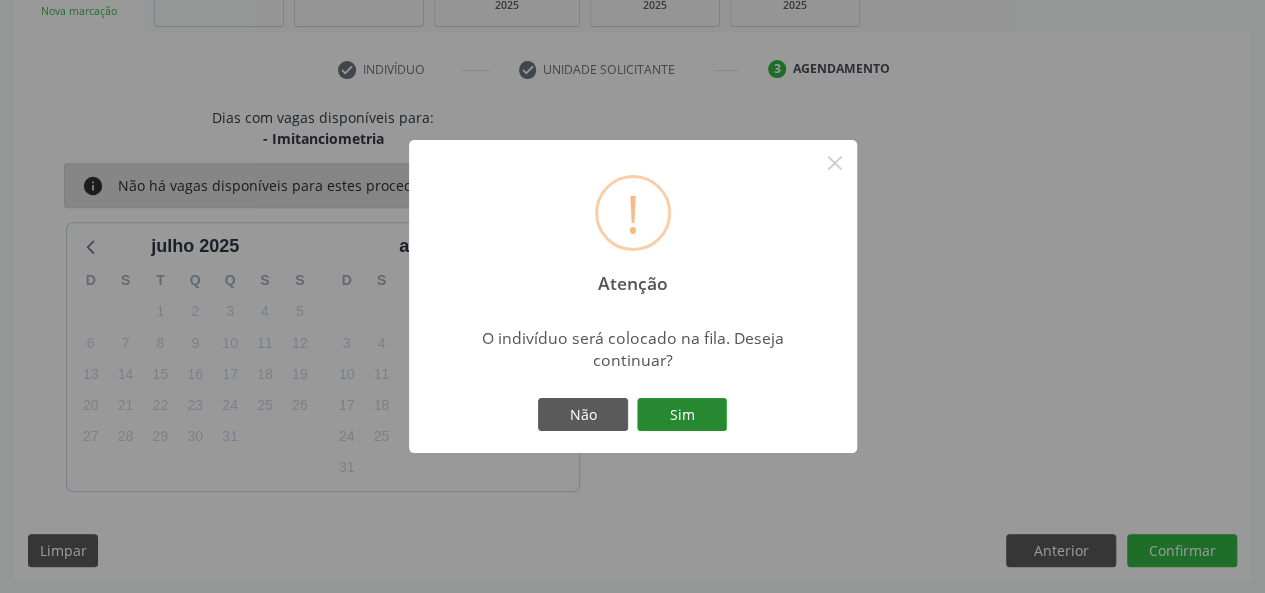 click on "Sim" at bounding box center (682, 415) 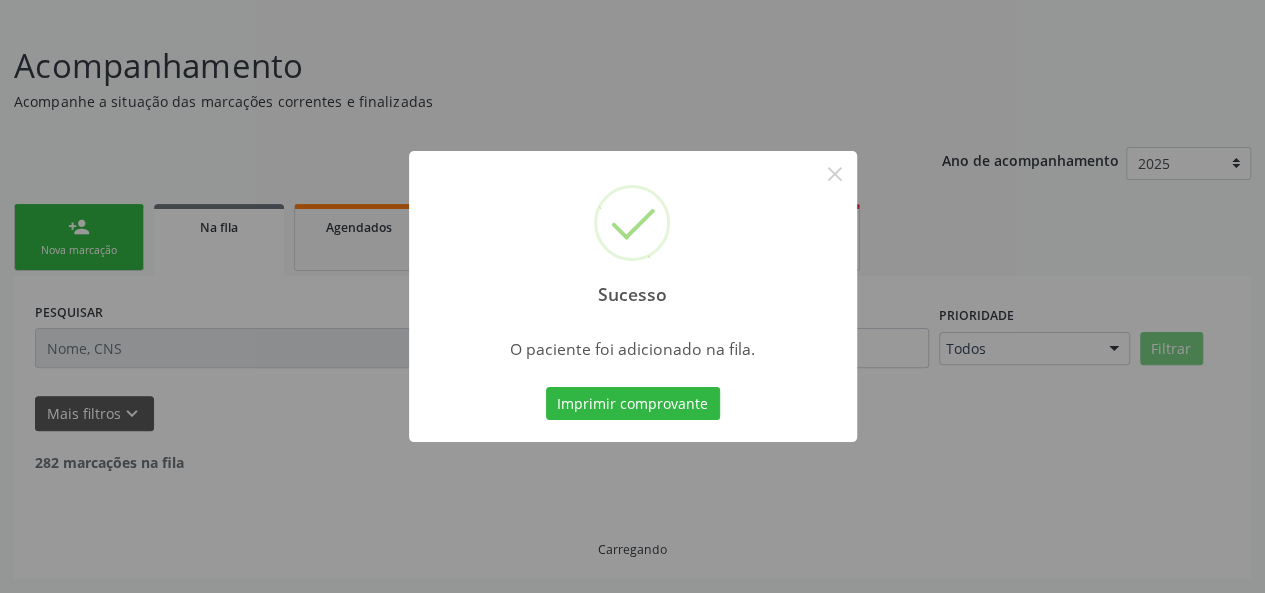 scroll, scrollTop: 100, scrollLeft: 0, axis: vertical 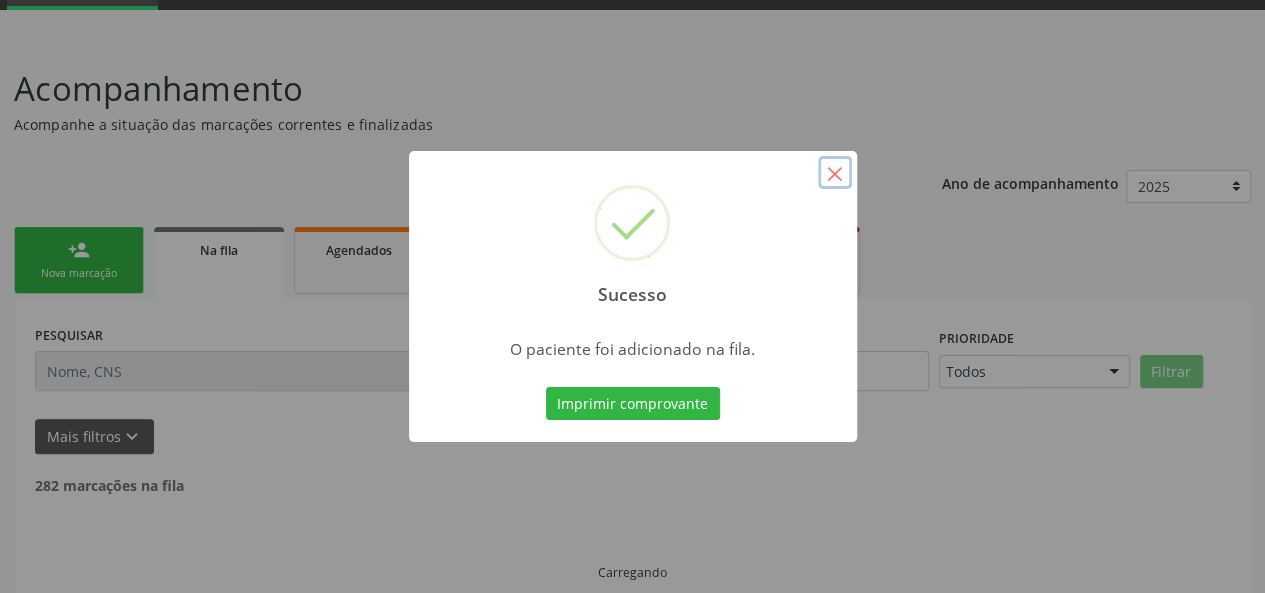 click on "×" at bounding box center [835, 173] 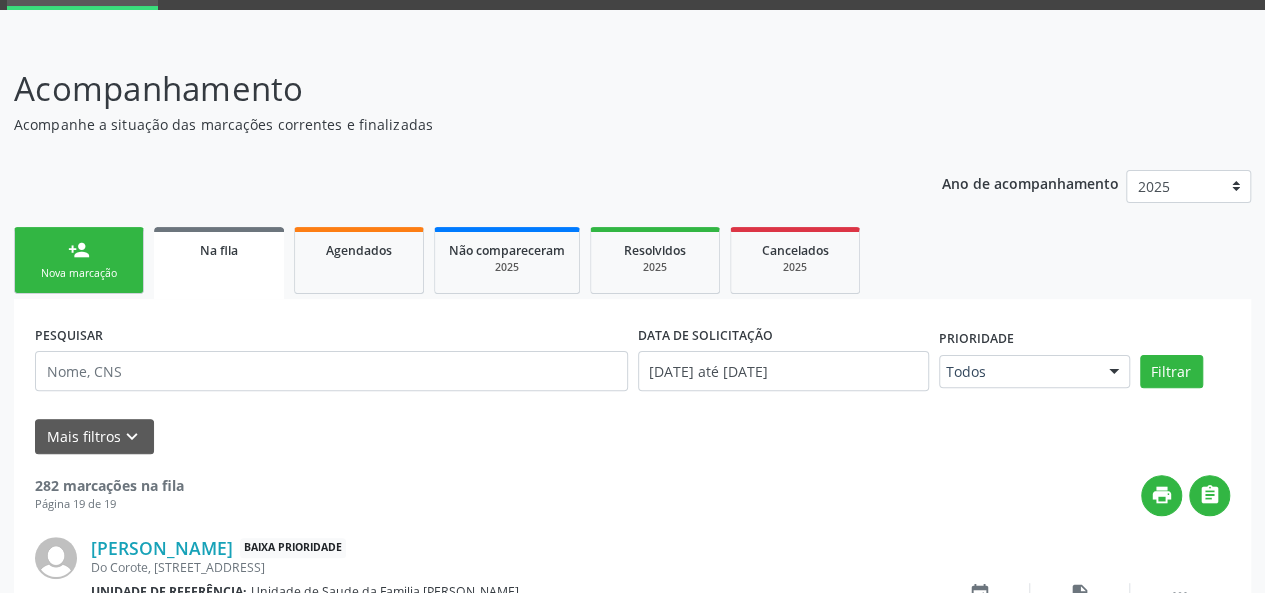 click on "person_add" at bounding box center (79, 250) 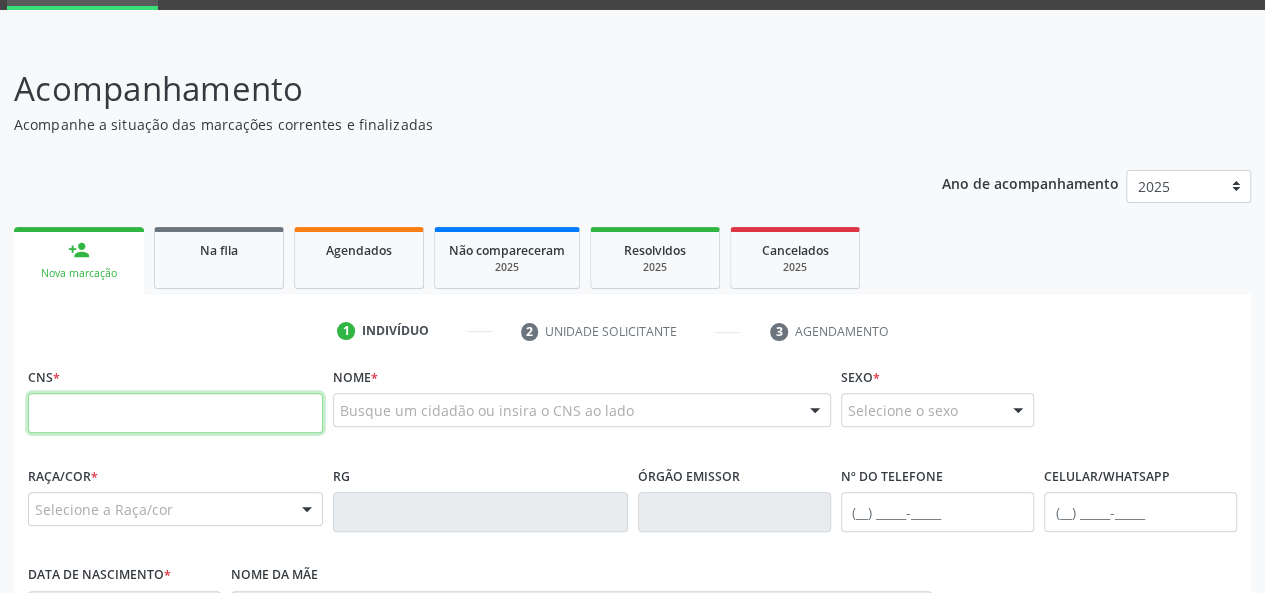 click at bounding box center (175, 413) 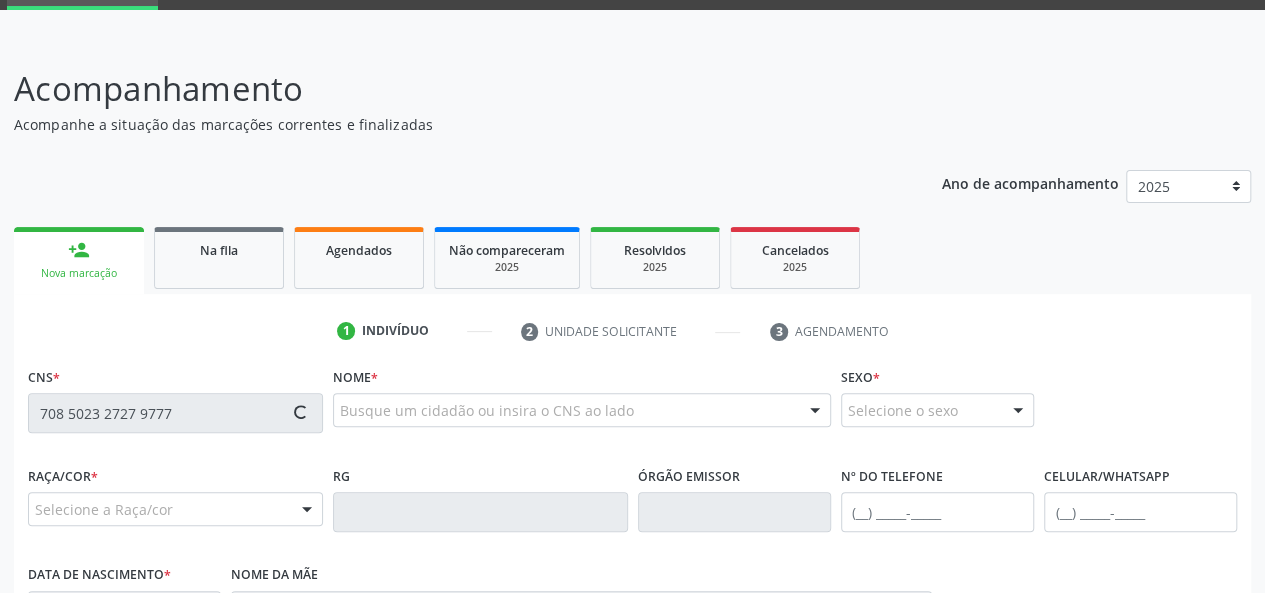 type on "708 5023 2727 9777" 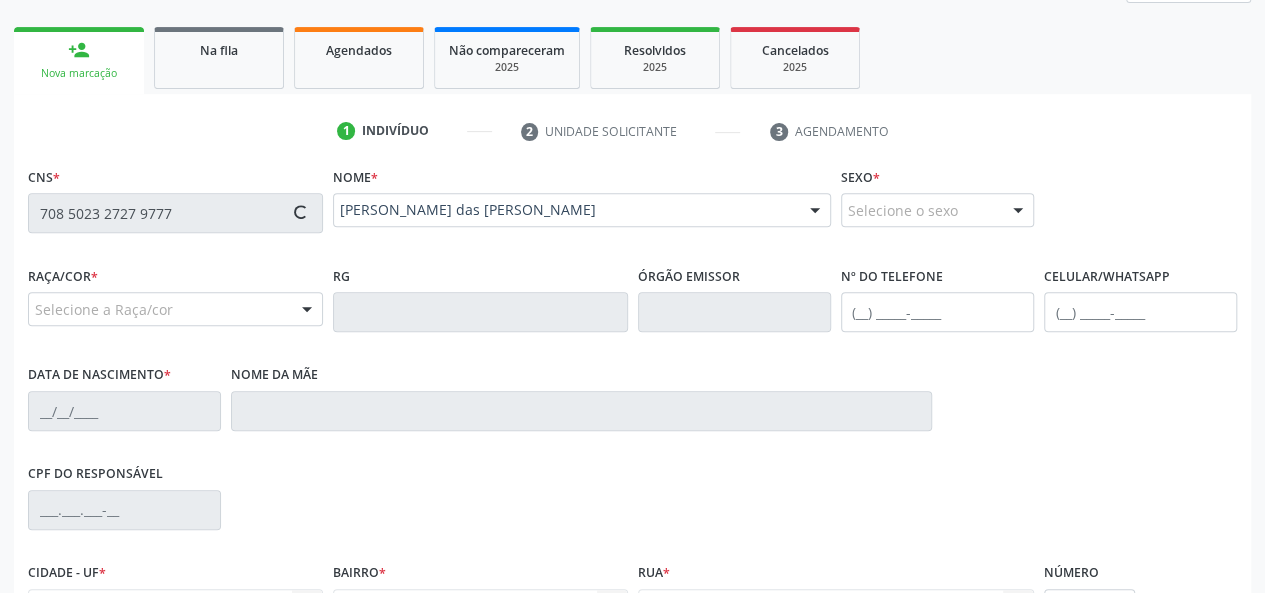scroll, scrollTop: 300, scrollLeft: 0, axis: vertical 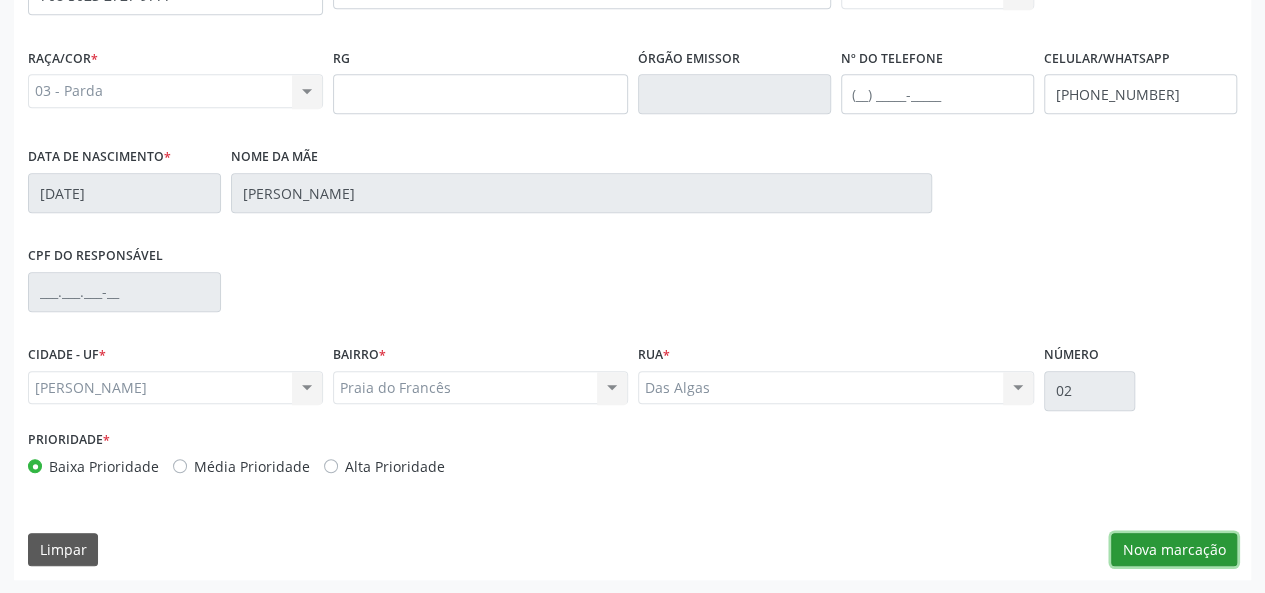 click on "Nova marcação" at bounding box center [1174, 550] 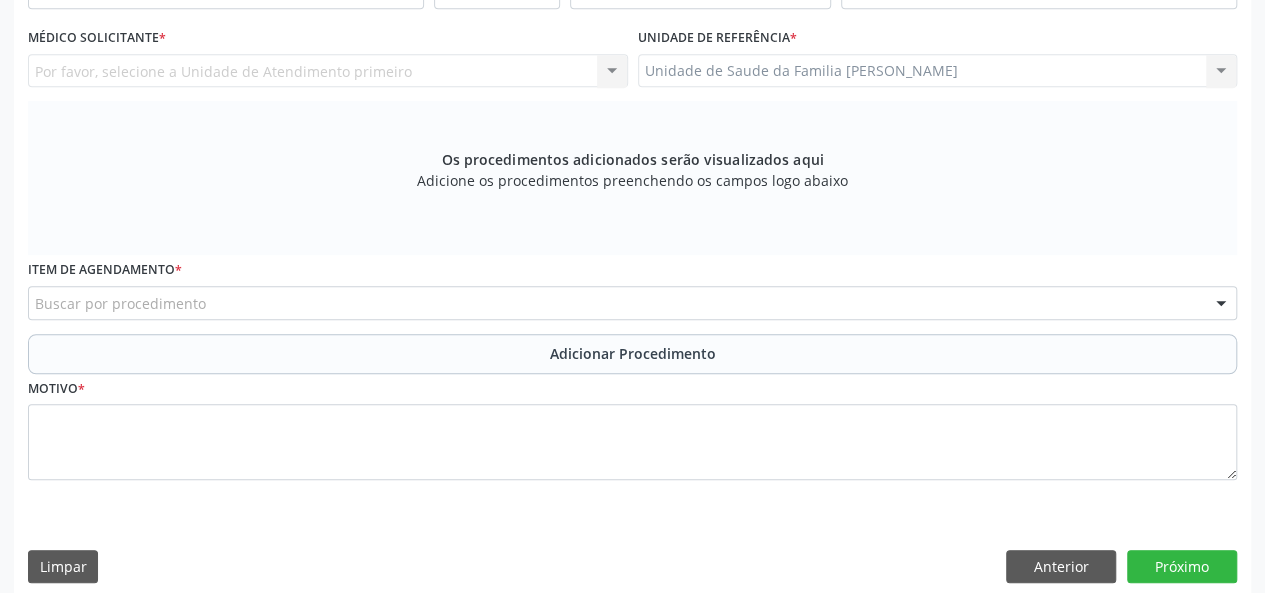 scroll, scrollTop: 418, scrollLeft: 0, axis: vertical 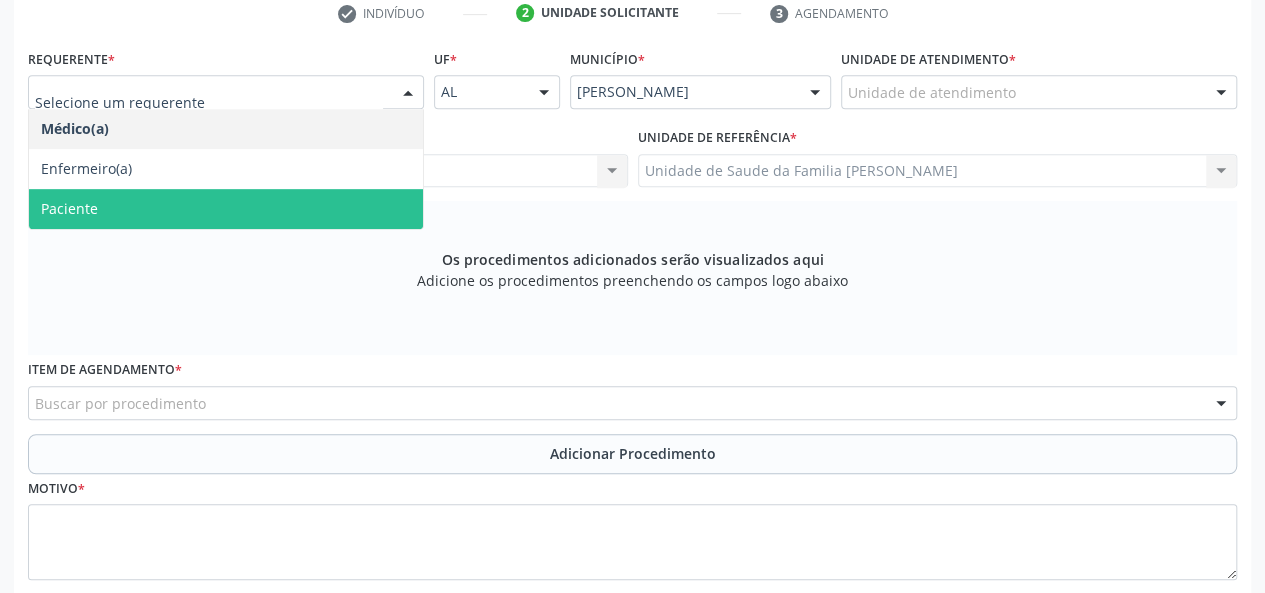 click on "Paciente" at bounding box center (69, 208) 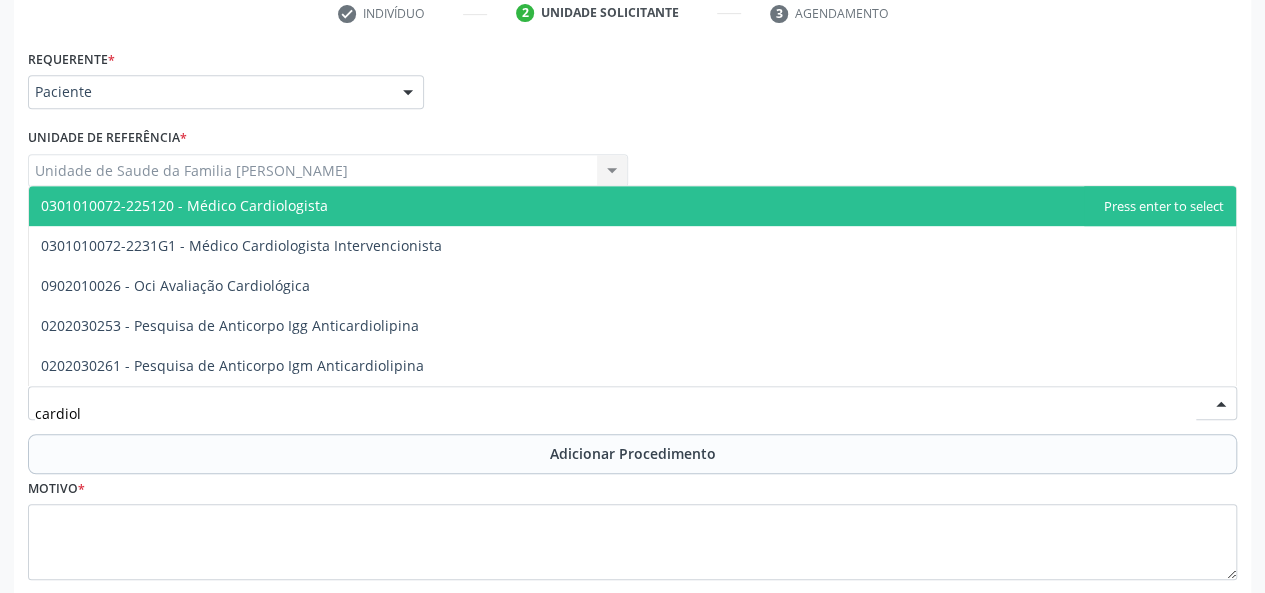 type on "cardiolo" 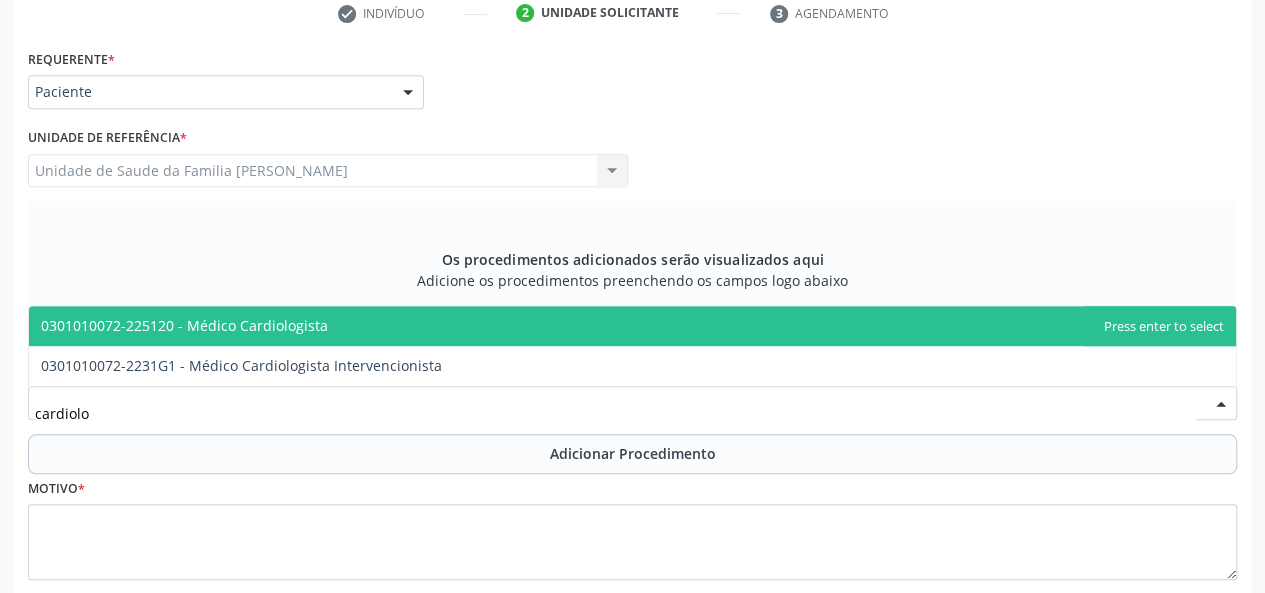 click on "0301010072-225120 - Médico Cardiologista" at bounding box center [184, 325] 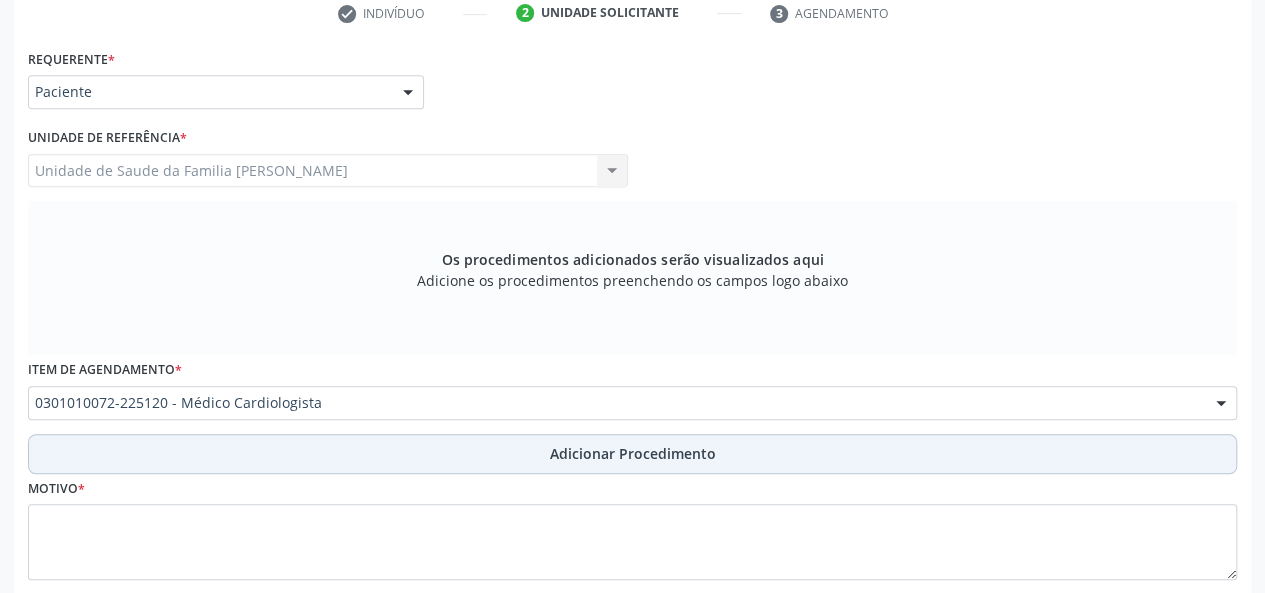 click on "Adicionar Procedimento" at bounding box center (633, 453) 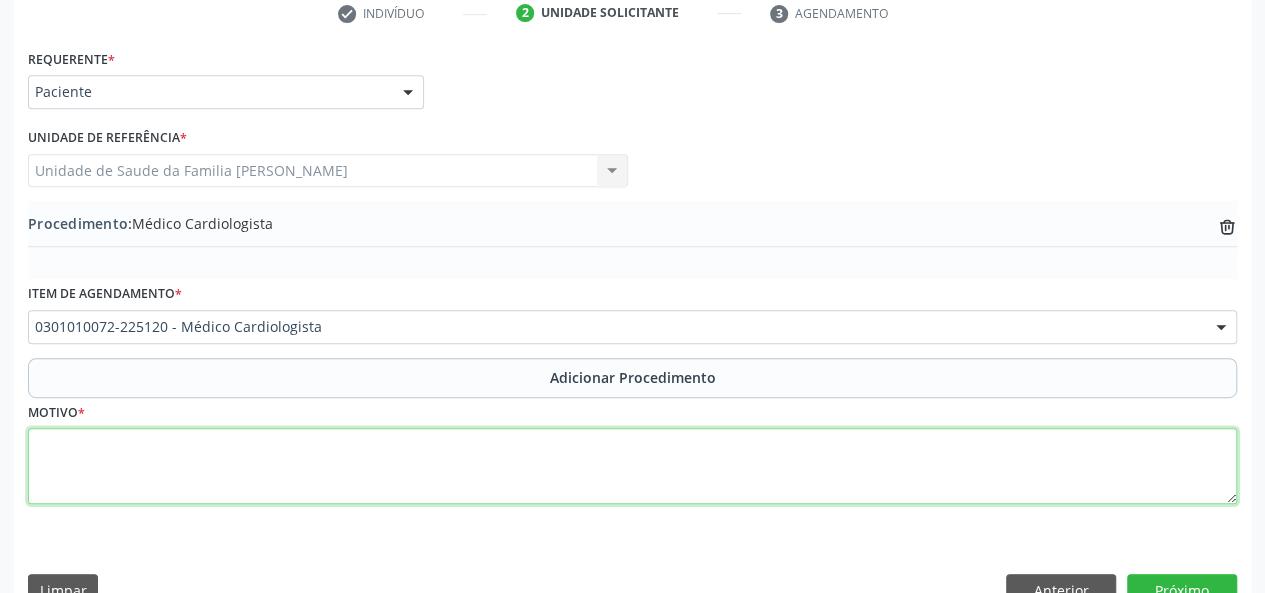 click at bounding box center (632, 466) 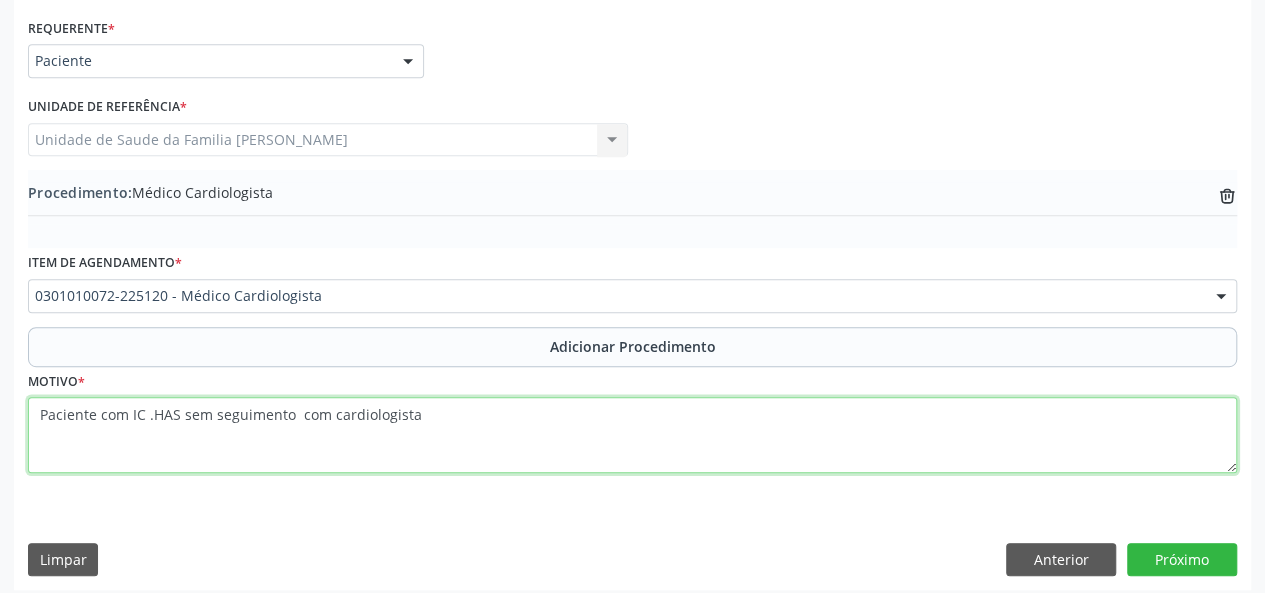 scroll, scrollTop: 458, scrollLeft: 0, axis: vertical 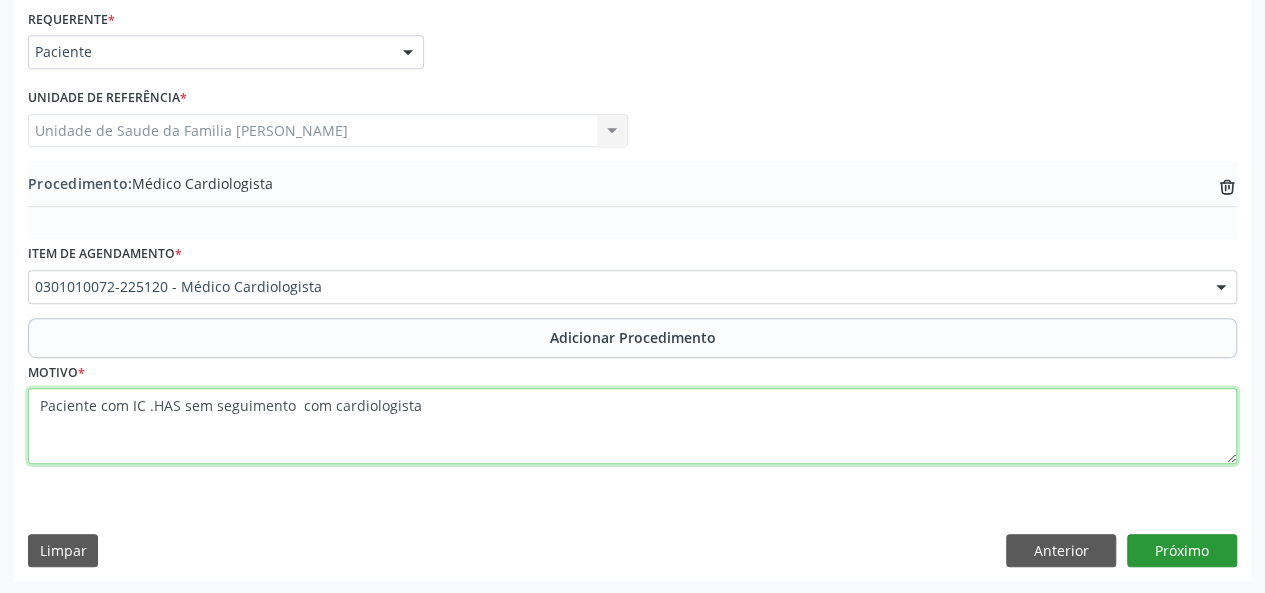 type on "Paciente com IC .HAS sem seguimento  com cardiologista" 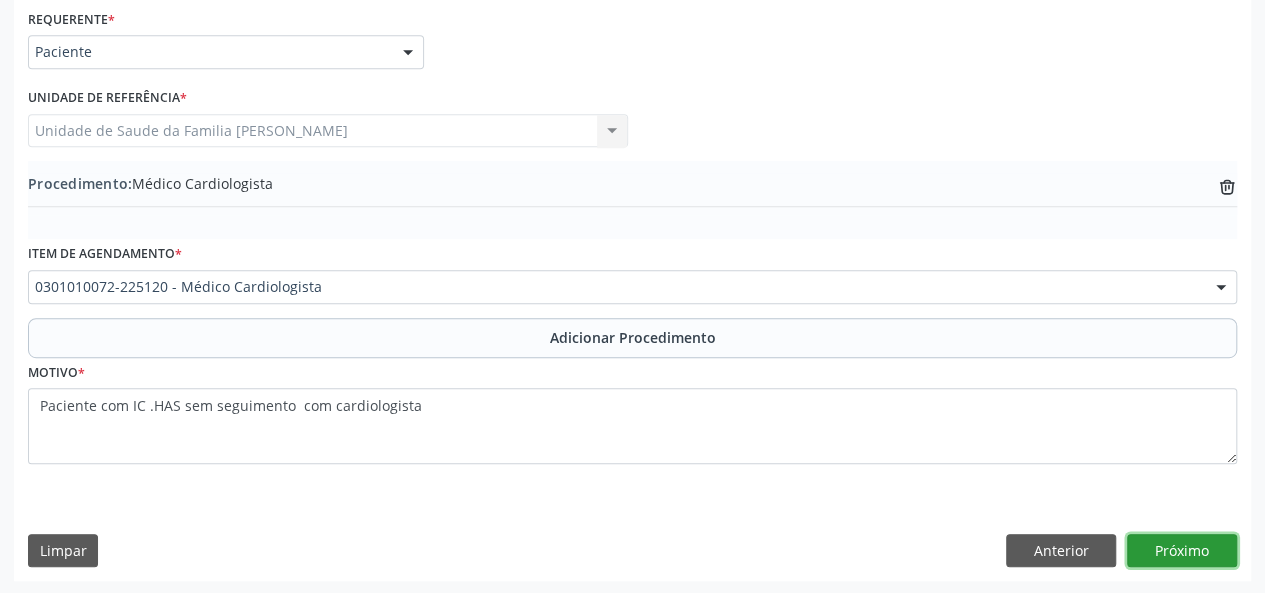 click on "Próximo" at bounding box center [1182, 551] 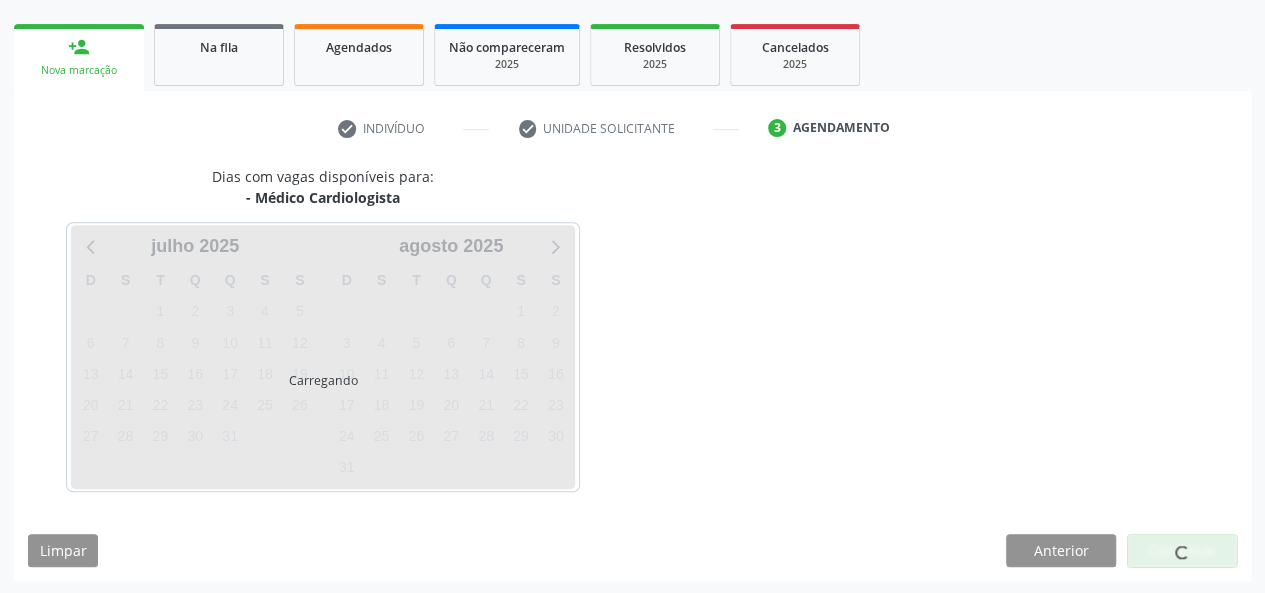 scroll, scrollTop: 362, scrollLeft: 0, axis: vertical 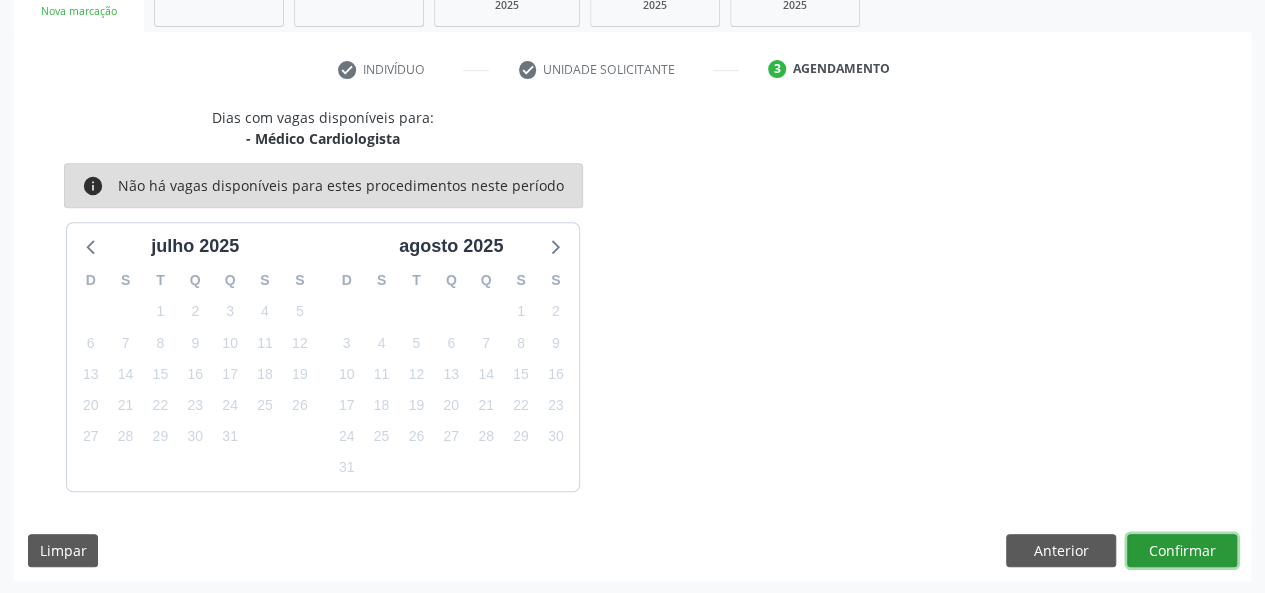 click on "Confirmar" at bounding box center (1182, 551) 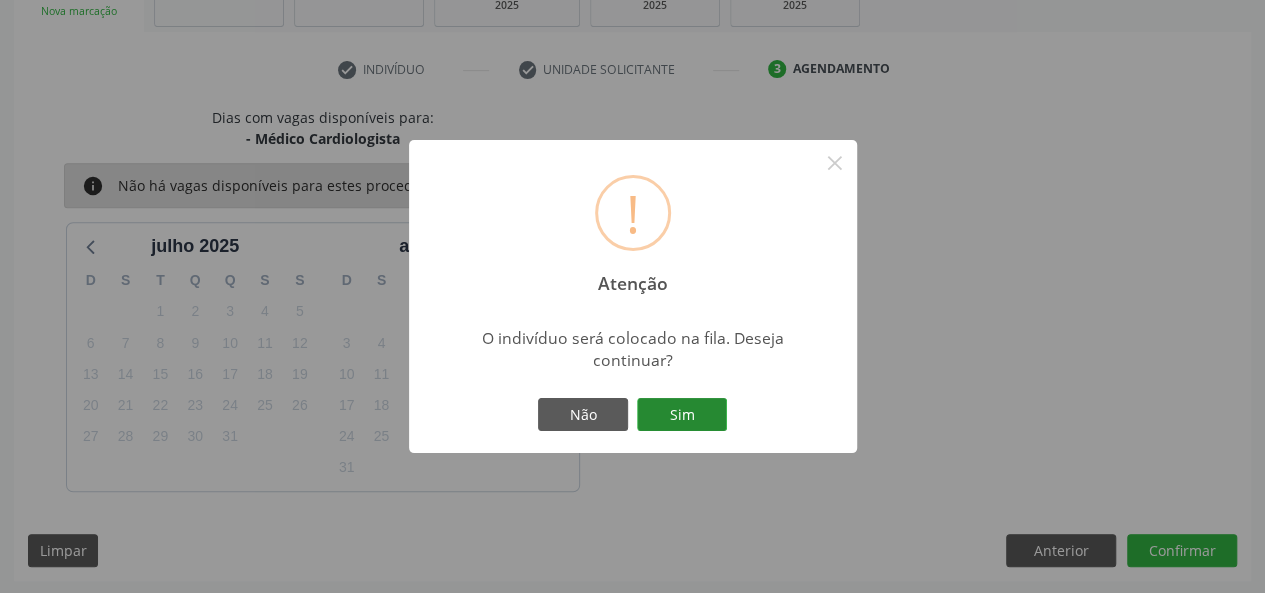 click on "Sim" at bounding box center (682, 415) 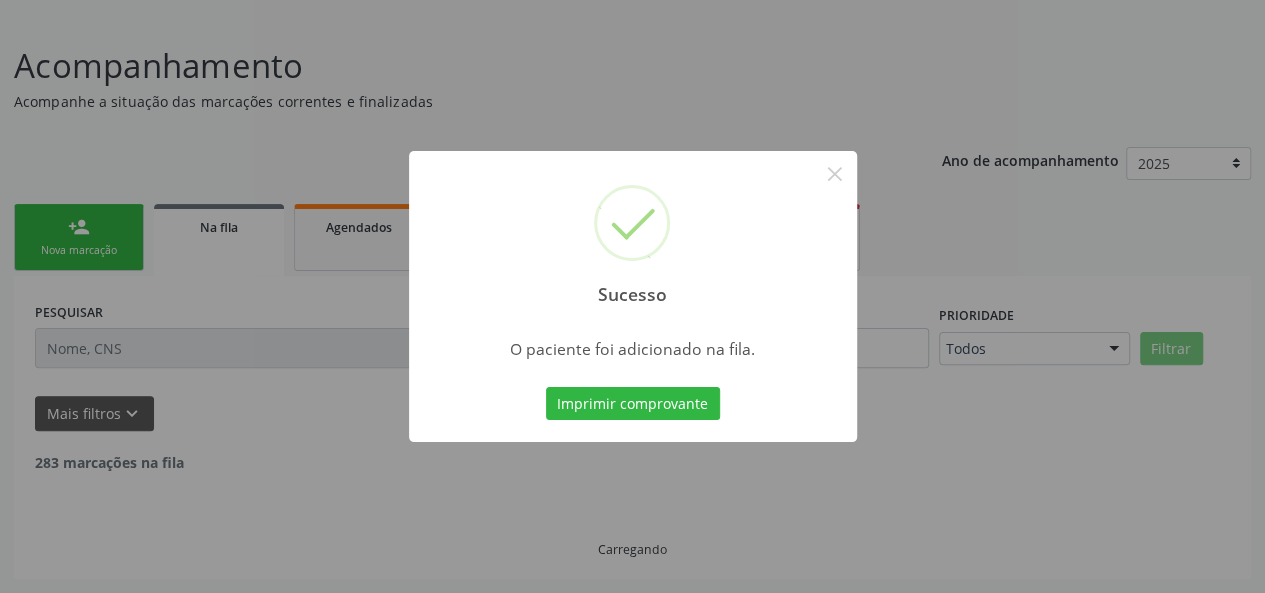scroll, scrollTop: 100, scrollLeft: 0, axis: vertical 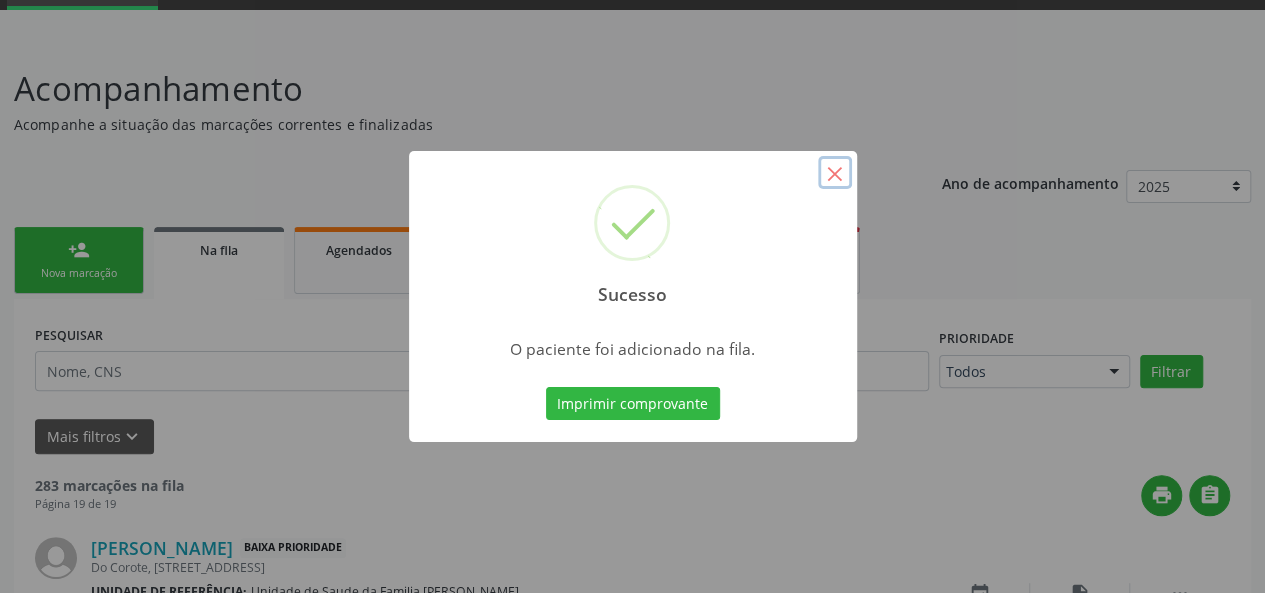 click on "×" at bounding box center [835, 173] 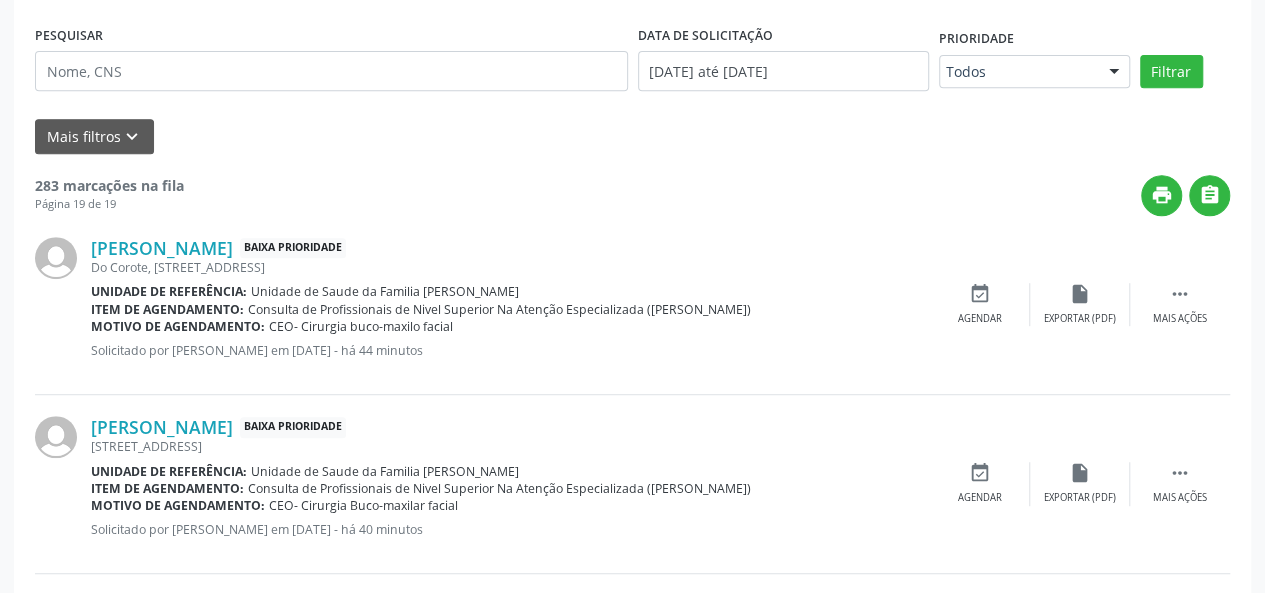 scroll, scrollTop: 100, scrollLeft: 0, axis: vertical 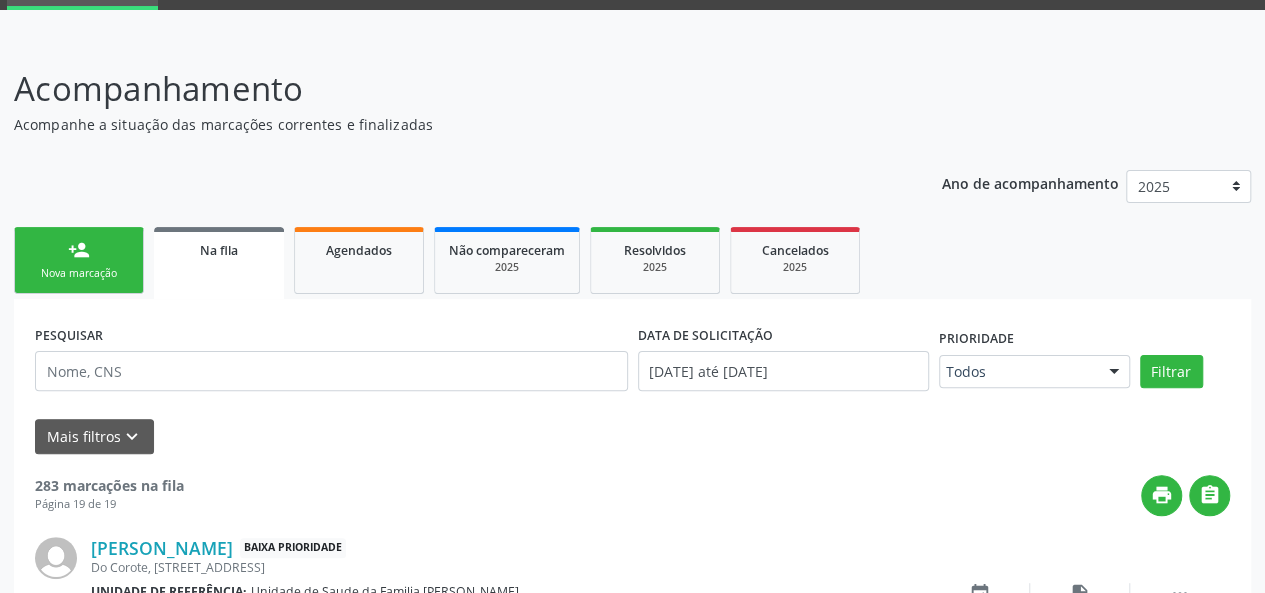 click on "person_add
Nova marcação" at bounding box center (79, 260) 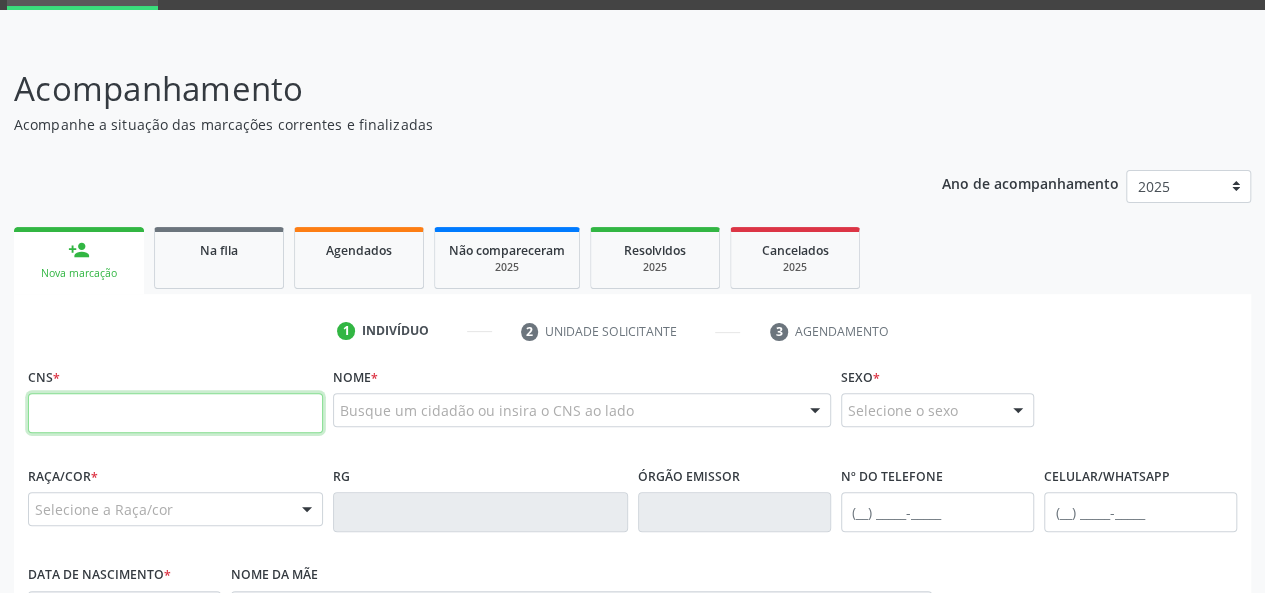 click at bounding box center (175, 413) 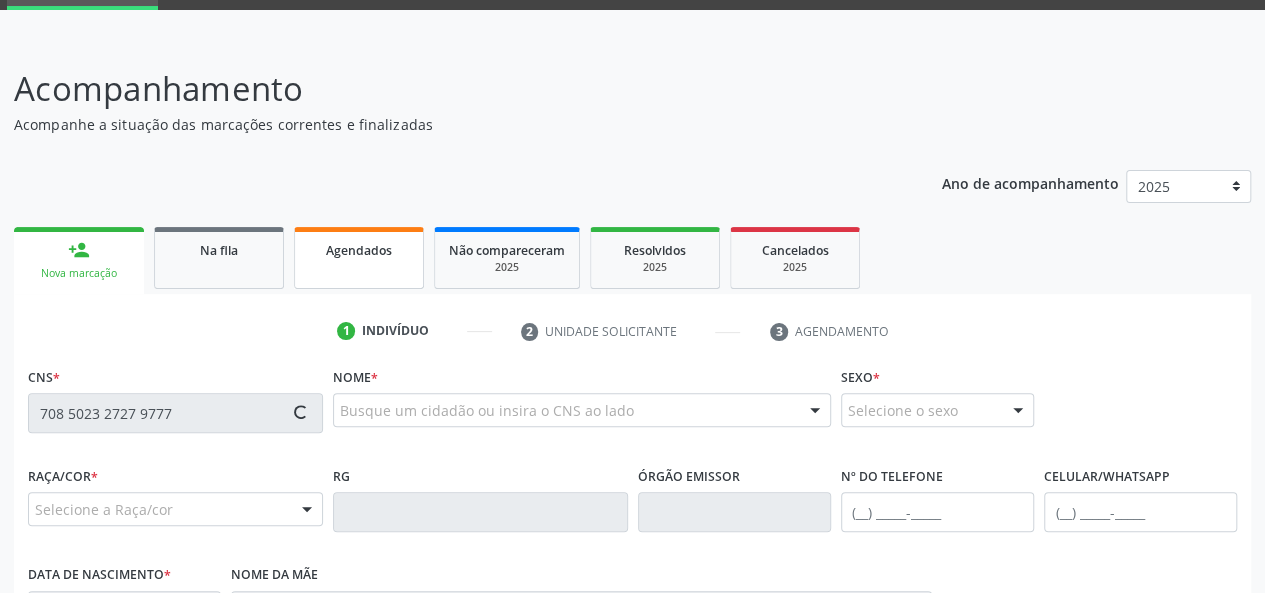 type on "708 5023 2727 9777" 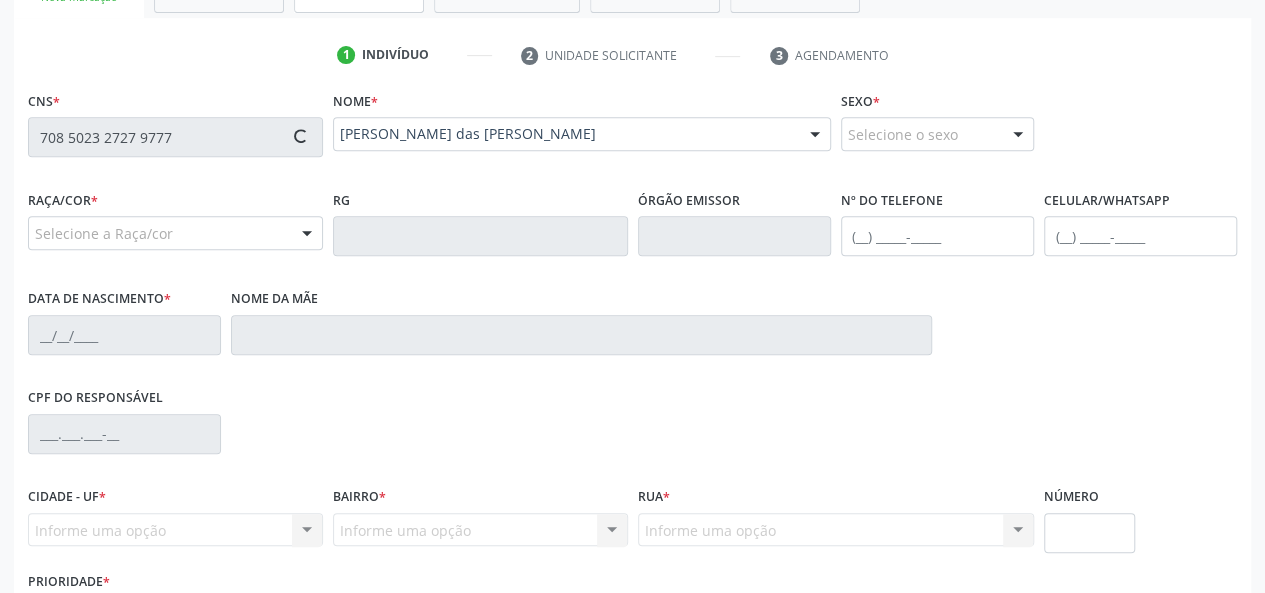 scroll, scrollTop: 500, scrollLeft: 0, axis: vertical 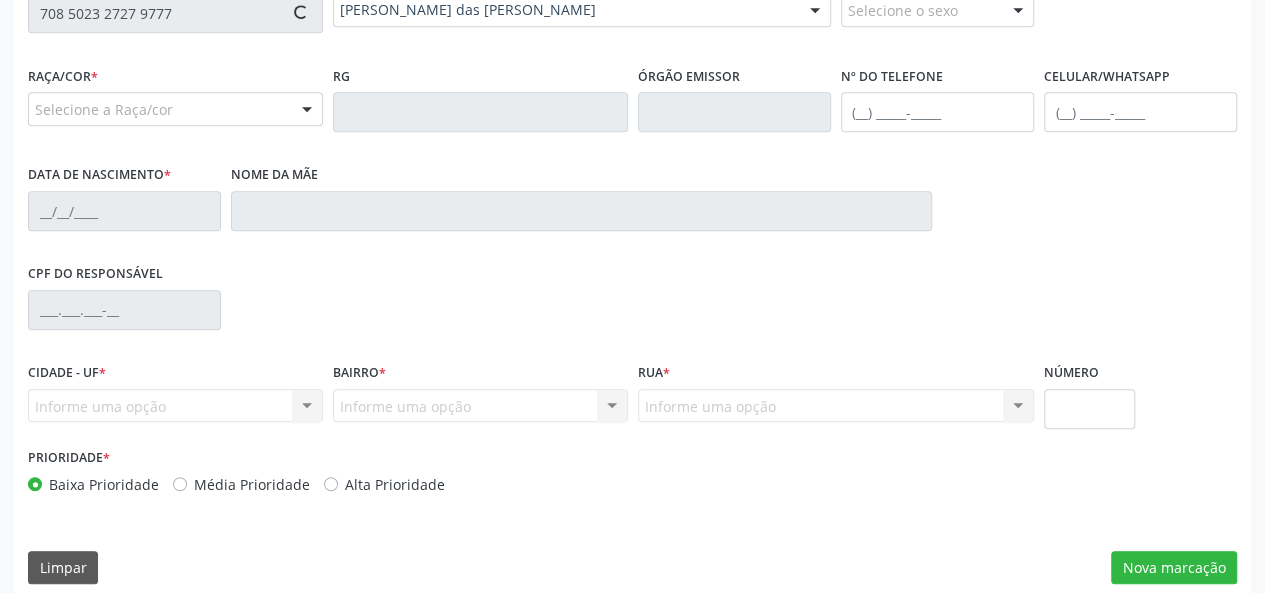 type on "(82) 99940-3377" 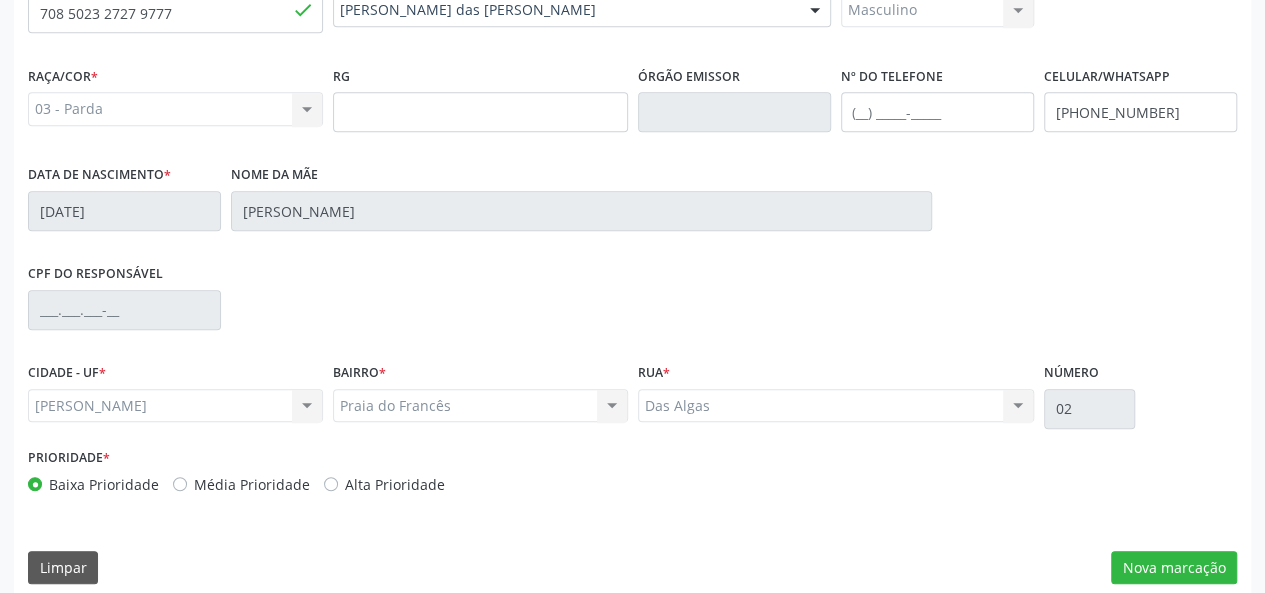 scroll, scrollTop: 518, scrollLeft: 0, axis: vertical 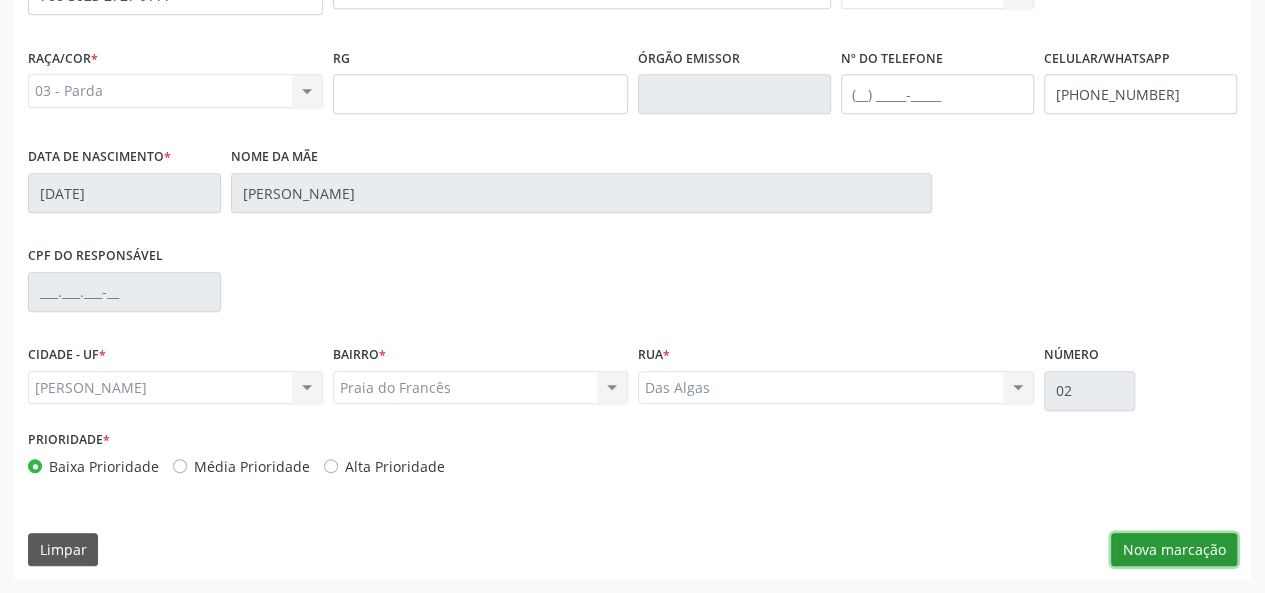 click on "Nova marcação" at bounding box center [1174, 550] 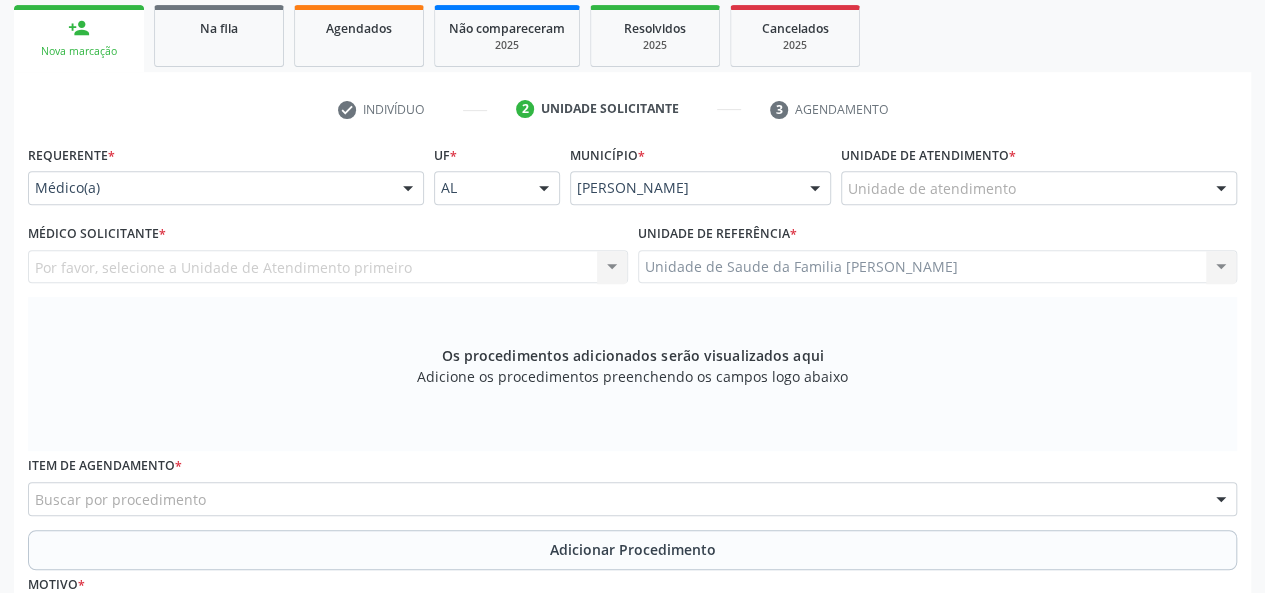 scroll, scrollTop: 318, scrollLeft: 0, axis: vertical 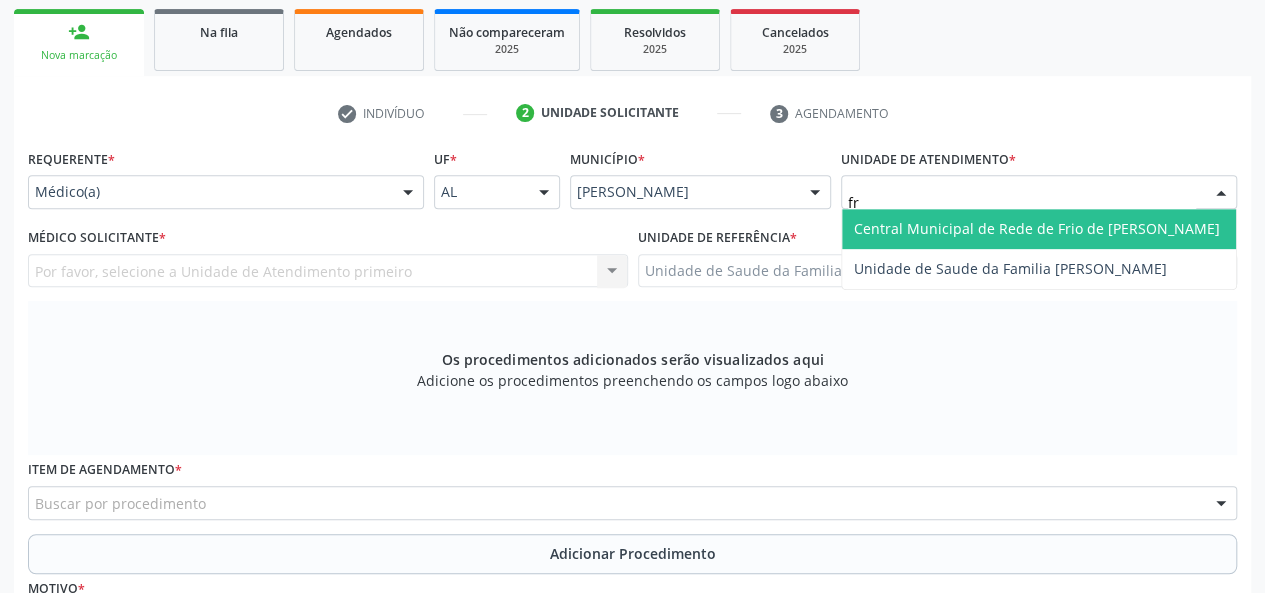 type on "fra" 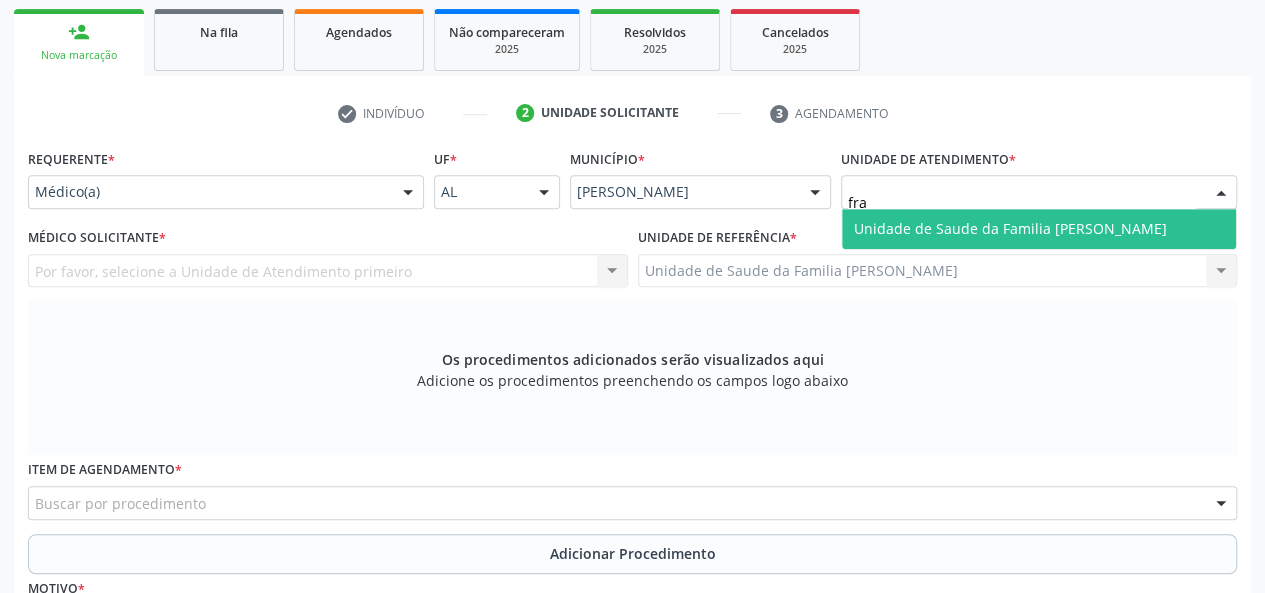 click on "Unidade de Saude da Familia [PERSON_NAME]" at bounding box center [1010, 228] 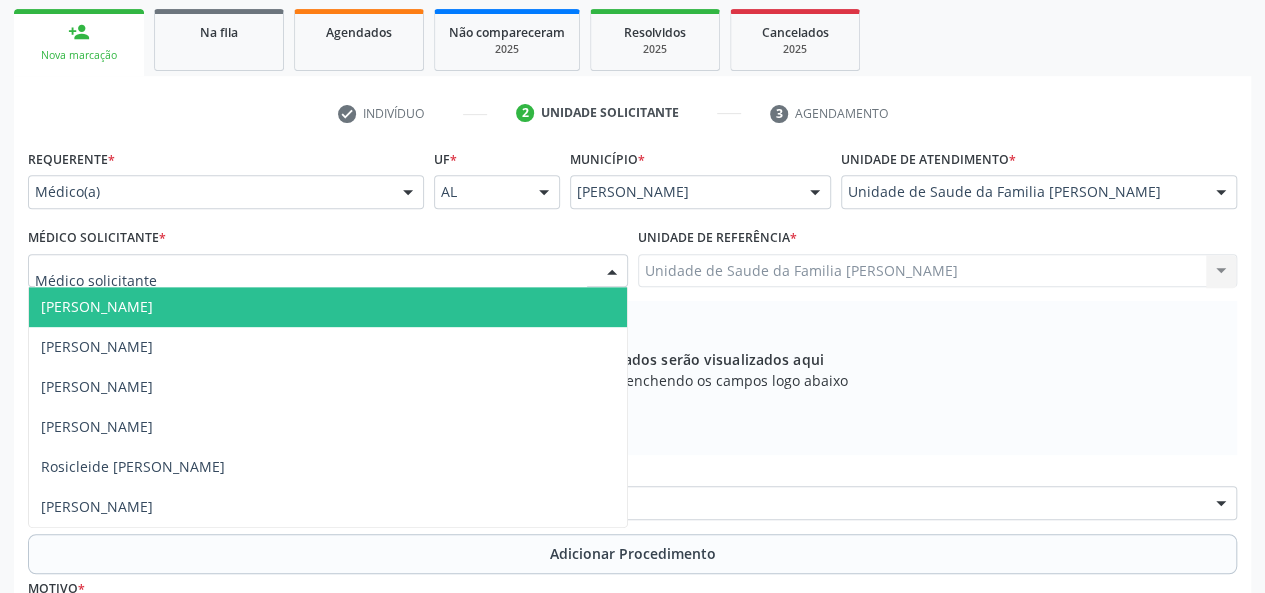 click on "[PERSON_NAME]" at bounding box center (97, 306) 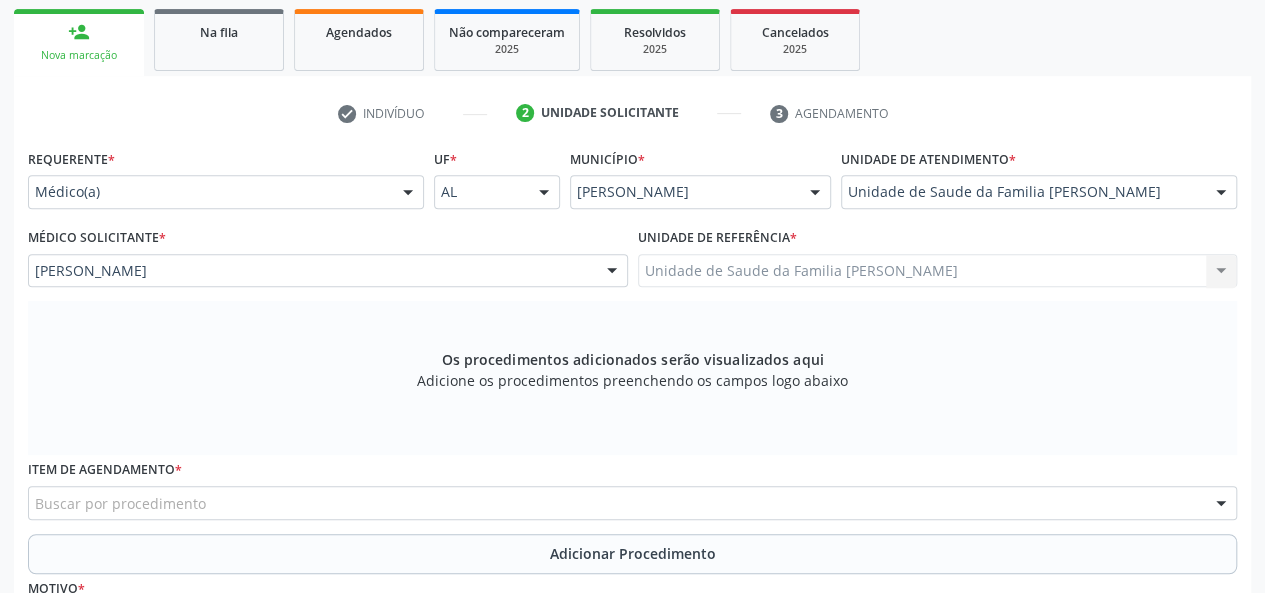 scroll, scrollTop: 418, scrollLeft: 0, axis: vertical 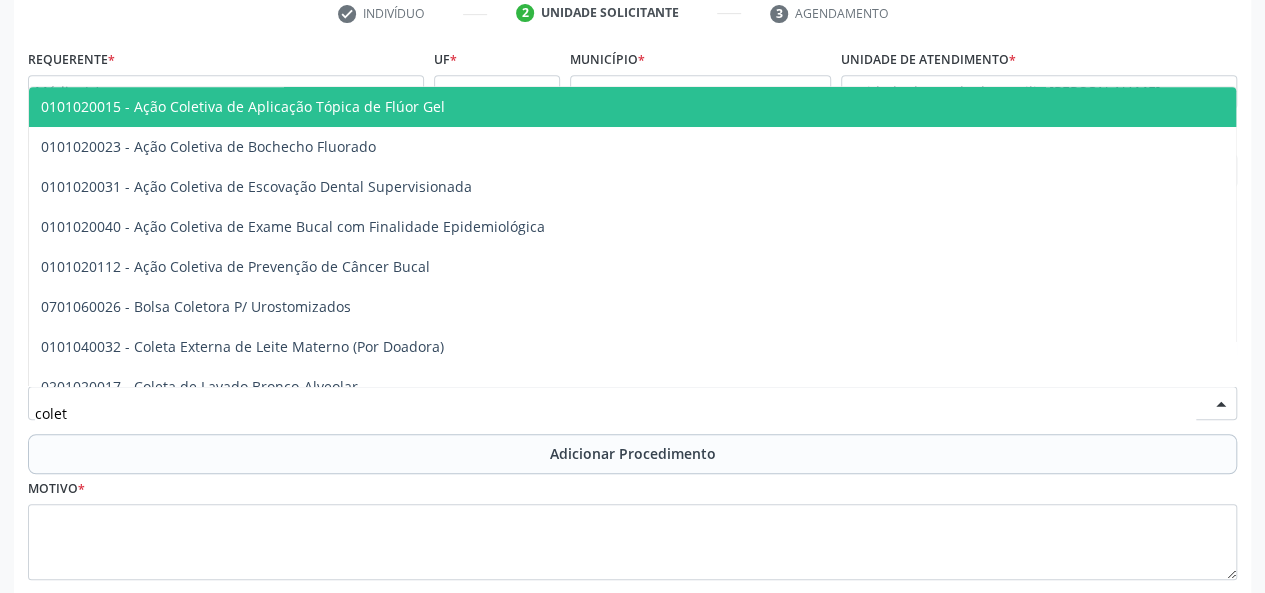 type on "coleta" 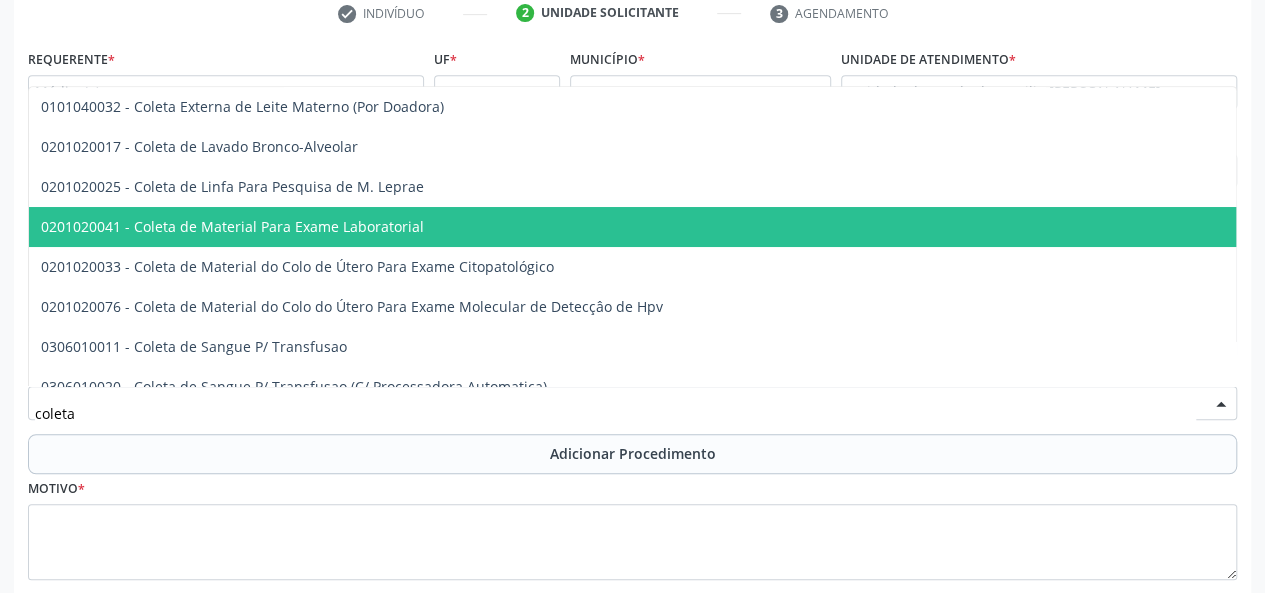 click on "0201020041 - Coleta de Material Para Exame Laboratorial" at bounding box center [232, 226] 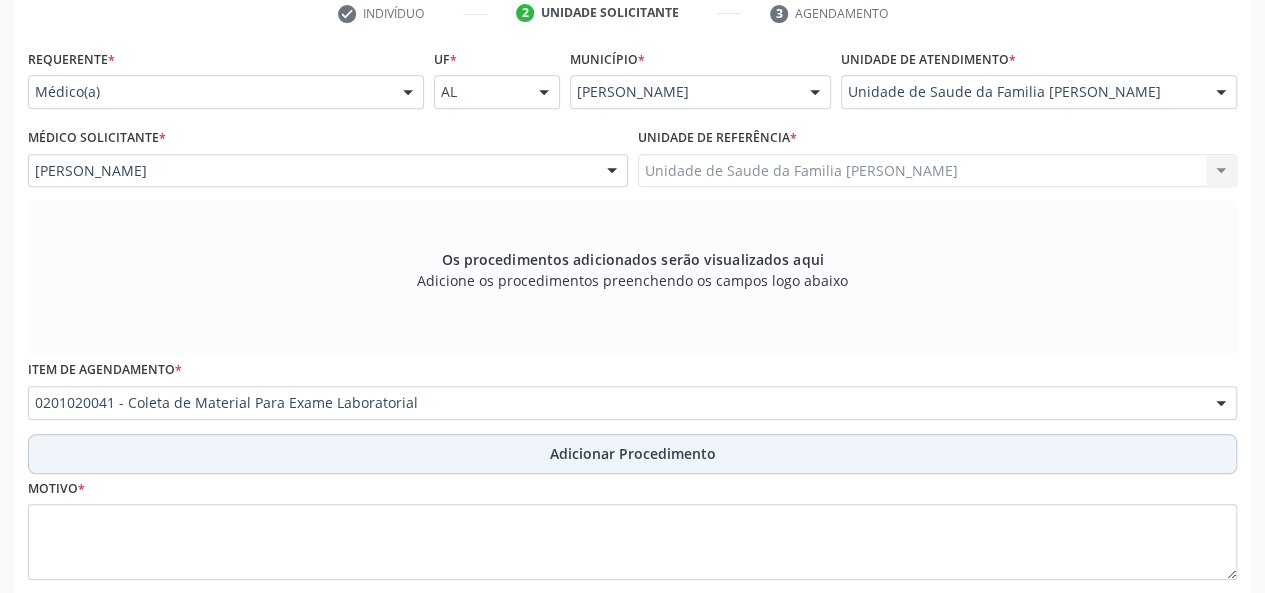click on "Adicionar Procedimento" at bounding box center [633, 453] 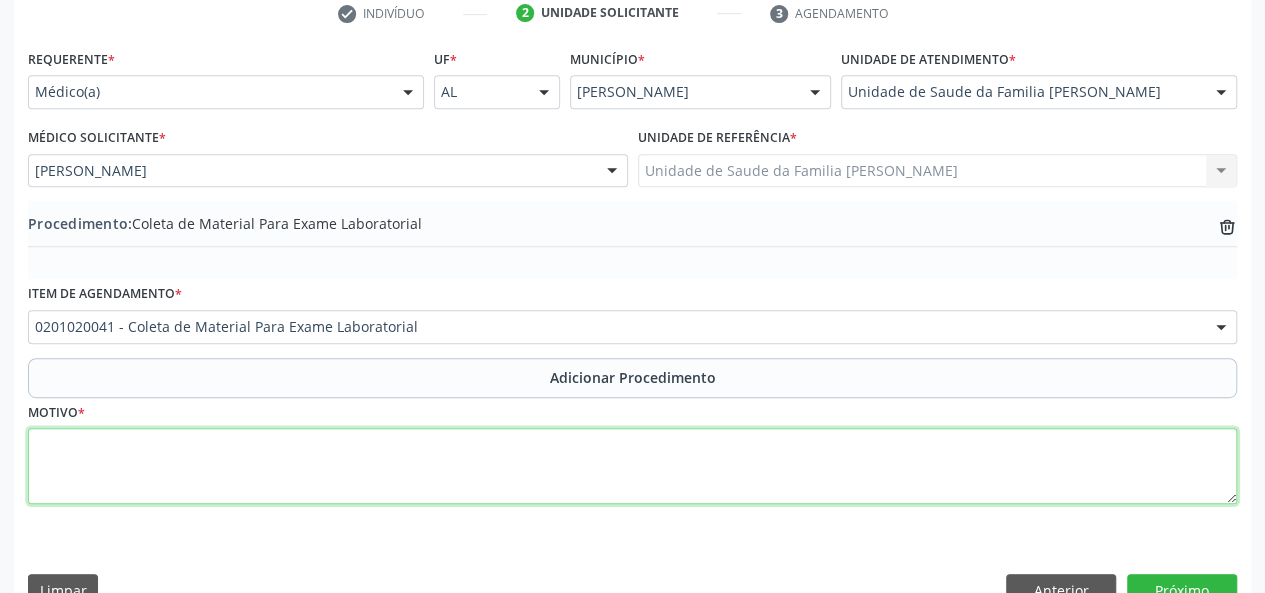 click at bounding box center [632, 466] 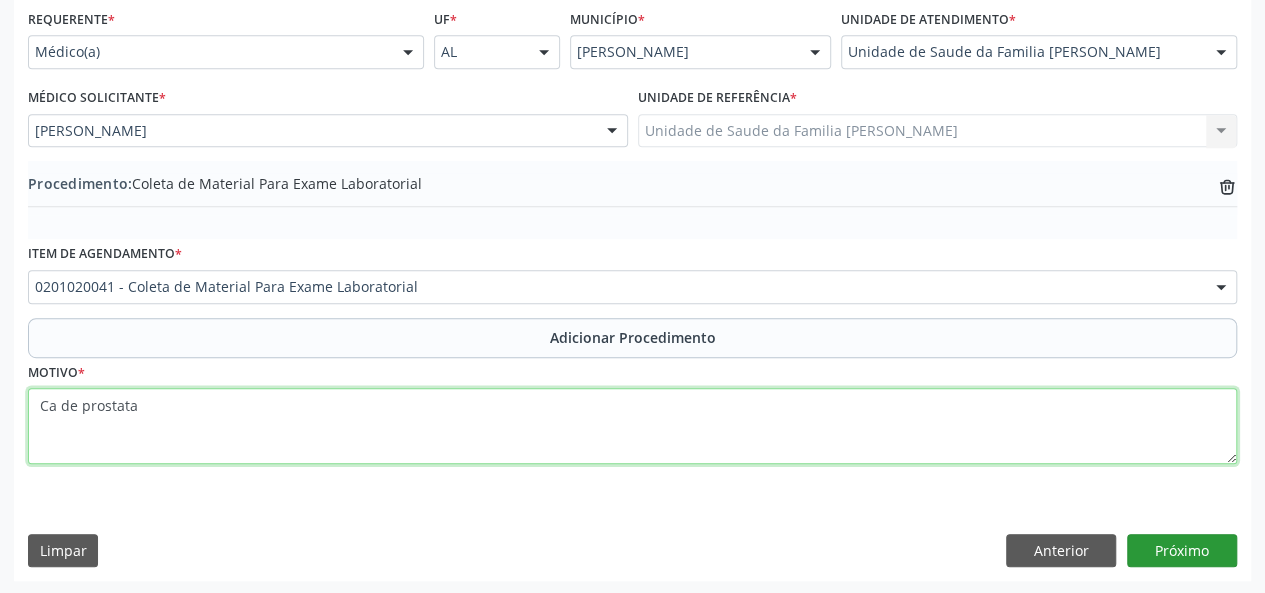 type on "Ca de prostata" 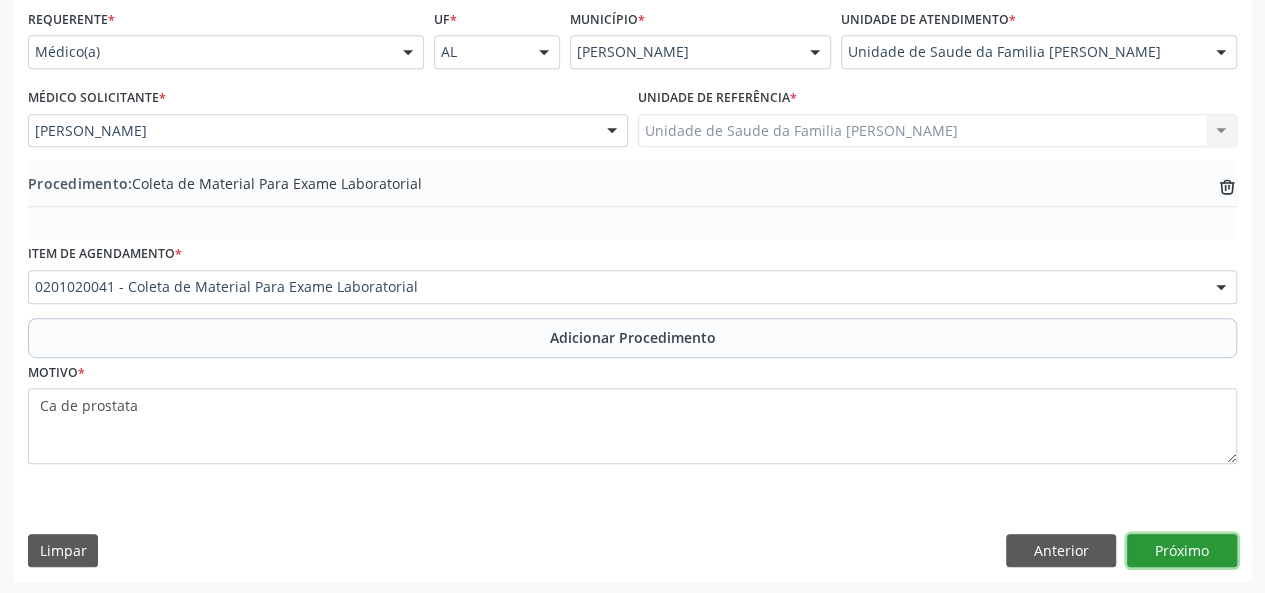 click on "Próximo" at bounding box center (1182, 551) 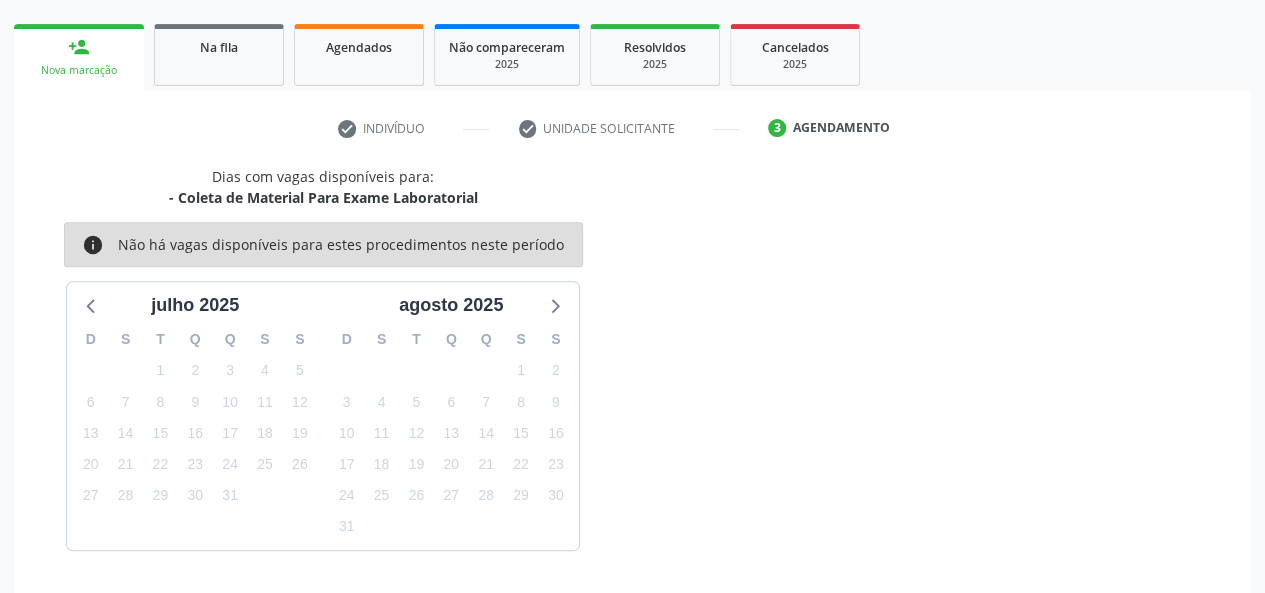 scroll, scrollTop: 362, scrollLeft: 0, axis: vertical 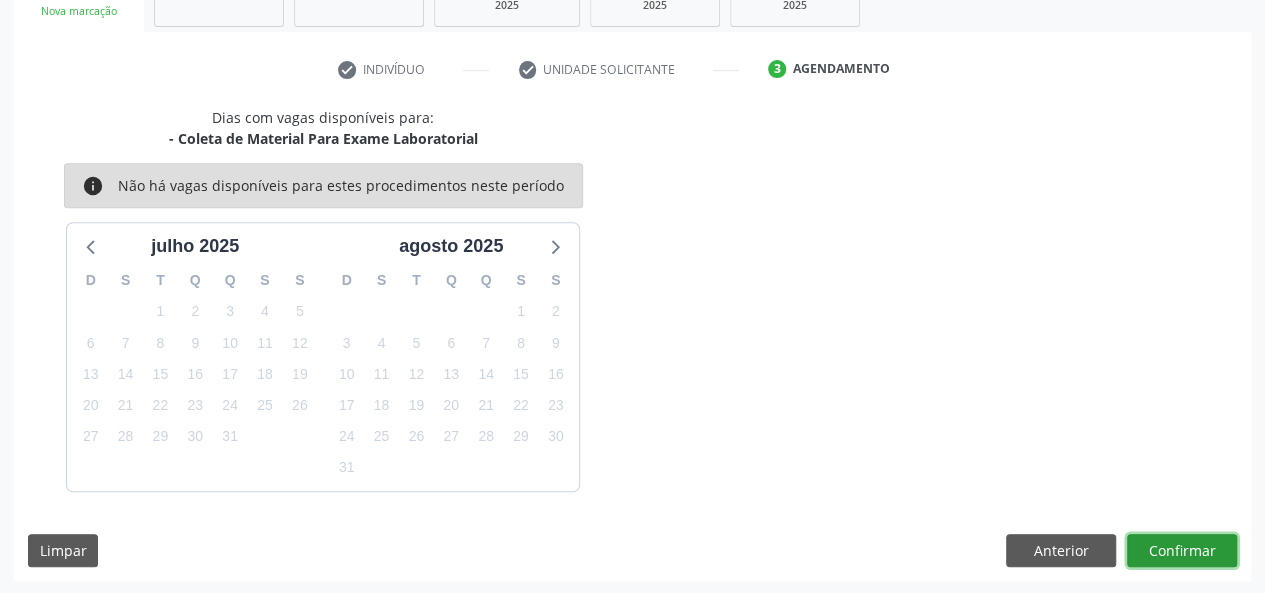 click on "Confirmar" at bounding box center (1182, 551) 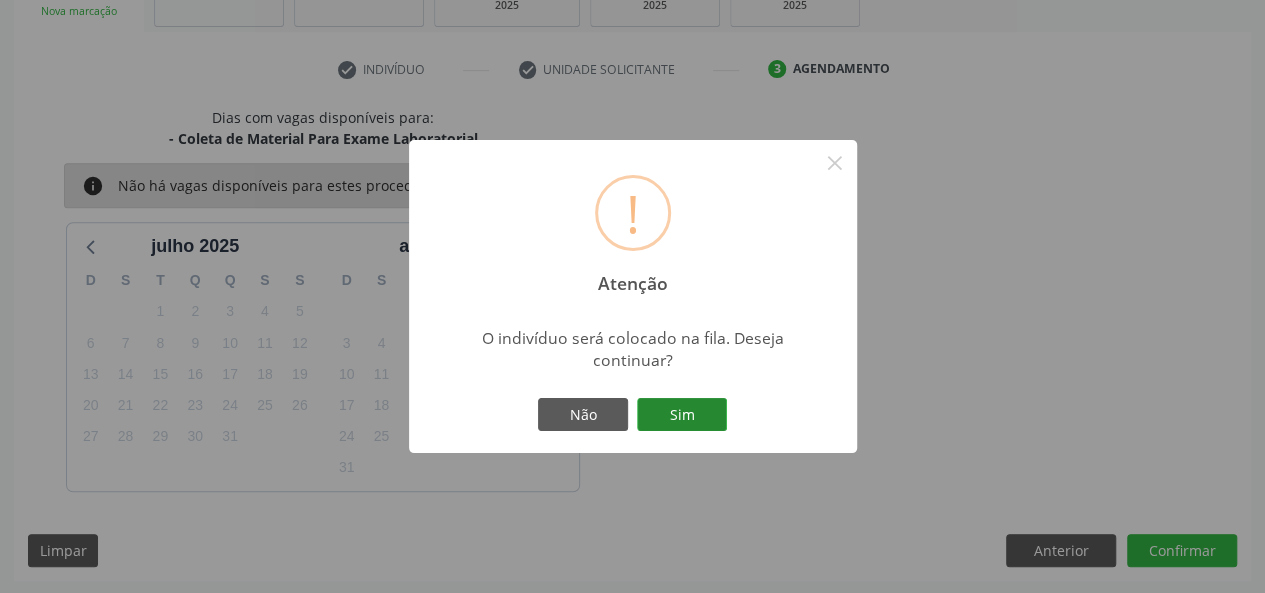 click on "Sim" at bounding box center [682, 415] 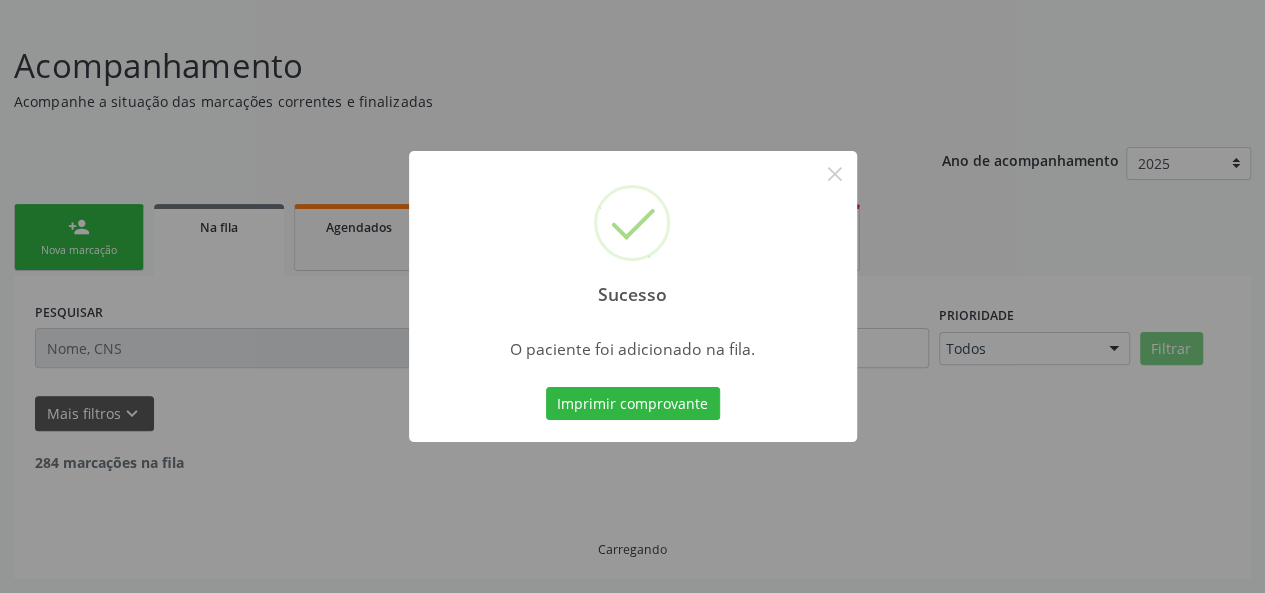 scroll, scrollTop: 100, scrollLeft: 0, axis: vertical 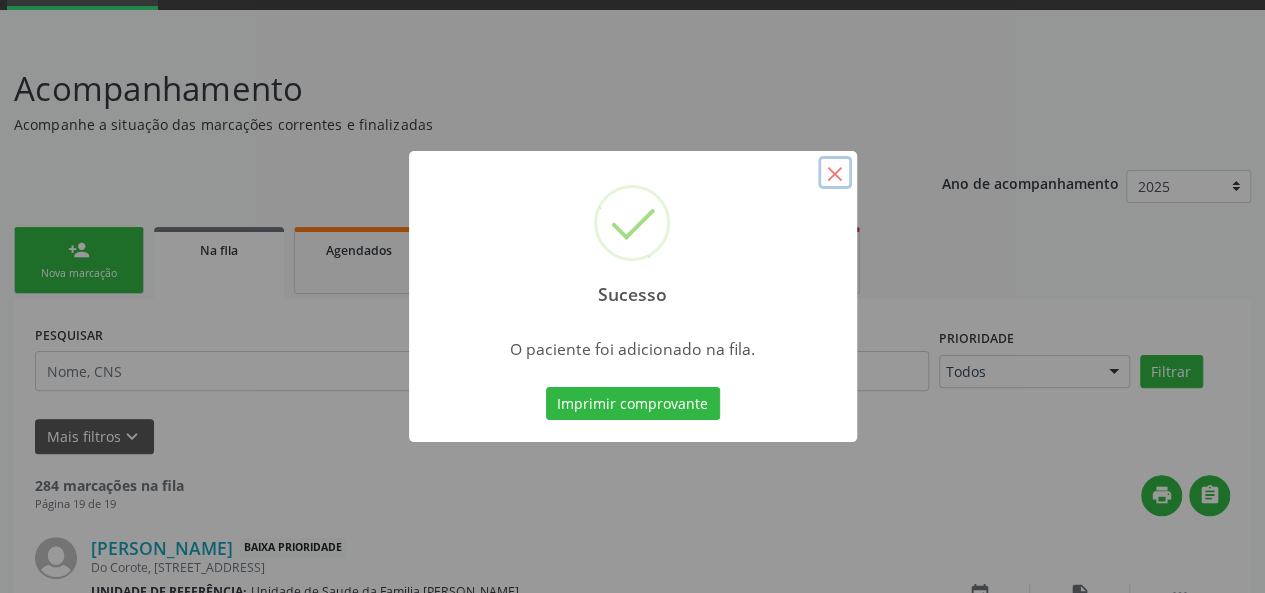 click on "×" at bounding box center [835, 173] 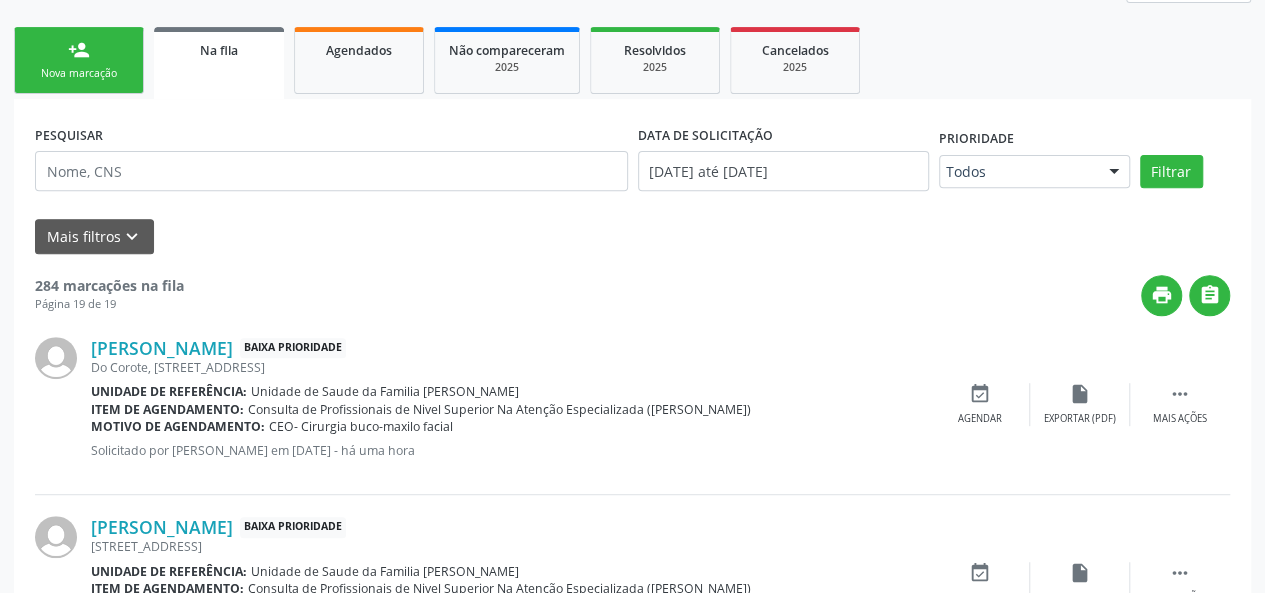 scroll, scrollTop: 300, scrollLeft: 0, axis: vertical 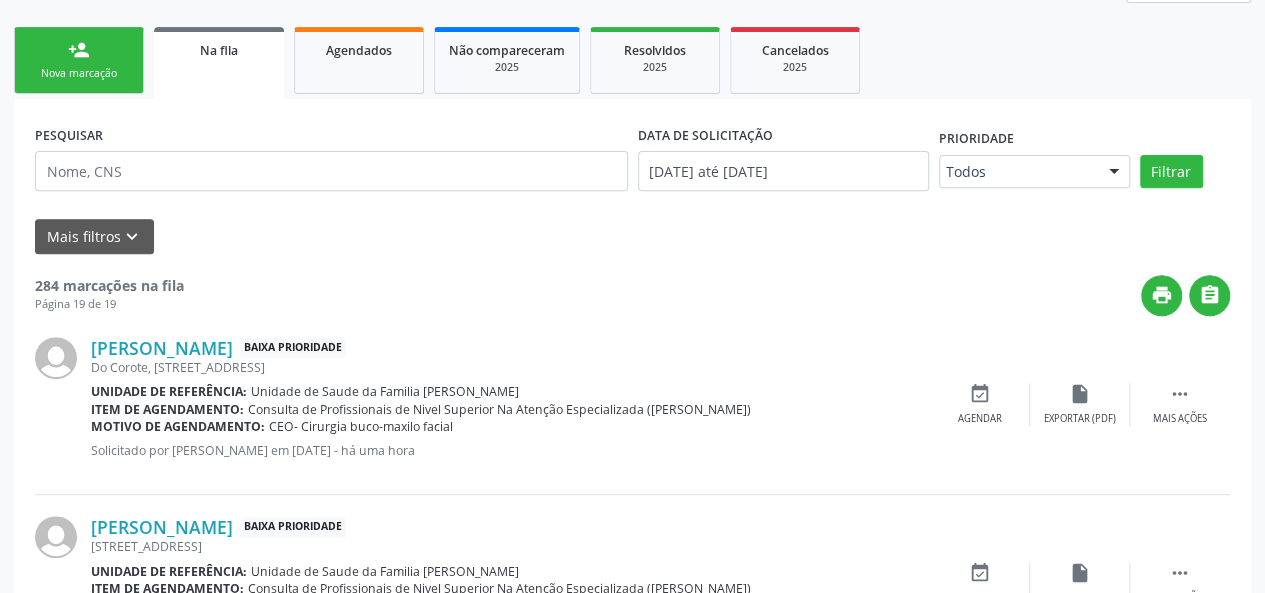 click on "person_add
Nova marcação" at bounding box center [79, 60] 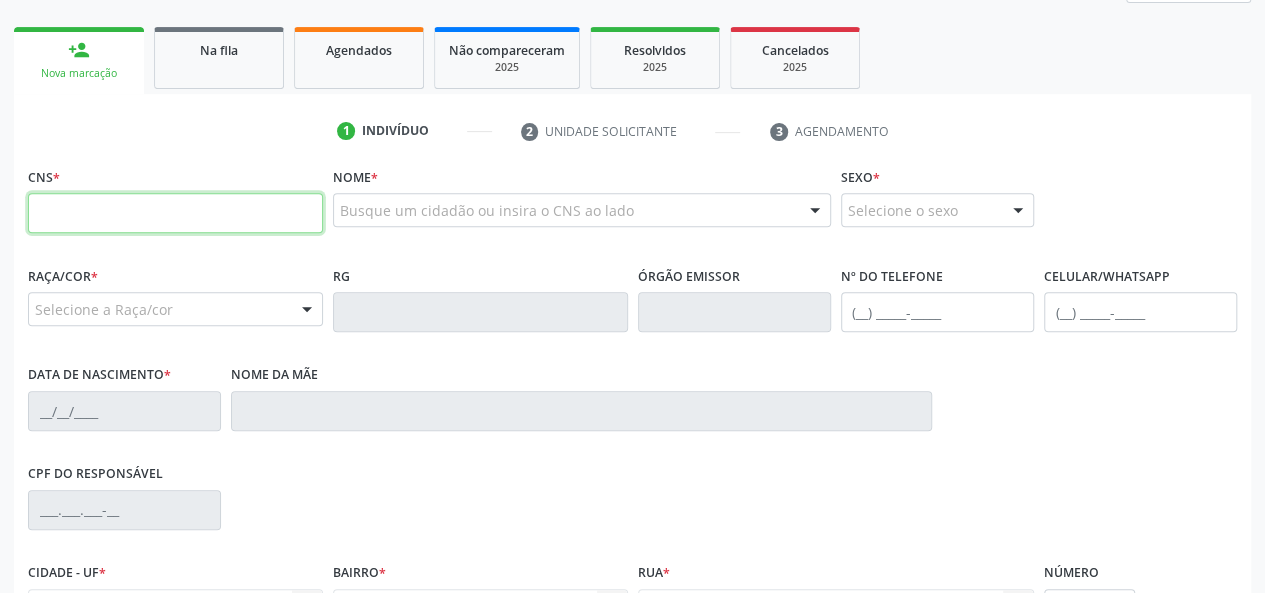 click at bounding box center (175, 213) 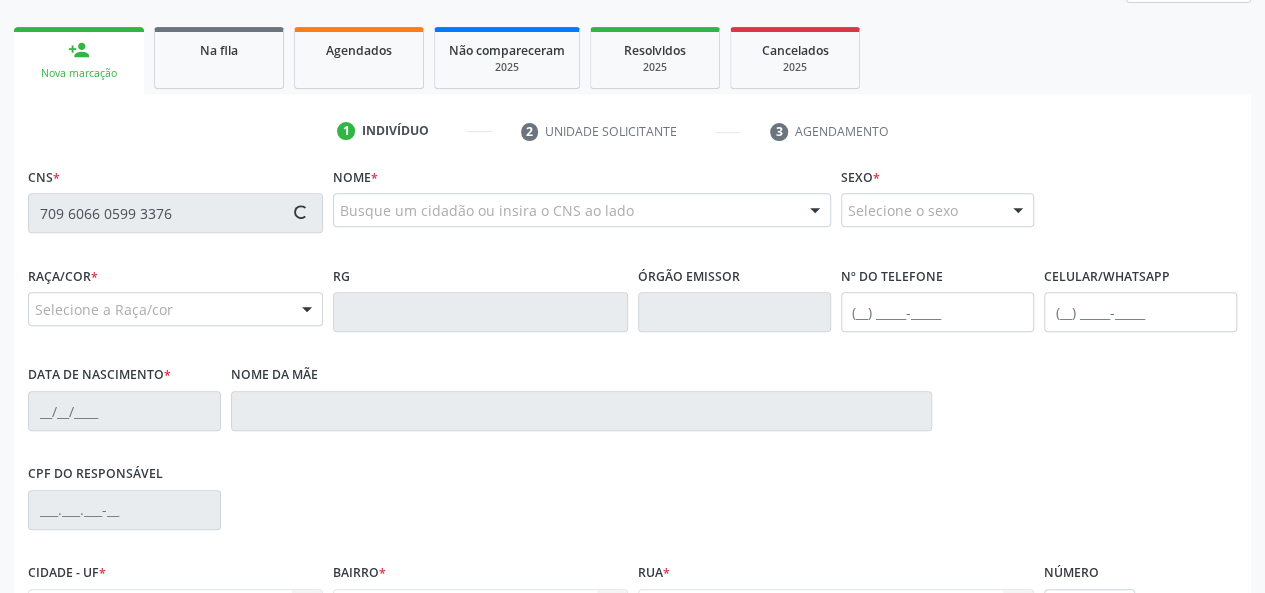 type on "709 6066 0599 3376" 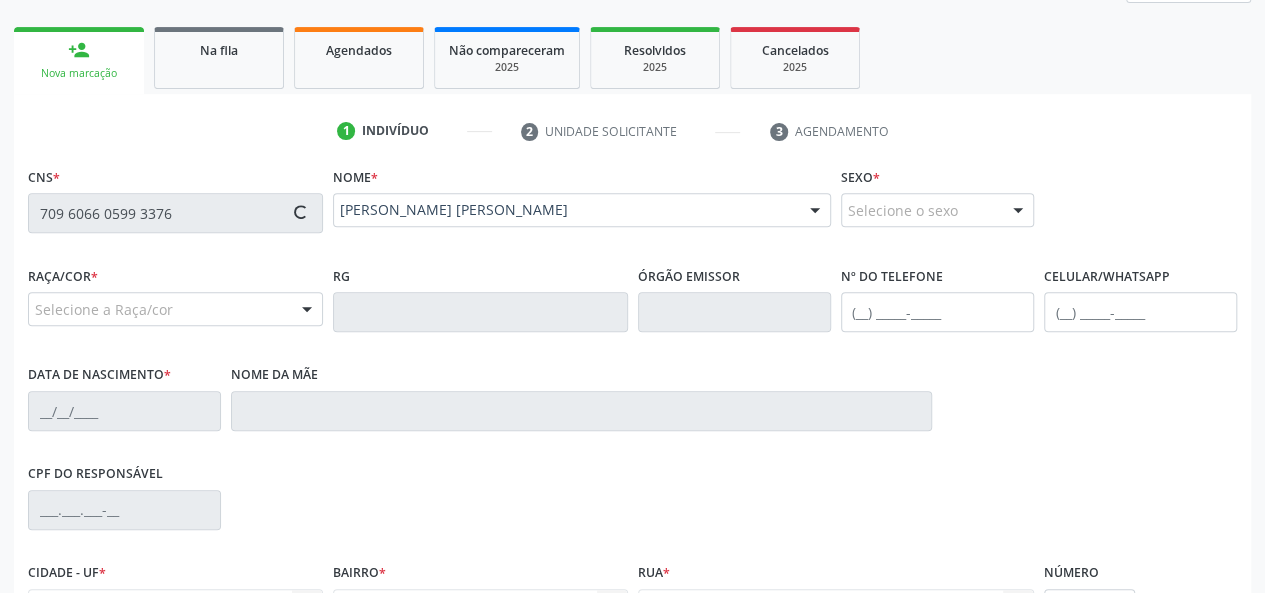 type on "(61) 99662-6861" 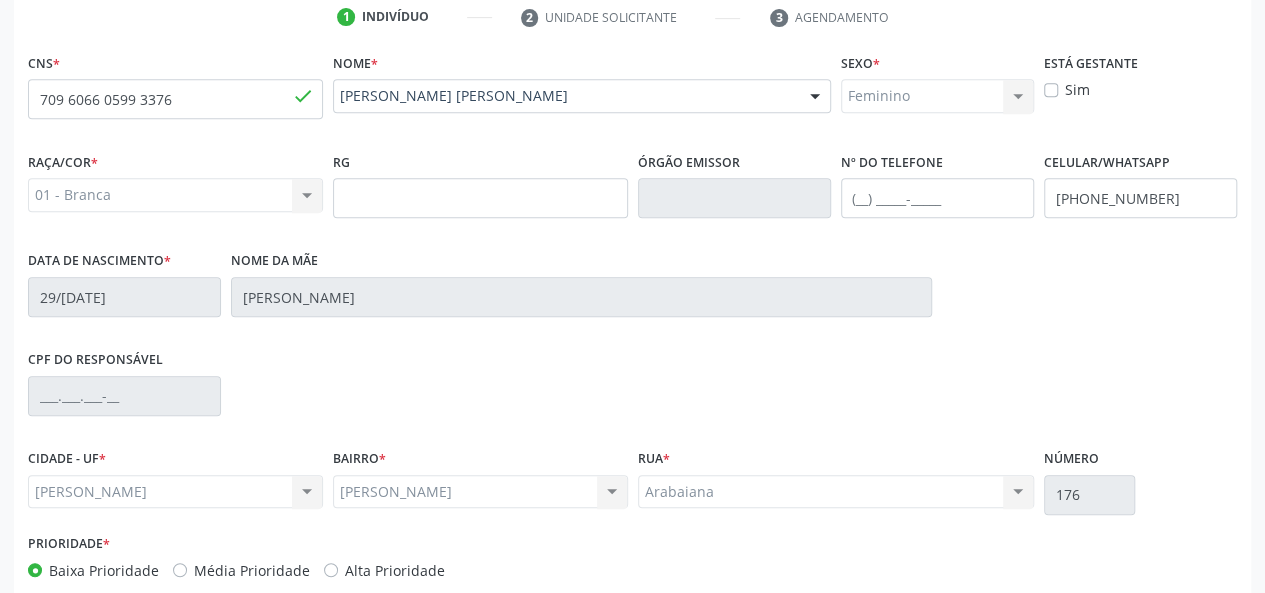 scroll, scrollTop: 518, scrollLeft: 0, axis: vertical 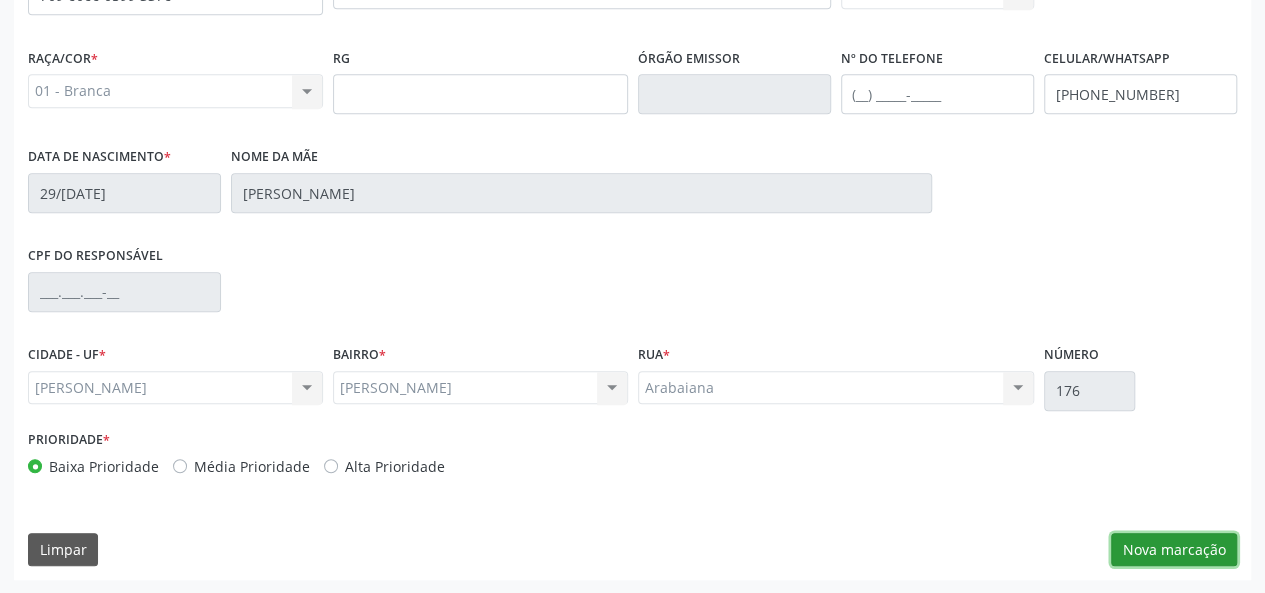 click on "Nova marcação" at bounding box center [1174, 550] 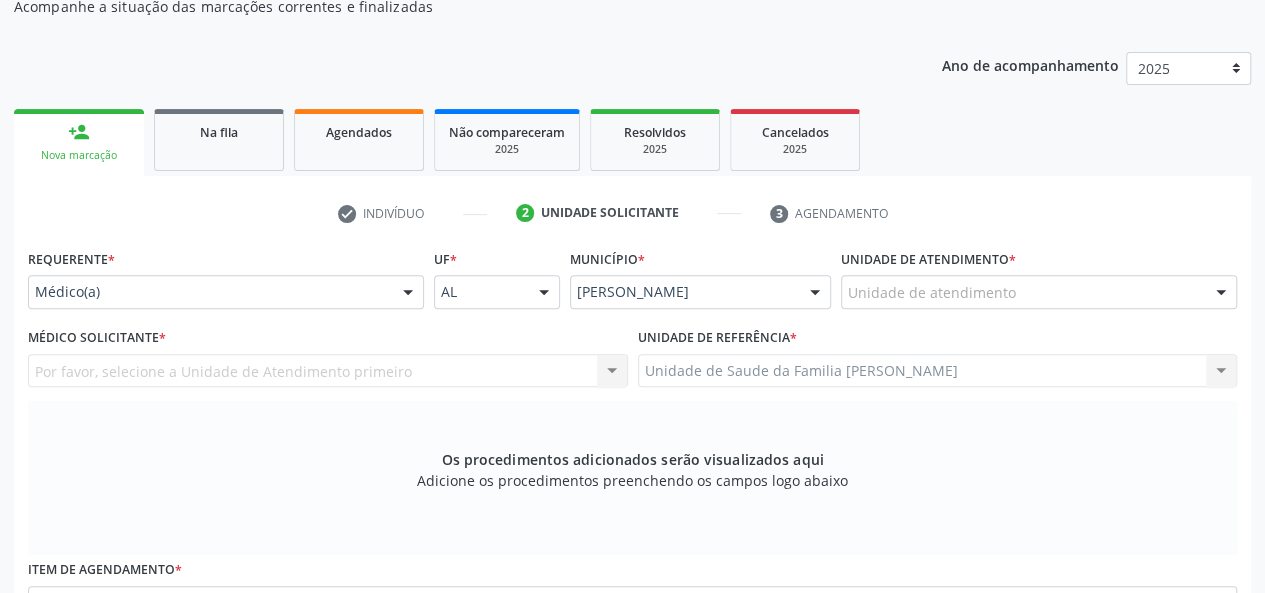 scroll, scrollTop: 218, scrollLeft: 0, axis: vertical 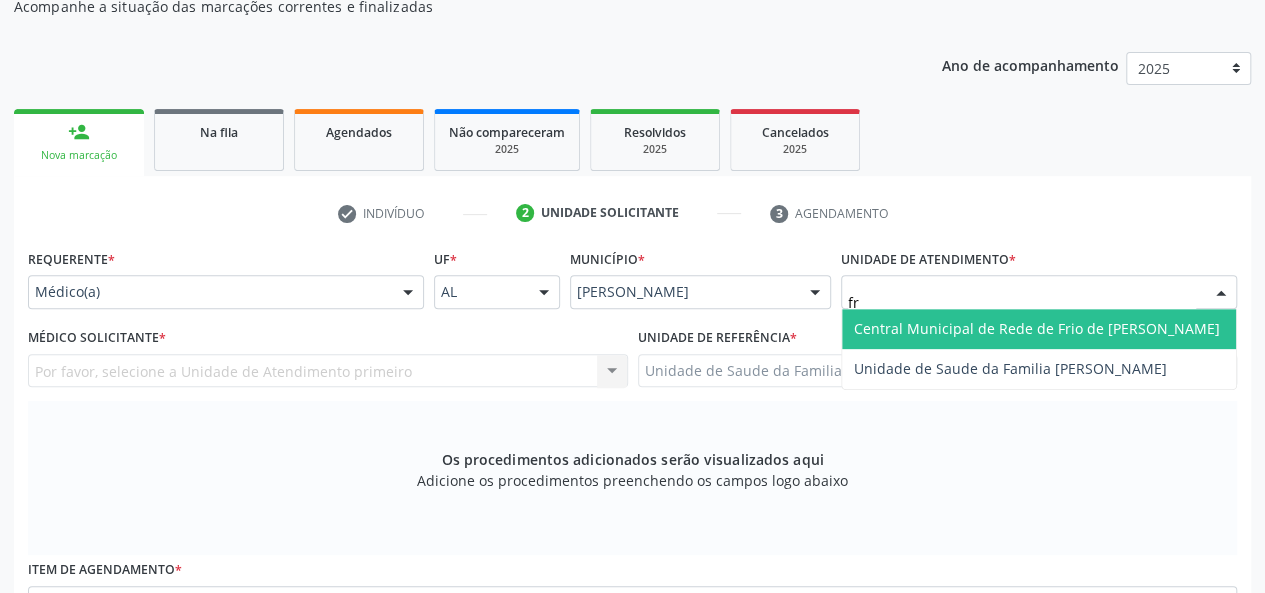 type on "fra" 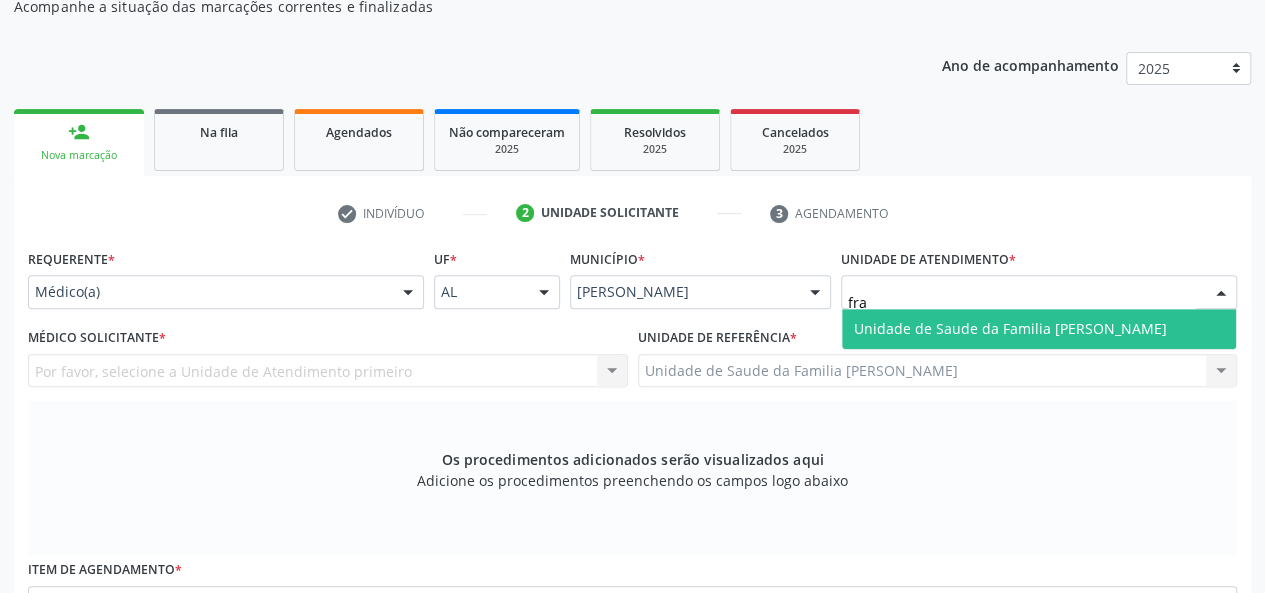 click on "Unidade de Saude da Familia [PERSON_NAME]" at bounding box center (1039, 329) 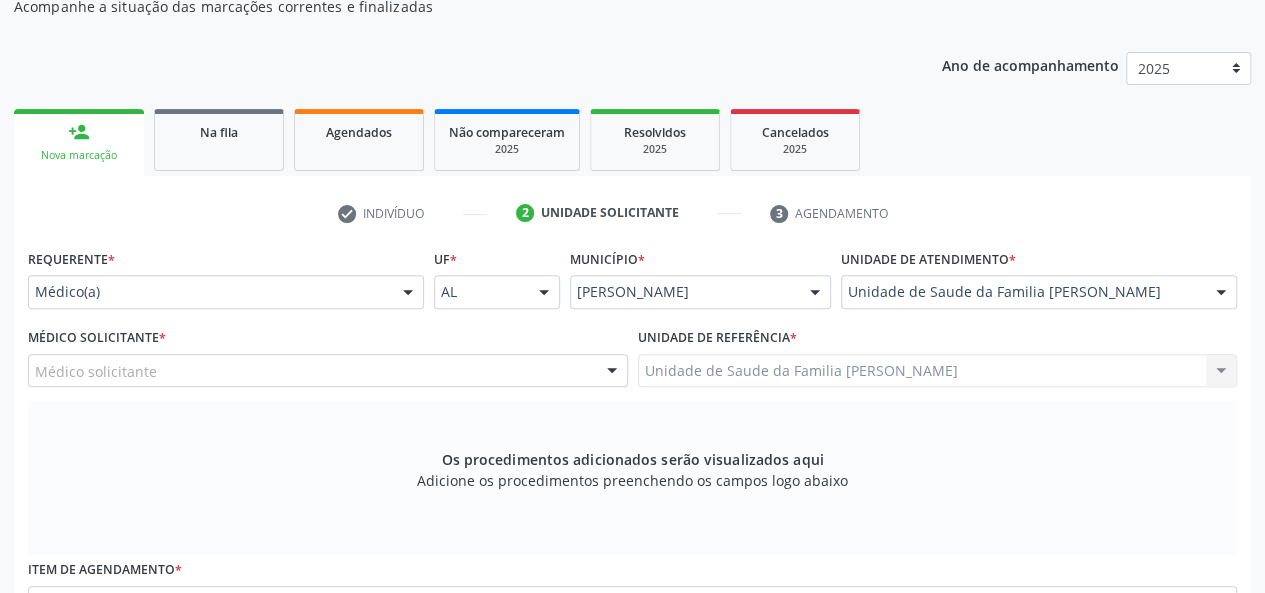 click on "Médico solicitante" at bounding box center [328, 371] 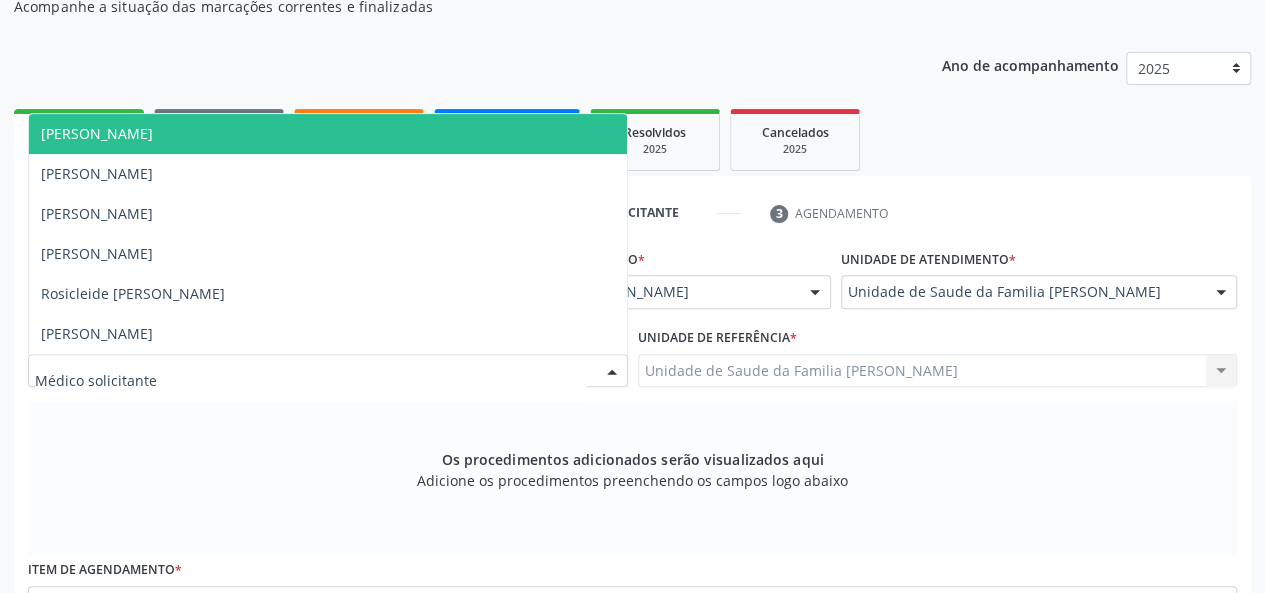 click on "[PERSON_NAME]" at bounding box center [97, 133] 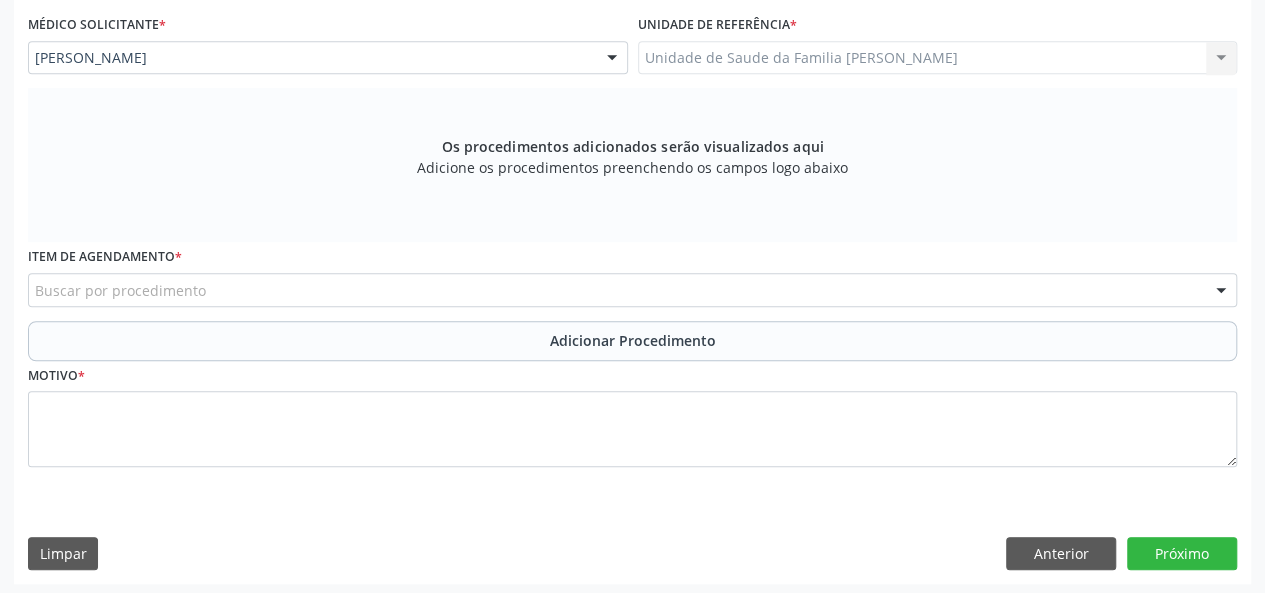 scroll, scrollTop: 534, scrollLeft: 0, axis: vertical 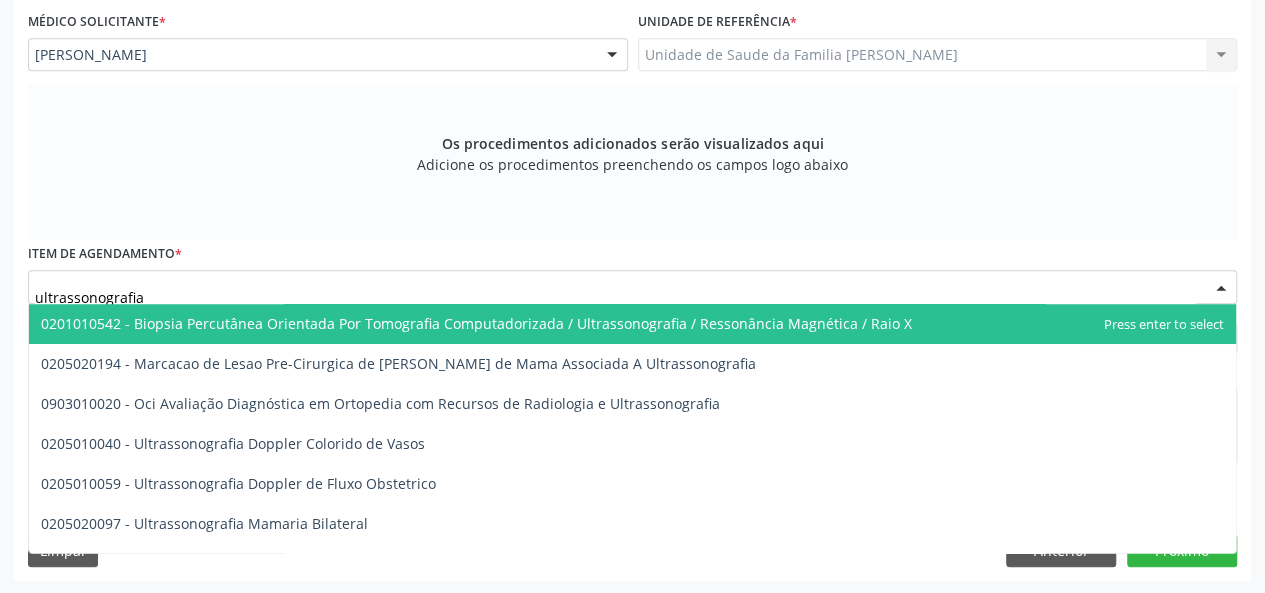 click on "ultrassonografia" at bounding box center (615, 297) 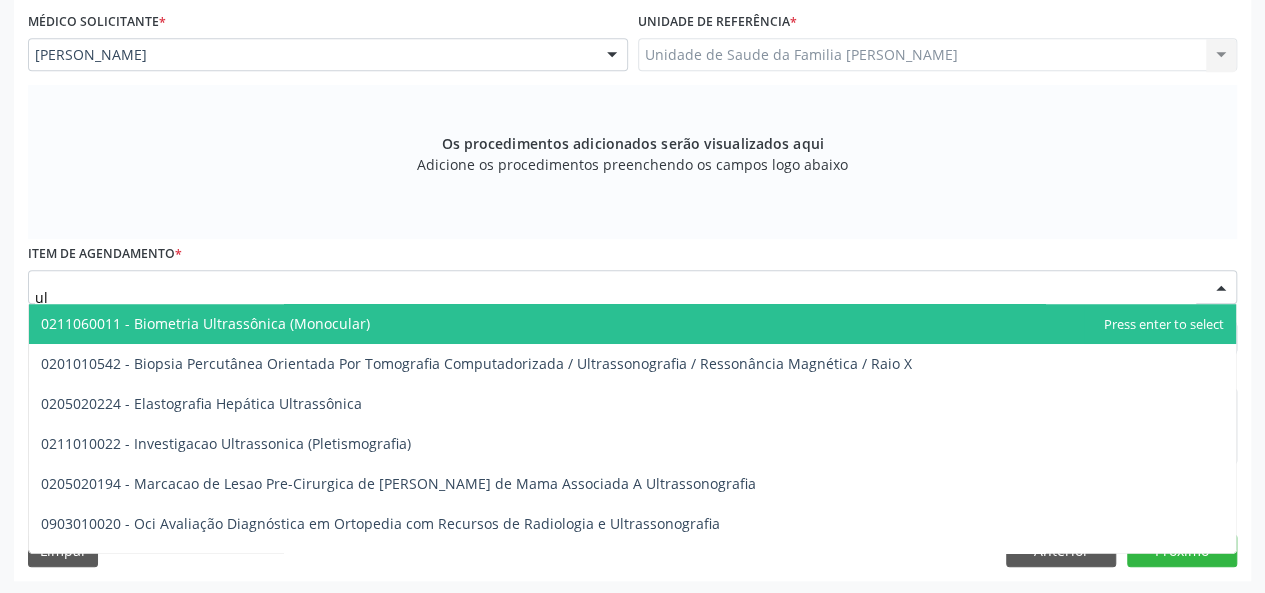 type on "u" 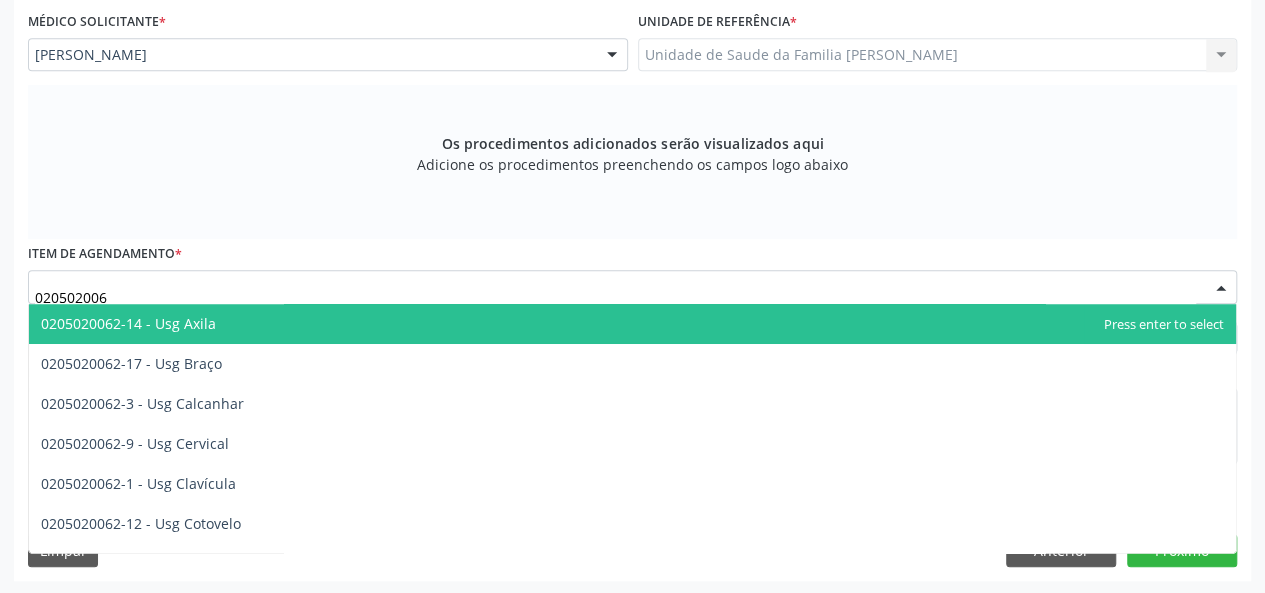 type on "0205020062" 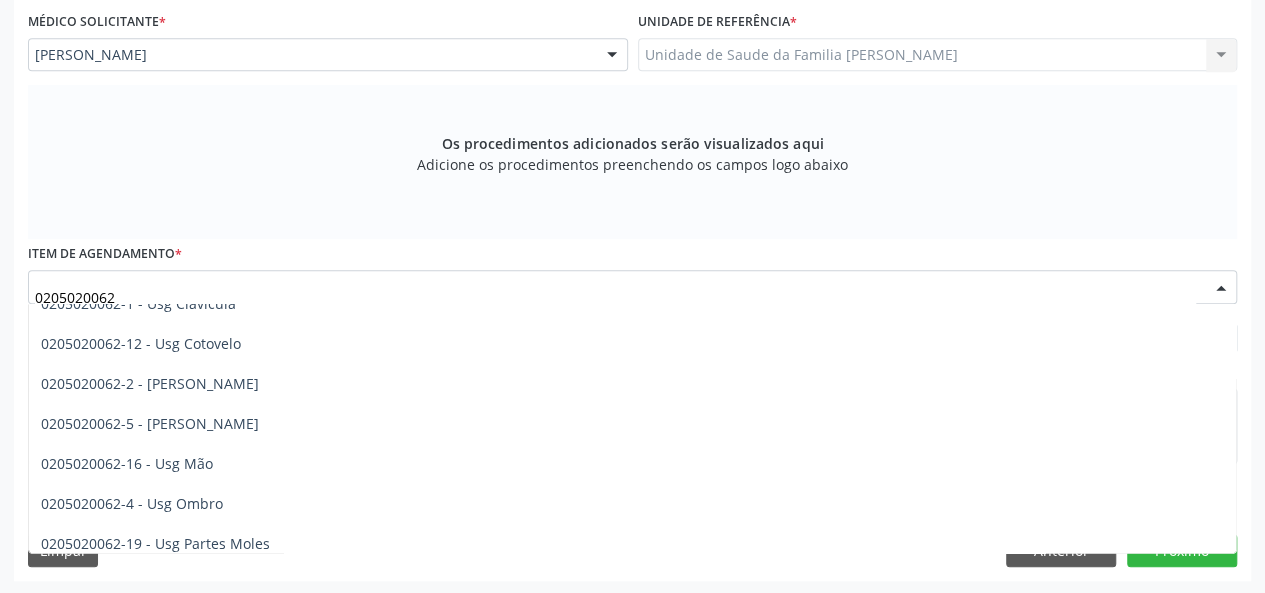 scroll, scrollTop: 200, scrollLeft: 0, axis: vertical 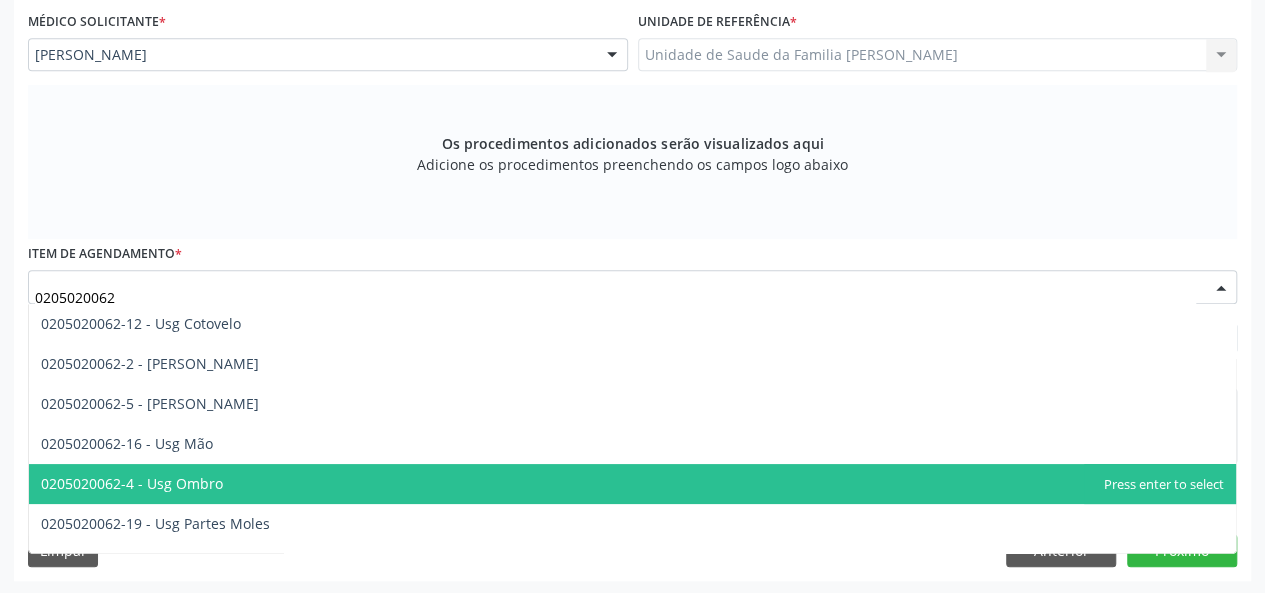 click on "0205020062-4 - Usg Ombro" at bounding box center [132, 483] 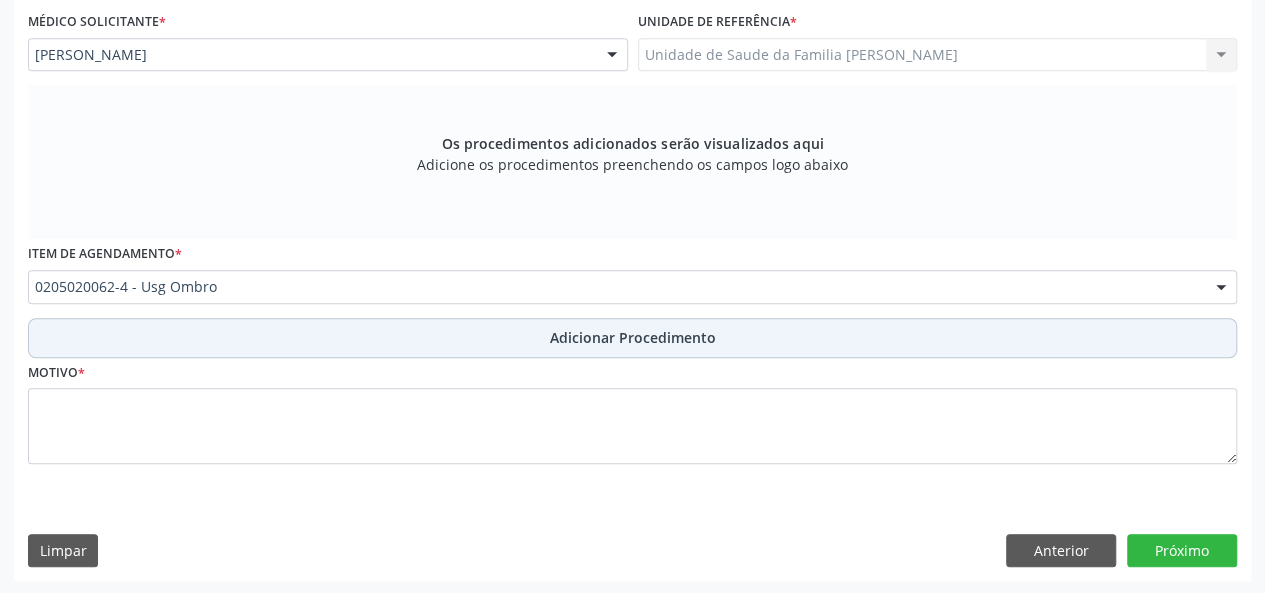 click on "Adicionar Procedimento" at bounding box center [633, 337] 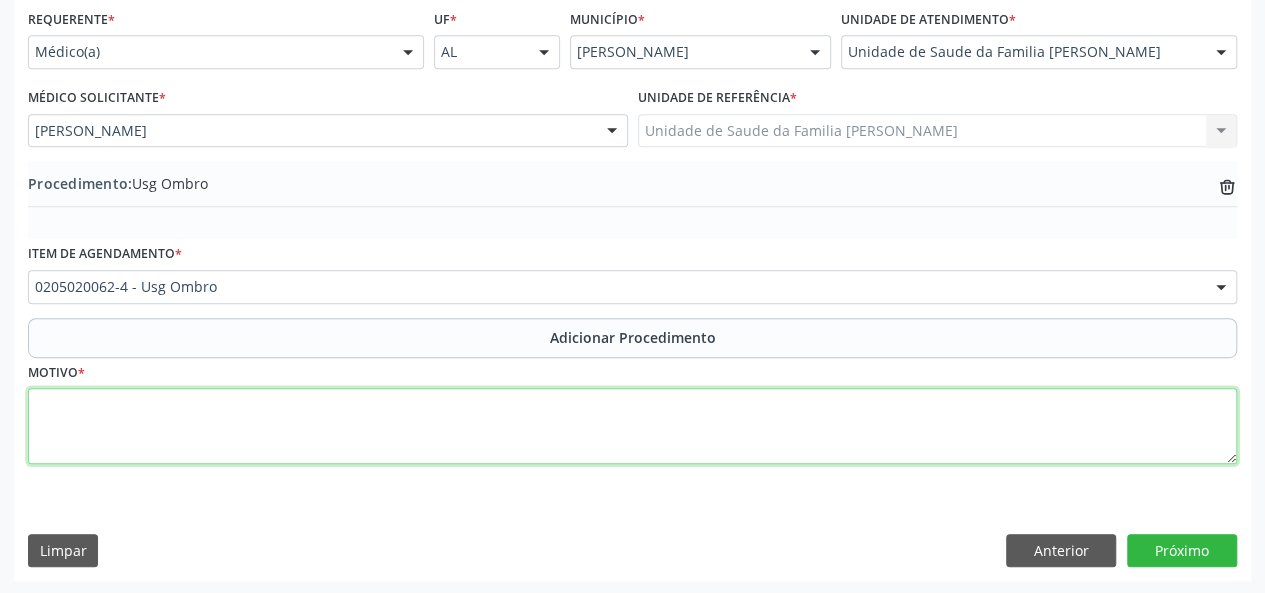 click at bounding box center [632, 426] 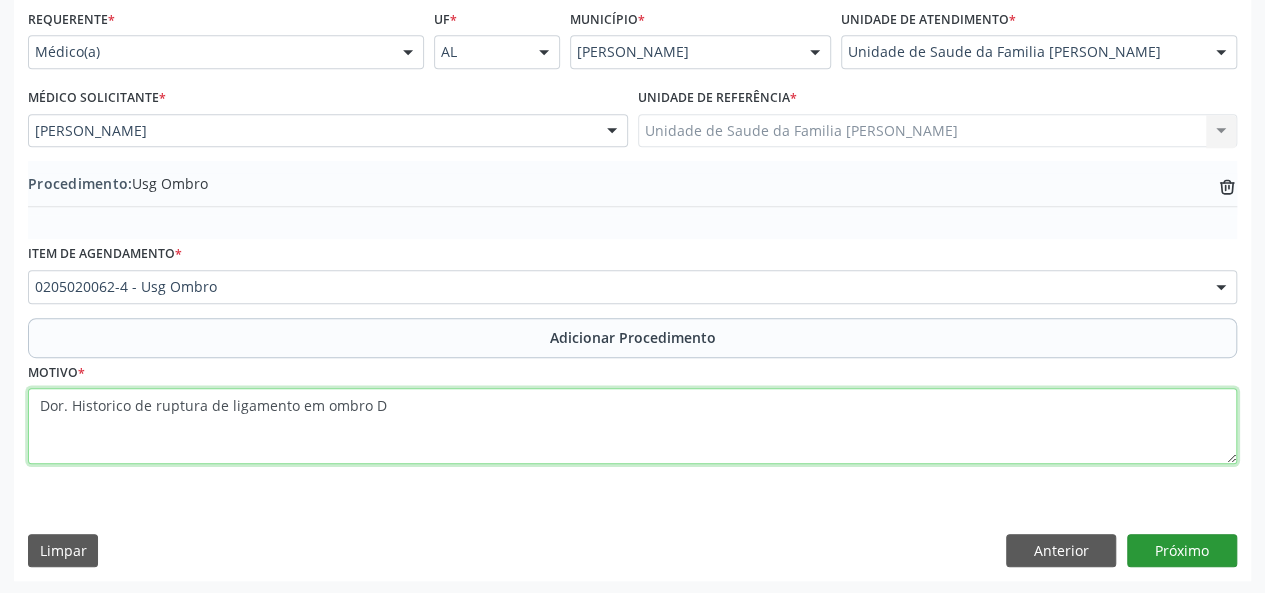 type on "Dor. Historico de ruptura de ligamento em ombro D" 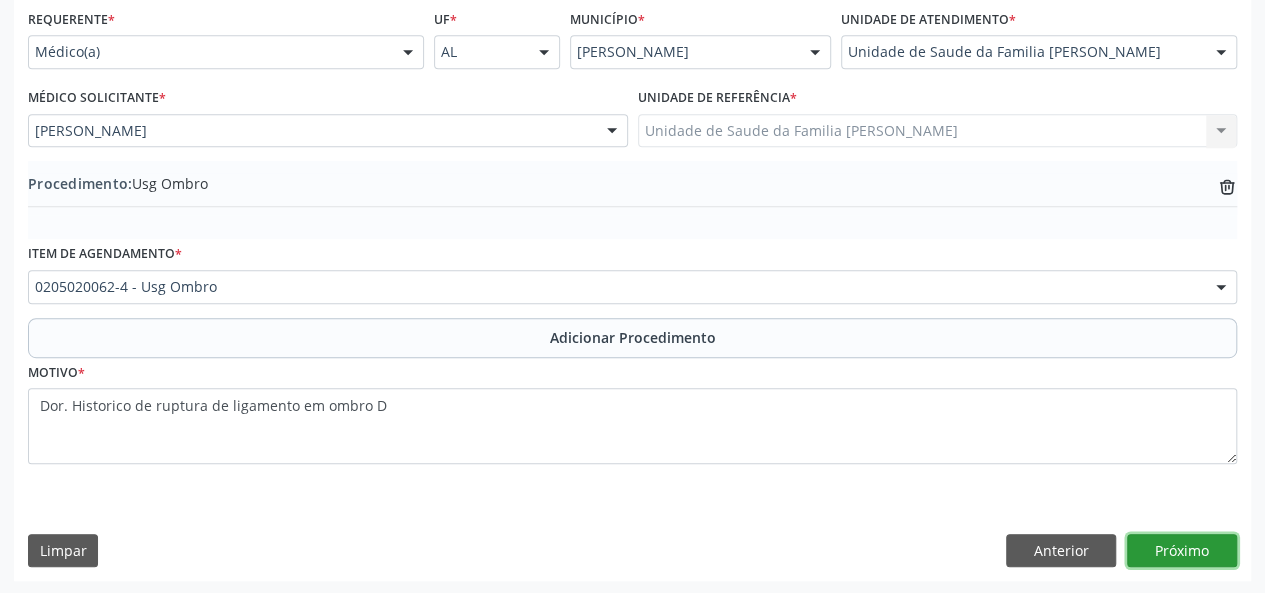 click on "Próximo" at bounding box center [1182, 551] 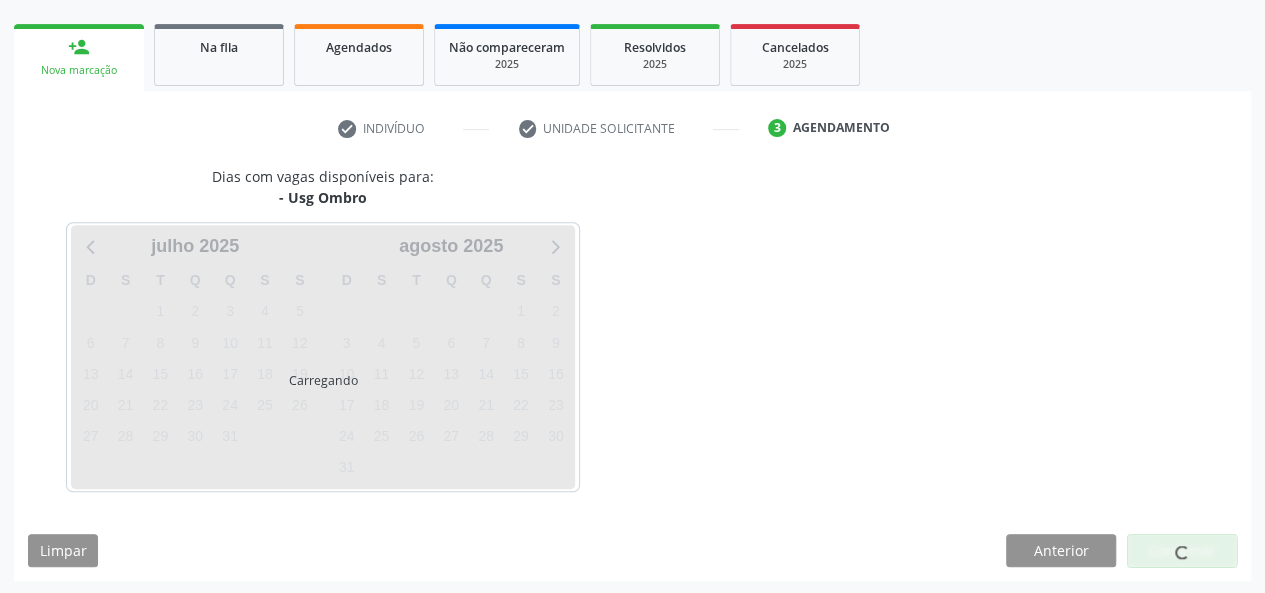 scroll, scrollTop: 362, scrollLeft: 0, axis: vertical 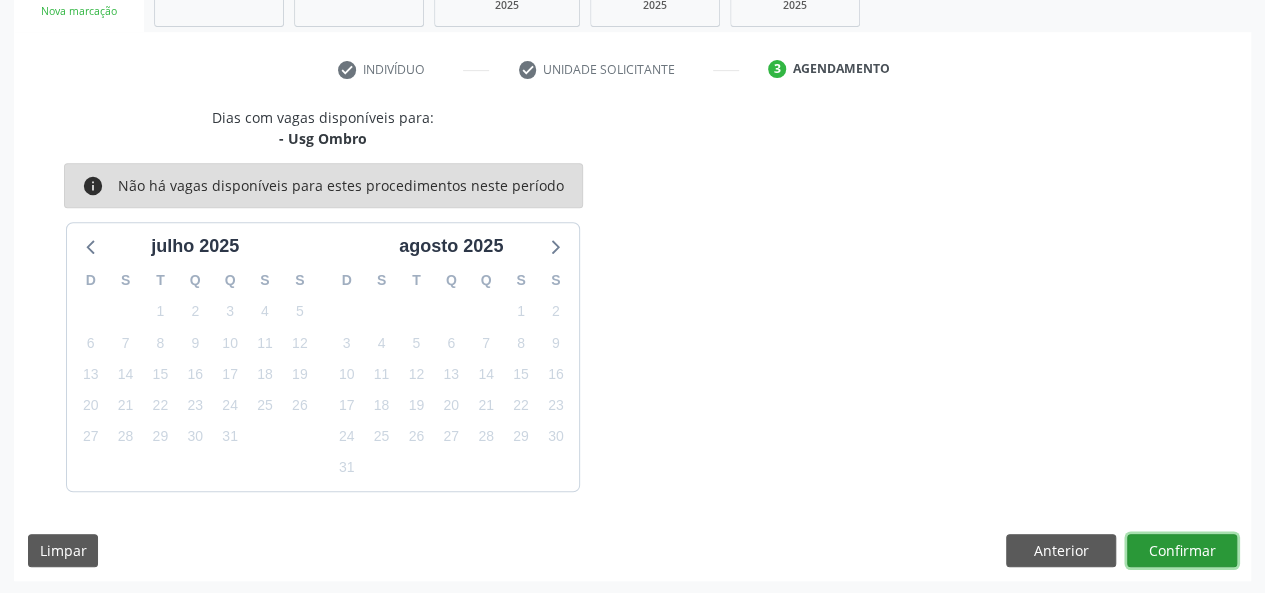 click on "Confirmar" at bounding box center (1182, 551) 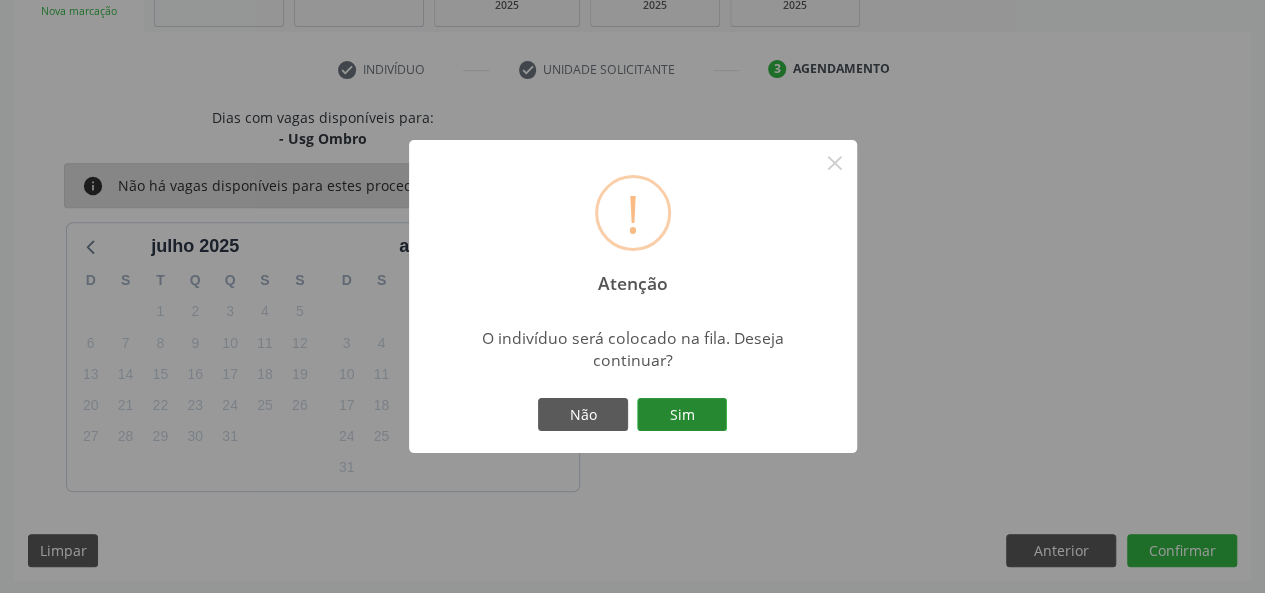 click on "Sim" at bounding box center [682, 415] 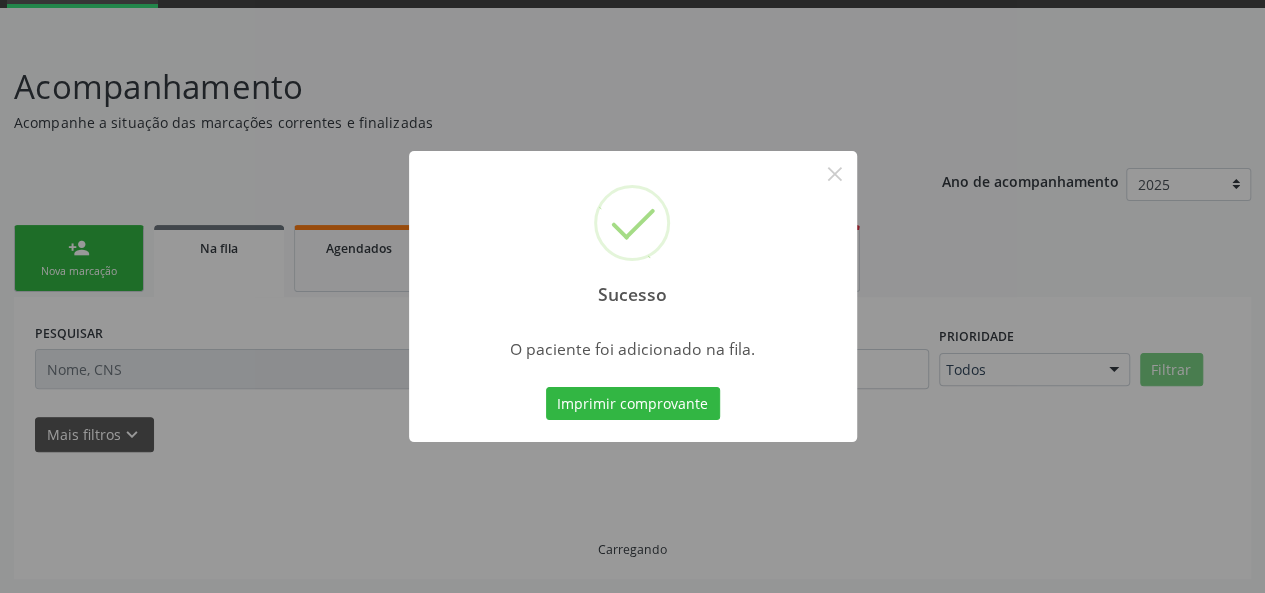 scroll, scrollTop: 100, scrollLeft: 0, axis: vertical 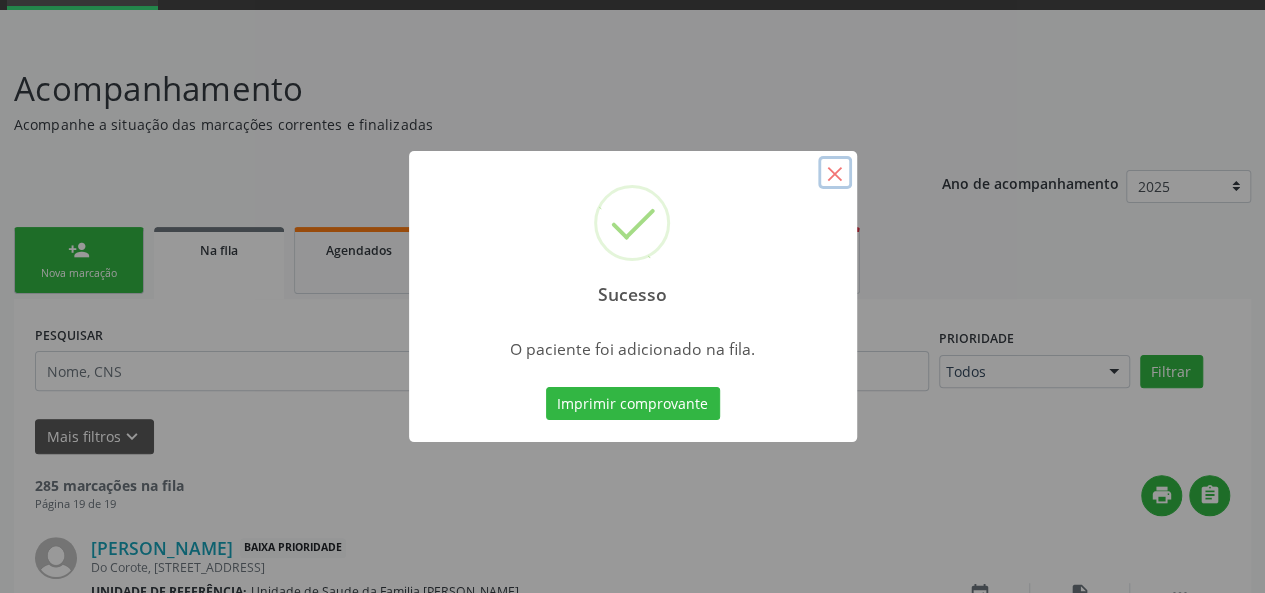 click on "×" at bounding box center [835, 173] 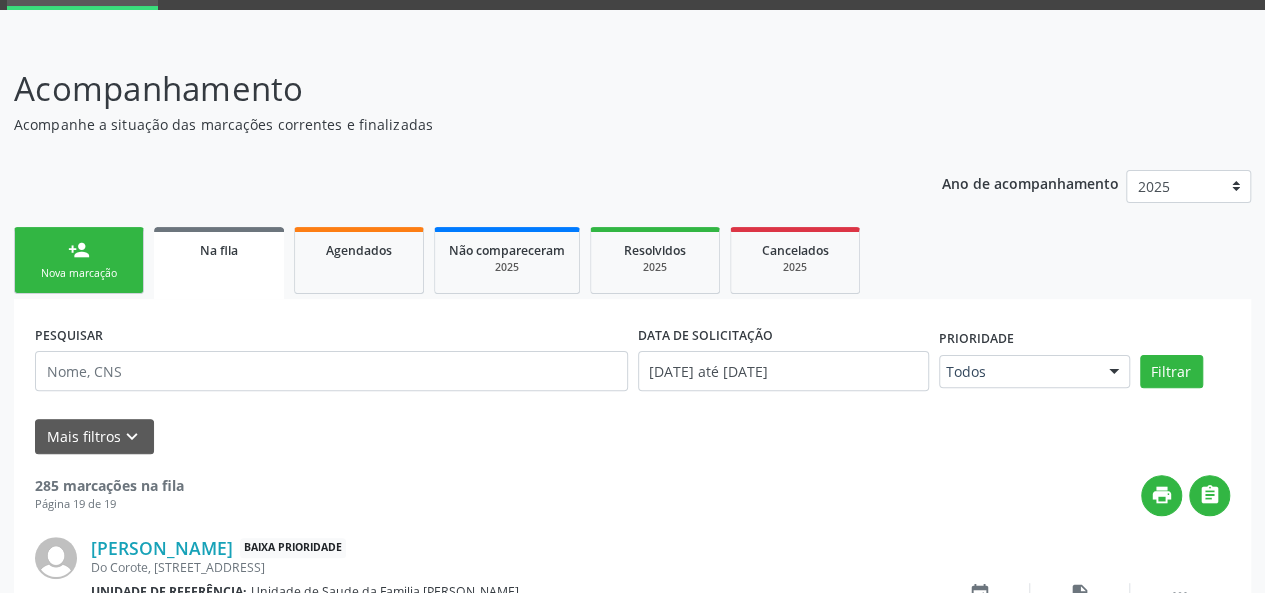 click on "person_add
Nova marcação
Na fila   Agendados   Não compareceram
2025
Resolvidos
2025
Cancelados
2025" at bounding box center [632, 260] 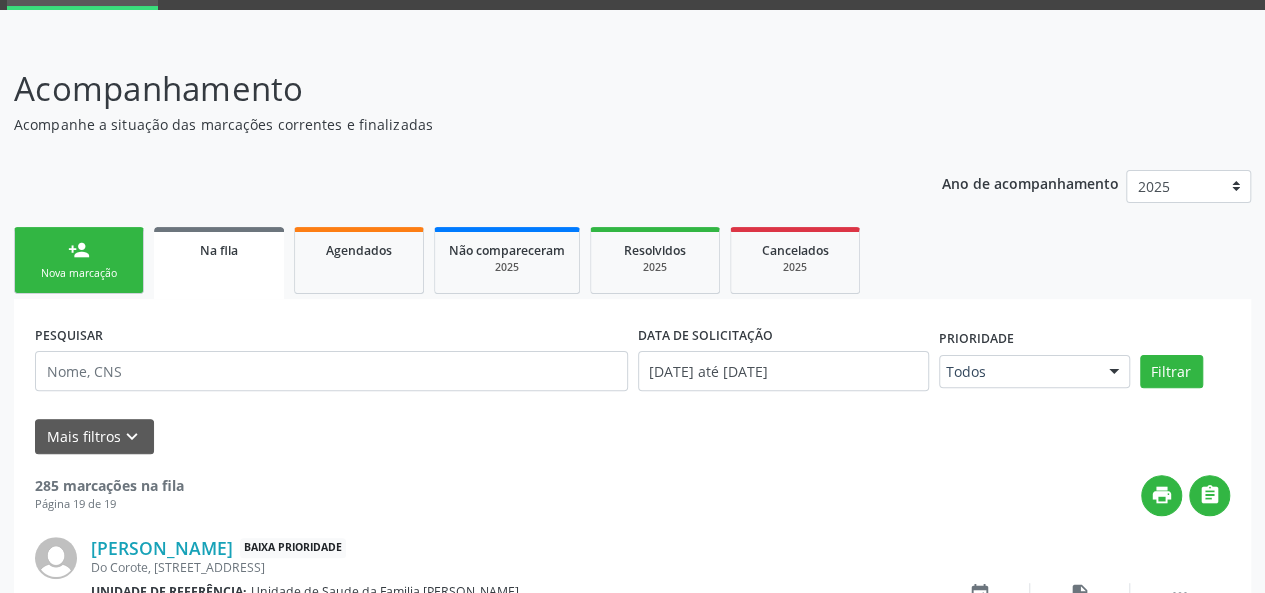 click on "Nova marcação" at bounding box center [79, 273] 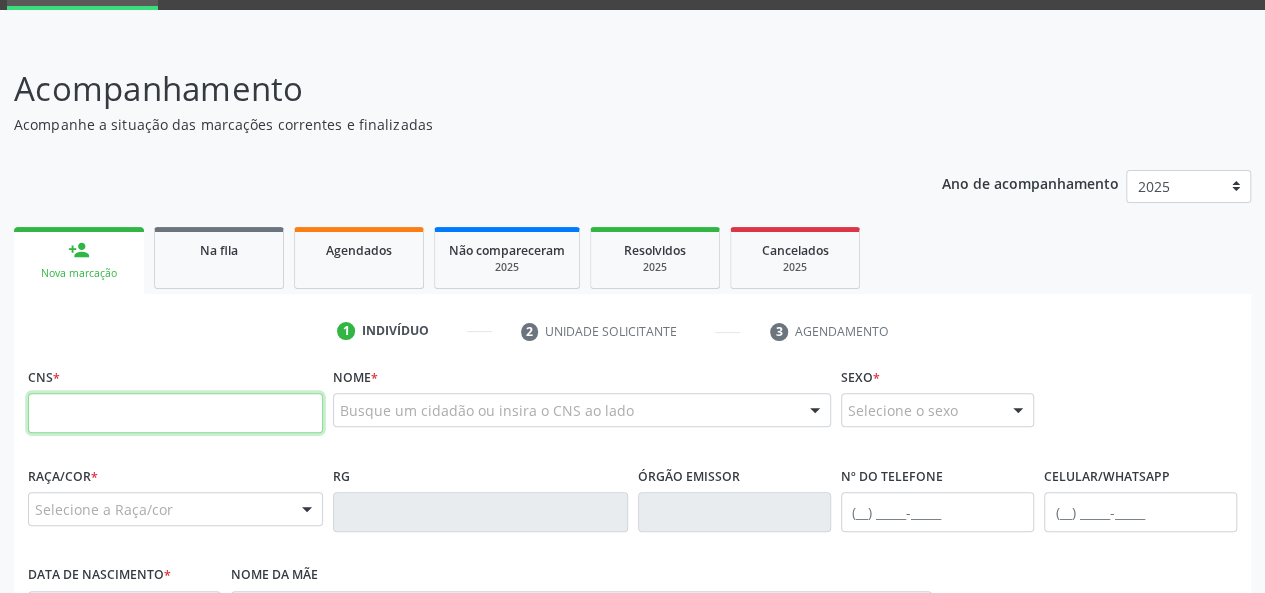 paste on "701 1000 3578 2910" 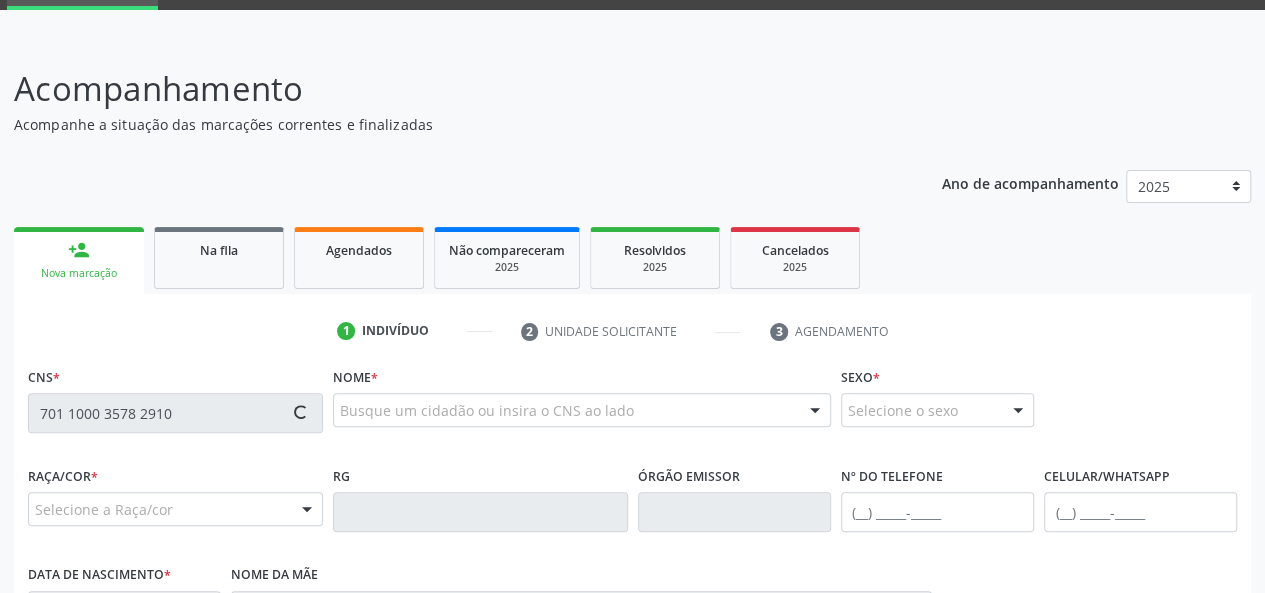 type on "701 1000 3578 2910" 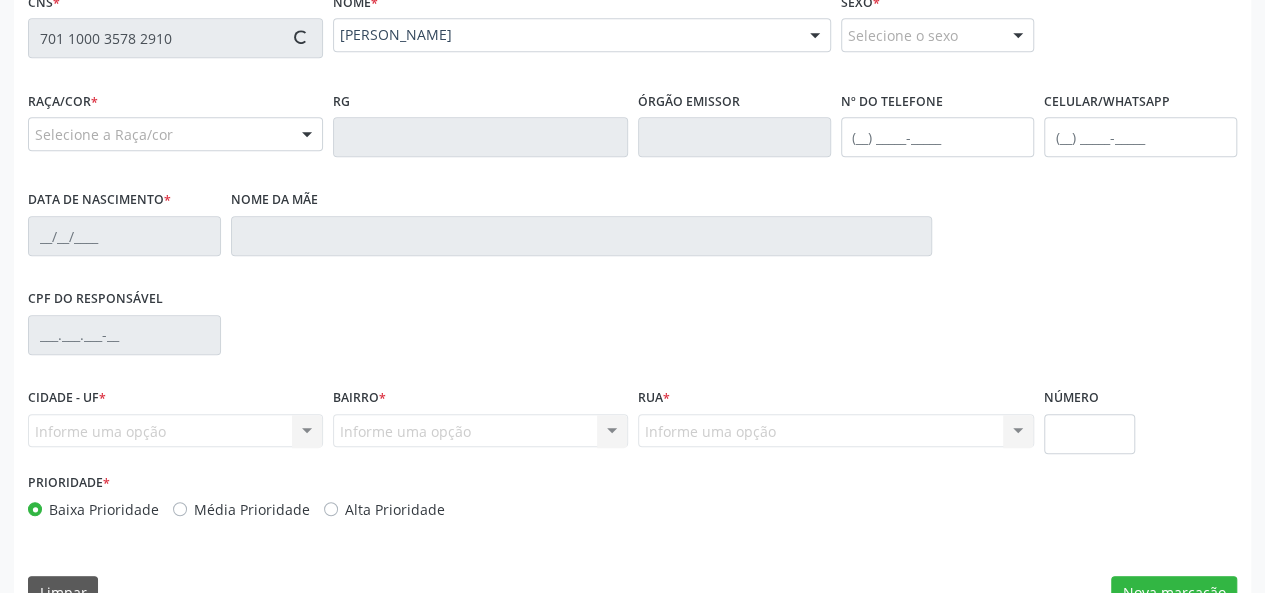 scroll, scrollTop: 500, scrollLeft: 0, axis: vertical 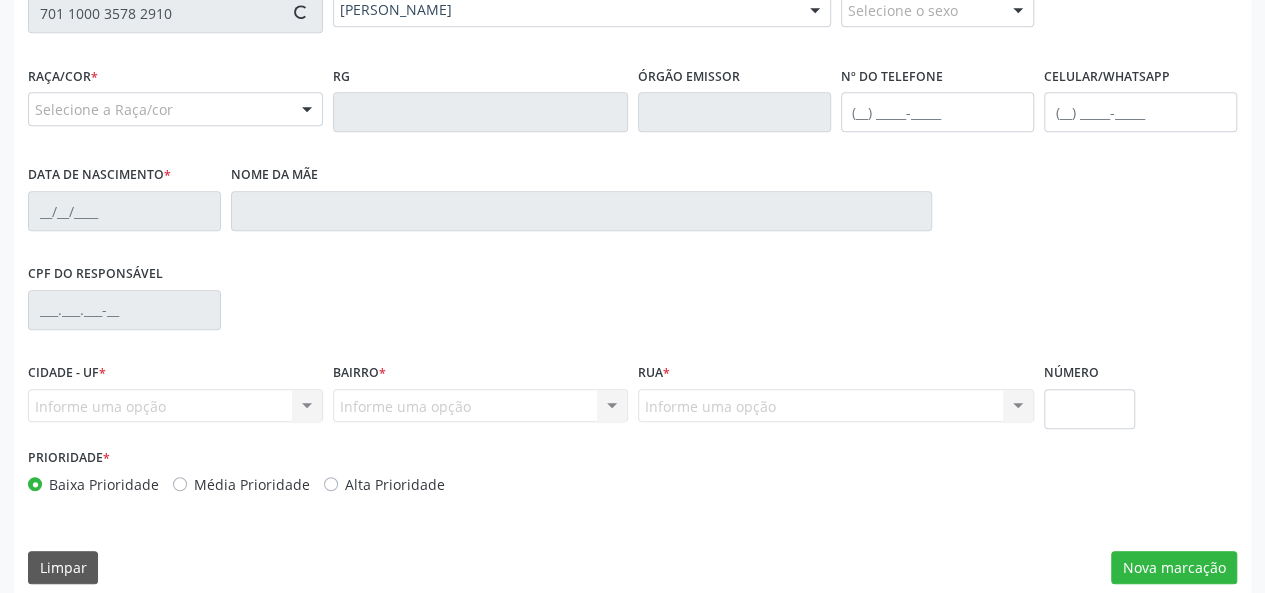 type on "(82) 98122-6973" 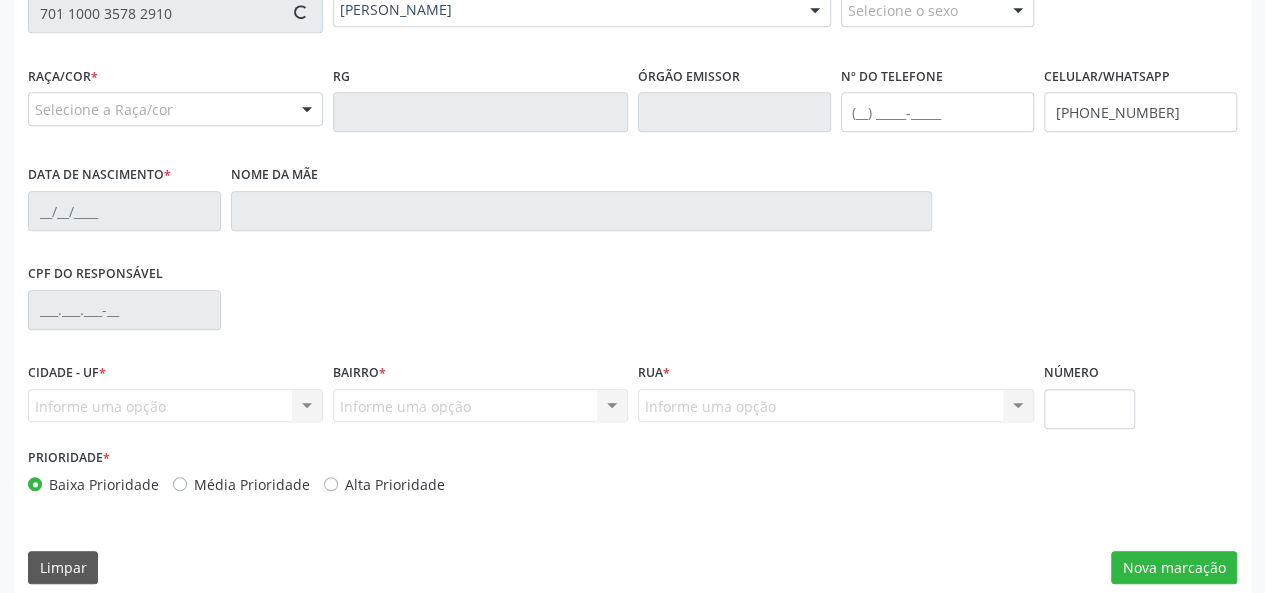 type on "21/02/2007" 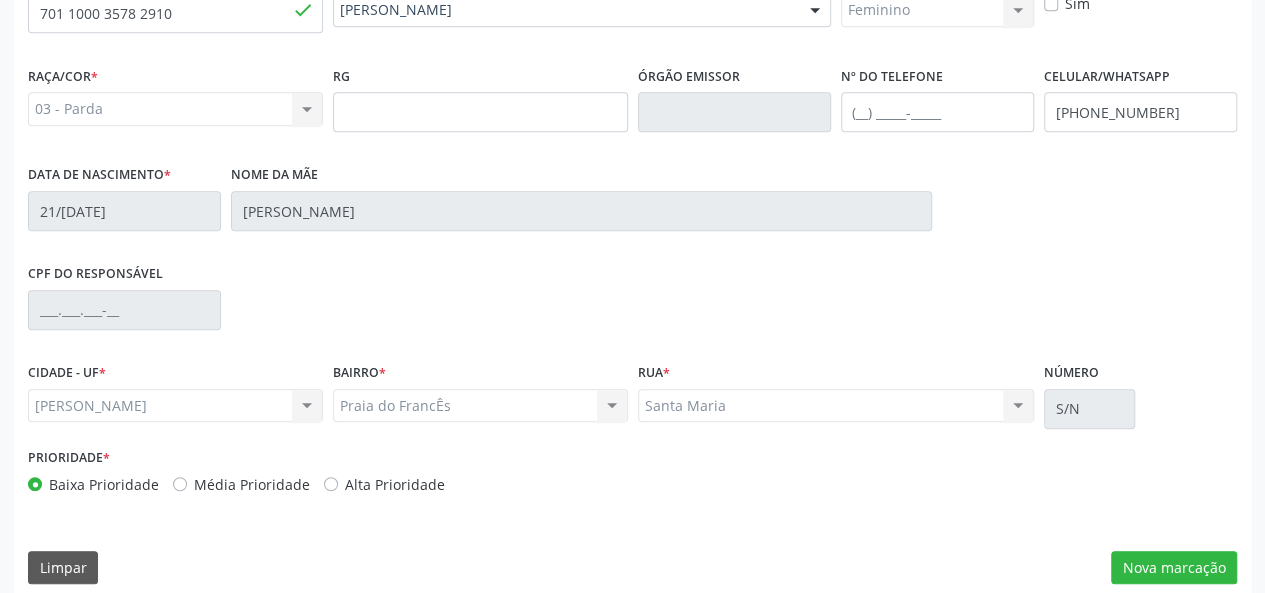 scroll, scrollTop: 518, scrollLeft: 0, axis: vertical 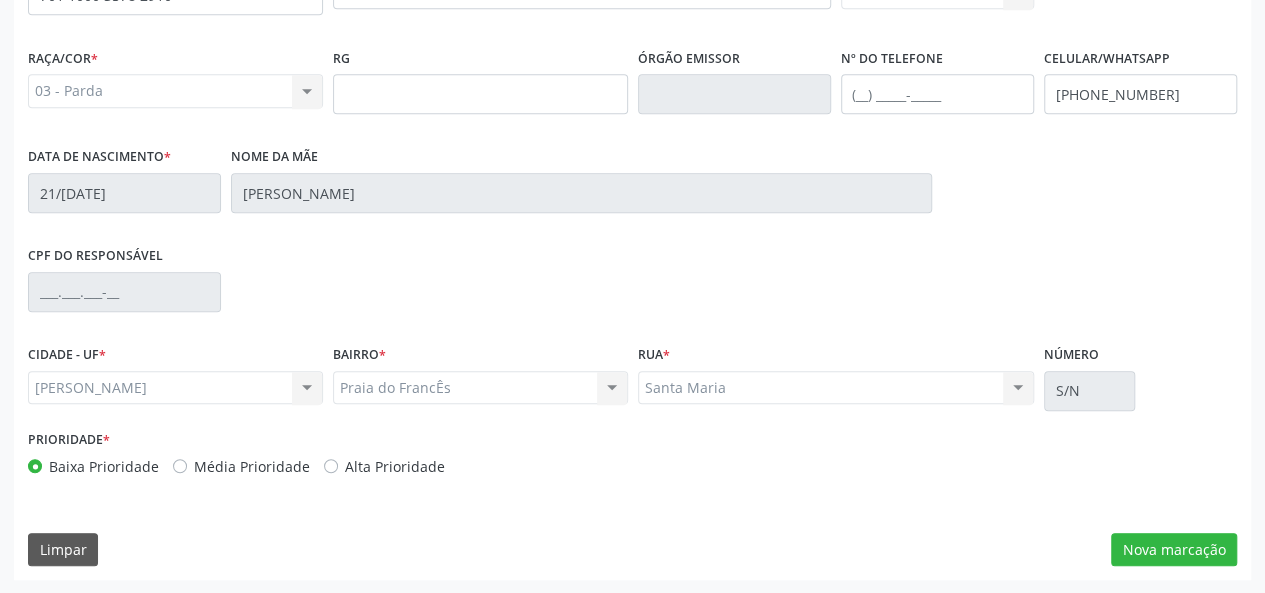click on "CNS
*
701 1000 3578 2910       done
Nome
*
Gabrielly Nicacio Rodrigues
Gabrielly Nicacio Rodrigues
CNS:
701 1000 3578 2910
CPF:    --   Nascimento:
21/02/2007
Nenhum resultado encontrado para: "   "
Digite o nome ou CNS para buscar um indivíduo
Sexo
*
Feminino         Masculino   Feminino
Nenhum resultado encontrado para: "   "
Não há nenhuma opção para ser exibida.
Está gestante
Sim
Raça/cor
*
03 - Parda         01 - Branca   02 - Preta   04 - Amarela   03 - Parda   05 - Indígena
Nenhum resultado encontrado para: "   "
Não há nenhuma opção para ser exibida.
RG
Órgão emissor
Nº do Telefone
Celular/WhatsApp
(82) 98122-6973" at bounding box center [632, 262] 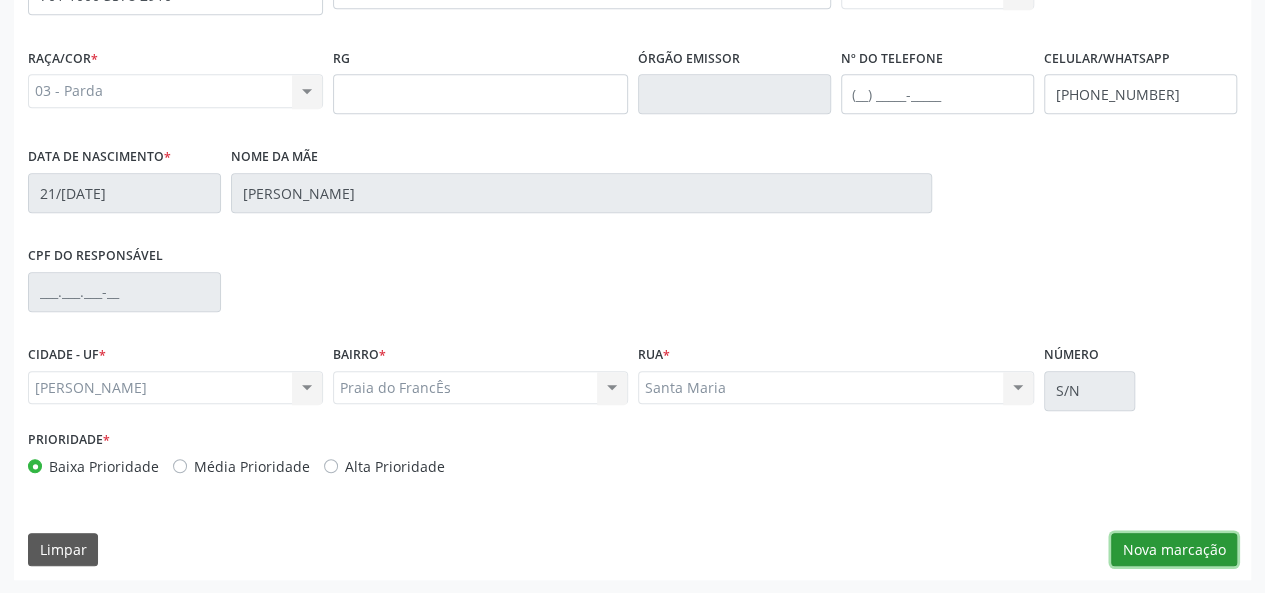 drag, startPoint x: 1134, startPoint y: 544, endPoint x: 1064, endPoint y: 520, distance: 74 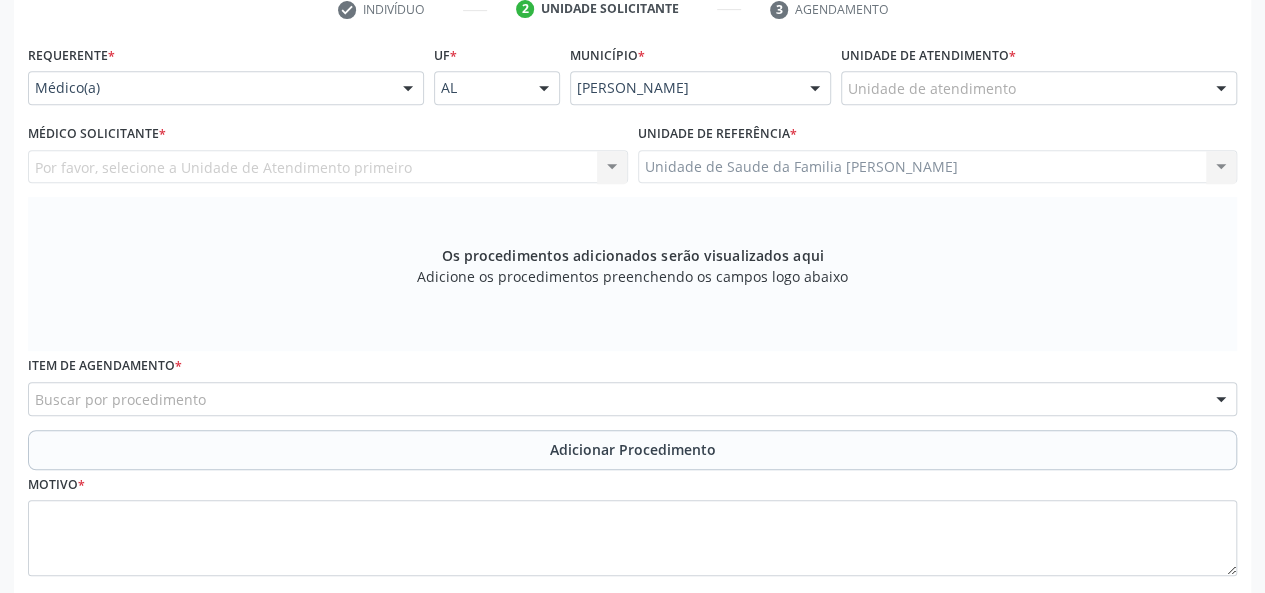 scroll, scrollTop: 318, scrollLeft: 0, axis: vertical 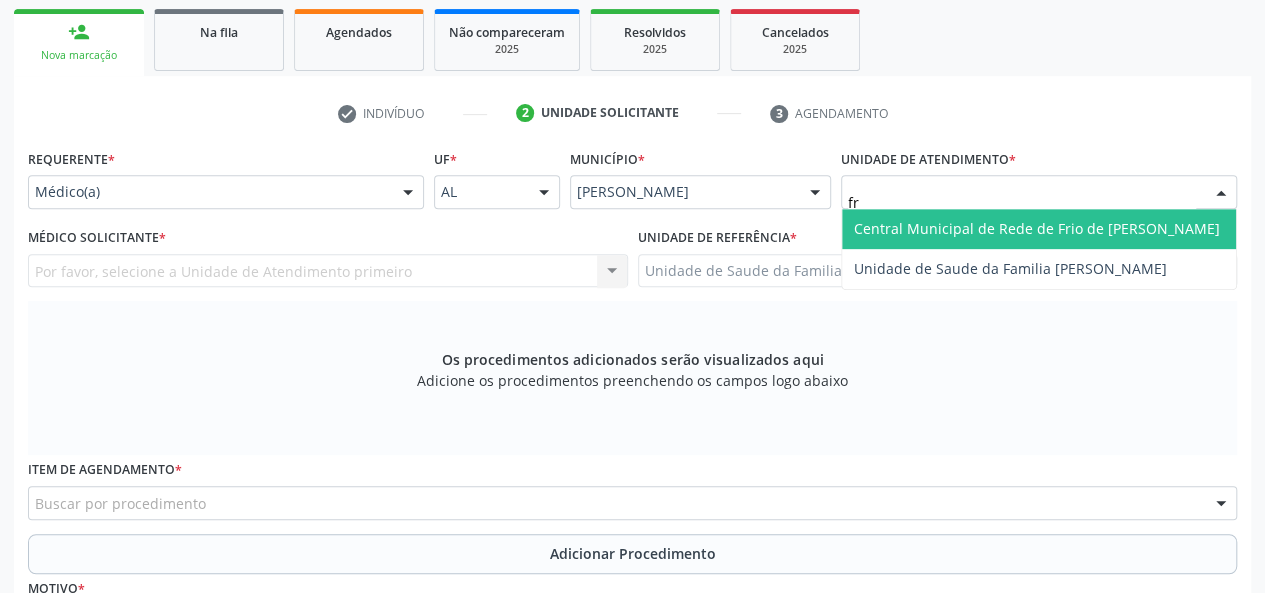 type on "fra" 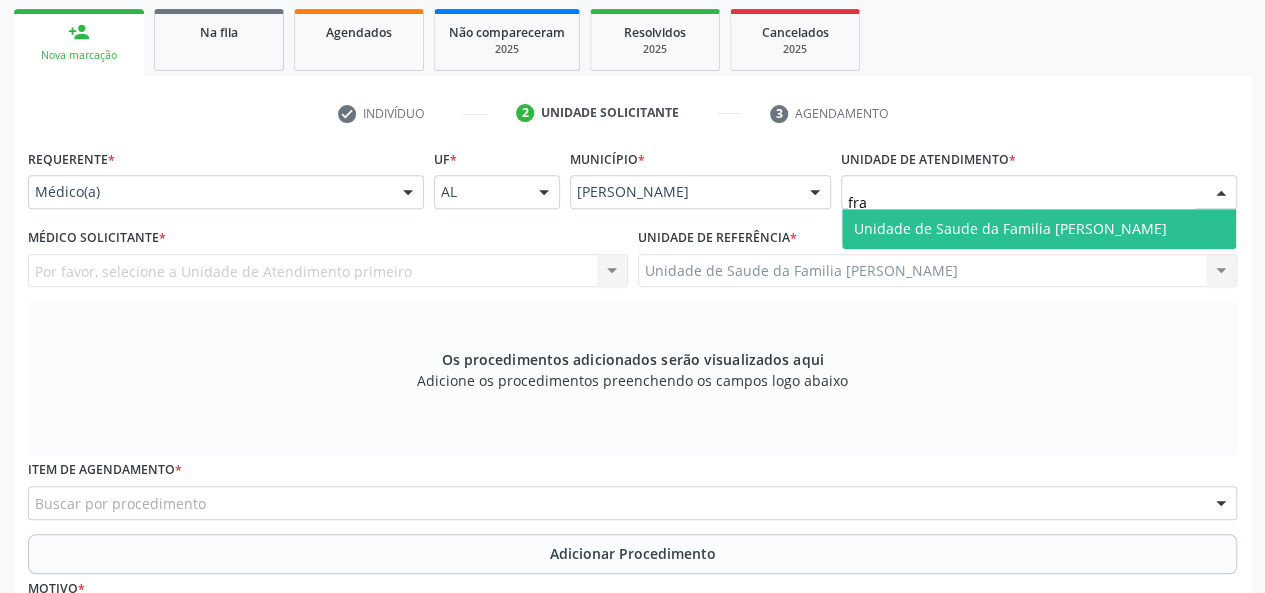 click on "Unidade de Saude da Familia [PERSON_NAME]" at bounding box center (1039, 229) 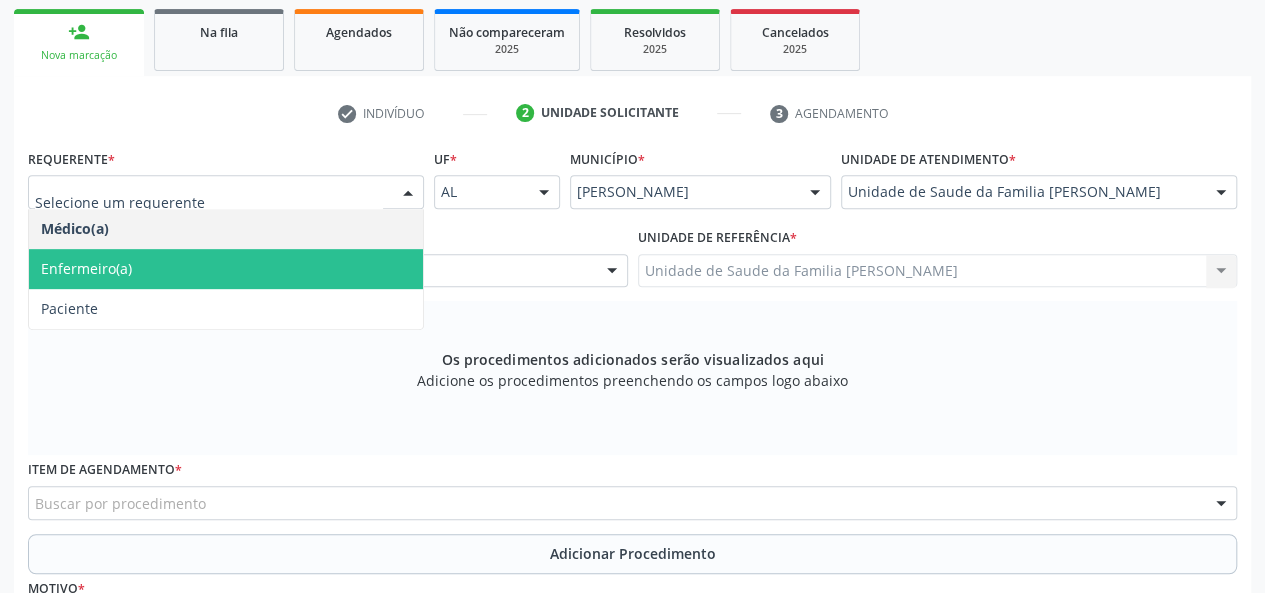 click on "Enfermeiro(a)" at bounding box center (226, 269) 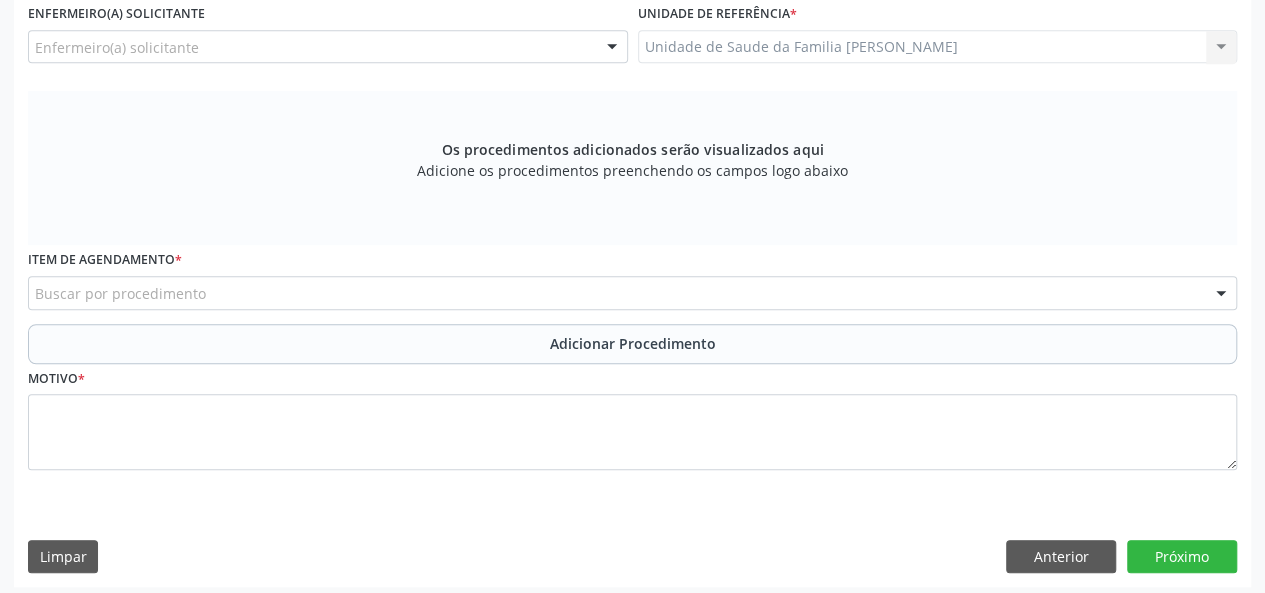 scroll, scrollTop: 548, scrollLeft: 0, axis: vertical 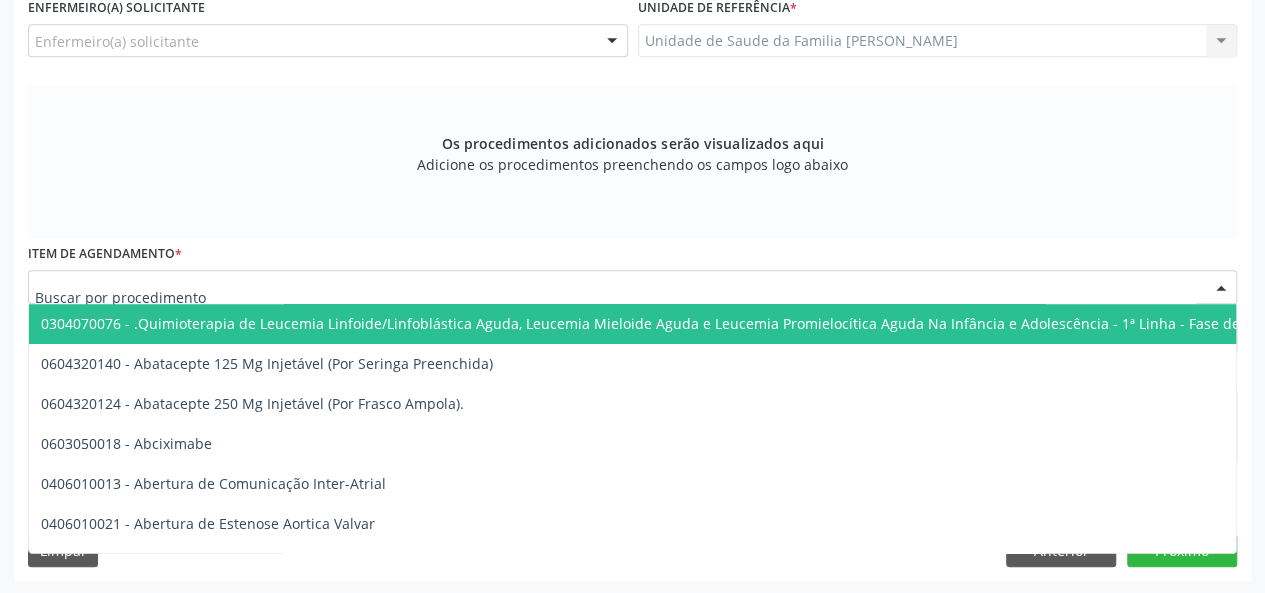 click at bounding box center [632, 287] 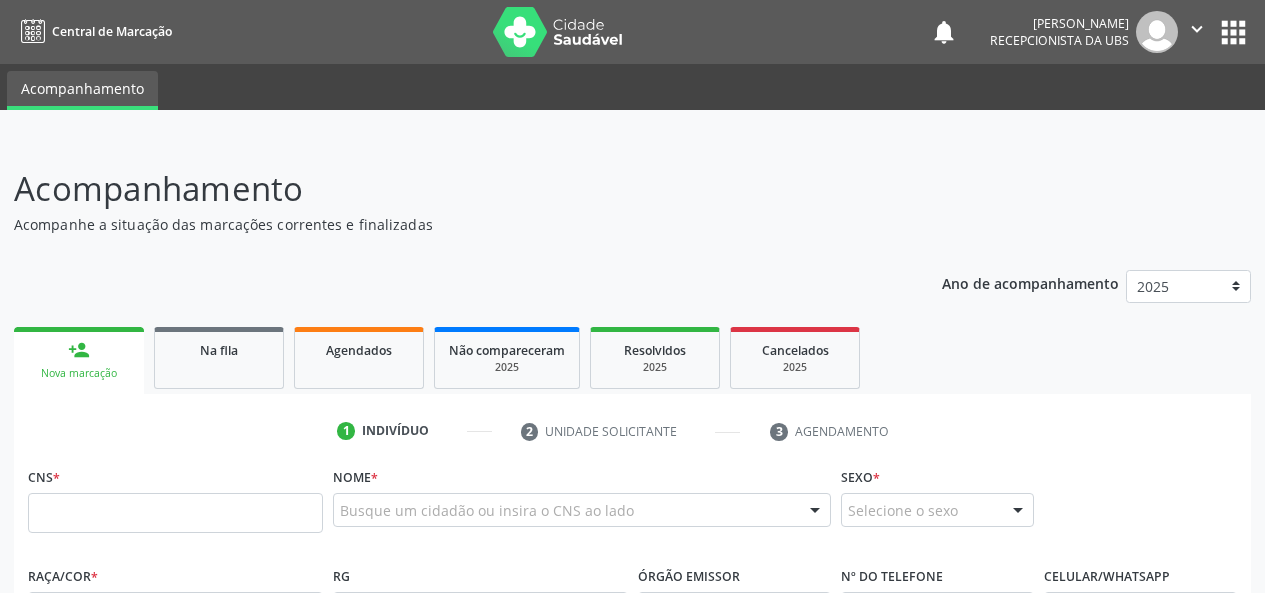 scroll, scrollTop: 0, scrollLeft: 0, axis: both 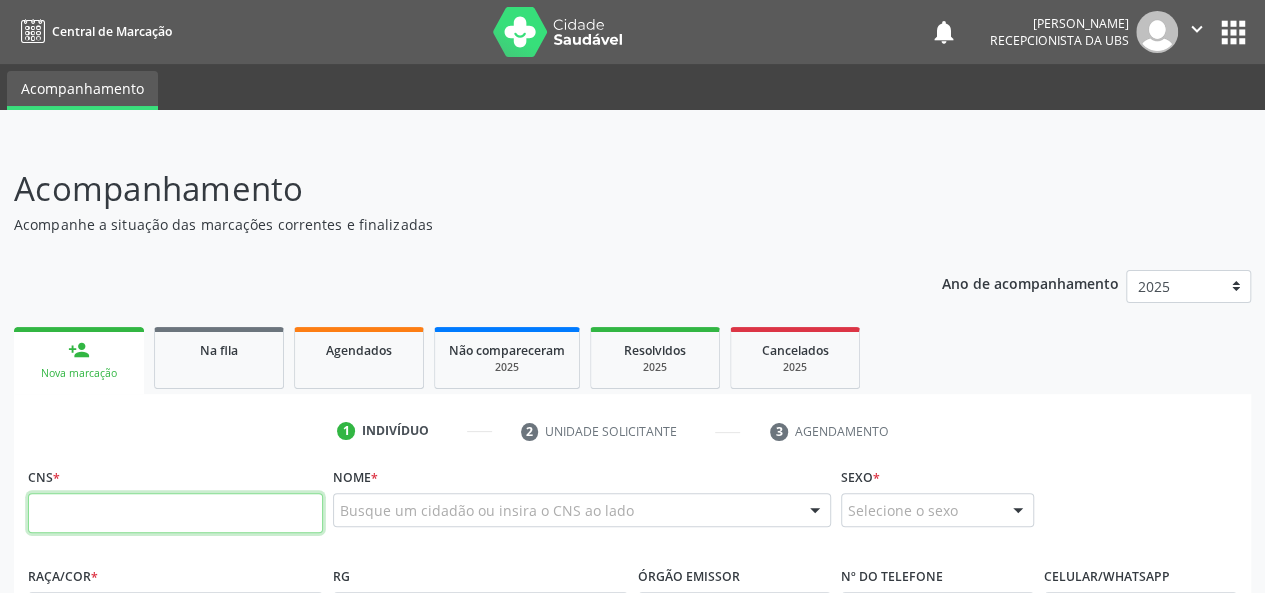 click at bounding box center (175, 513) 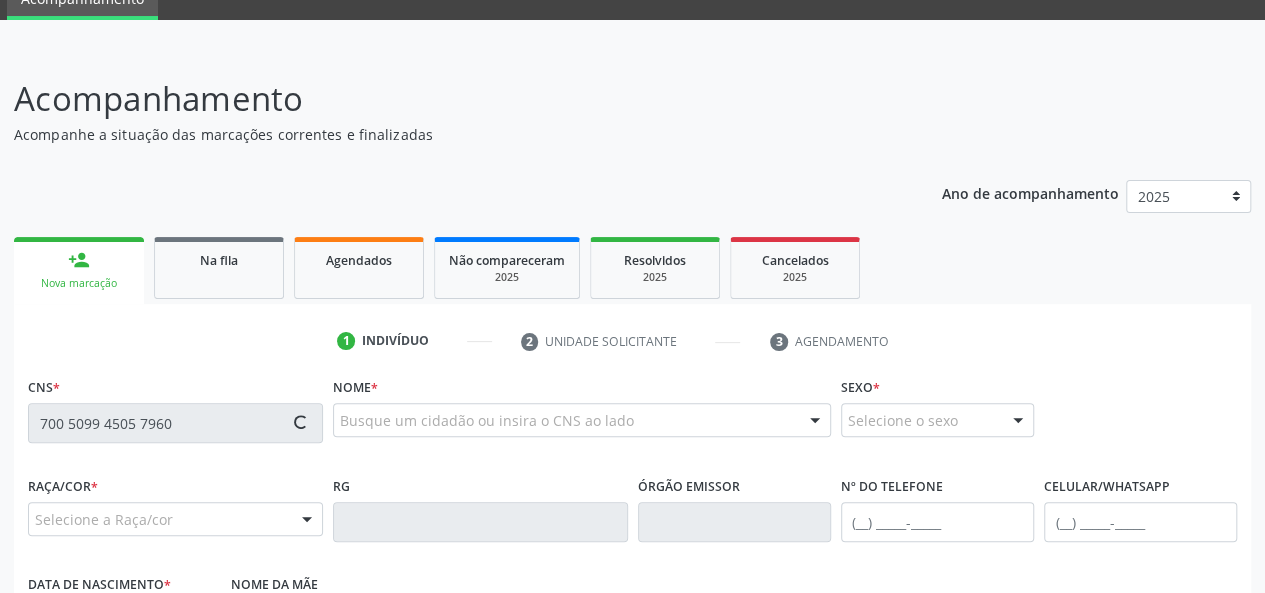 scroll, scrollTop: 200, scrollLeft: 0, axis: vertical 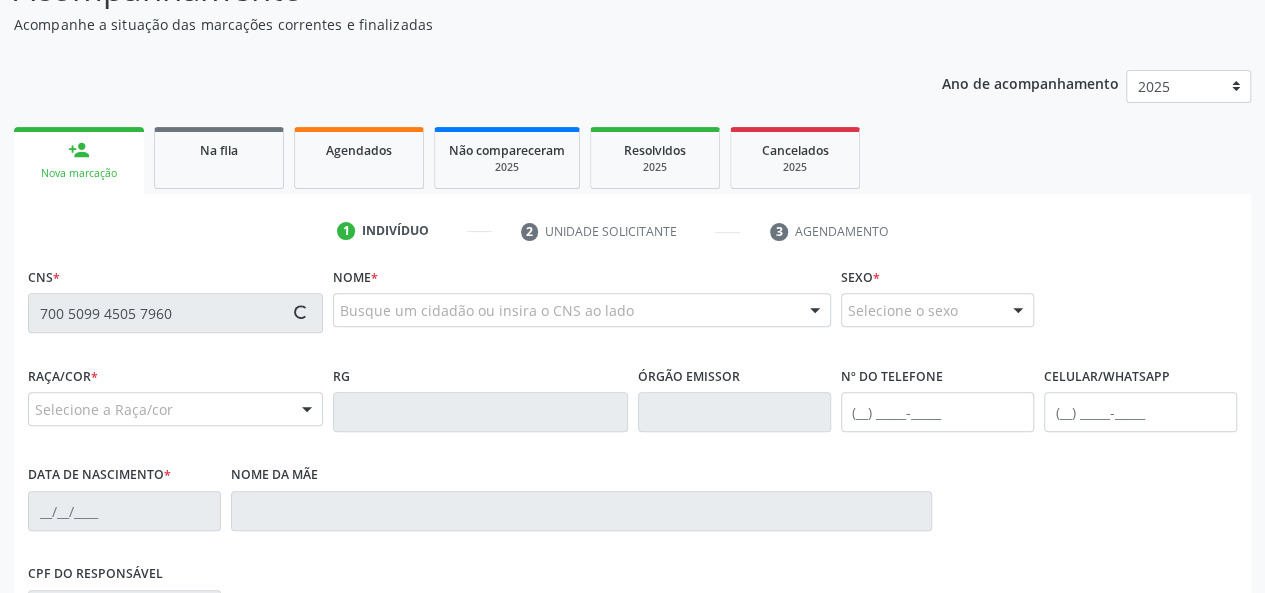 type on "700 5099 4505 7960" 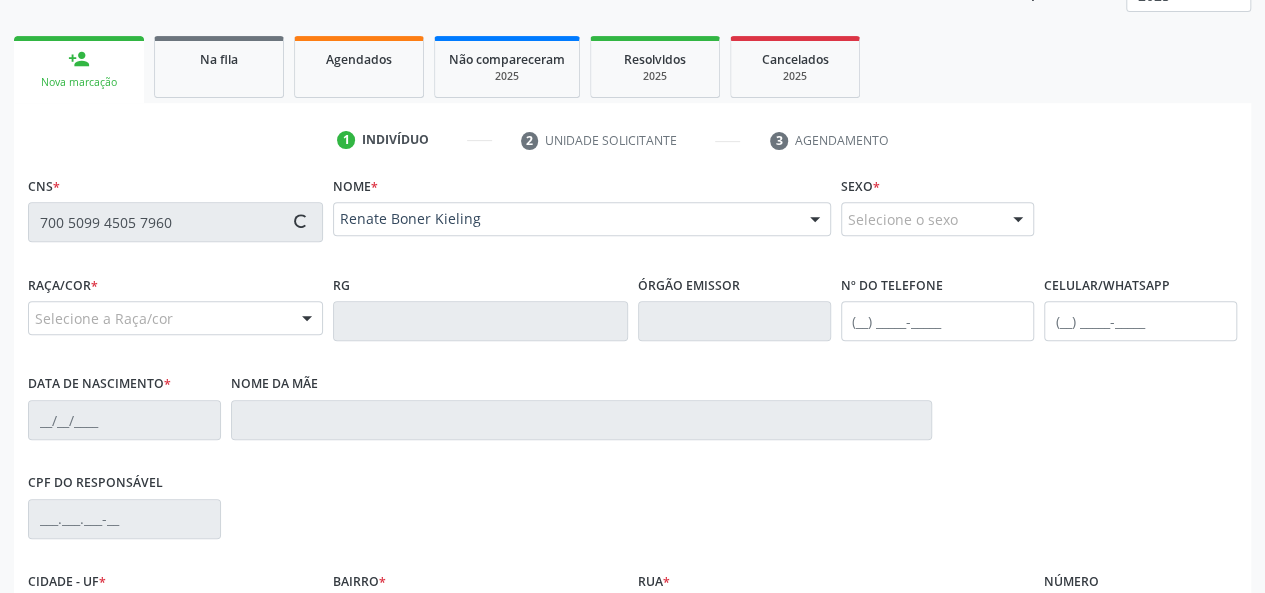 scroll, scrollTop: 518, scrollLeft: 0, axis: vertical 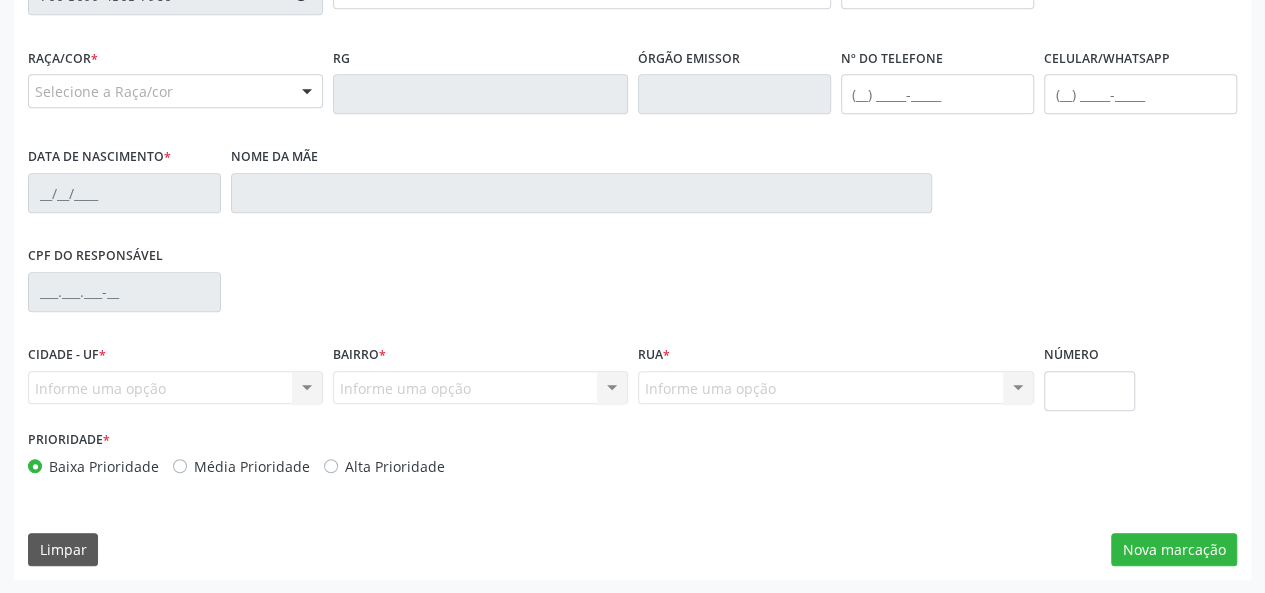 type on "(82) 99951-5157" 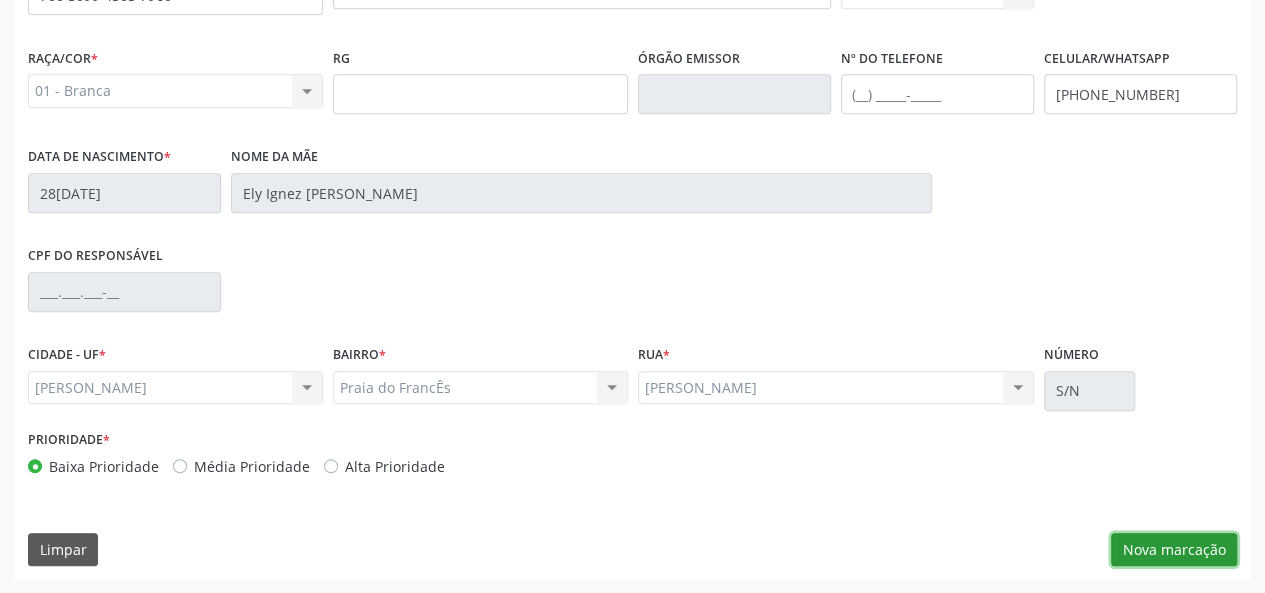 click on "Nova marcação" at bounding box center [1174, 550] 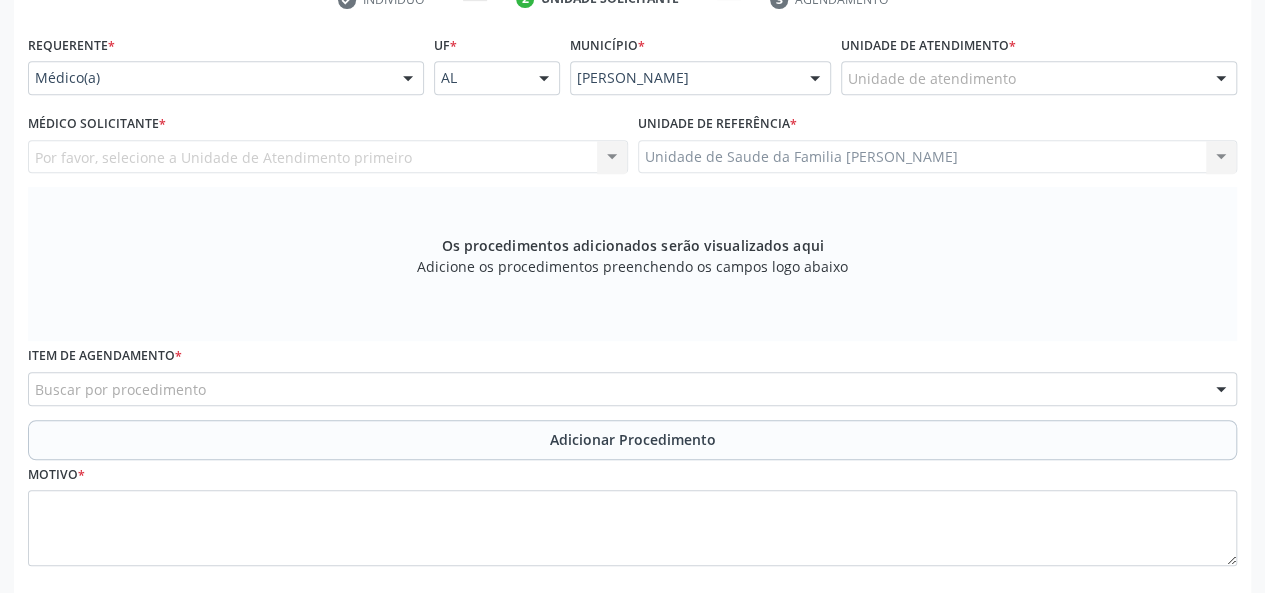 scroll, scrollTop: 318, scrollLeft: 0, axis: vertical 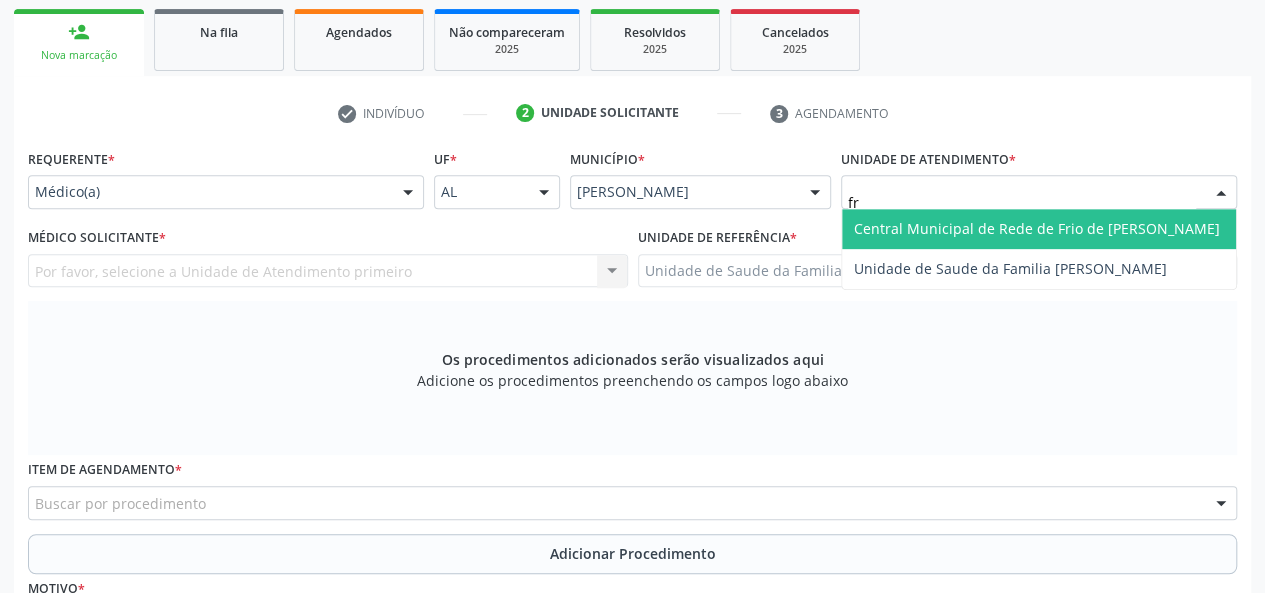 type on "fra" 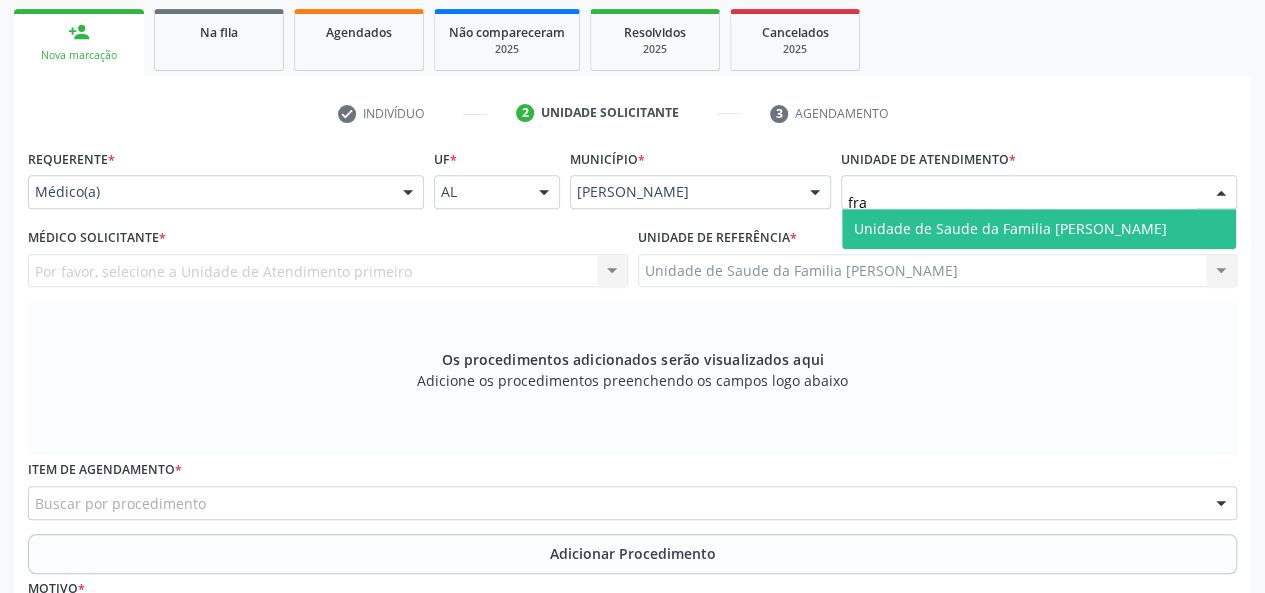 click on "Unidade de Saude da Familia [PERSON_NAME]" at bounding box center (1010, 228) 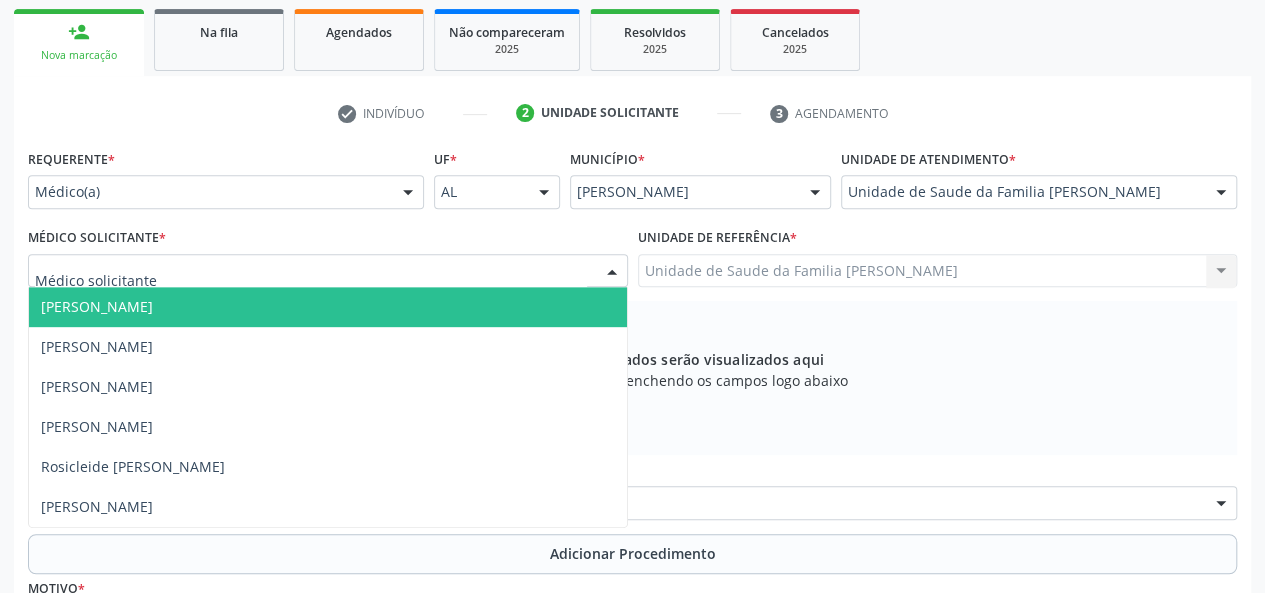 click on "[PERSON_NAME]" at bounding box center [97, 306] 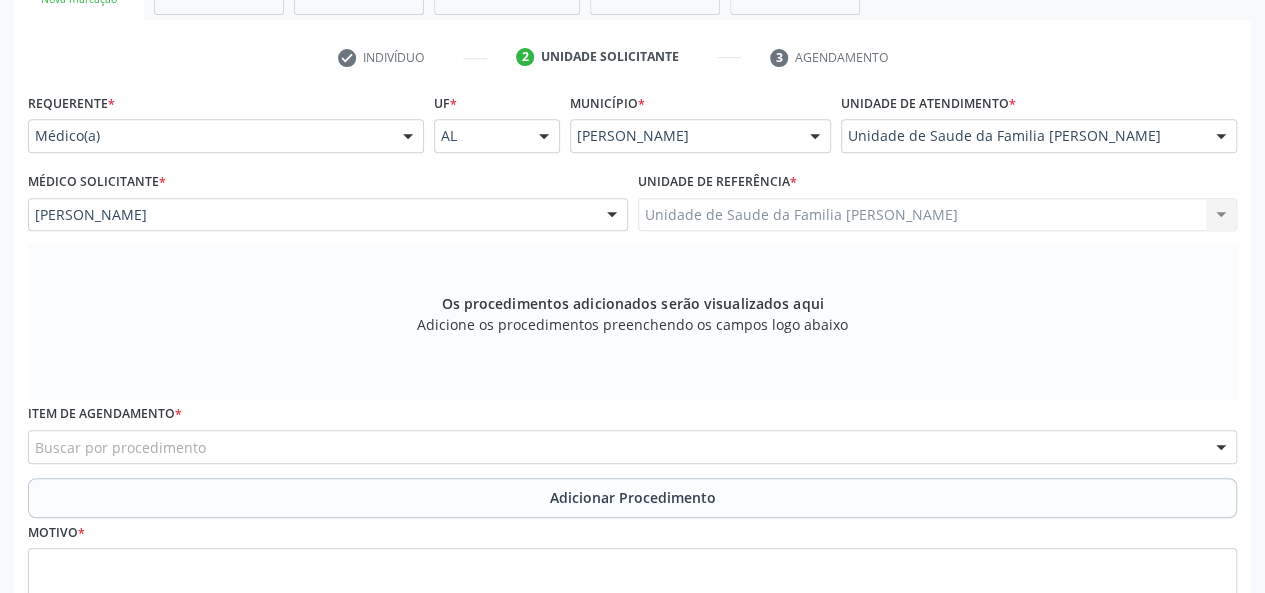 scroll, scrollTop: 418, scrollLeft: 0, axis: vertical 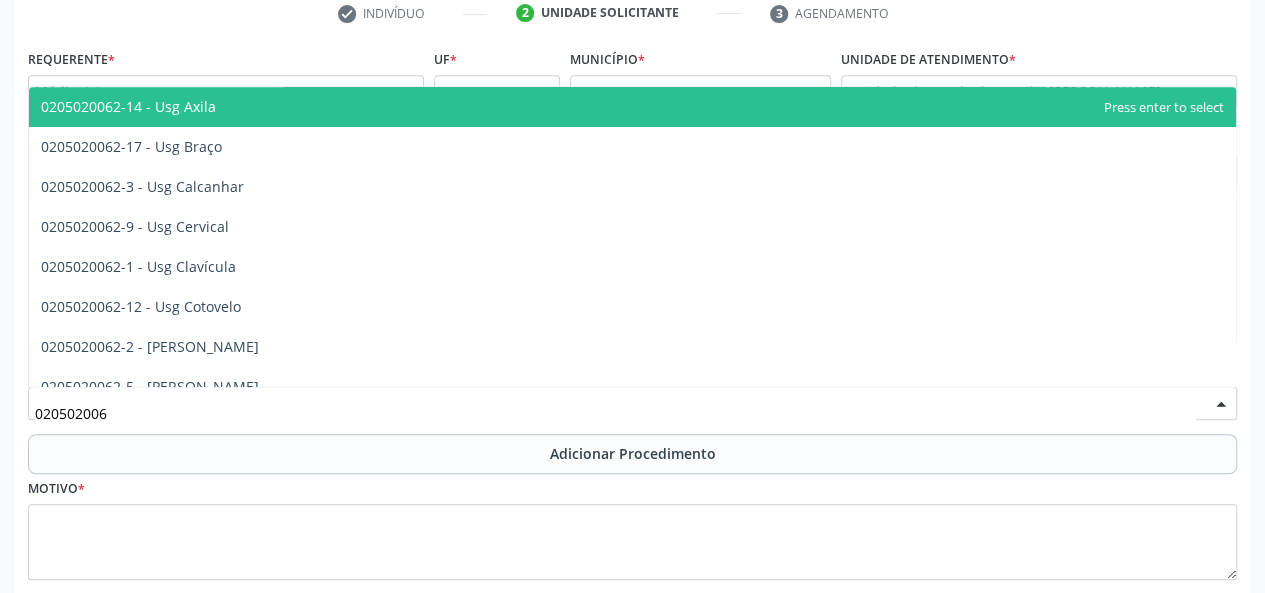 type on "0205020062" 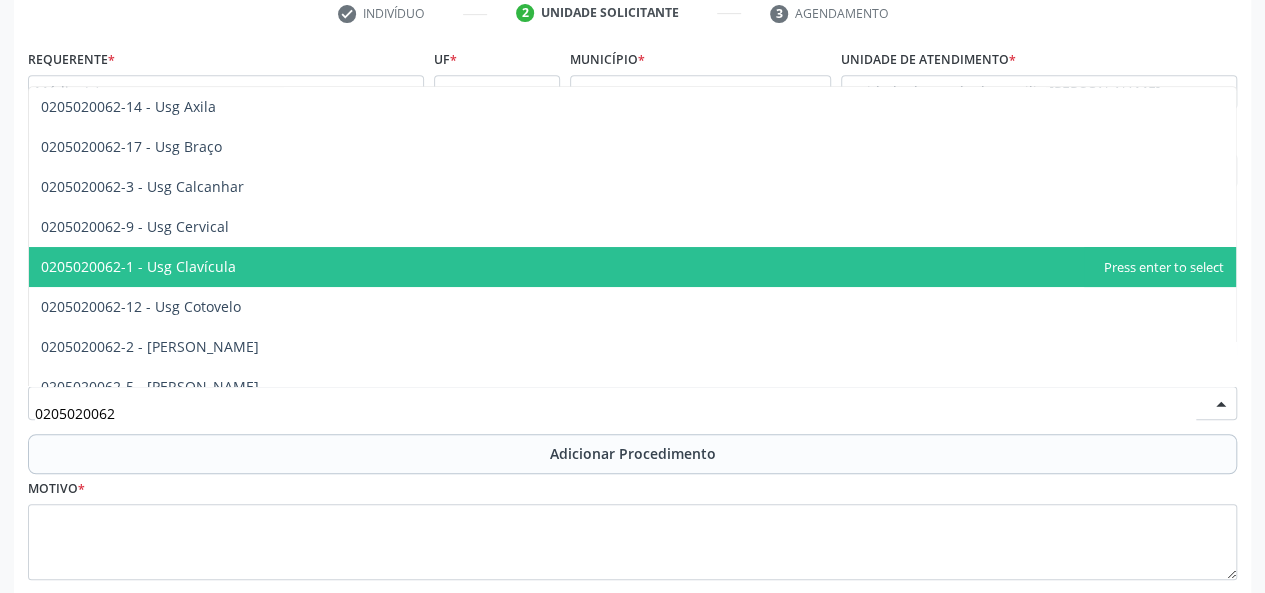 scroll, scrollTop: 318, scrollLeft: 0, axis: vertical 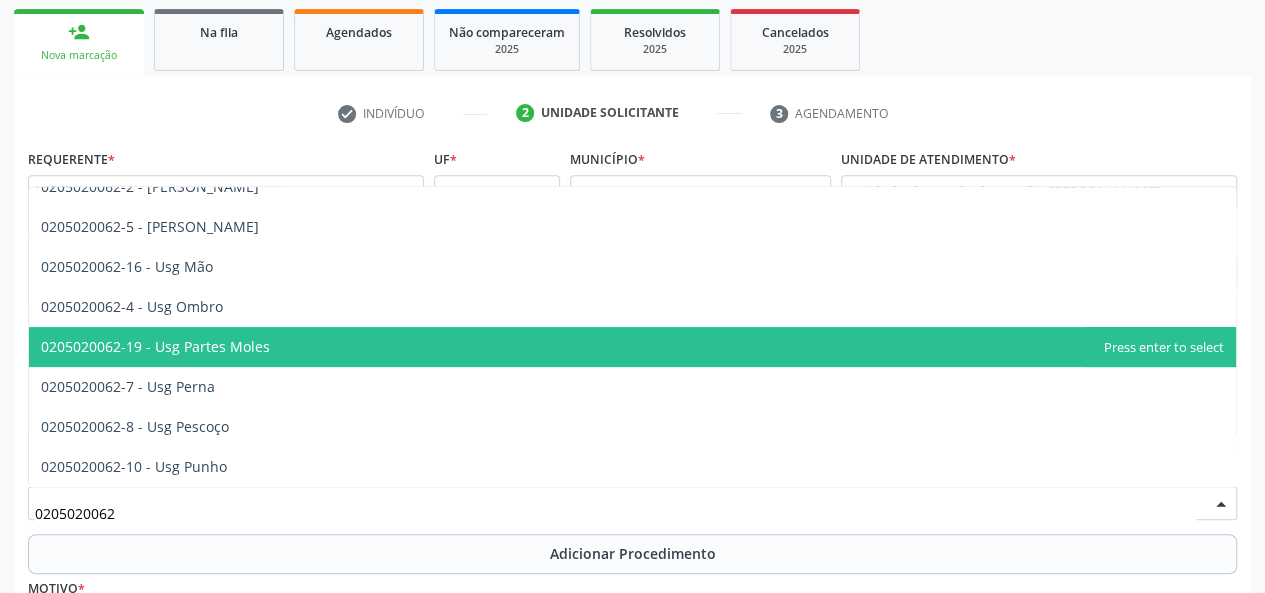 click on "0205020062-19 - Usg Partes Moles" at bounding box center [155, 346] 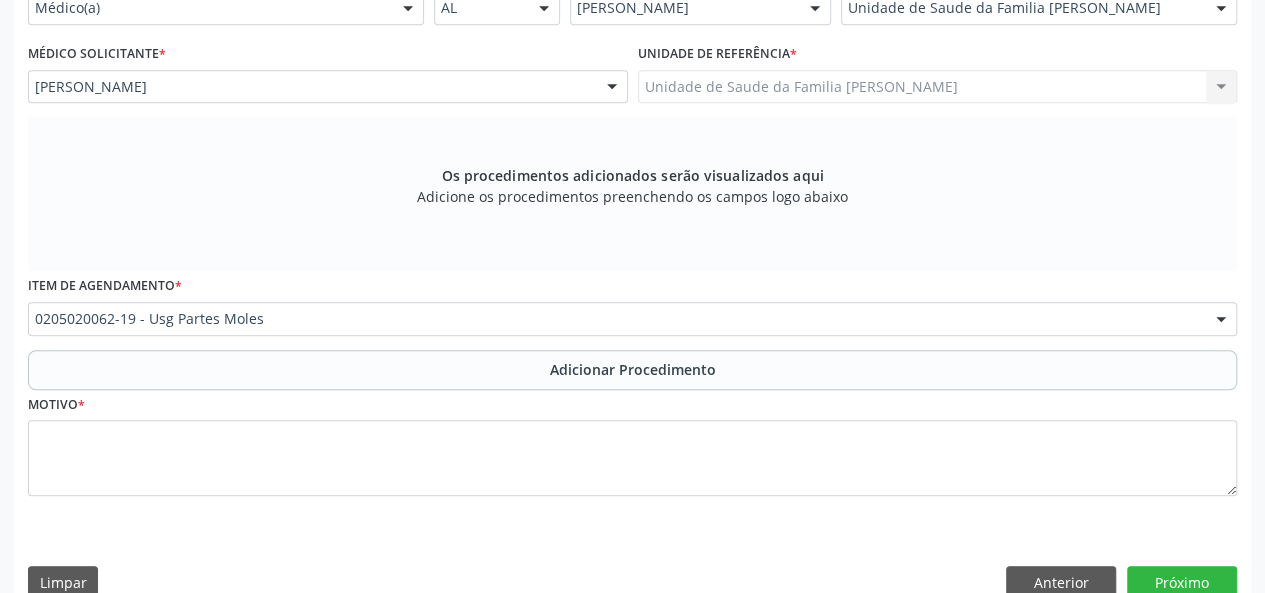 scroll, scrollTop: 534, scrollLeft: 0, axis: vertical 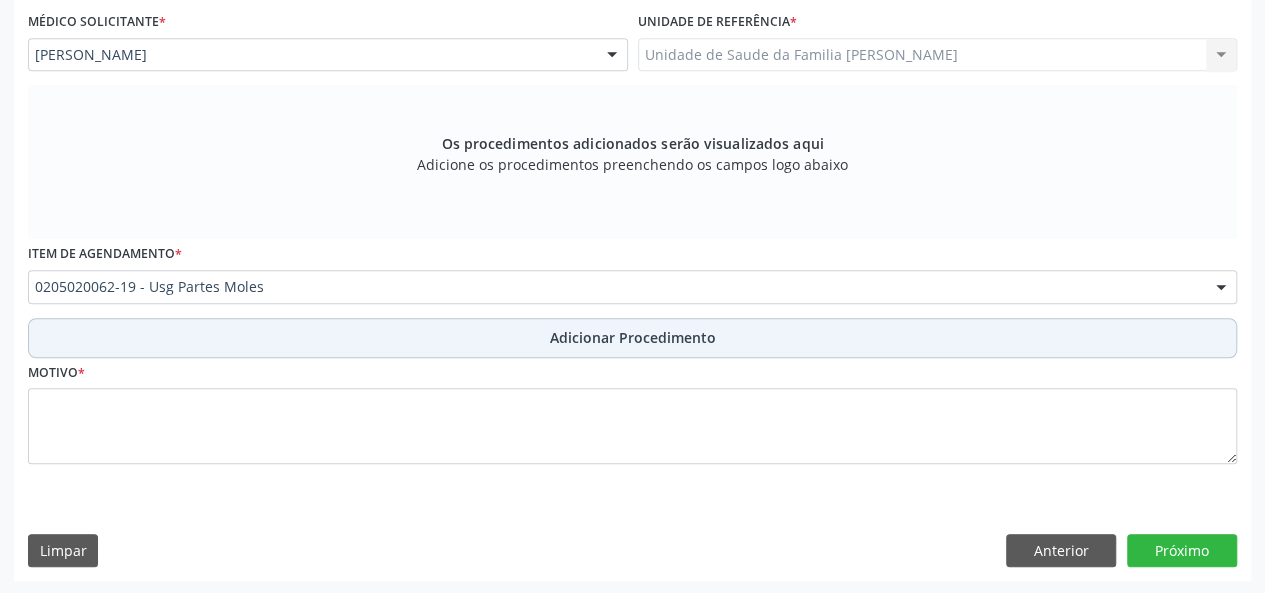 click on "Adicionar Procedimento" at bounding box center [633, 337] 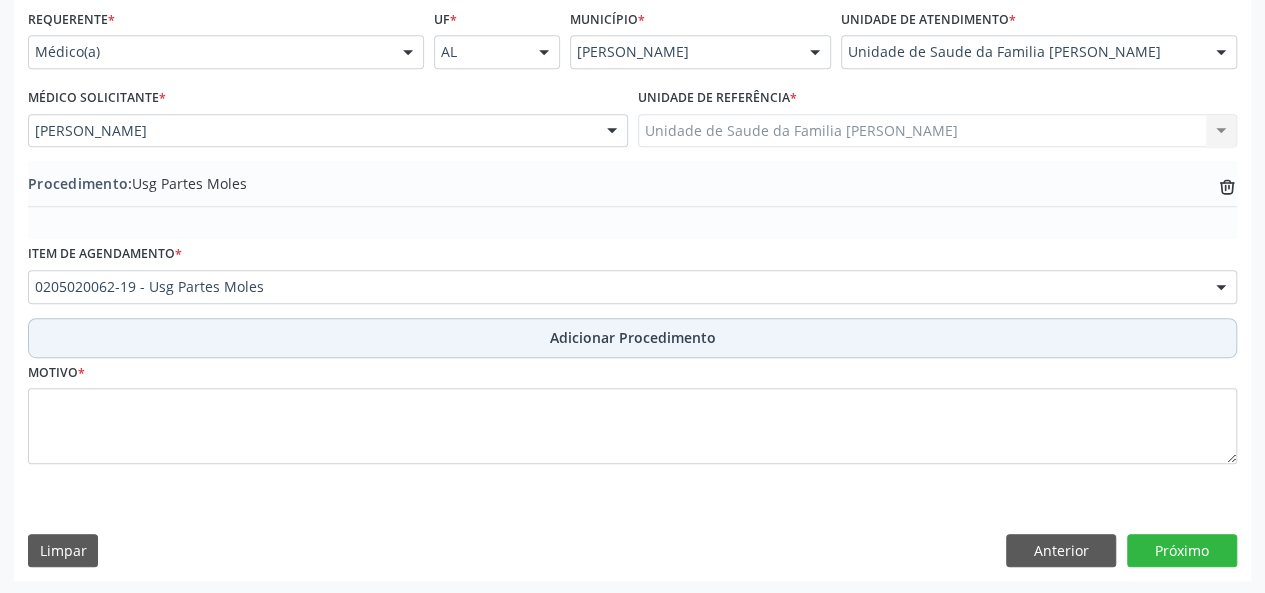click on "Adicionar Procedimento" at bounding box center (632, 338) 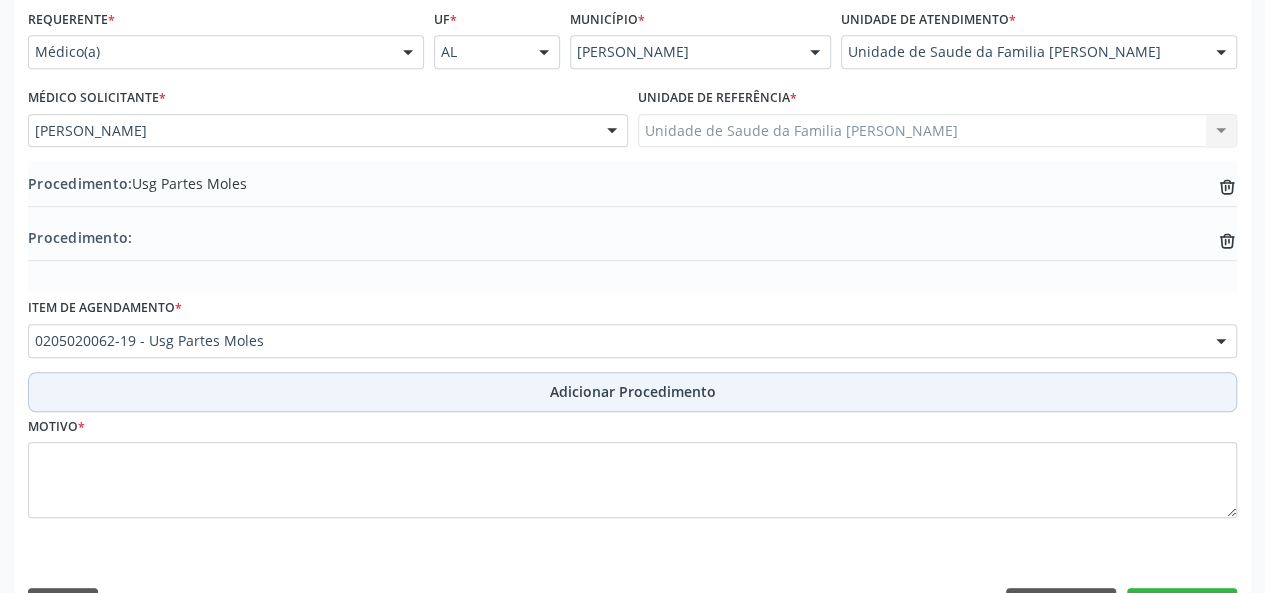 scroll, scrollTop: 512, scrollLeft: 0, axis: vertical 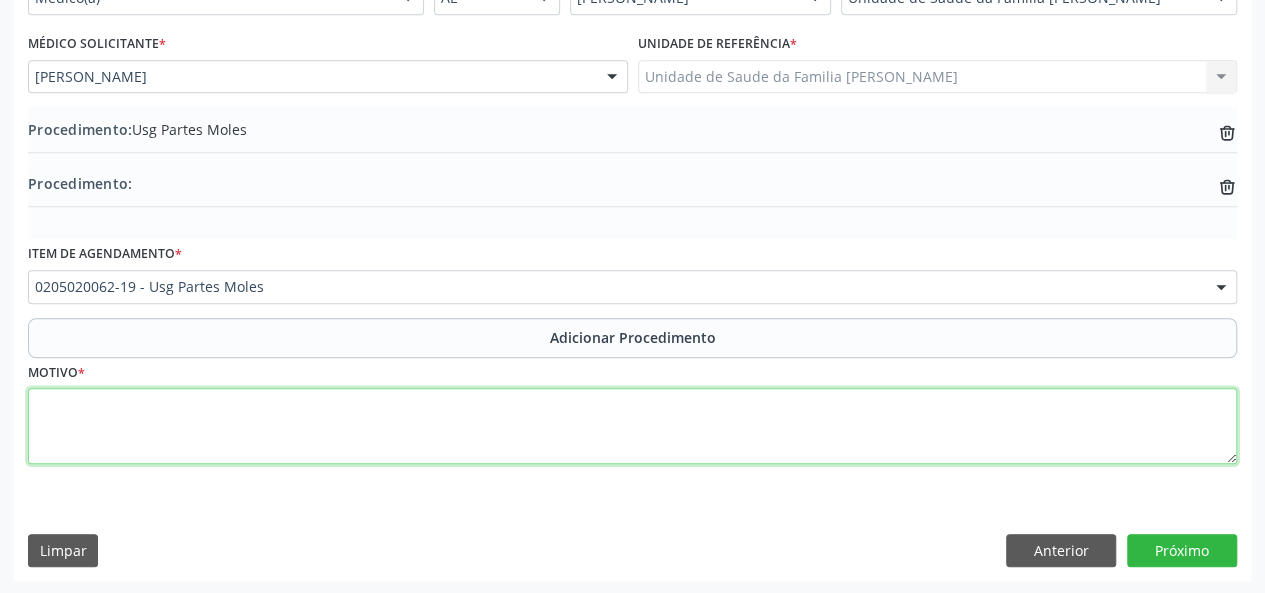 click at bounding box center [632, 426] 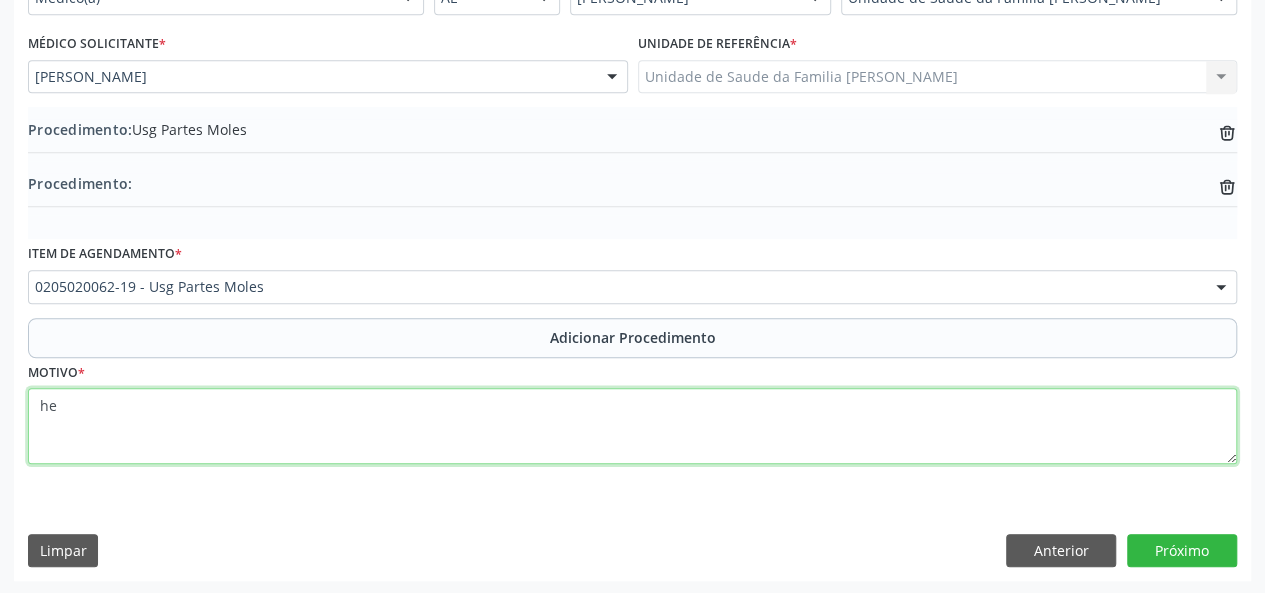 type on "h" 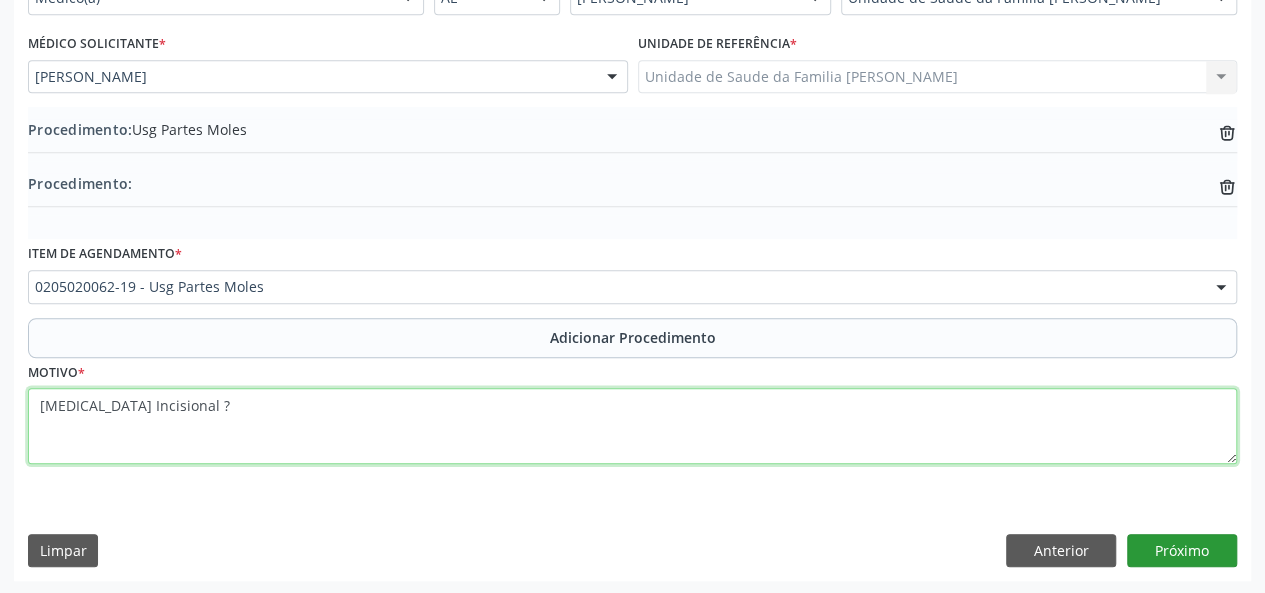 type on "Hernia Incisional ?" 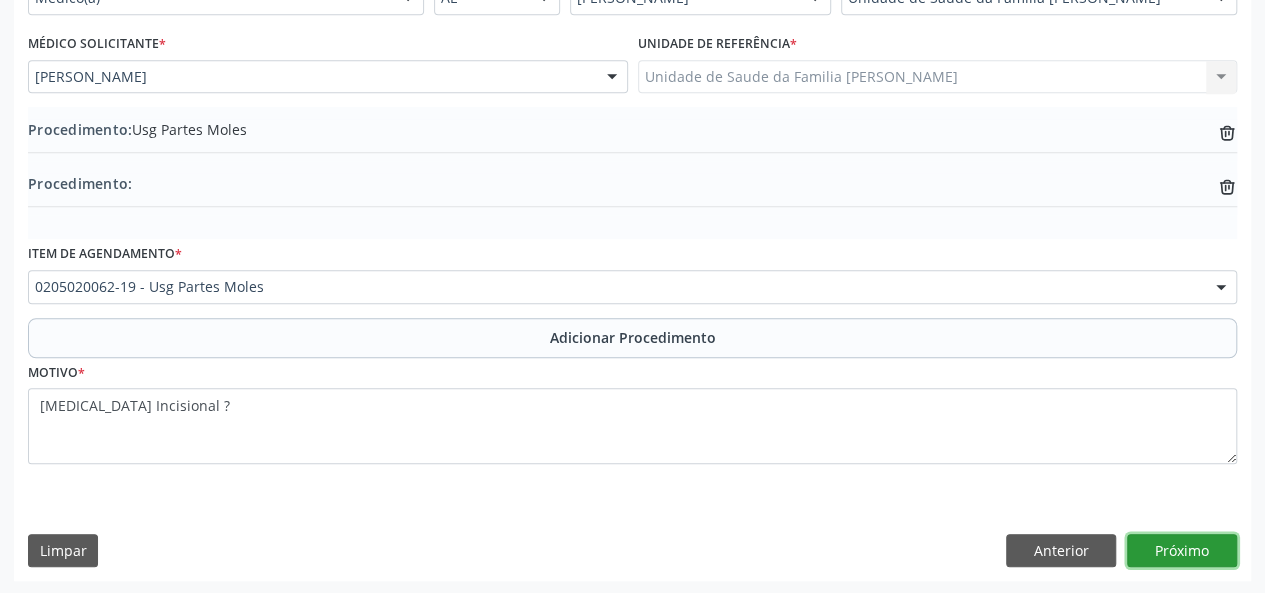 click on "Próximo" at bounding box center [1182, 551] 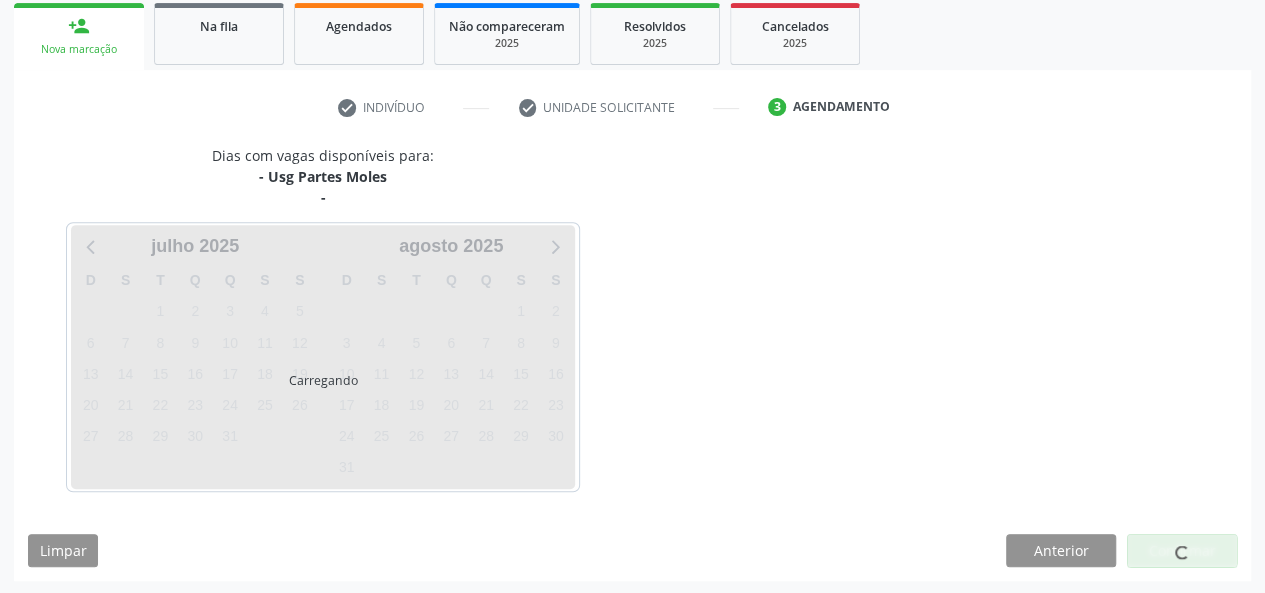 scroll, scrollTop: 382, scrollLeft: 0, axis: vertical 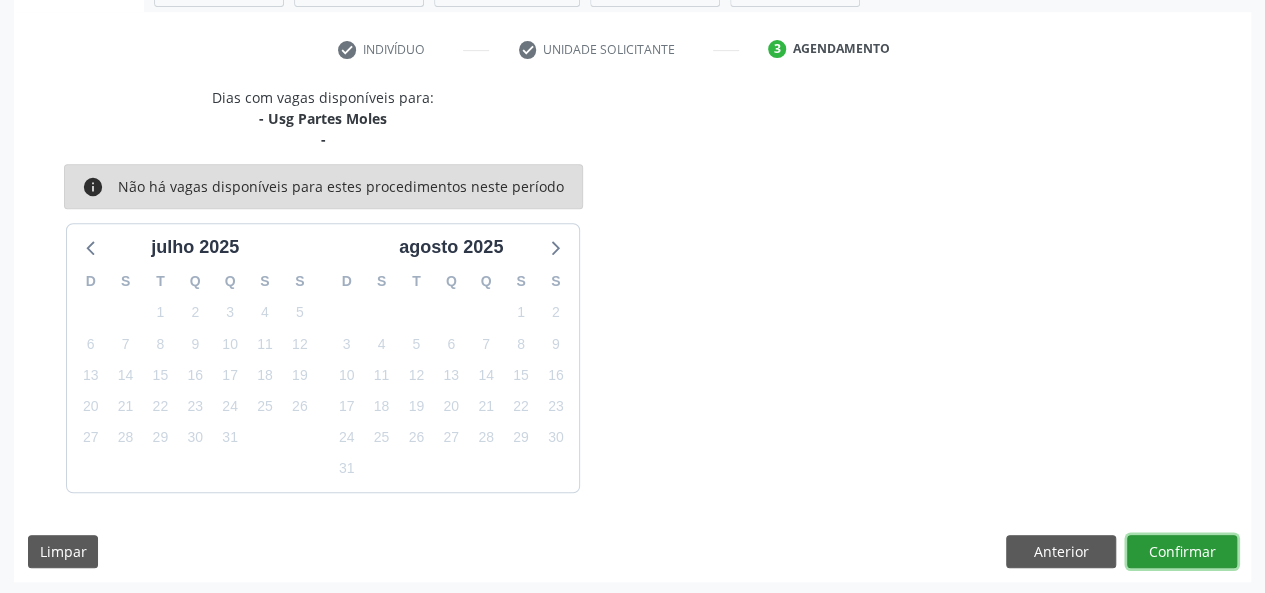 click on "Confirmar" at bounding box center (1182, 552) 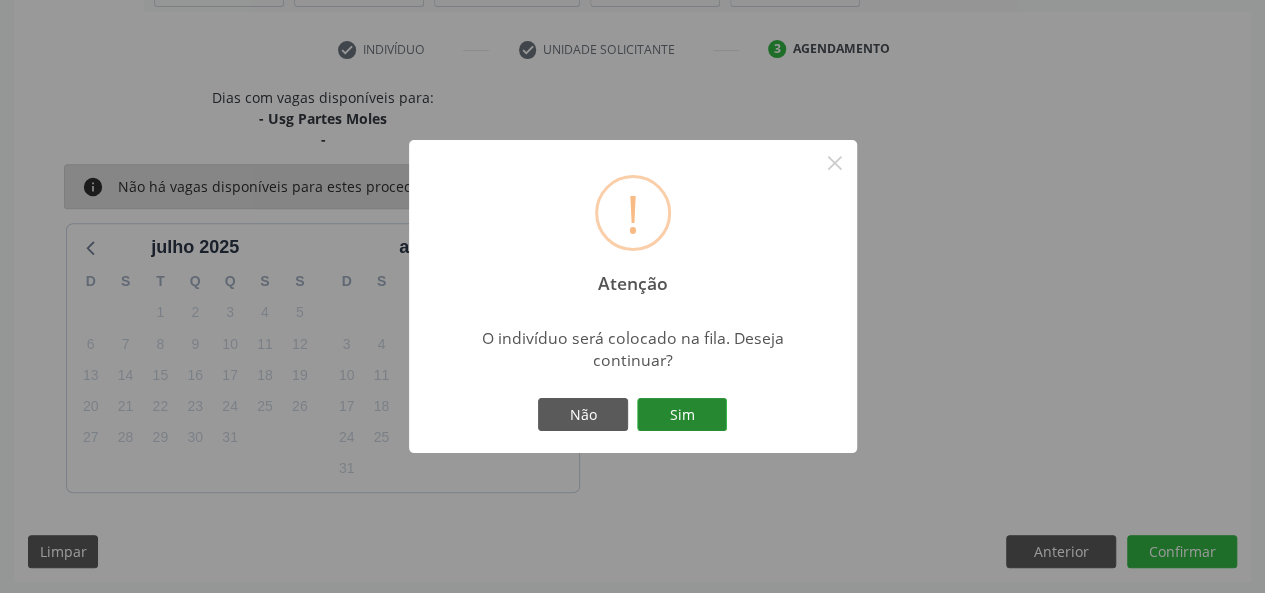 click on "Sim" at bounding box center [682, 415] 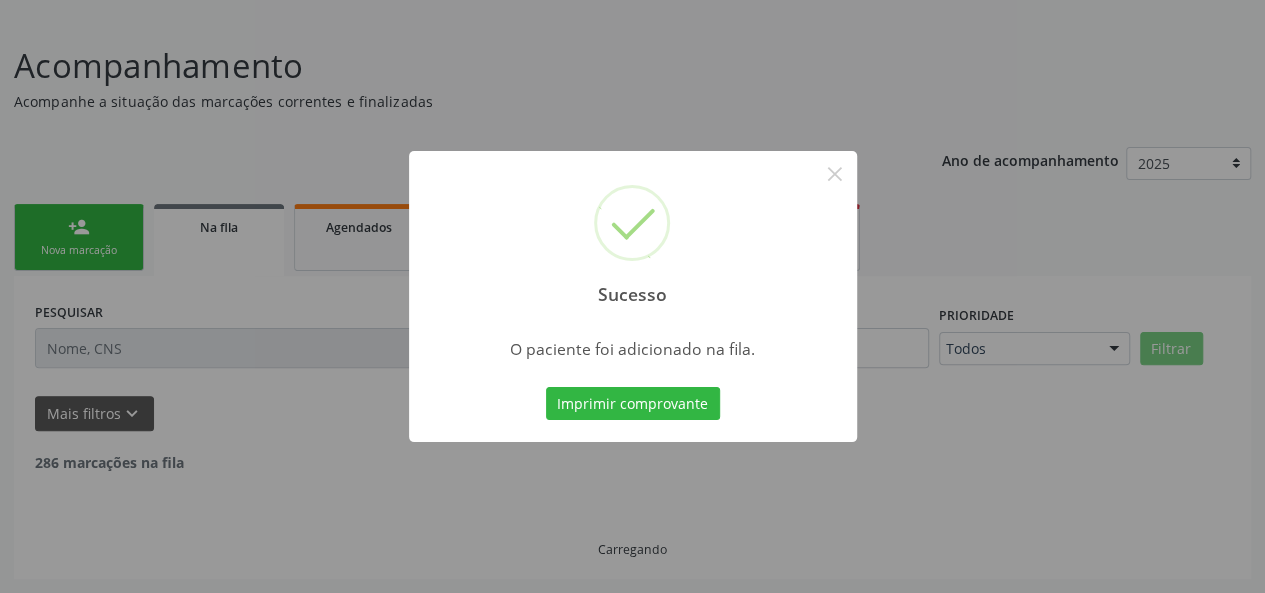 scroll, scrollTop: 100, scrollLeft: 0, axis: vertical 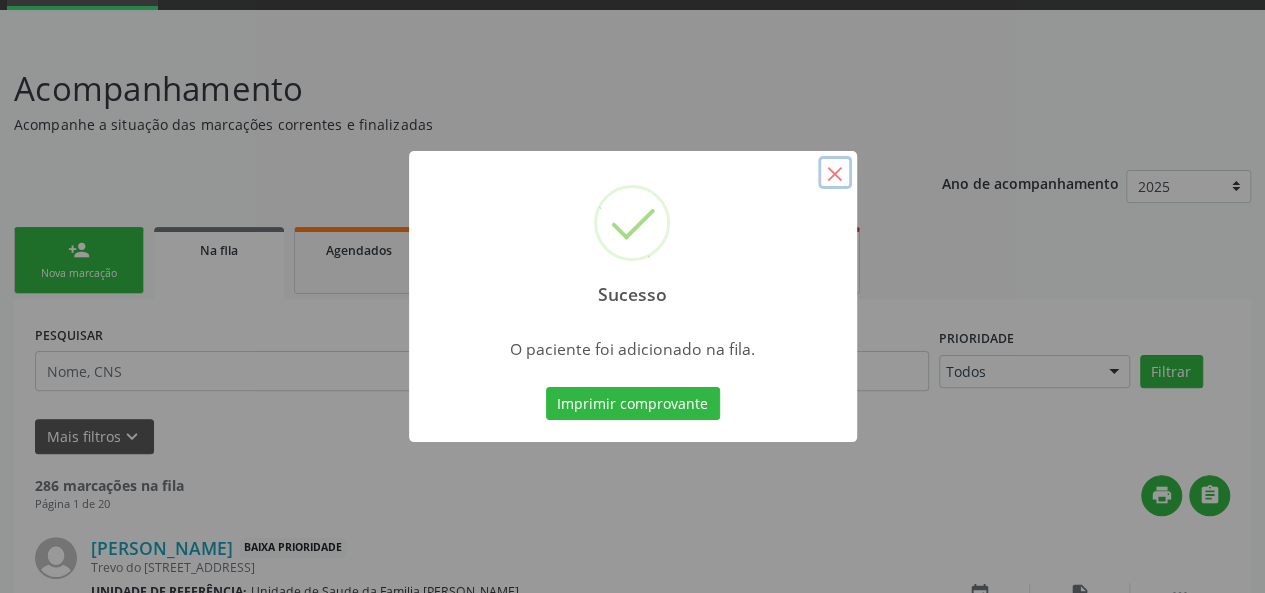 click on "×" at bounding box center (835, 173) 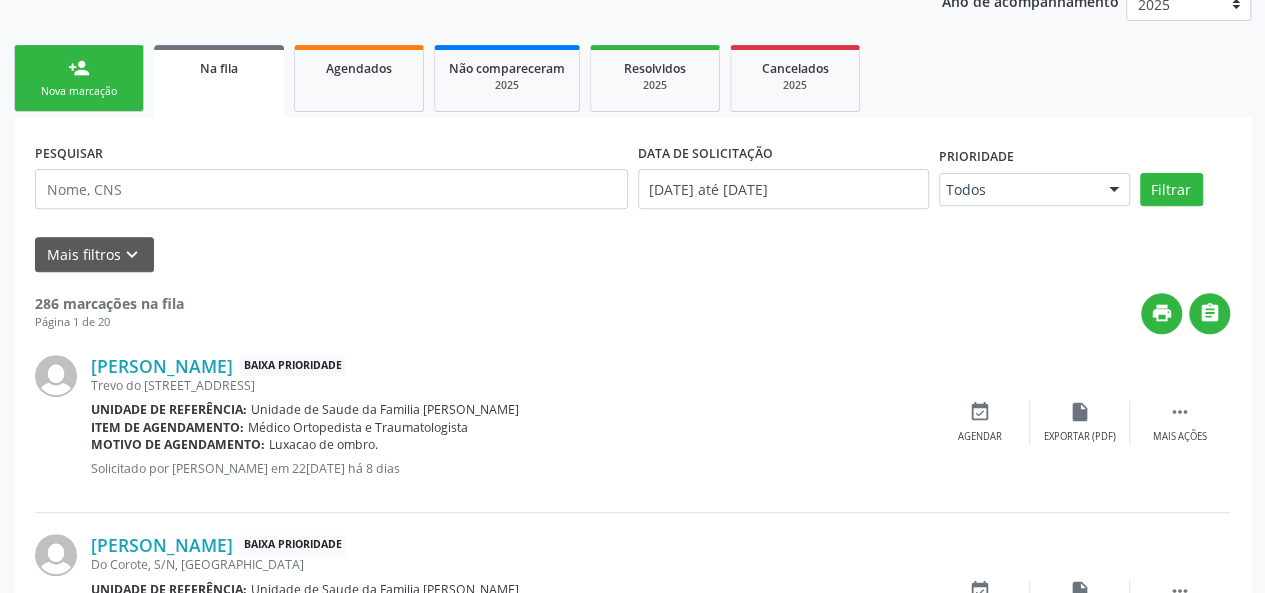 scroll, scrollTop: 300, scrollLeft: 0, axis: vertical 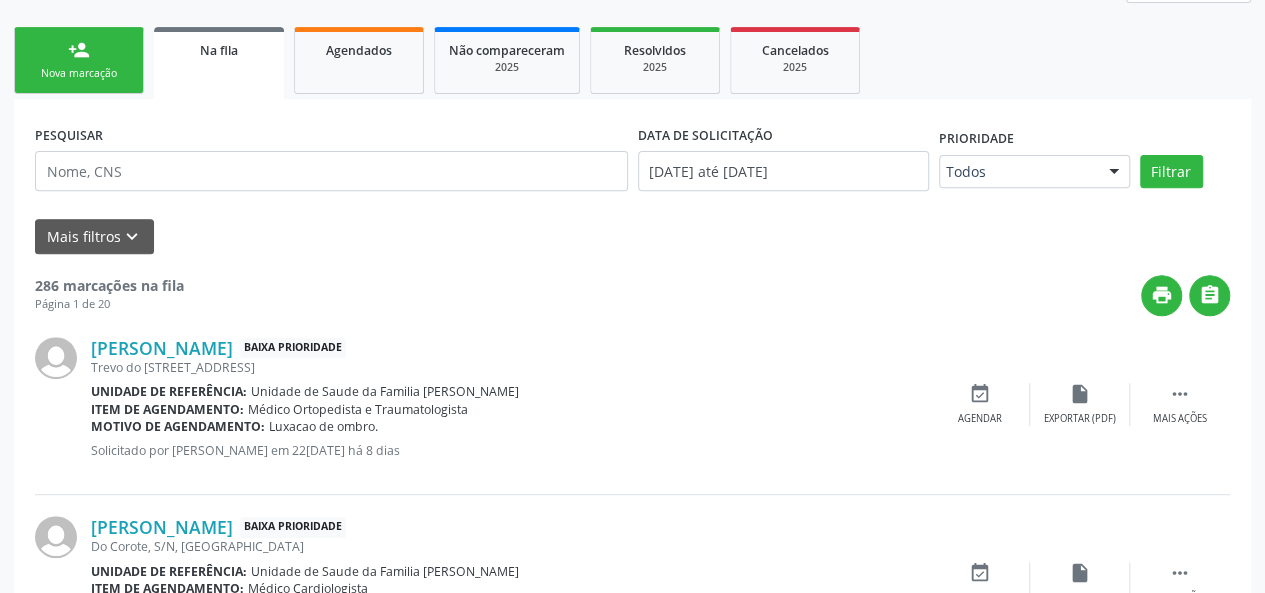 drag, startPoint x: 104, startPoint y: 53, endPoint x: 142, endPoint y: 46, distance: 38.63936 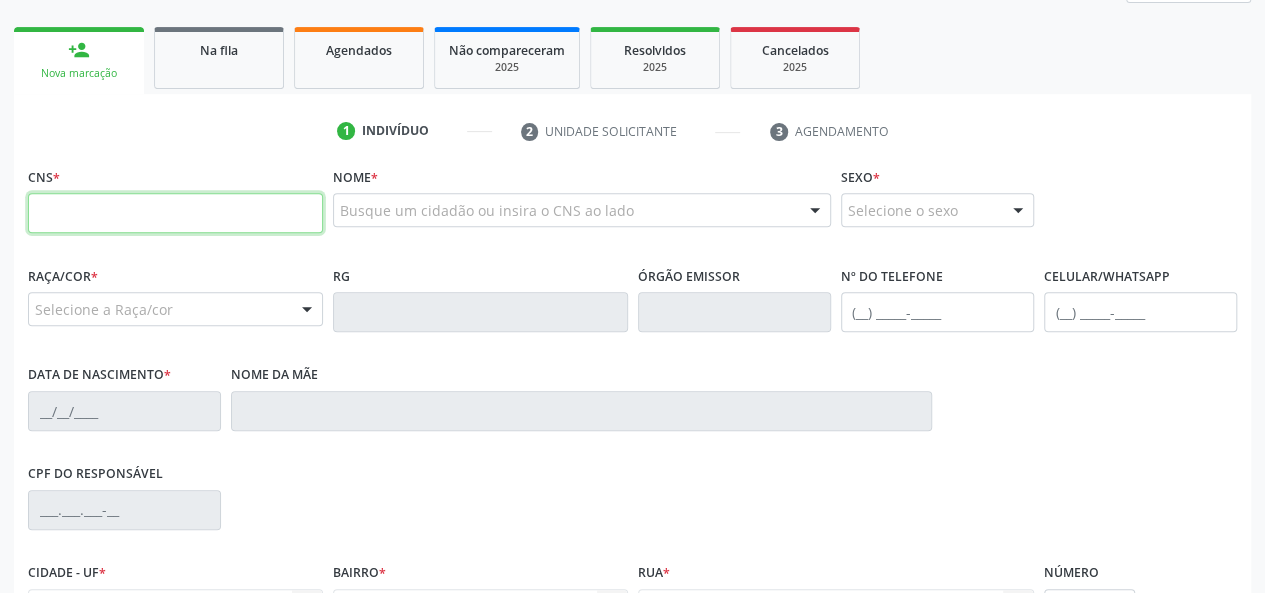 paste on "700 5099 4505 7960" 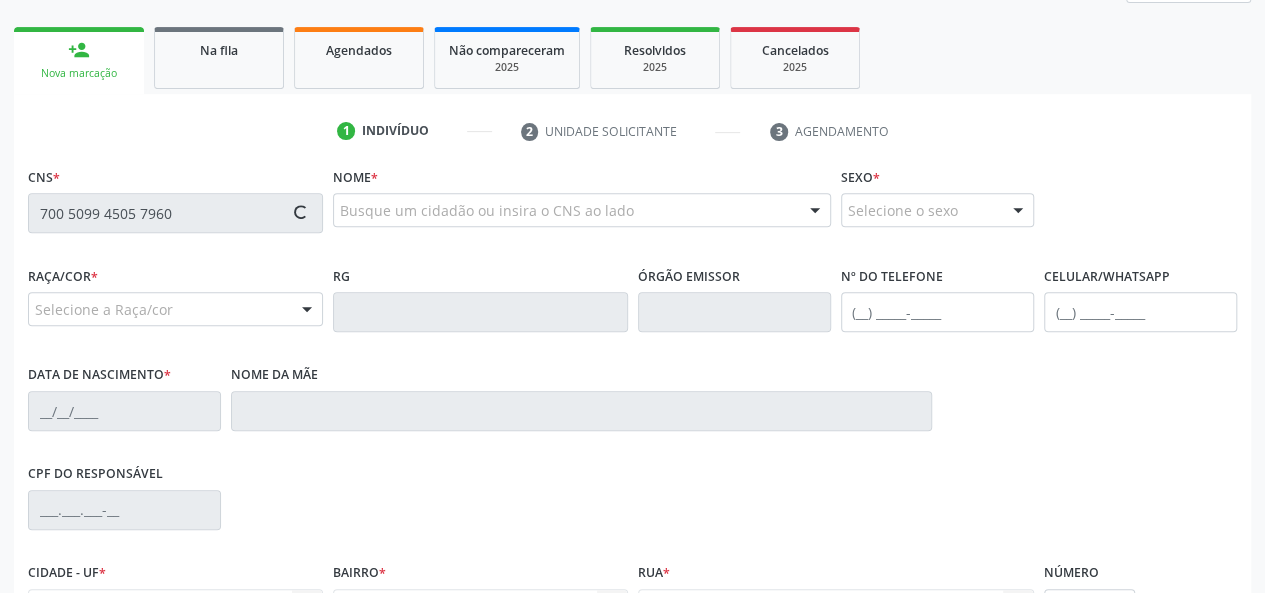type on "700 5099 4505 7960" 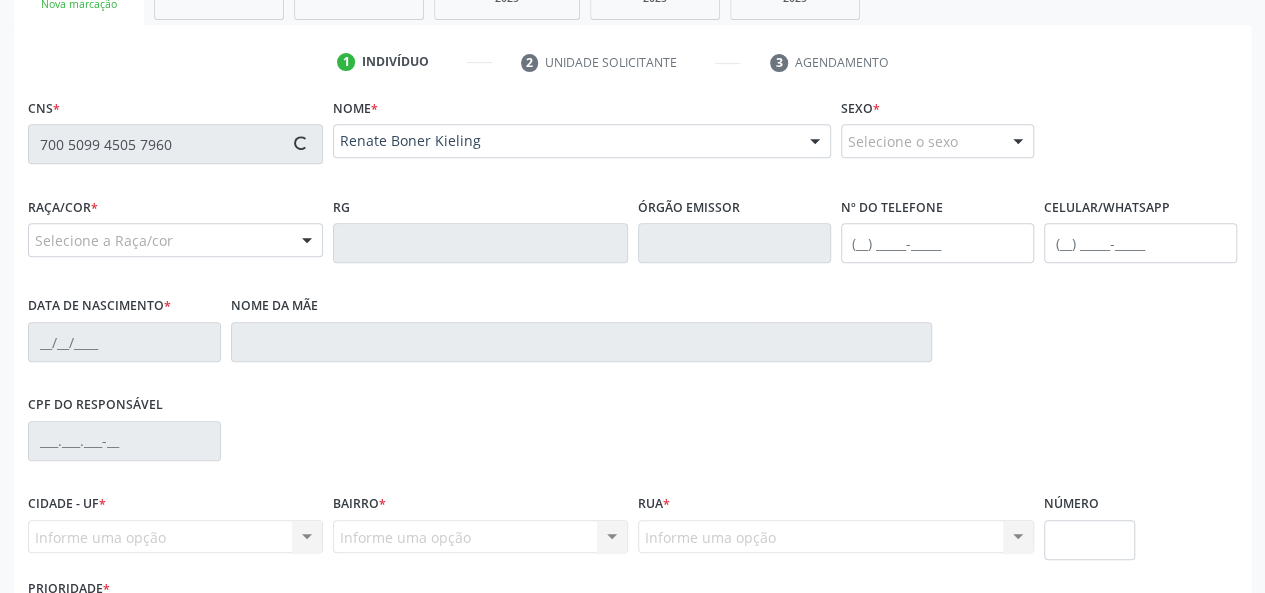 type on "(82) 99951-5157" 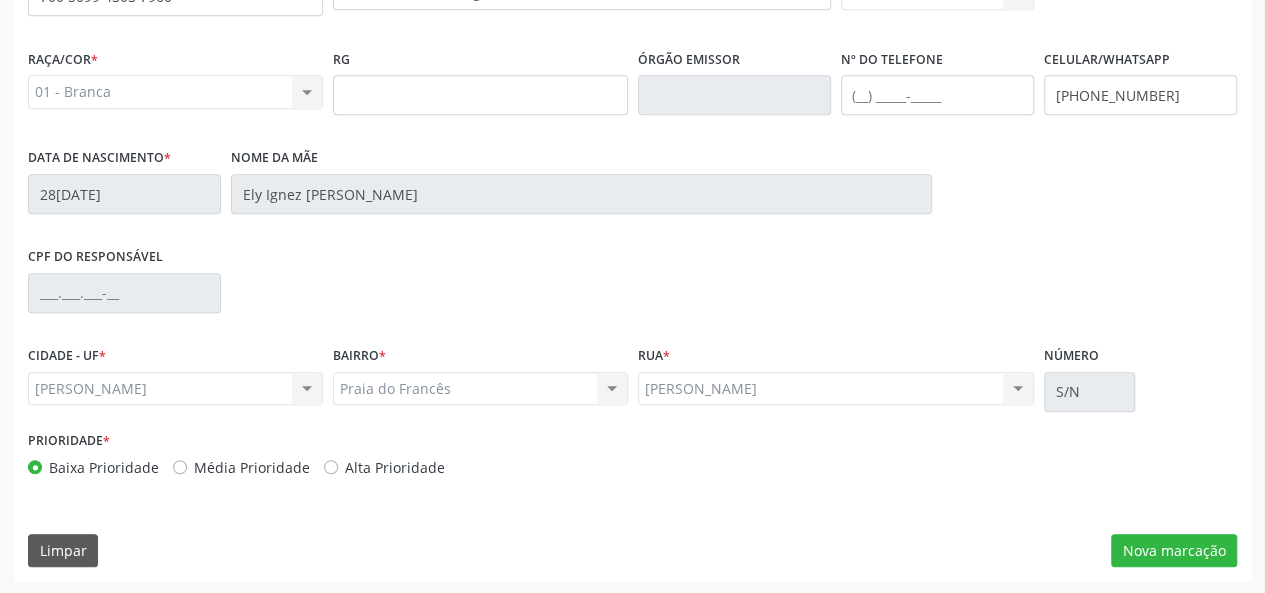scroll, scrollTop: 518, scrollLeft: 0, axis: vertical 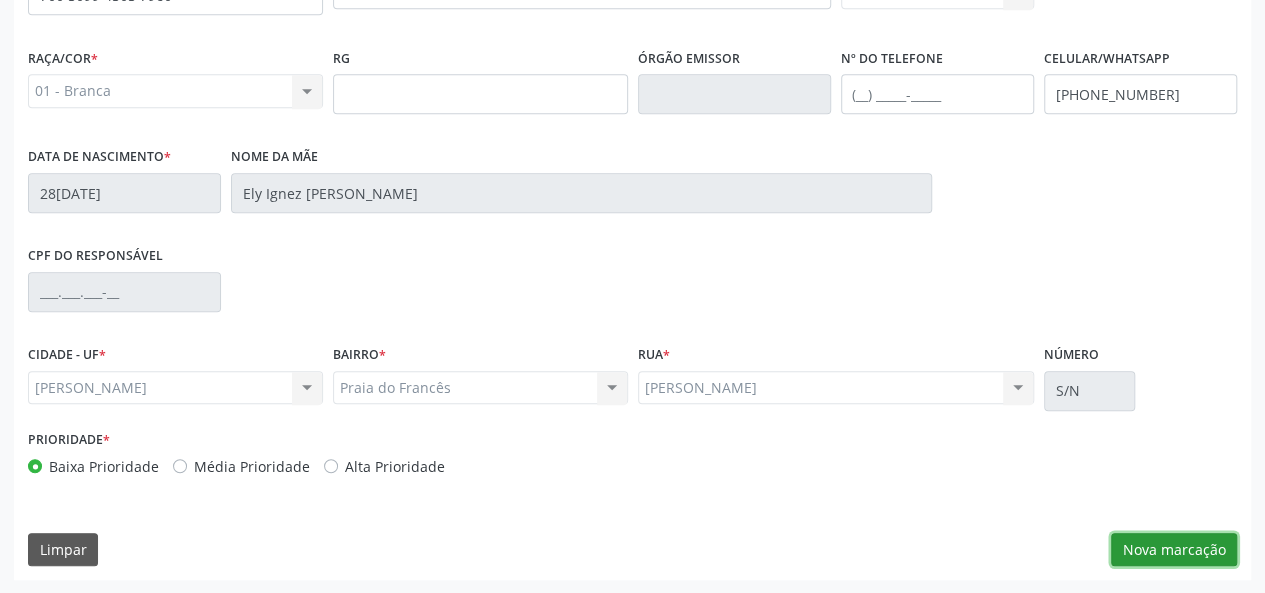 click on "Nova marcação" at bounding box center (1174, 550) 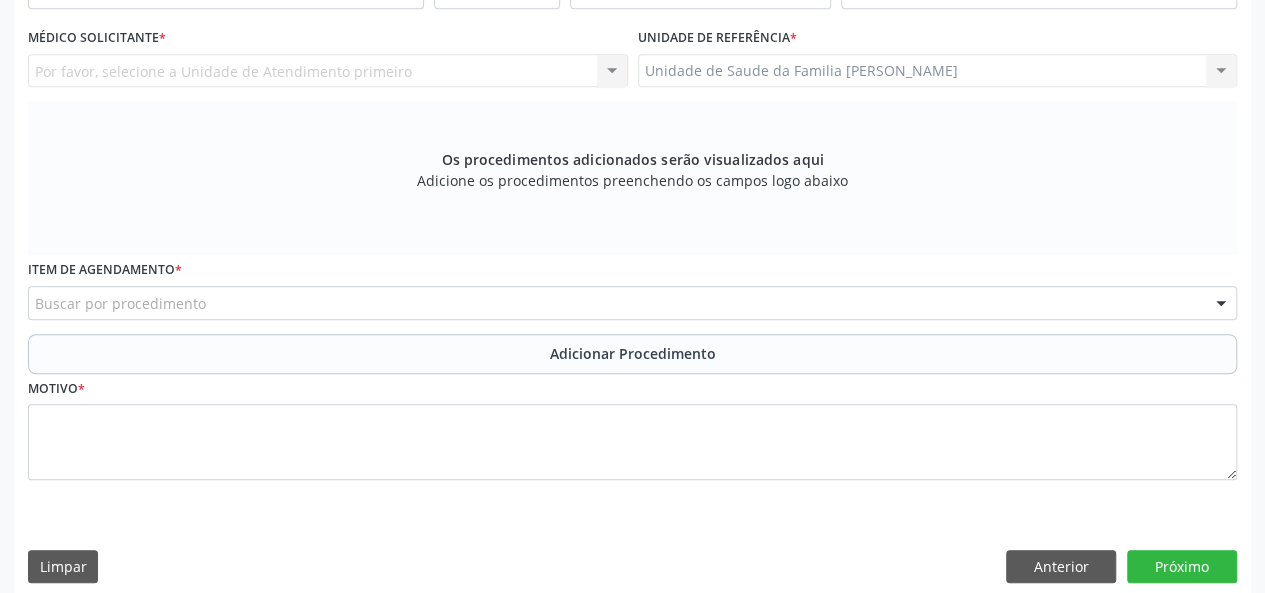 scroll, scrollTop: 218, scrollLeft: 0, axis: vertical 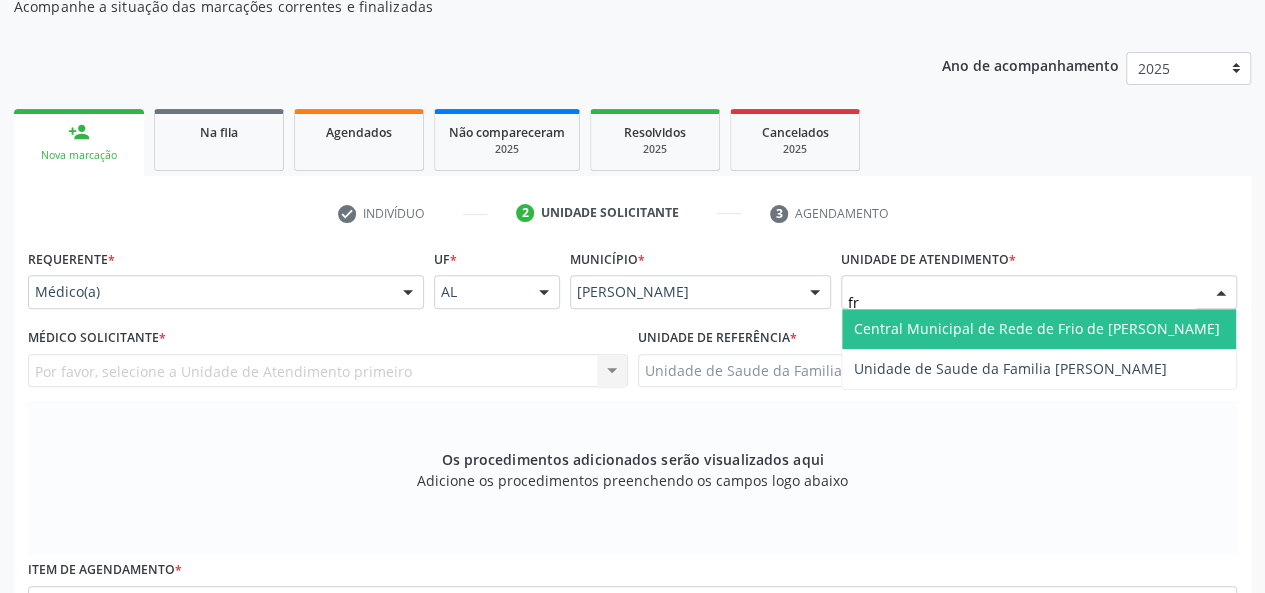 type on "fra" 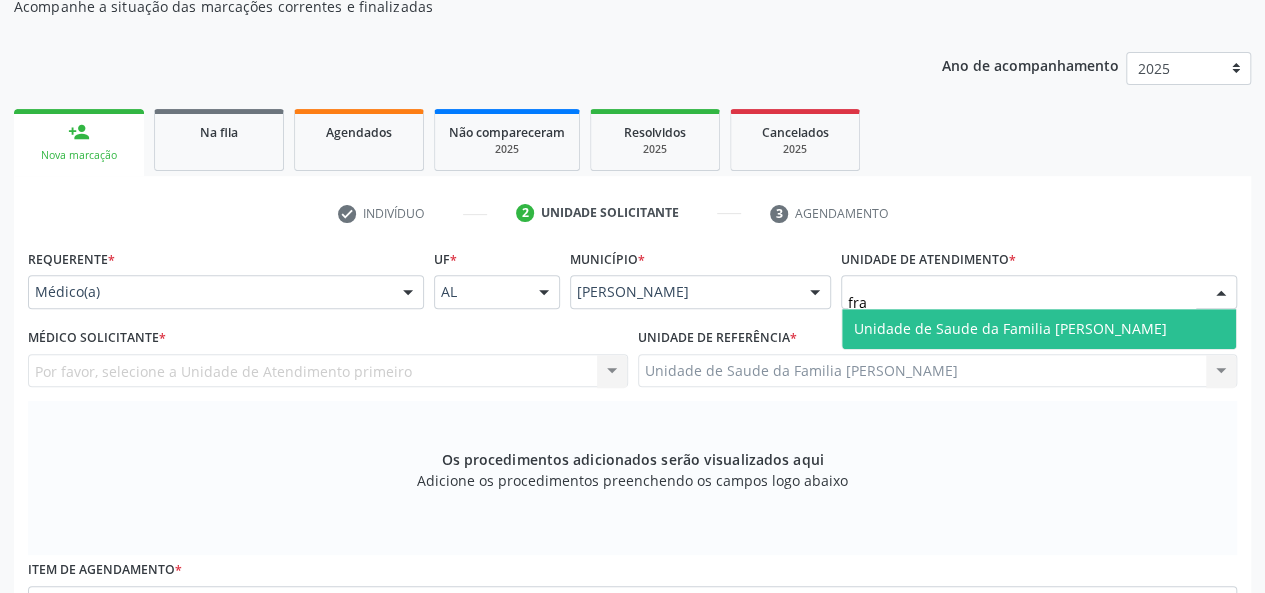 click on "Unidade de Saude da Familia [PERSON_NAME]" at bounding box center [1010, 328] 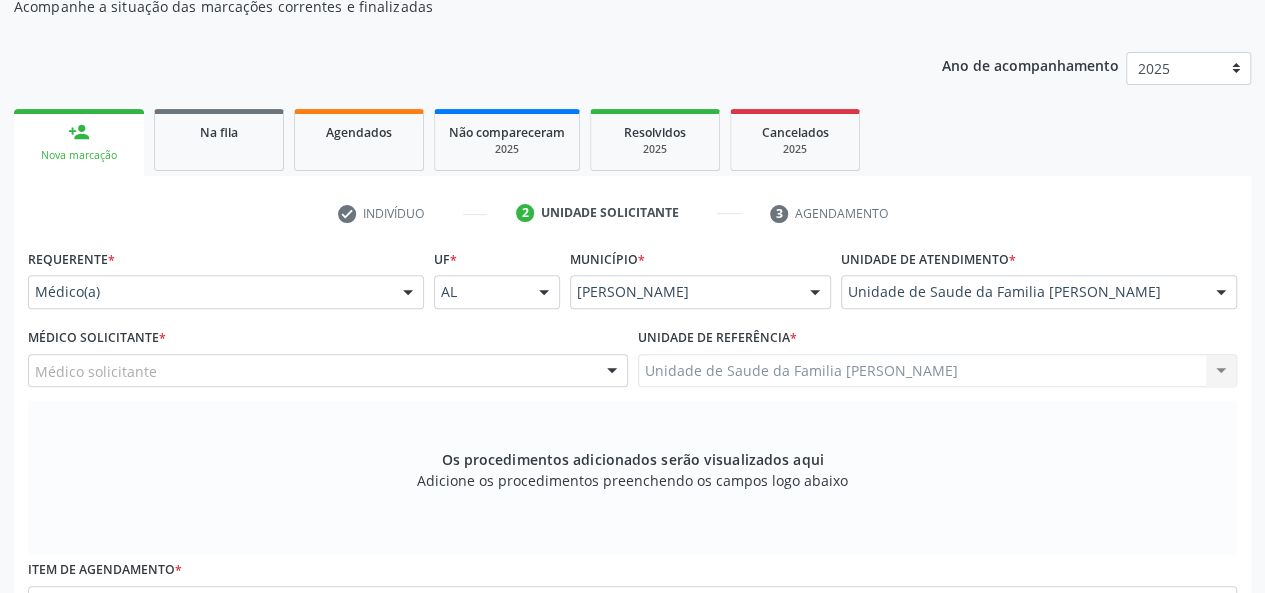 click on "Os procedimentos adicionados serão visualizados aqui
Adicione os procedimentos preenchendo os campos logo abaixo" at bounding box center [632, 478] 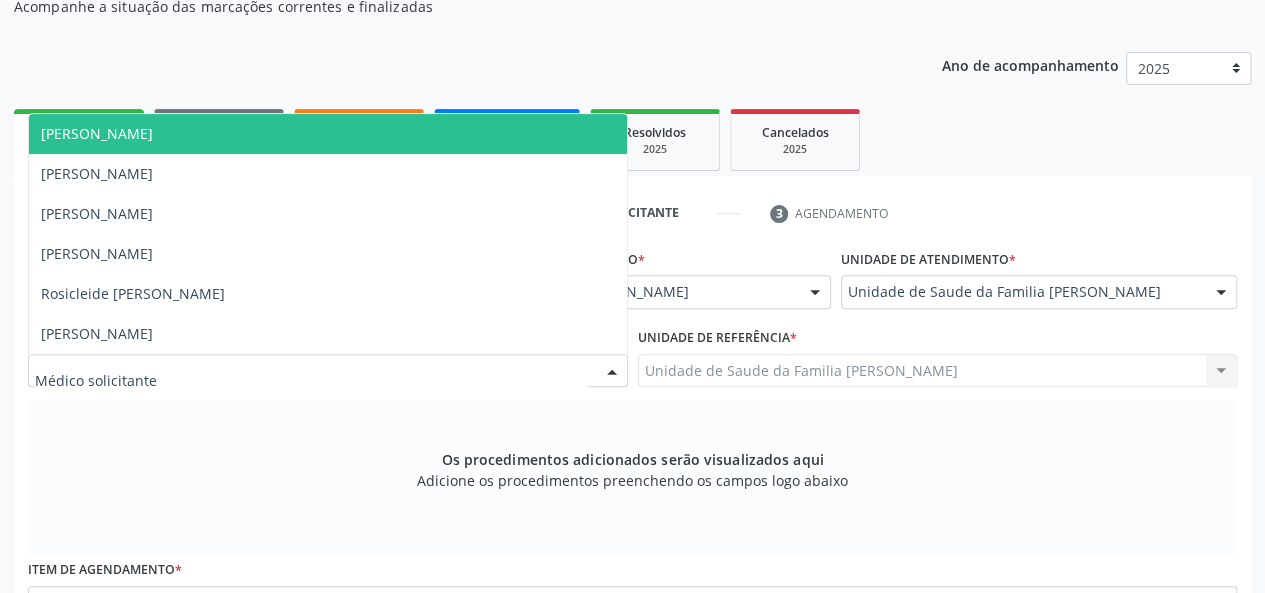 click on "[PERSON_NAME]" at bounding box center [328, 134] 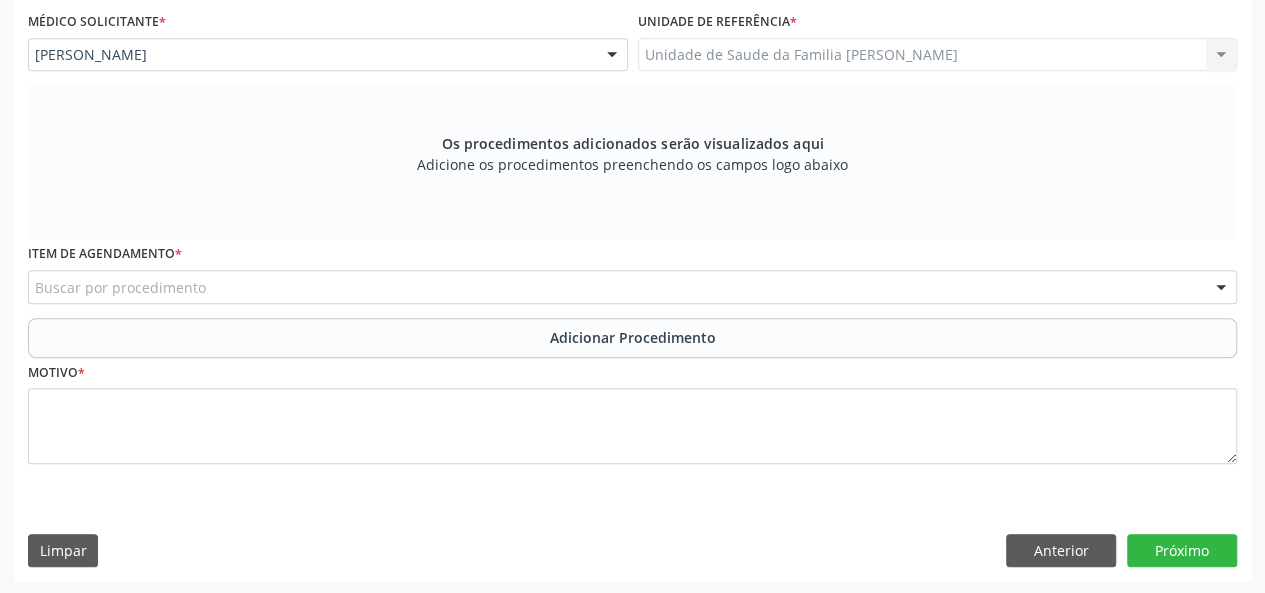 scroll, scrollTop: 534, scrollLeft: 0, axis: vertical 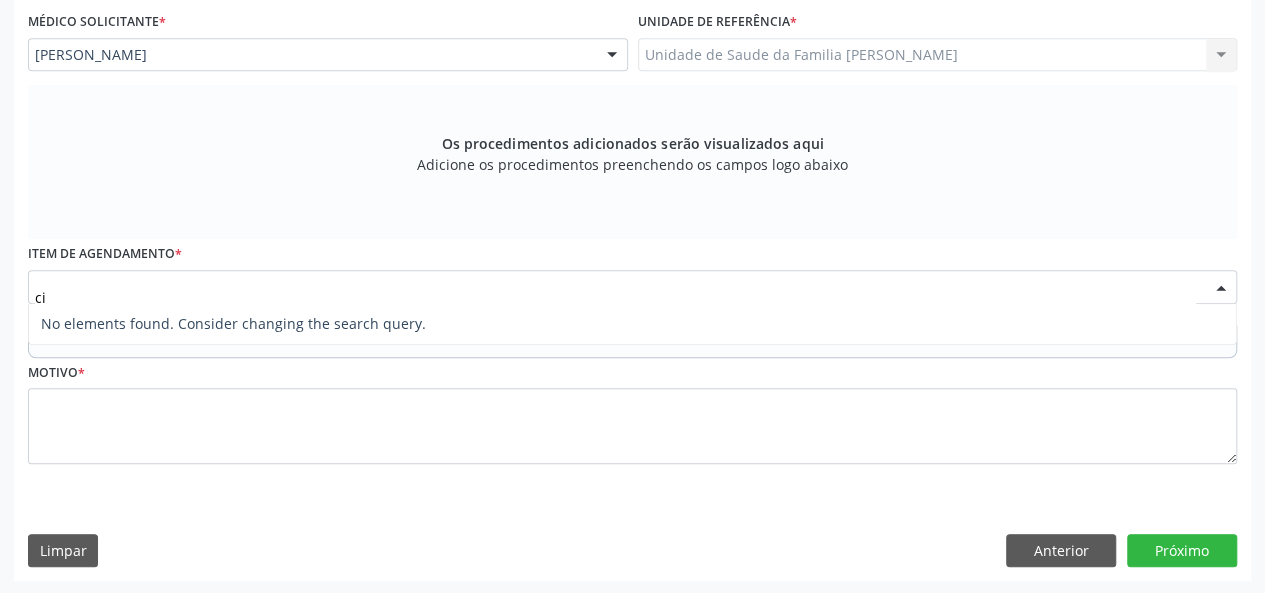 type on "c" 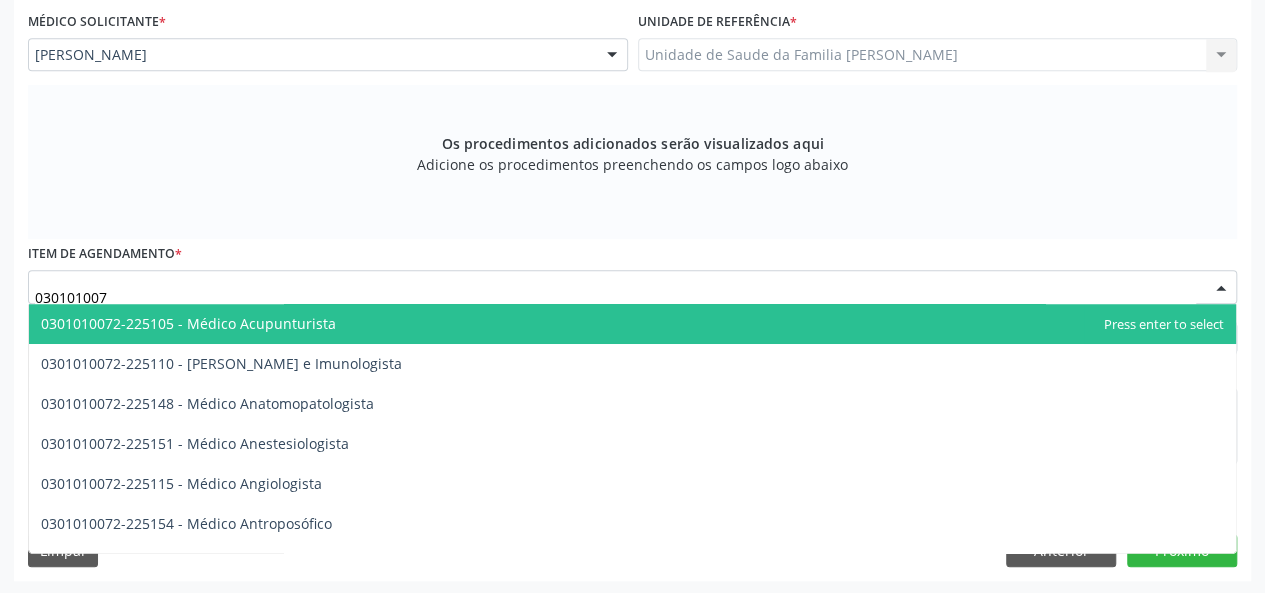 type on "0301010072" 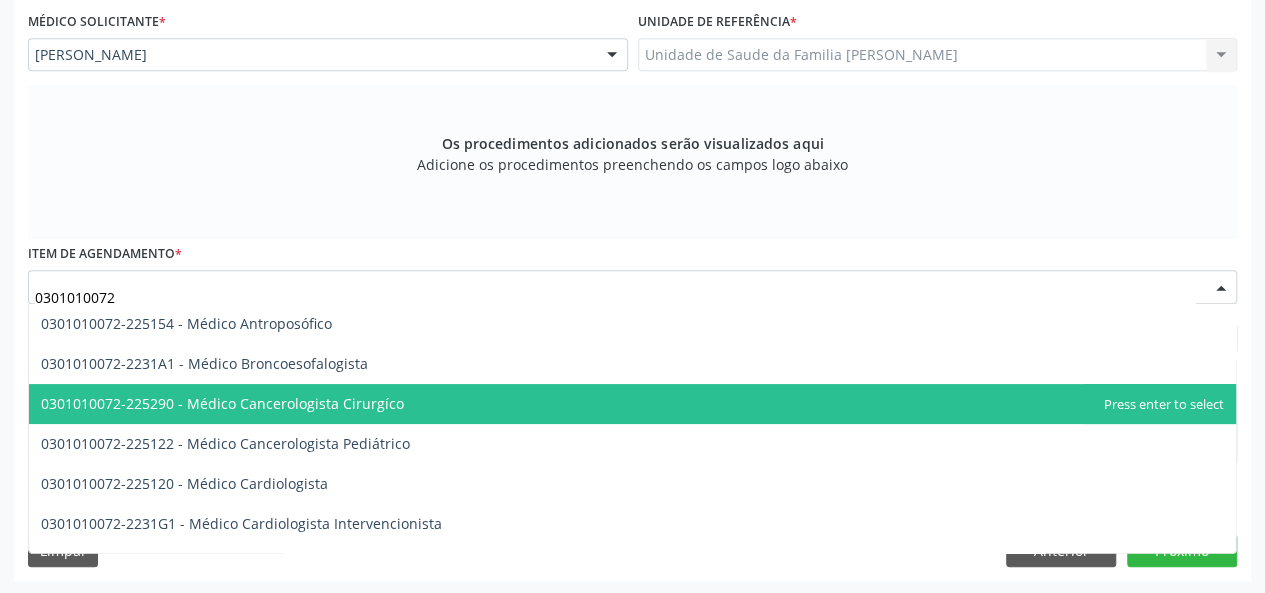 scroll, scrollTop: 300, scrollLeft: 0, axis: vertical 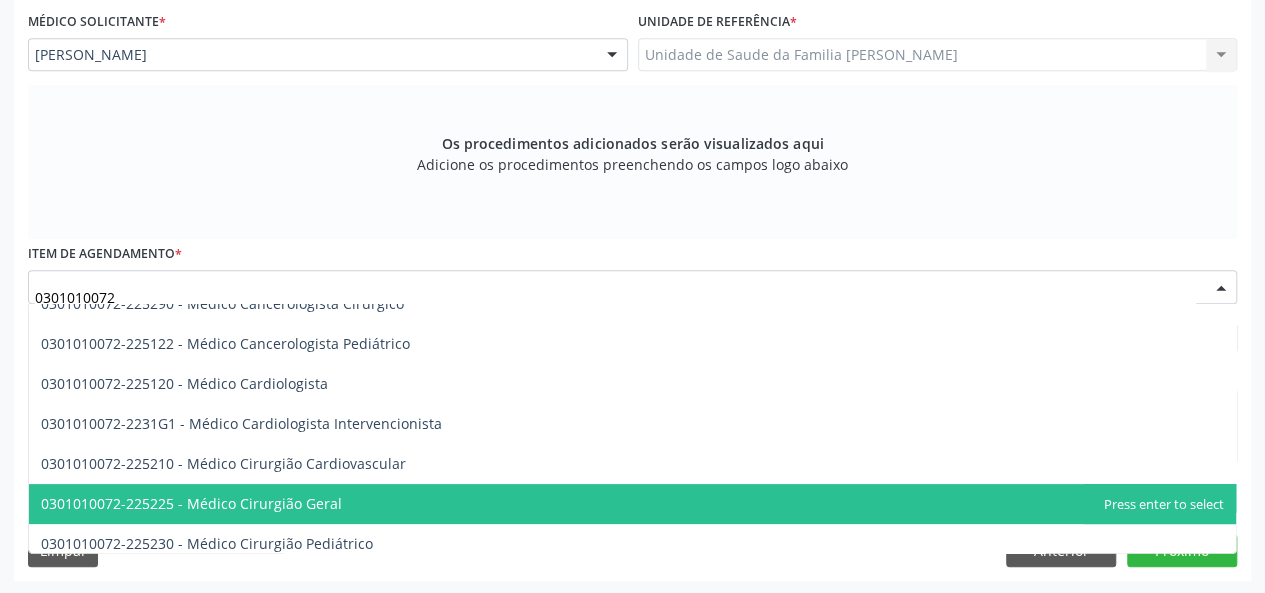 click on "0301010072-225225 - Médico Cirurgião Geral" at bounding box center (191, 503) 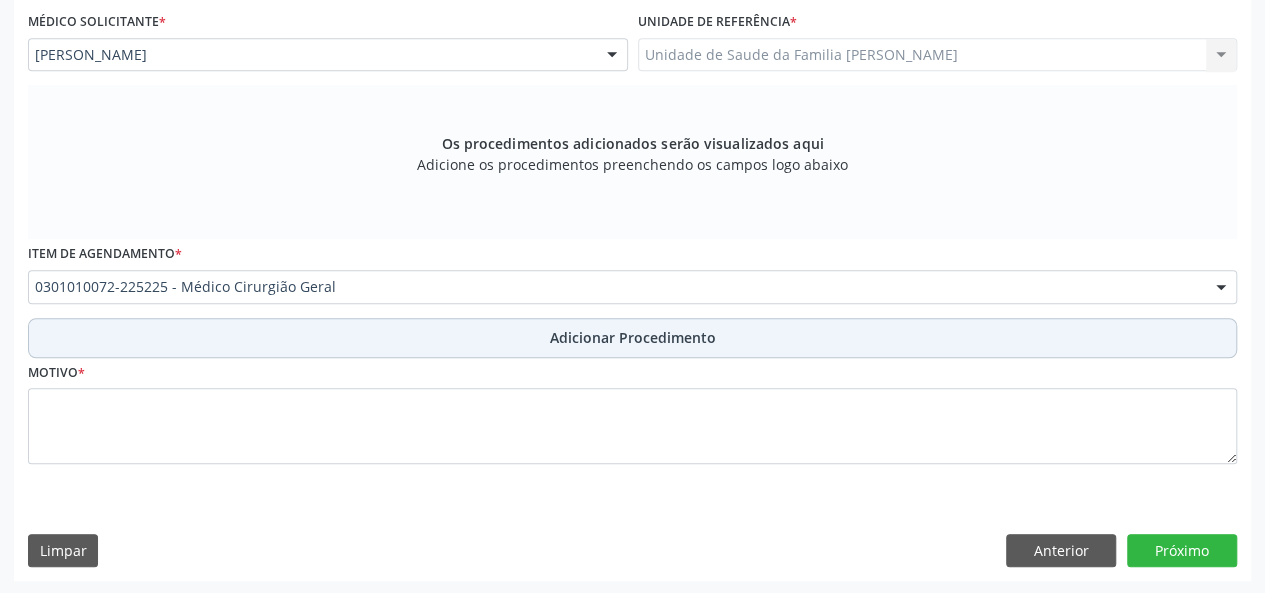 click on "Adicionar Procedimento" at bounding box center (632, 338) 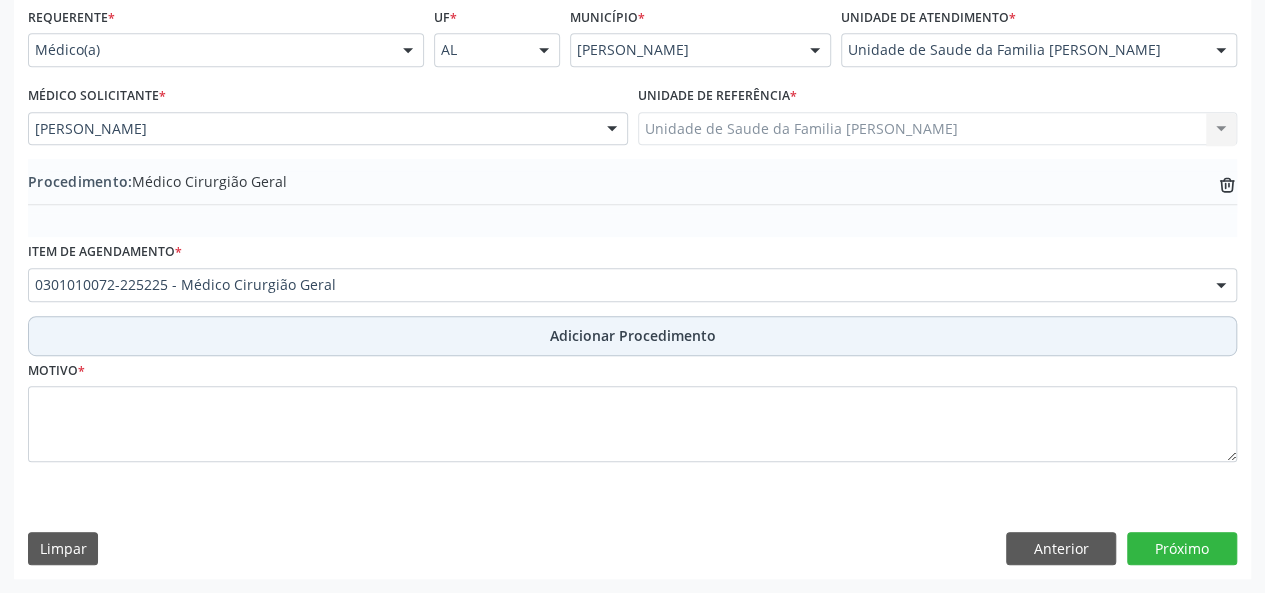 scroll, scrollTop: 458, scrollLeft: 0, axis: vertical 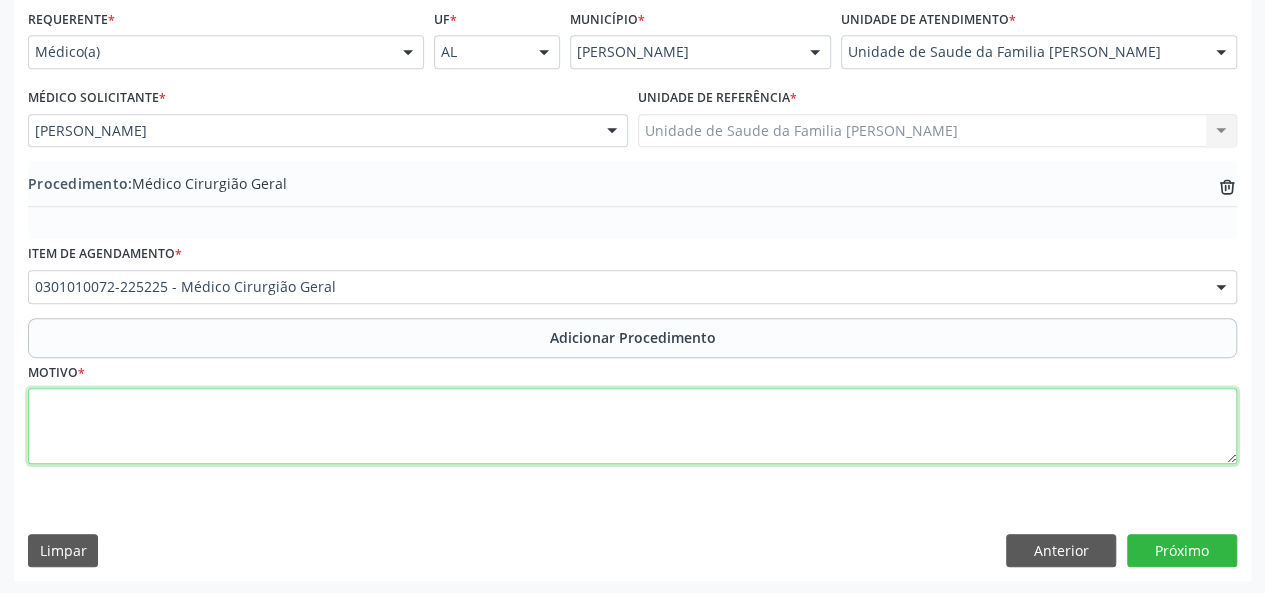 click at bounding box center (632, 426) 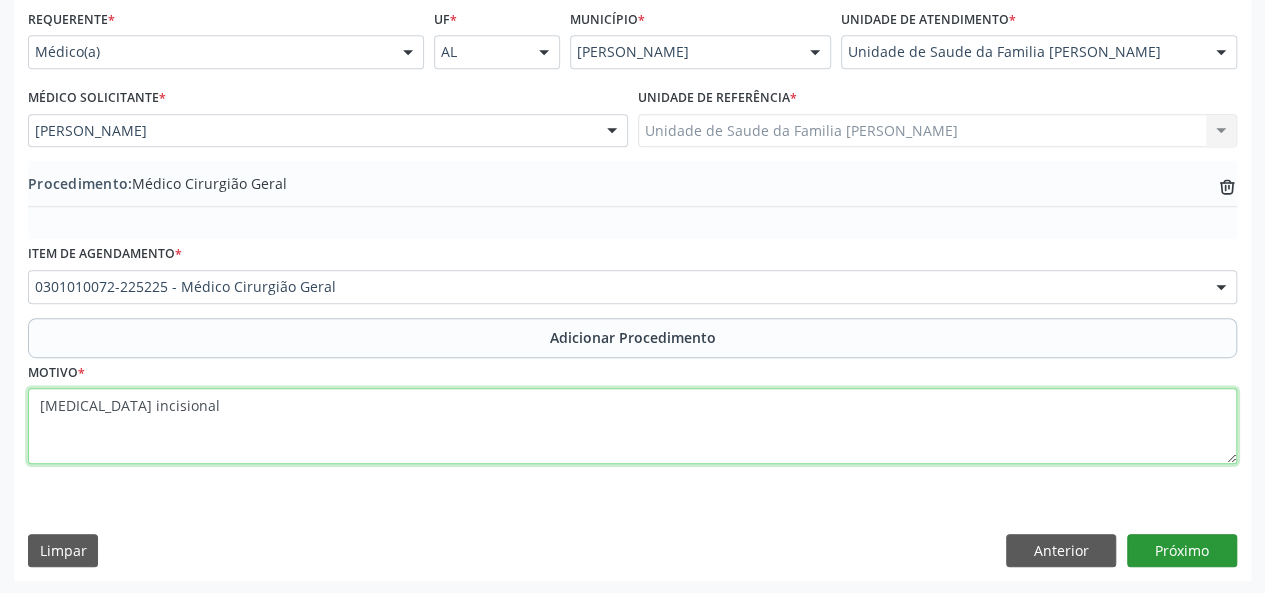 type on "Hernia incisional" 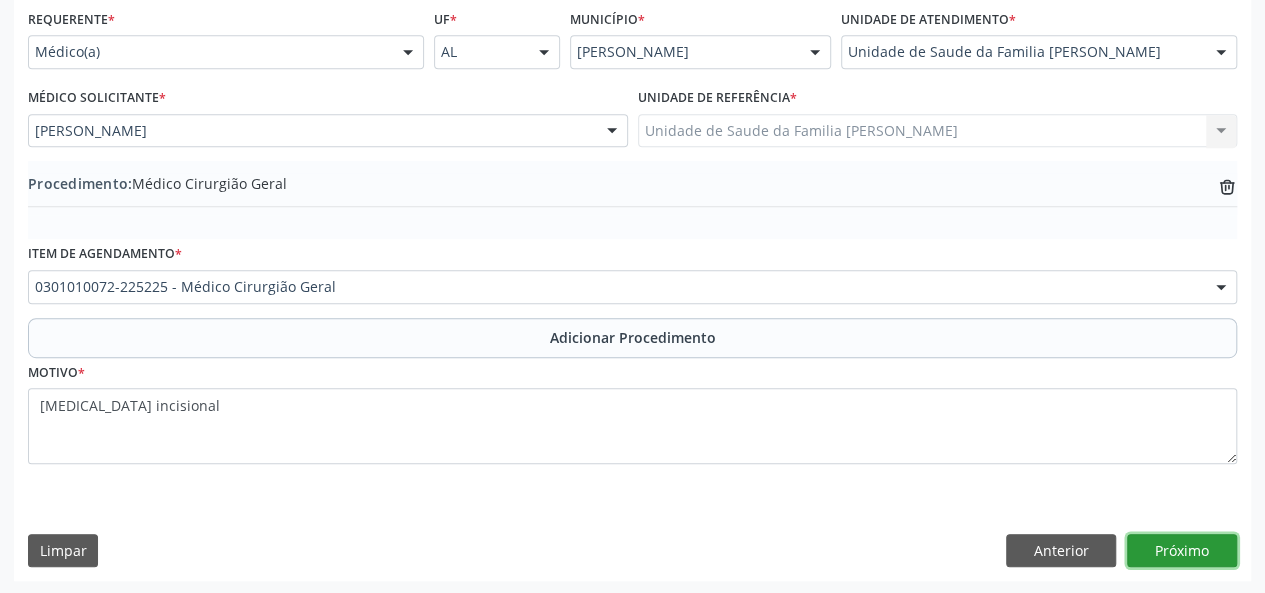 click on "Próximo" at bounding box center [1182, 551] 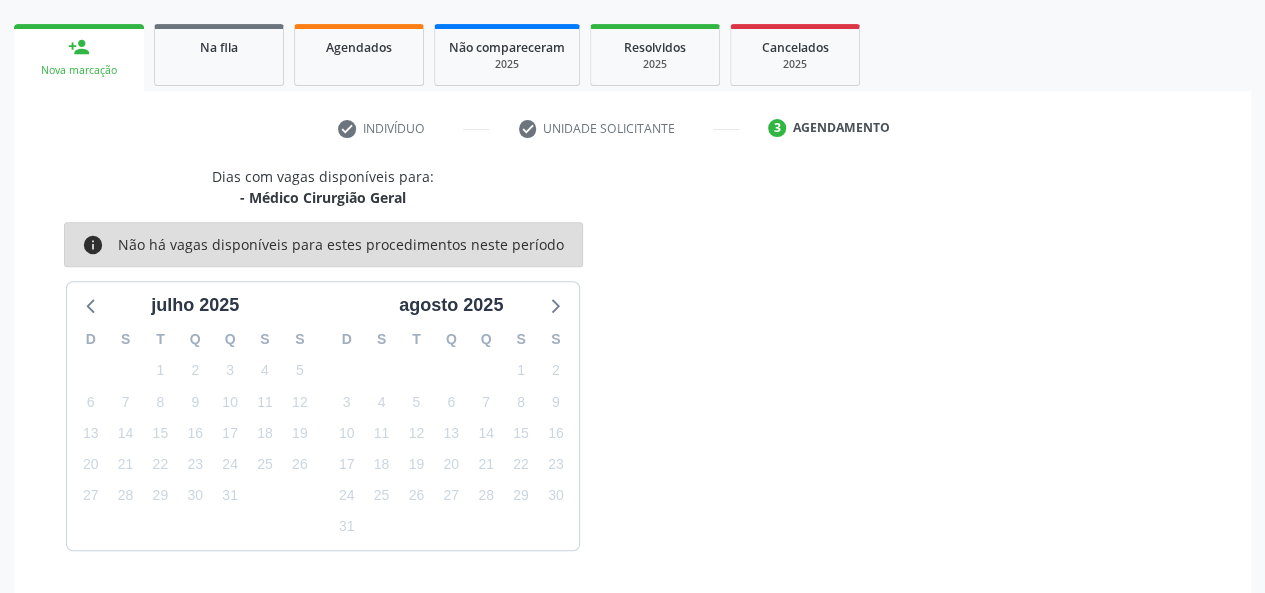 scroll, scrollTop: 362, scrollLeft: 0, axis: vertical 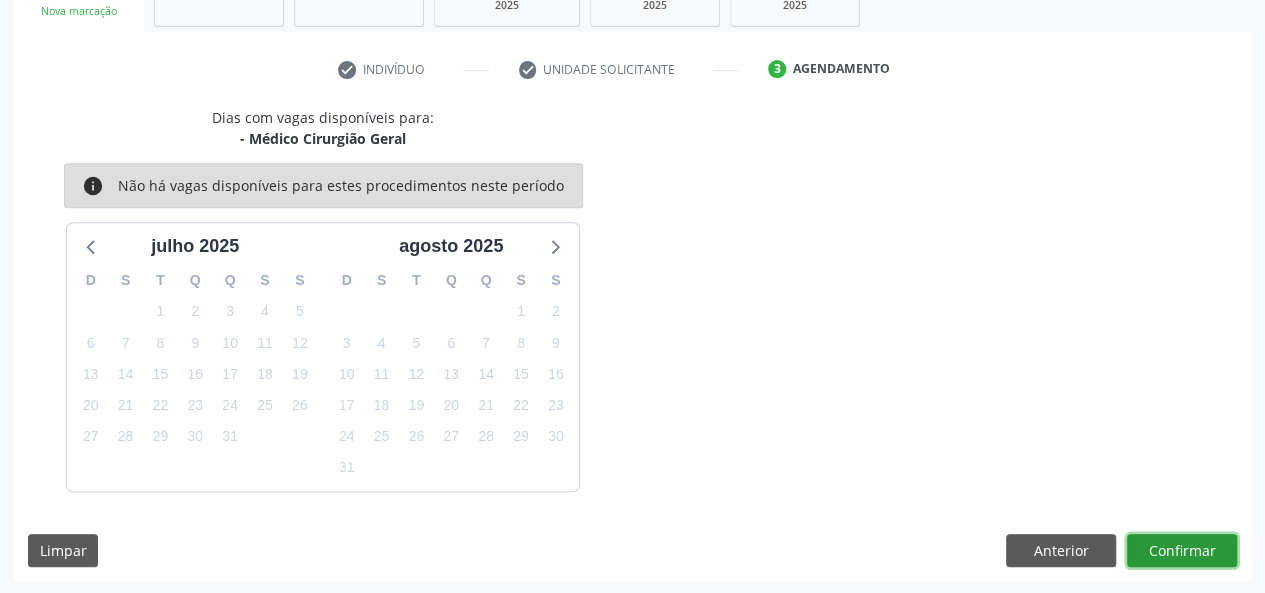 click on "Confirmar" at bounding box center [1182, 551] 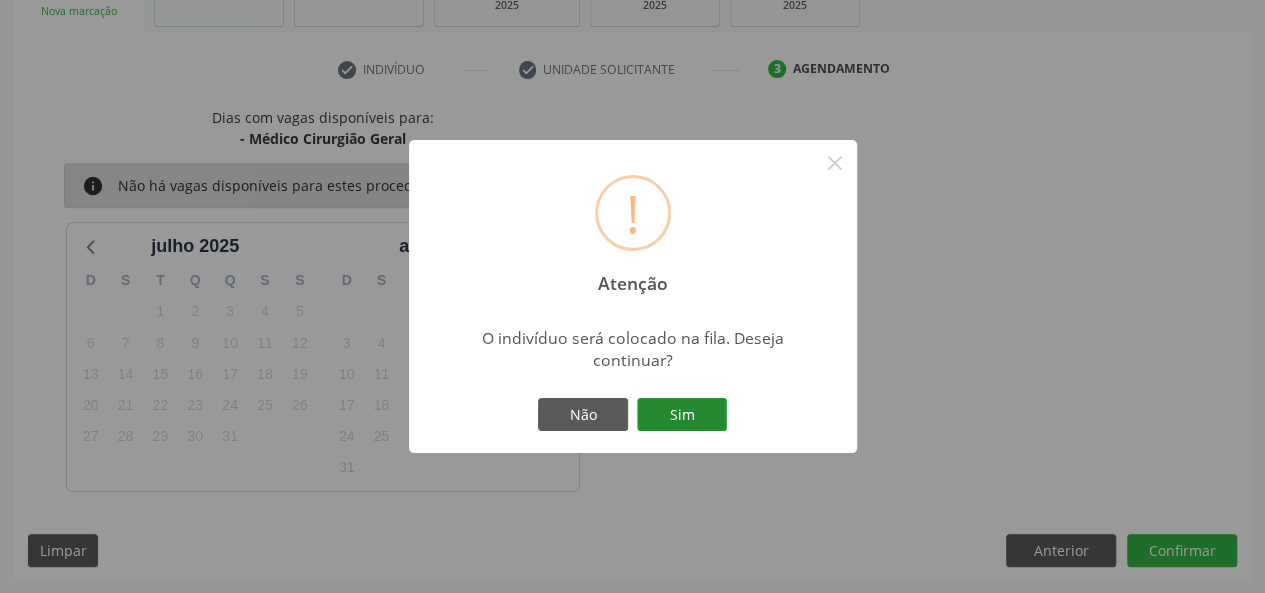 click on "Sim" at bounding box center (682, 415) 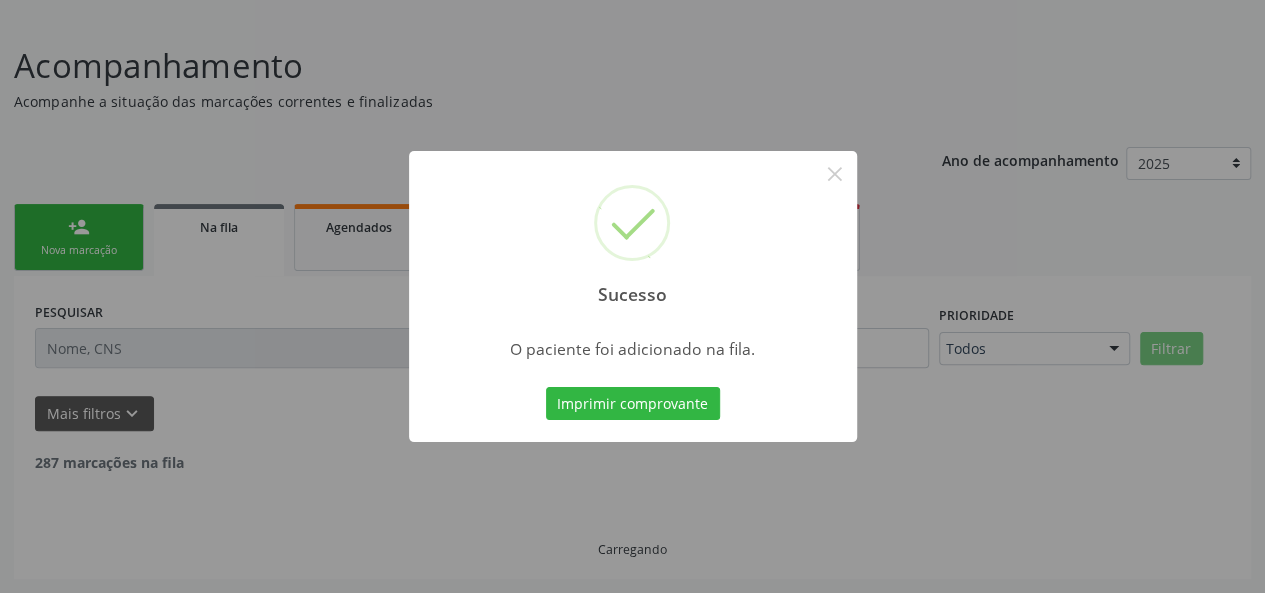 scroll, scrollTop: 100, scrollLeft: 0, axis: vertical 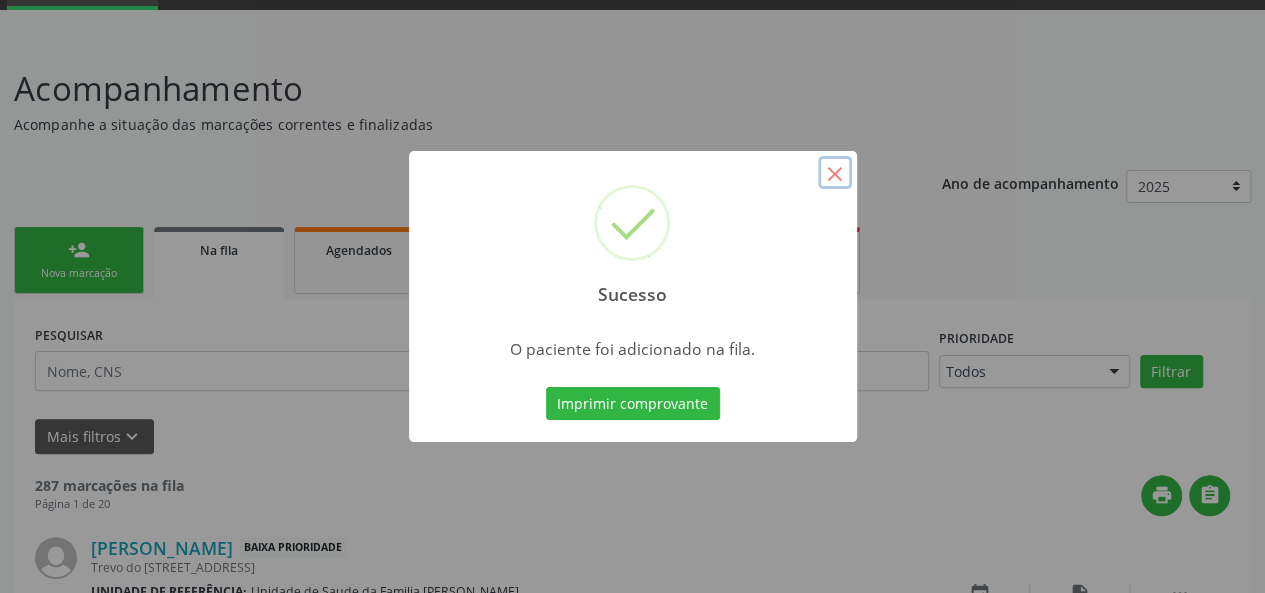 click on "×" at bounding box center (835, 173) 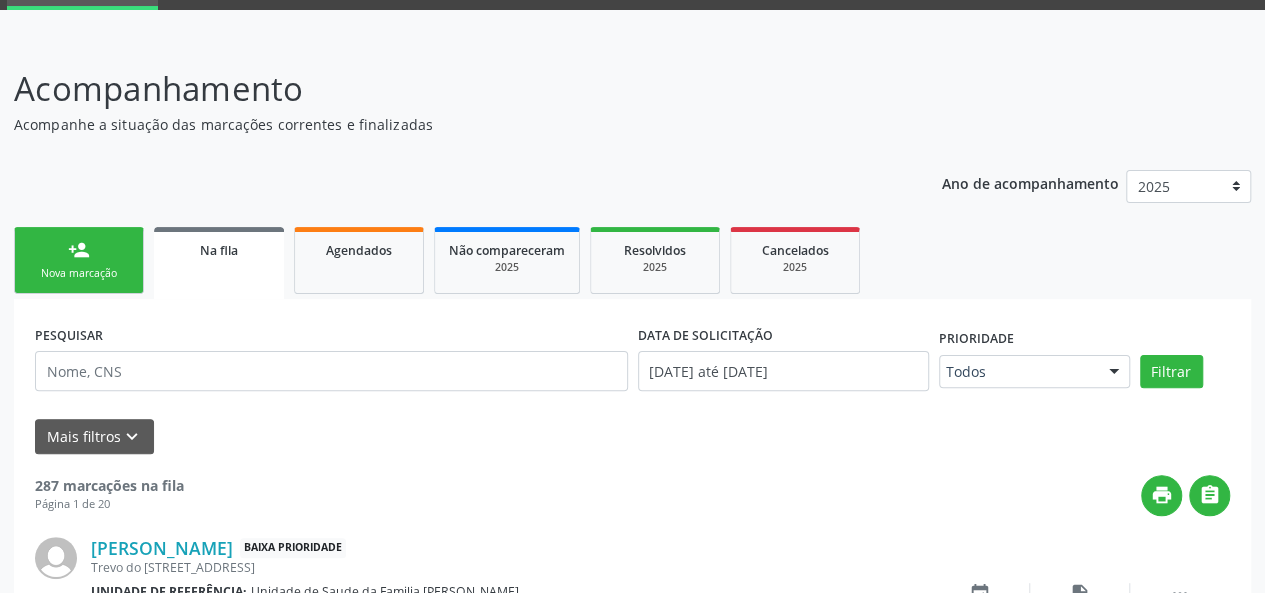 click on "person_add
Nova marcação" at bounding box center (79, 260) 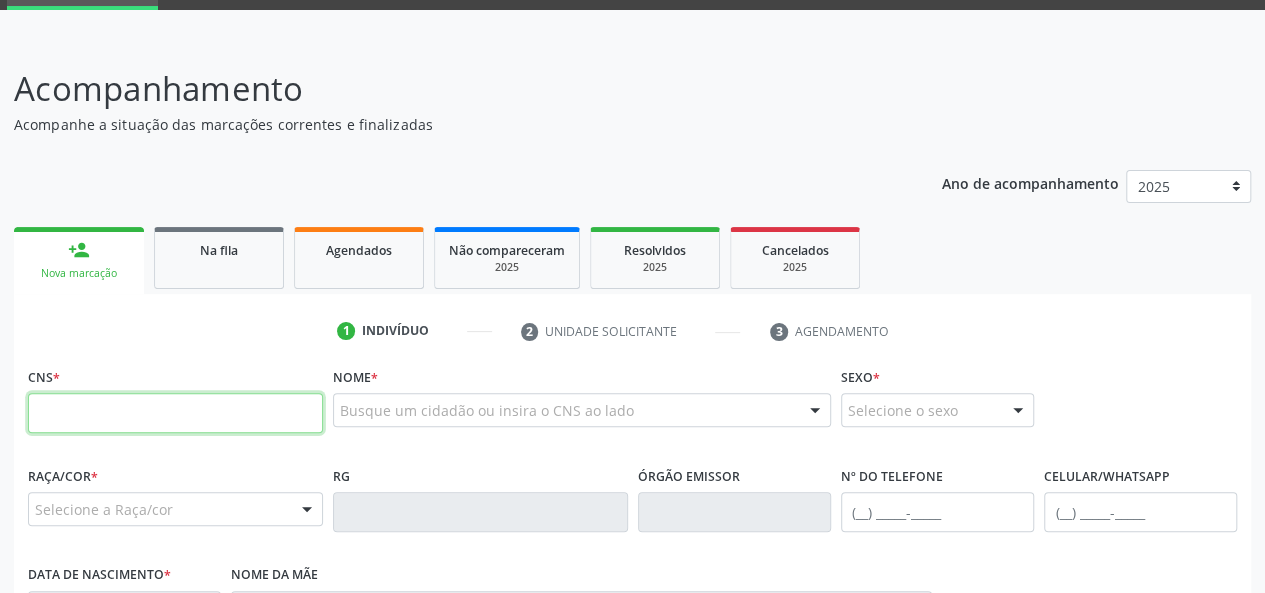 click at bounding box center [175, 413] 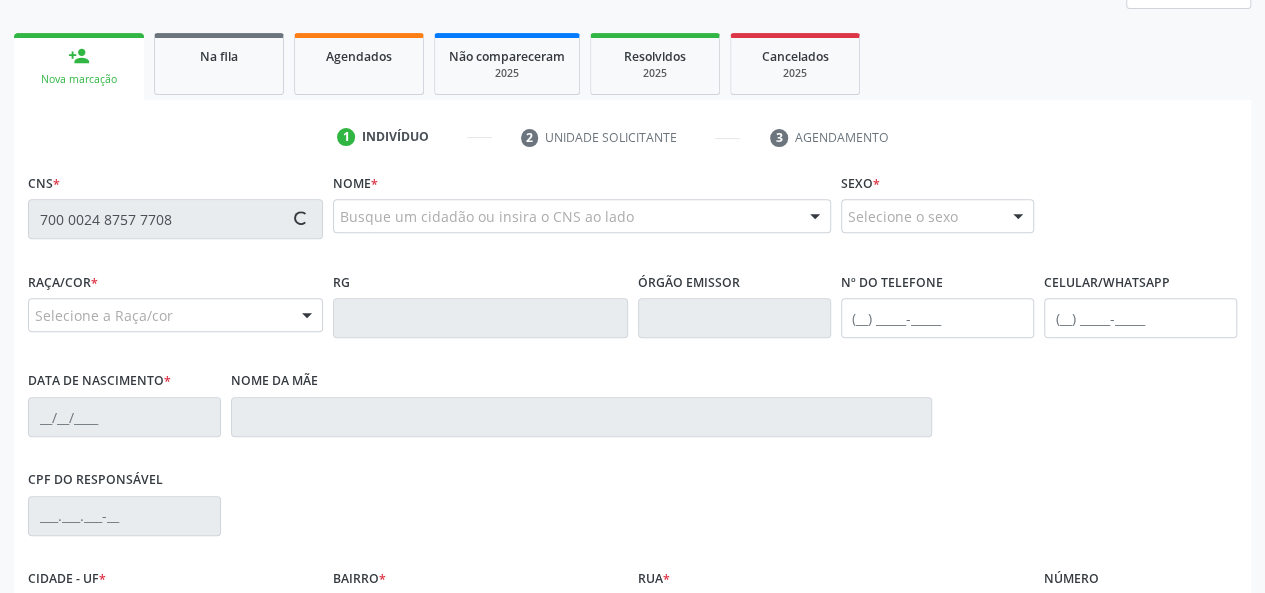 scroll, scrollTop: 300, scrollLeft: 0, axis: vertical 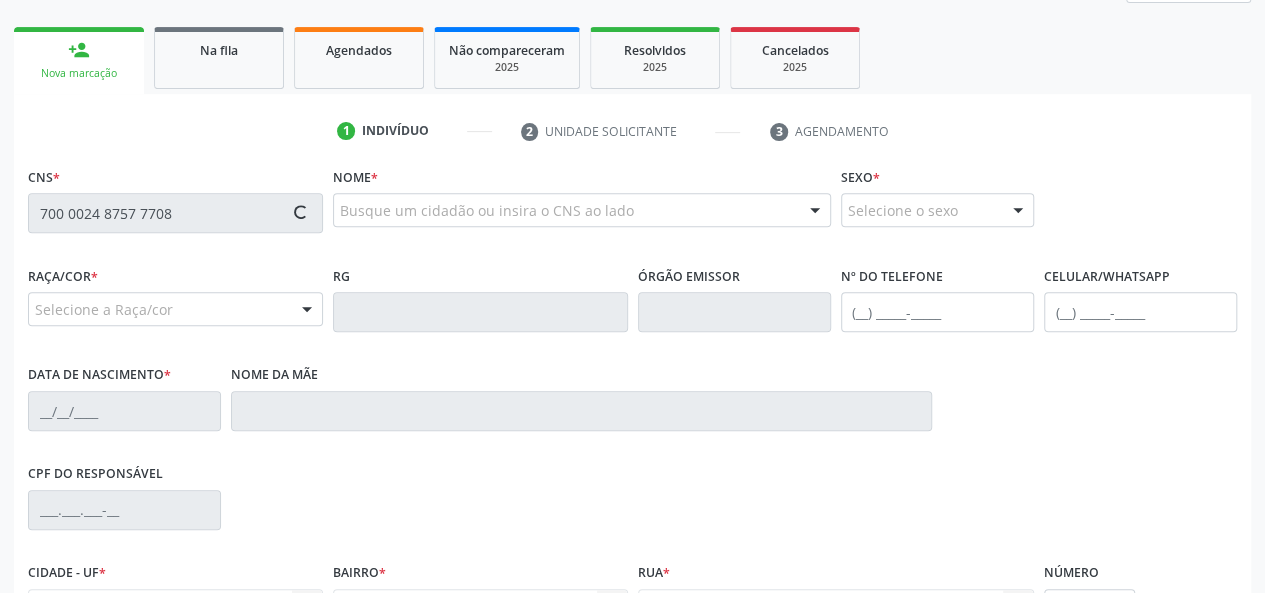 type on "700 0024 8757 7708" 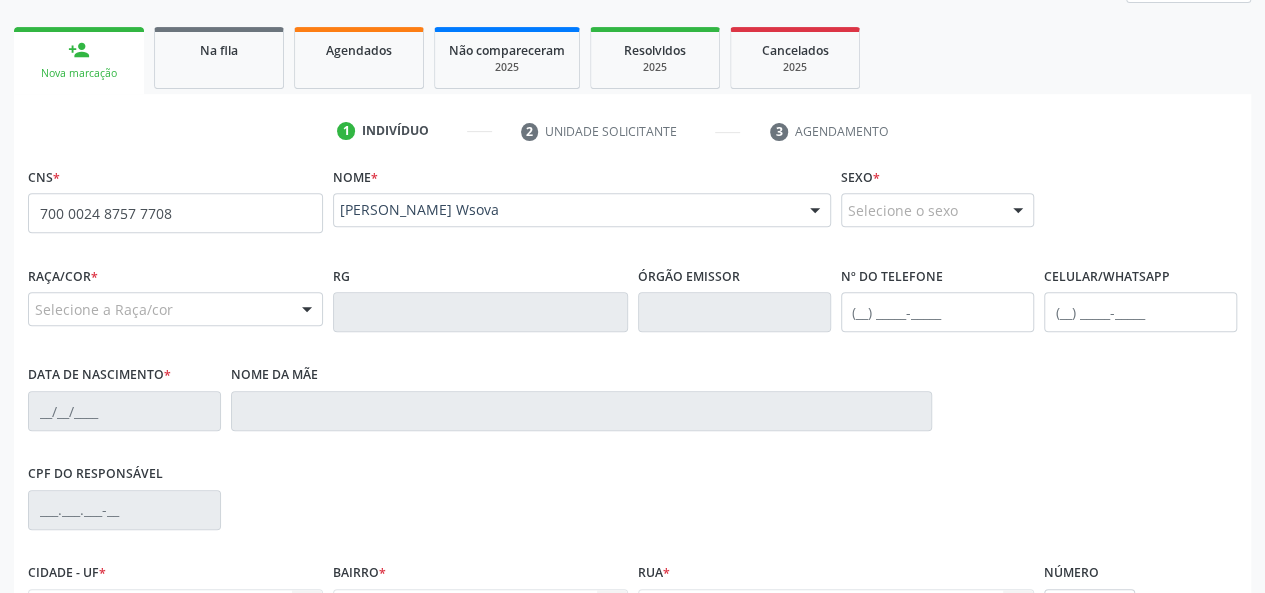 scroll, scrollTop: 400, scrollLeft: 0, axis: vertical 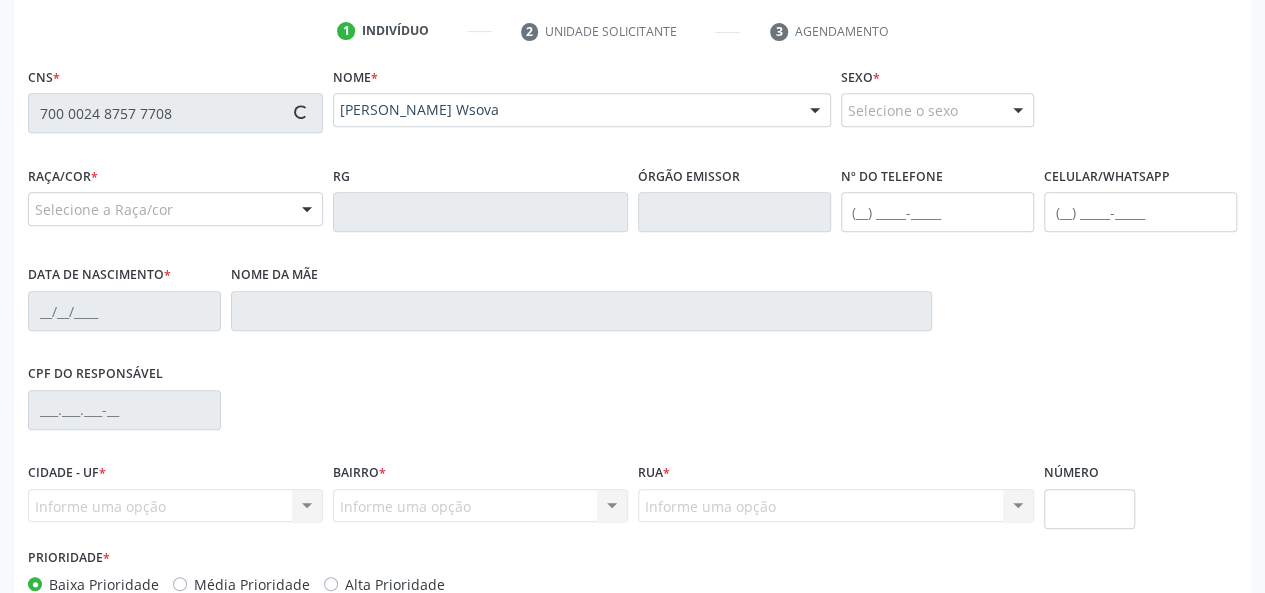 type on "(82) 99836-6381" 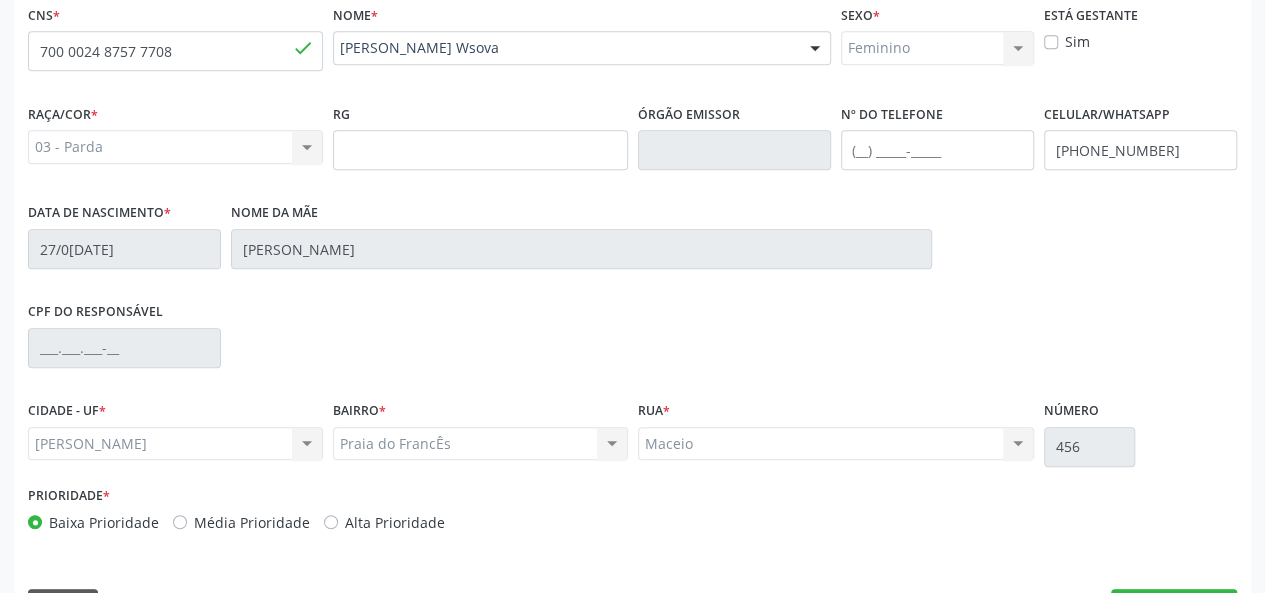 scroll, scrollTop: 518, scrollLeft: 0, axis: vertical 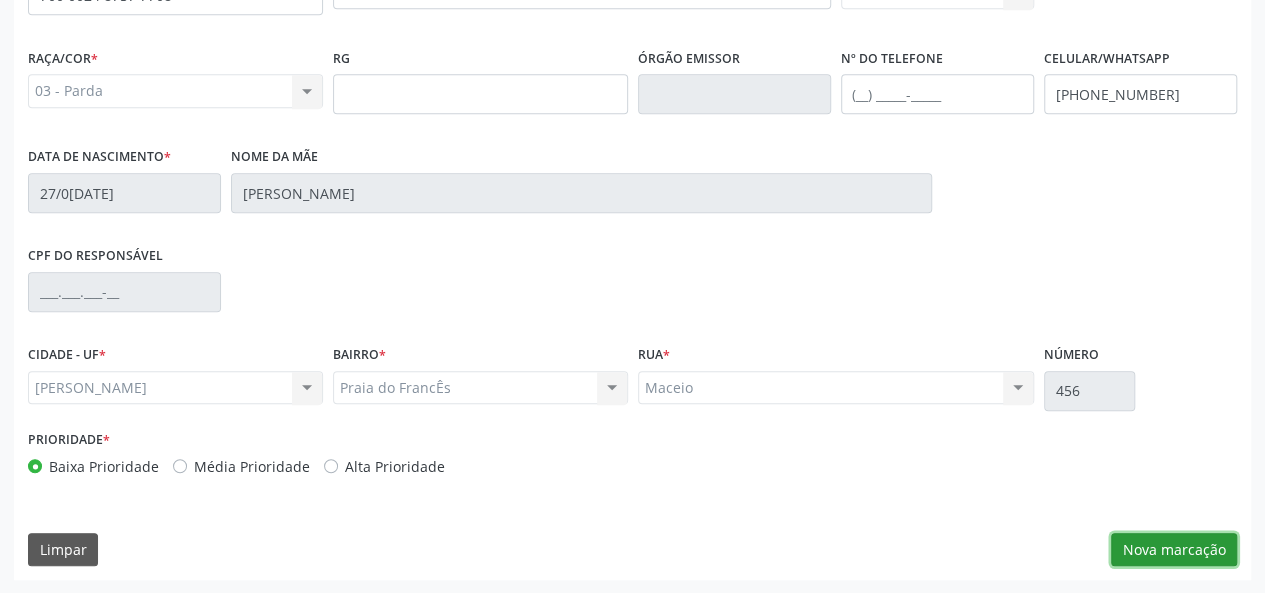 click on "Nova marcação" at bounding box center (1174, 550) 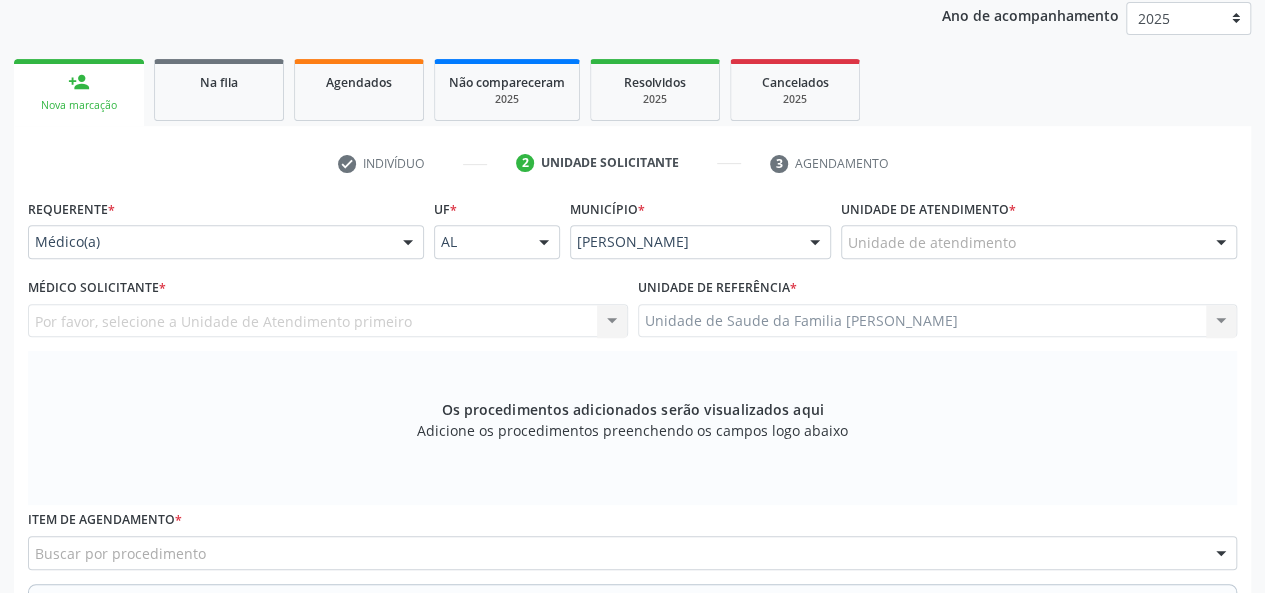 scroll, scrollTop: 218, scrollLeft: 0, axis: vertical 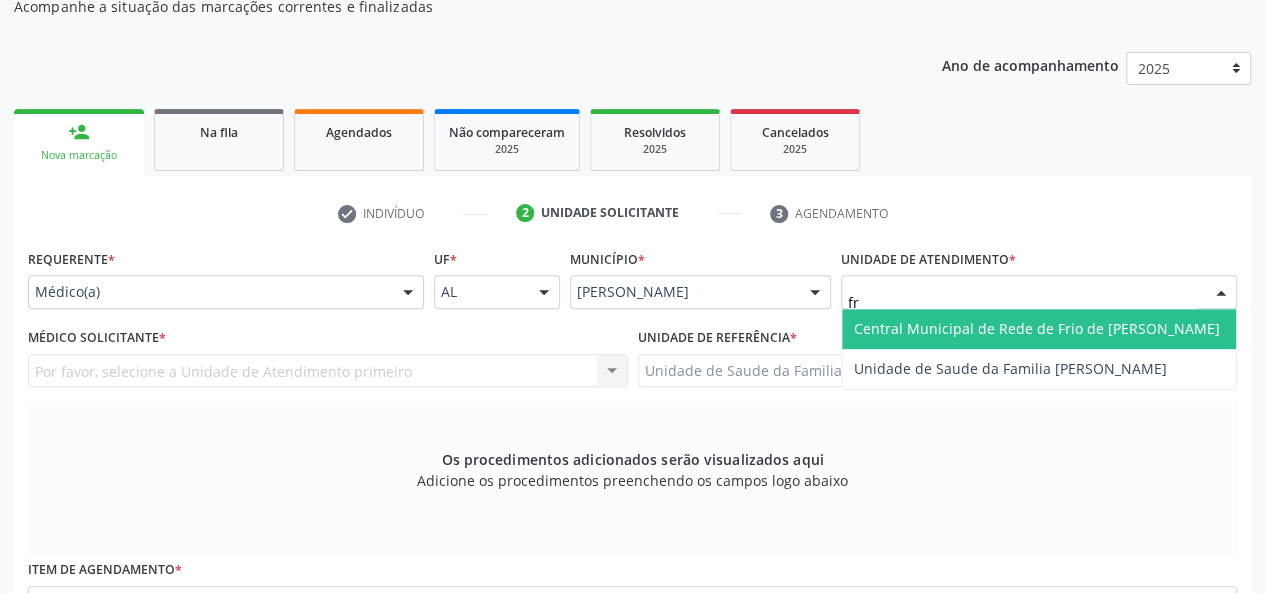 type on "fra" 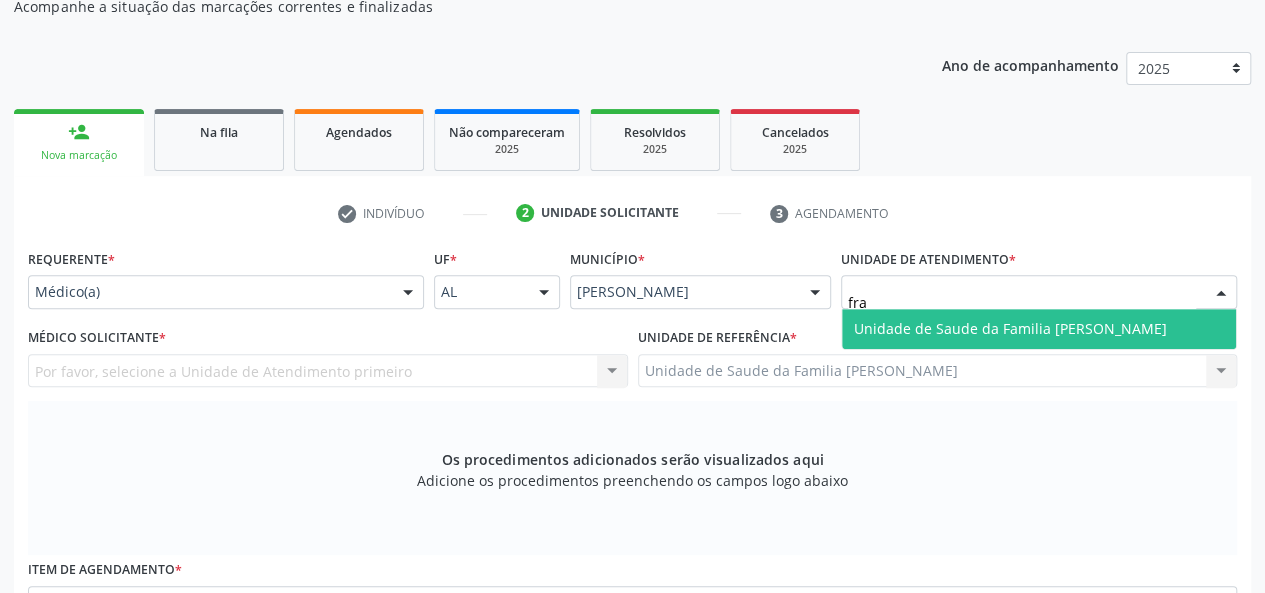 click on "Unidade de Saude da Familia [PERSON_NAME]" at bounding box center (1010, 328) 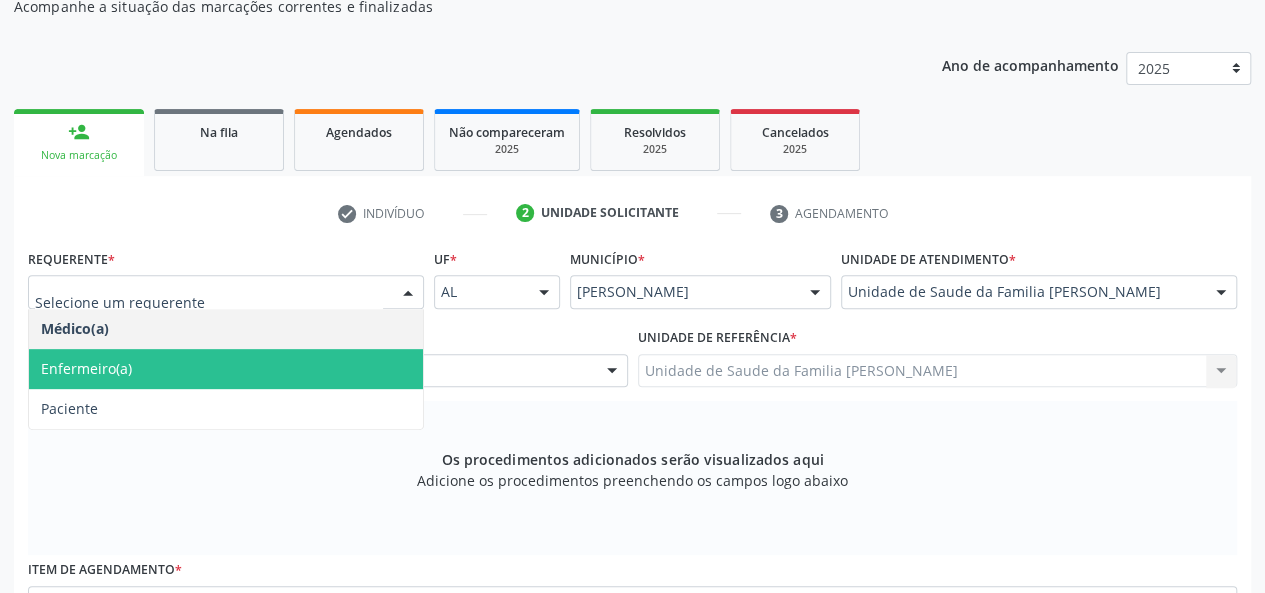 click on "Enfermeiro(a)" at bounding box center (226, 369) 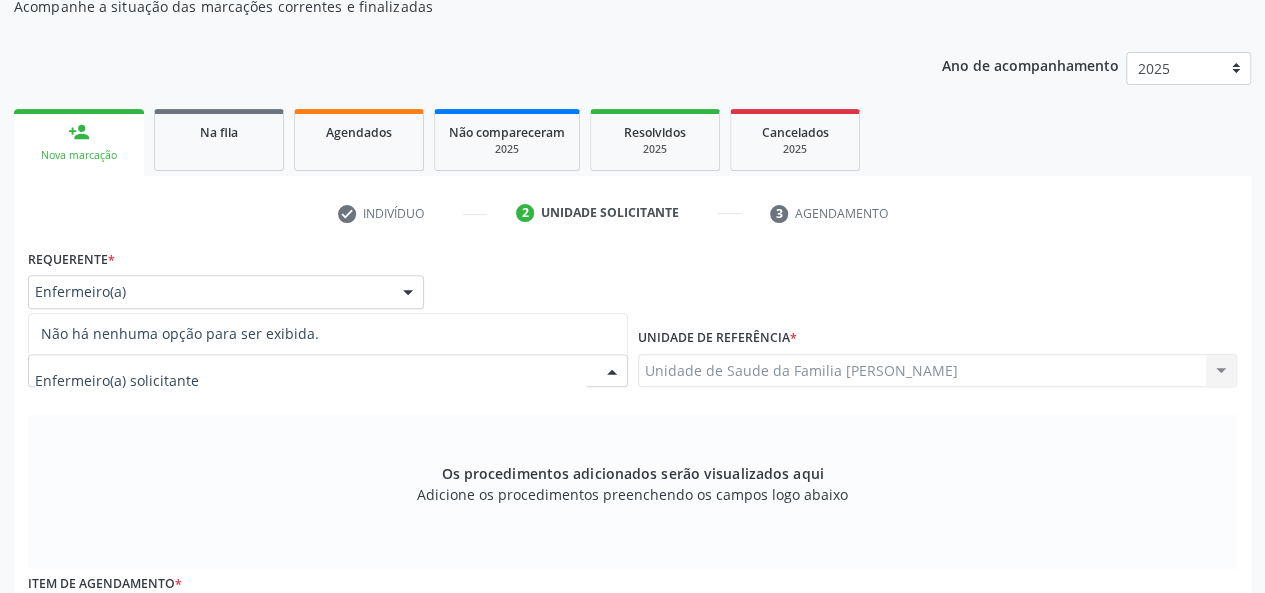 click at bounding box center (328, 371) 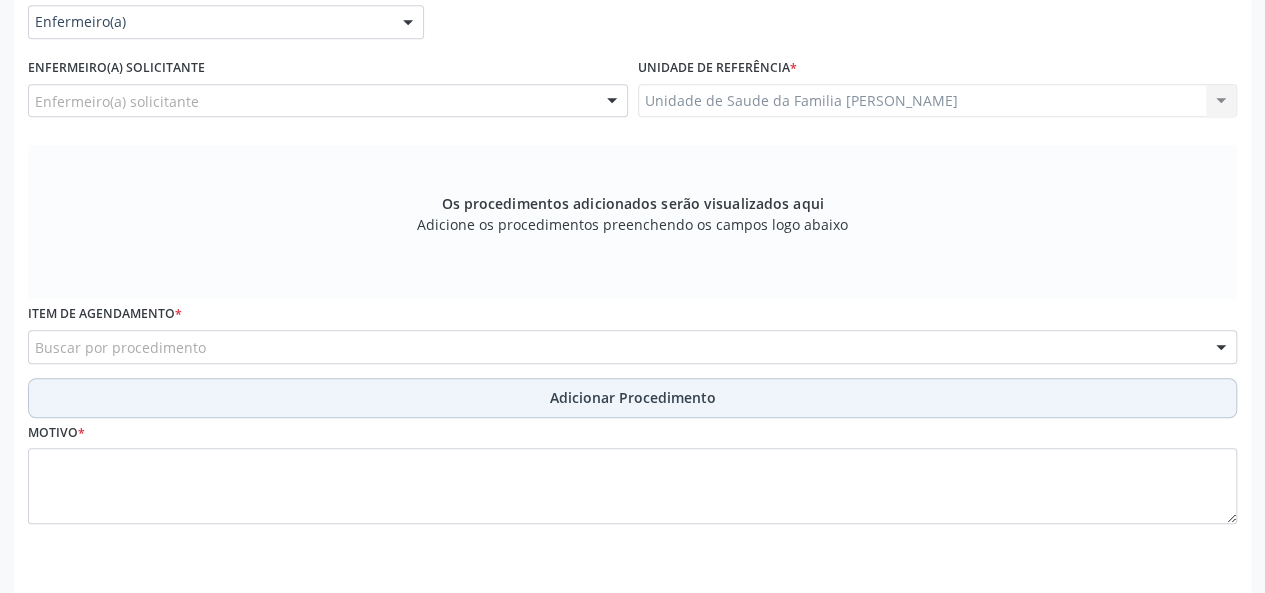 scroll, scrollTop: 518, scrollLeft: 0, axis: vertical 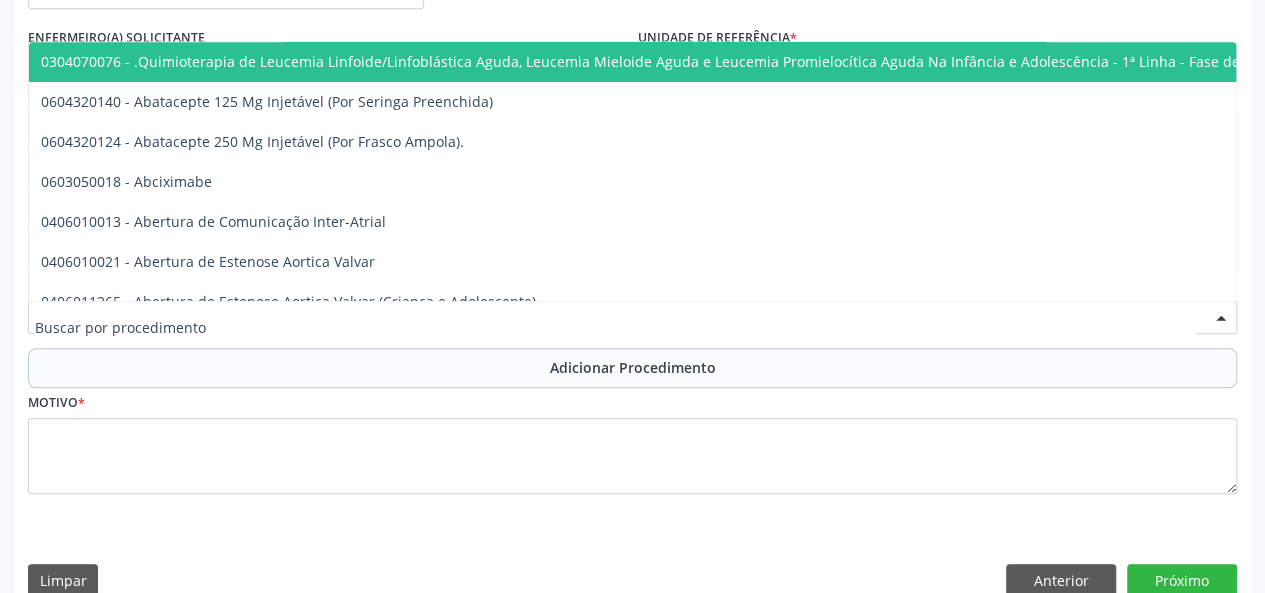 click at bounding box center [632, 317] 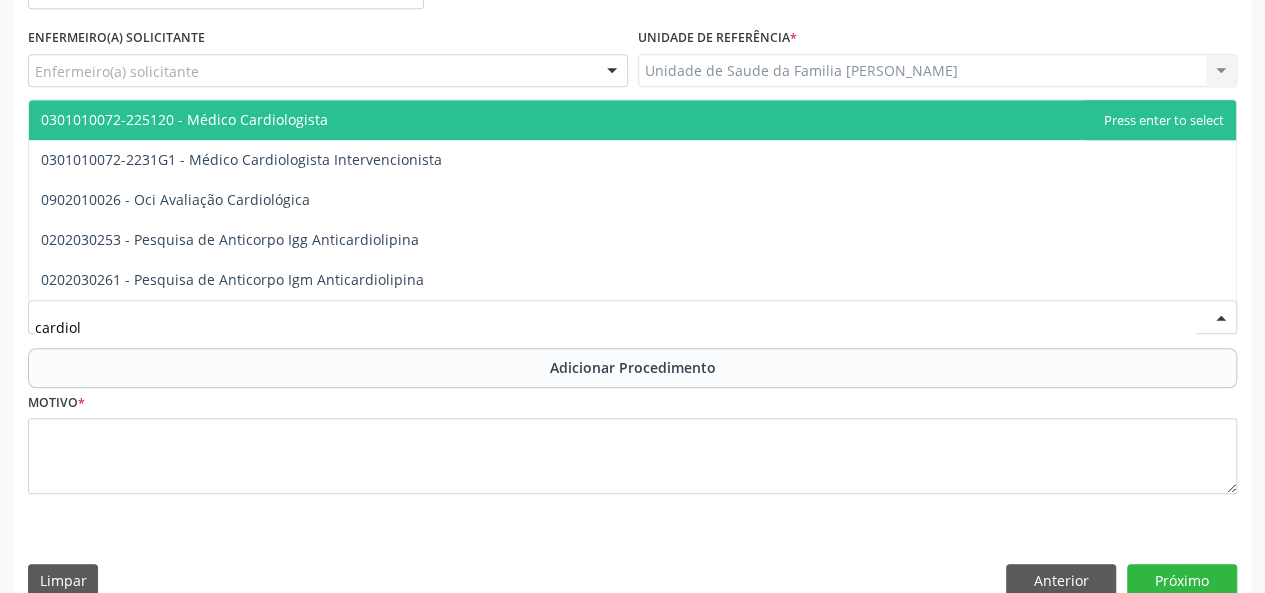 type on "cardiolo" 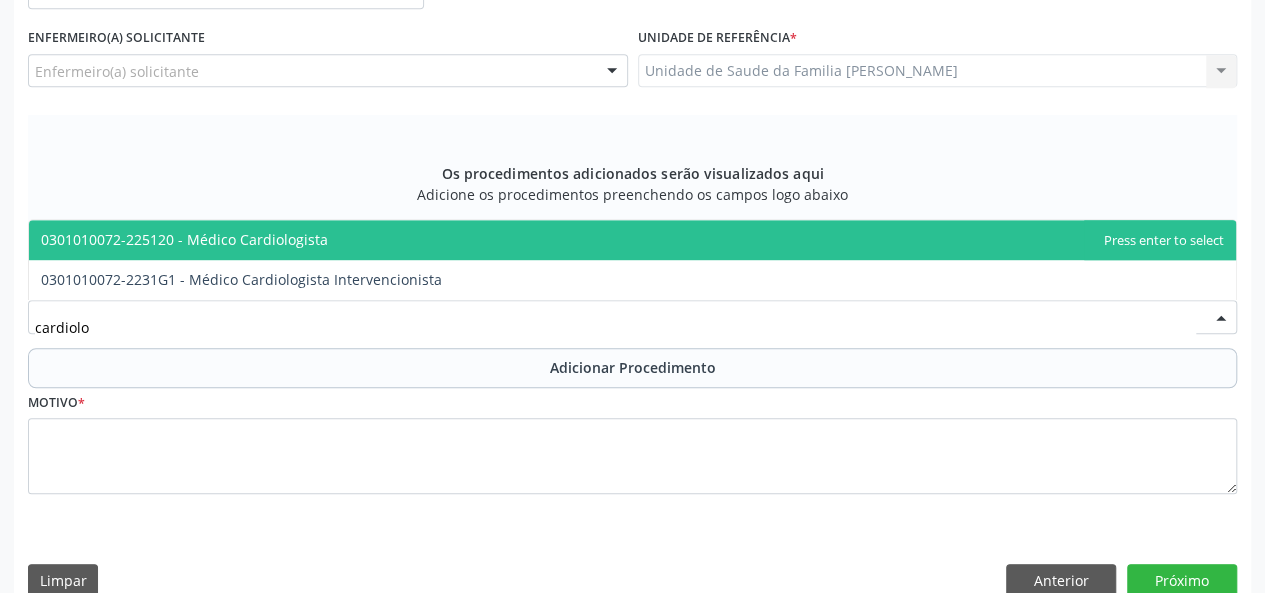 click on "0301010072-225120 - Médico Cardiologista" at bounding box center (184, 239) 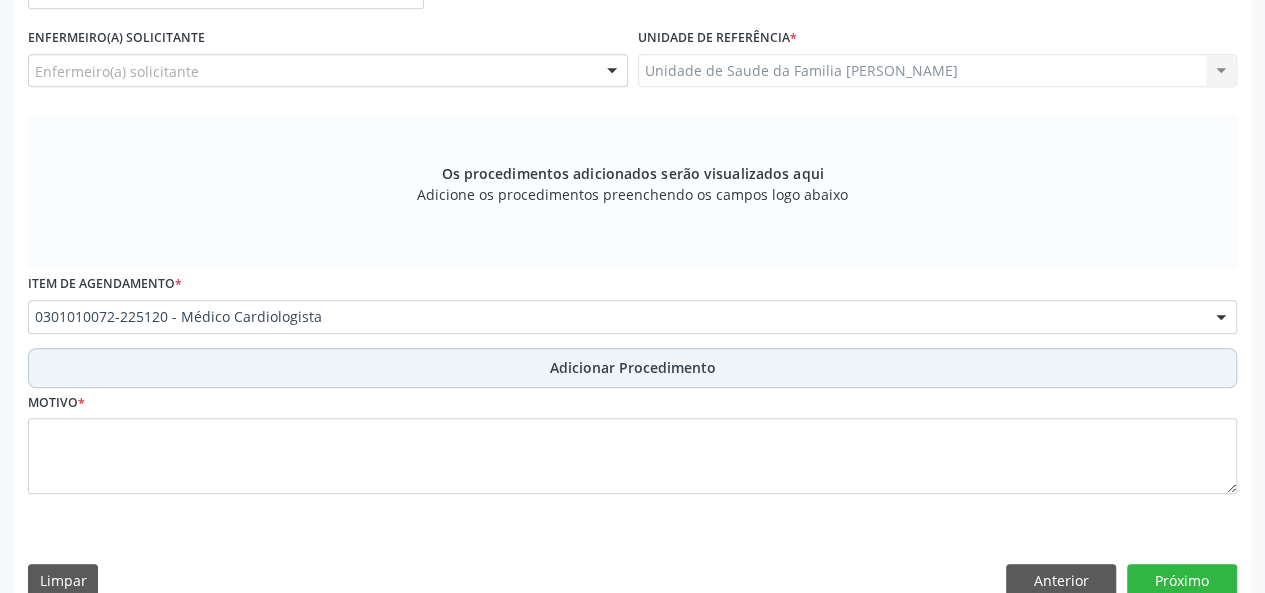 click on "Adicionar Procedimento" at bounding box center (632, 368) 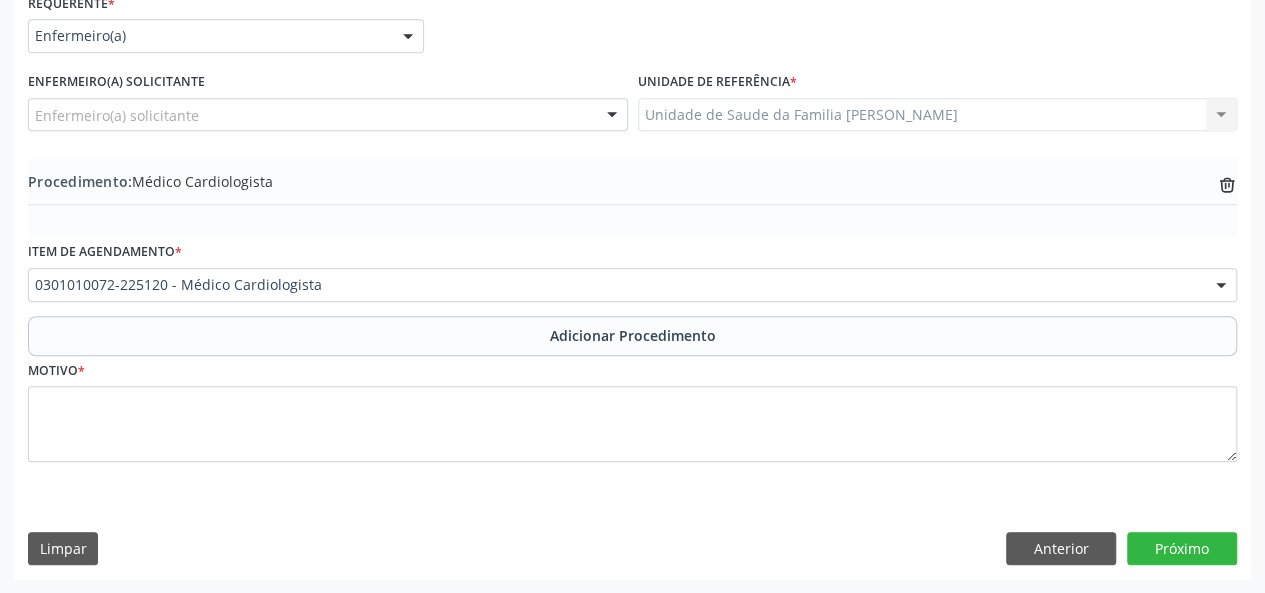 scroll, scrollTop: 472, scrollLeft: 0, axis: vertical 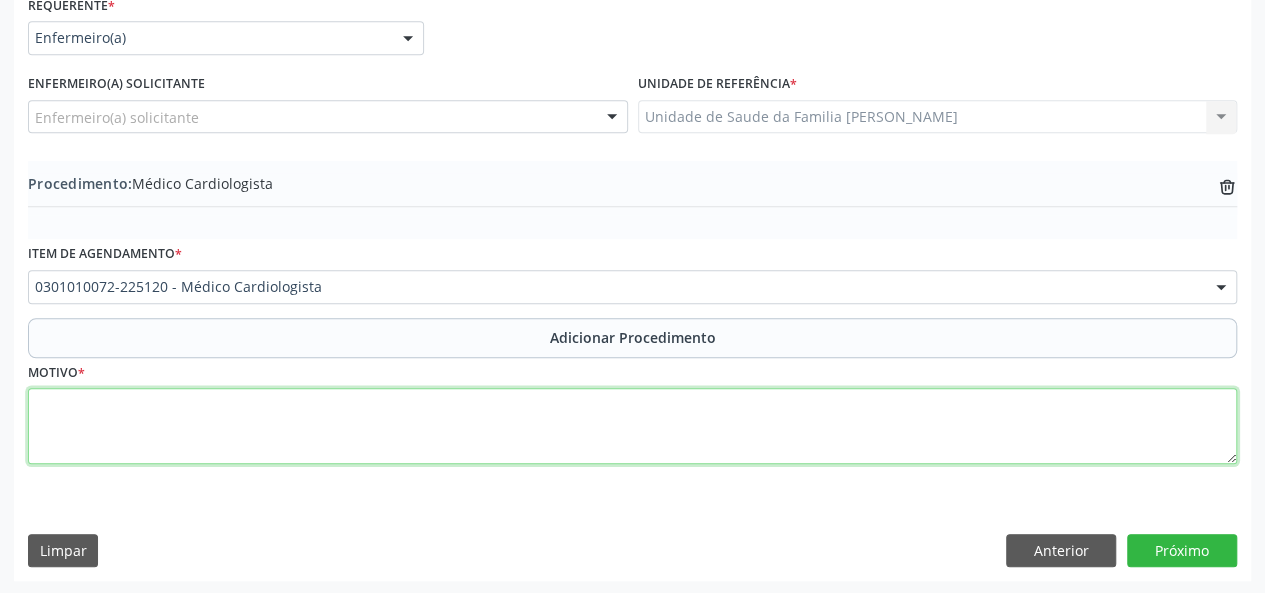 click at bounding box center [632, 426] 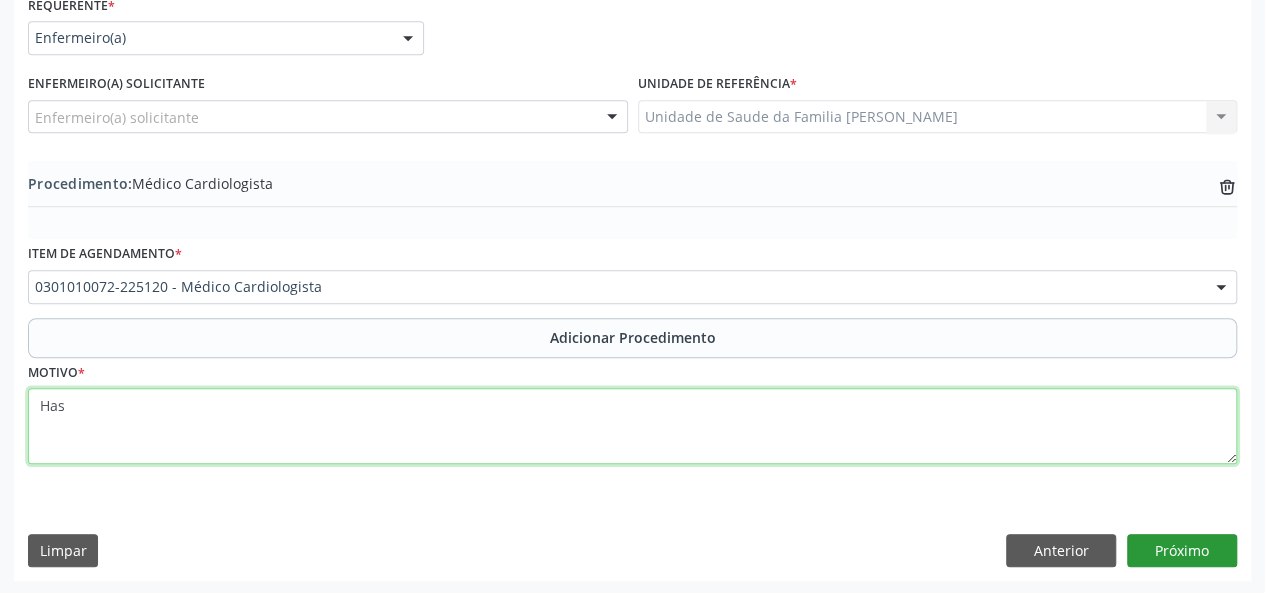 type on "Has" 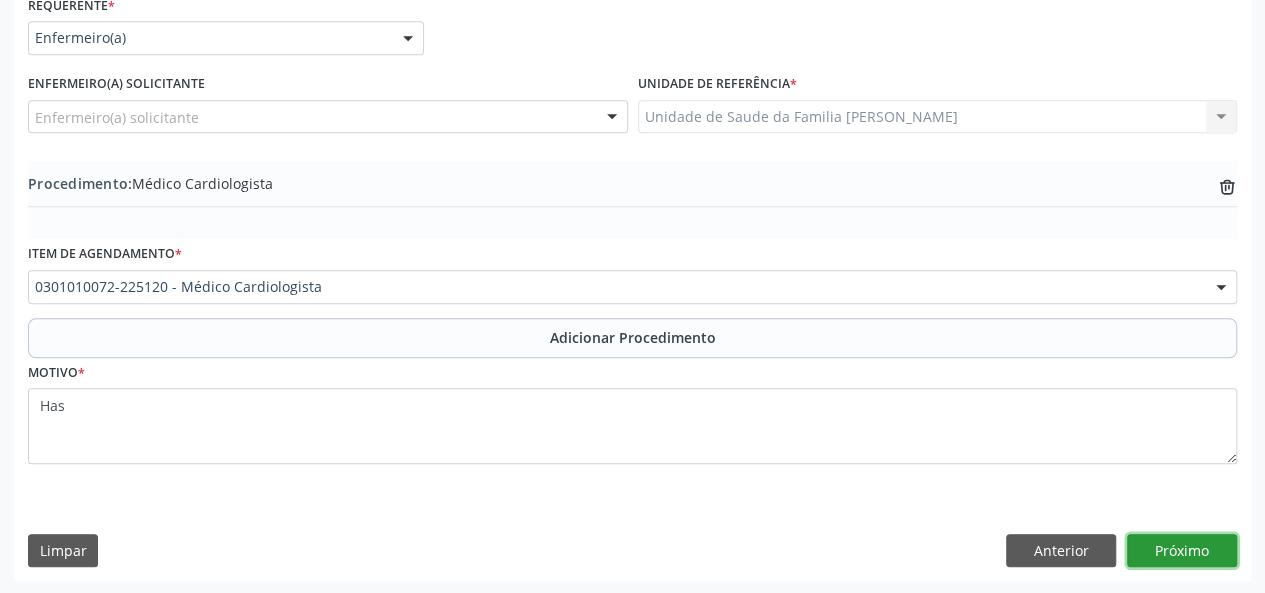 click on "Próximo" at bounding box center [1182, 551] 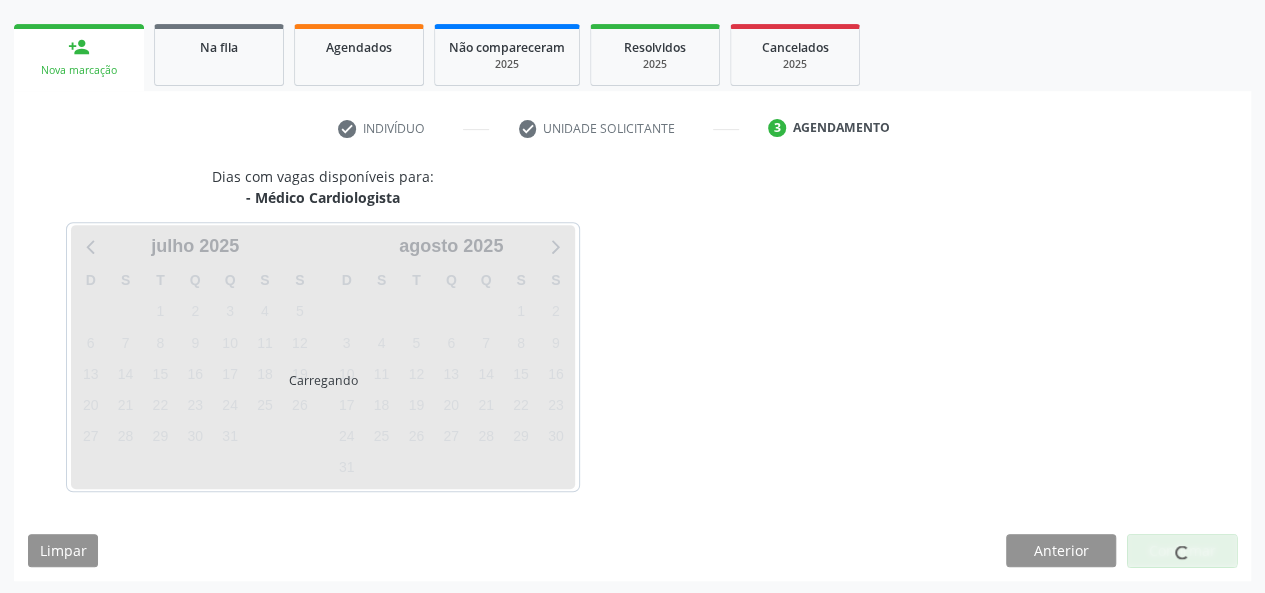 scroll, scrollTop: 362, scrollLeft: 0, axis: vertical 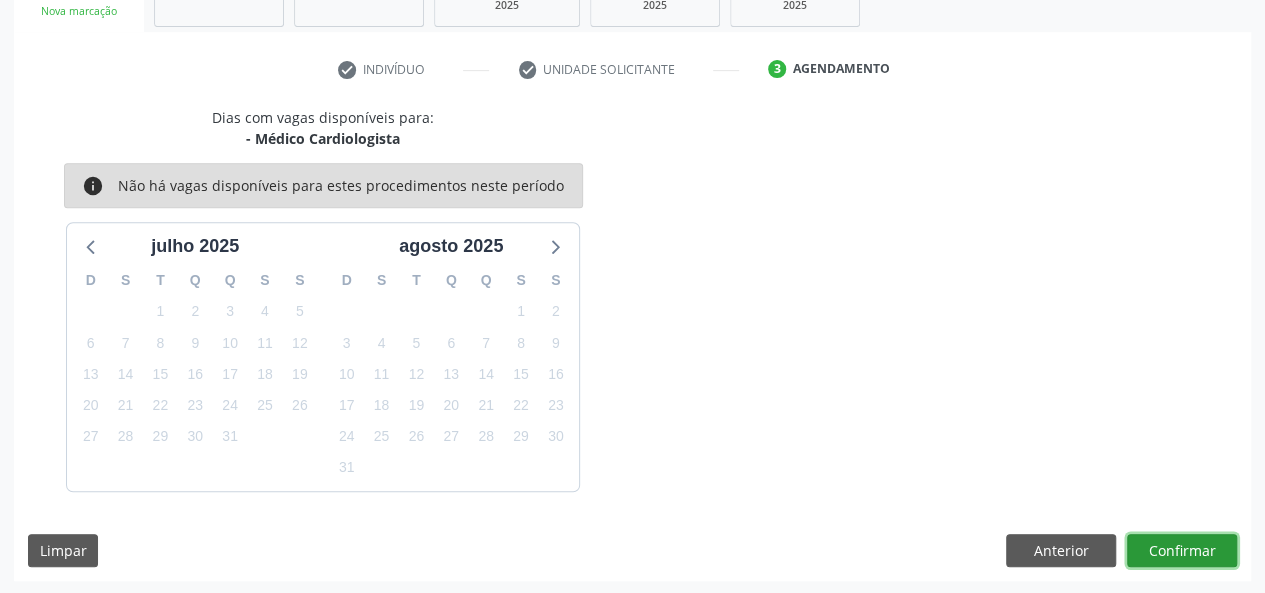 click on "Confirmar" at bounding box center [1182, 551] 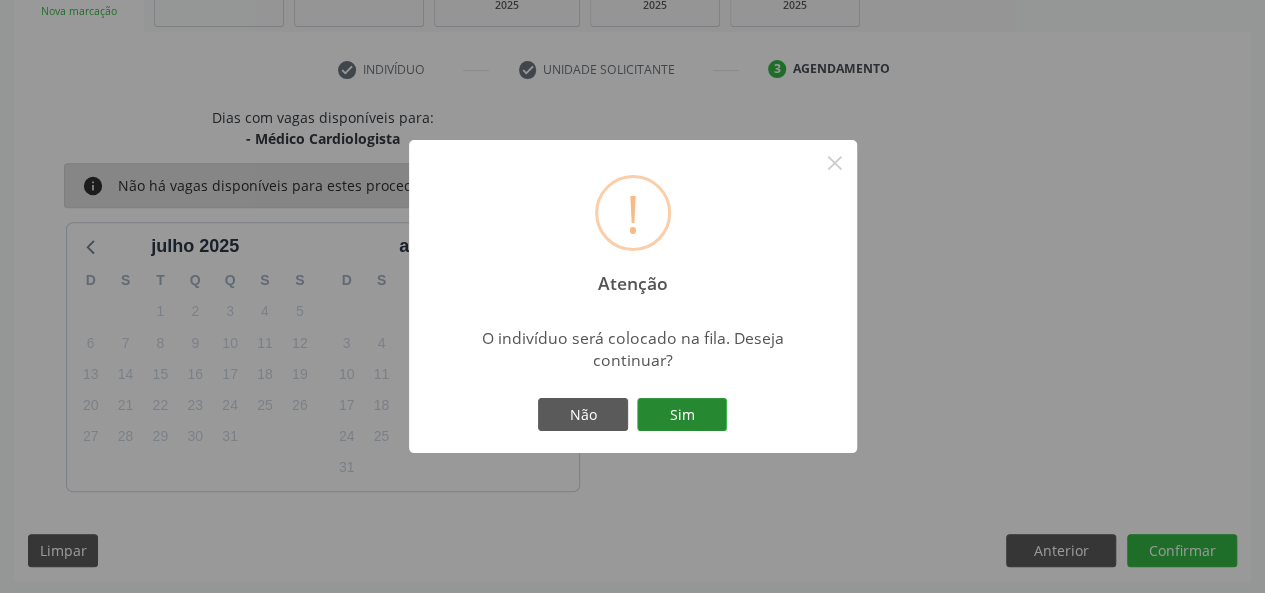 click on "Sim" at bounding box center [682, 415] 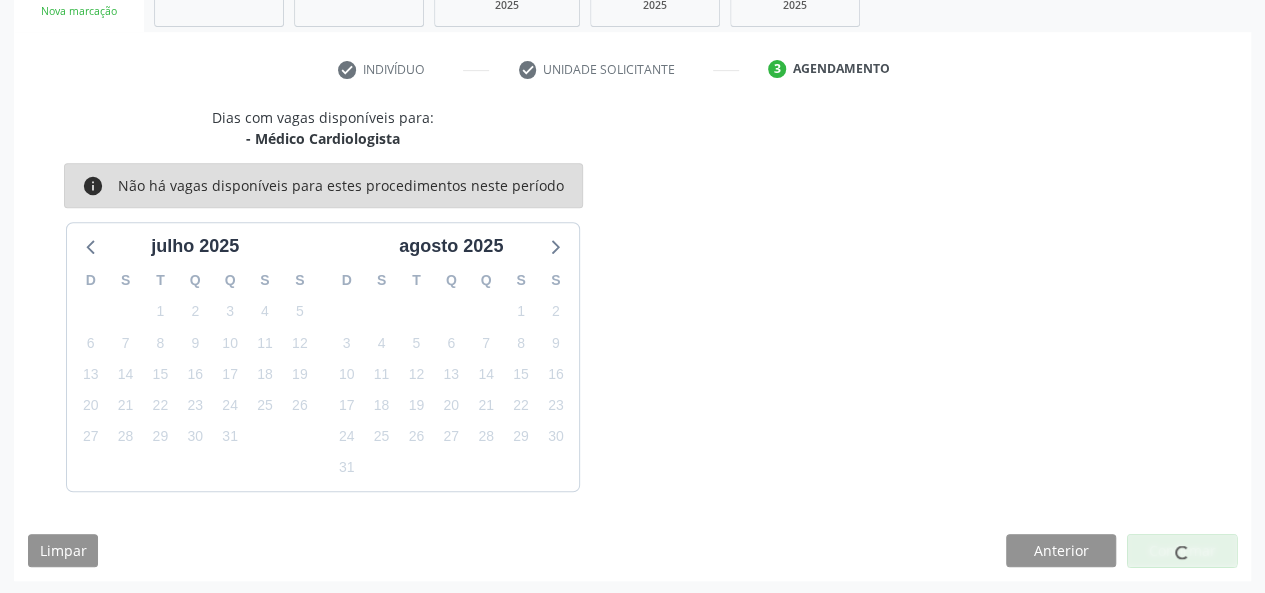 scroll, scrollTop: 100, scrollLeft: 0, axis: vertical 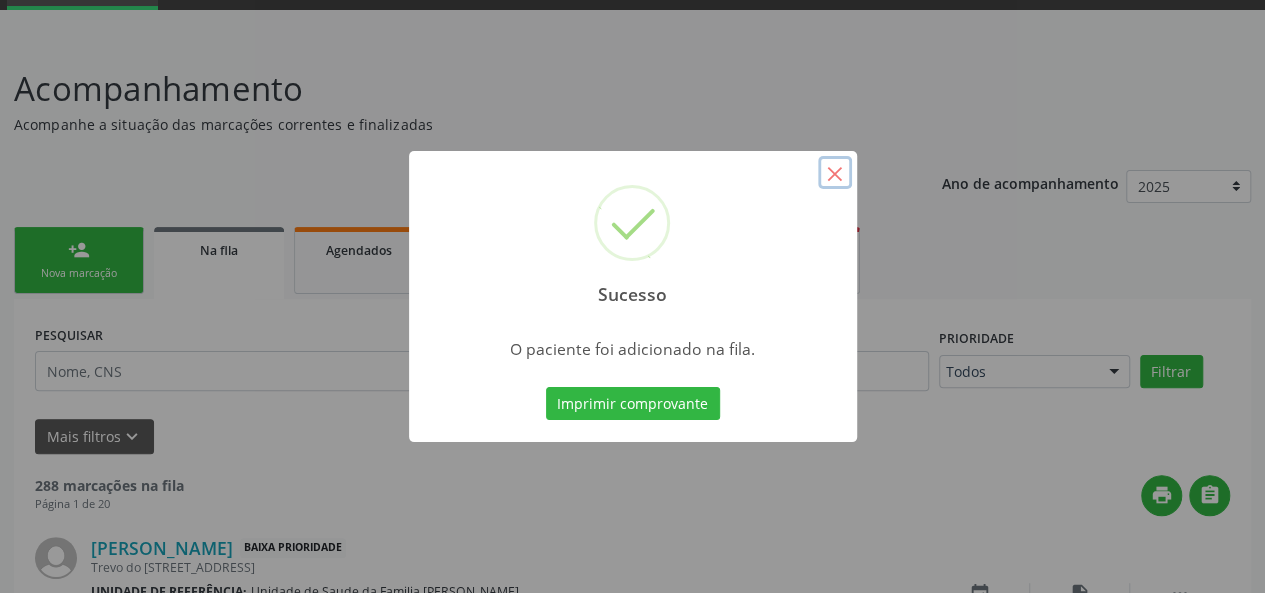click on "×" at bounding box center [835, 173] 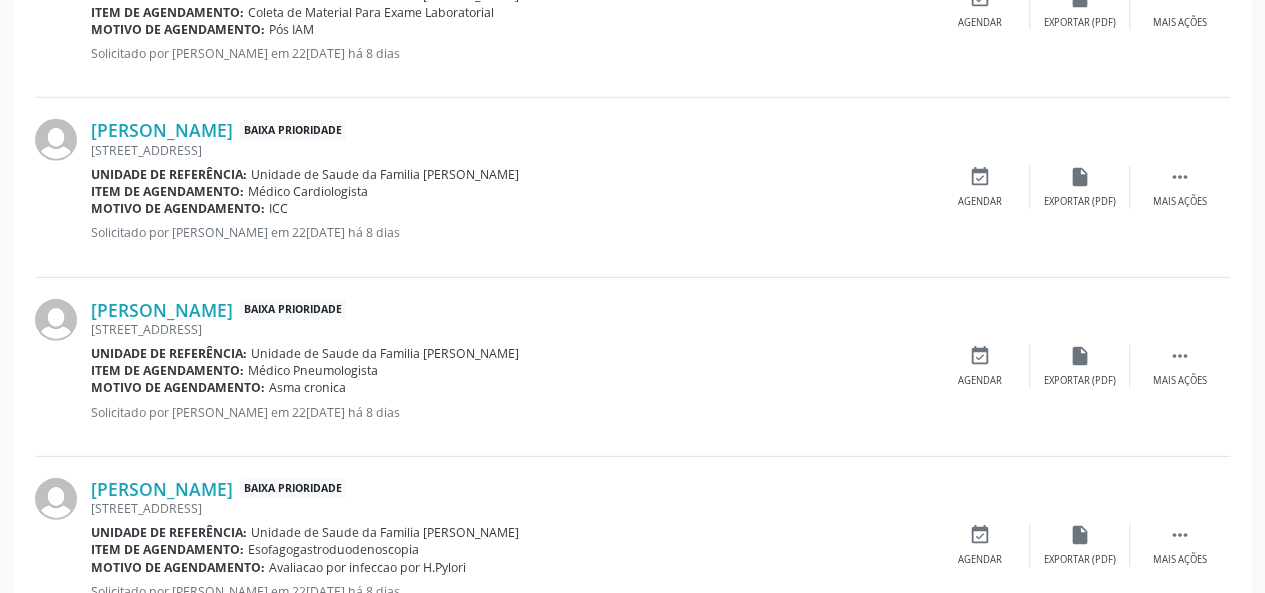 scroll, scrollTop: 2829, scrollLeft: 0, axis: vertical 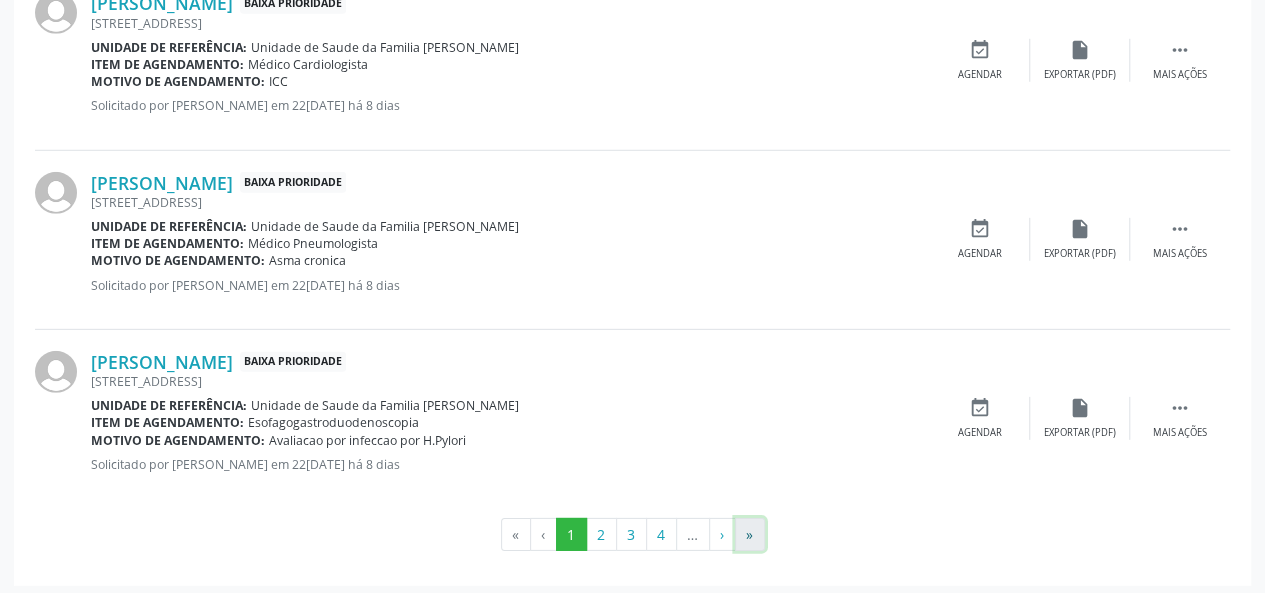 click on "»" at bounding box center (750, 535) 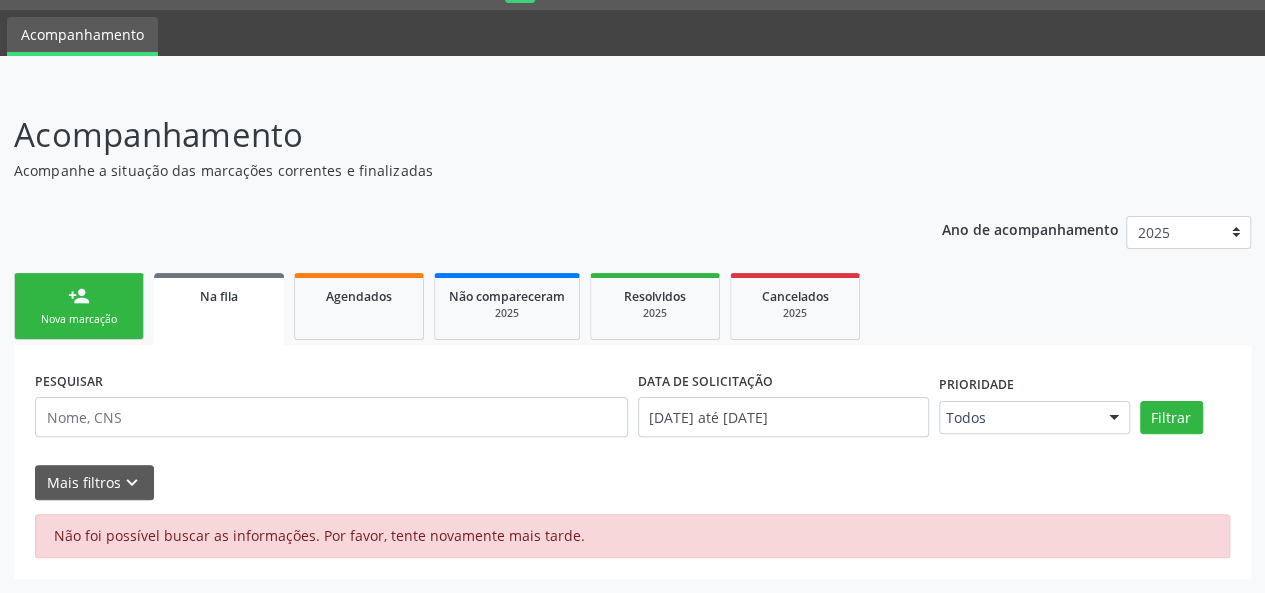 scroll, scrollTop: 52, scrollLeft: 0, axis: vertical 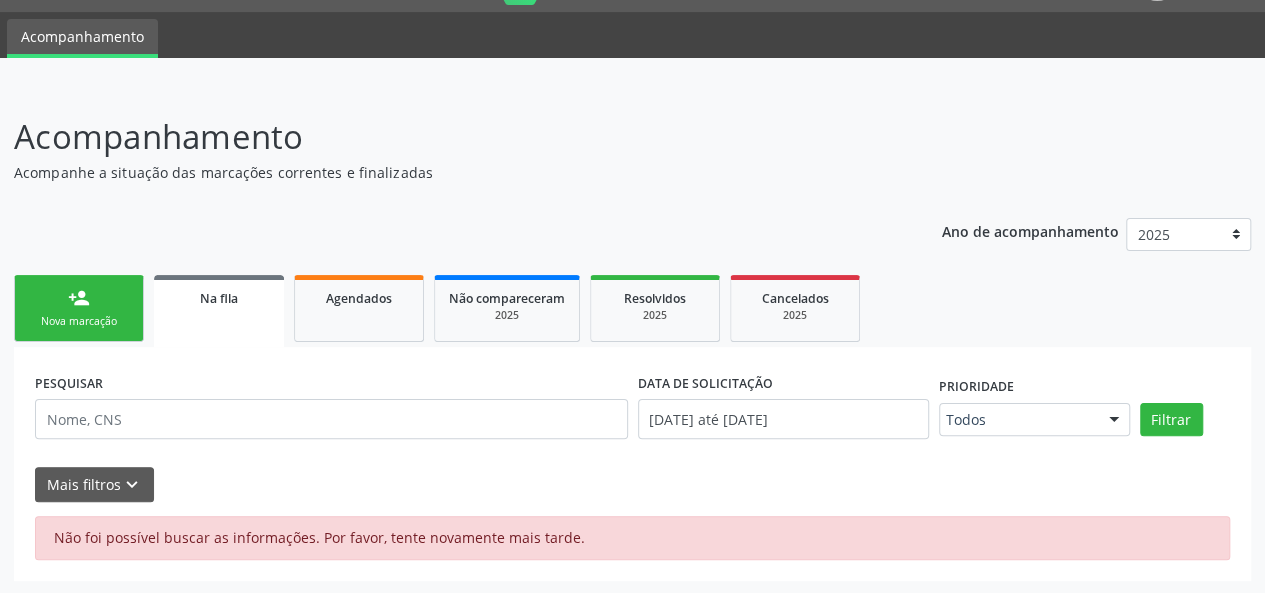 click on "person_add
Nova marcação" at bounding box center [79, 308] 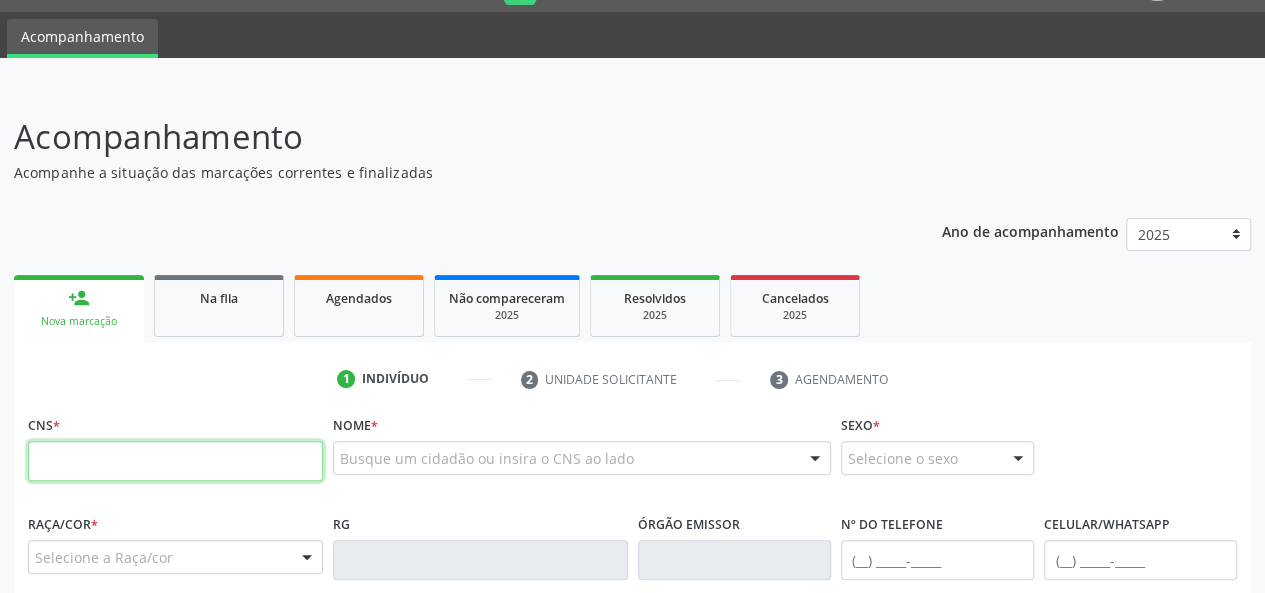 paste on "700 0024 8757 7708" 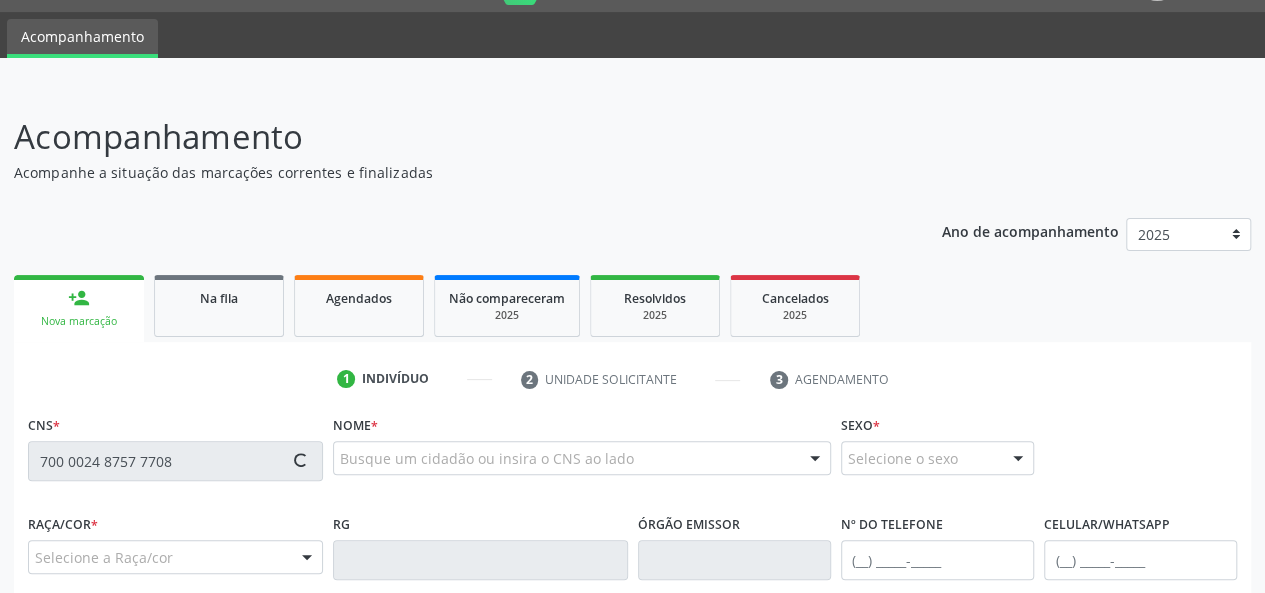 type on "700 0024 8757 7708" 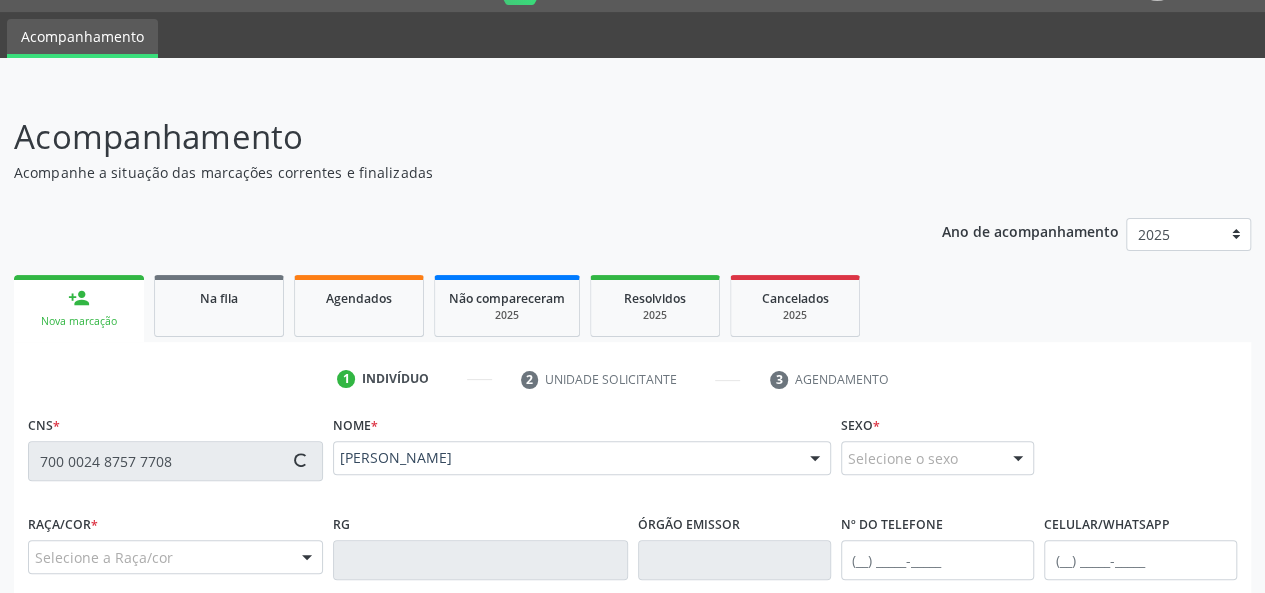 type on "(82) 99836-6381" 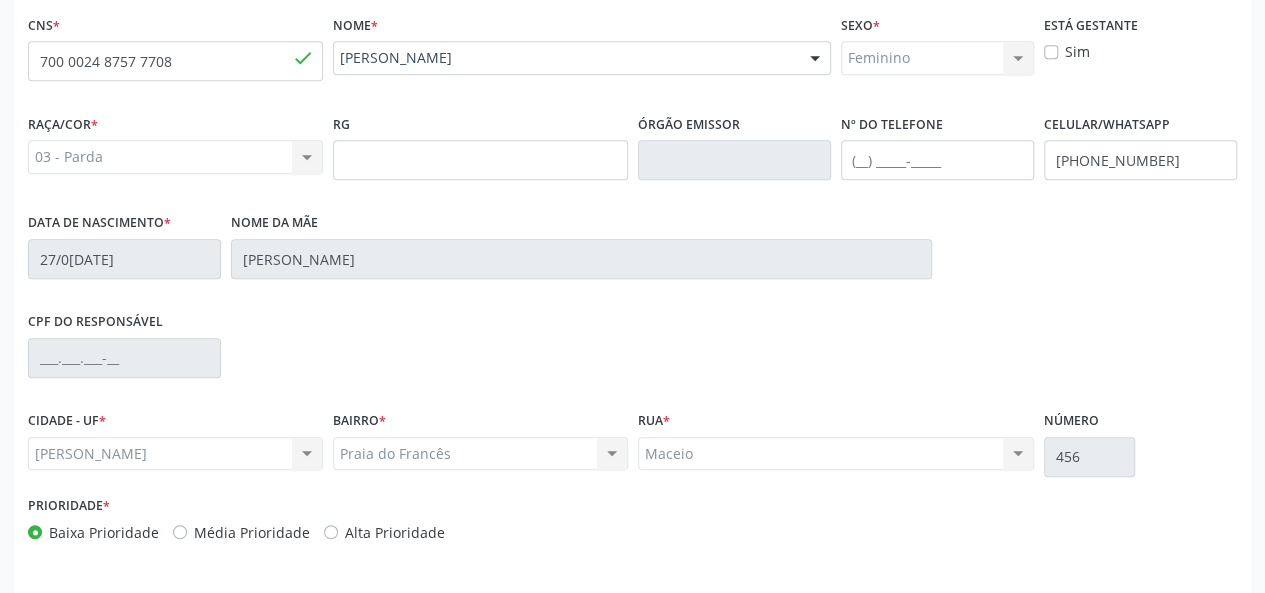 scroll, scrollTop: 518, scrollLeft: 0, axis: vertical 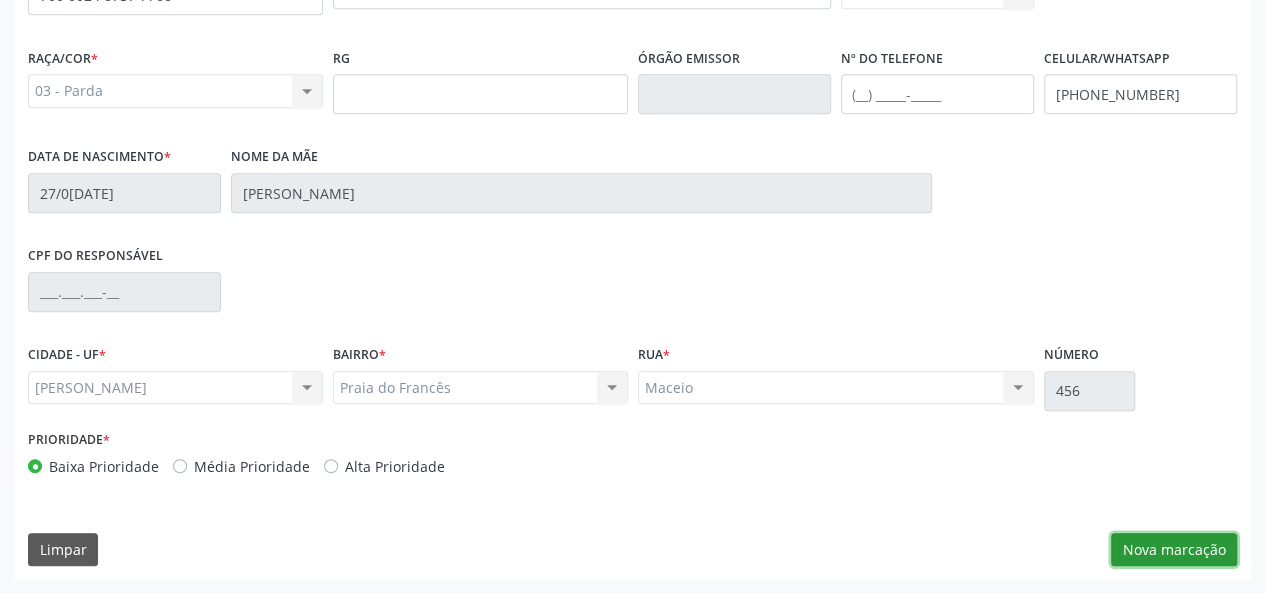 click on "Nova marcação" at bounding box center [1174, 550] 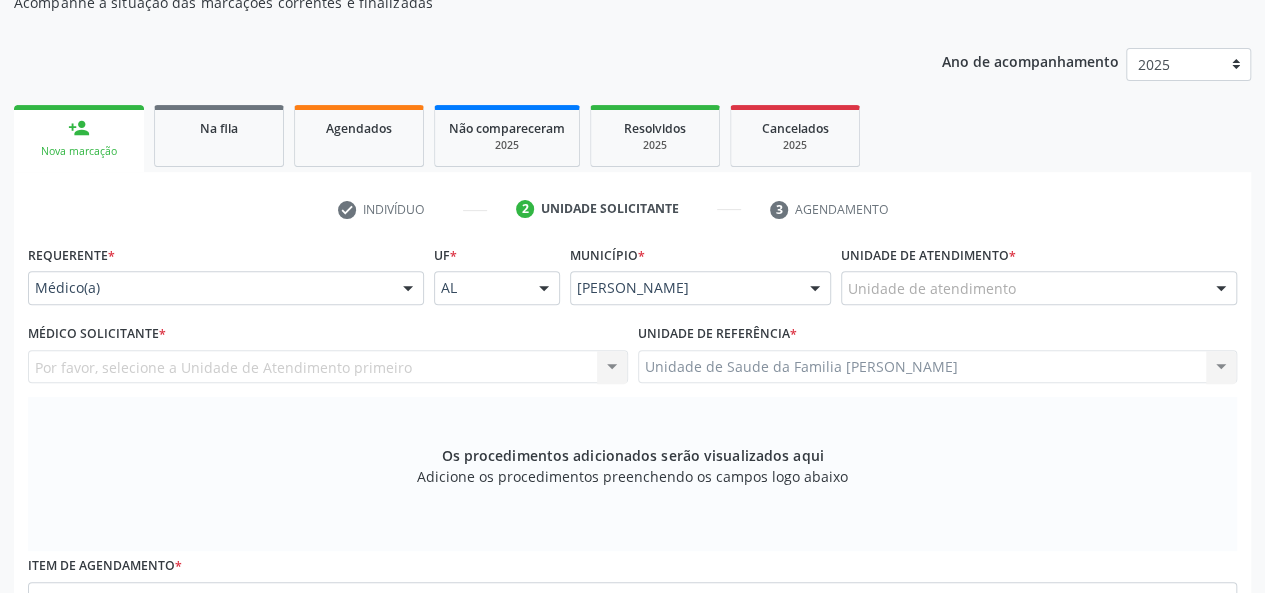 scroll, scrollTop: 218, scrollLeft: 0, axis: vertical 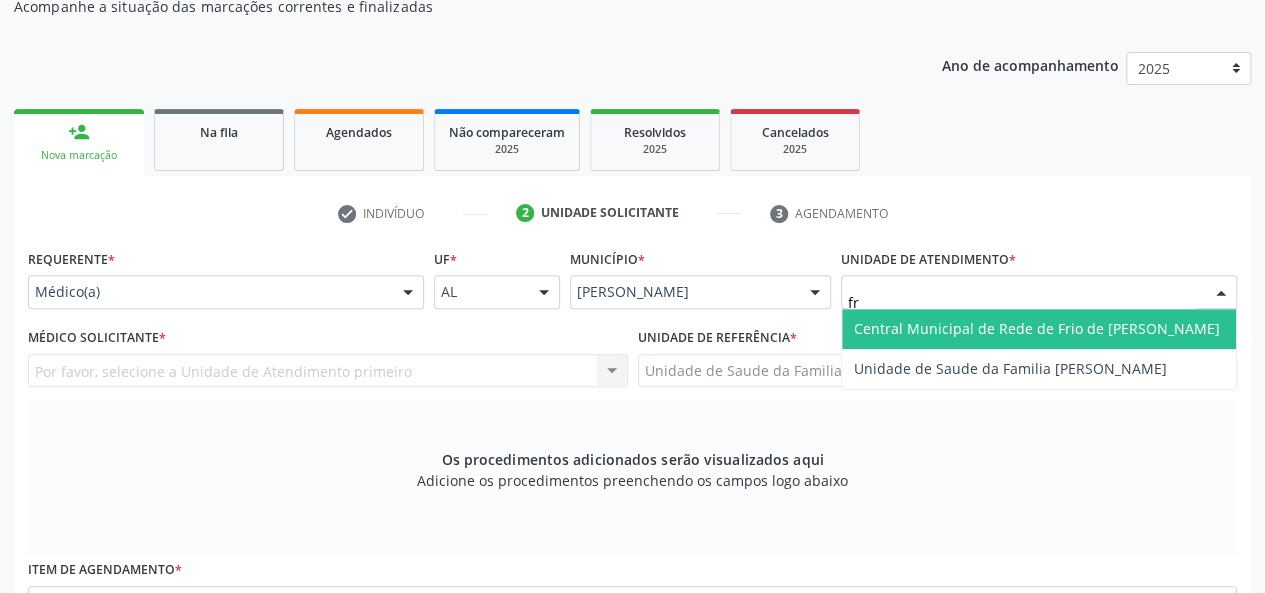 type on "fra" 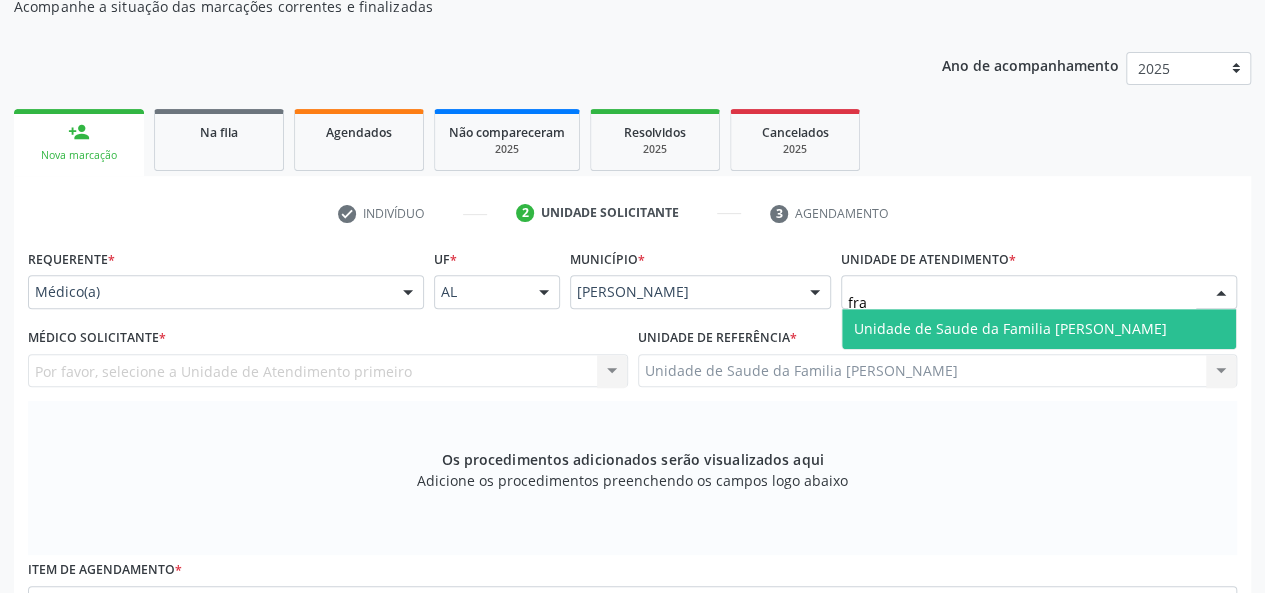 click on "Unidade de Saude da Familia [PERSON_NAME]" at bounding box center (1010, 328) 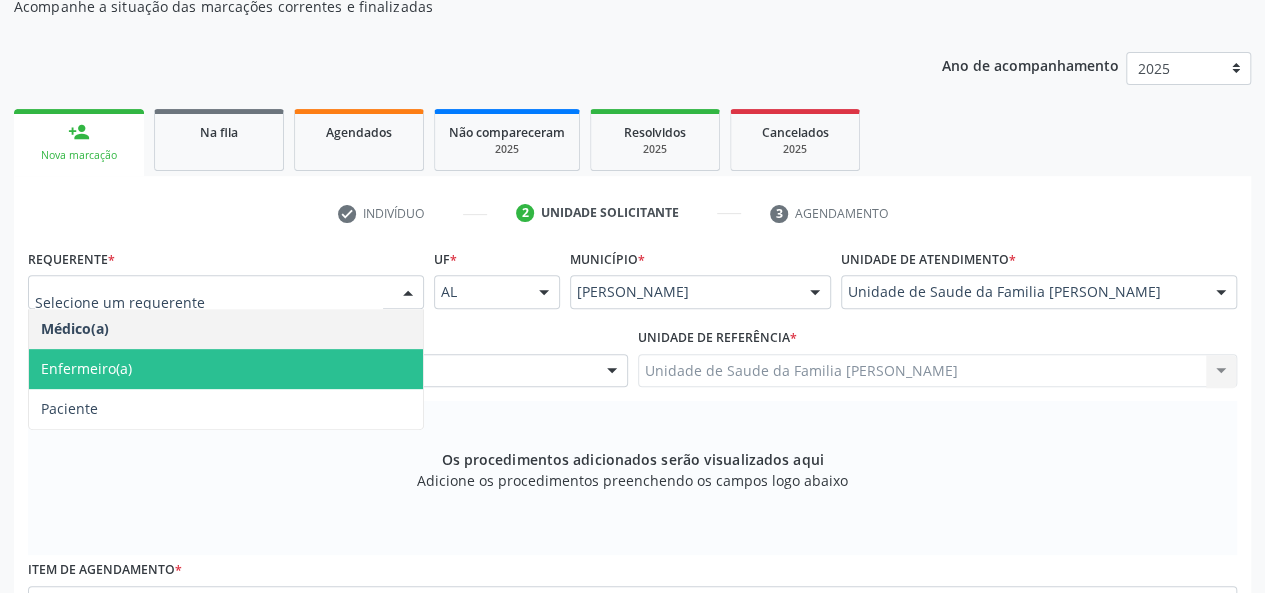click on "Enfermeiro(a)" at bounding box center (86, 368) 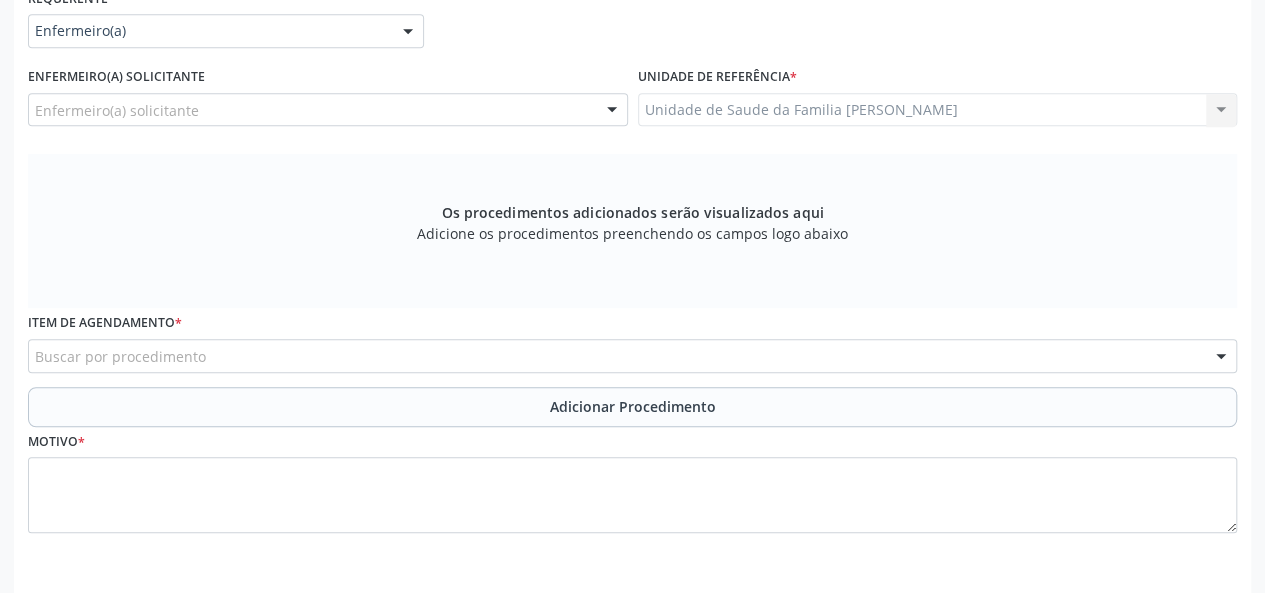 scroll, scrollTop: 518, scrollLeft: 0, axis: vertical 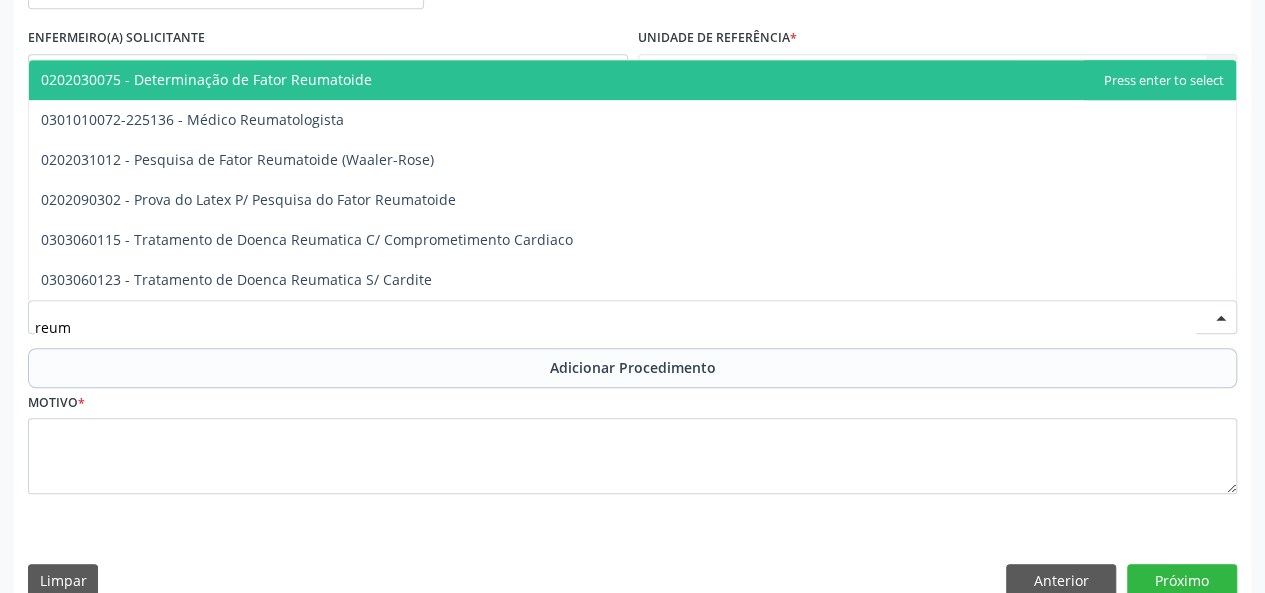 type on "reuma" 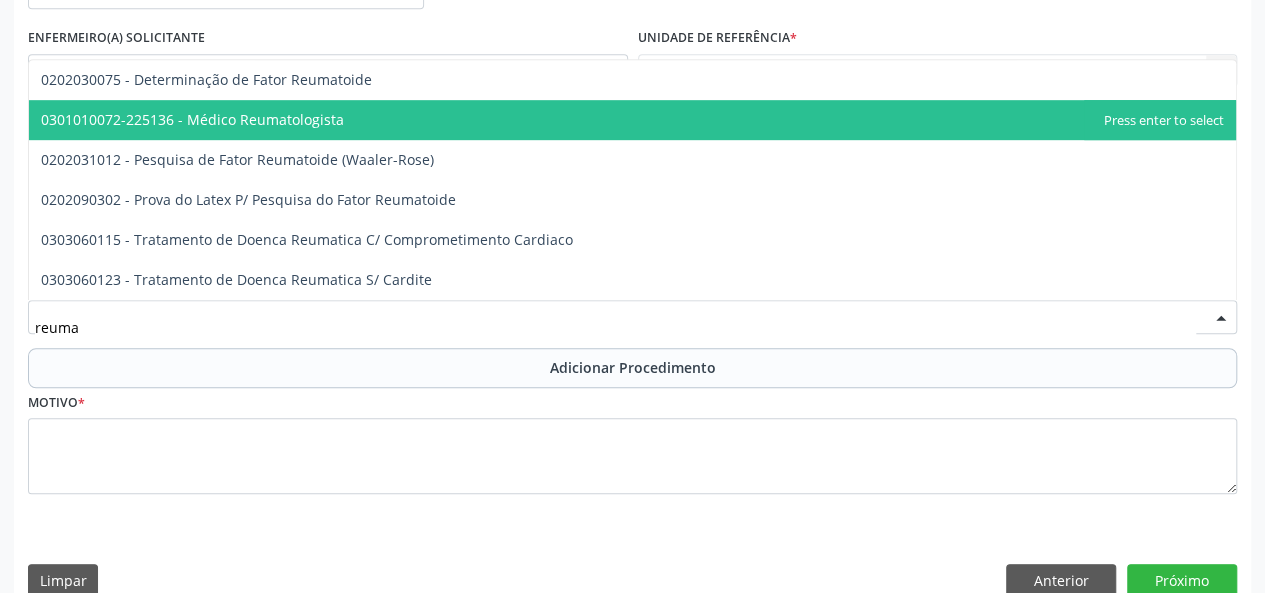click on "0301010072-225136 - Médico Reumatologista" at bounding box center (632, 120) 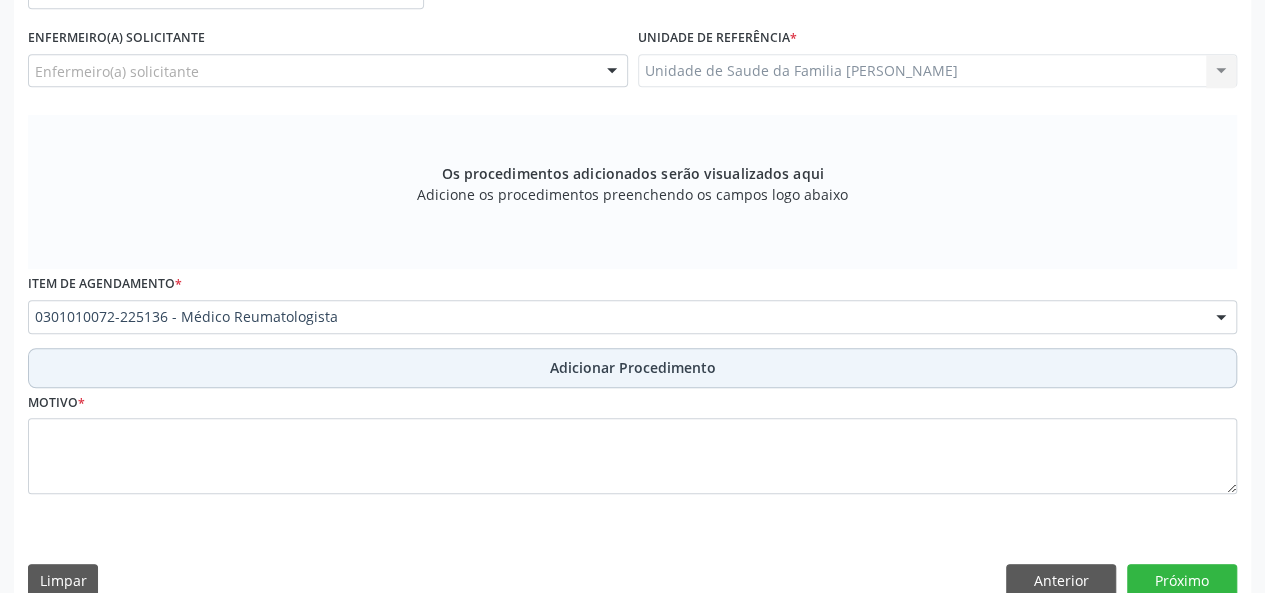click on "Adicionar Procedimento" at bounding box center (633, 367) 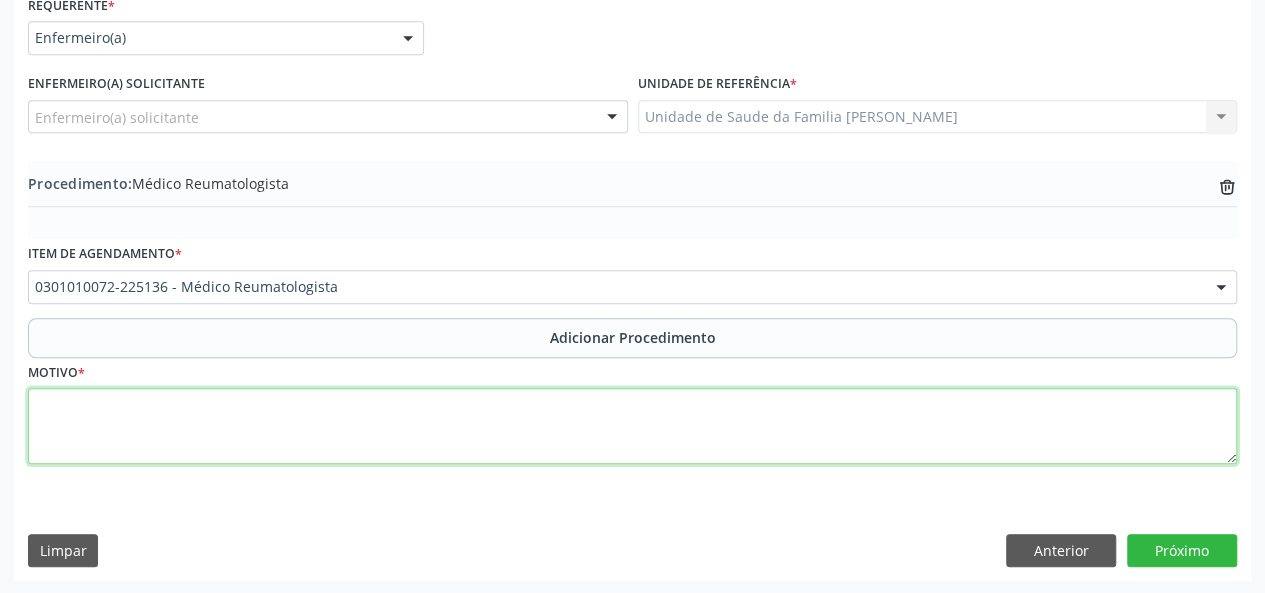 click at bounding box center [632, 426] 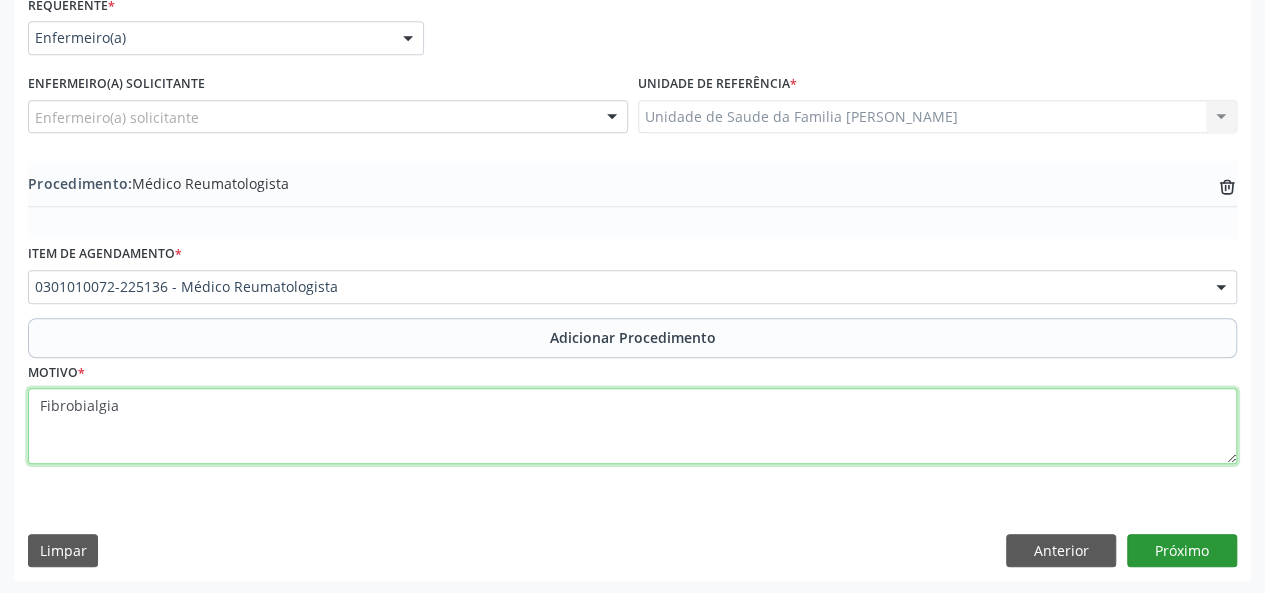 type on "Fibrobialgia" 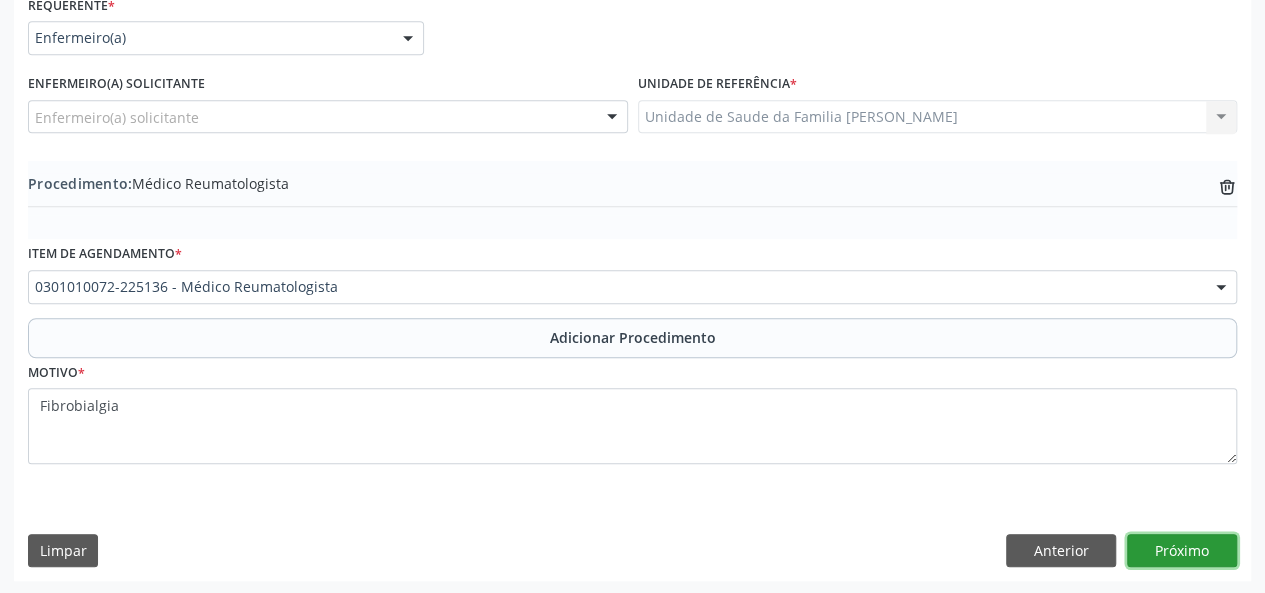 click on "Próximo" at bounding box center (1182, 551) 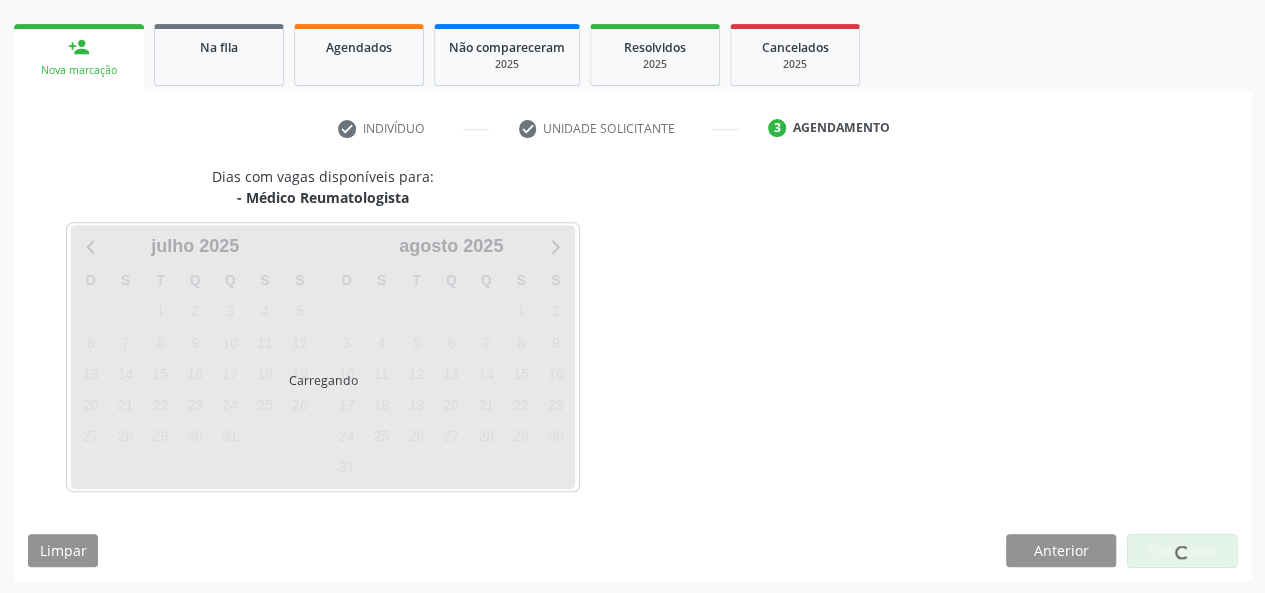 scroll, scrollTop: 362, scrollLeft: 0, axis: vertical 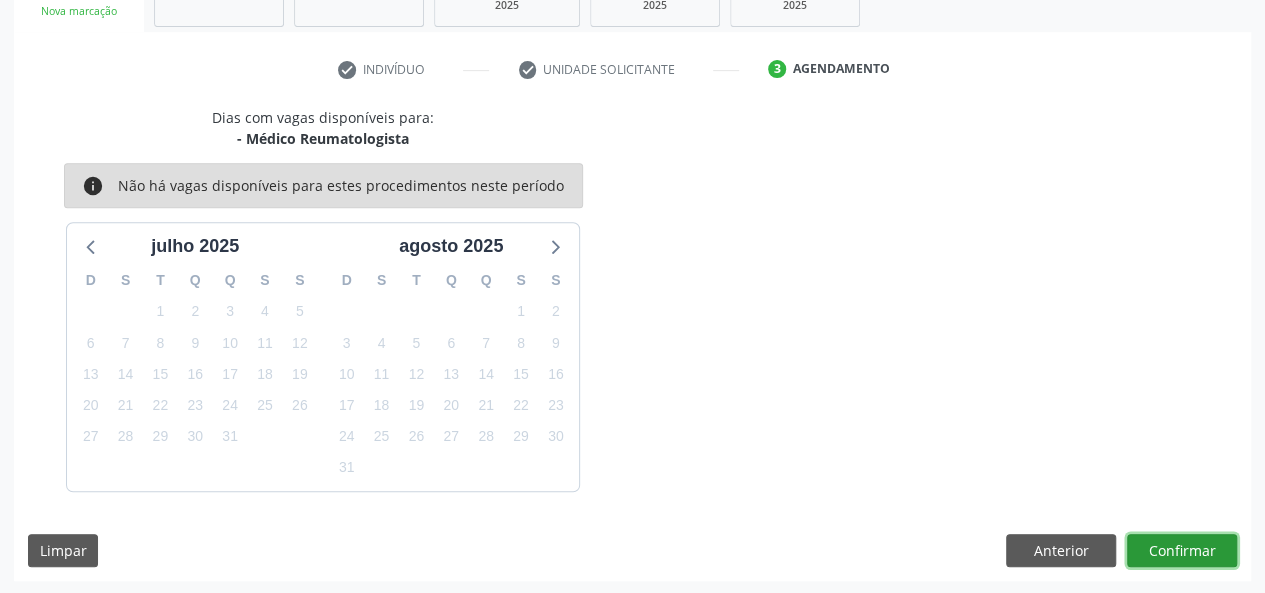 click on "Confirmar" at bounding box center (1182, 551) 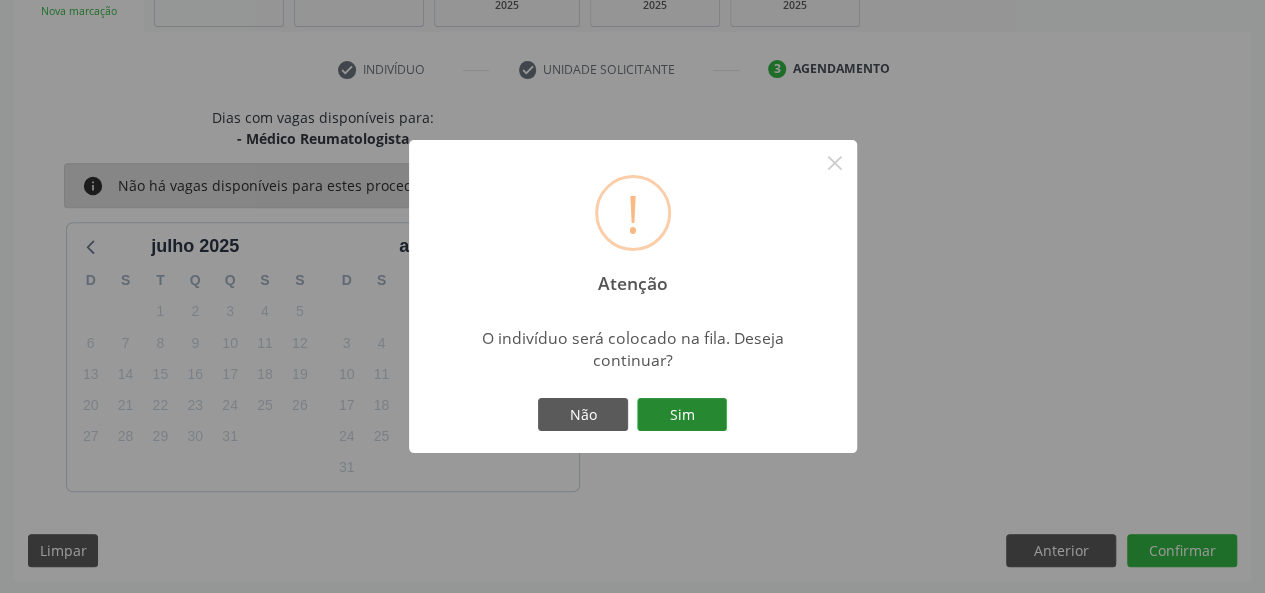 click on "Sim" at bounding box center (682, 415) 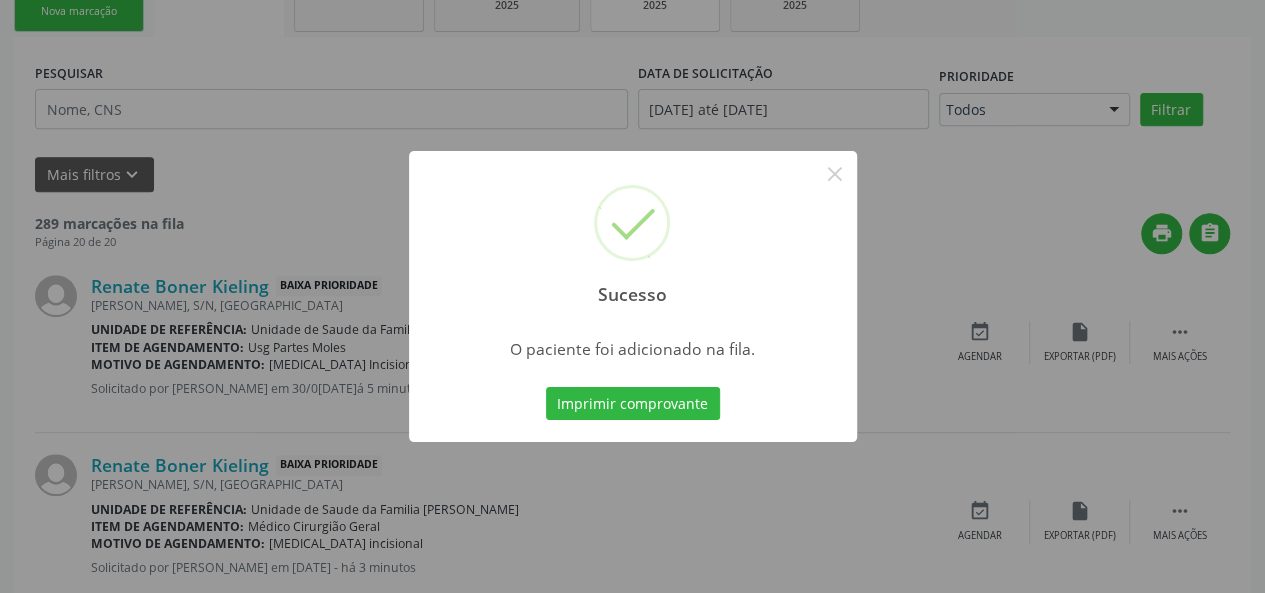 scroll, scrollTop: 100, scrollLeft: 0, axis: vertical 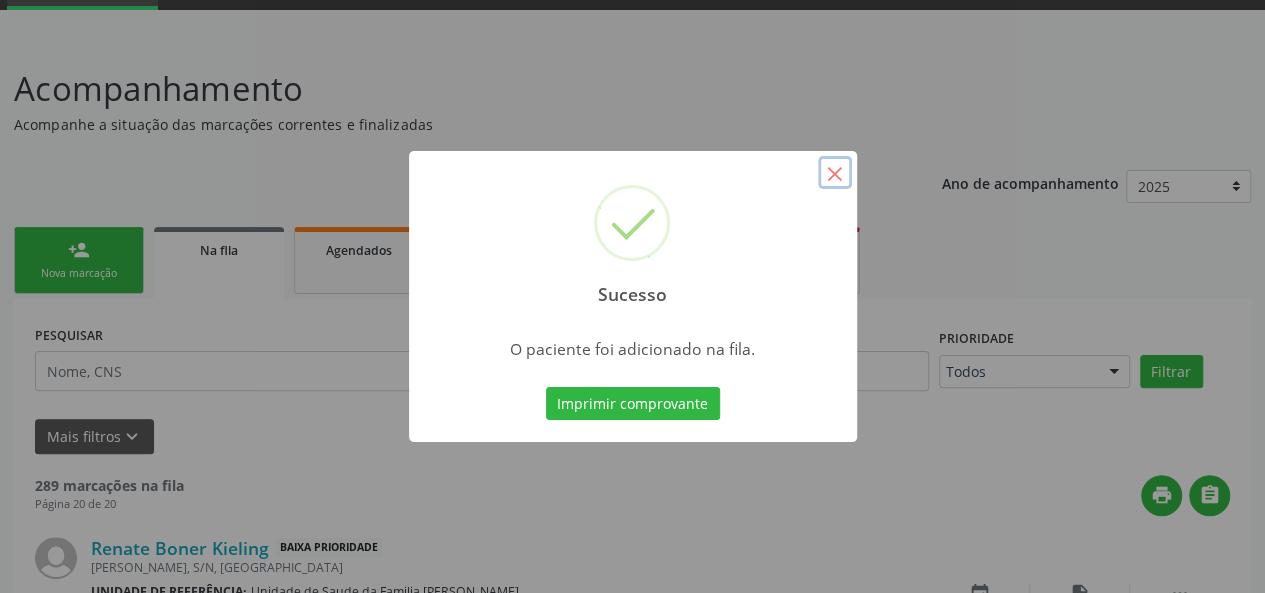 click on "×" at bounding box center (835, 173) 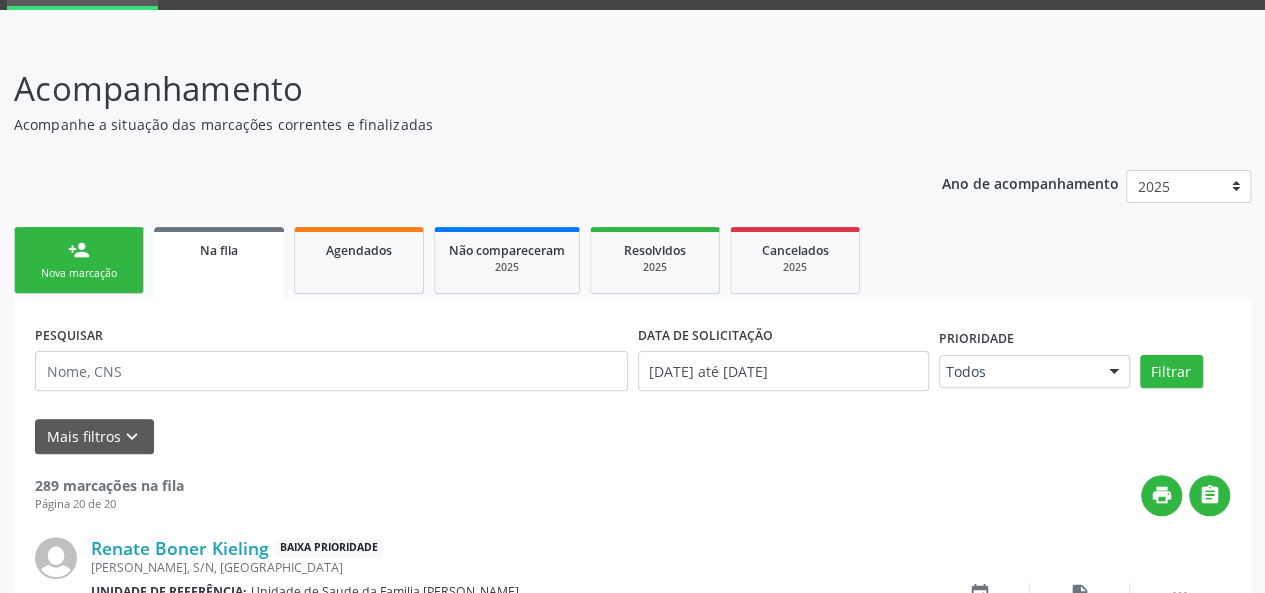 click on "person_add
Nova marcação" at bounding box center (79, 260) 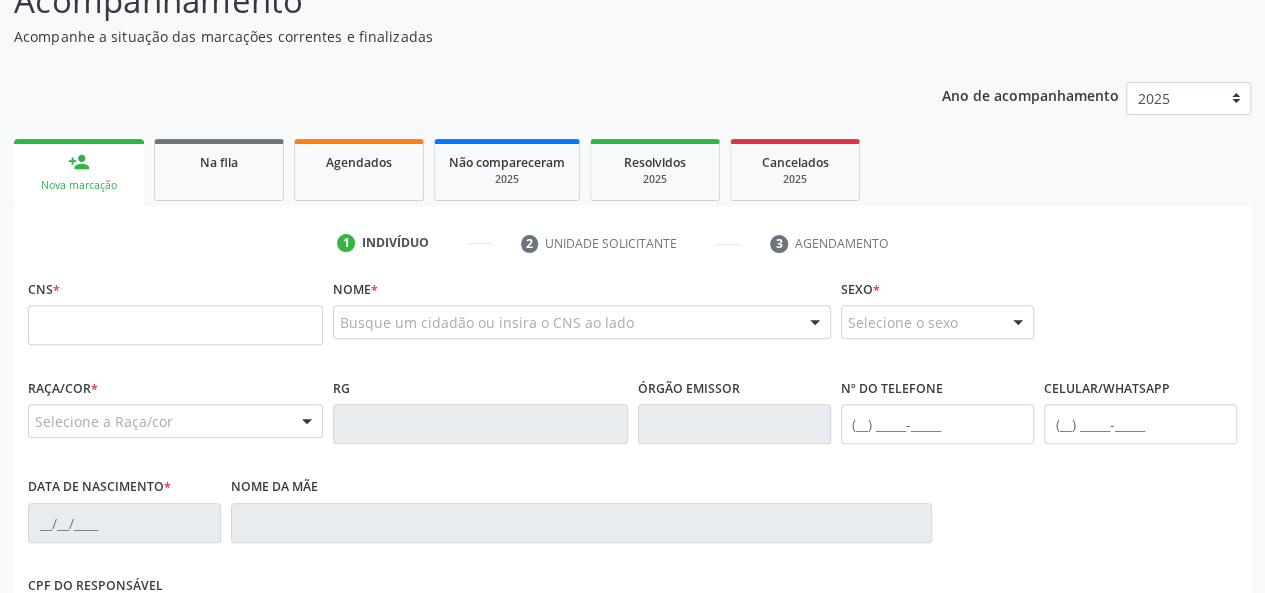 scroll, scrollTop: 300, scrollLeft: 0, axis: vertical 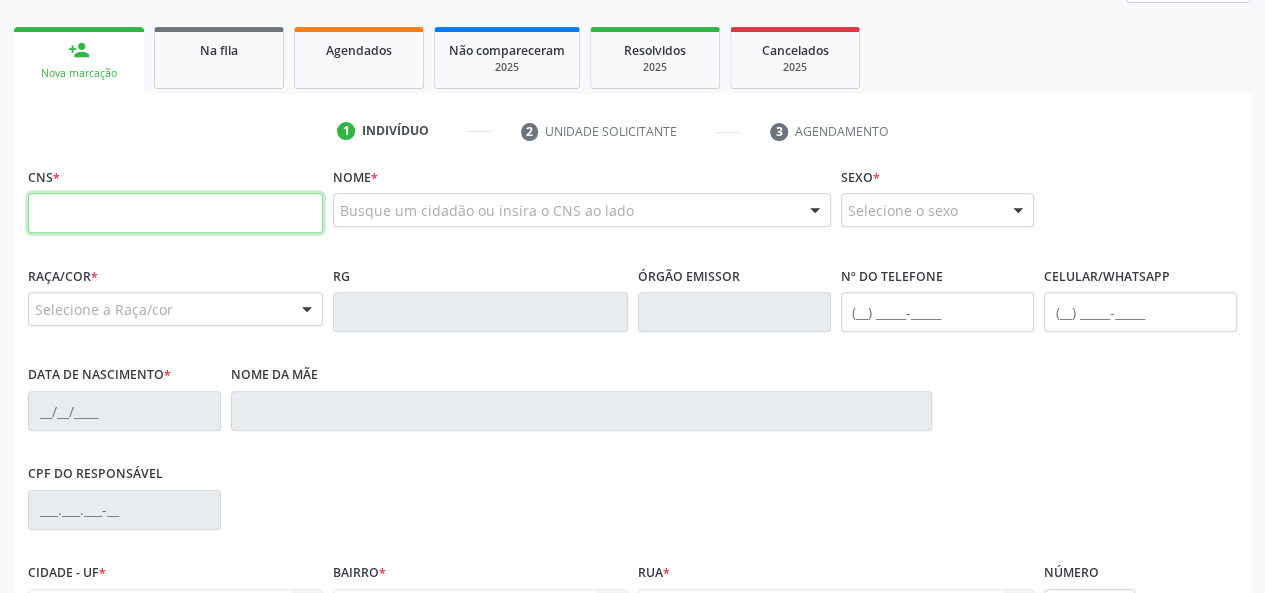 paste on "703 2026 0218 6195" 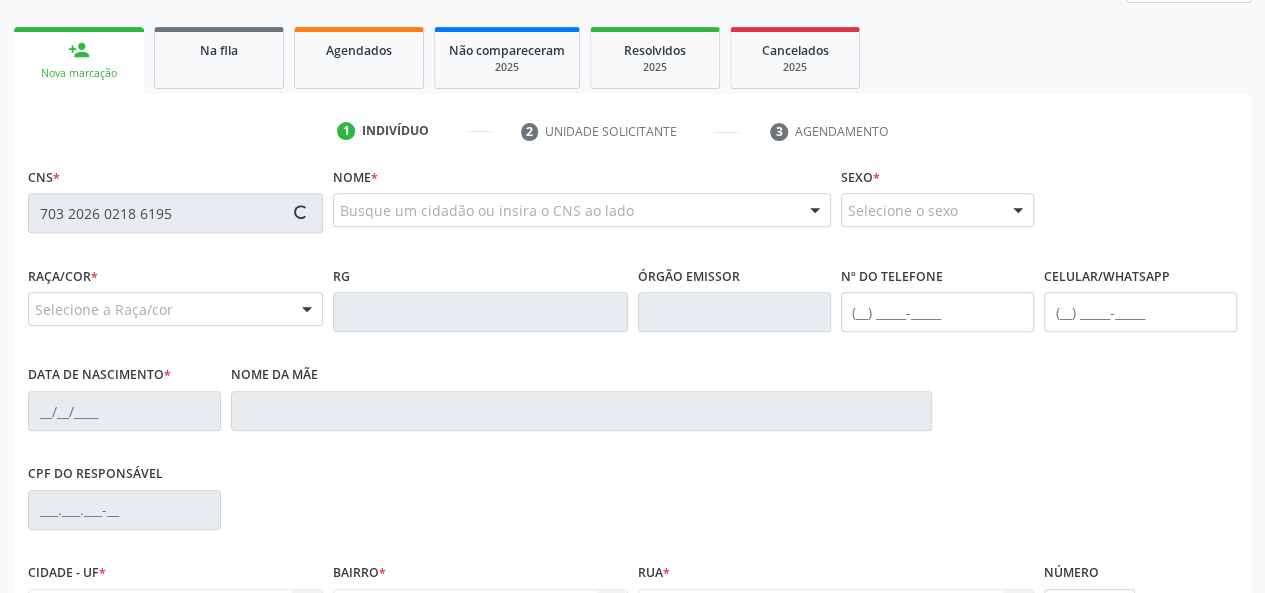 type on "703 2026 0218 6195" 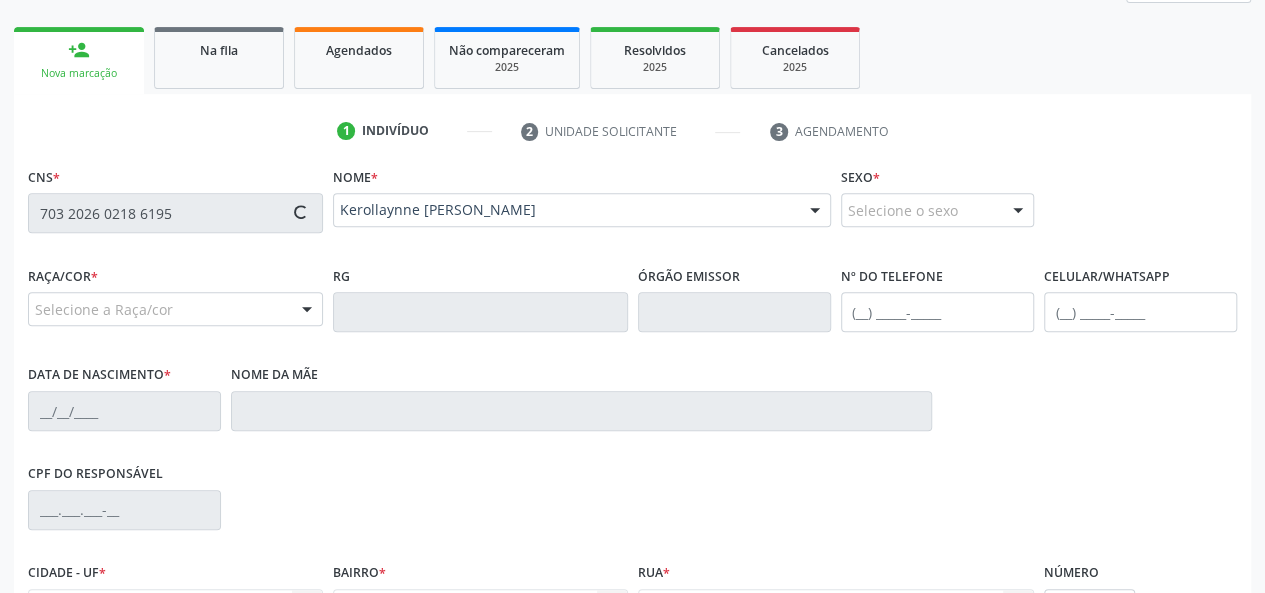 type on "(82) 98804-7850" 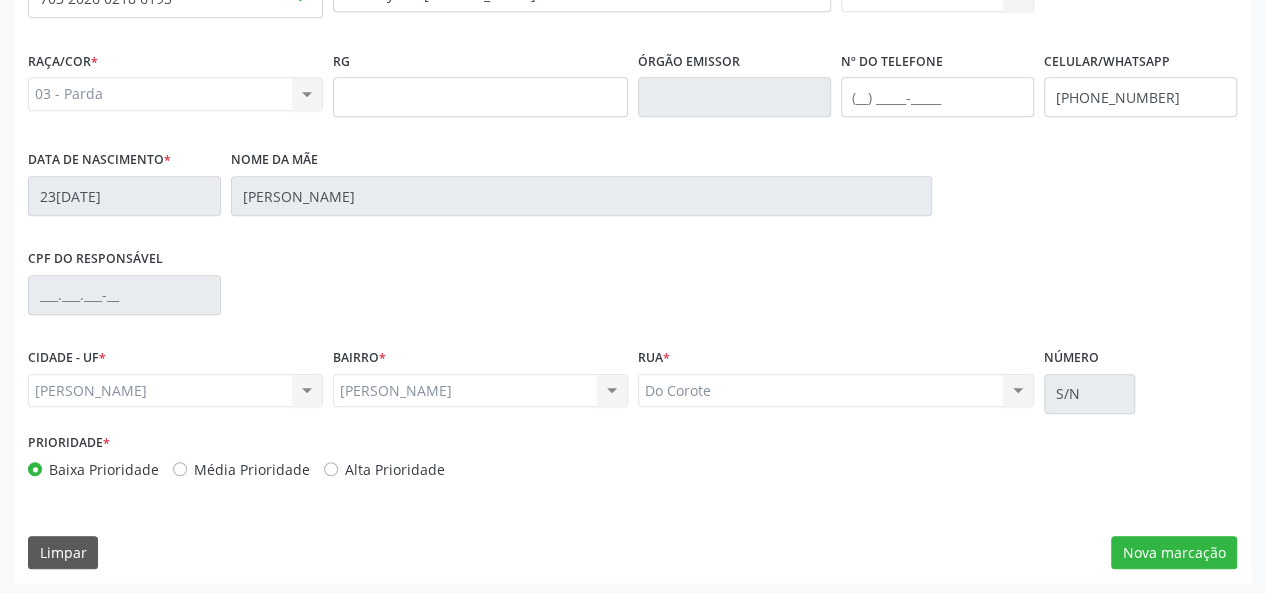 scroll, scrollTop: 518, scrollLeft: 0, axis: vertical 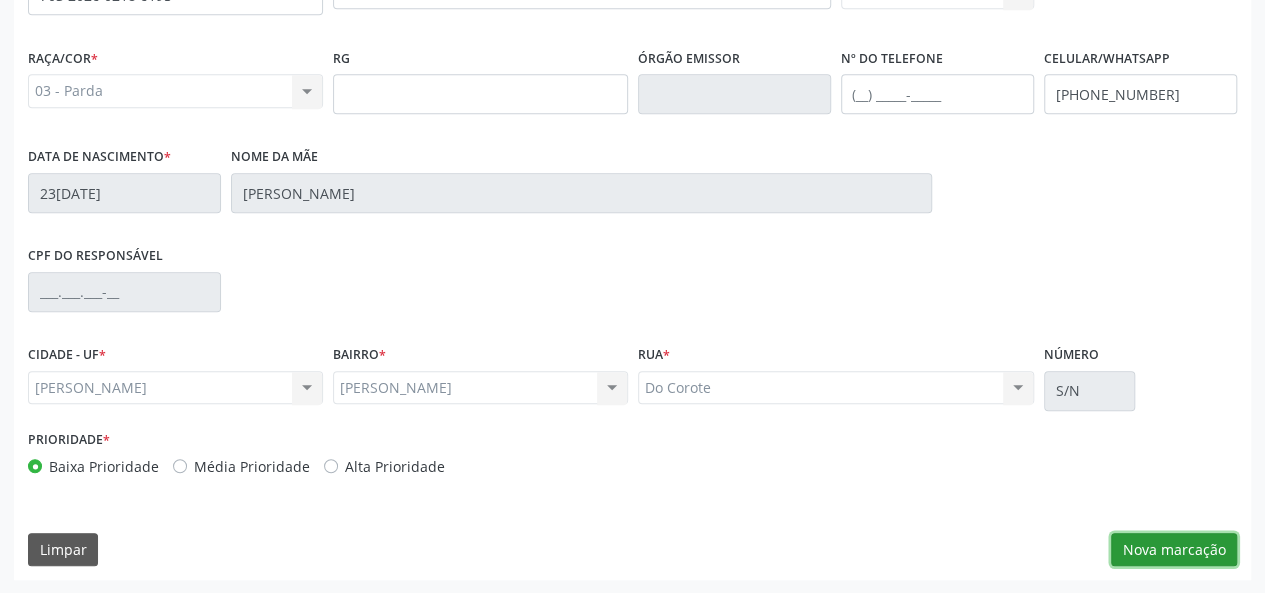 click on "Nova marcação" at bounding box center [1174, 550] 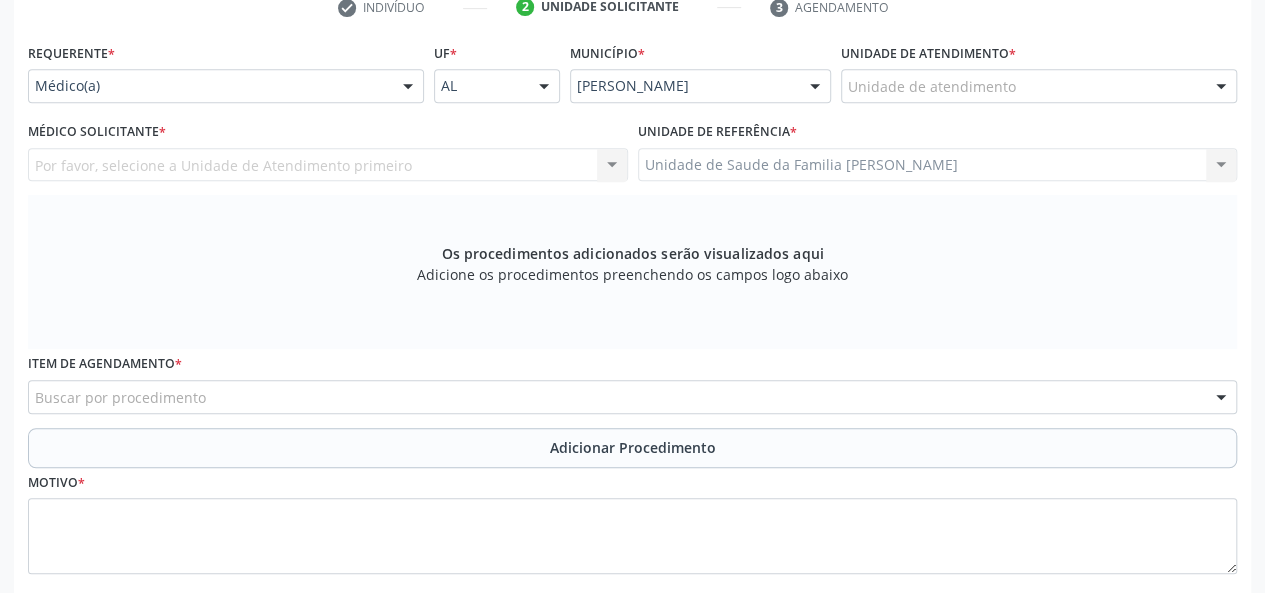 scroll, scrollTop: 218, scrollLeft: 0, axis: vertical 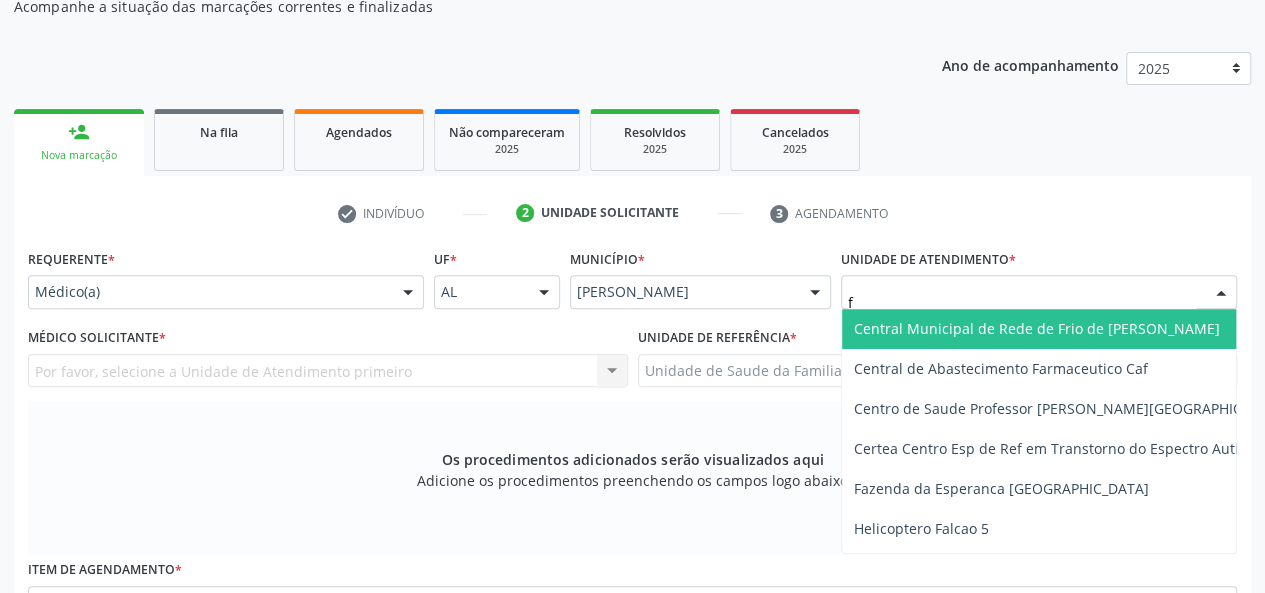 type on "fr" 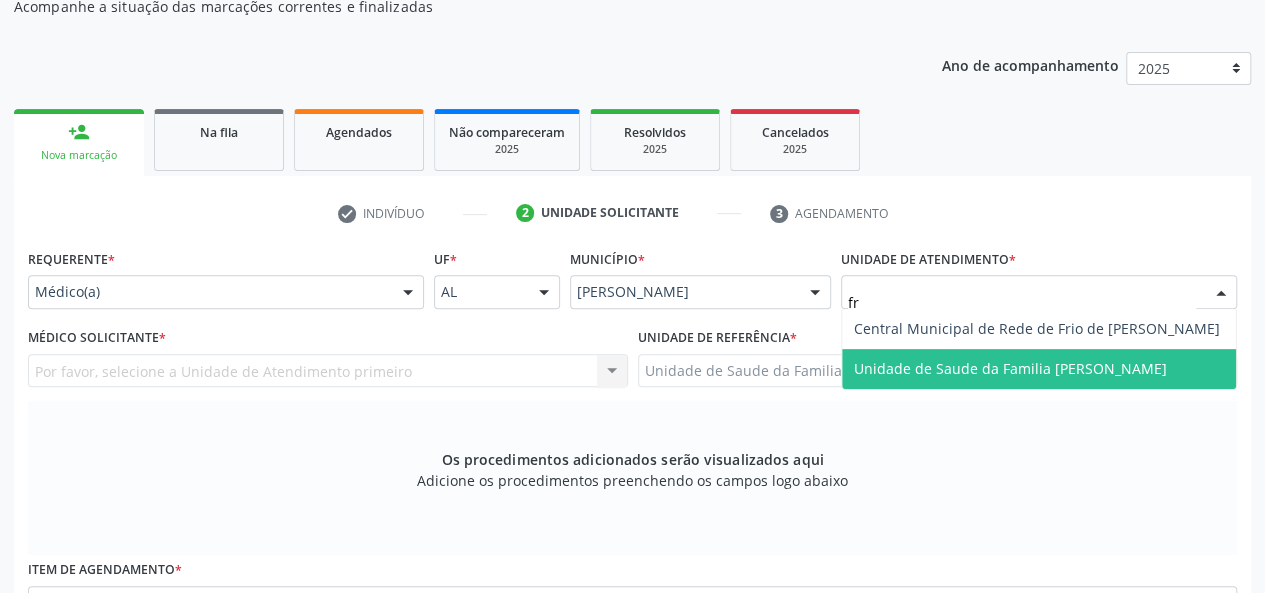 click on "Unidade de Saude da Familia [PERSON_NAME]" at bounding box center [1010, 368] 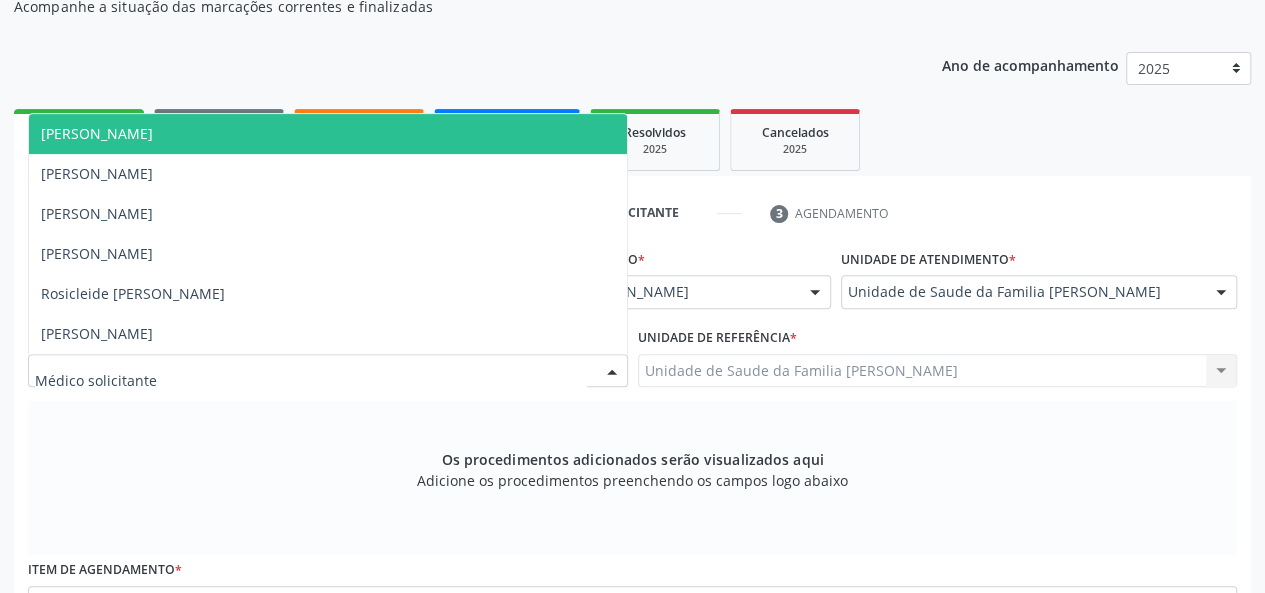 click on "[PERSON_NAME]" at bounding box center [328, 134] 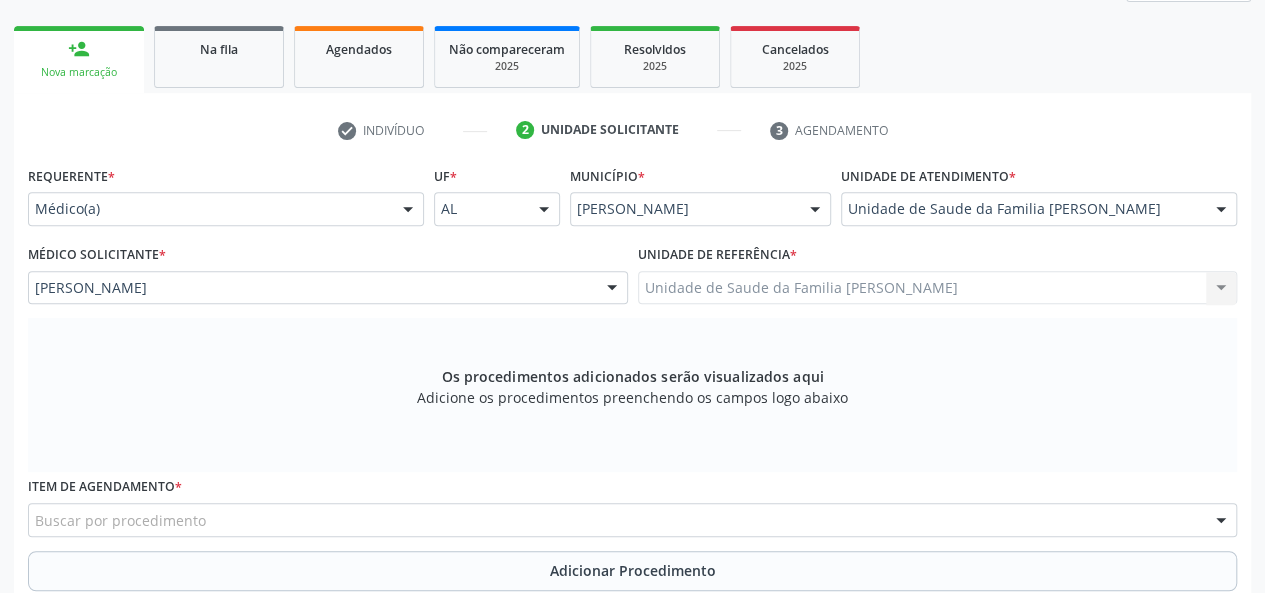 scroll, scrollTop: 418, scrollLeft: 0, axis: vertical 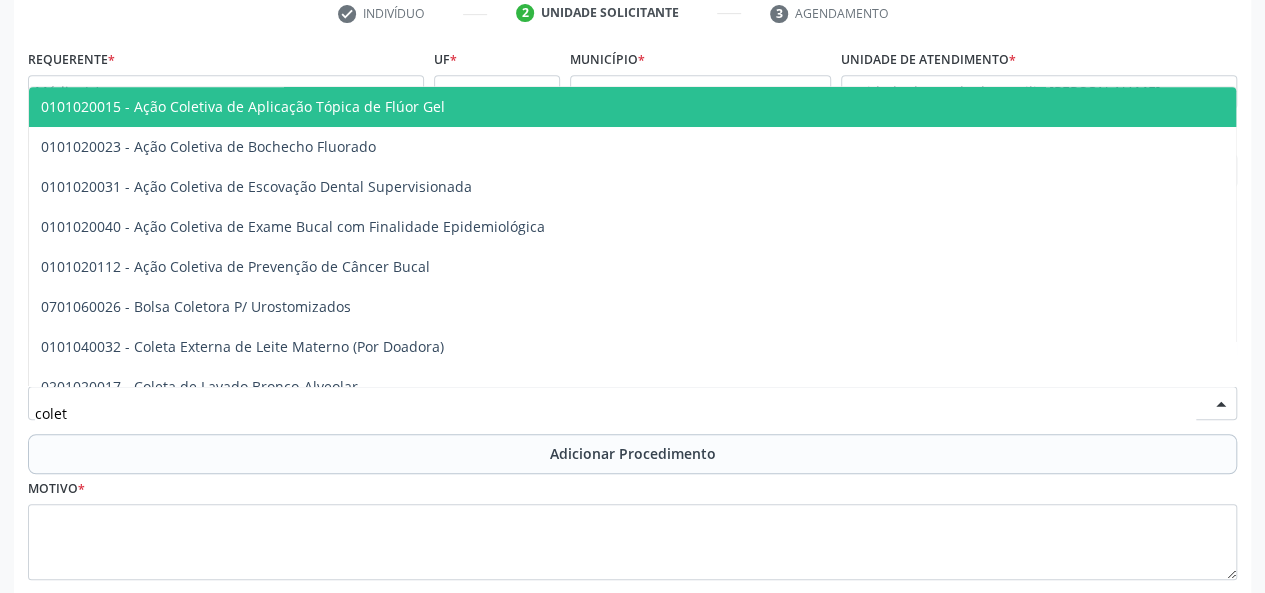 type on "coleta" 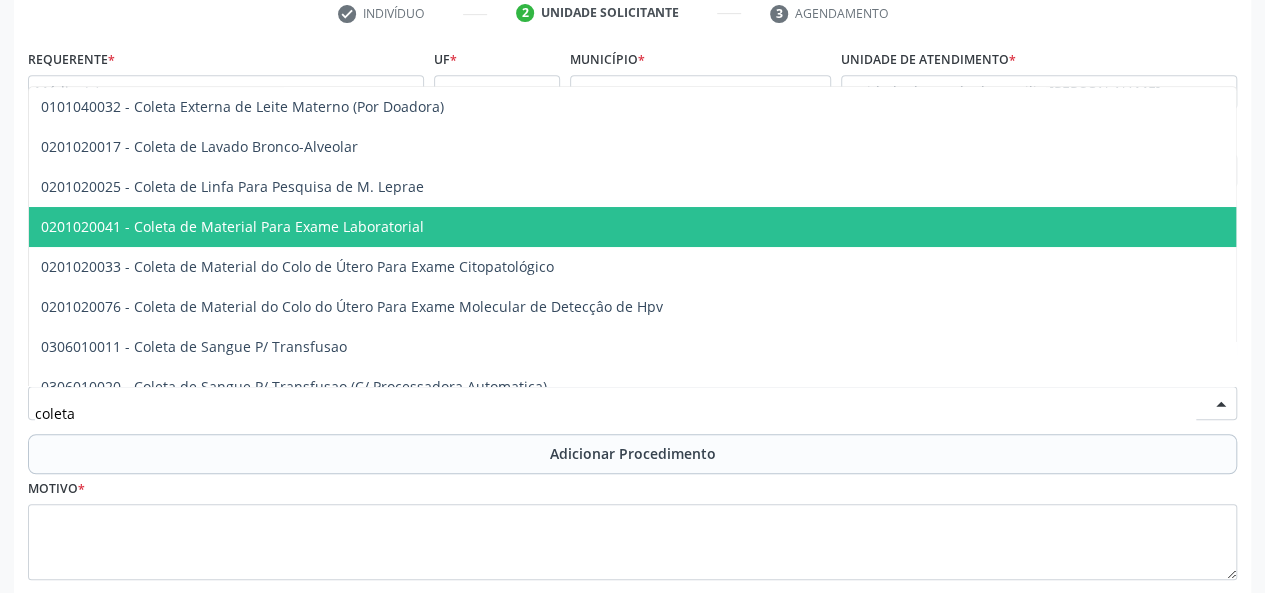 click on "0201020041 - Coleta de Material Para Exame Laboratorial" at bounding box center (750, 227) 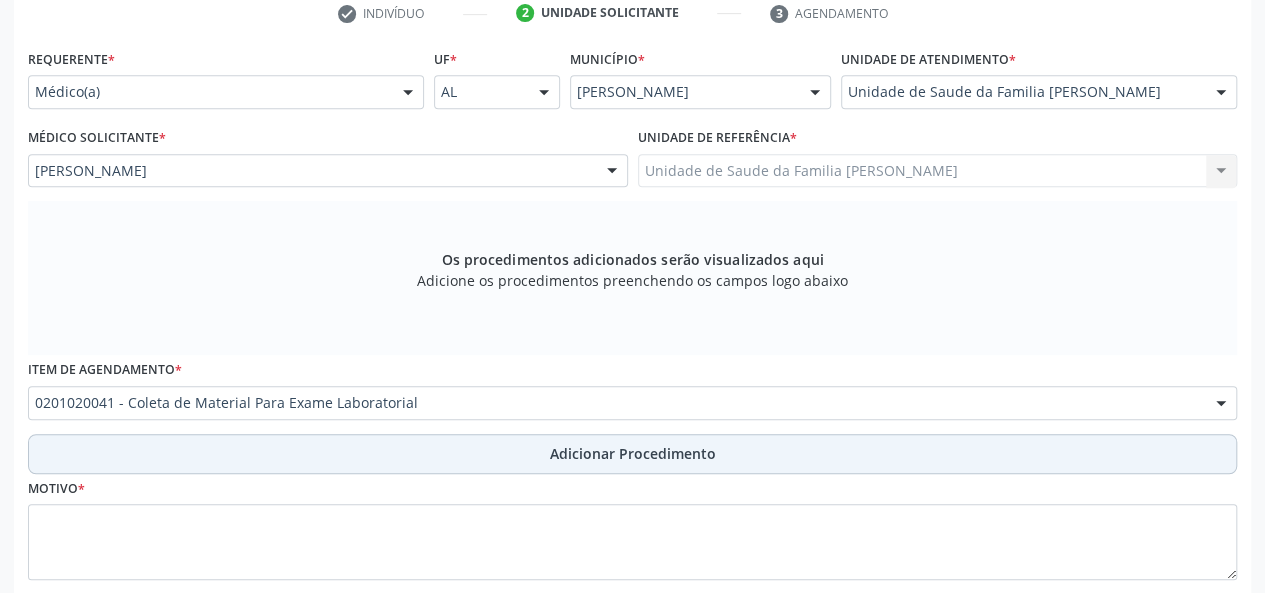 click on "Adicionar Procedimento" at bounding box center (633, 453) 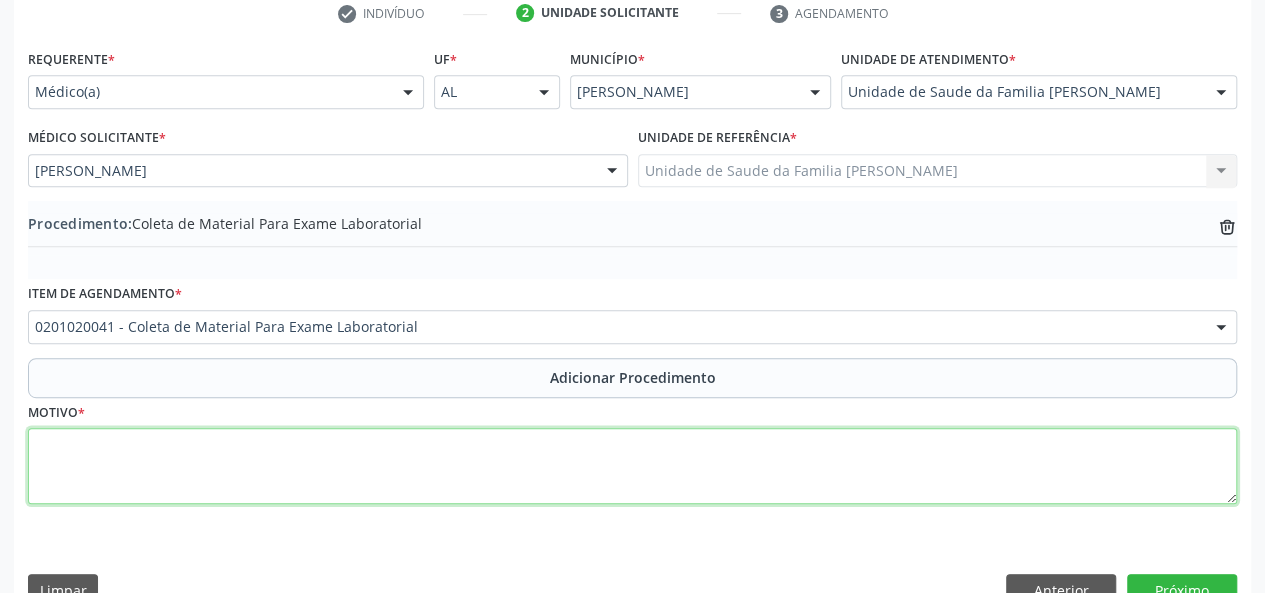 click at bounding box center [632, 466] 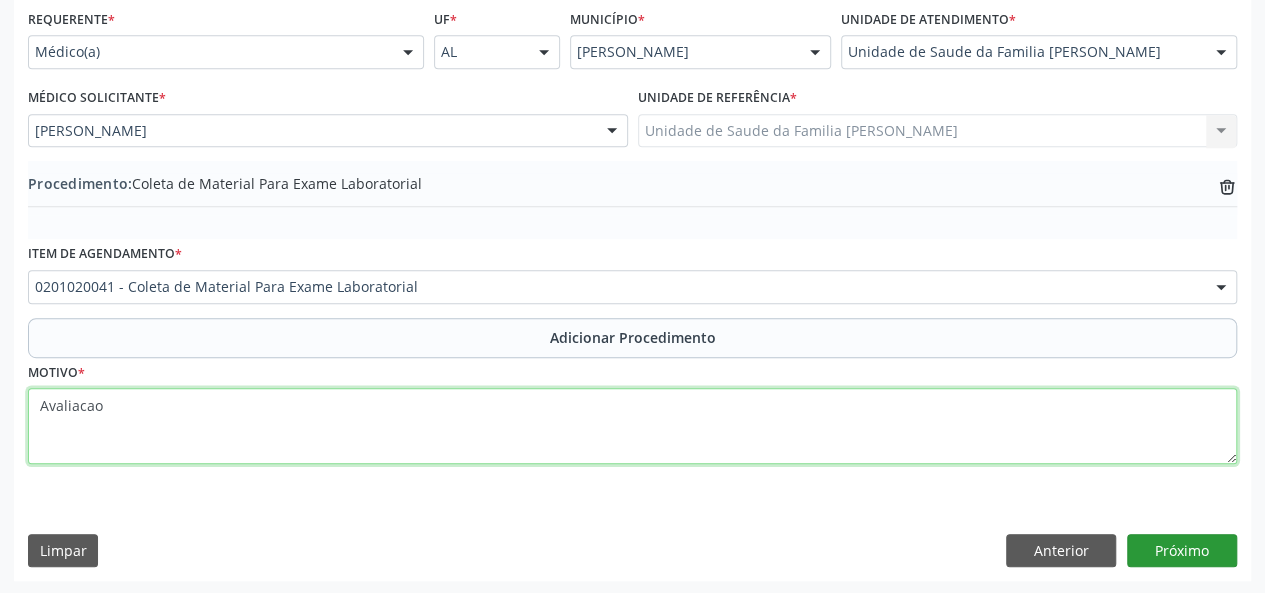 type on "Avaliacao" 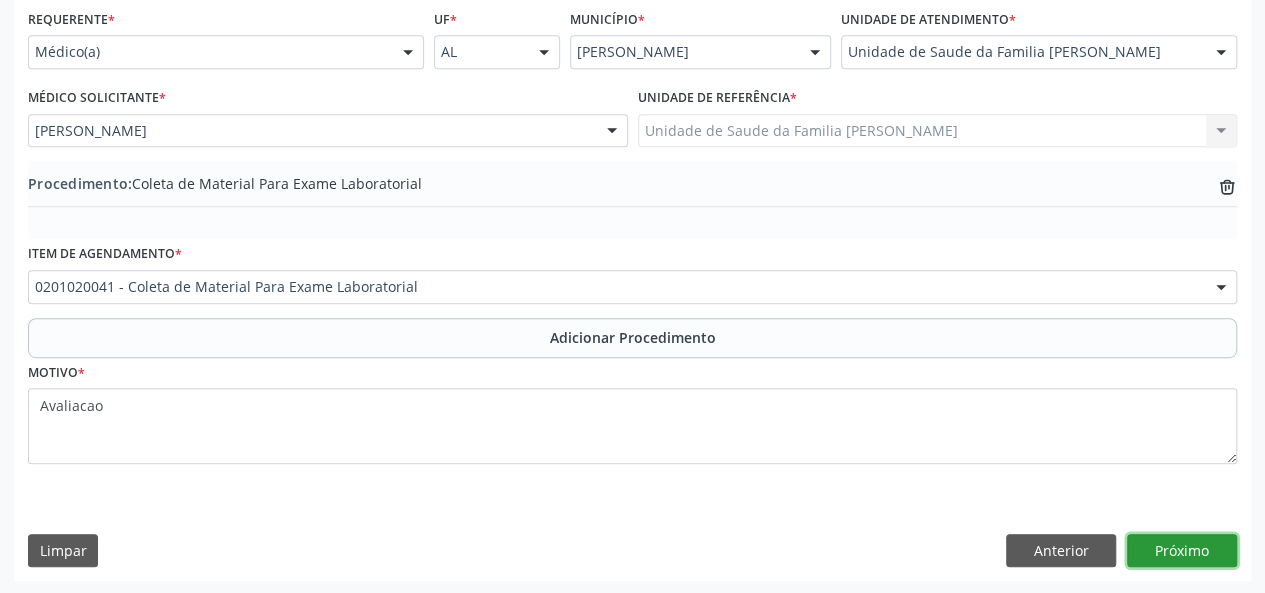 click on "Próximo" at bounding box center (1182, 551) 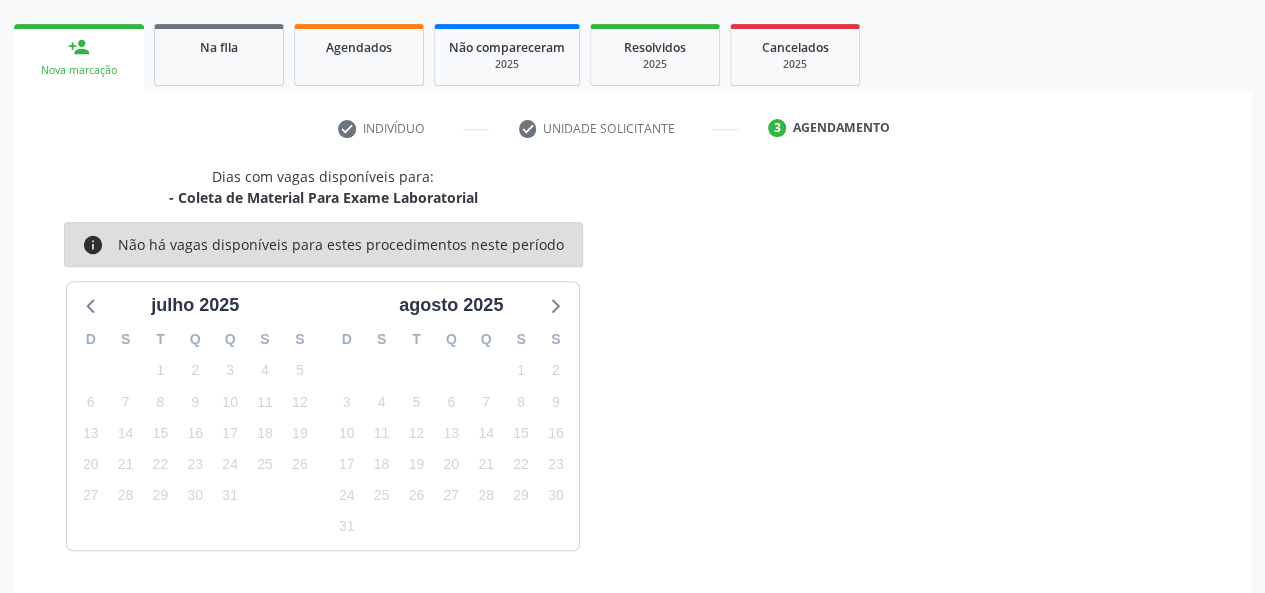scroll, scrollTop: 362, scrollLeft: 0, axis: vertical 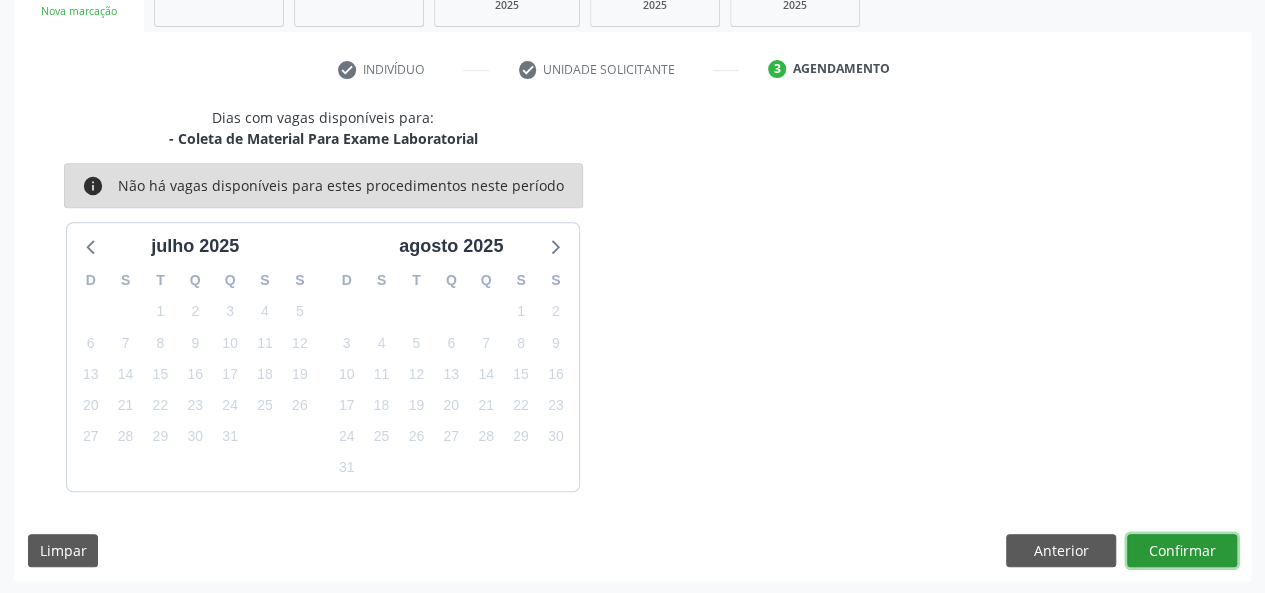 click on "Confirmar" at bounding box center (1182, 551) 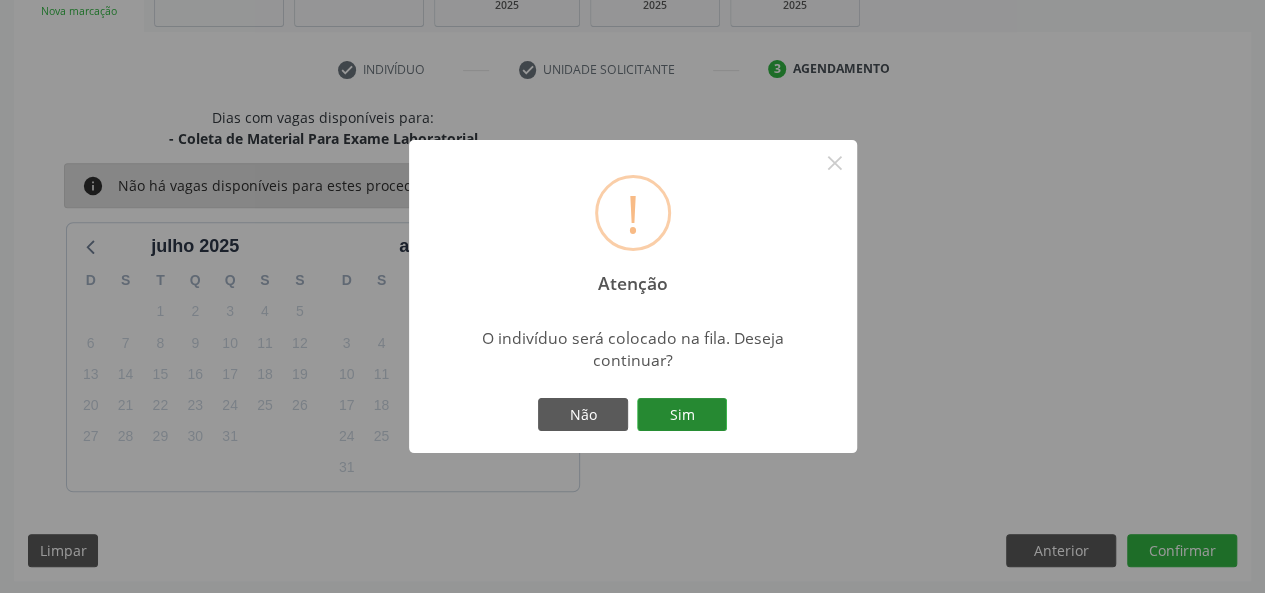 click on "Sim" at bounding box center (682, 415) 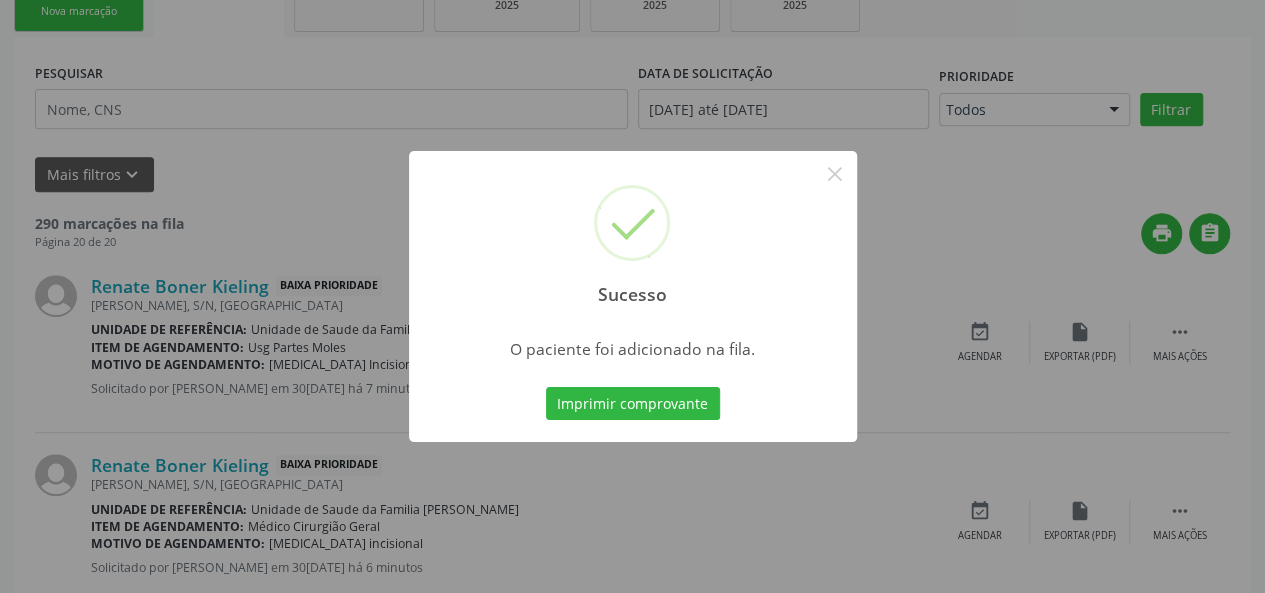 scroll, scrollTop: 100, scrollLeft: 0, axis: vertical 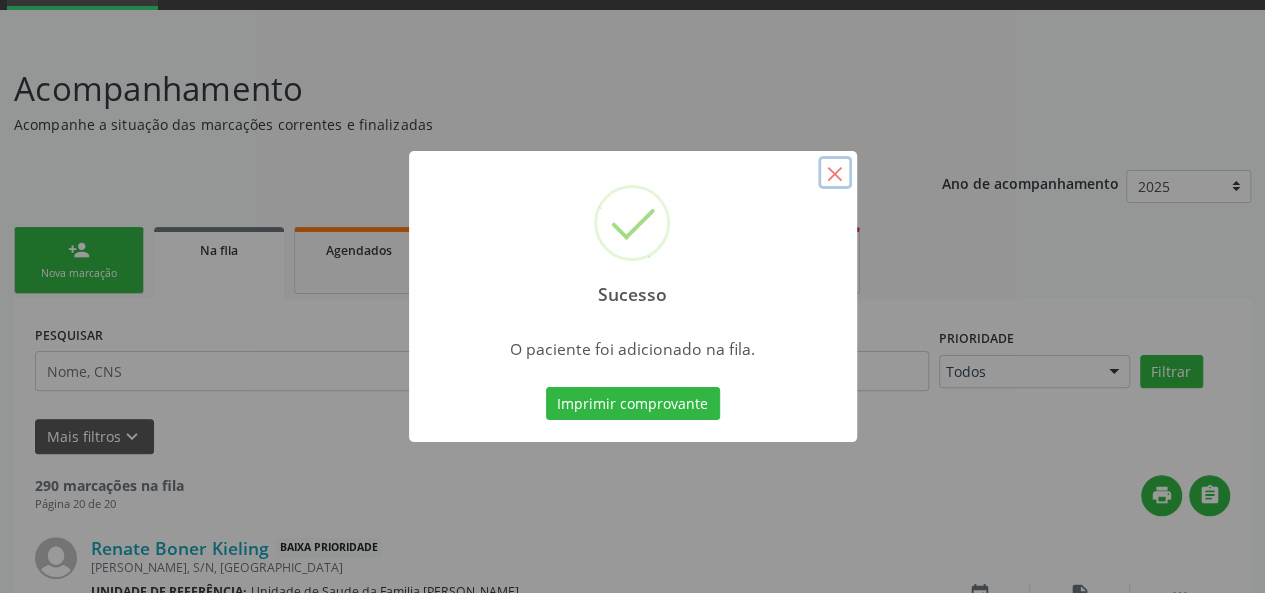 click on "×" at bounding box center [835, 173] 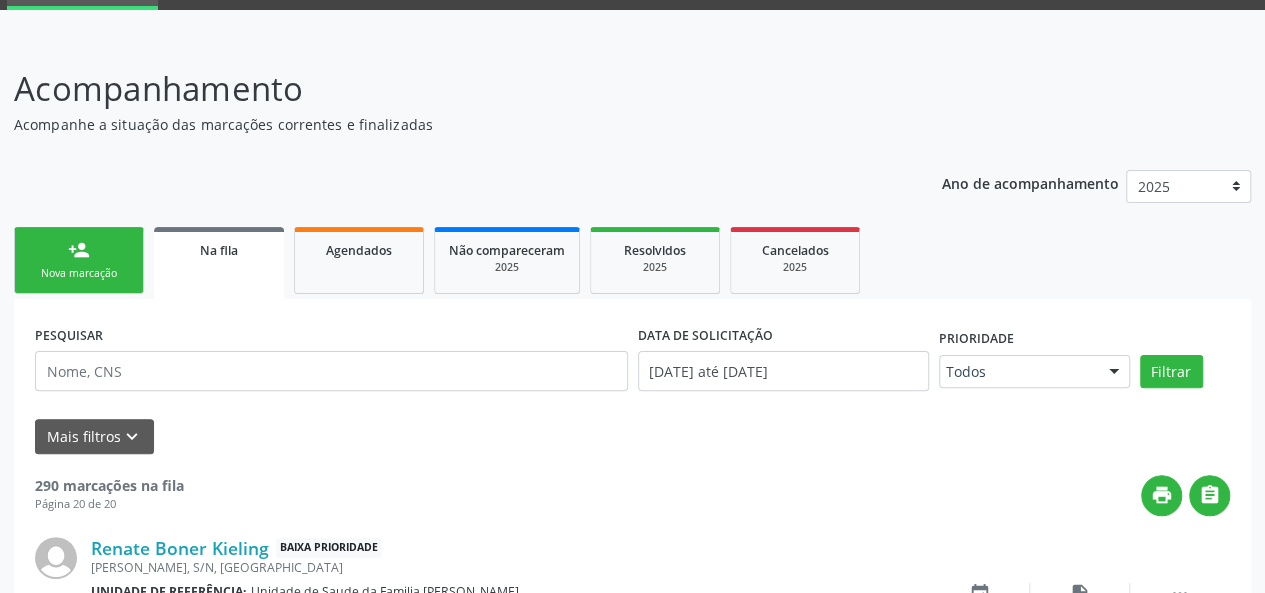 click on "person_add
Nova marcação" at bounding box center [79, 260] 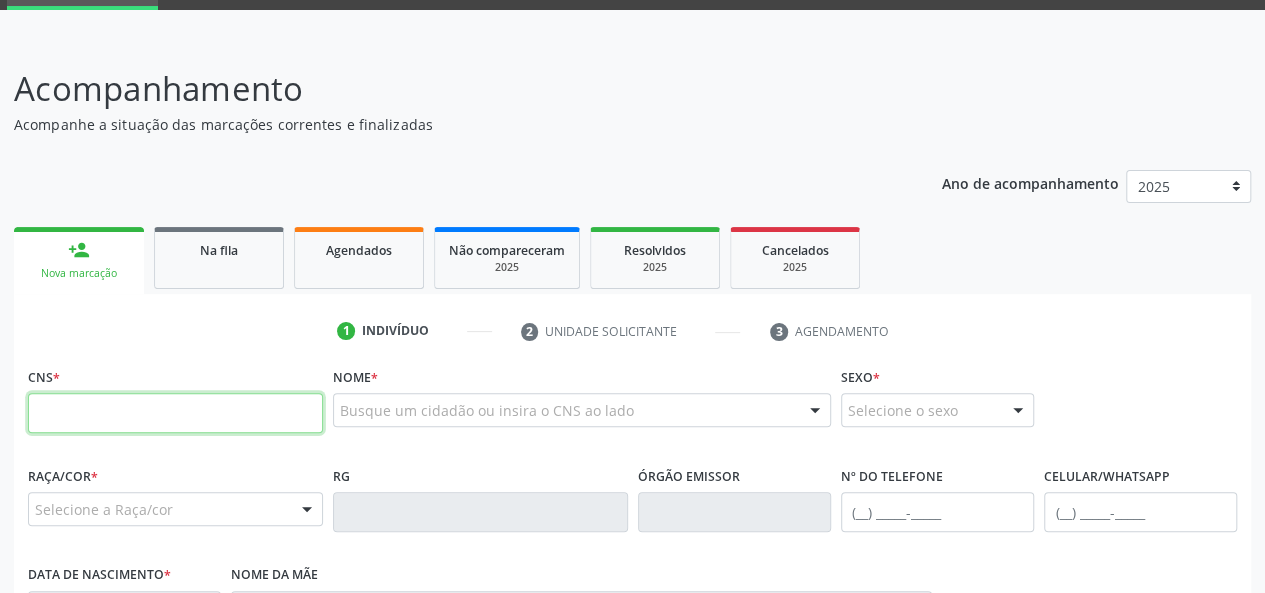 paste on "703 4062 2306 3100" 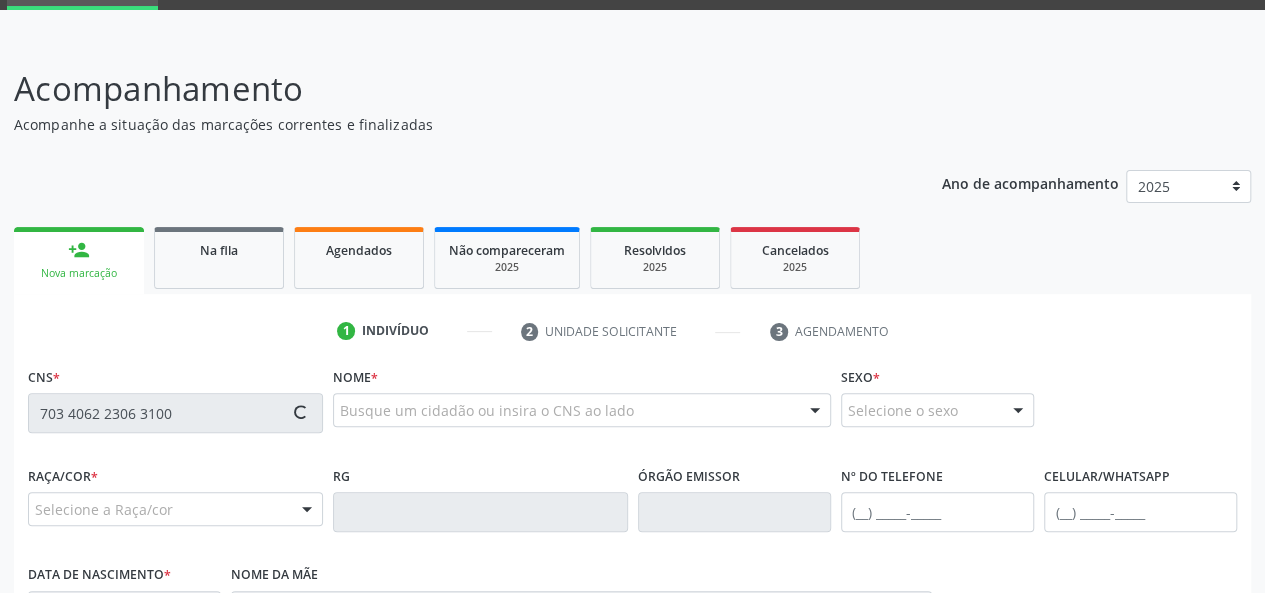 type on "703 4062 2306 3100" 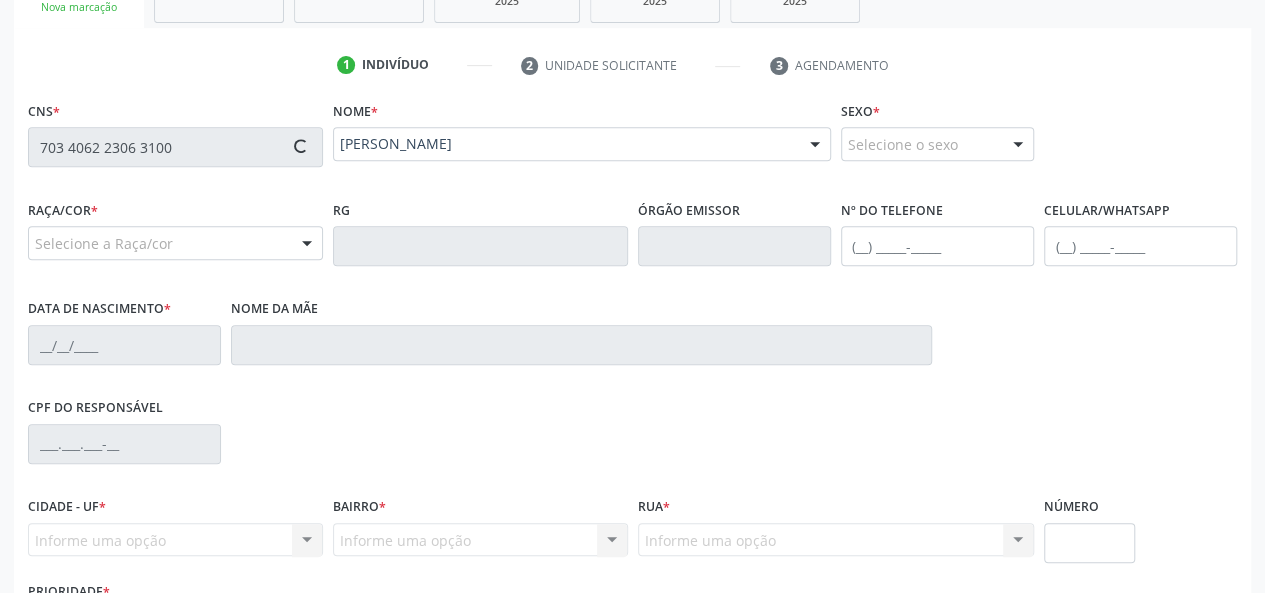 scroll, scrollTop: 518, scrollLeft: 0, axis: vertical 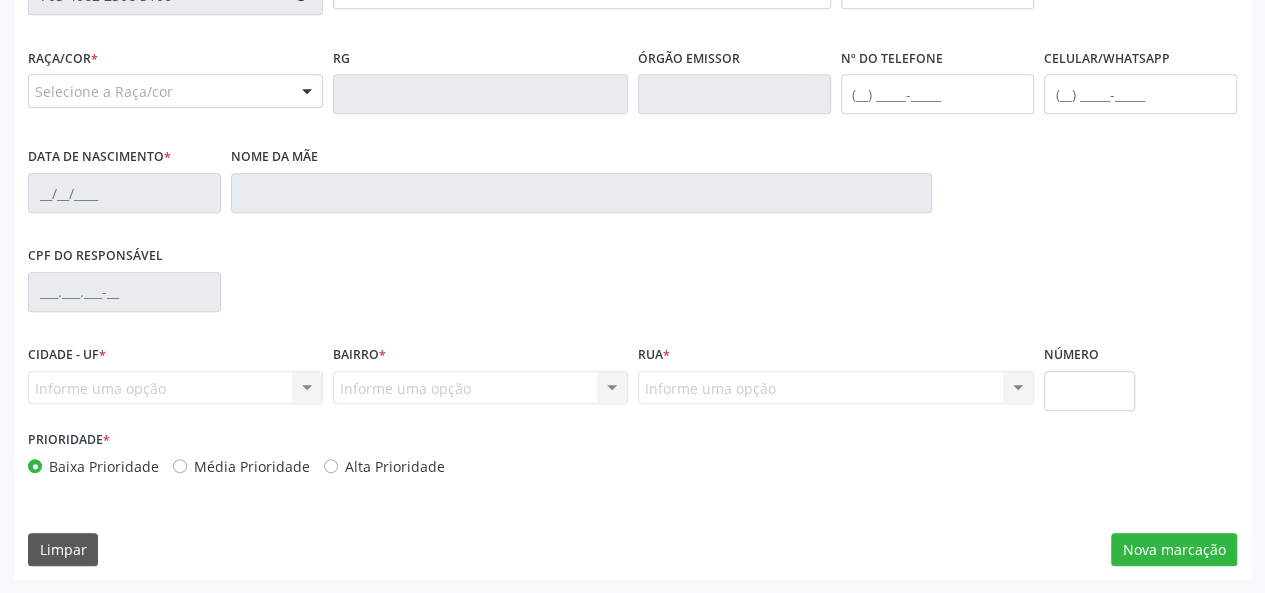 type on "(18) 99663-0113" 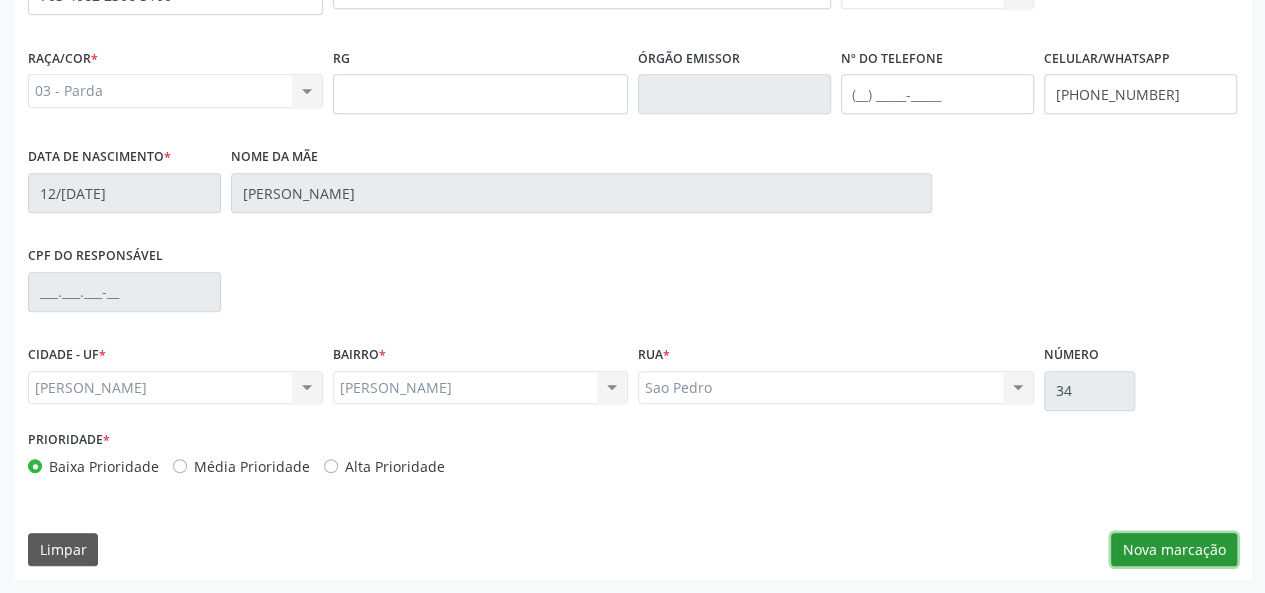 click on "Nova marcação" at bounding box center (1174, 550) 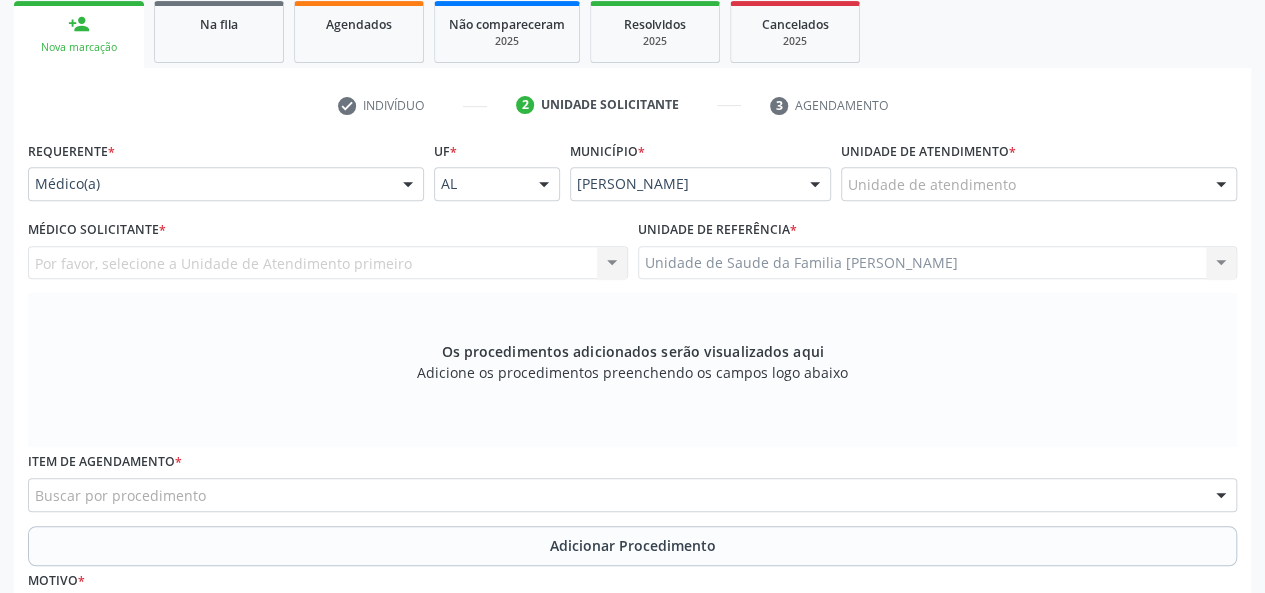 scroll, scrollTop: 118, scrollLeft: 0, axis: vertical 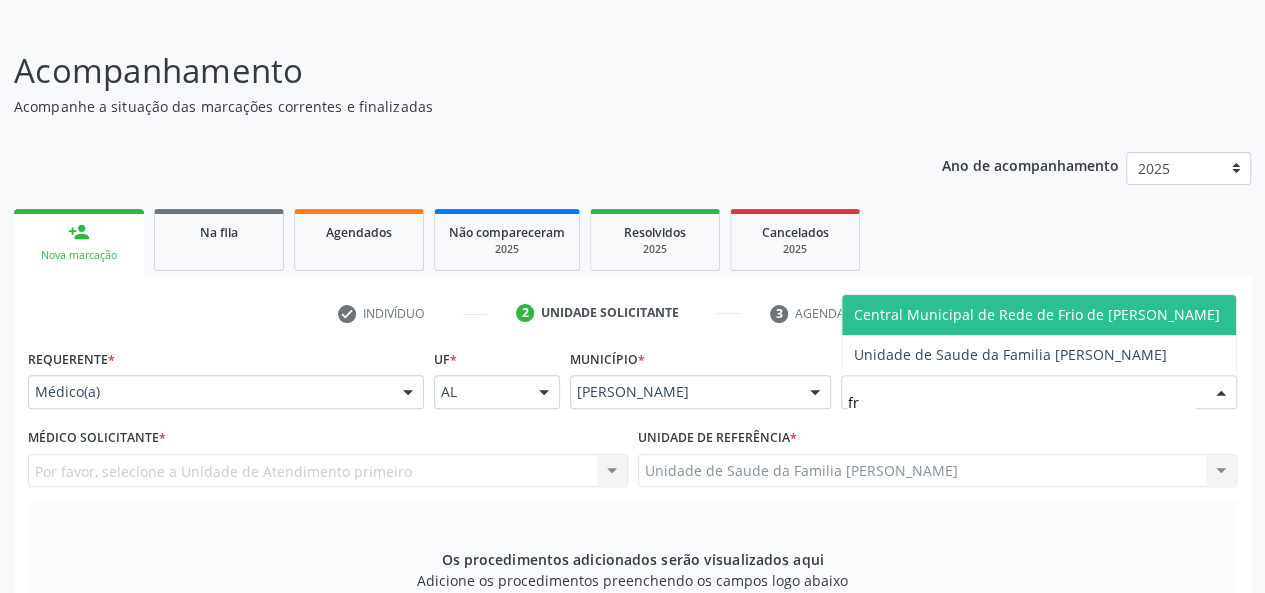 type on "fra" 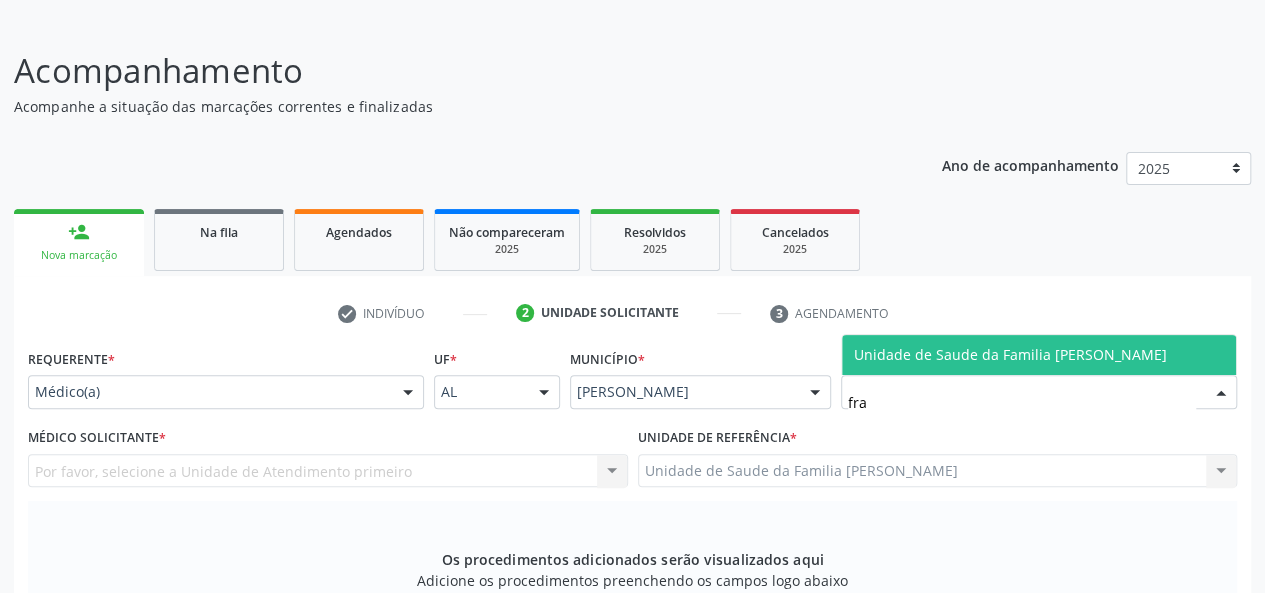 click on "Unidade de Saude da Familia [PERSON_NAME]" at bounding box center [1010, 354] 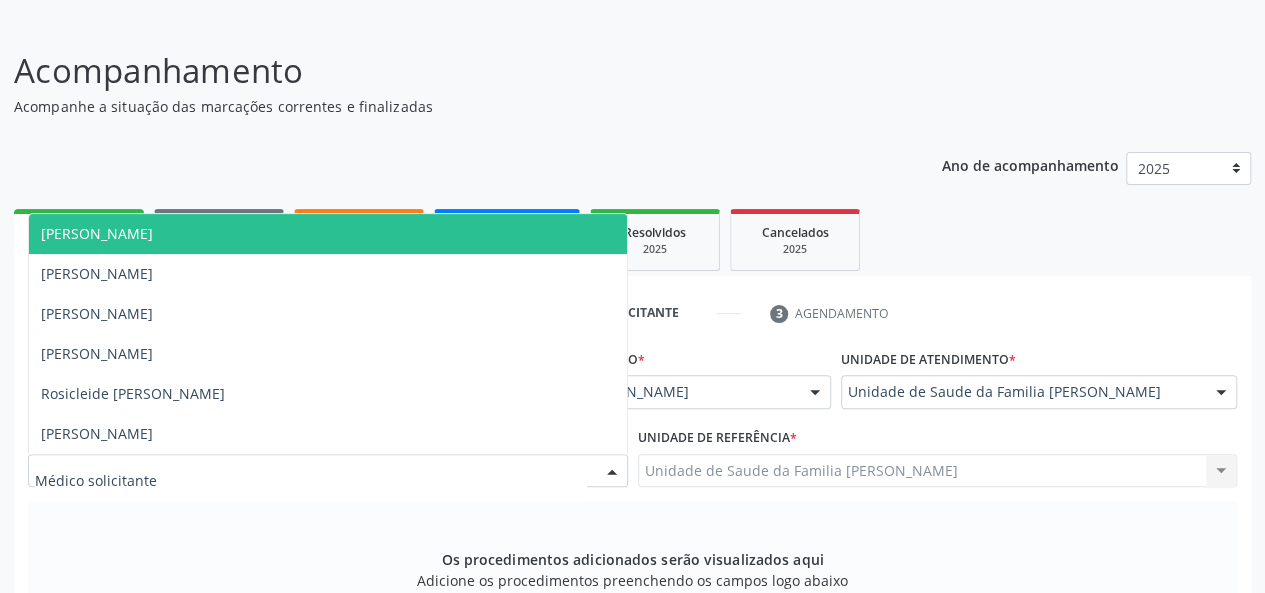 click at bounding box center [328, 471] 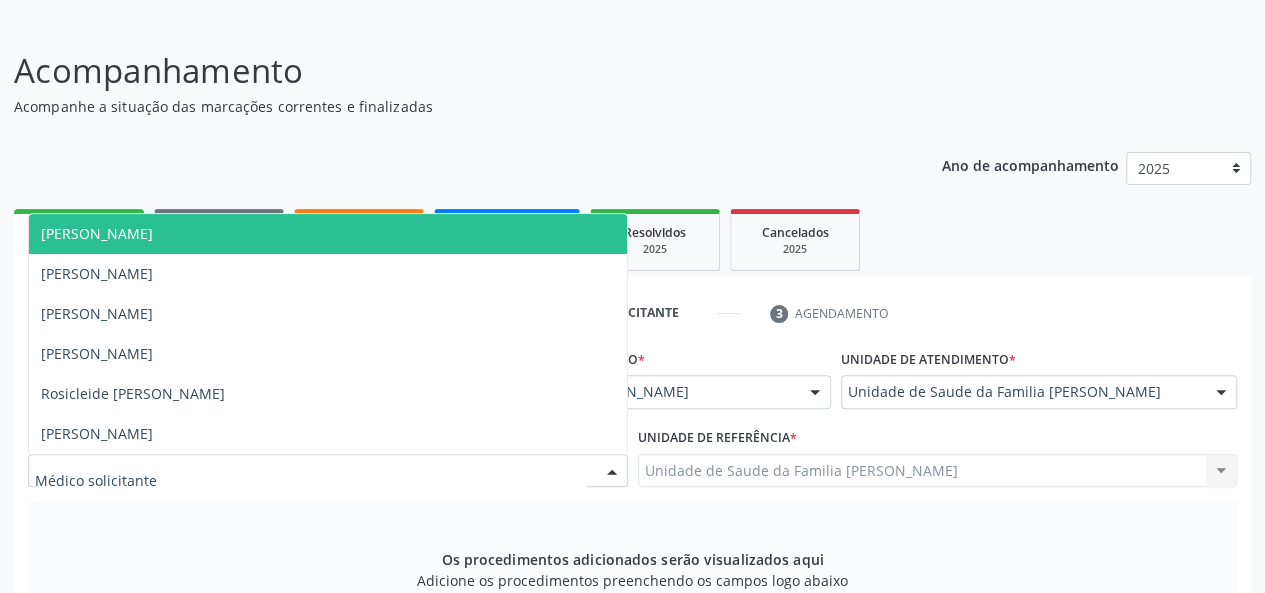 click on "[PERSON_NAME]" at bounding box center [328, 234] 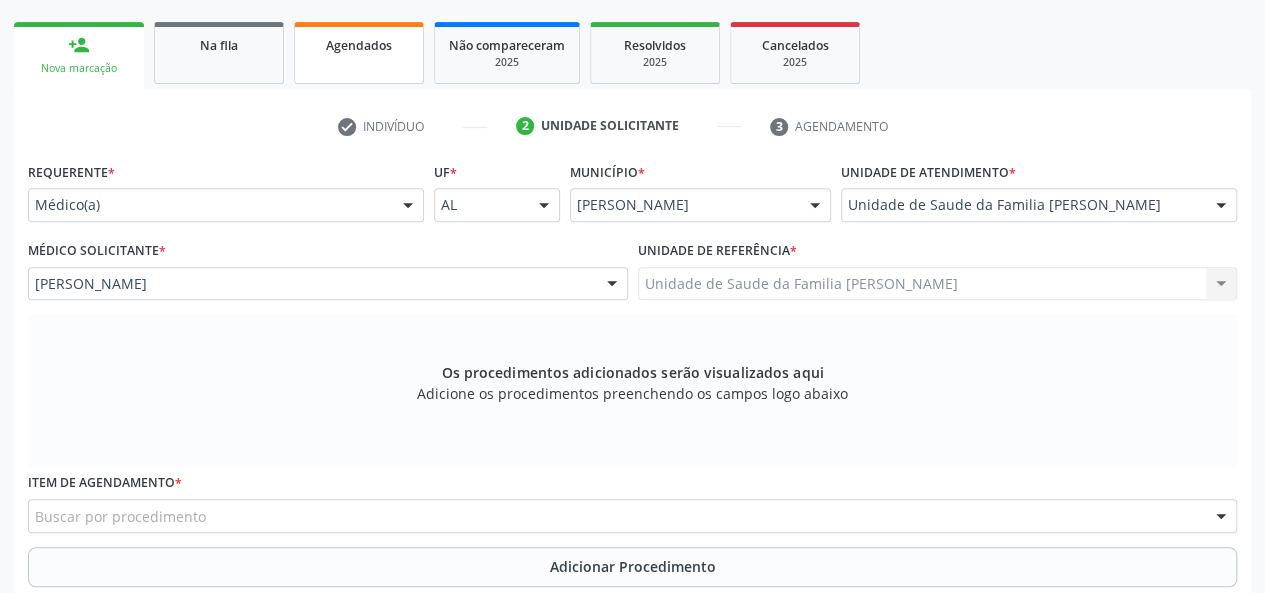 scroll, scrollTop: 418, scrollLeft: 0, axis: vertical 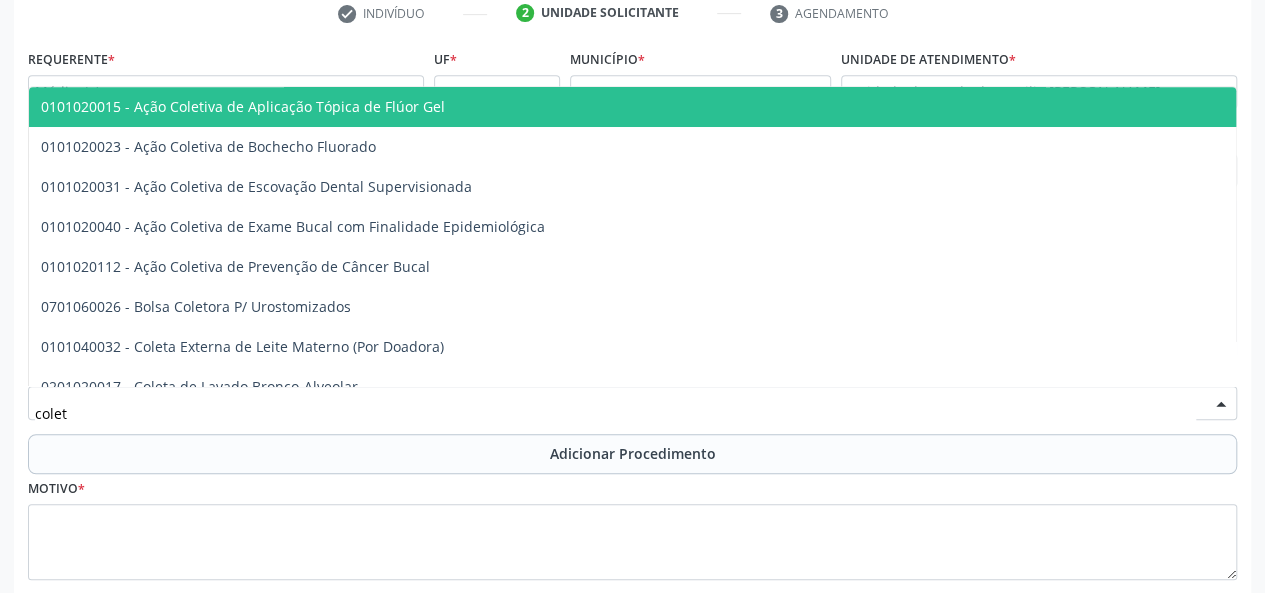 type on "coleta" 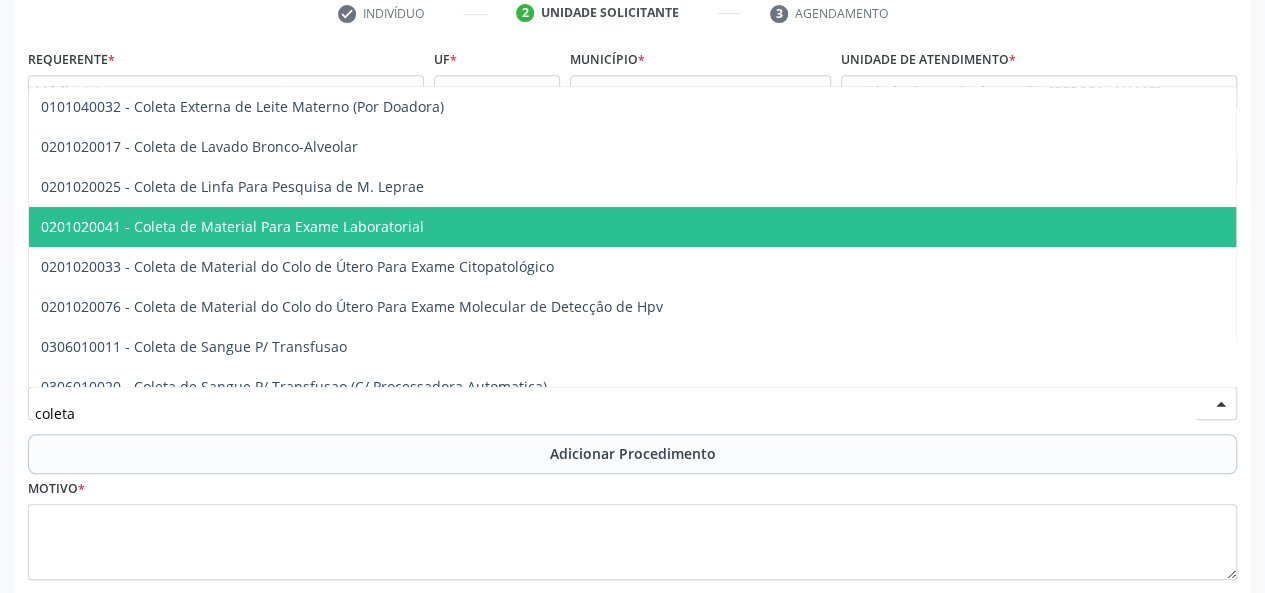 click on "0201020041 - Coleta de Material Para Exame Laboratorial" at bounding box center [232, 226] 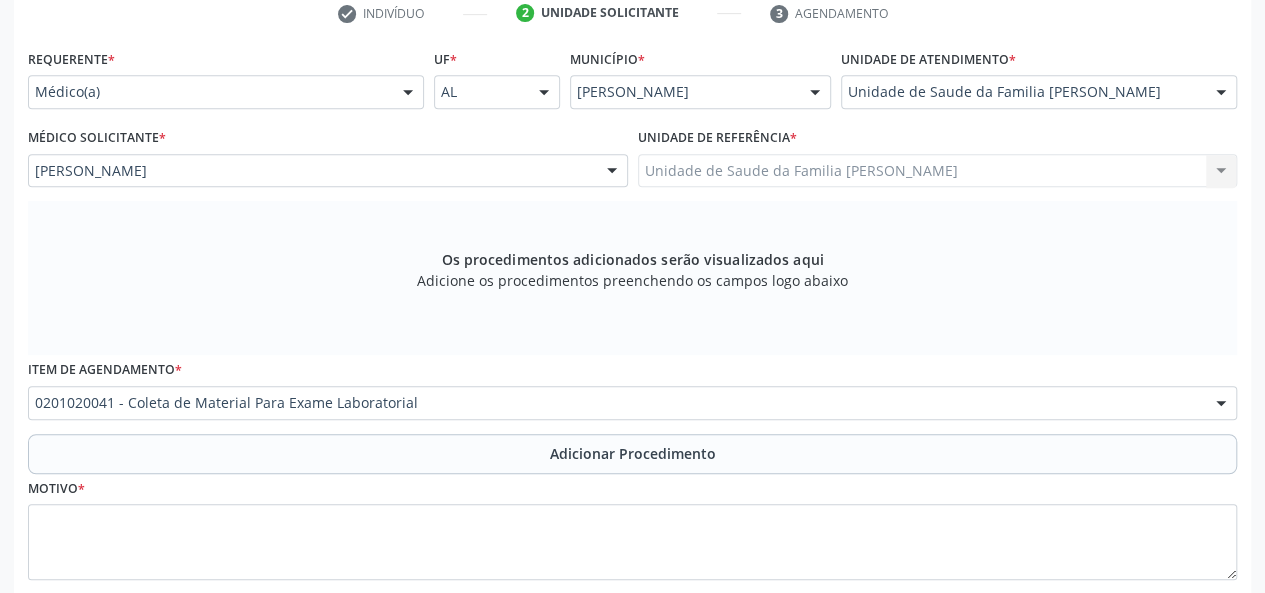 click on "Adicionar Procedimento" at bounding box center [633, 453] 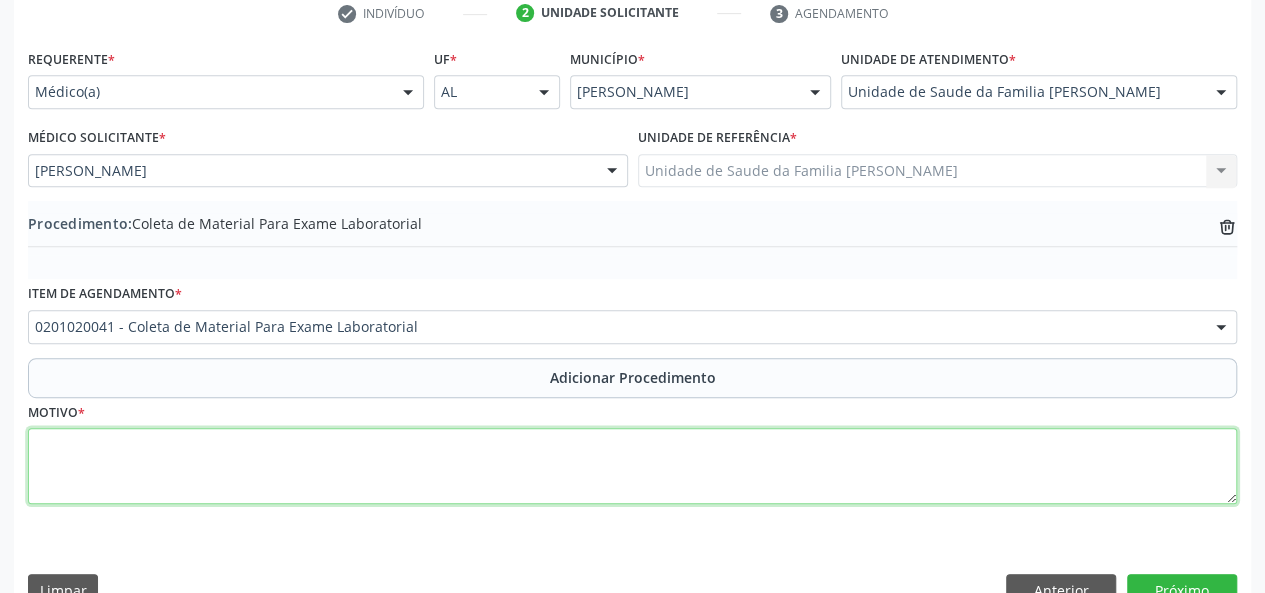 click at bounding box center [632, 466] 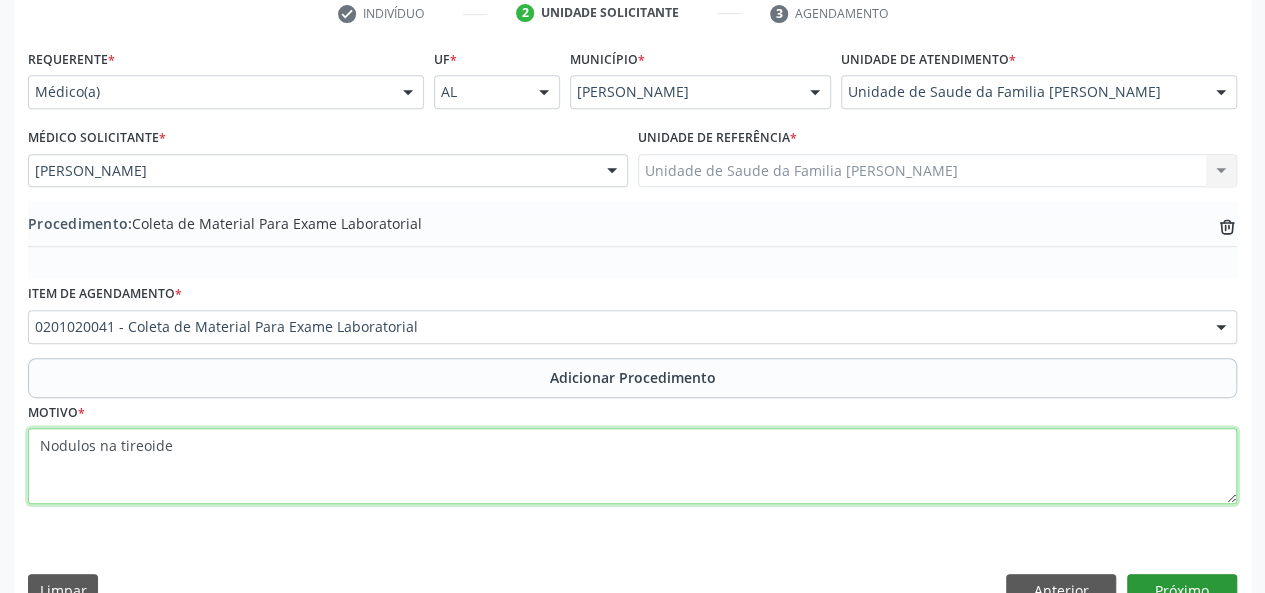 type on "Nodulos na tireoide" 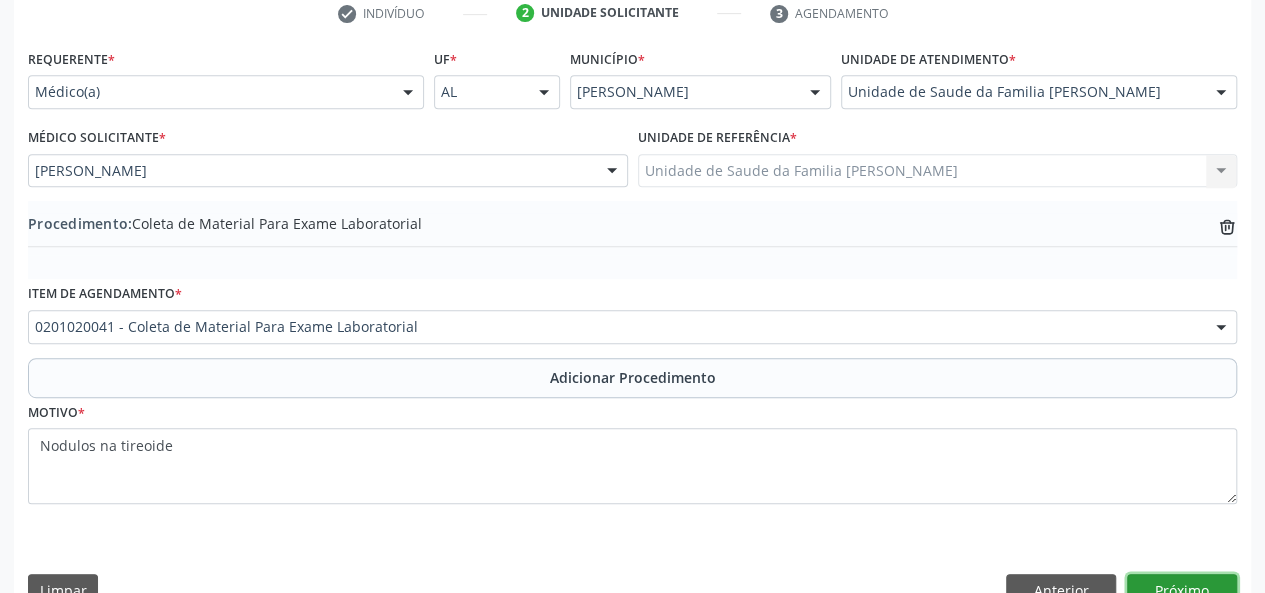 click on "Próximo" at bounding box center [1182, 591] 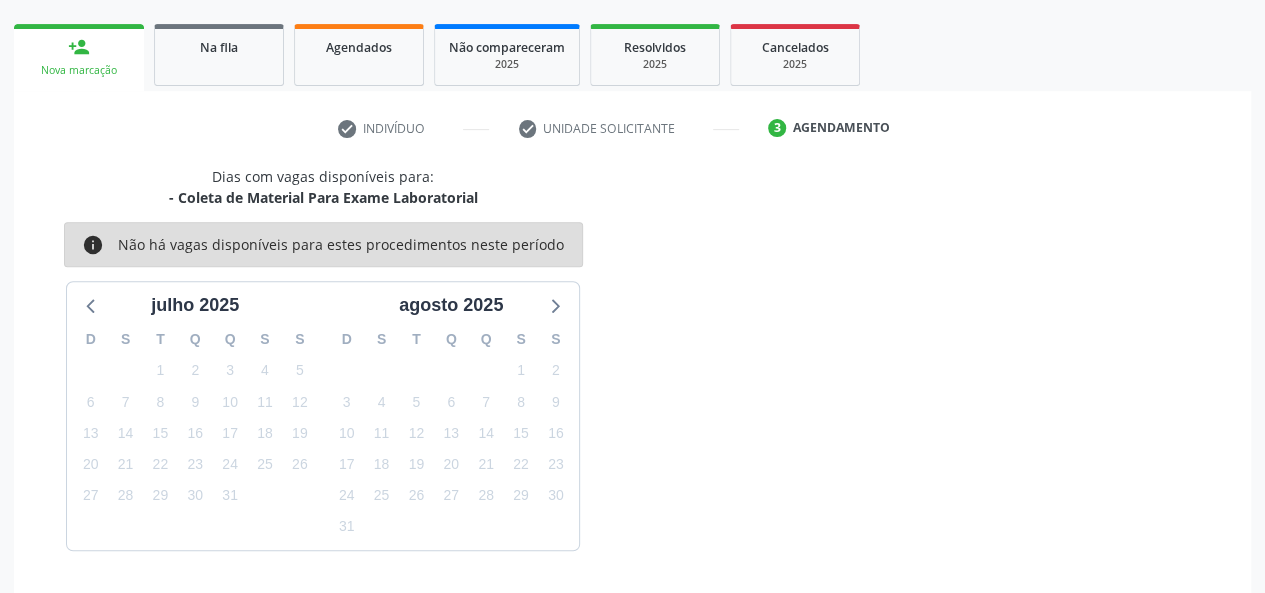 scroll, scrollTop: 362, scrollLeft: 0, axis: vertical 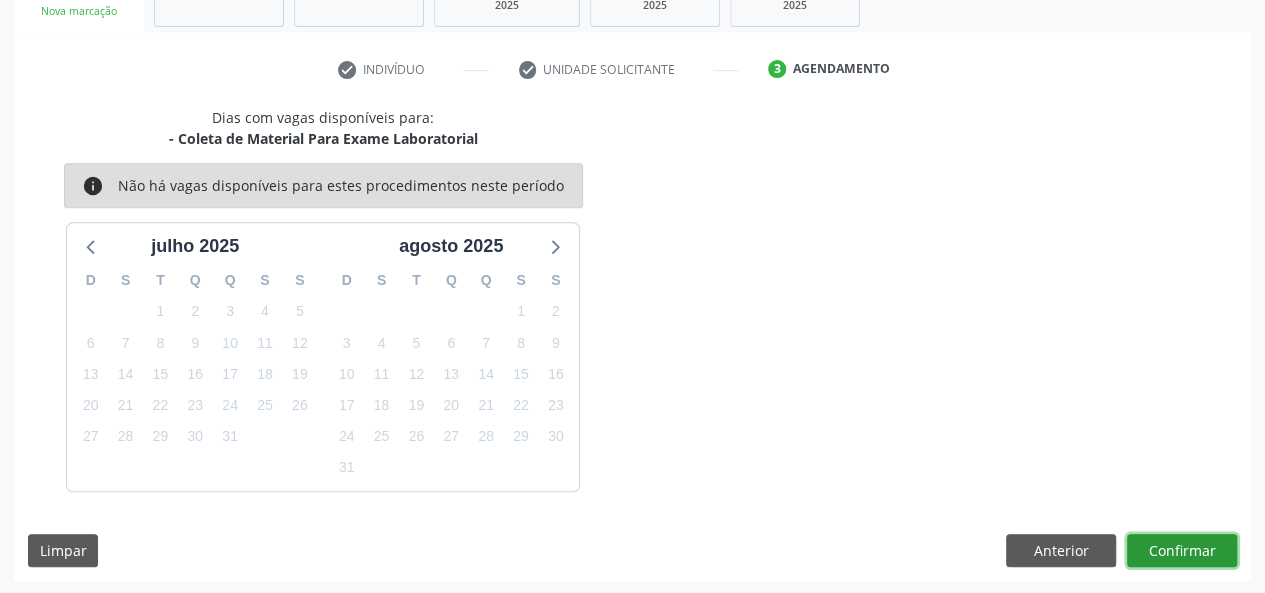 click on "Confirmar" at bounding box center (1182, 551) 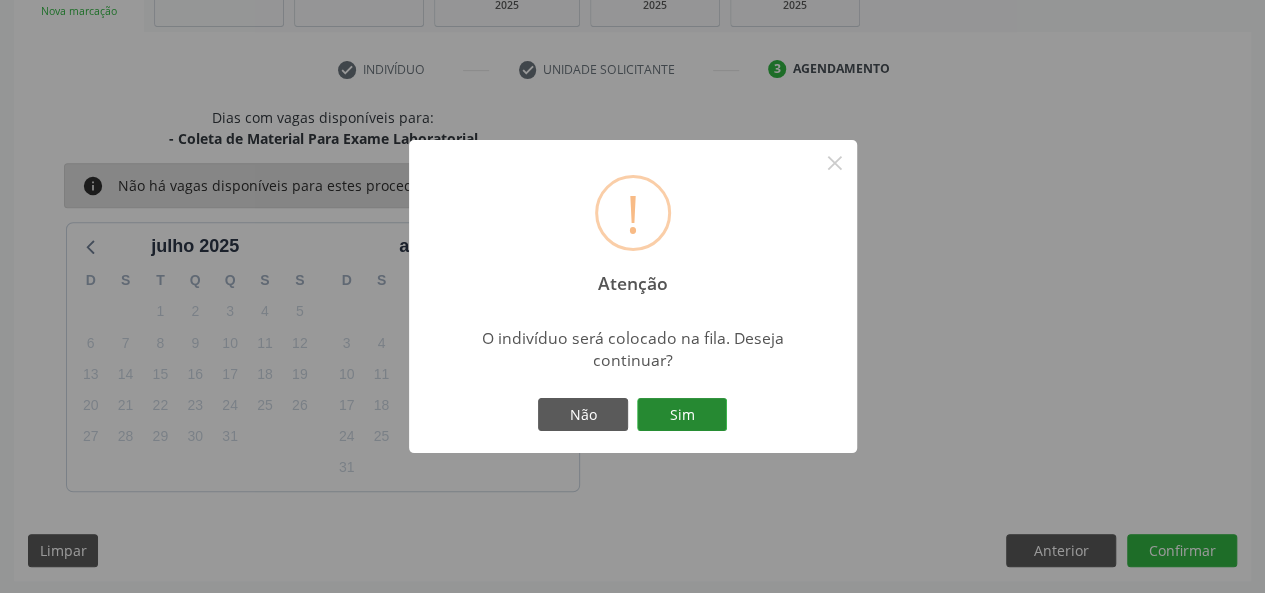 click on "Sim" at bounding box center (682, 415) 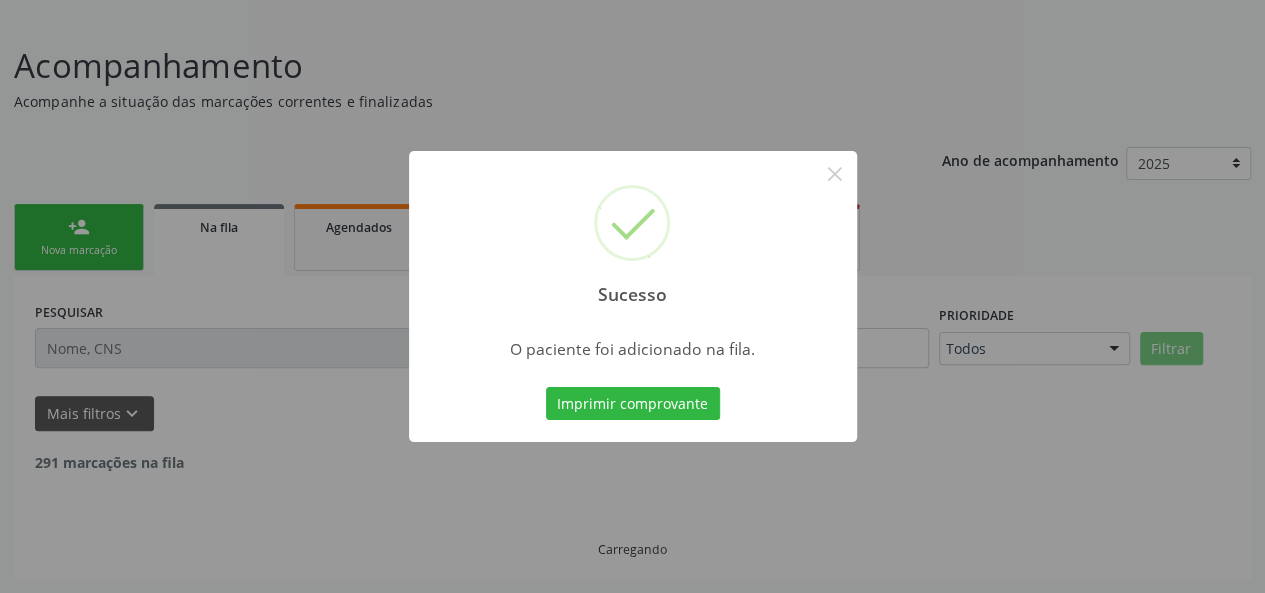 scroll, scrollTop: 100, scrollLeft: 0, axis: vertical 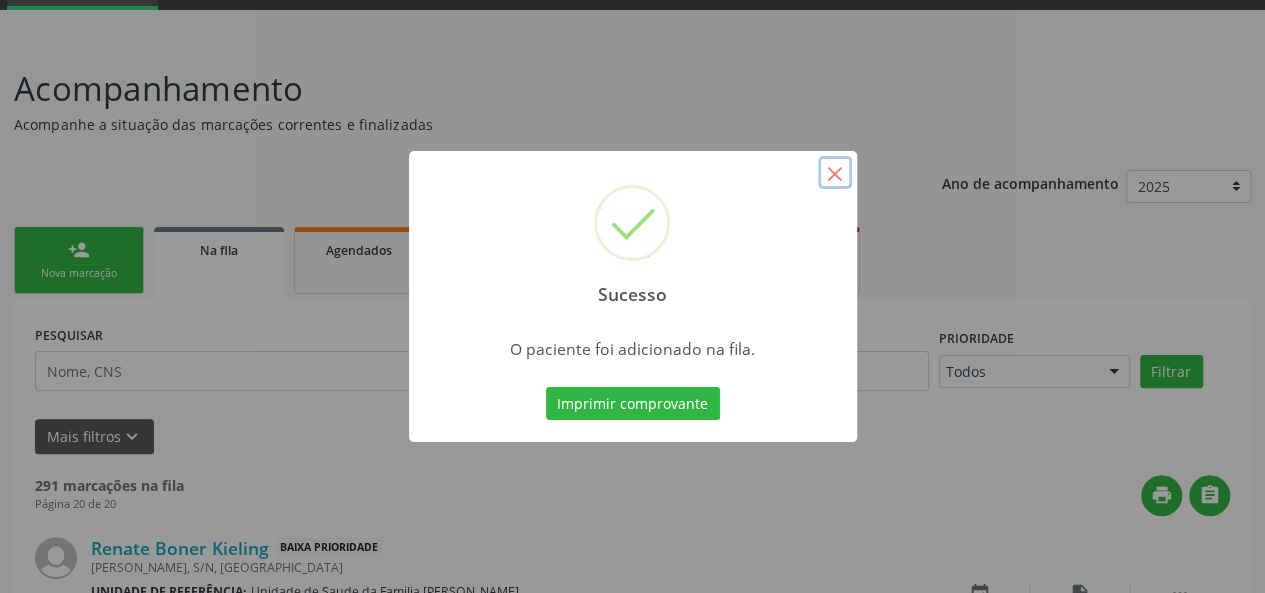 click on "×" at bounding box center (835, 173) 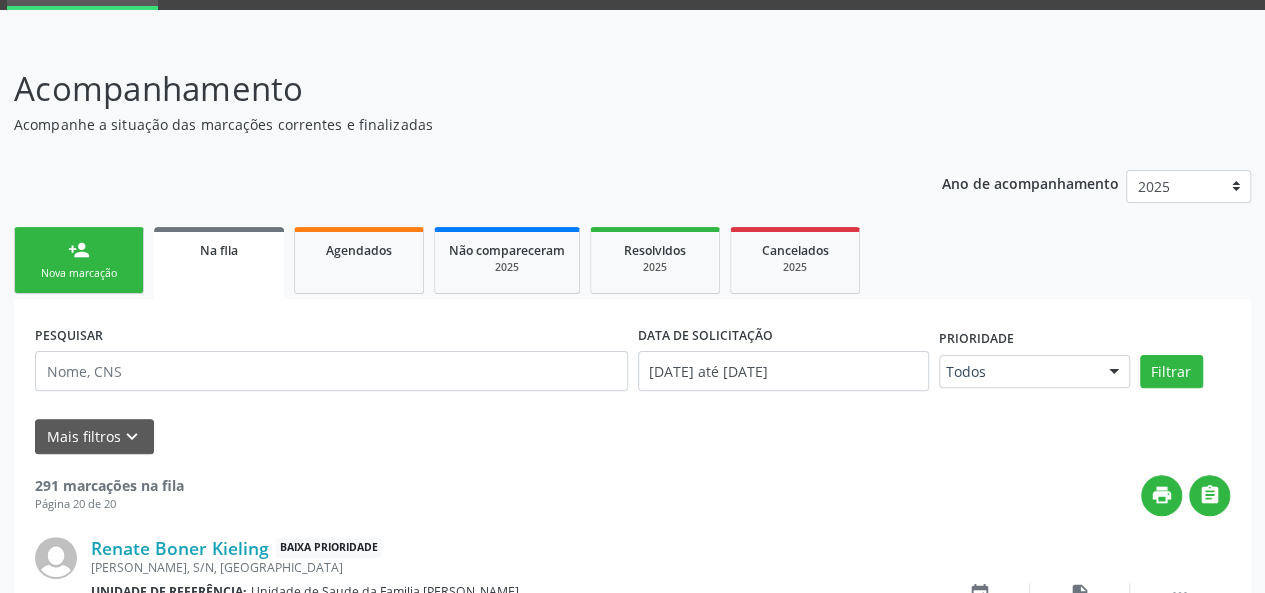 click on "person_add
Nova marcação" at bounding box center [79, 260] 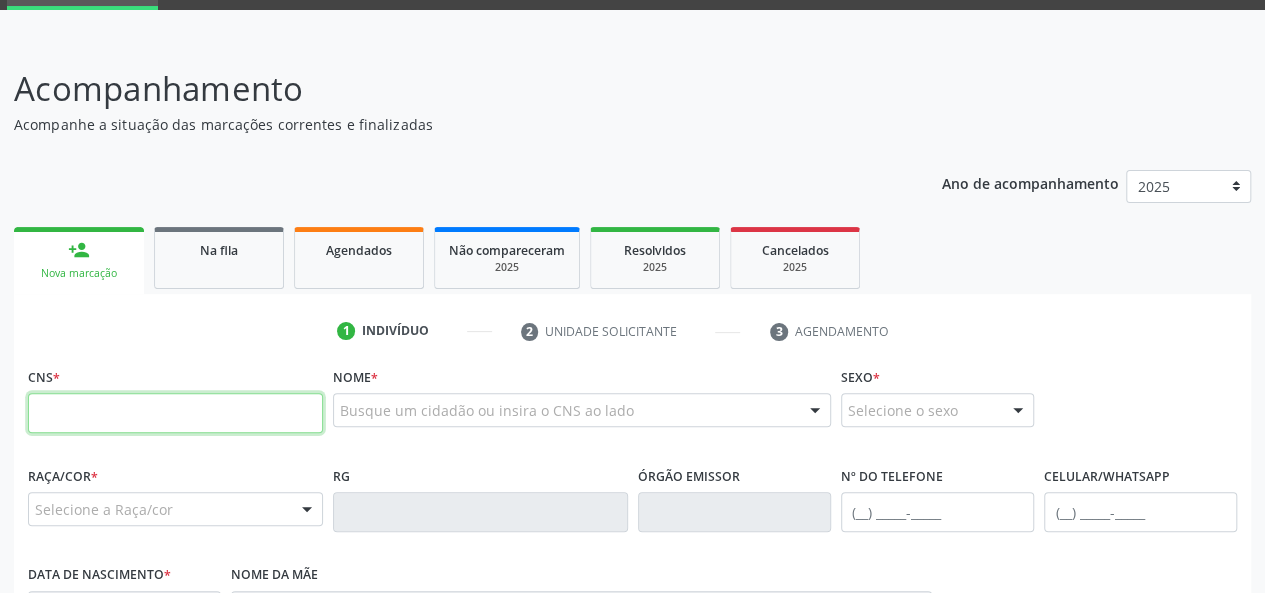 click at bounding box center (175, 413) 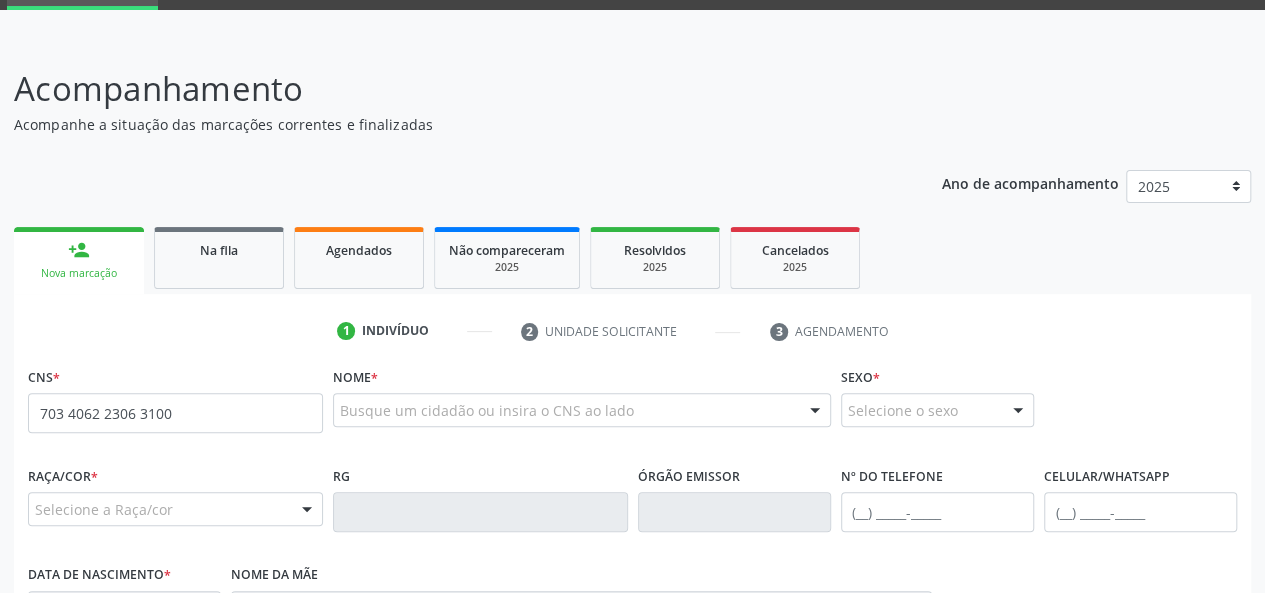 scroll, scrollTop: 500, scrollLeft: 0, axis: vertical 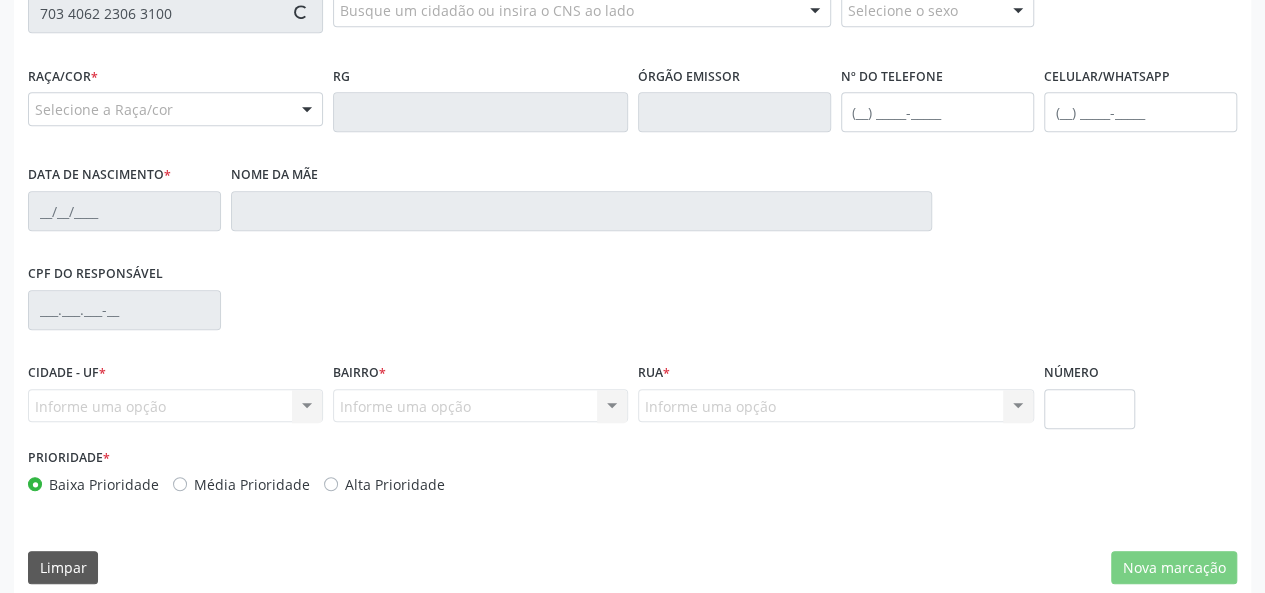 type on "703 4062 2306 3100" 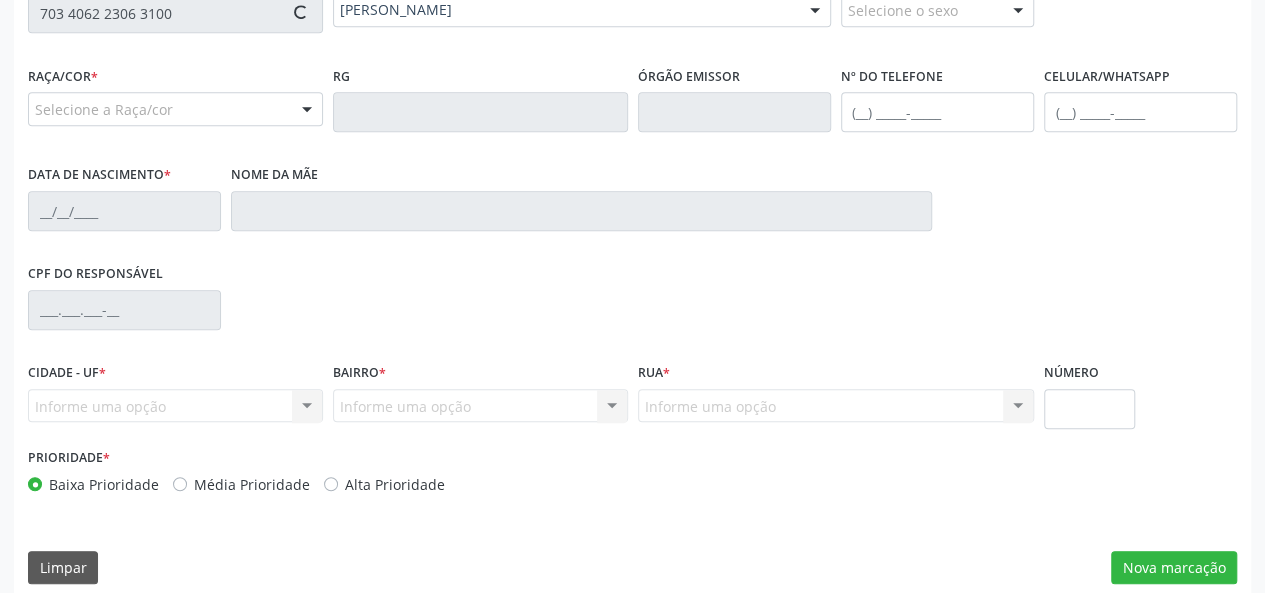 type on "(18) 99663-0113" 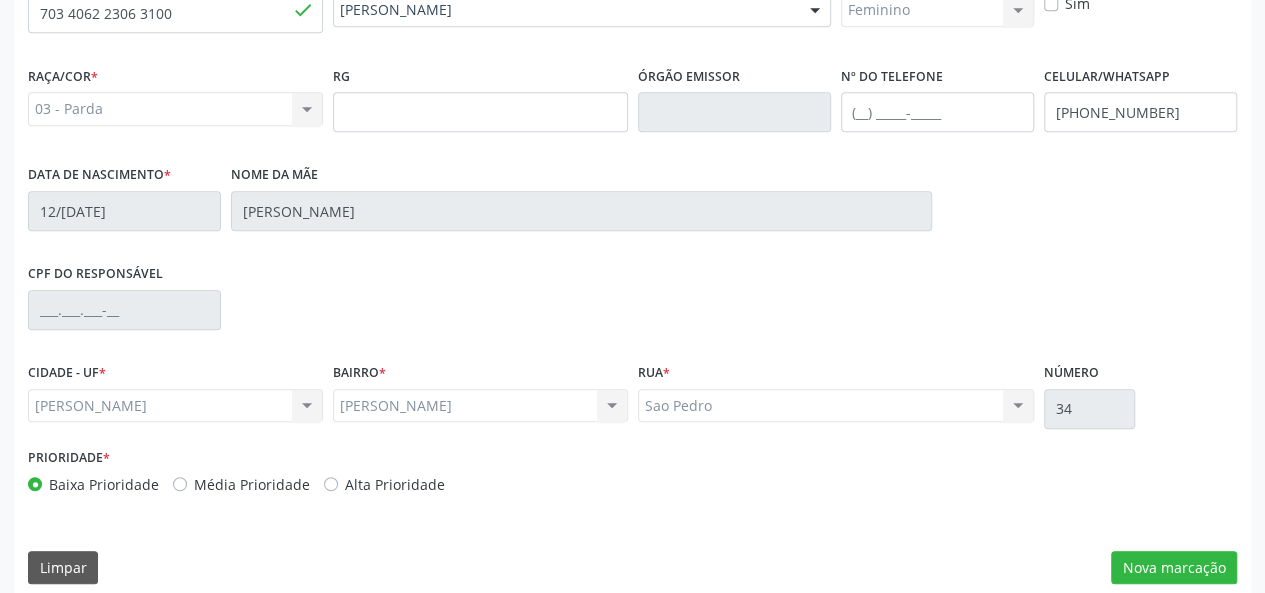 scroll, scrollTop: 518, scrollLeft: 0, axis: vertical 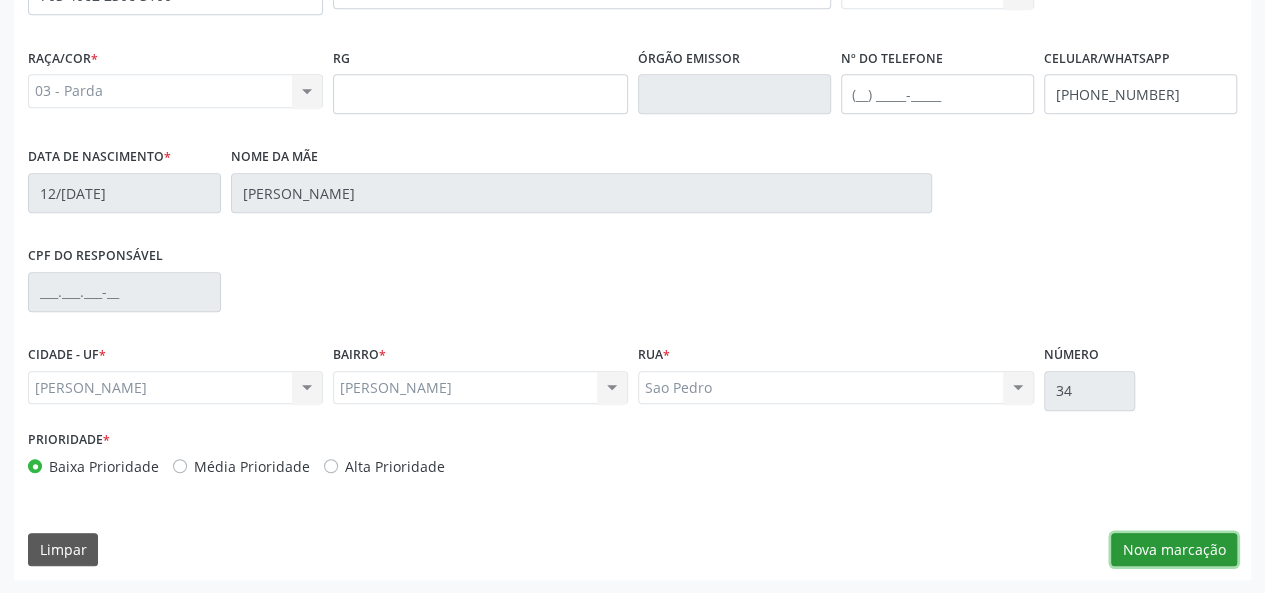 click on "Nova marcação" at bounding box center (1174, 550) 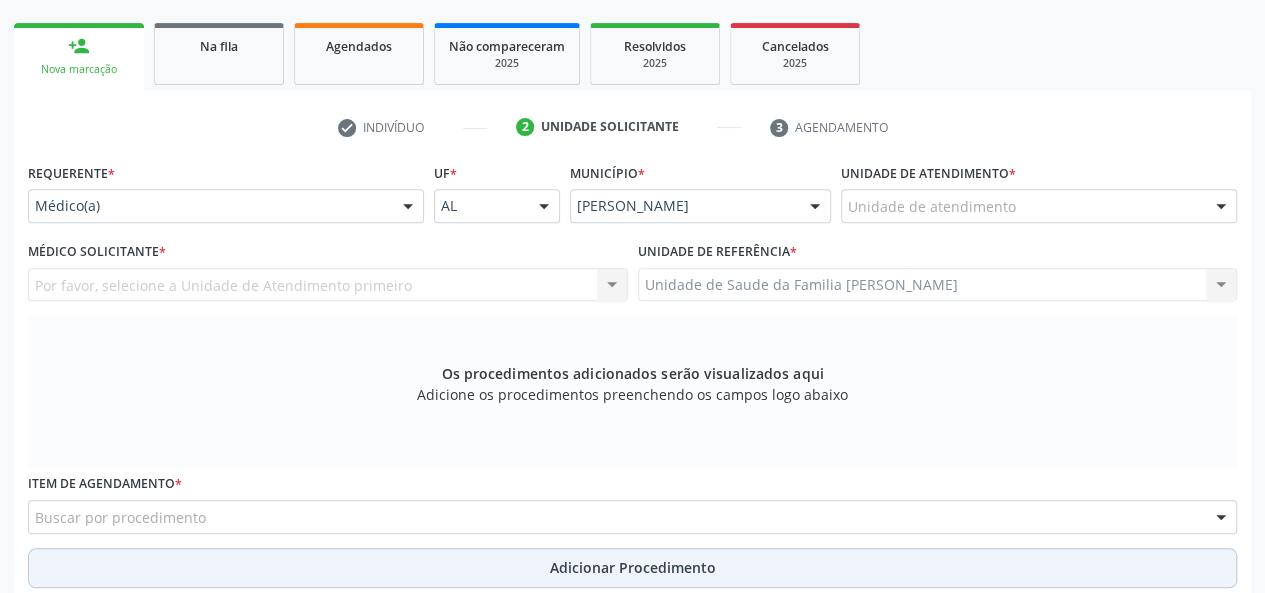 scroll, scrollTop: 118, scrollLeft: 0, axis: vertical 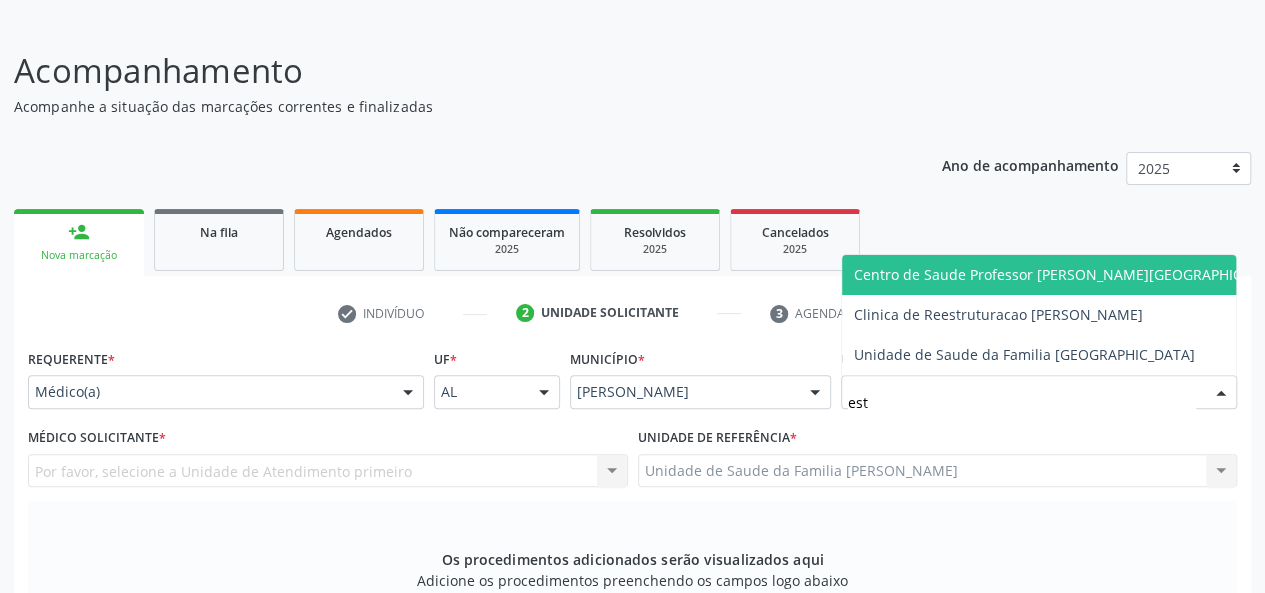 type on "esta" 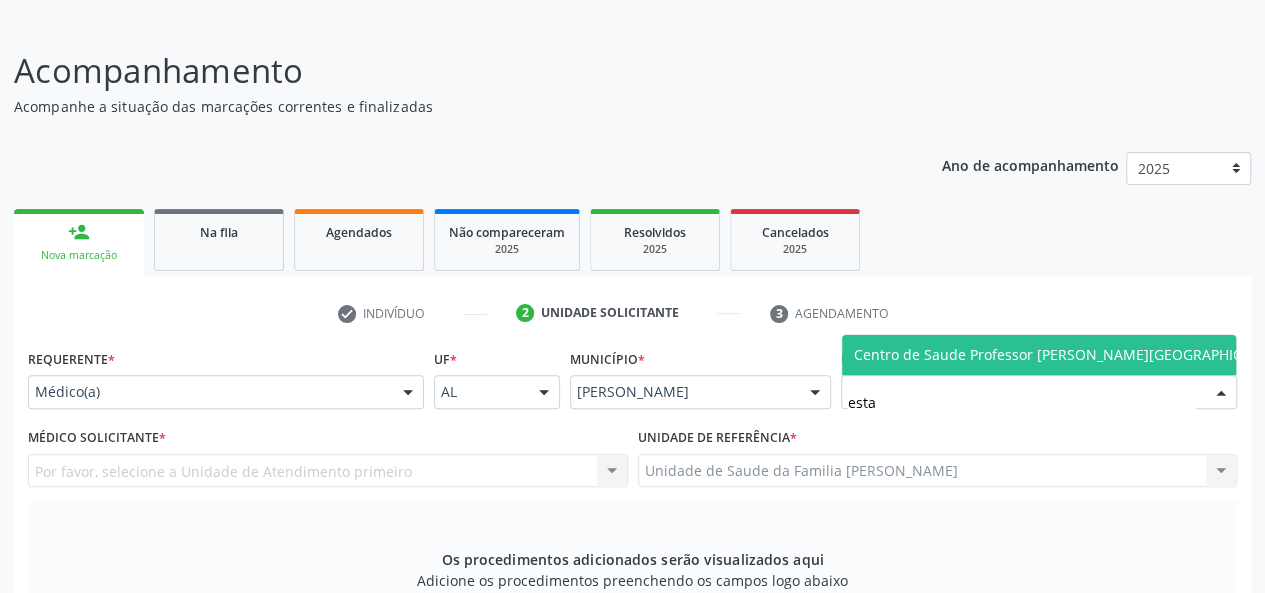 drag, startPoint x: 928, startPoint y: 407, endPoint x: 814, endPoint y: 397, distance: 114.43776 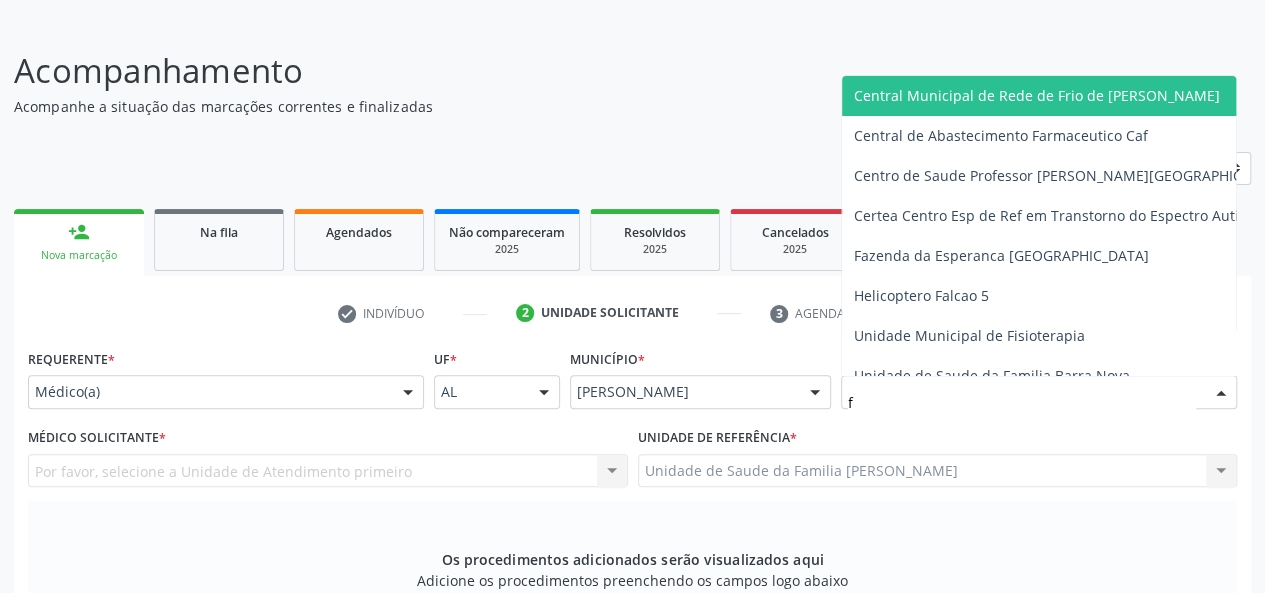 type on "fr" 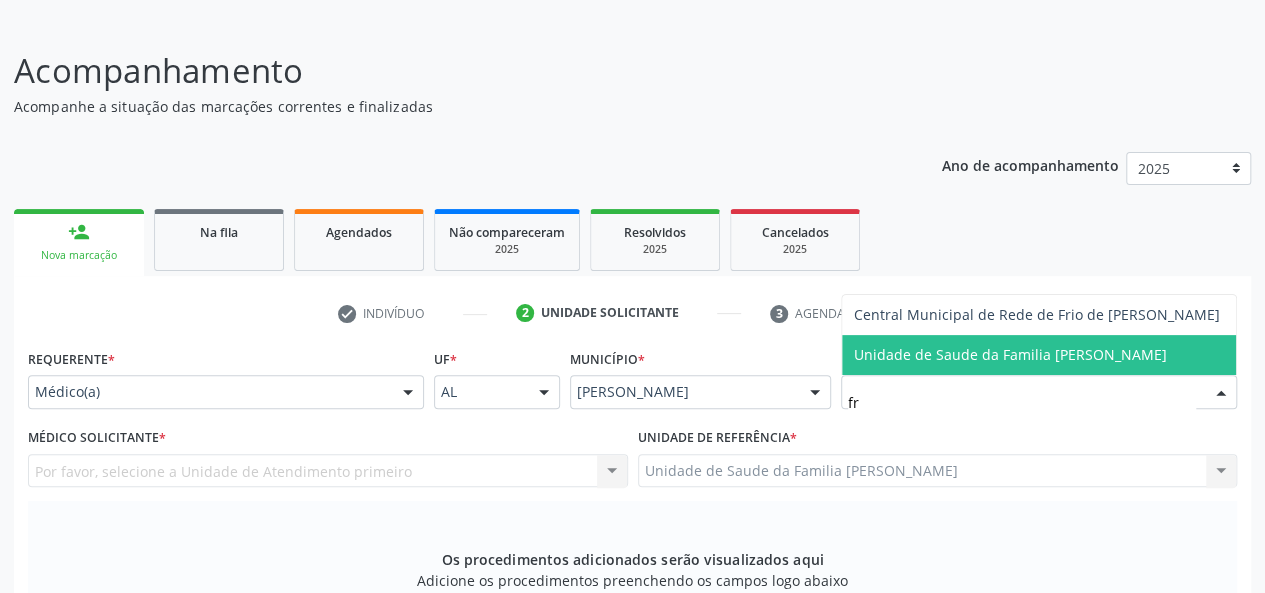 click on "Unidade de Saude da Familia [PERSON_NAME]" at bounding box center [1010, 354] 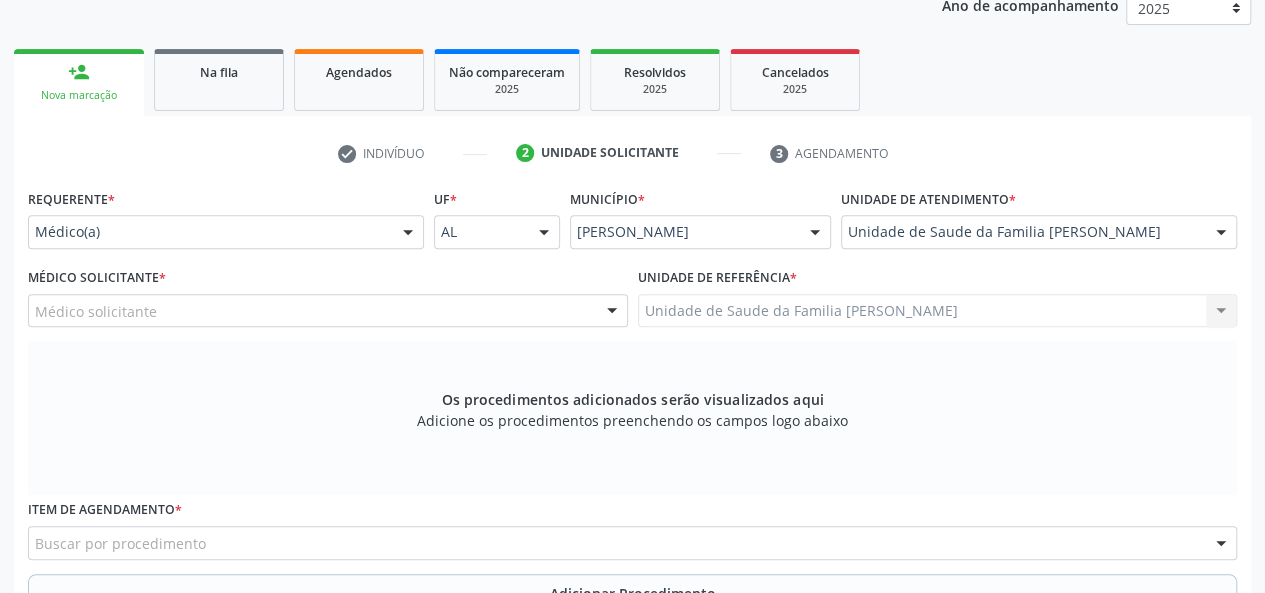 scroll, scrollTop: 318, scrollLeft: 0, axis: vertical 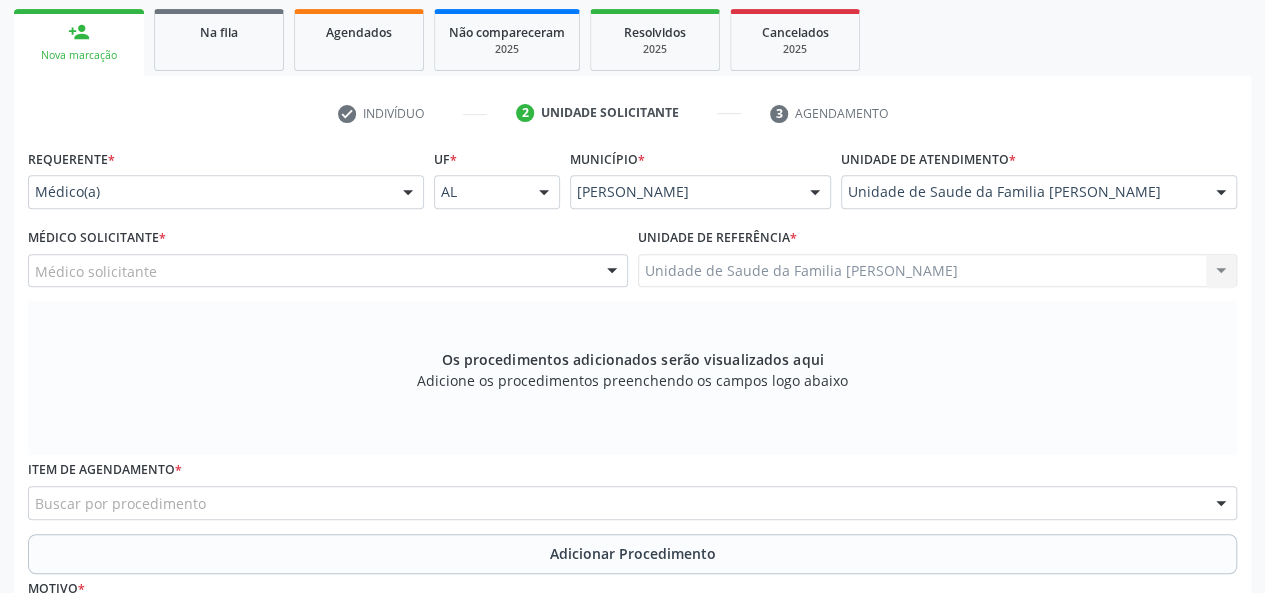 click on "Médico solicitante" at bounding box center (328, 271) 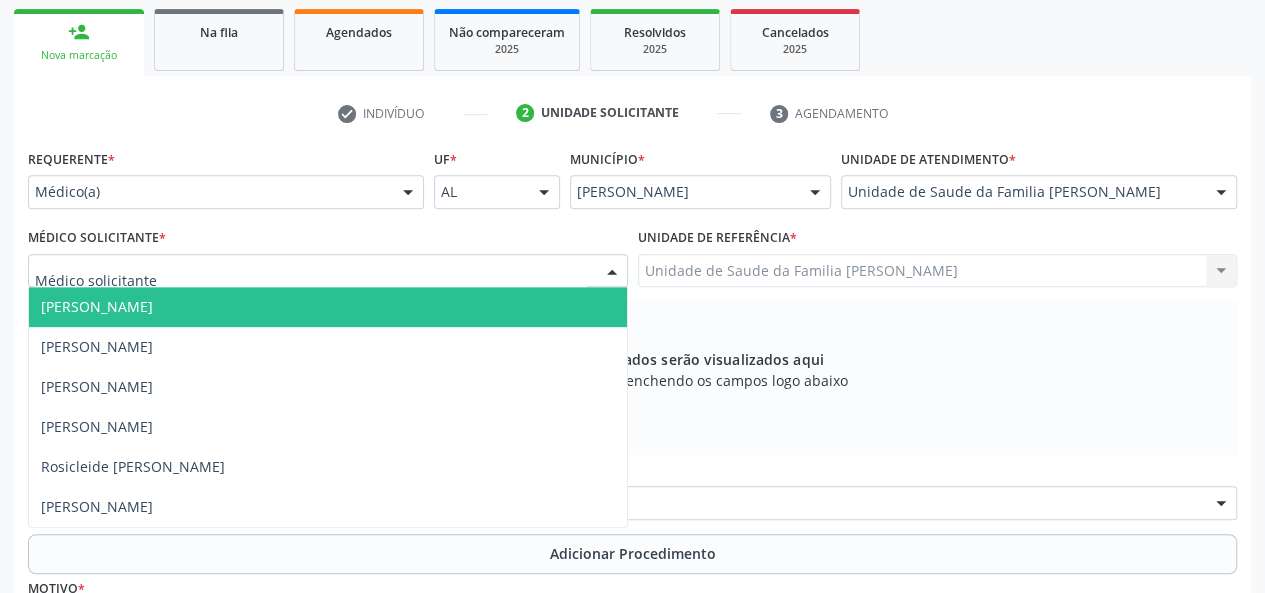click on "[PERSON_NAME]" at bounding box center (97, 306) 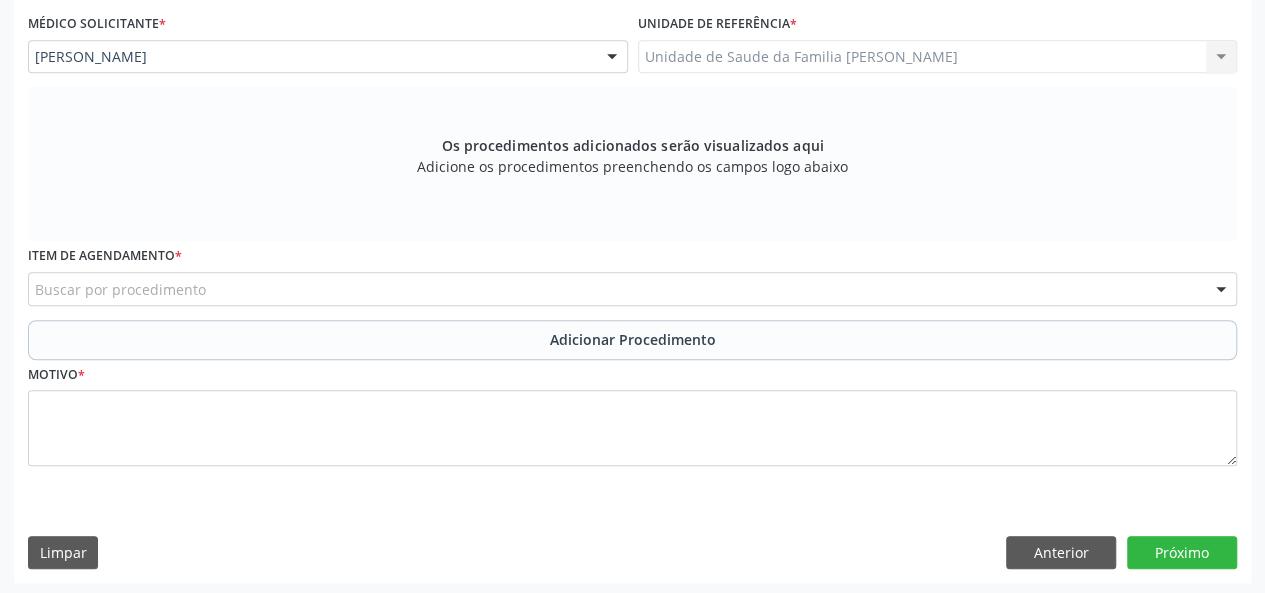 scroll, scrollTop: 534, scrollLeft: 0, axis: vertical 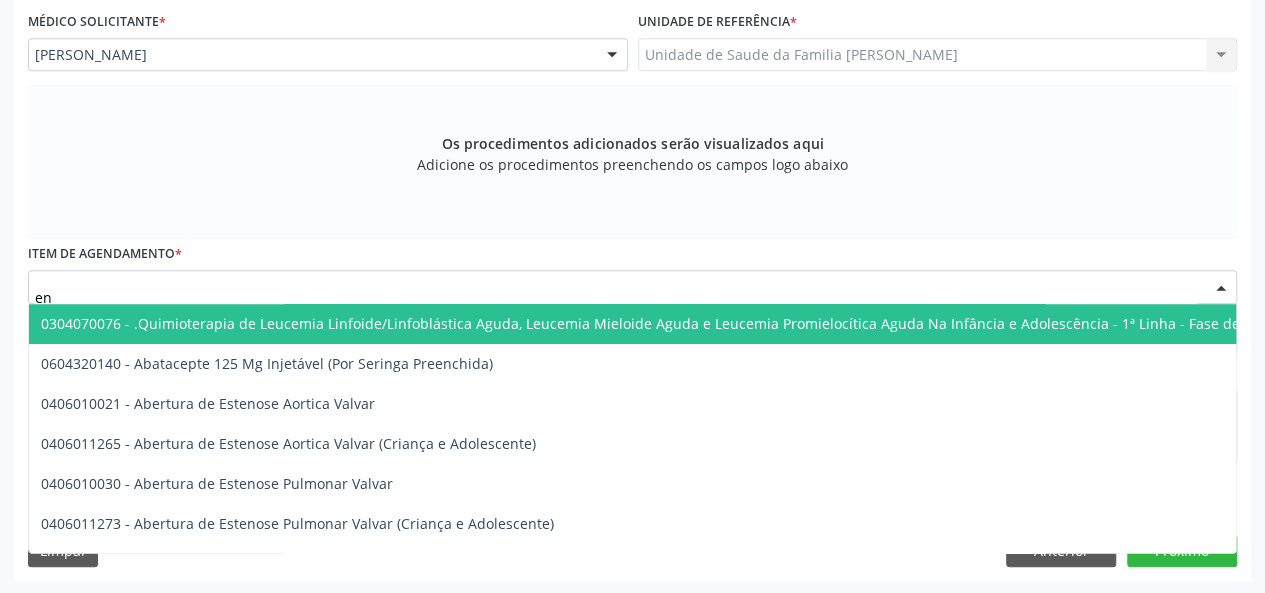 type on "end" 